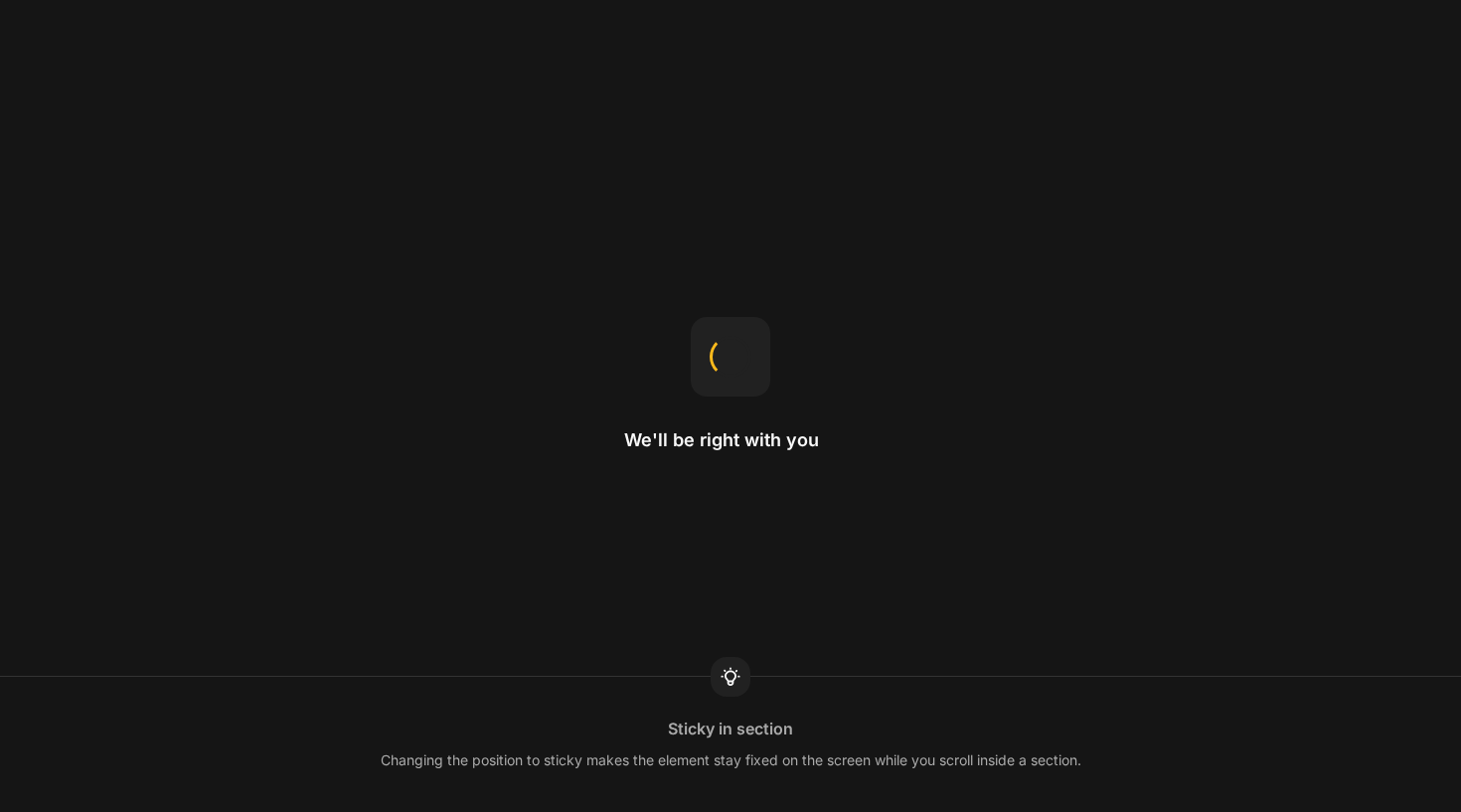 scroll, scrollTop: 0, scrollLeft: 0, axis: both 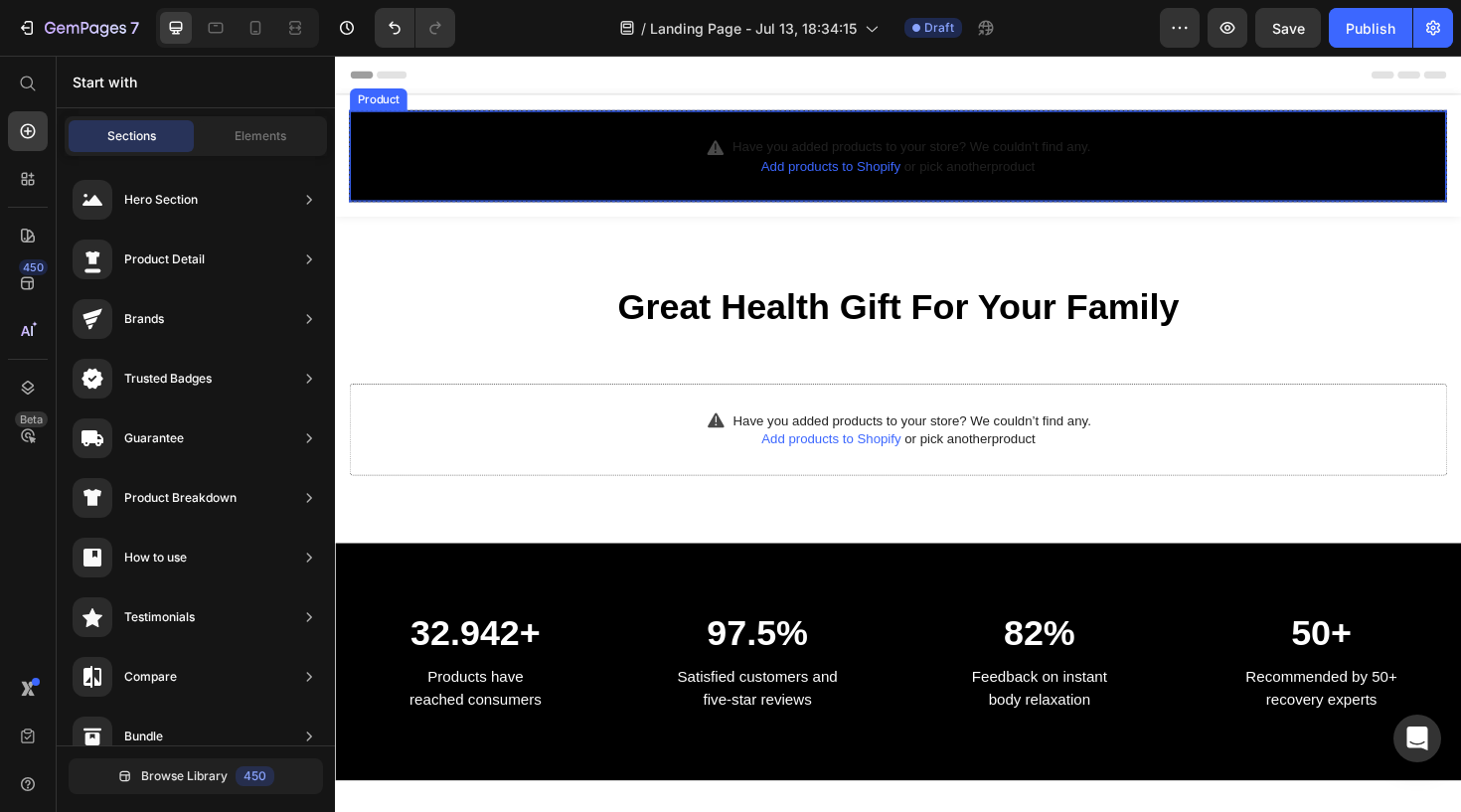 click on "Add products to Shopify" at bounding box center [860, 172] 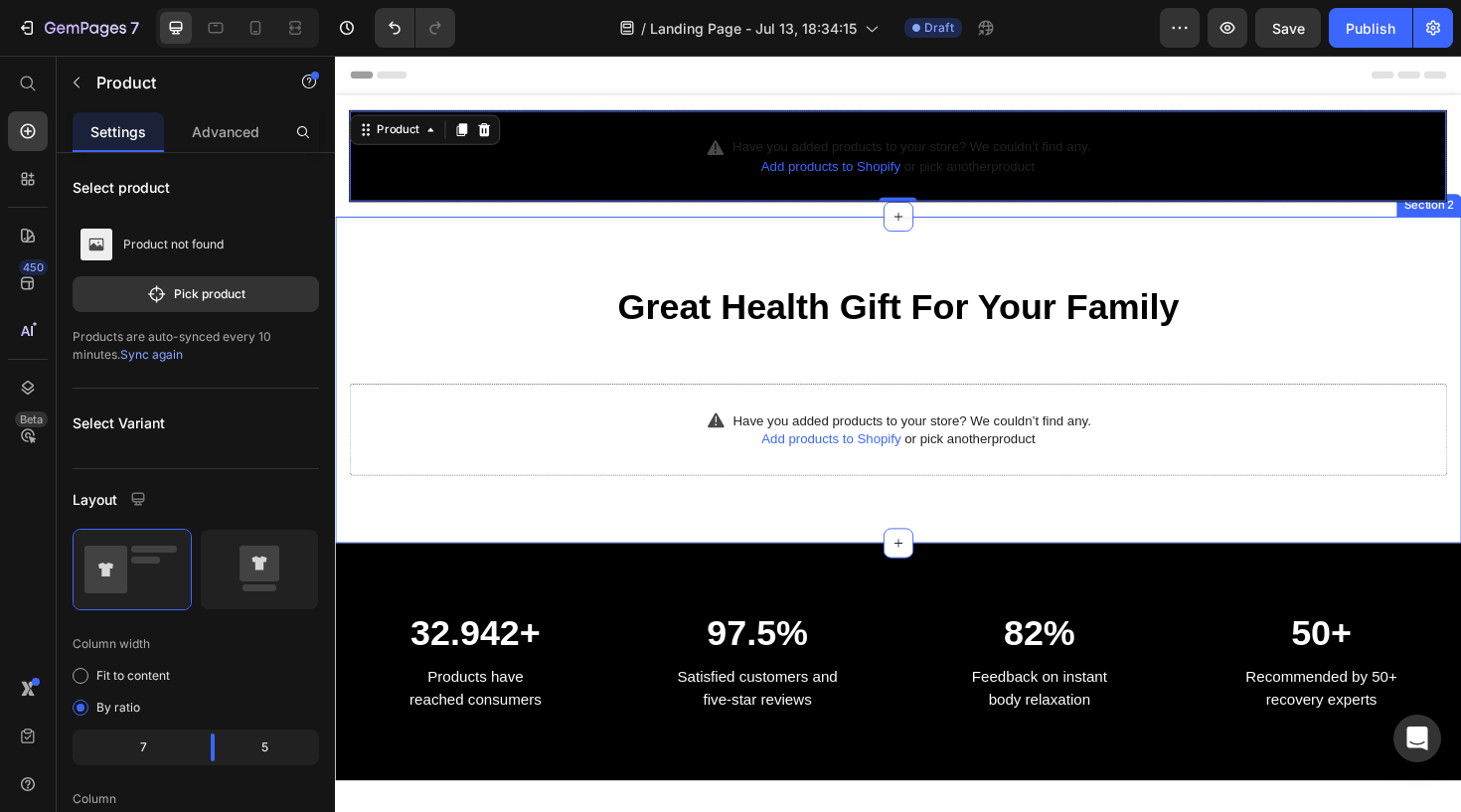 click on "Great Health Gift For Your Family Heading Row Have you added products to your store? We couldn’t find any. Add products to Shopify   or pick another  product Product Section 2" at bounding box center (931, 399) 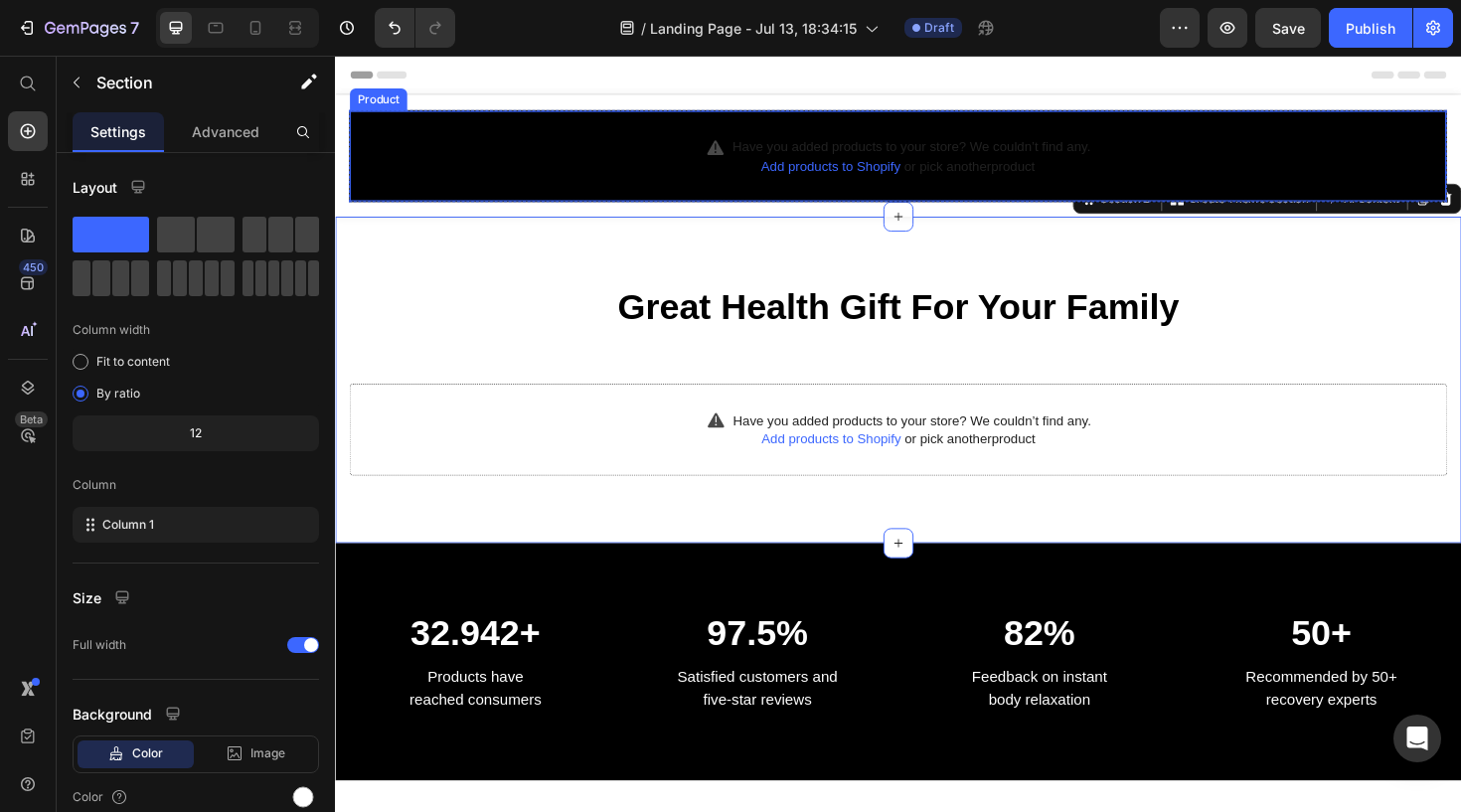 click on "Have you added products to your store? We couldn’t find any. Add products to Shopify   or pick another  product Product" at bounding box center [931, 161] 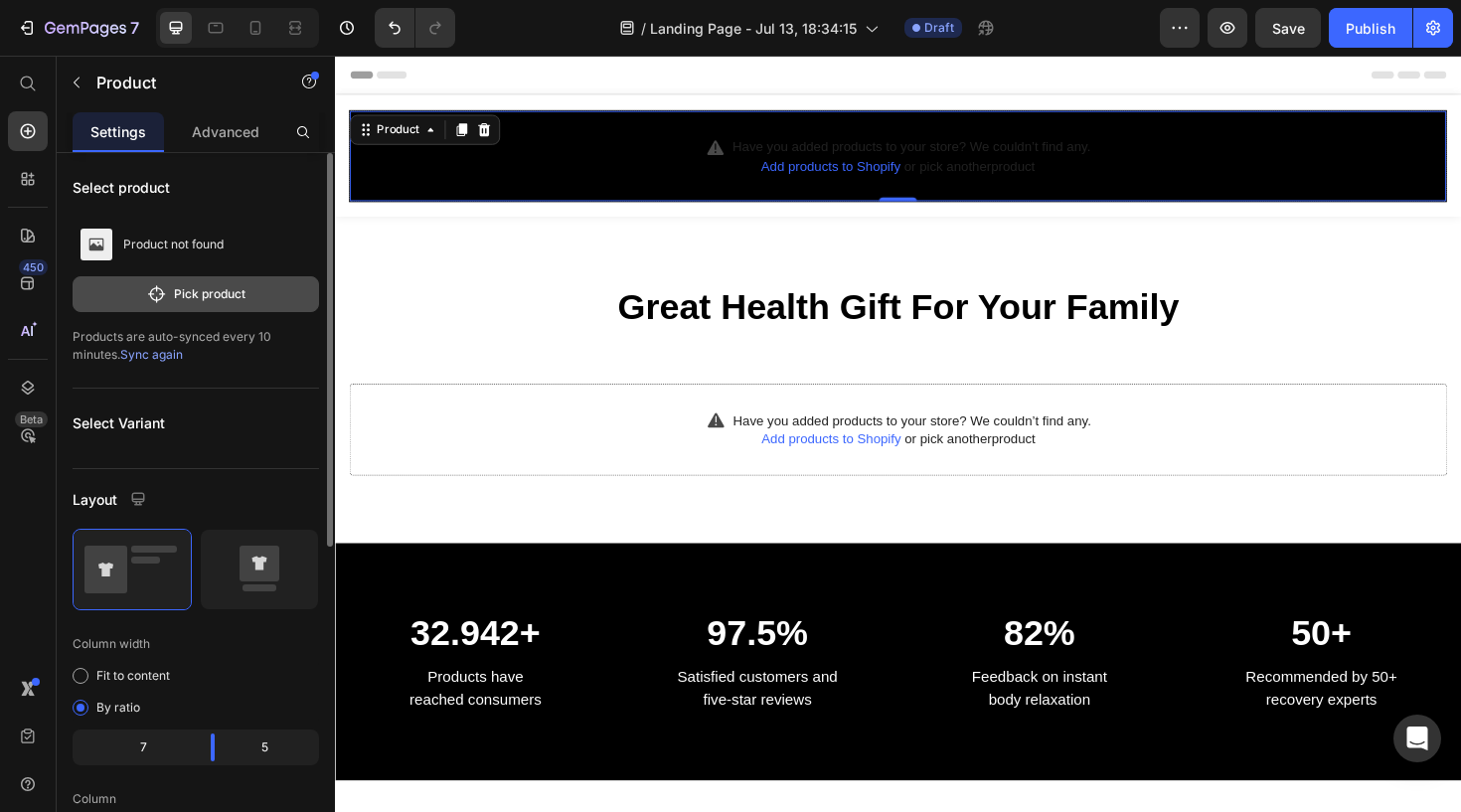 click on "Pick product" at bounding box center (196, 294) 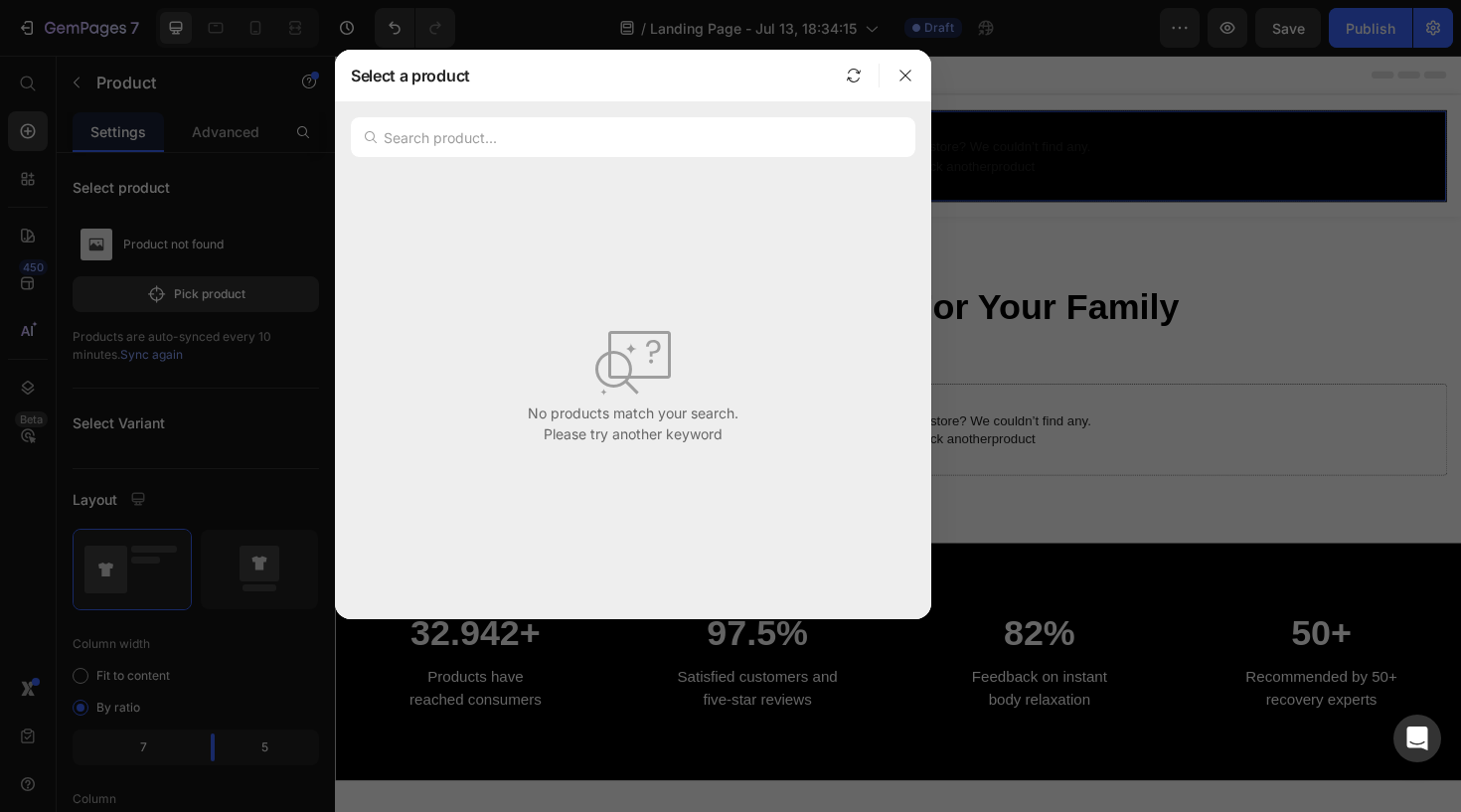 click on "No products match your search. Please try another keyword" at bounding box center [633, 383] 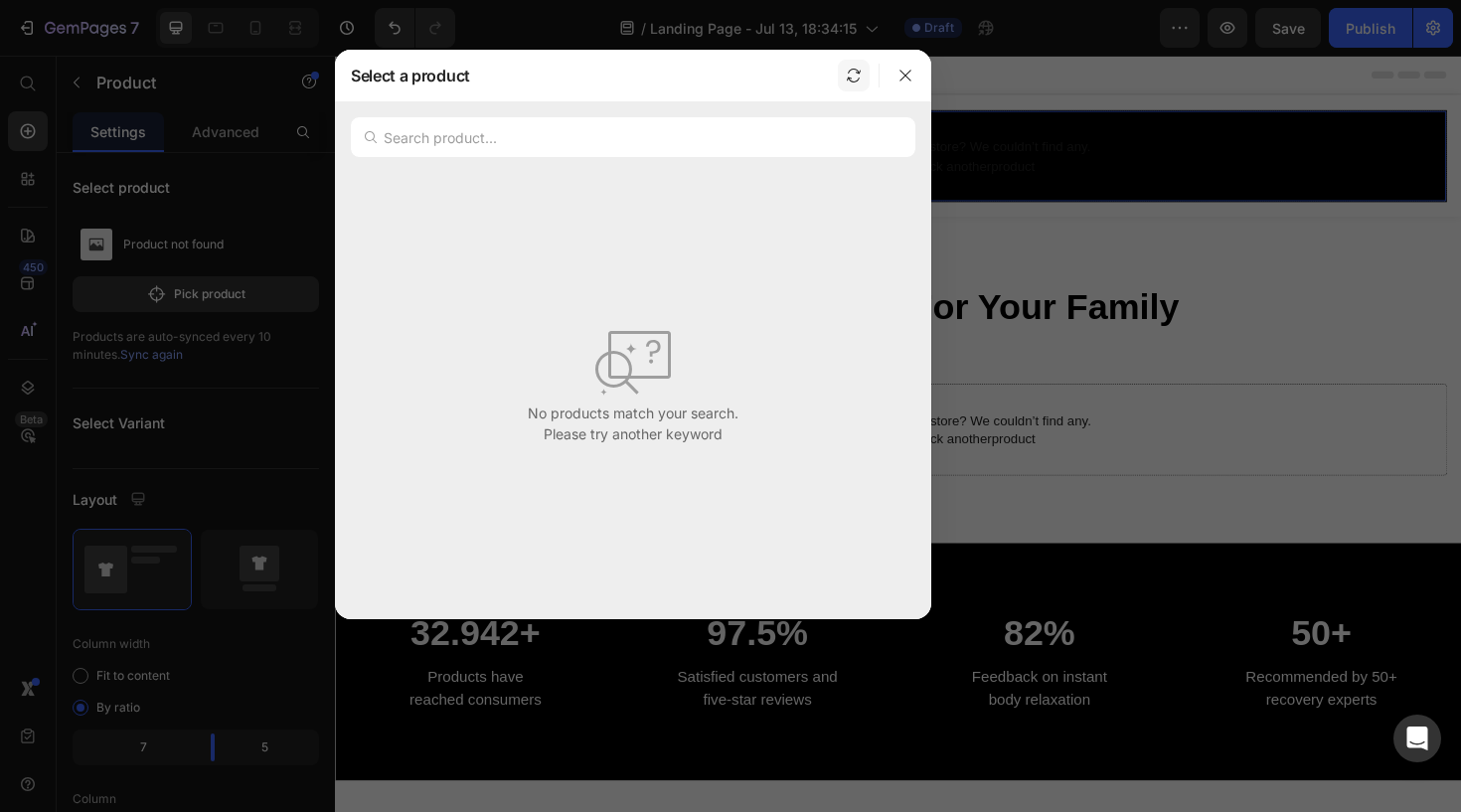 click 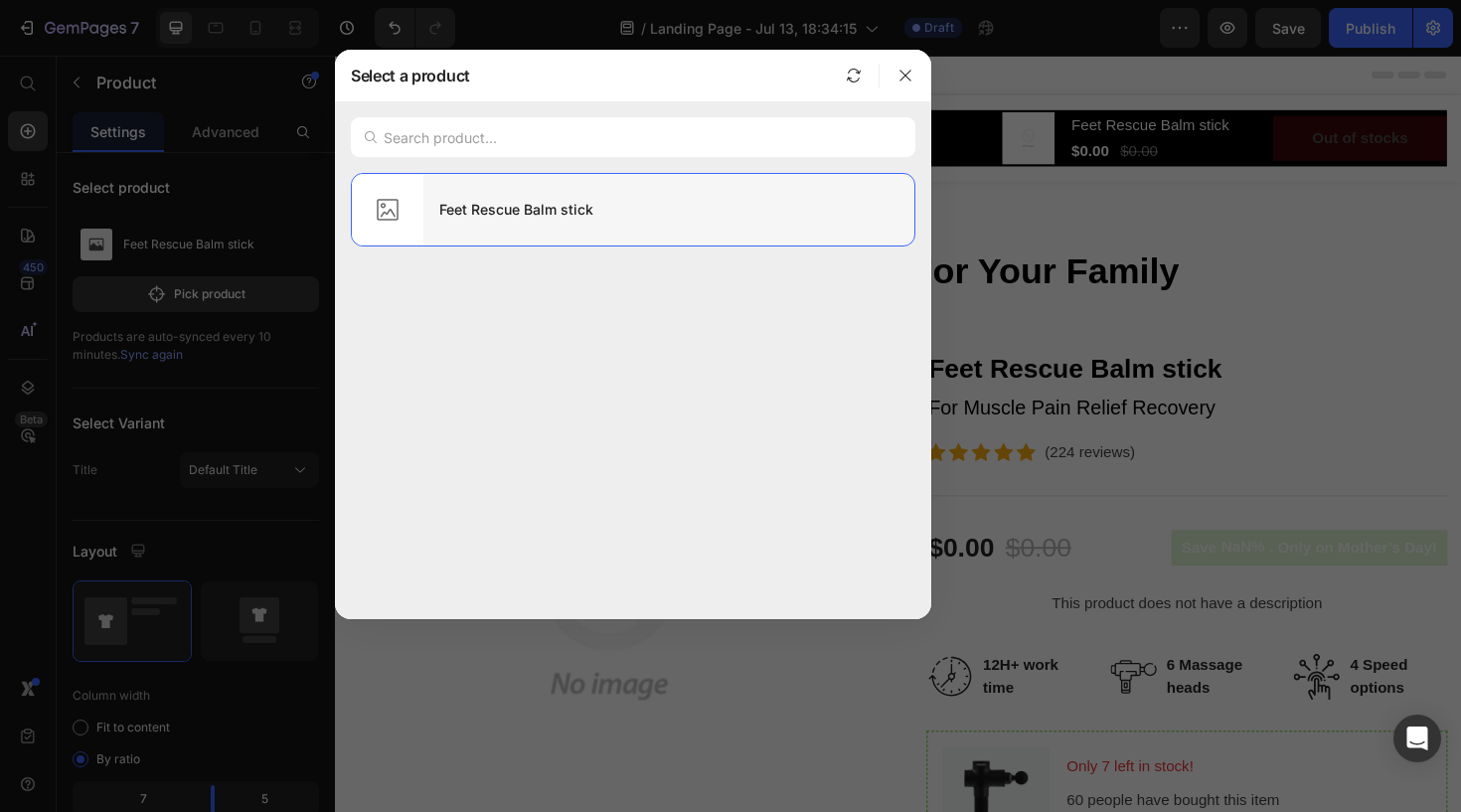 click on "Feet Rescue Balm stick" at bounding box center (669, 210) 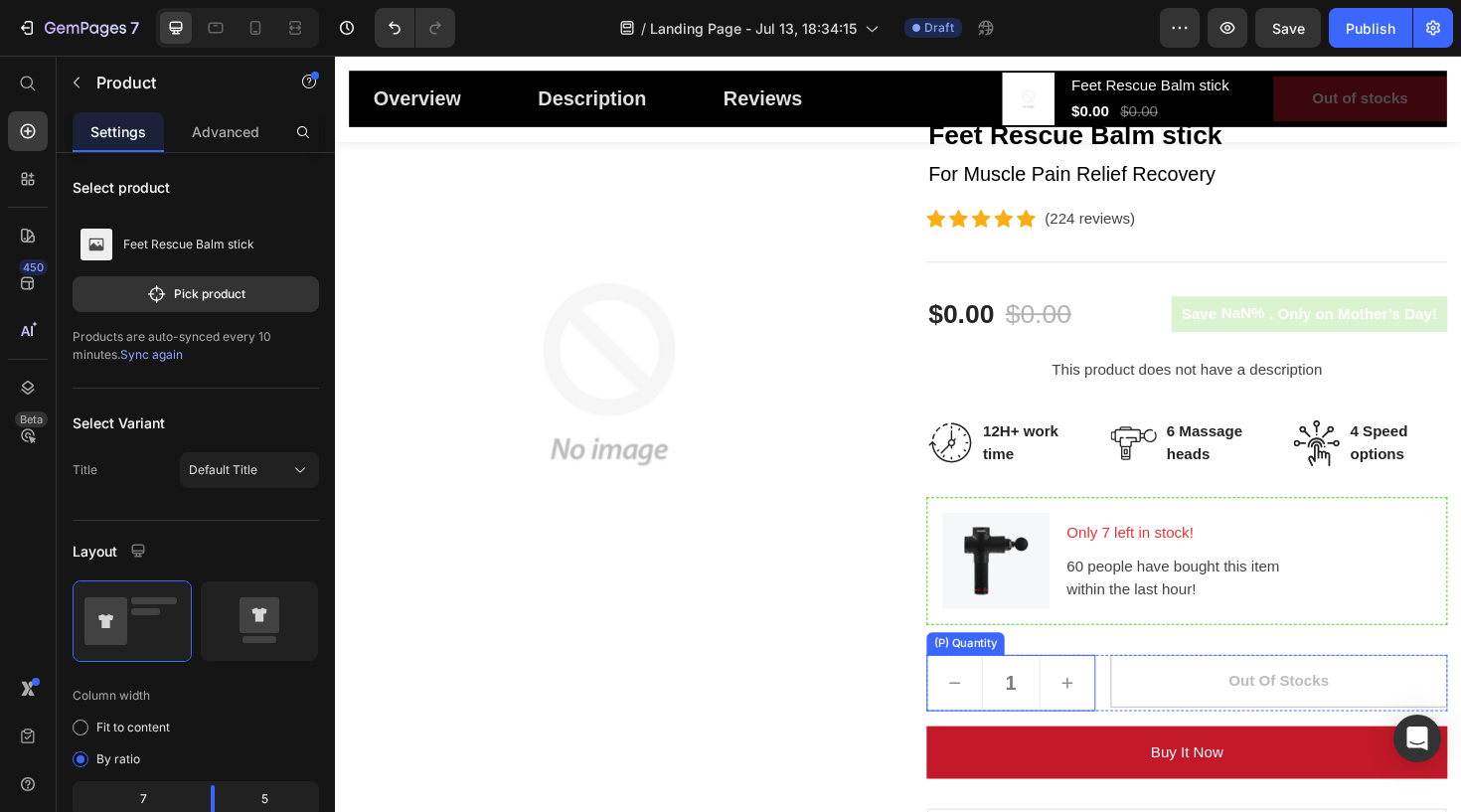 scroll, scrollTop: 230, scrollLeft: 0, axis: vertical 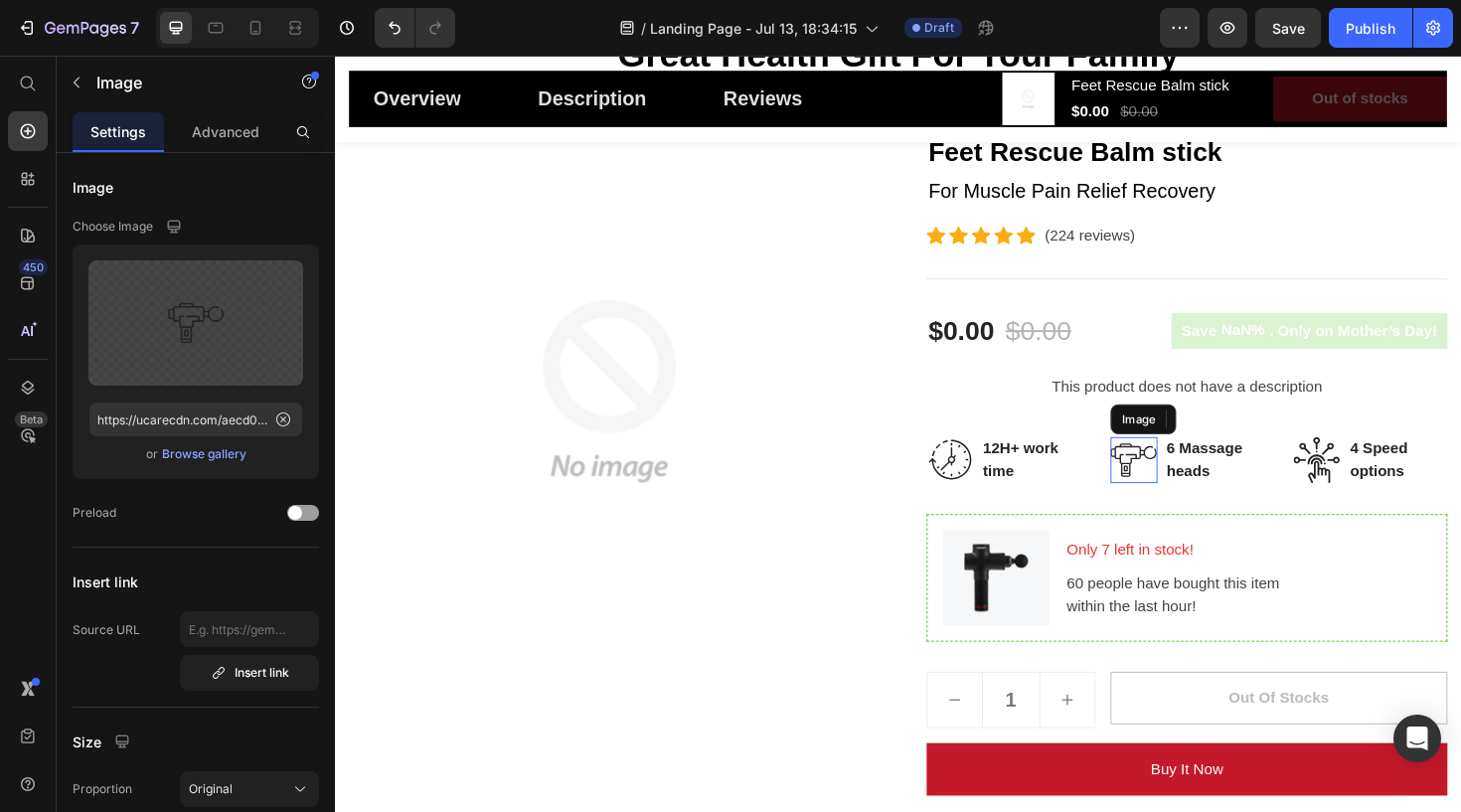 click at bounding box center (1181, 483) 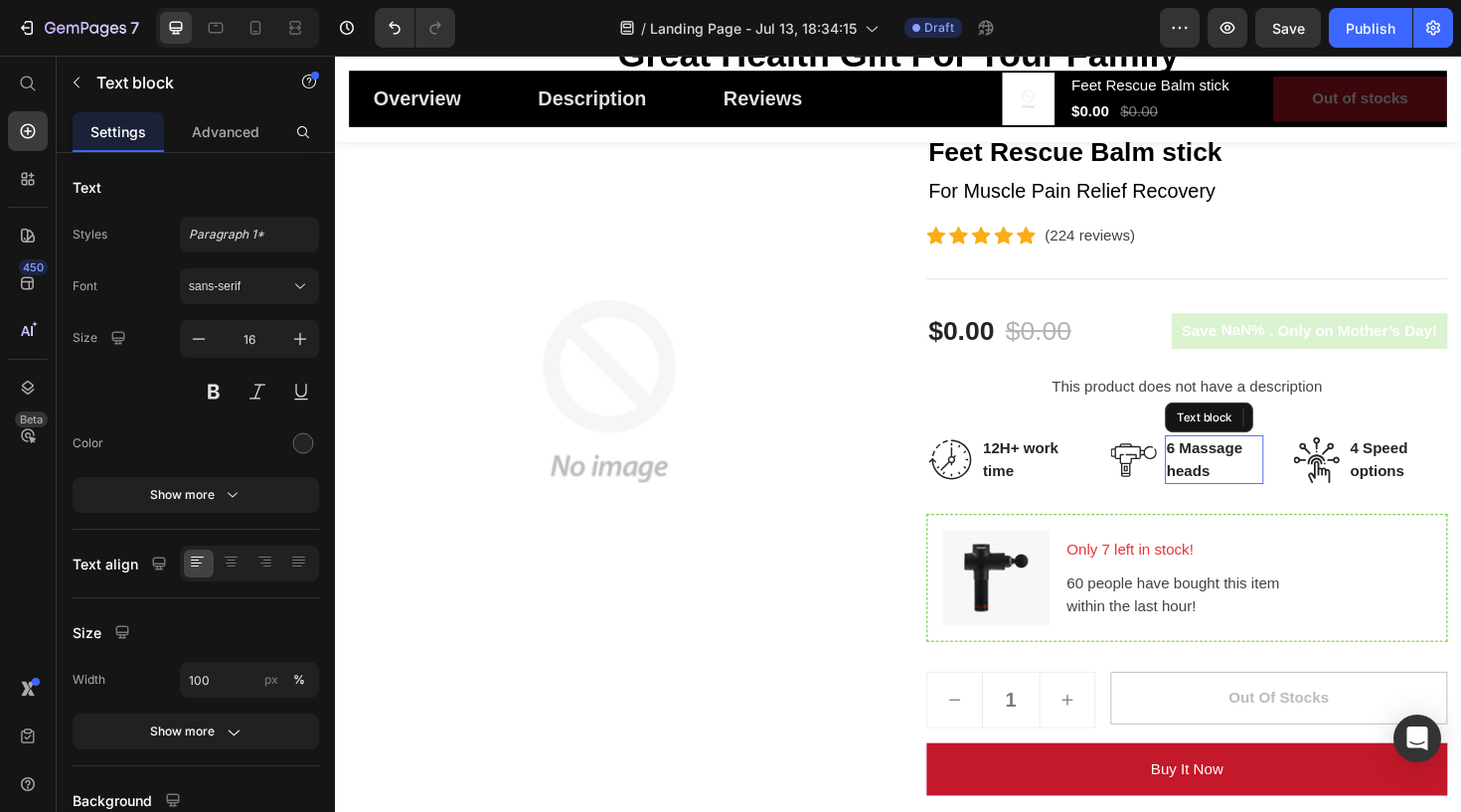 click on "6 Massage heads" at bounding box center [1266, 483] 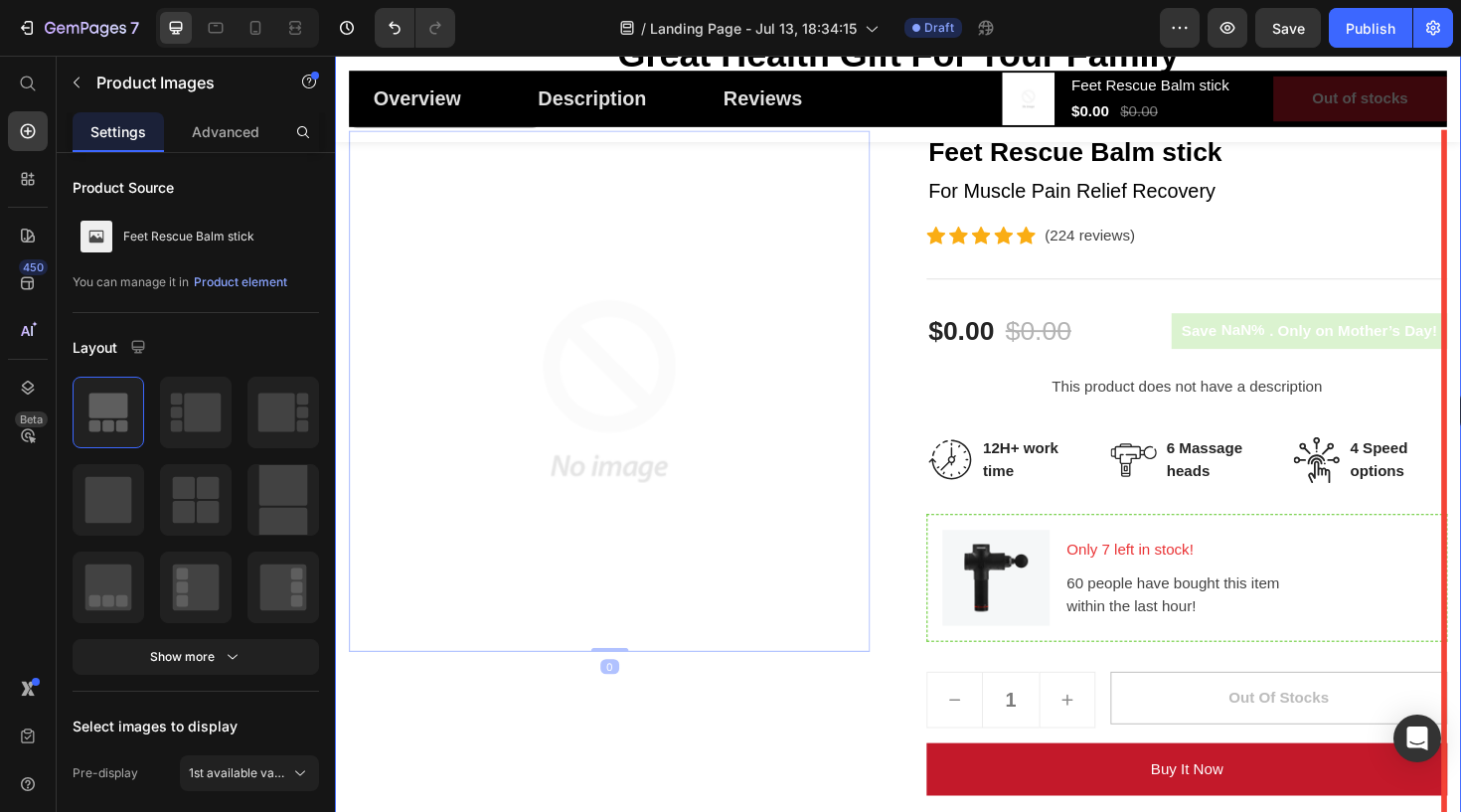 drag, startPoint x: 862, startPoint y: 372, endPoint x: 1527, endPoint y: 412, distance: 666.2019 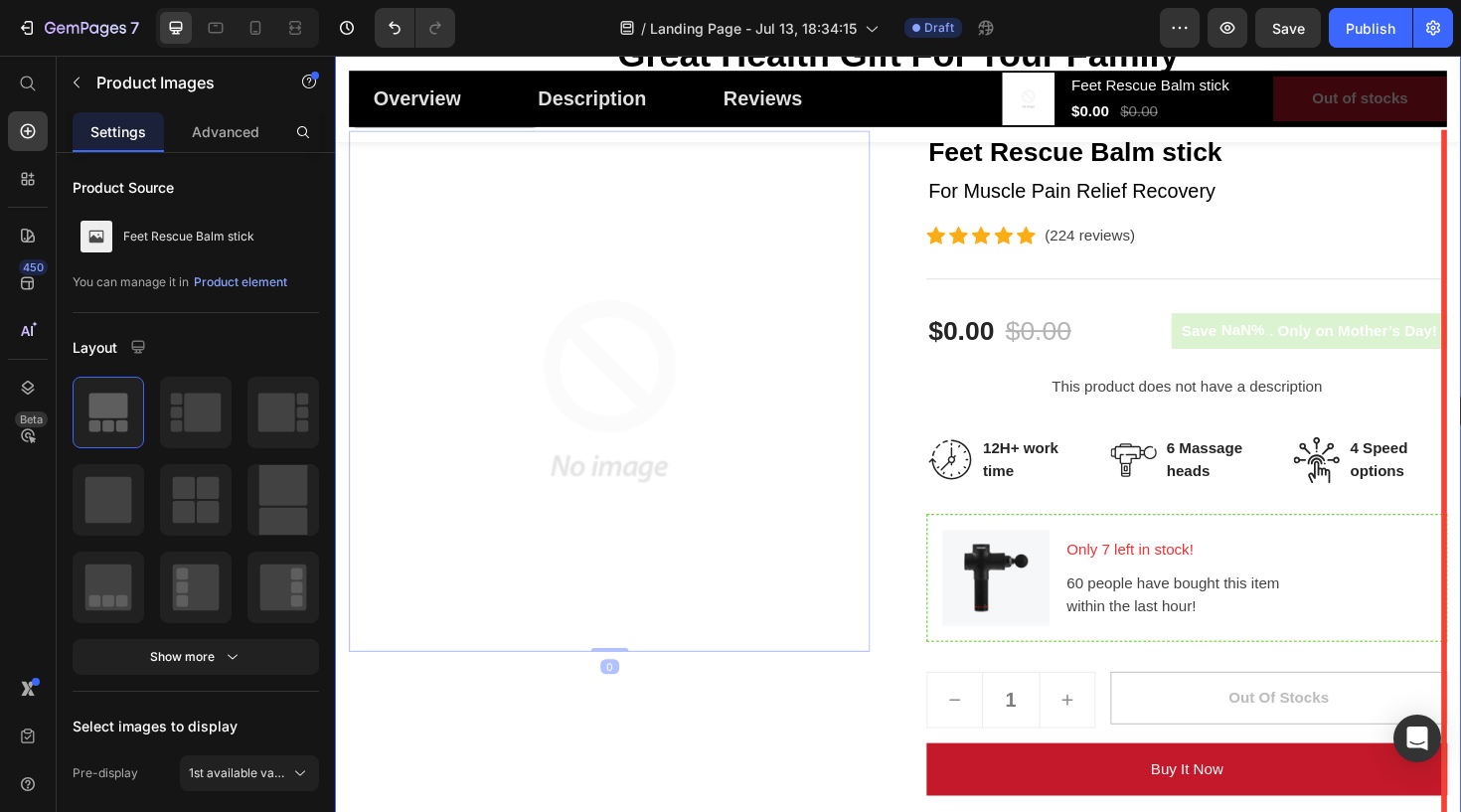 click on "Header Overview Button Description Button Reviews Button Row Product Images Feet Rescue Balm stick (P) Title $0.00 (P) Price $0.00 (P) Price Row Out of stocks (P) Cart Button Row Row Product Sticky Great Health Gift For Your Family Heading Row Product Images   0 Product Images   0 Feet Rescue Balm stick (P) Title For Muscle Pain Relief Recovery Text block                Icon                Icon                Icon                Icon                Icon Icon List Hoz (224 reviews) Text block Row                Title Line $0.00 (P) Price $0.00 (P) Price Row Save NaN% . Only on Mother’s Day! (P) Tag Row This product does not have a description (P) Description Image 12H+ work time Text block Row Image 6 Massage heads  Text block Row Image 4 Speed options Text block Row Row Image Only 7 left in stock! Text block 60 people have bought this item within the last hour! Text block Row 1 (P) Quantity out of stocks (P) Cart Button Row buy it now (P) Dynamic Checkout
Product" at bounding box center (931, 3480) 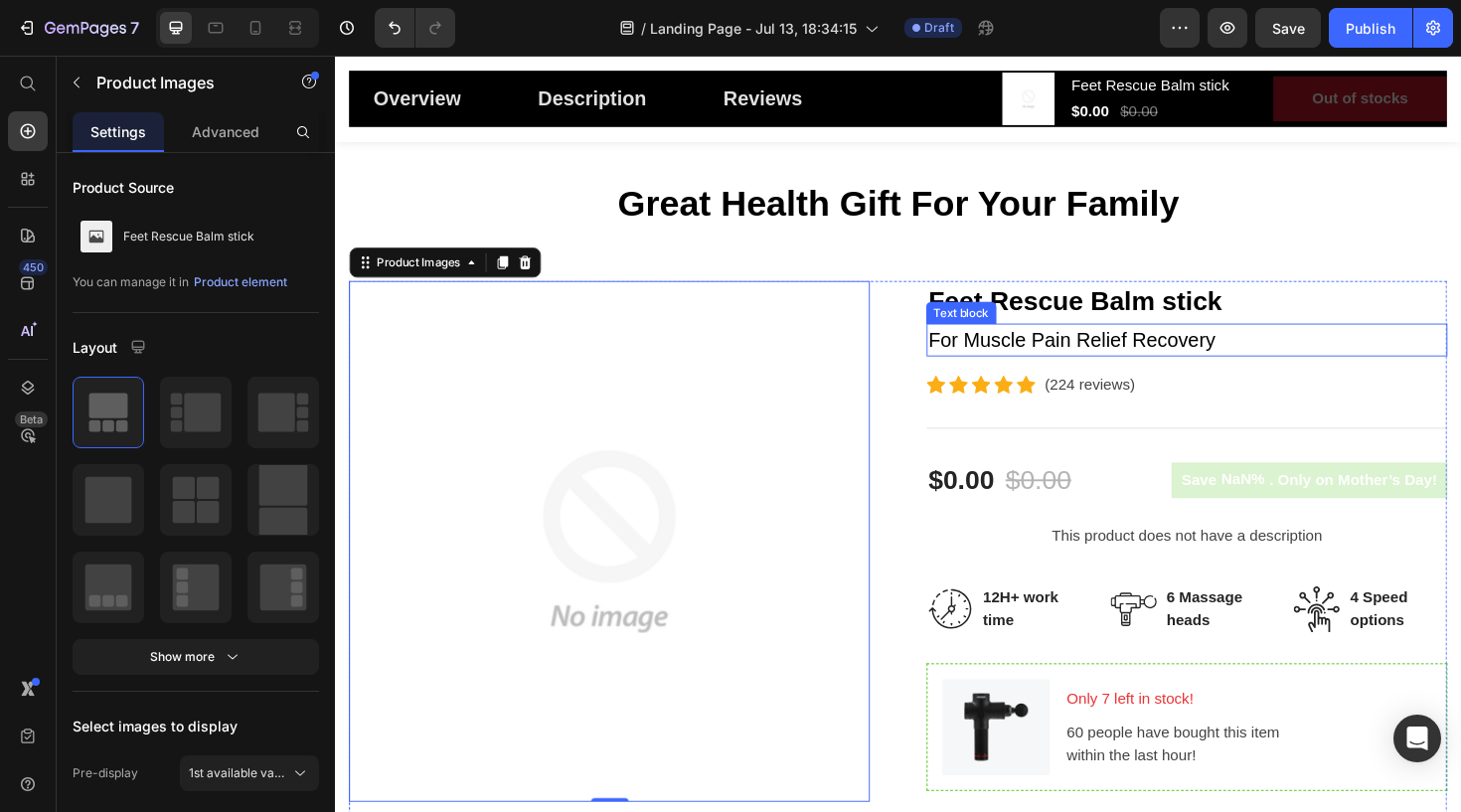 scroll, scrollTop: 62, scrollLeft: 0, axis: vertical 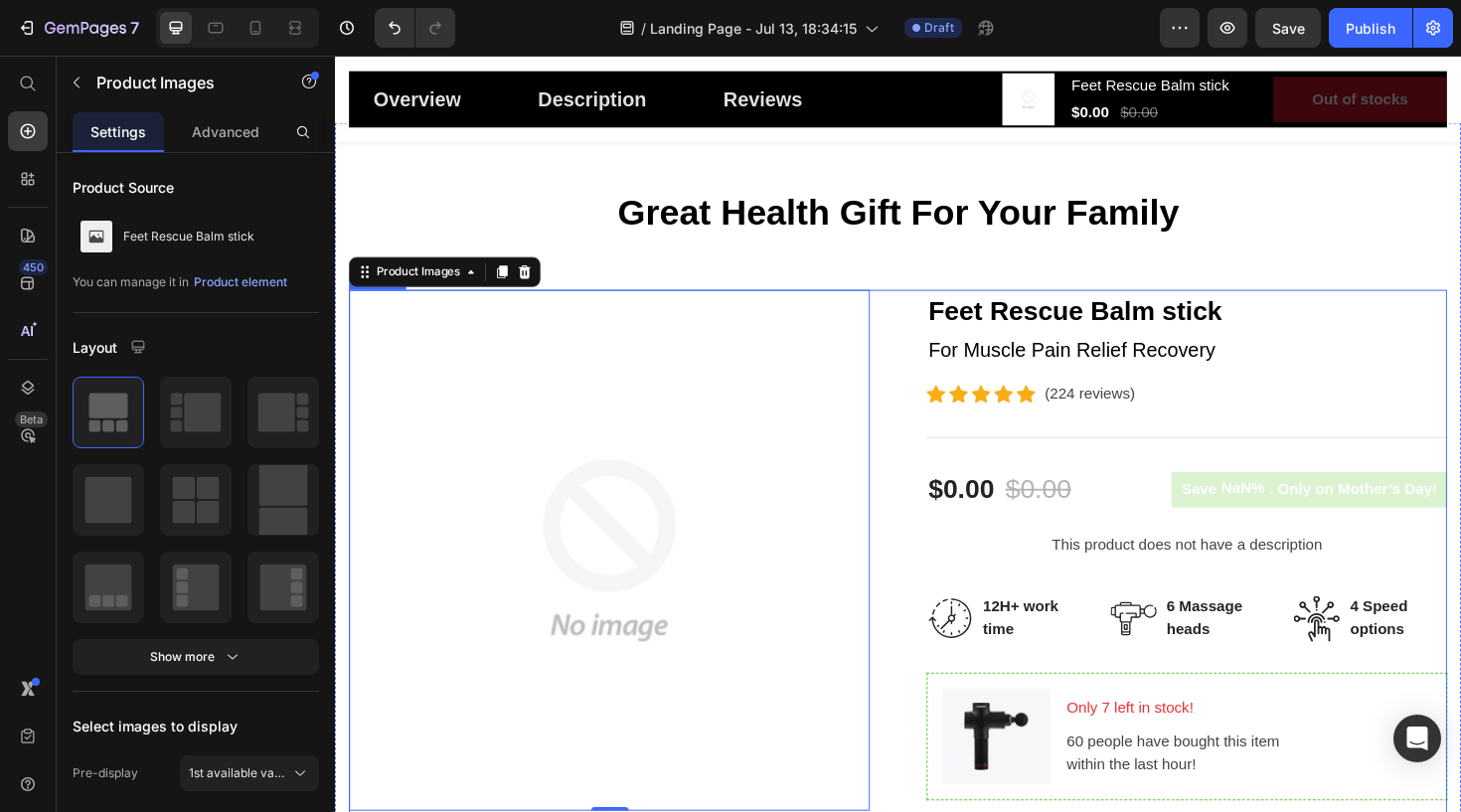 click on "Product Images   0 Feet Rescue Balm stick (P) Title For Muscle Pain Relief Recovery Text block                Icon                Icon                Icon                Icon                Icon Icon List Hoz (224 reviews) Text block Row                Title Line $0.00 (P) Price $0.00 (P) Price Row Save NaN% . Only on Mother’s Day! (P) Tag Row This product does not have a description (P) Description Image 12H+ work time Text block Row Image 6 Massage heads  Text block Row Image 4 Speed options Text block Row Row Image Only 7 left in stock! Text block 60 people have bought this item within the last hour! Text block Row 1 (P) Quantity out of stocks (P) Cart Button Row buy it now (P) Dynamic Checkout
Specifications
What's in the box?
How to use Accordion Product" at bounding box center (931, 782) 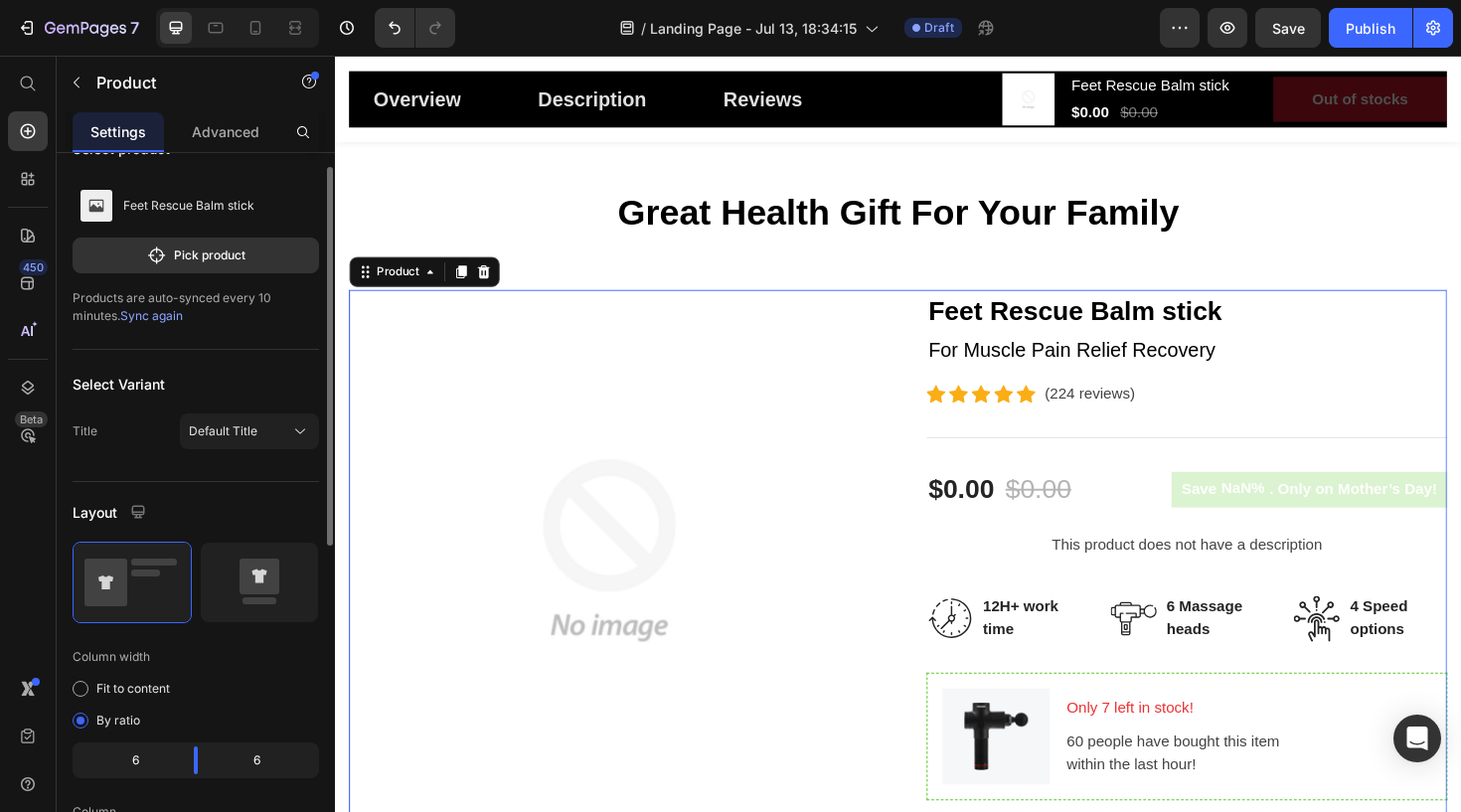scroll, scrollTop: 45, scrollLeft: 0, axis: vertical 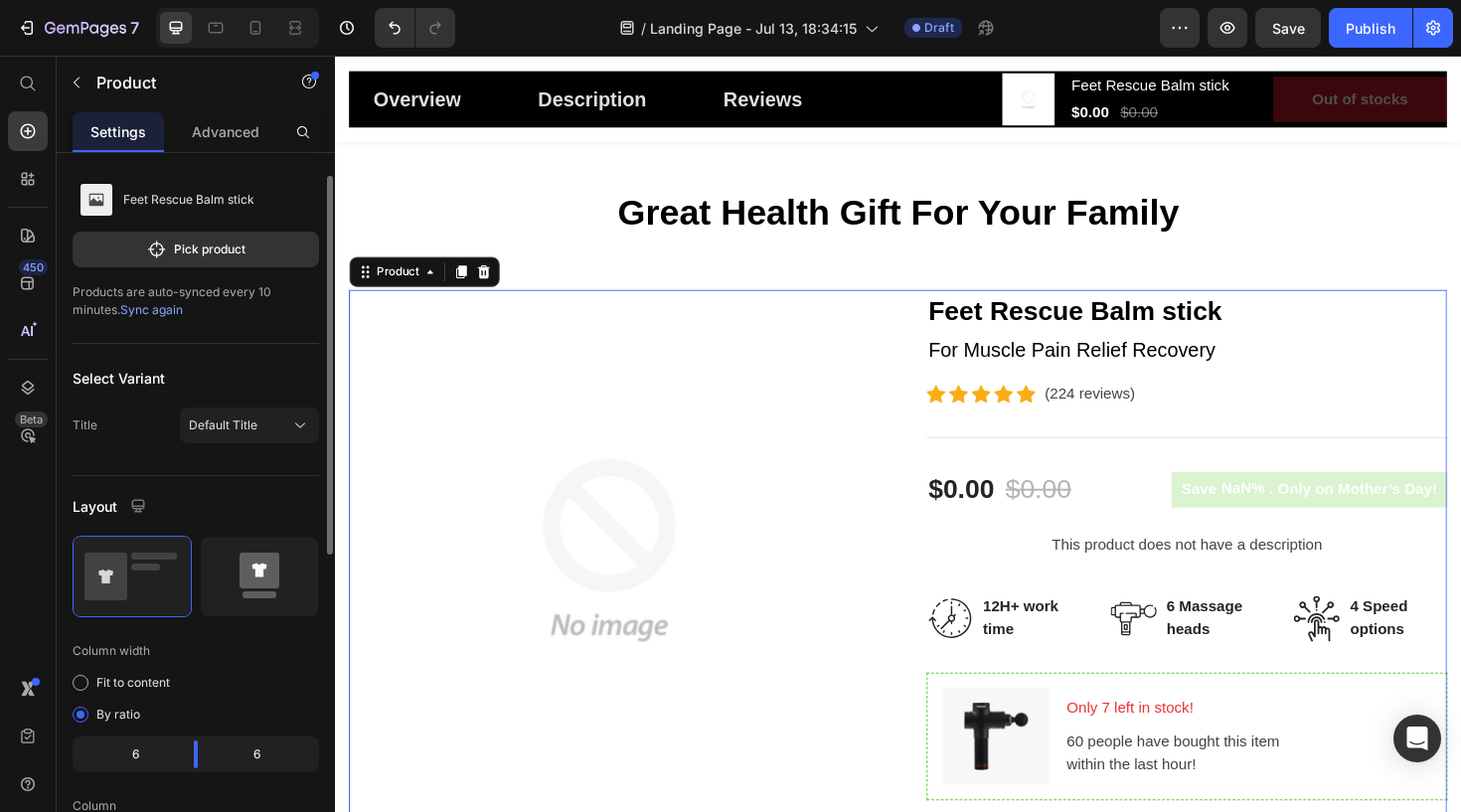 click 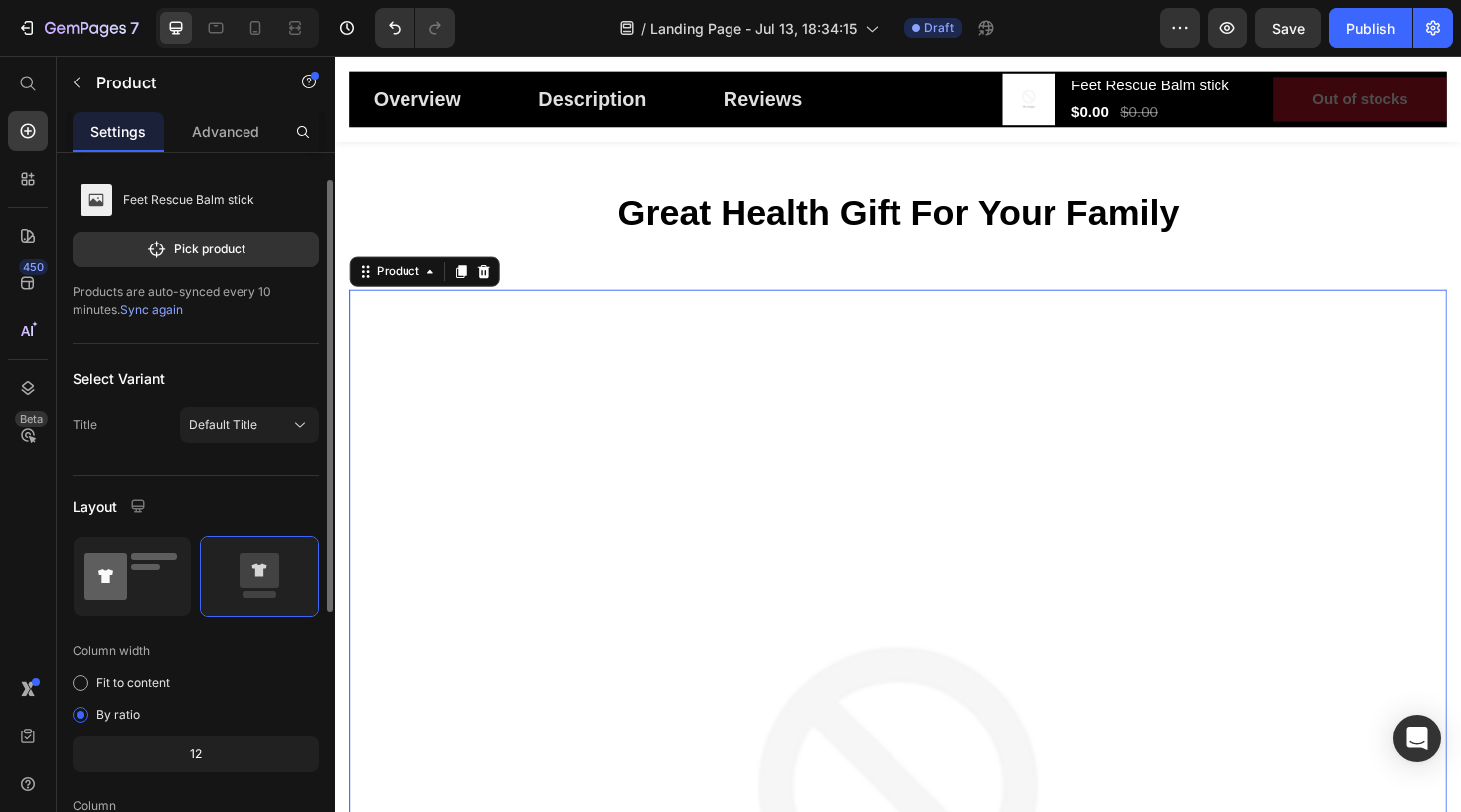 click 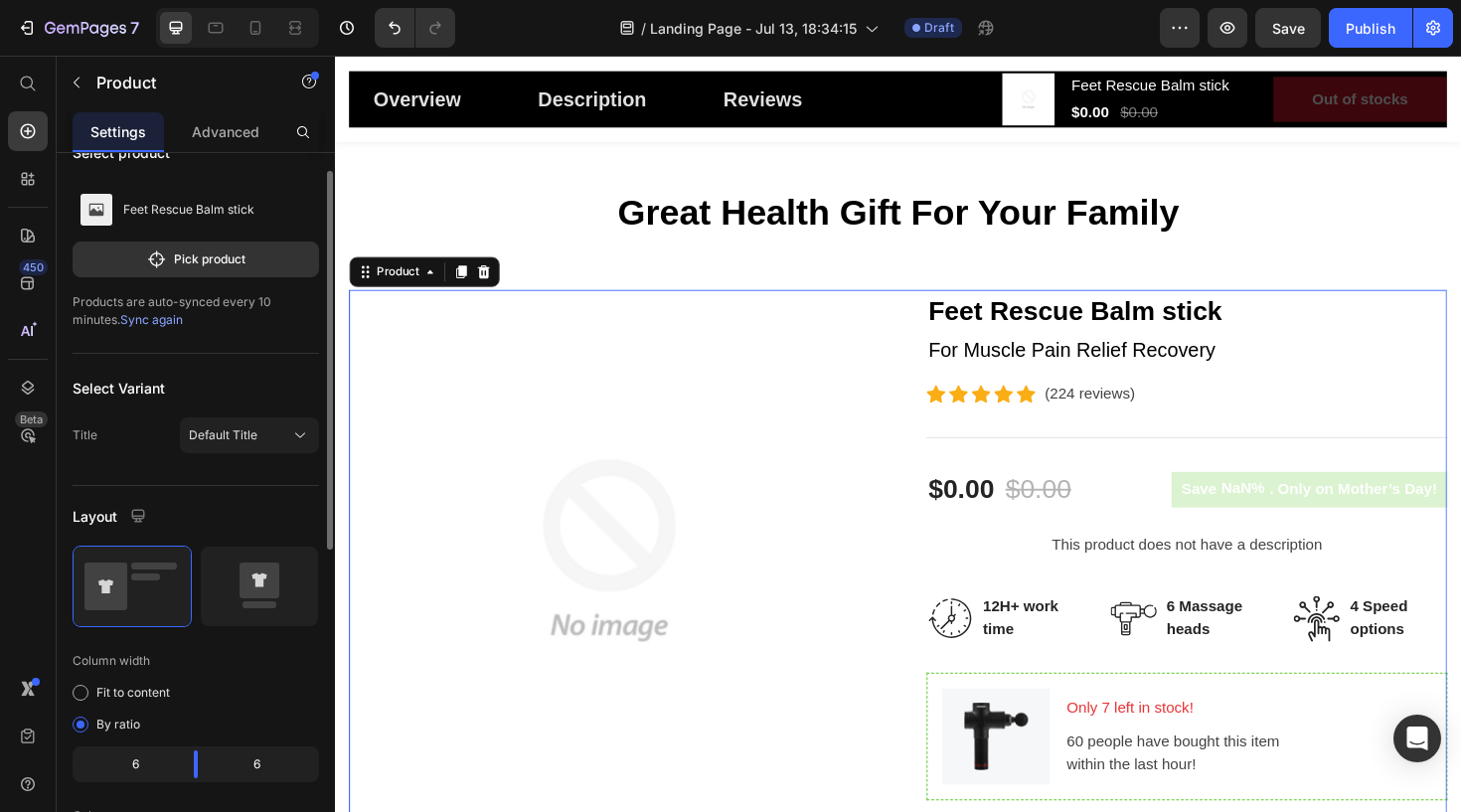 scroll, scrollTop: 0, scrollLeft: 0, axis: both 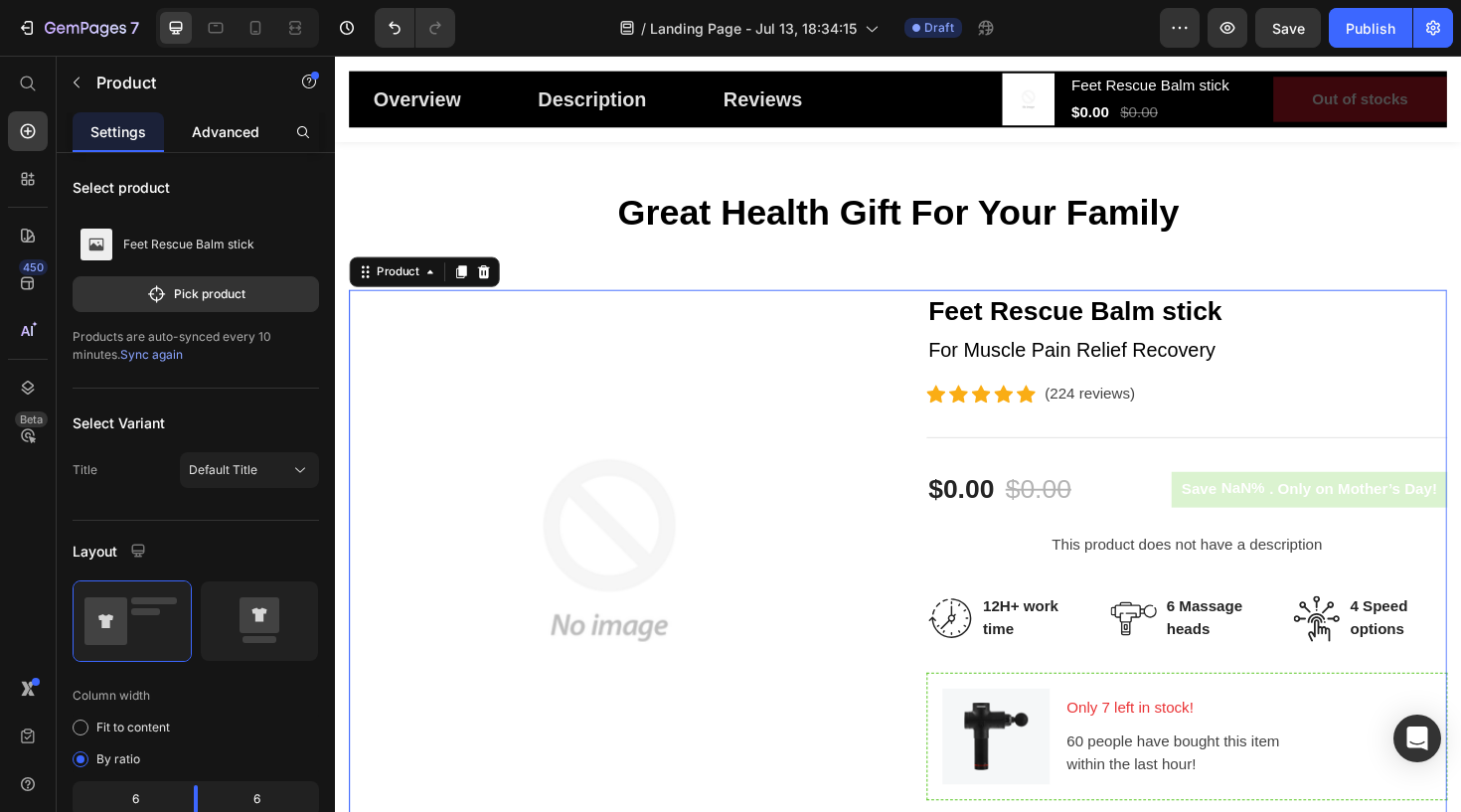 click on "Advanced" at bounding box center (226, 131) 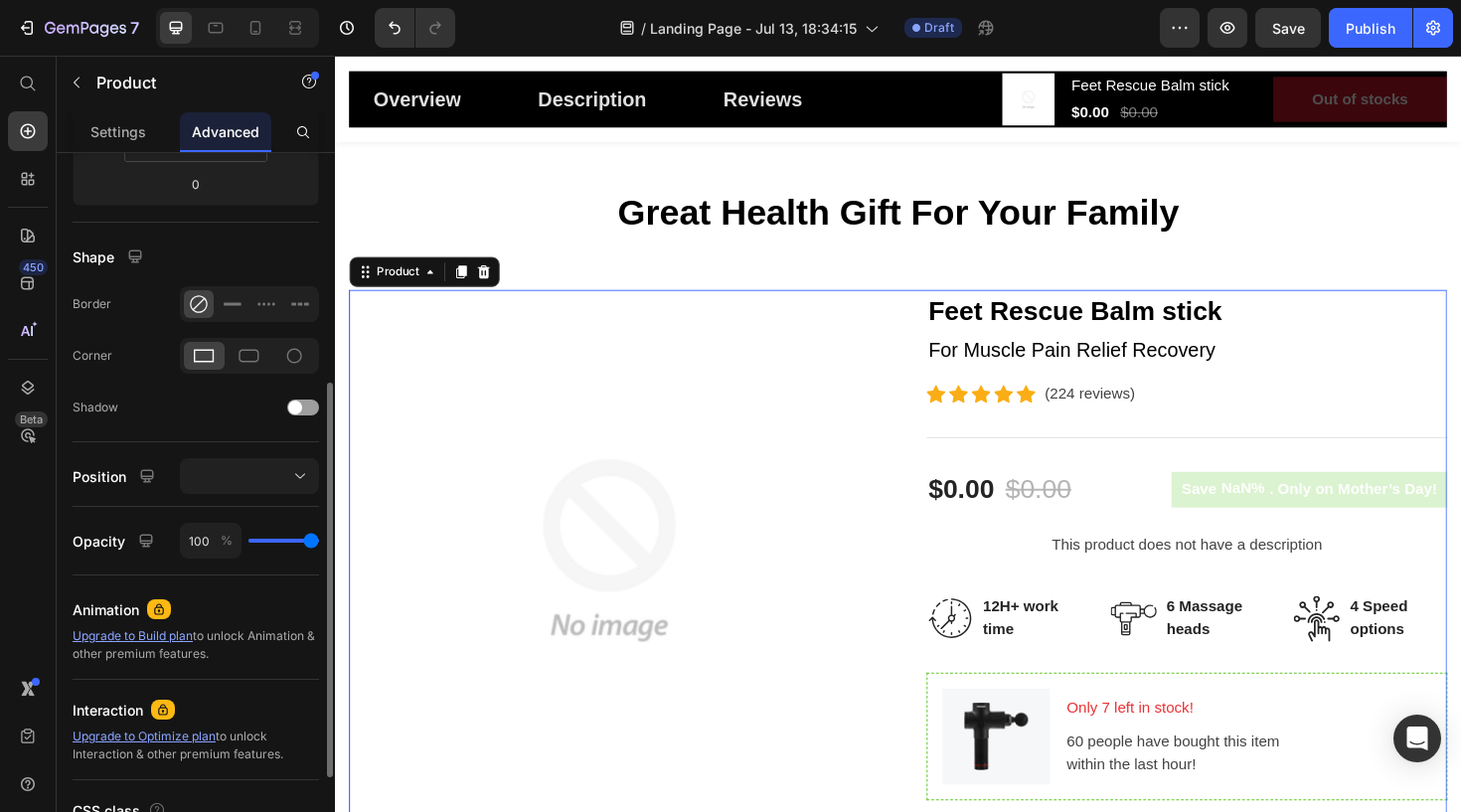 scroll, scrollTop: 422, scrollLeft: 0, axis: vertical 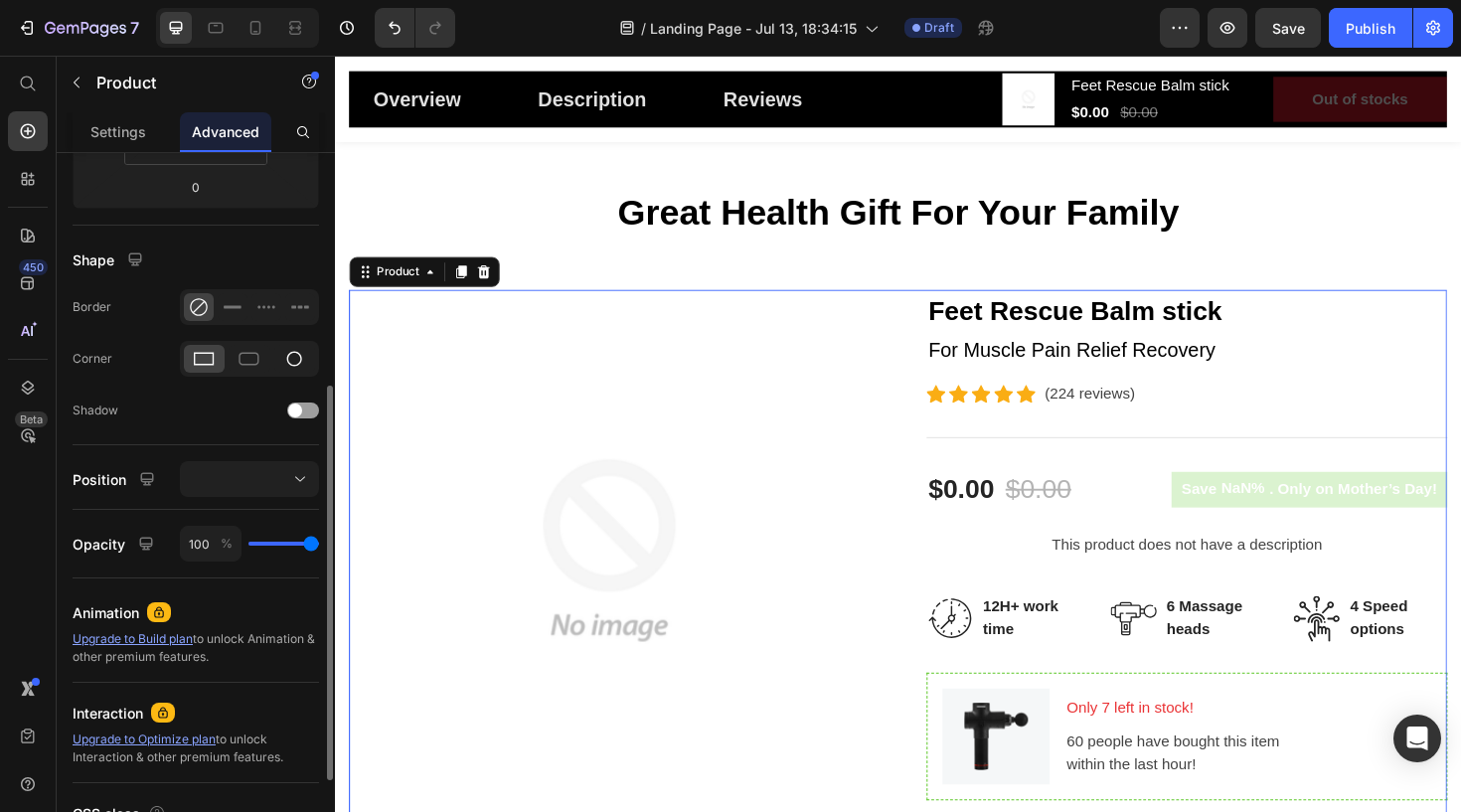 click 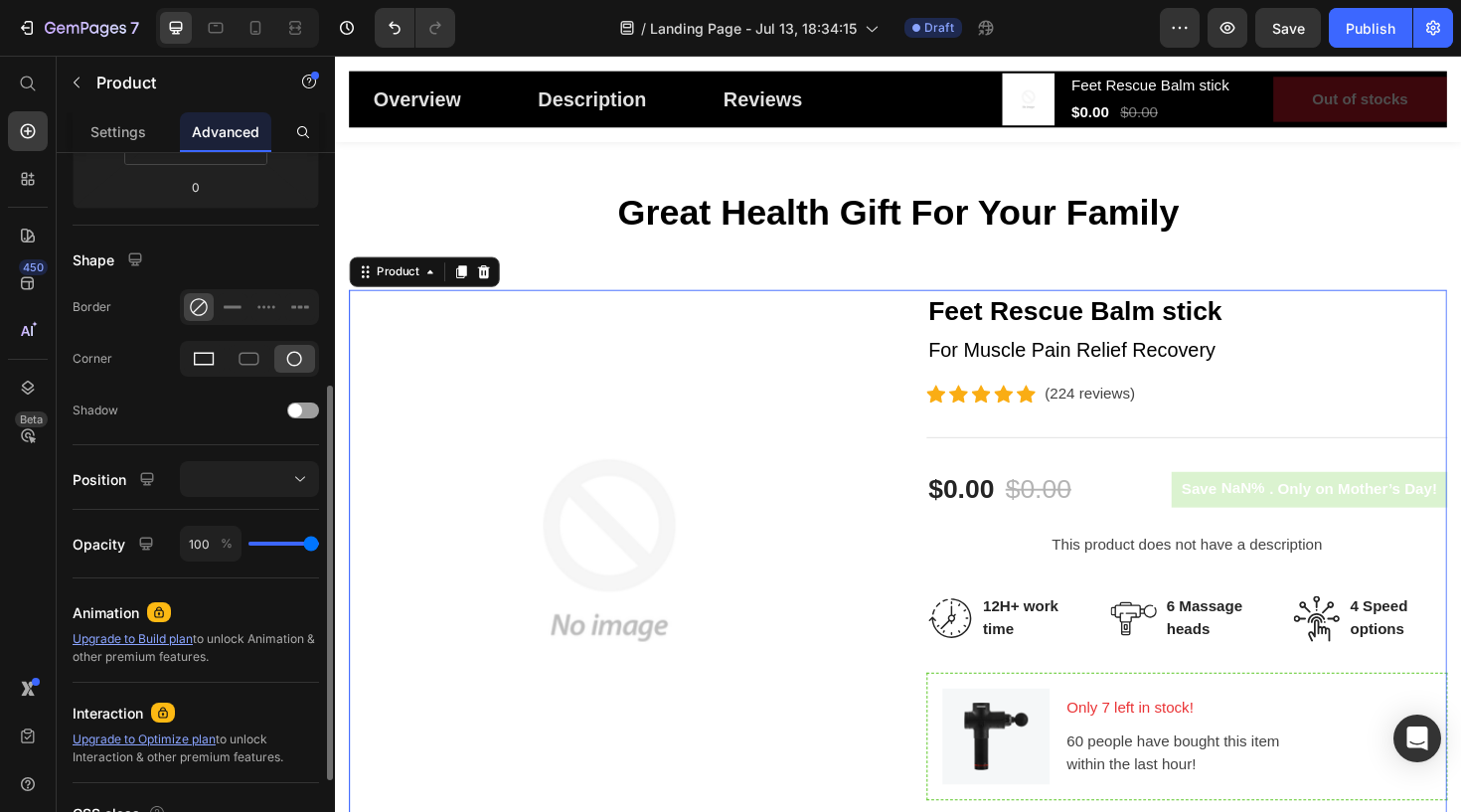 click 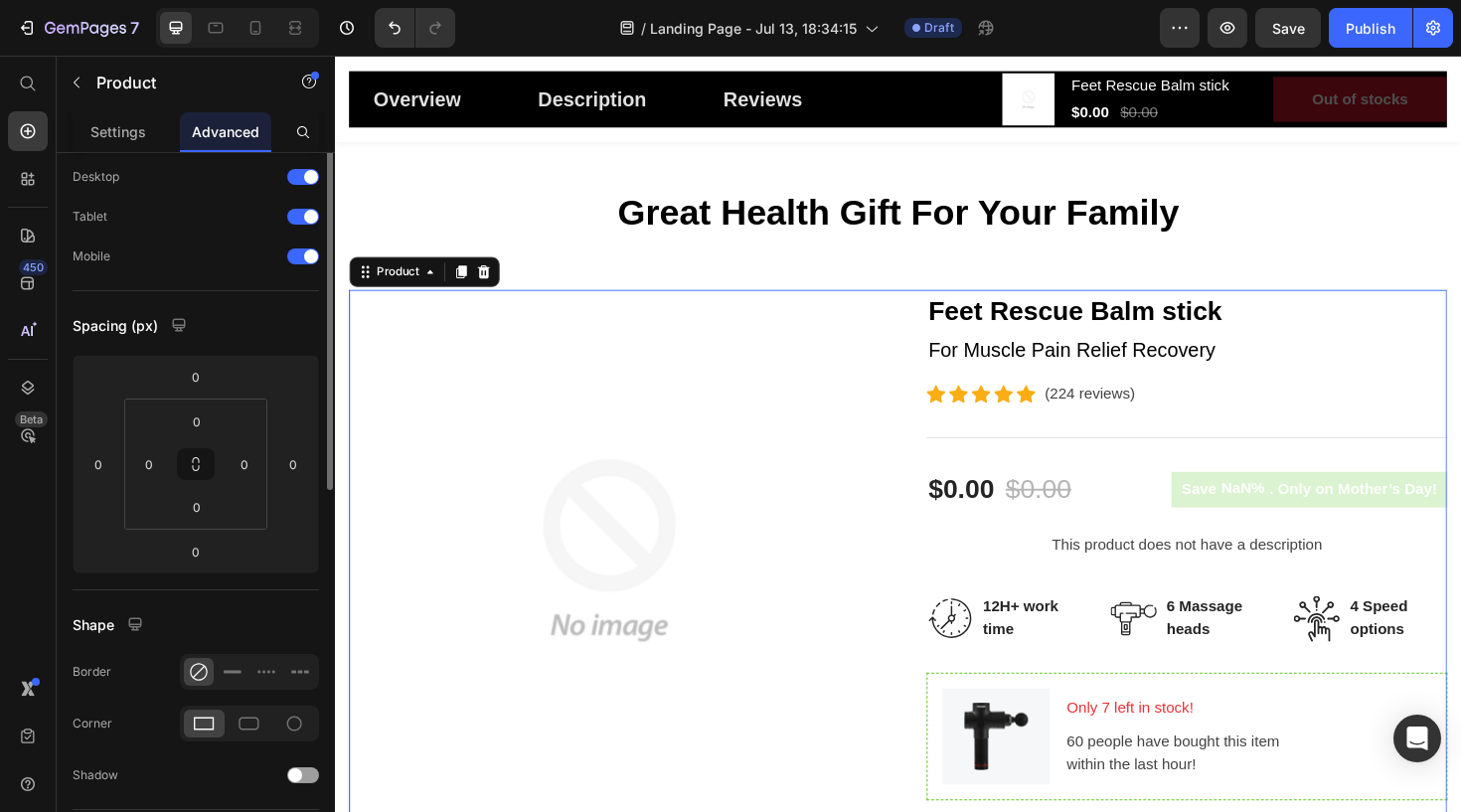 scroll, scrollTop: 0, scrollLeft: 0, axis: both 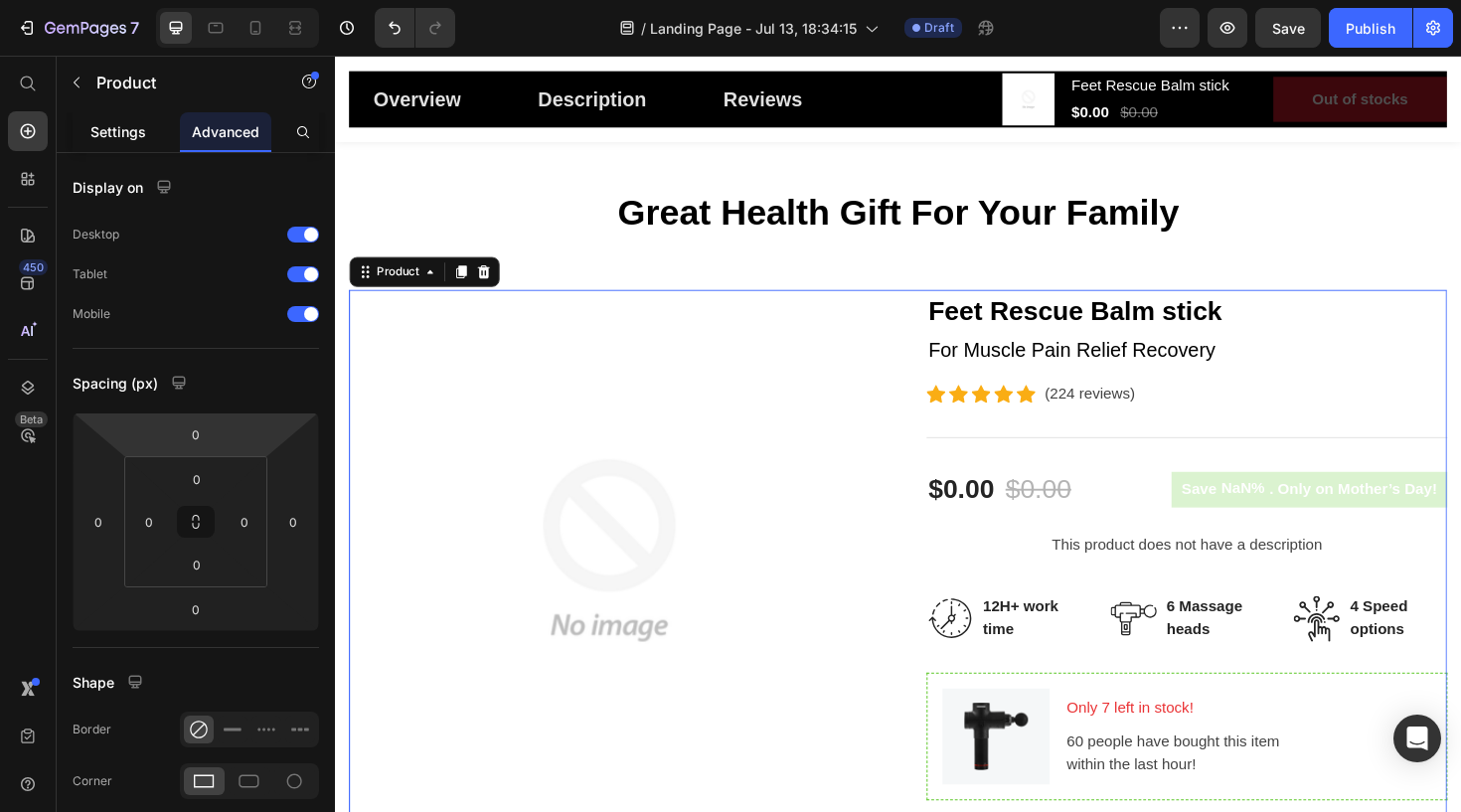 click on "Settings" at bounding box center [118, 131] 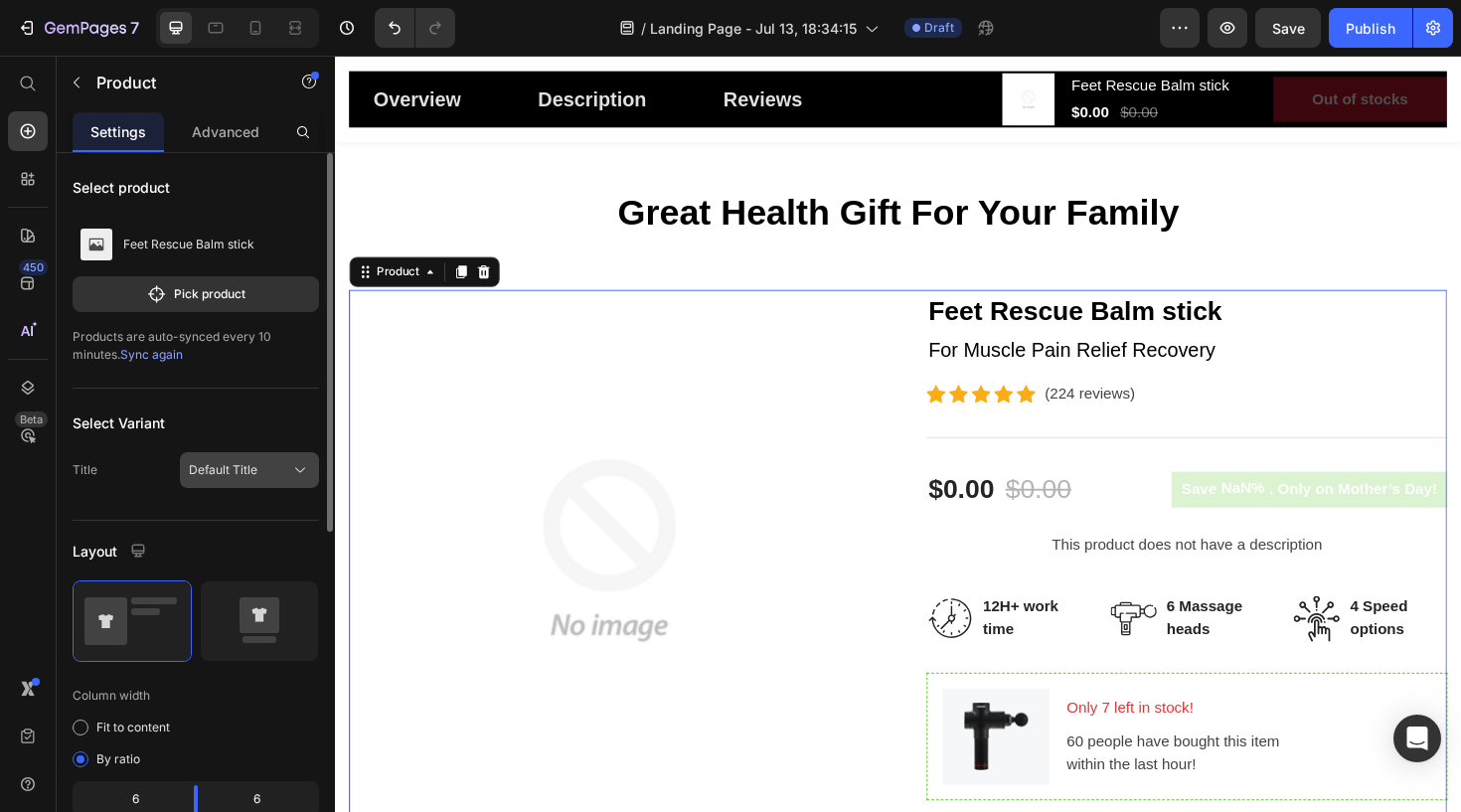 click on "Default Title" 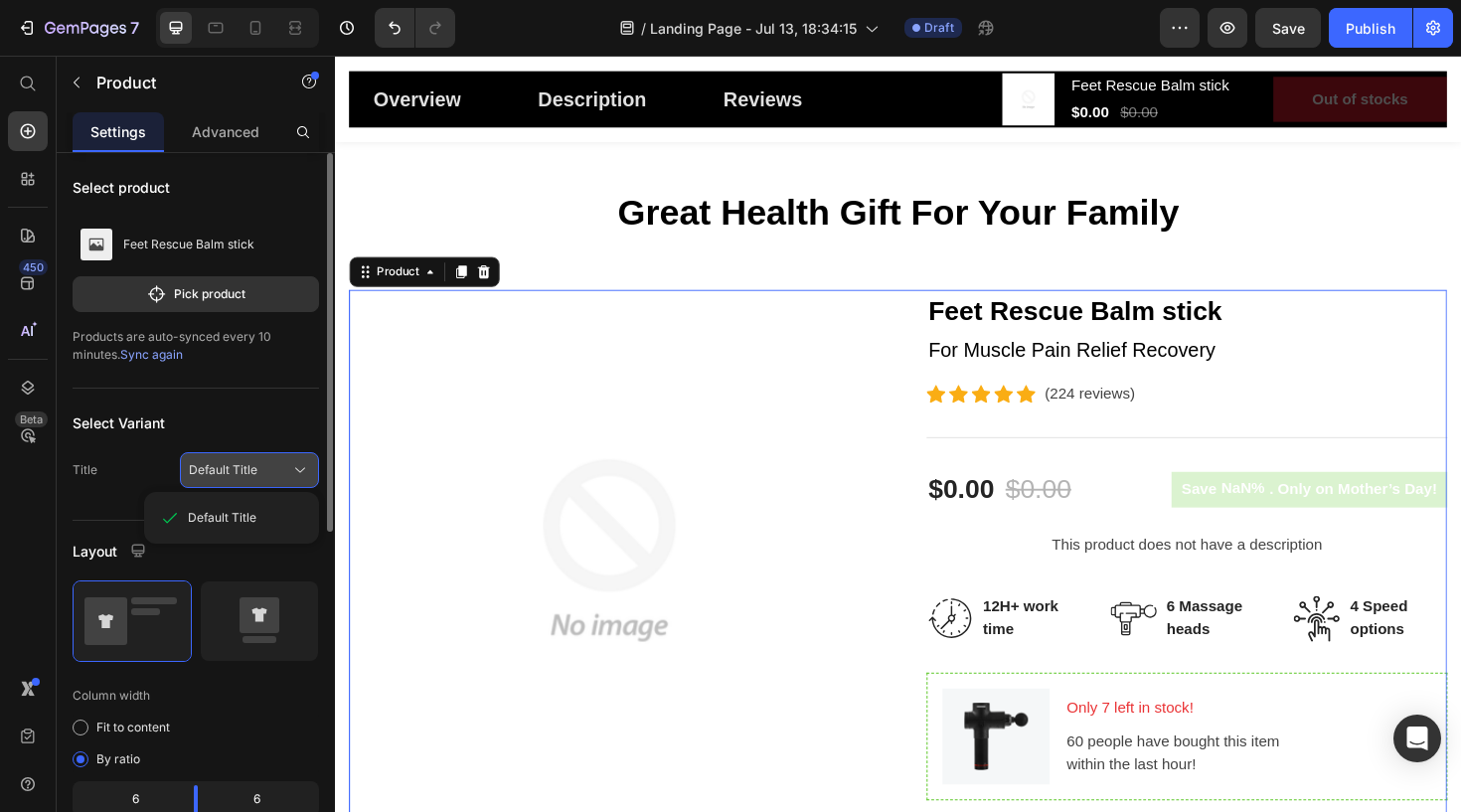 click on "Default Title" 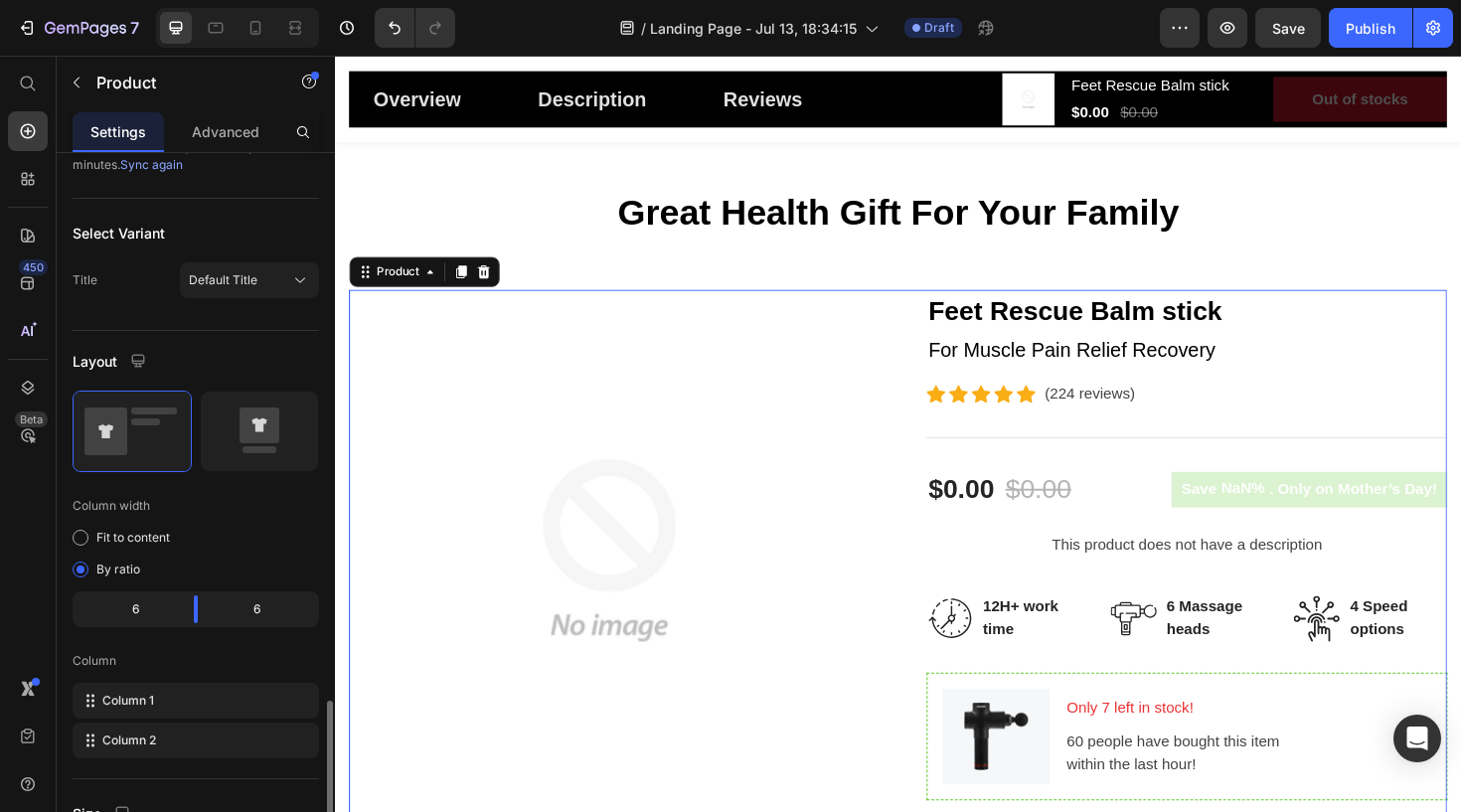 scroll, scrollTop: 0, scrollLeft: 0, axis: both 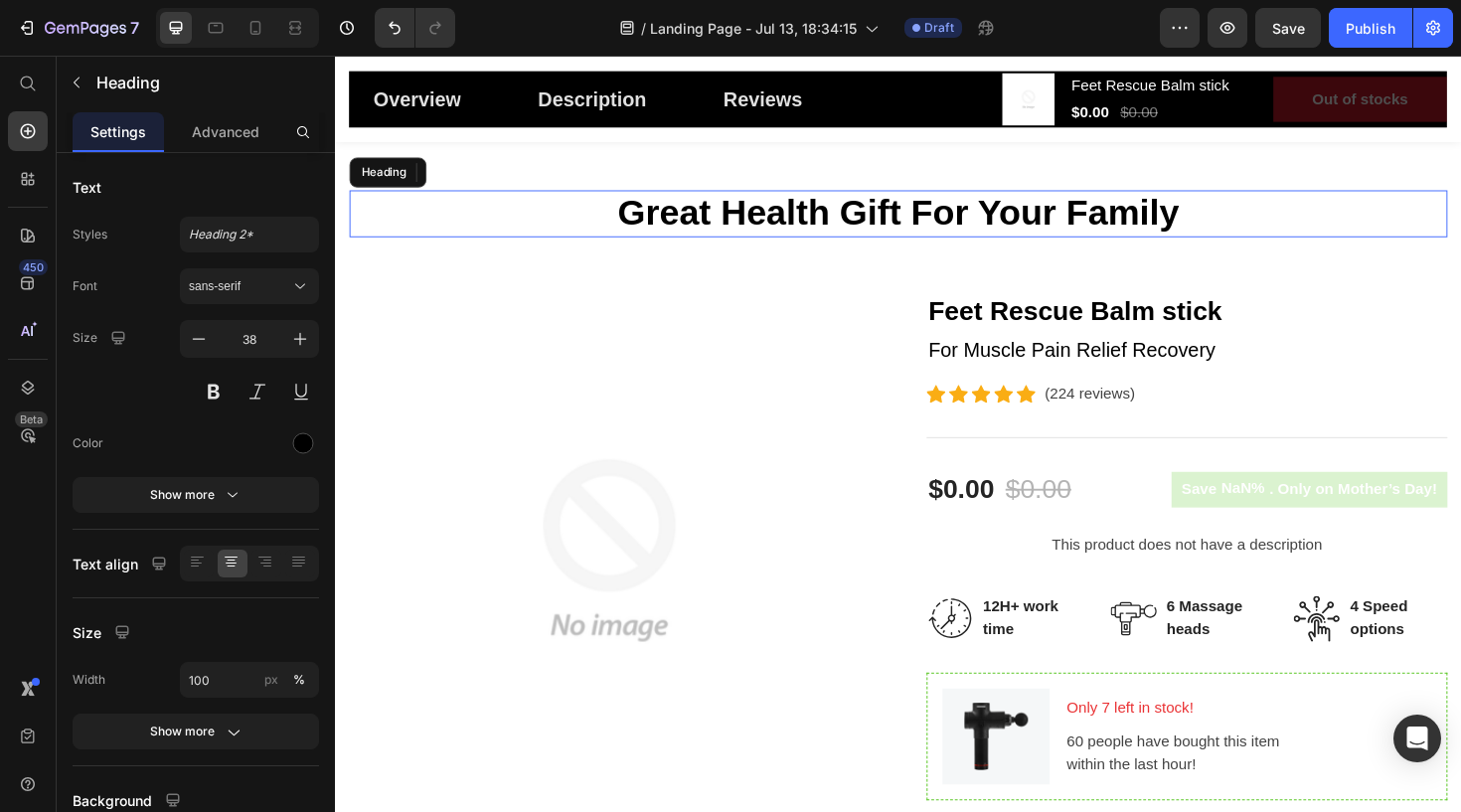 click on "Great Health Gift For Your Family" at bounding box center (931, 223) 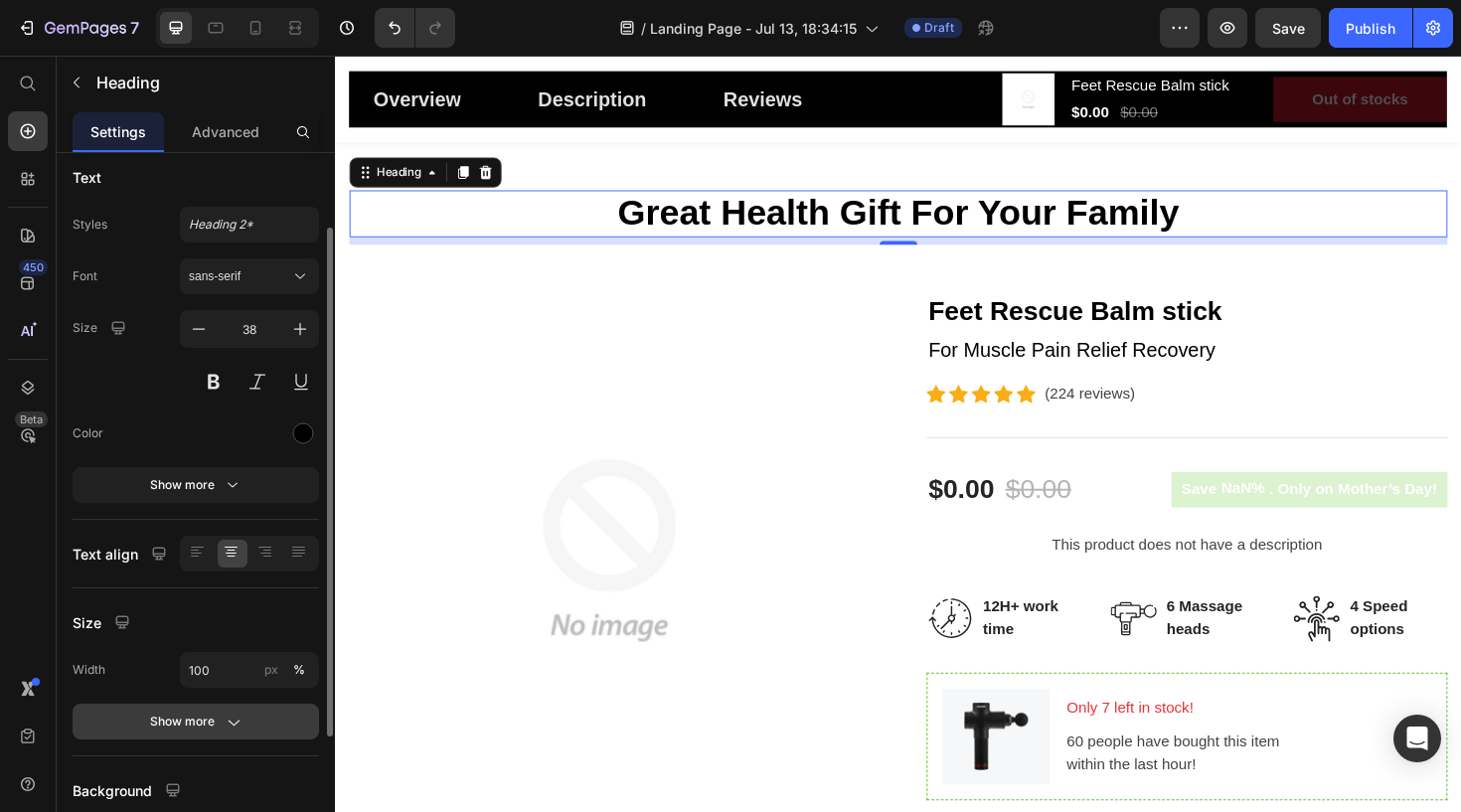 scroll, scrollTop: 0, scrollLeft: 0, axis: both 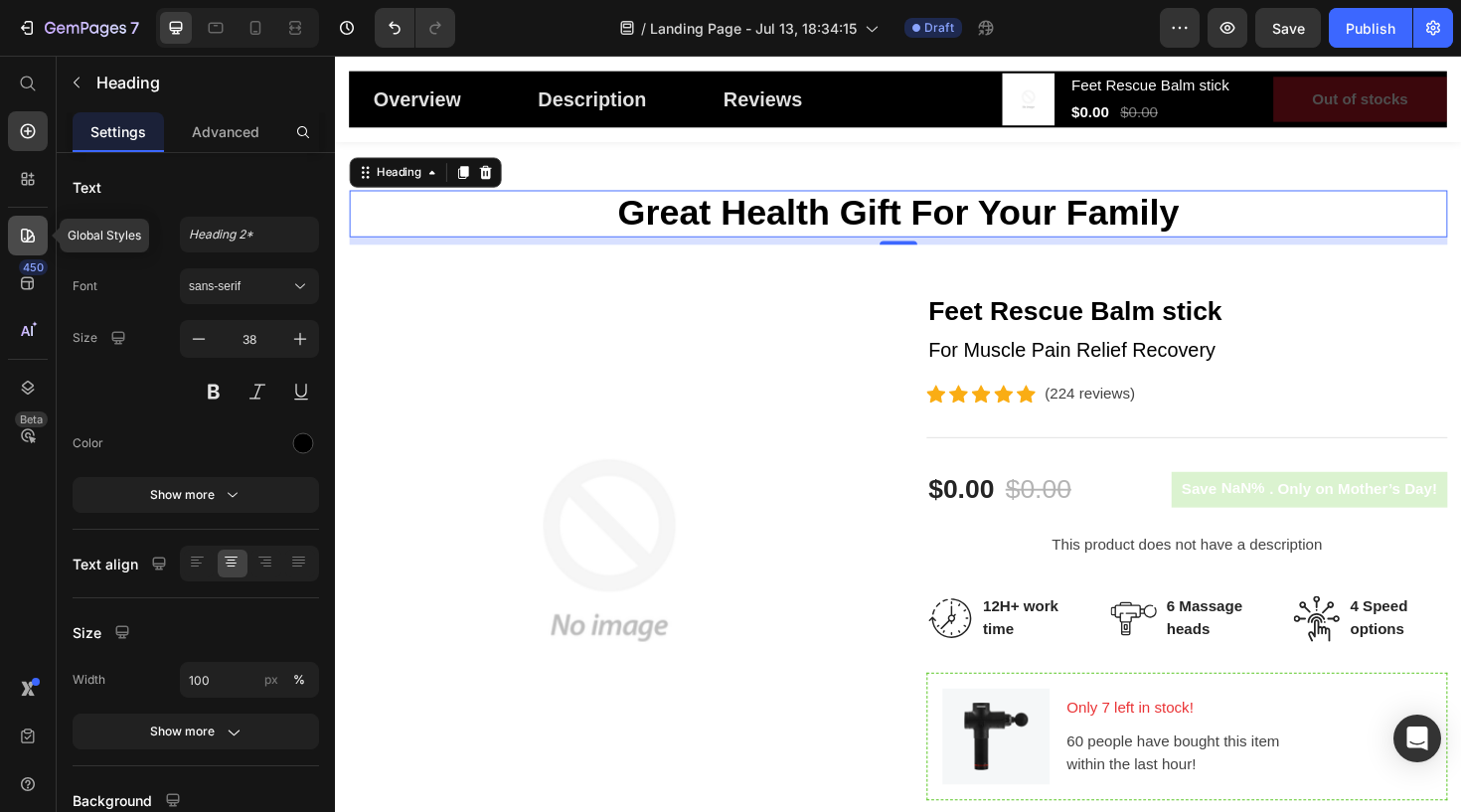 click 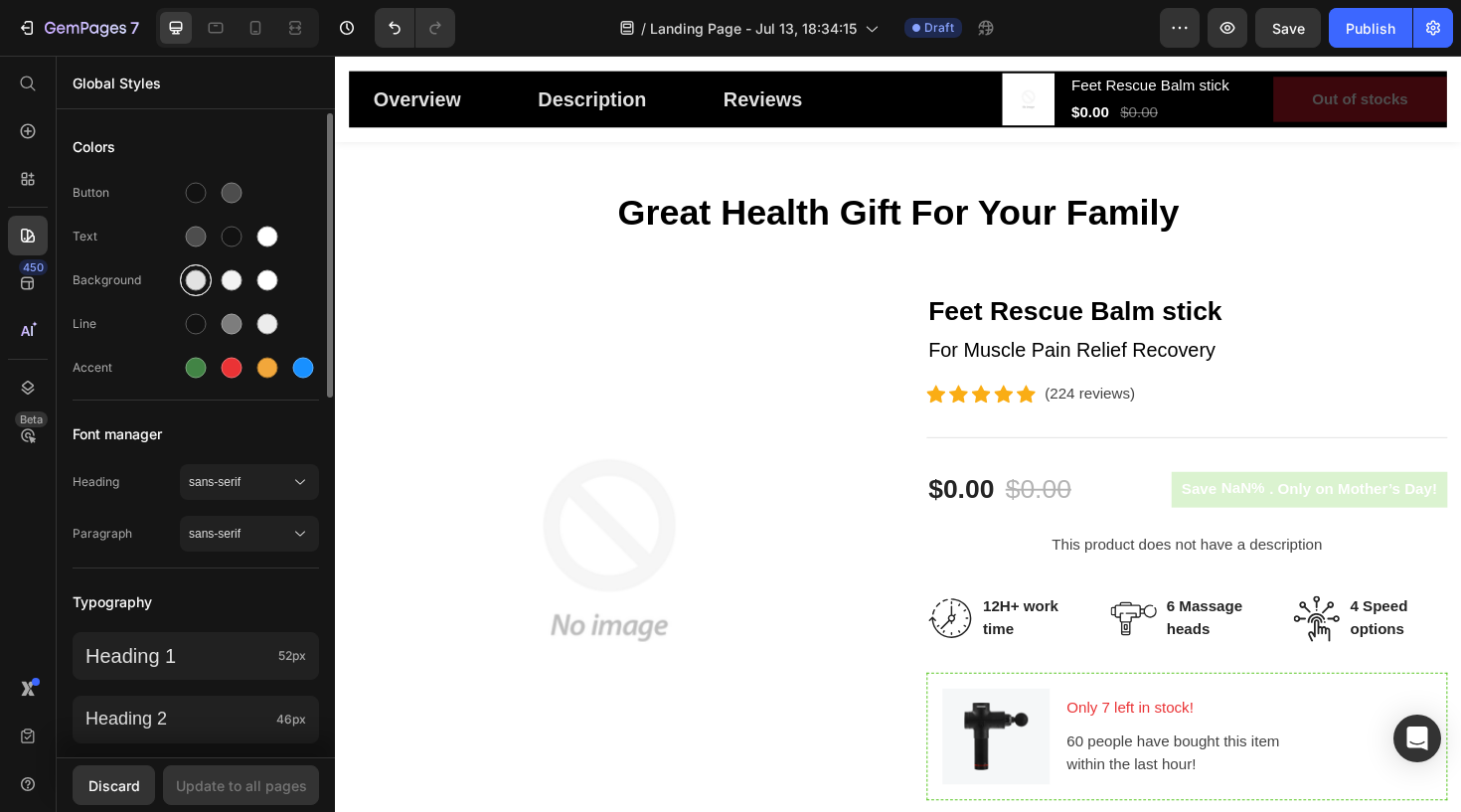 click at bounding box center [196, 280] 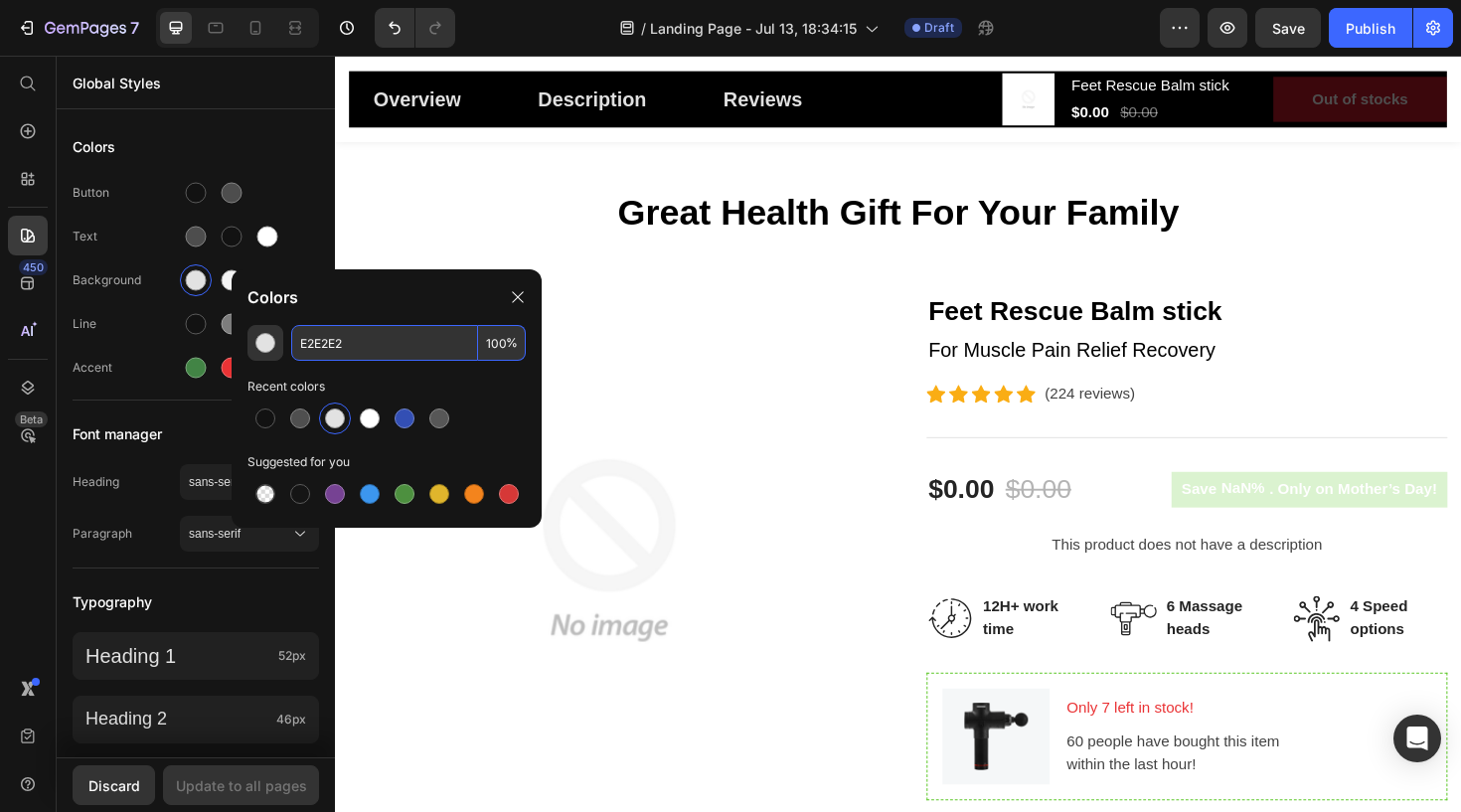 drag, startPoint x: 381, startPoint y: 349, endPoint x: 325, endPoint y: 349, distance: 56 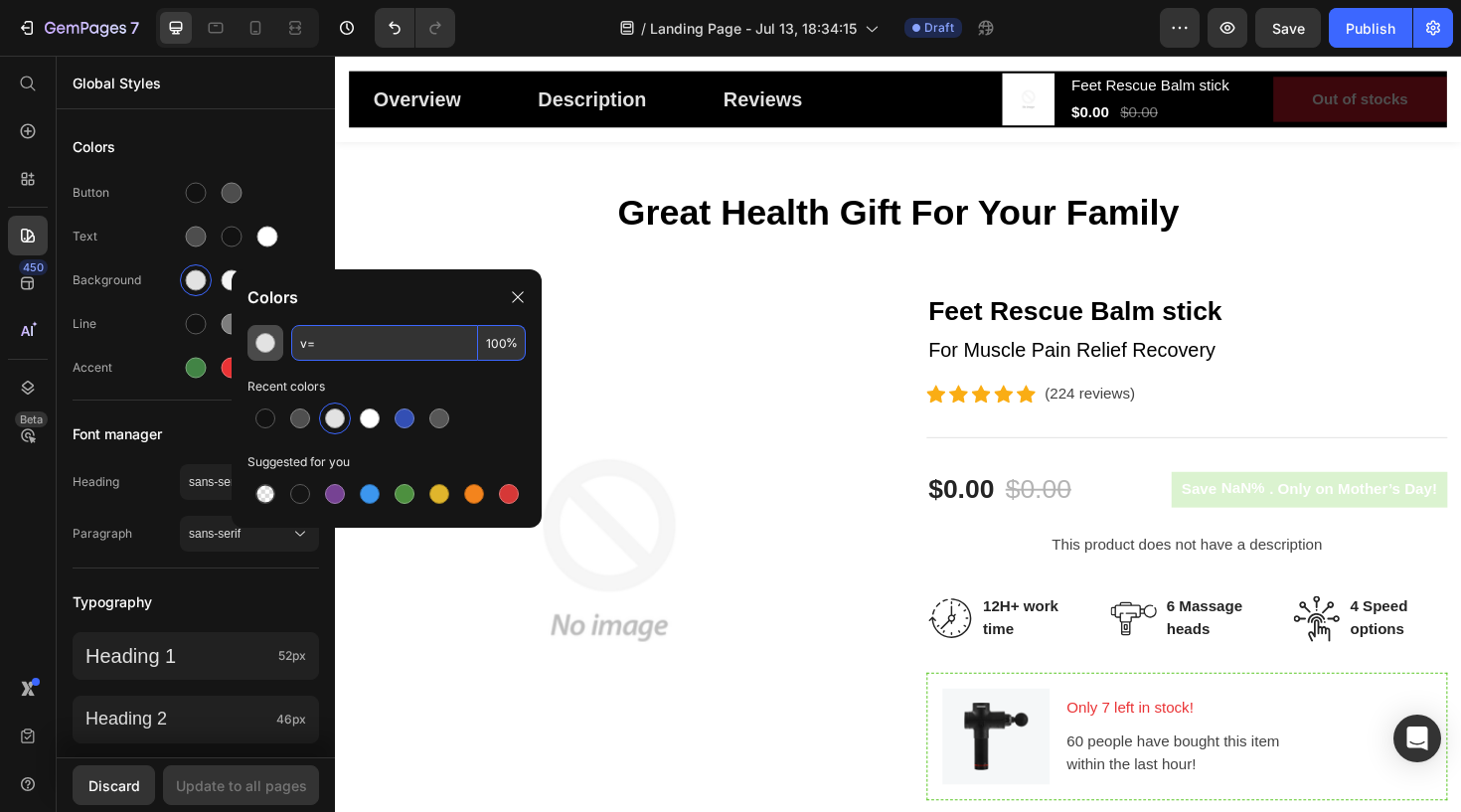 type on "v" 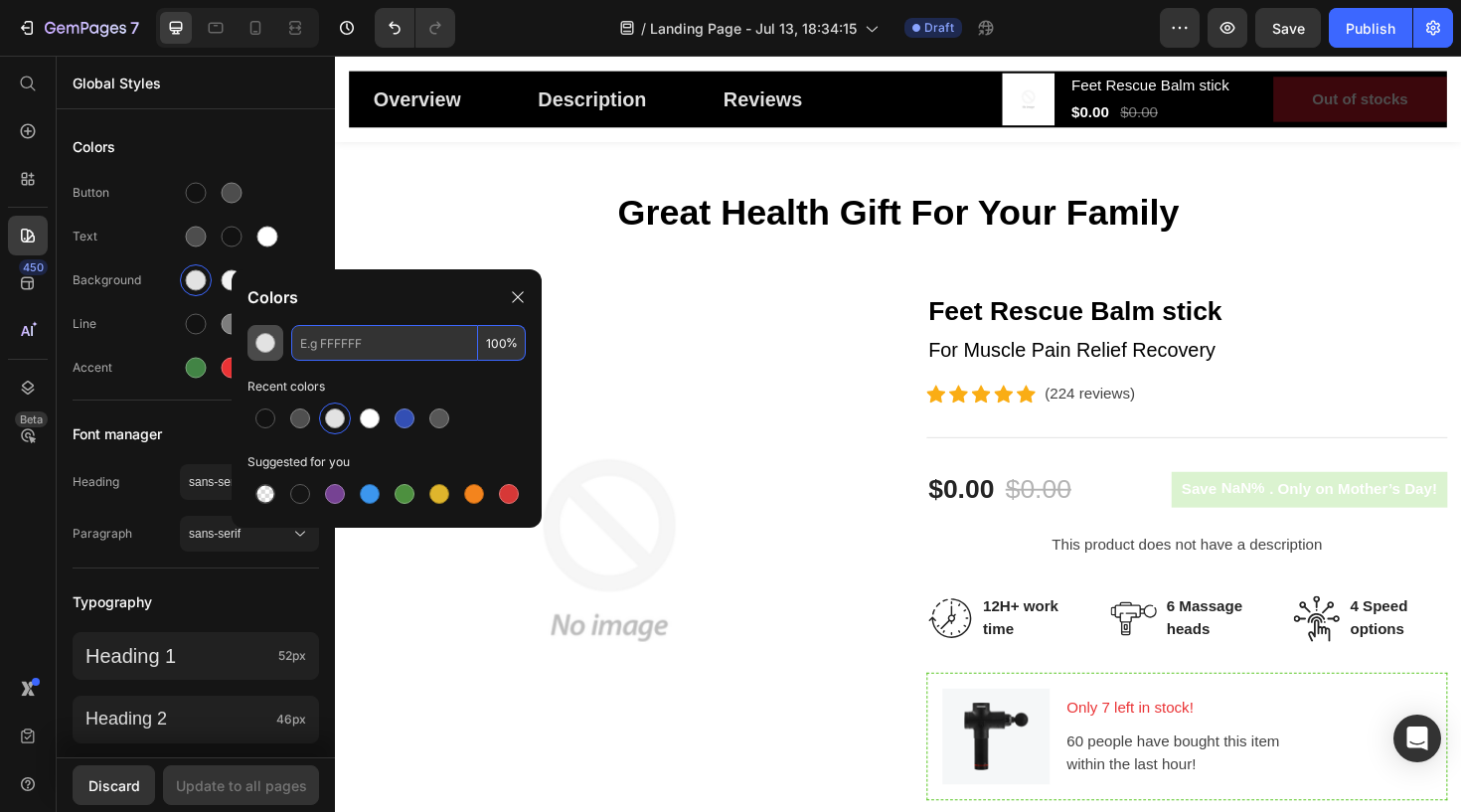 type on "v" 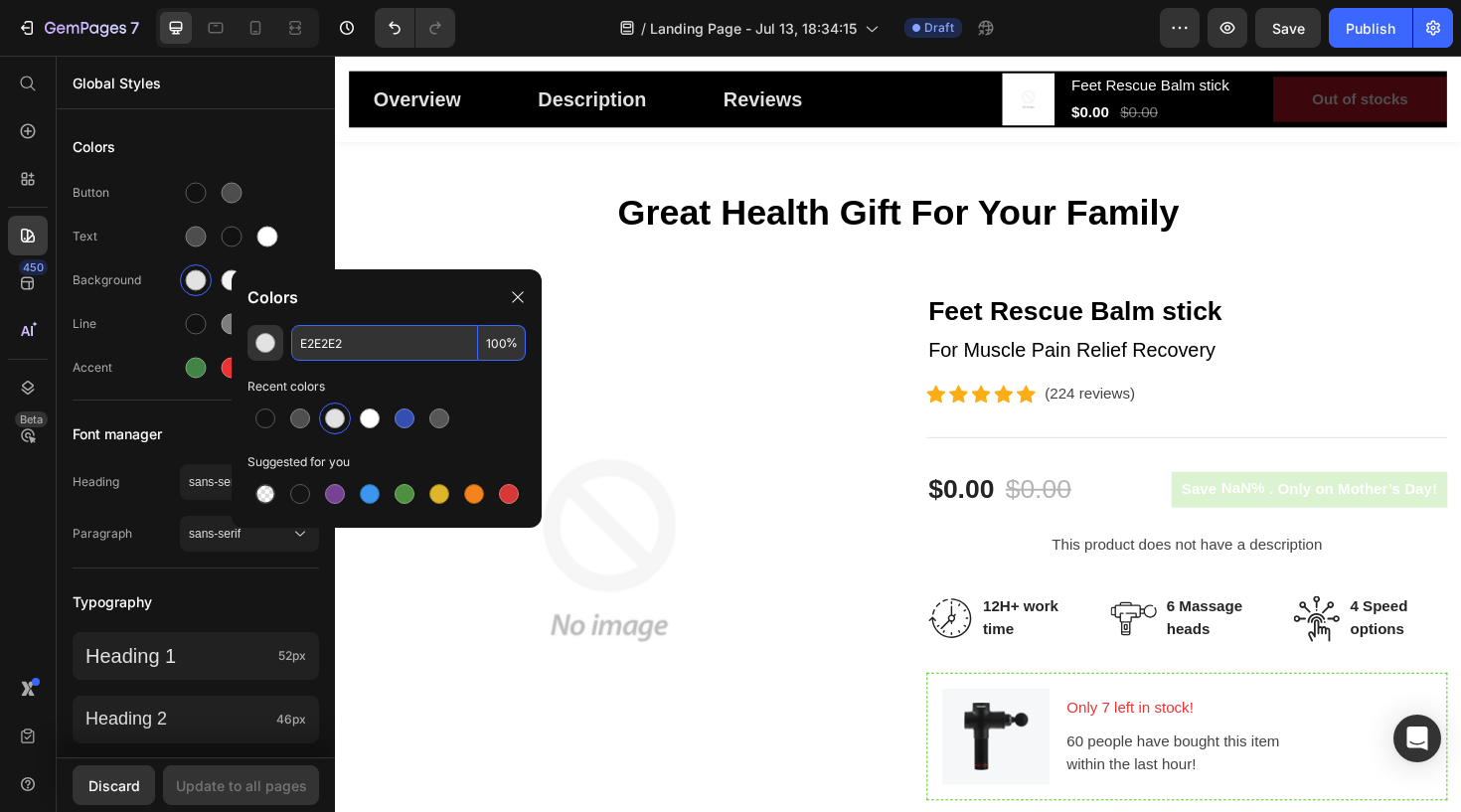paste on "#f4f1eb" 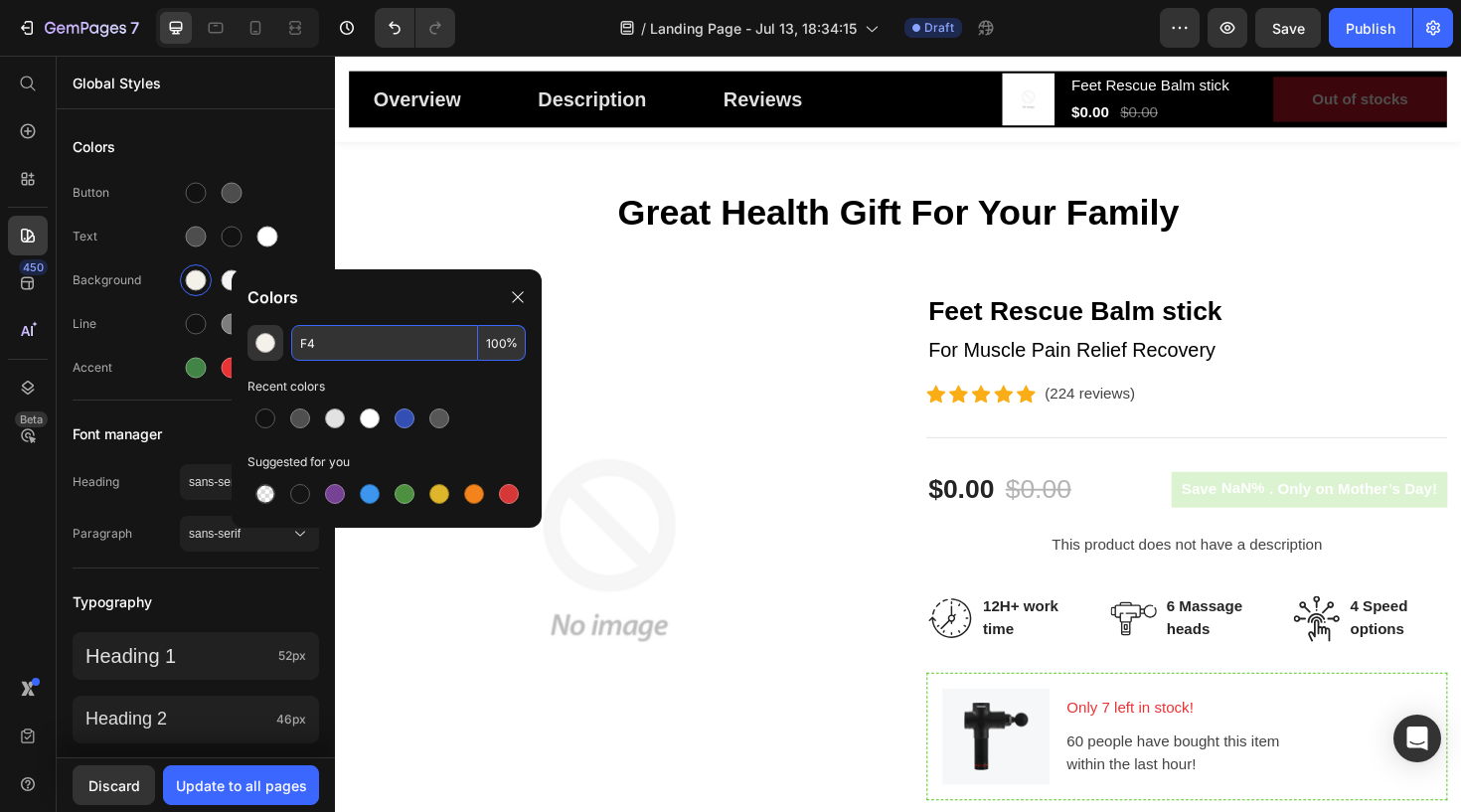 type on "F" 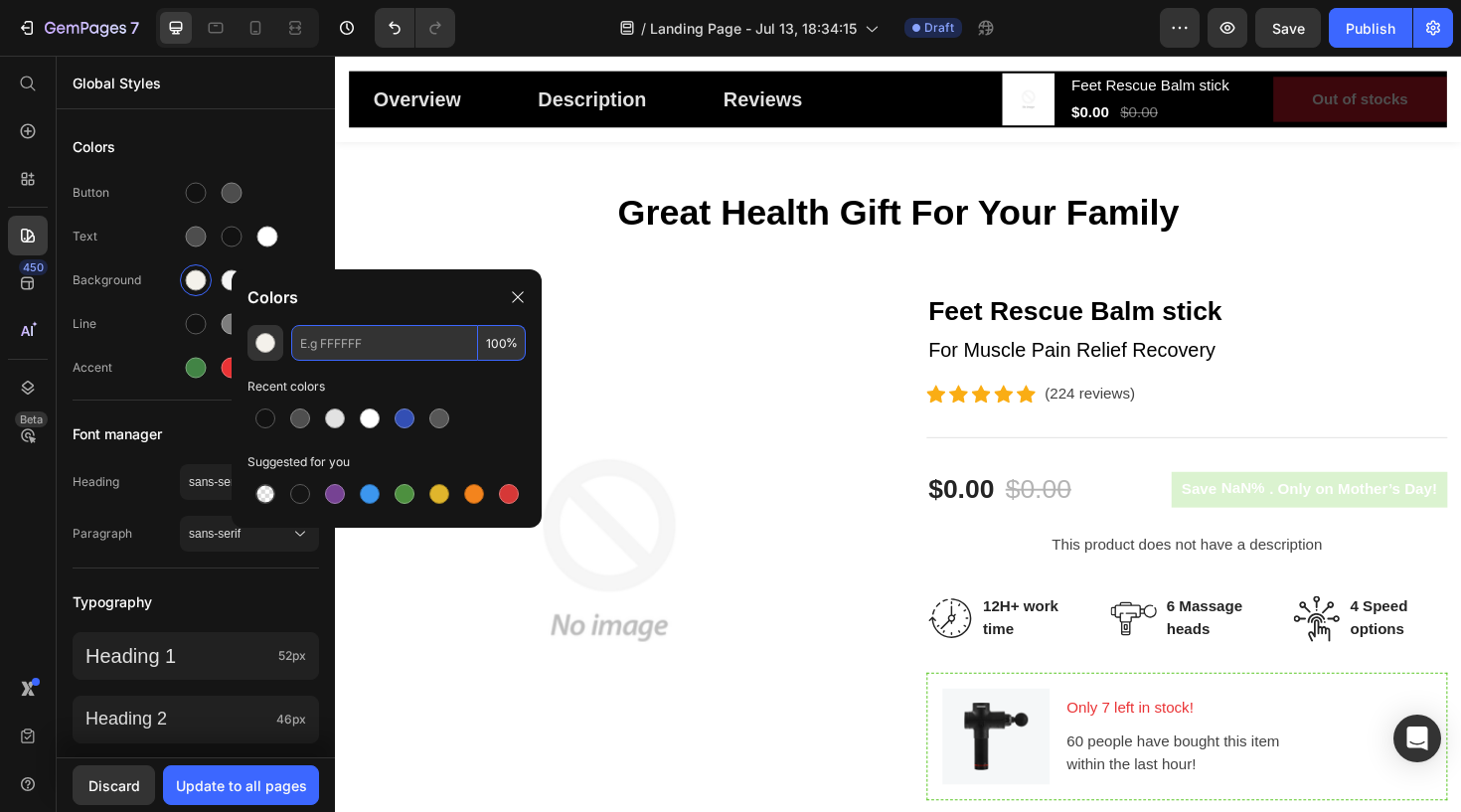 paste on "#f4f1eb" 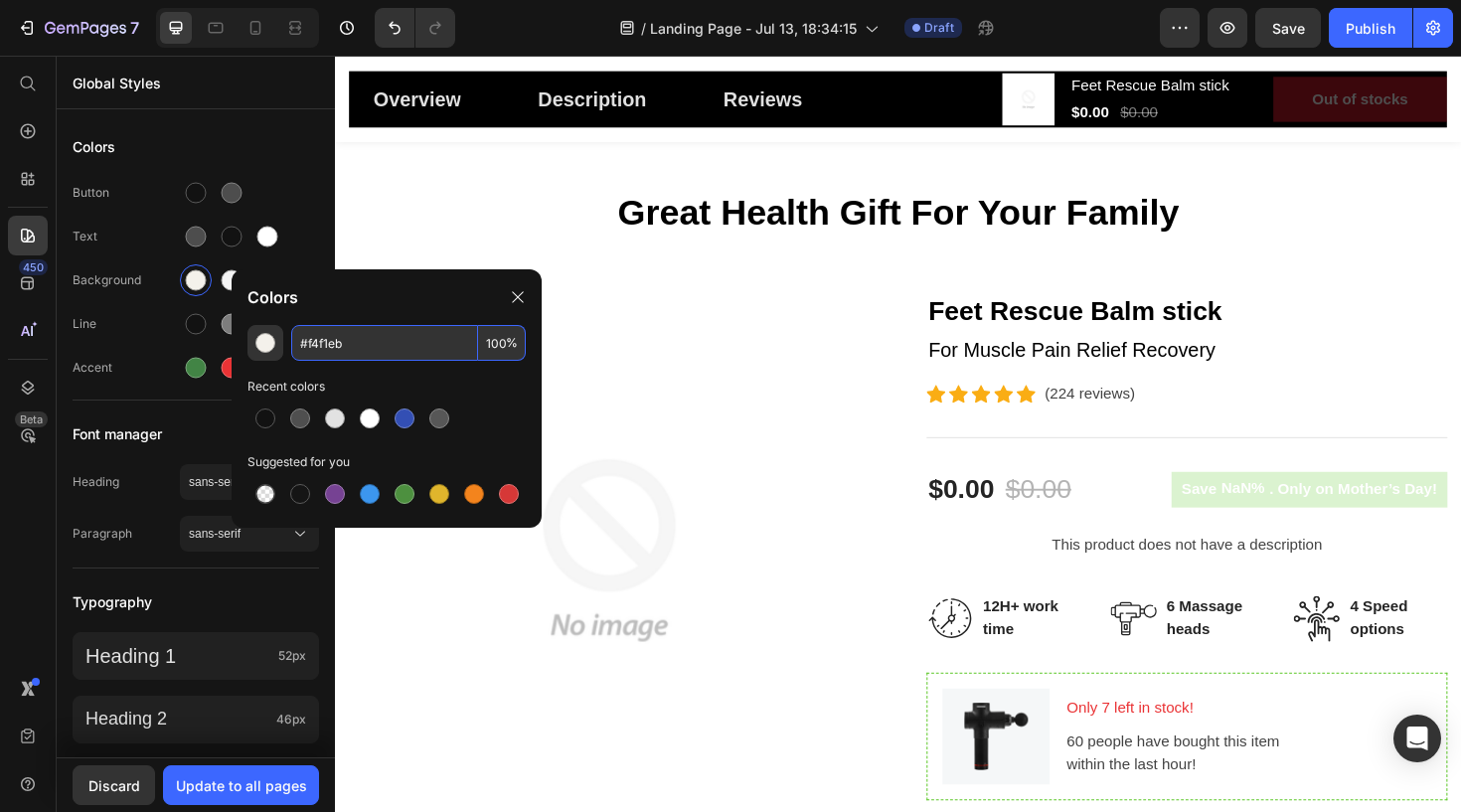 type on "F4F1EB" 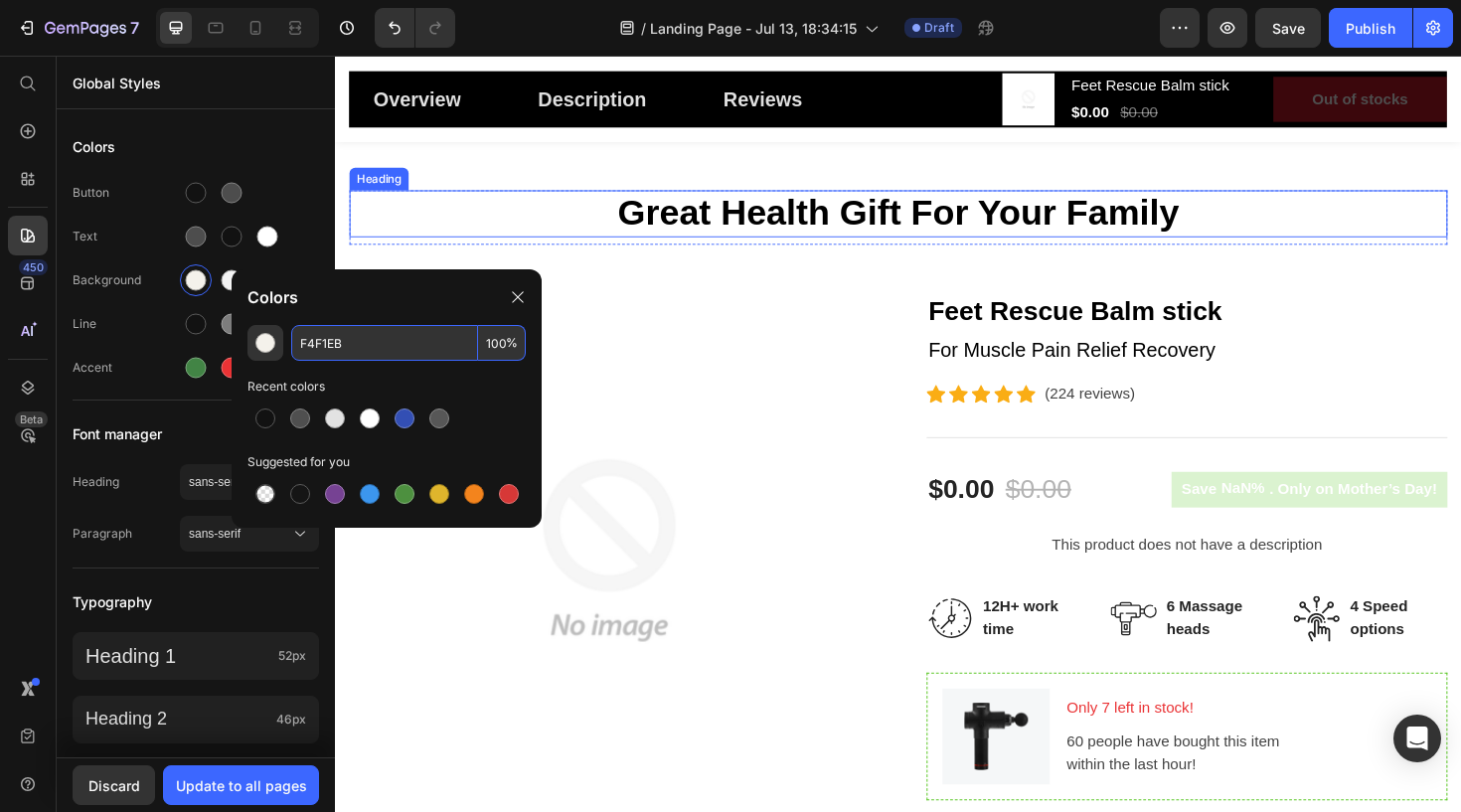 click on "Great Health Gift For Your Family" at bounding box center [931, 223] 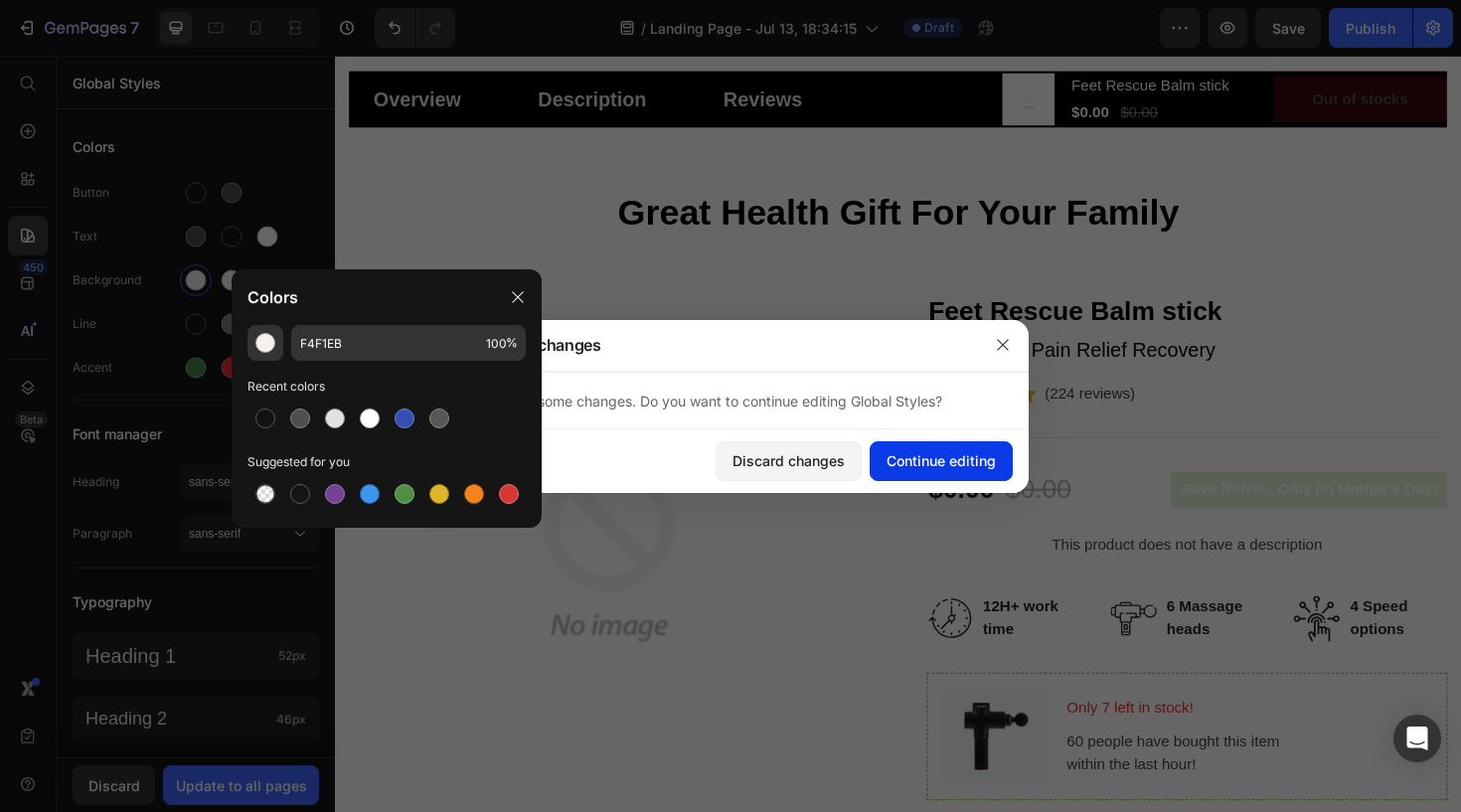 click on "Continue editing" 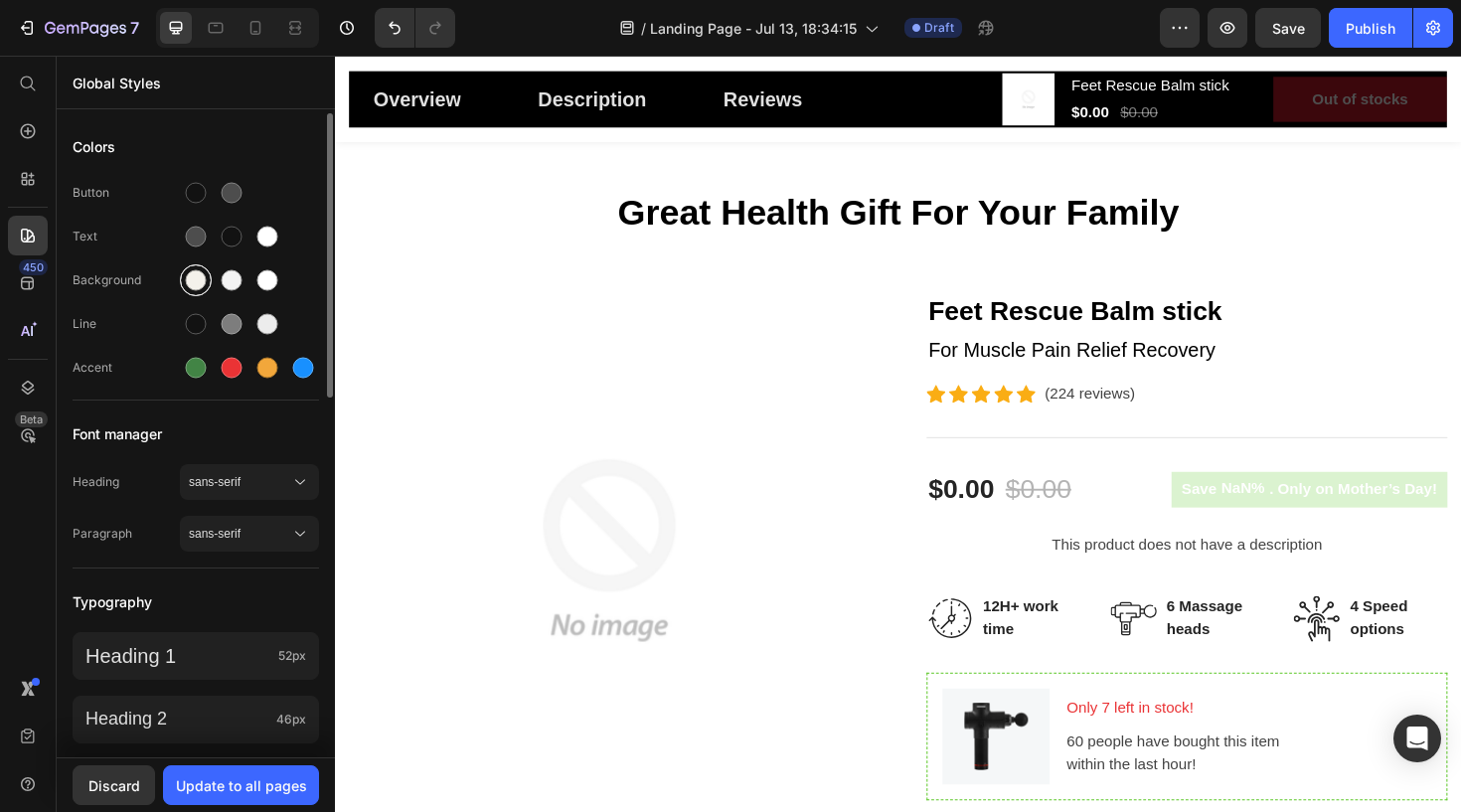 click at bounding box center (196, 280) 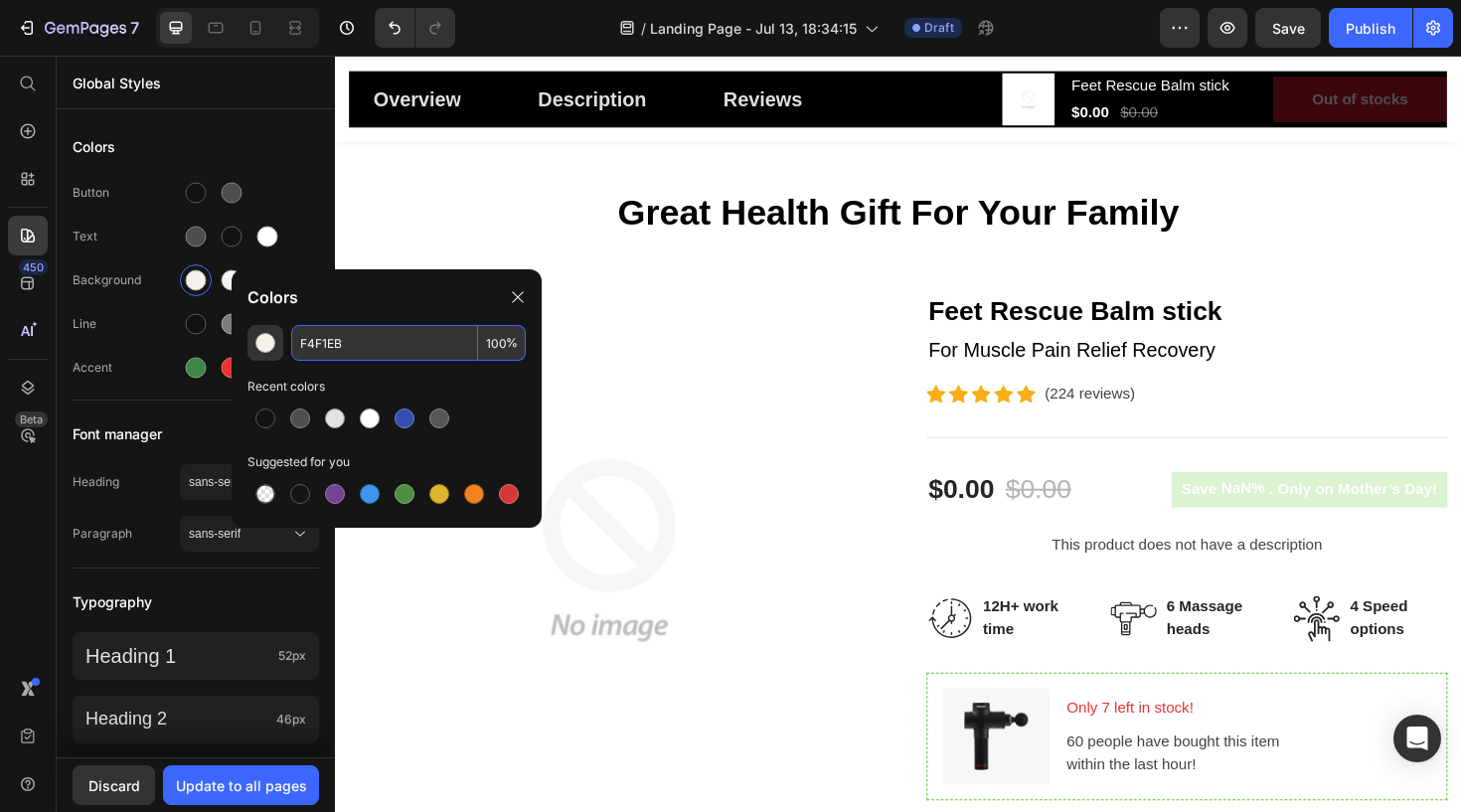 click on "F4F1EB" at bounding box center (385, 343) 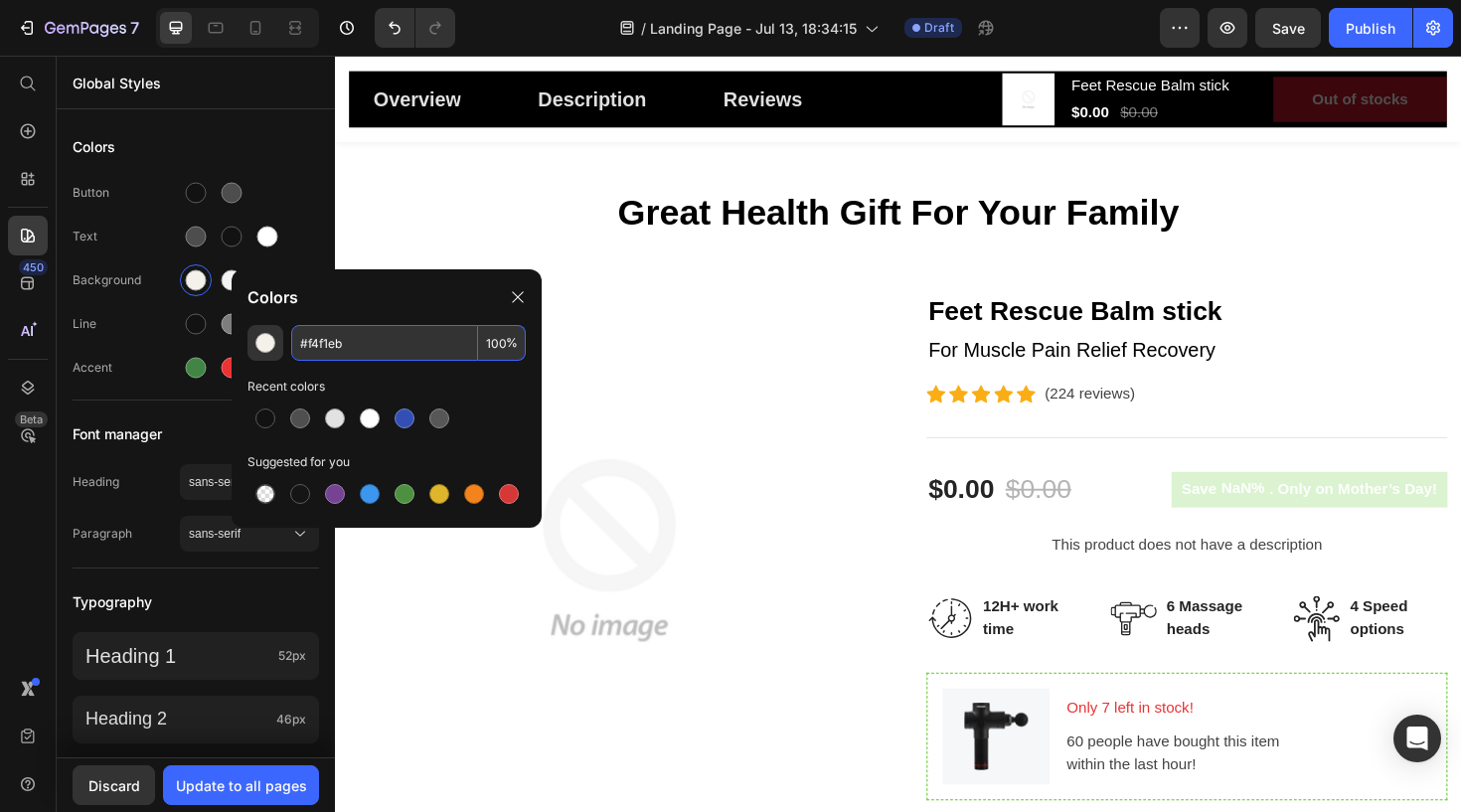 type on "F4F1EB" 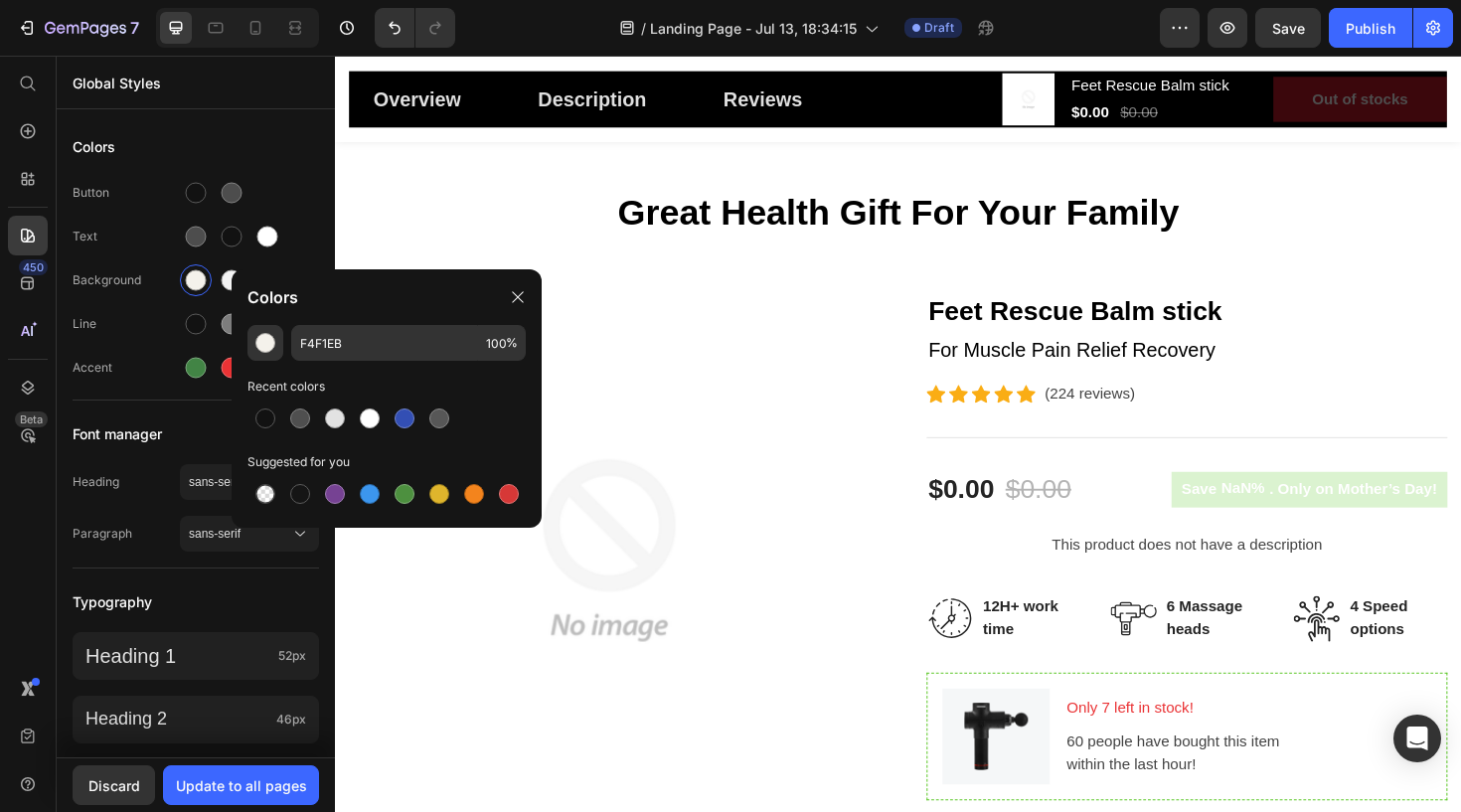 click at bounding box center (387, 418) 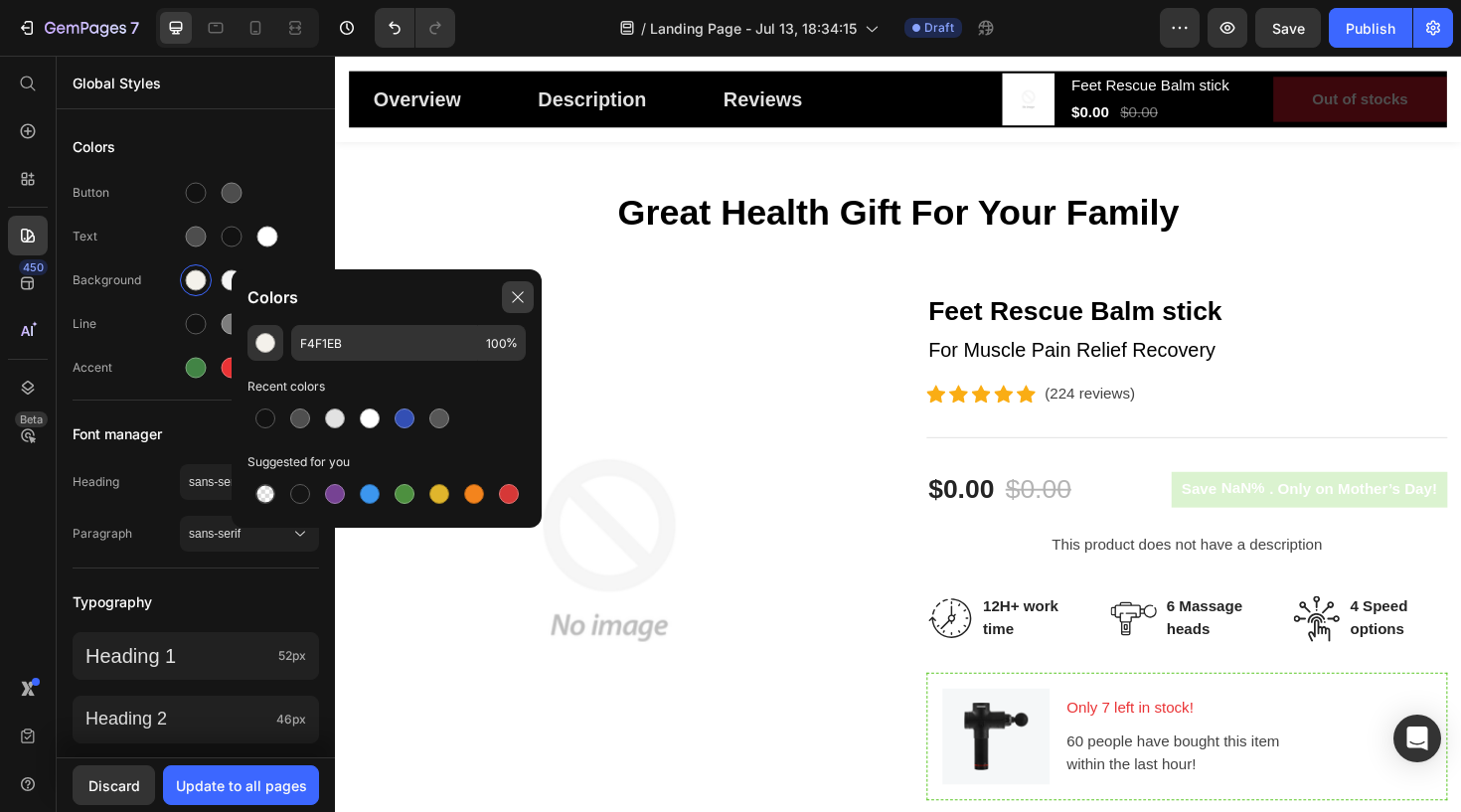 click 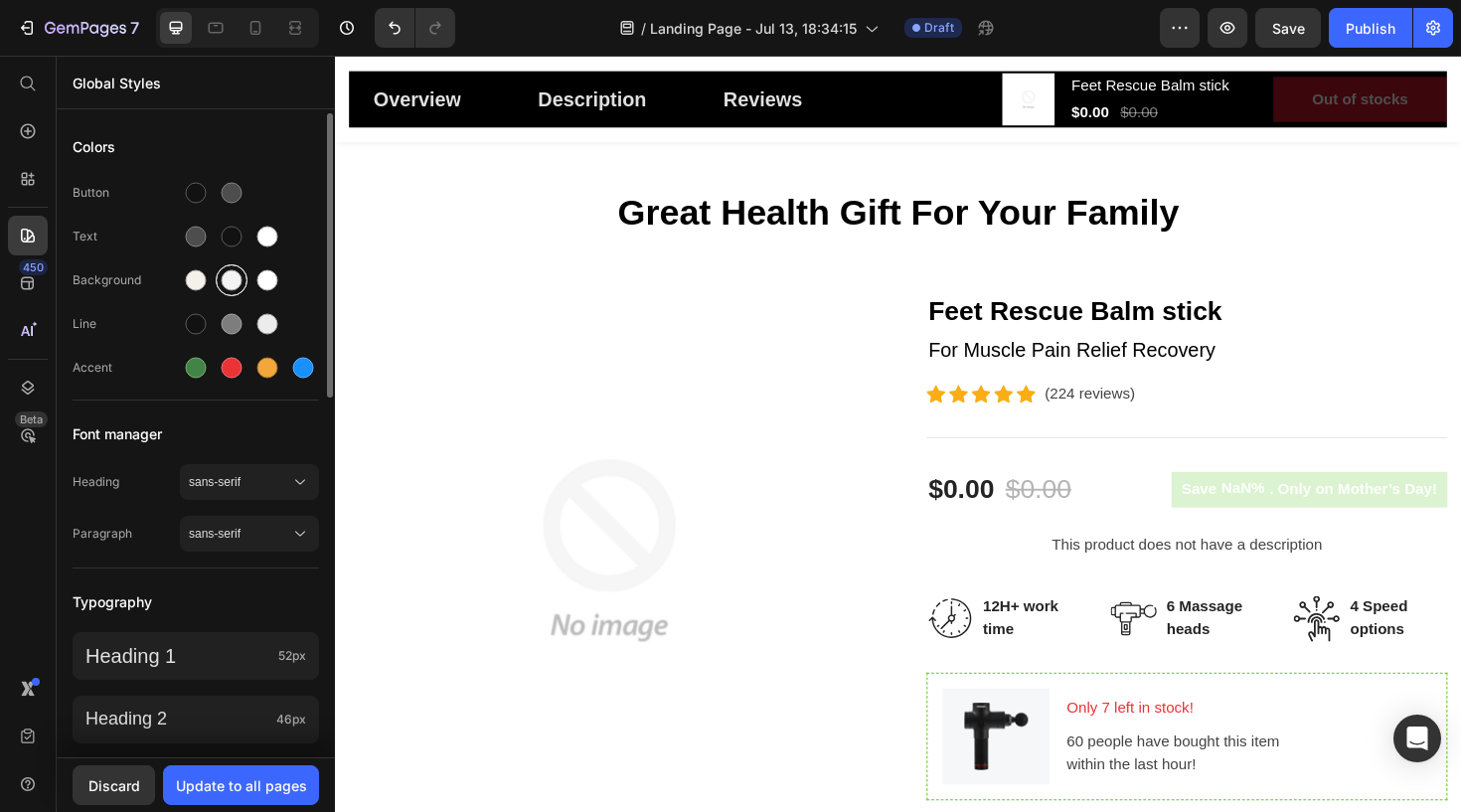 click at bounding box center [232, 280] 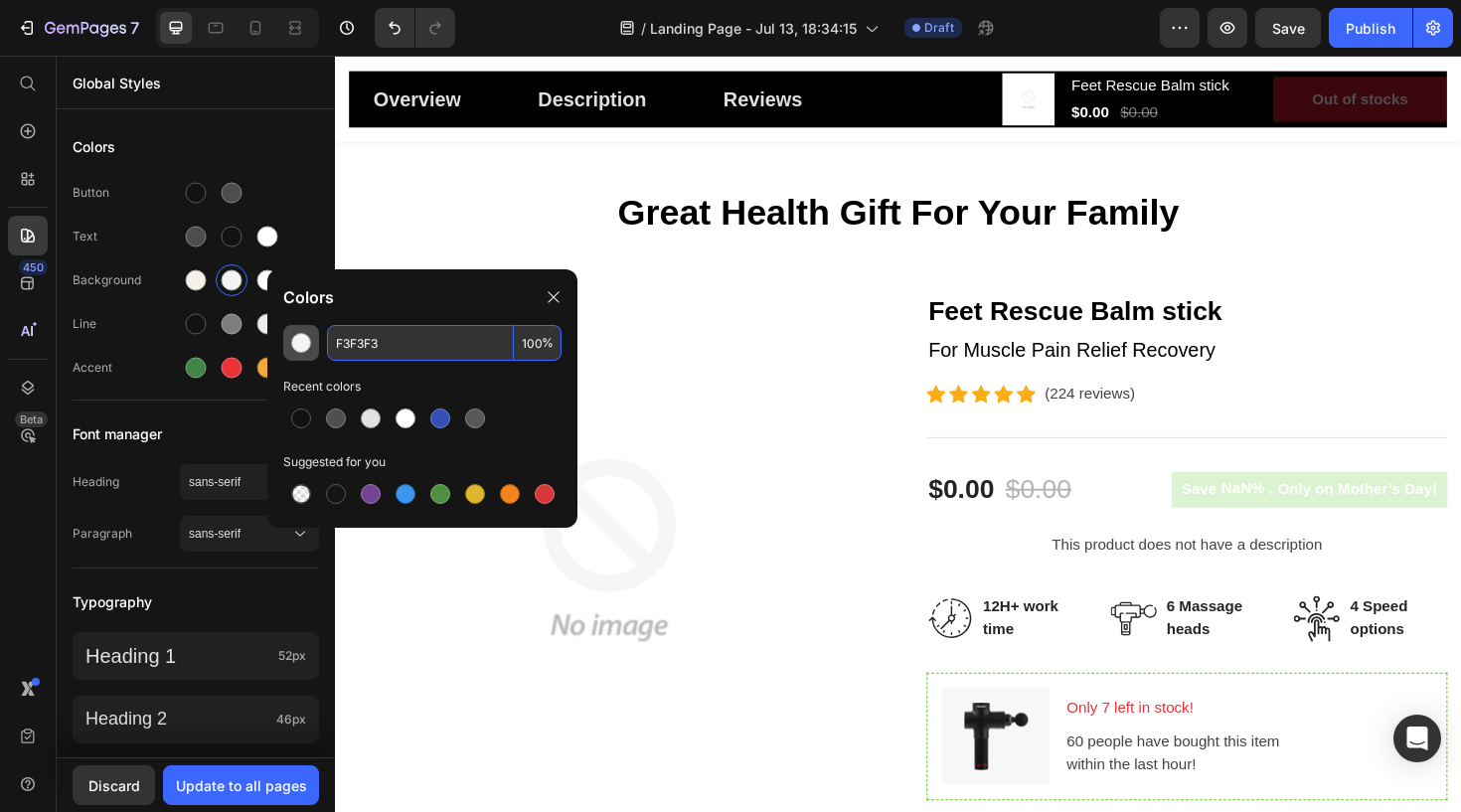 drag, startPoint x: 405, startPoint y: 346, endPoint x: 296, endPoint y: 346, distance: 109 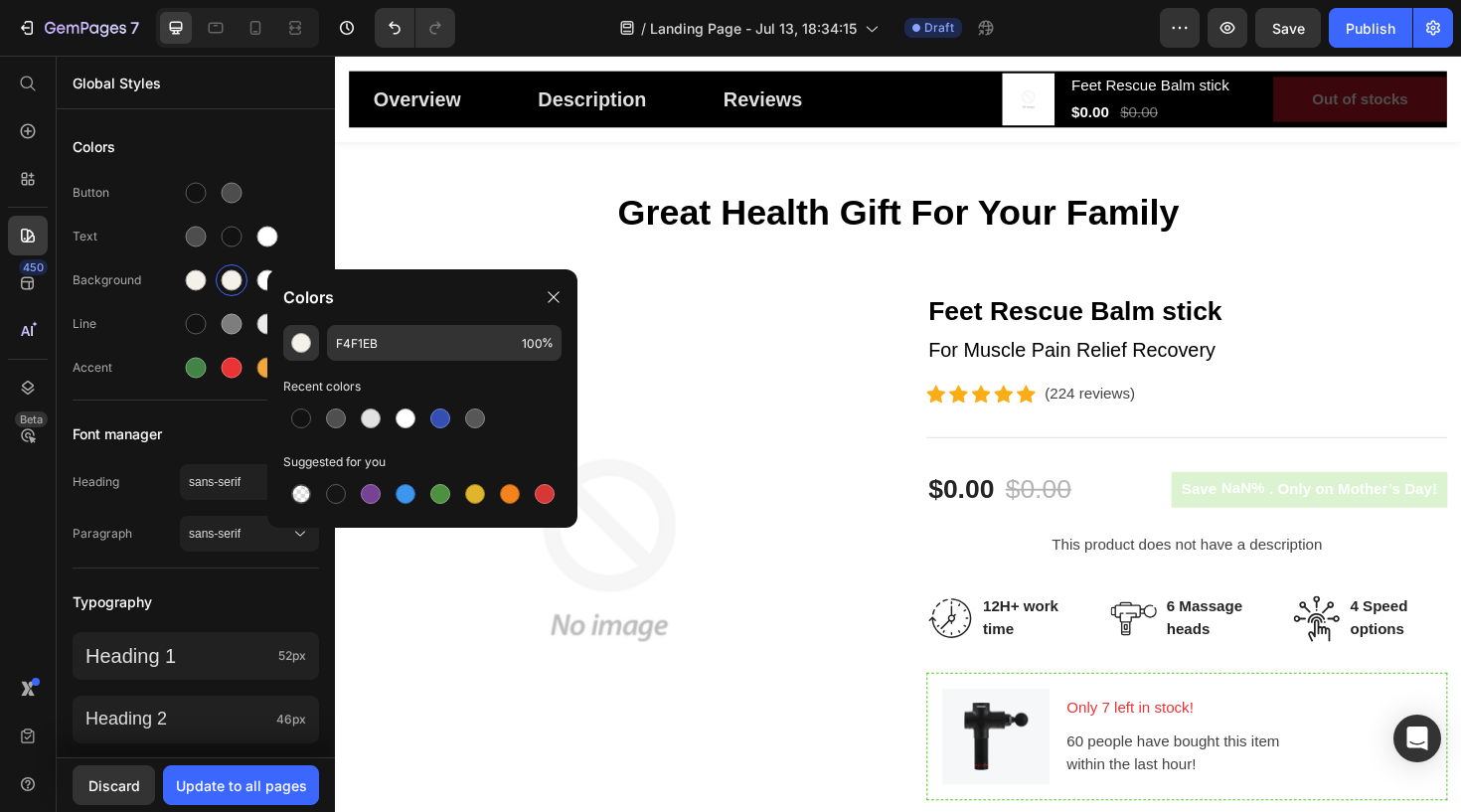 click on "Recent colors" at bounding box center [422, 387] 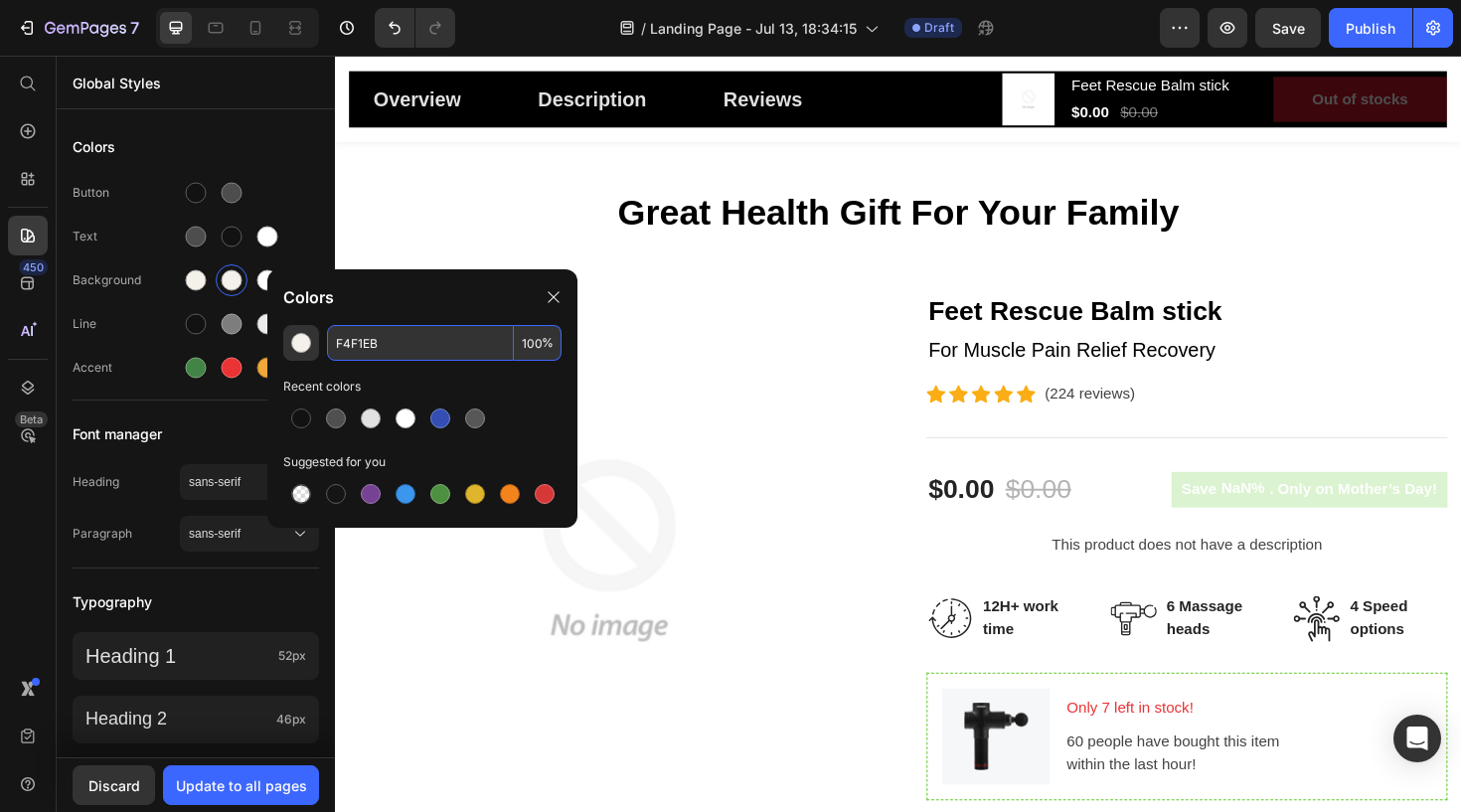 click on "F4F1EB" at bounding box center (420, 343) 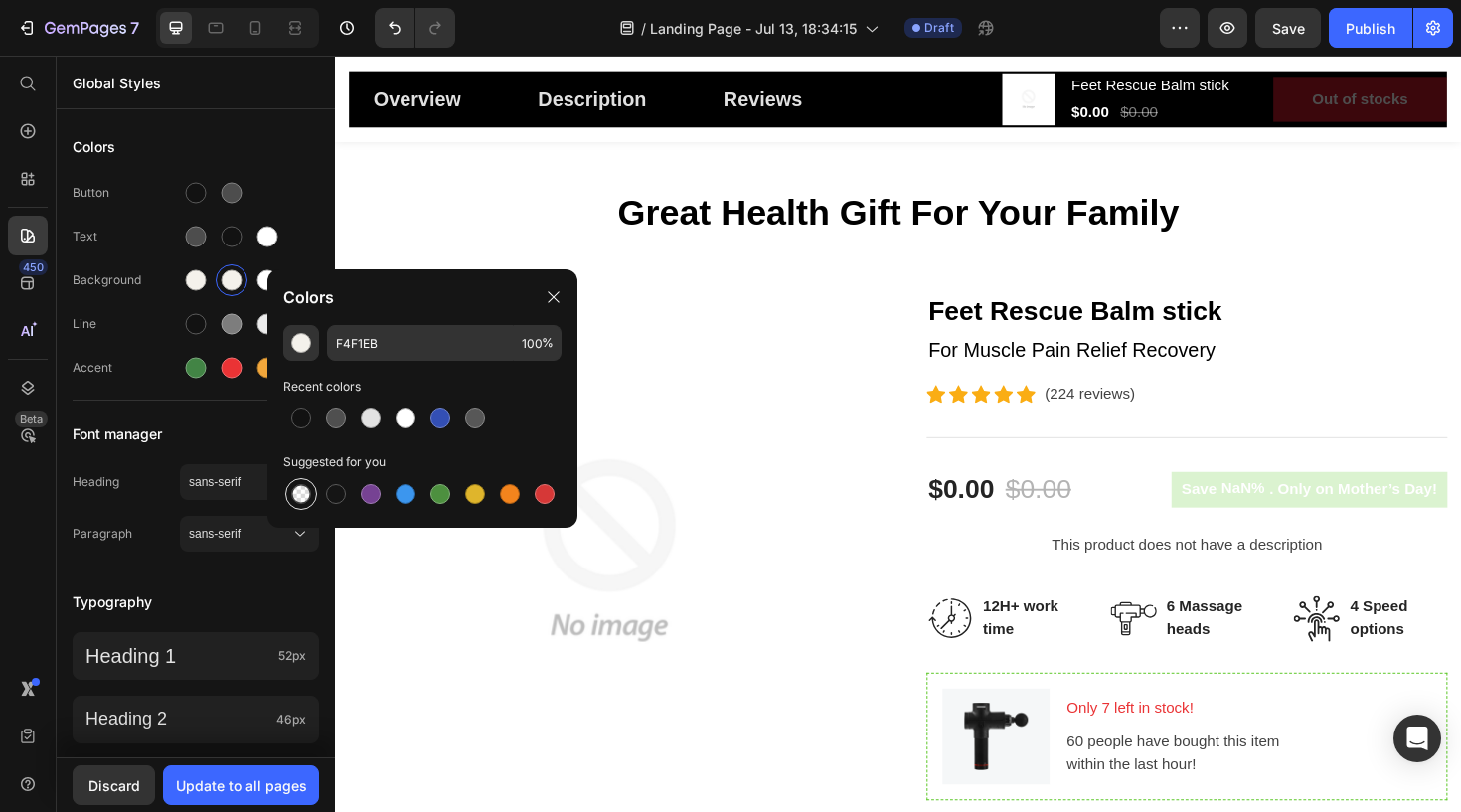 click at bounding box center [301, 494] 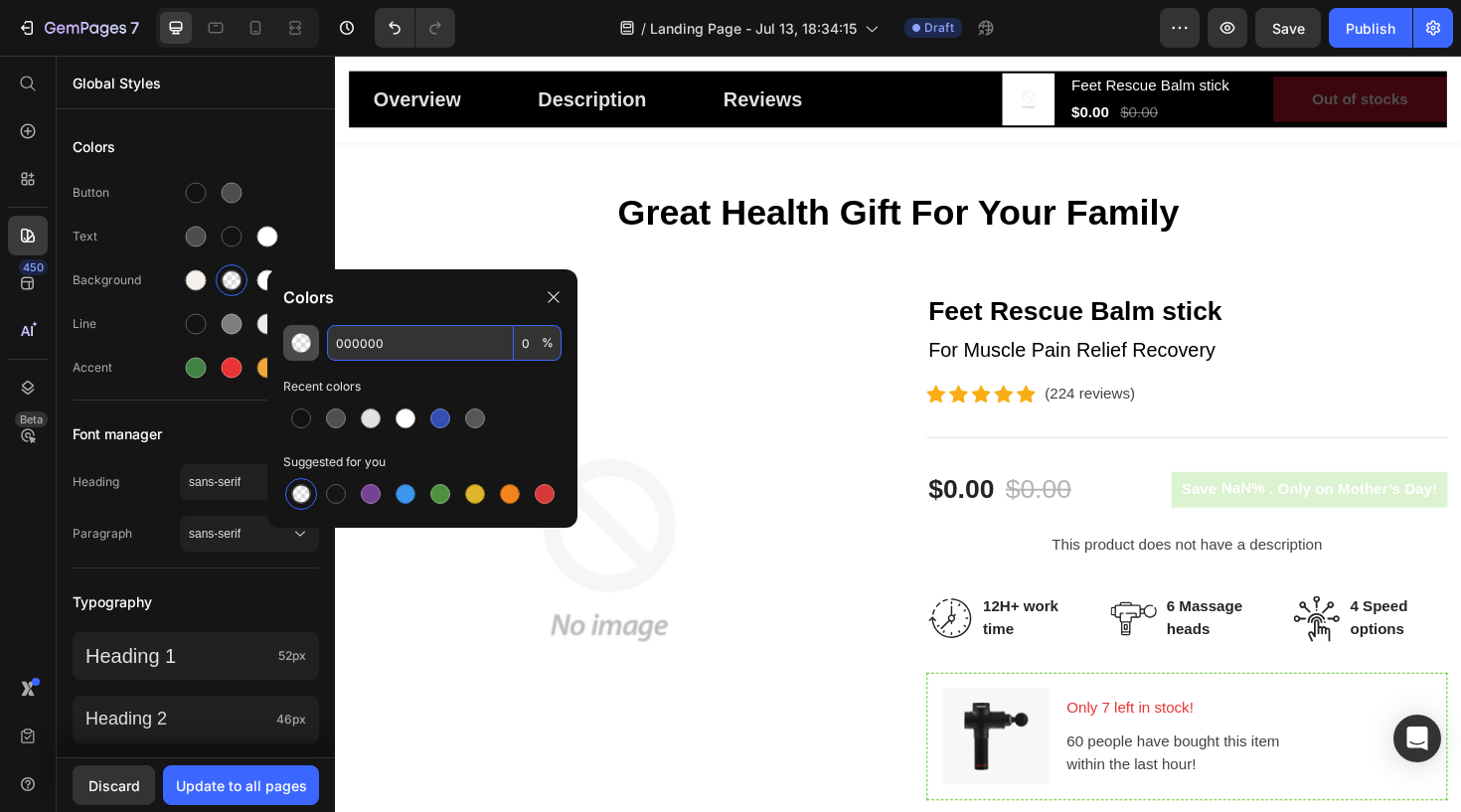 paste on "#f4f1eb" 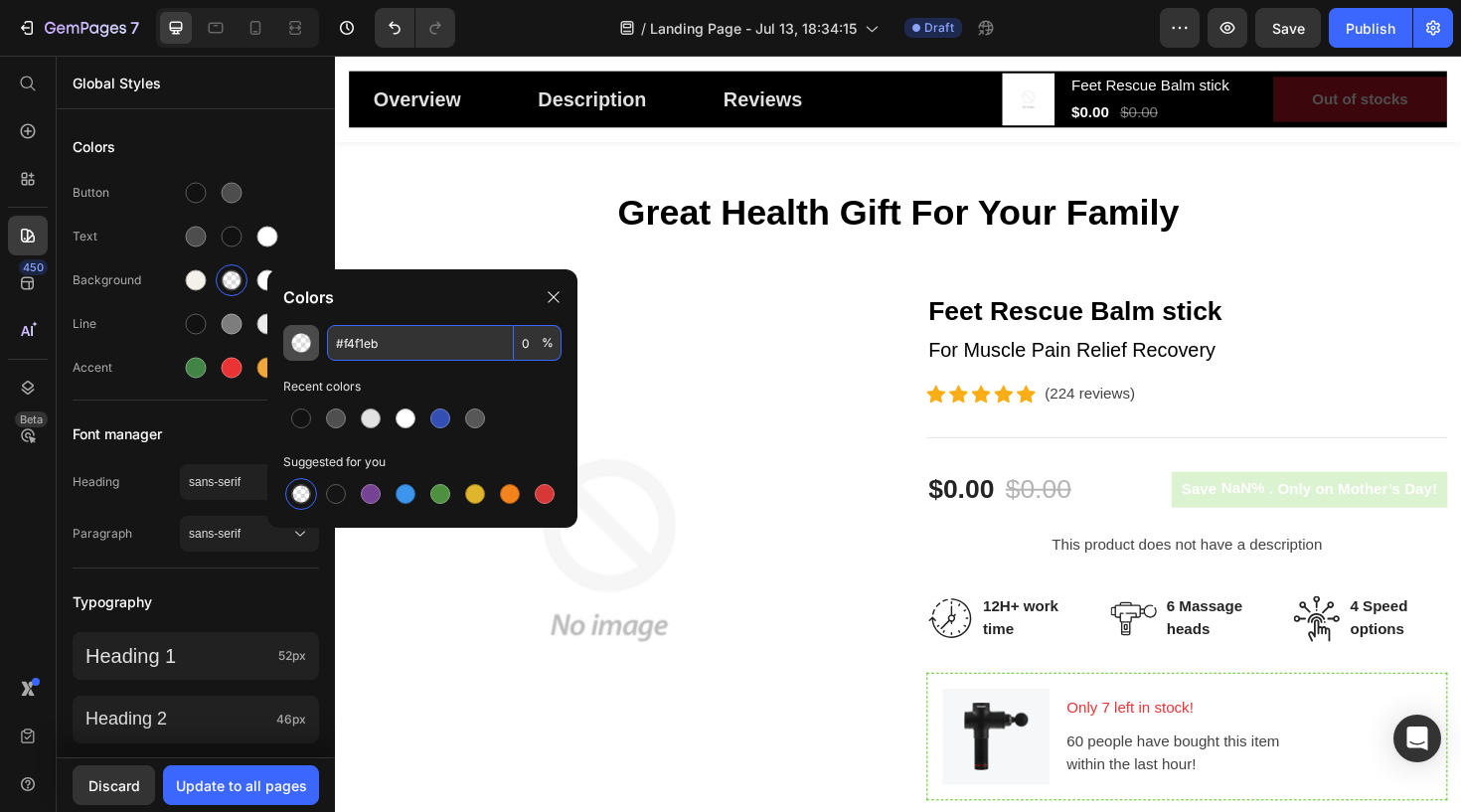 type on "F4F1EB" 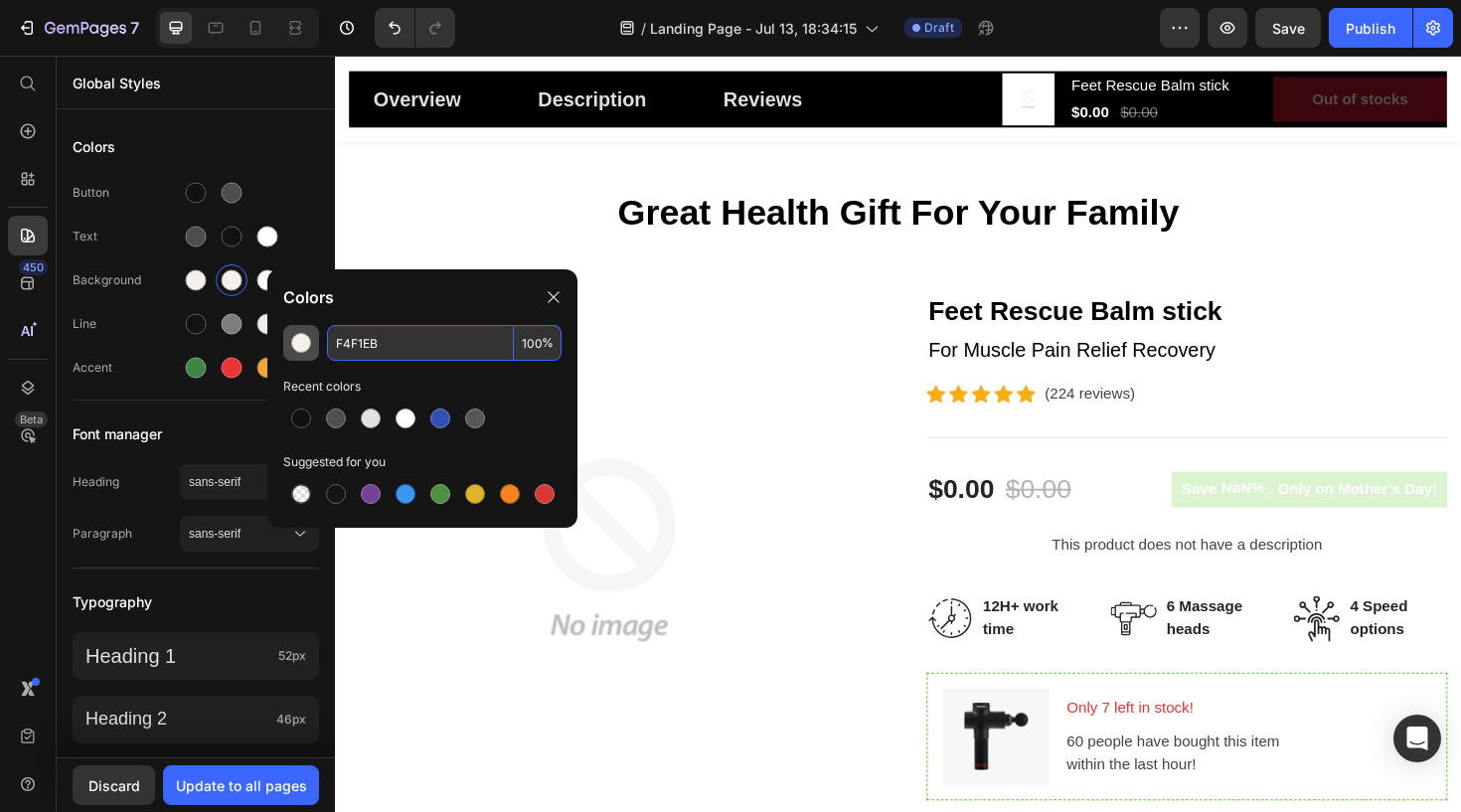 paste on "#f4f1eb" 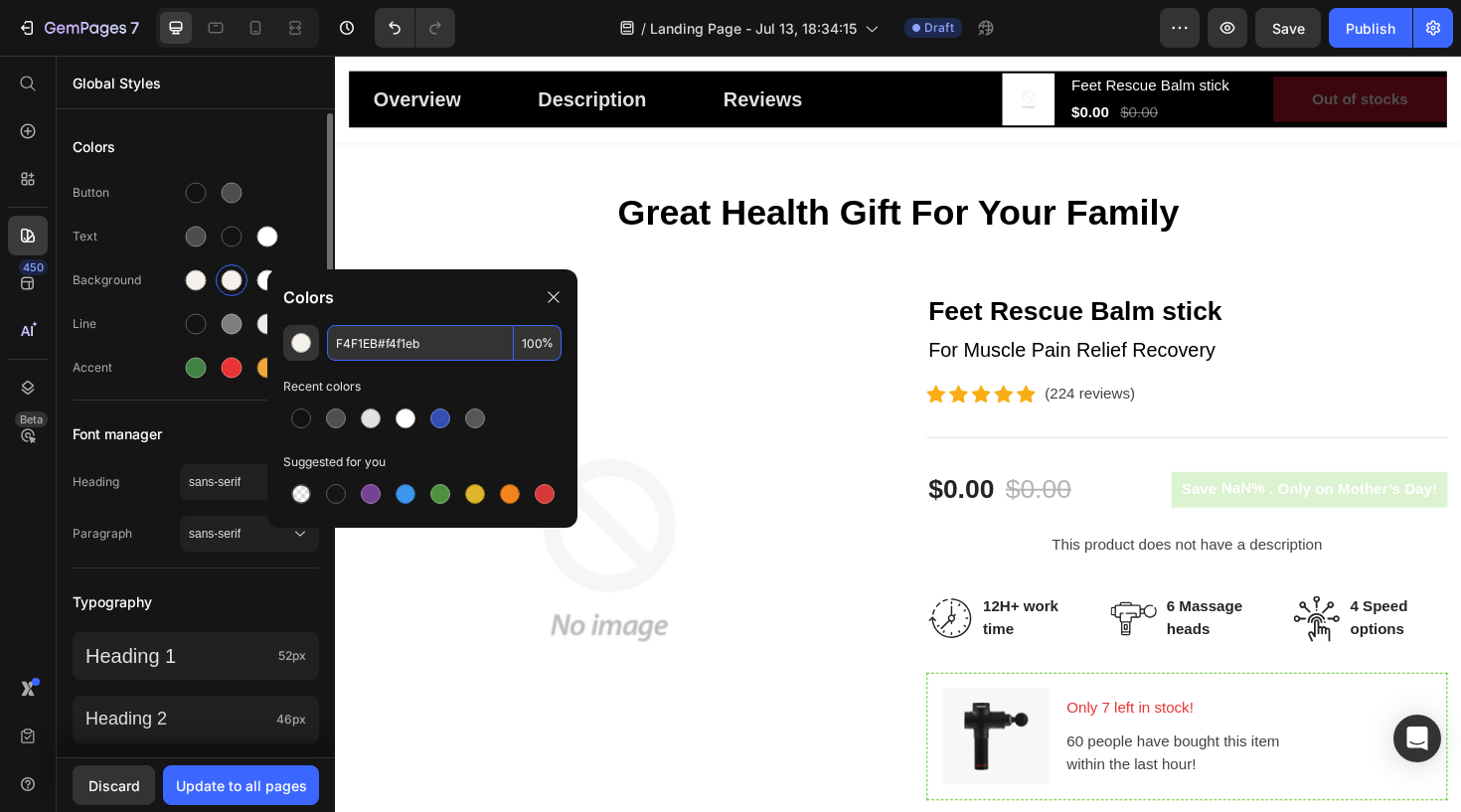 drag, startPoint x: 468, startPoint y: 348, endPoint x: 236, endPoint y: 345, distance: 232.0194 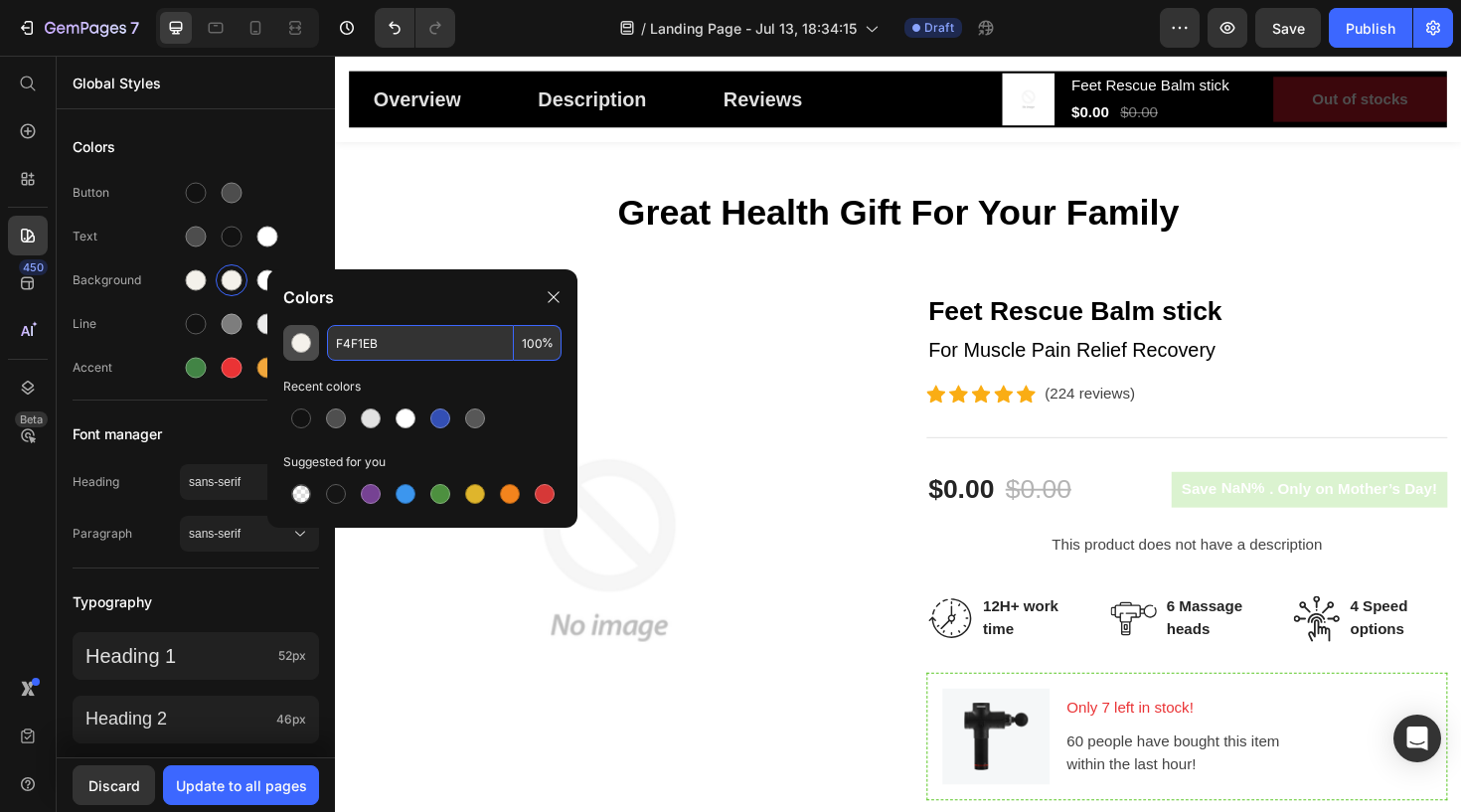 click at bounding box center (301, 343) 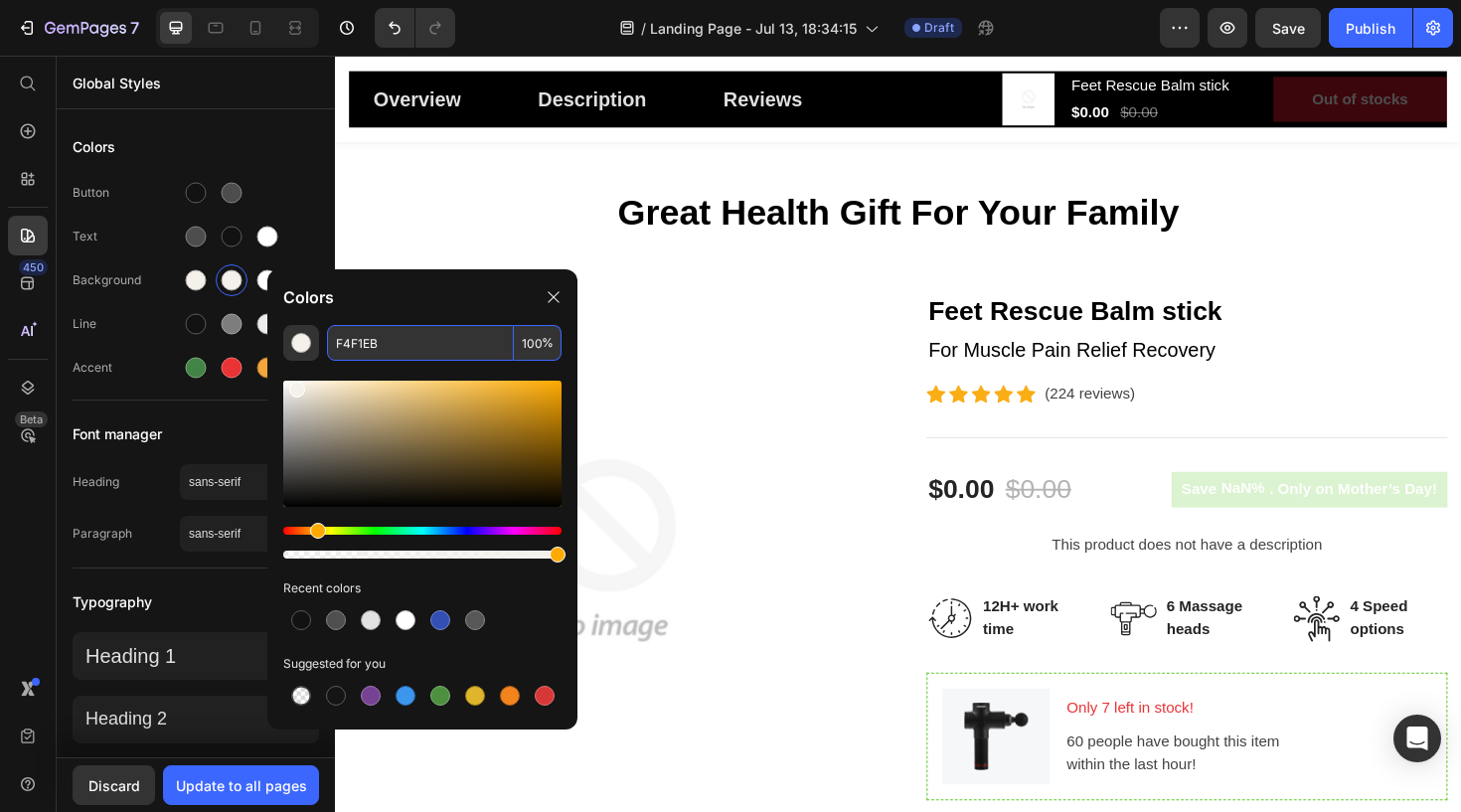 click on "F4F1EB" at bounding box center (420, 343) 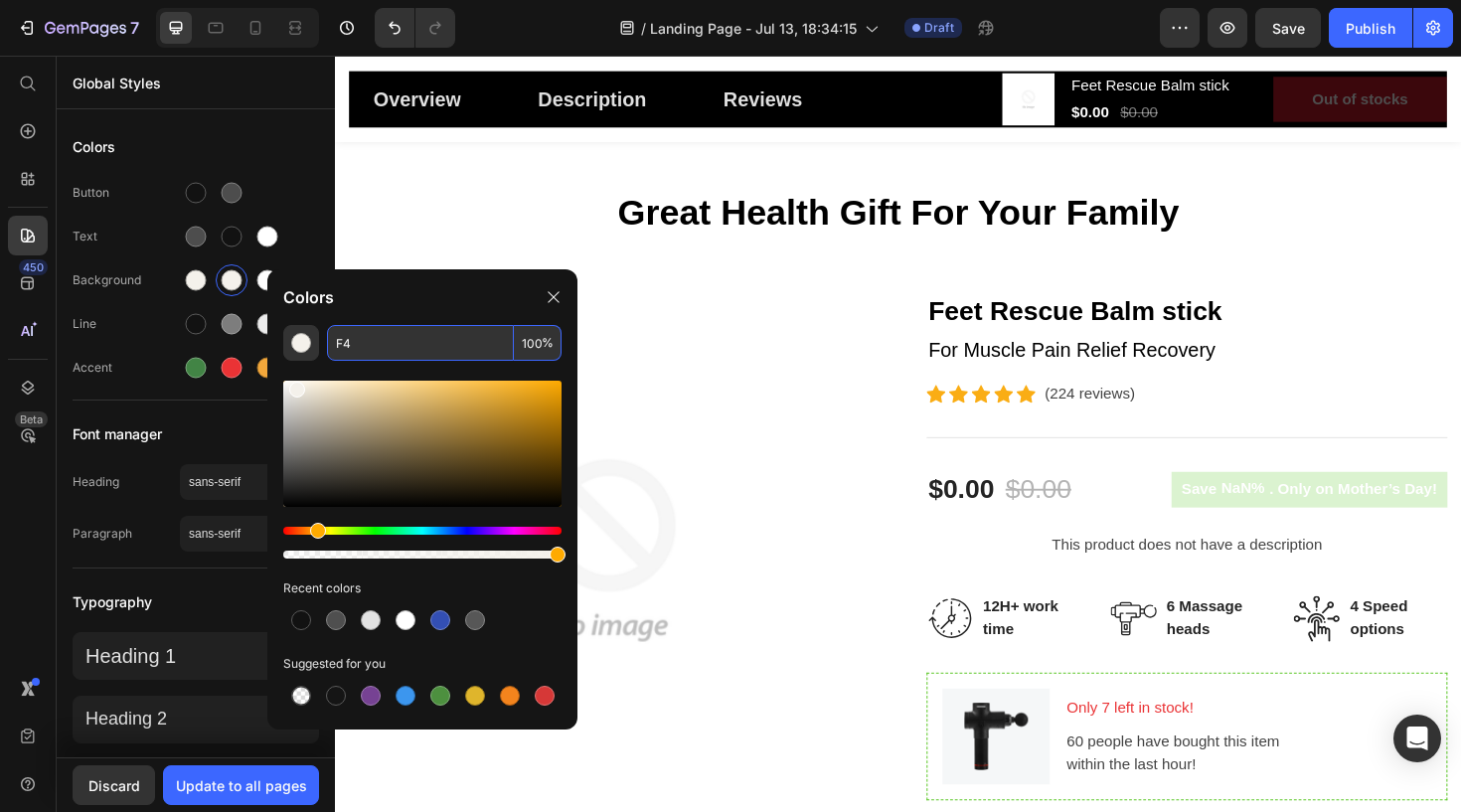 type on "F" 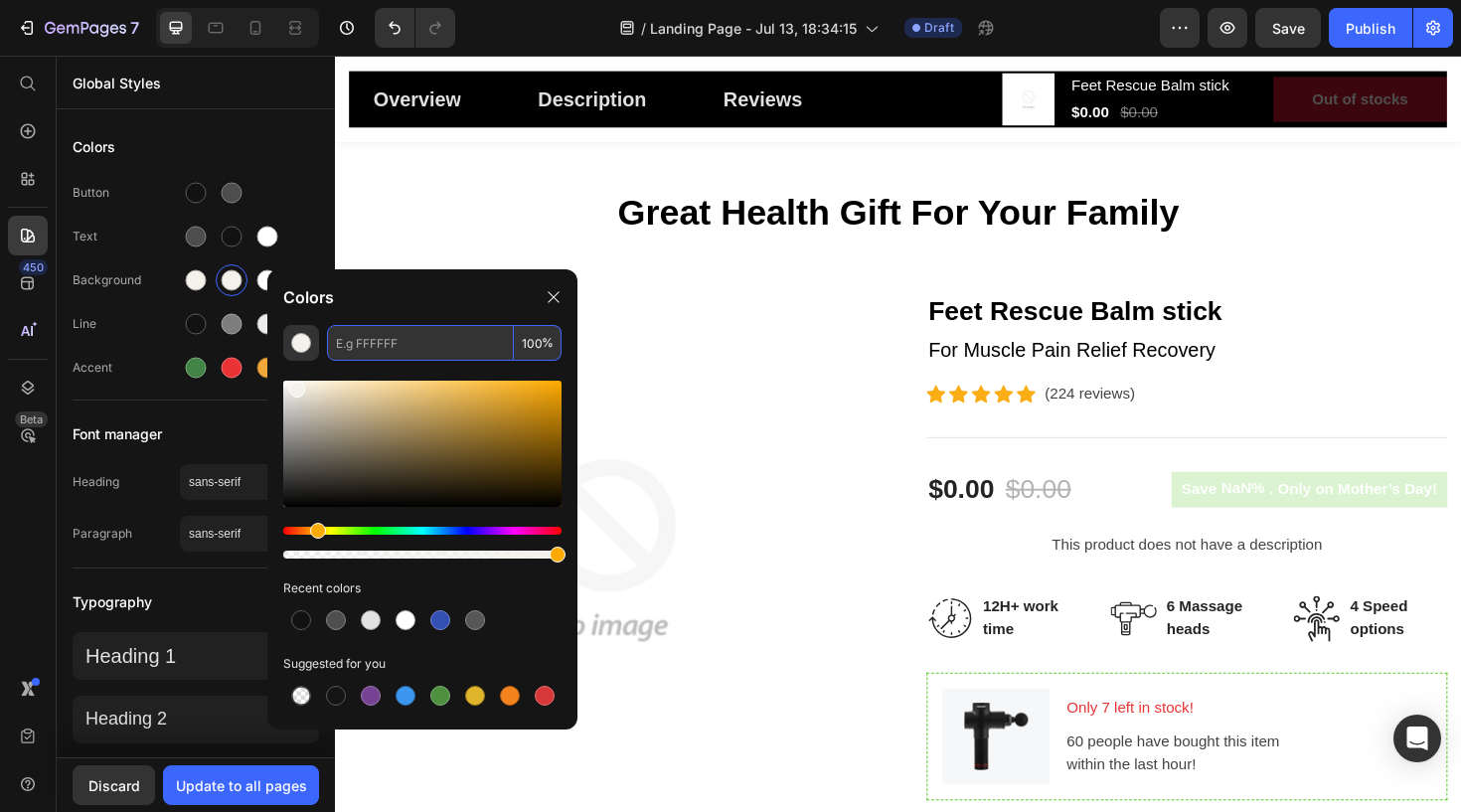 paste on "#f4f1eb" 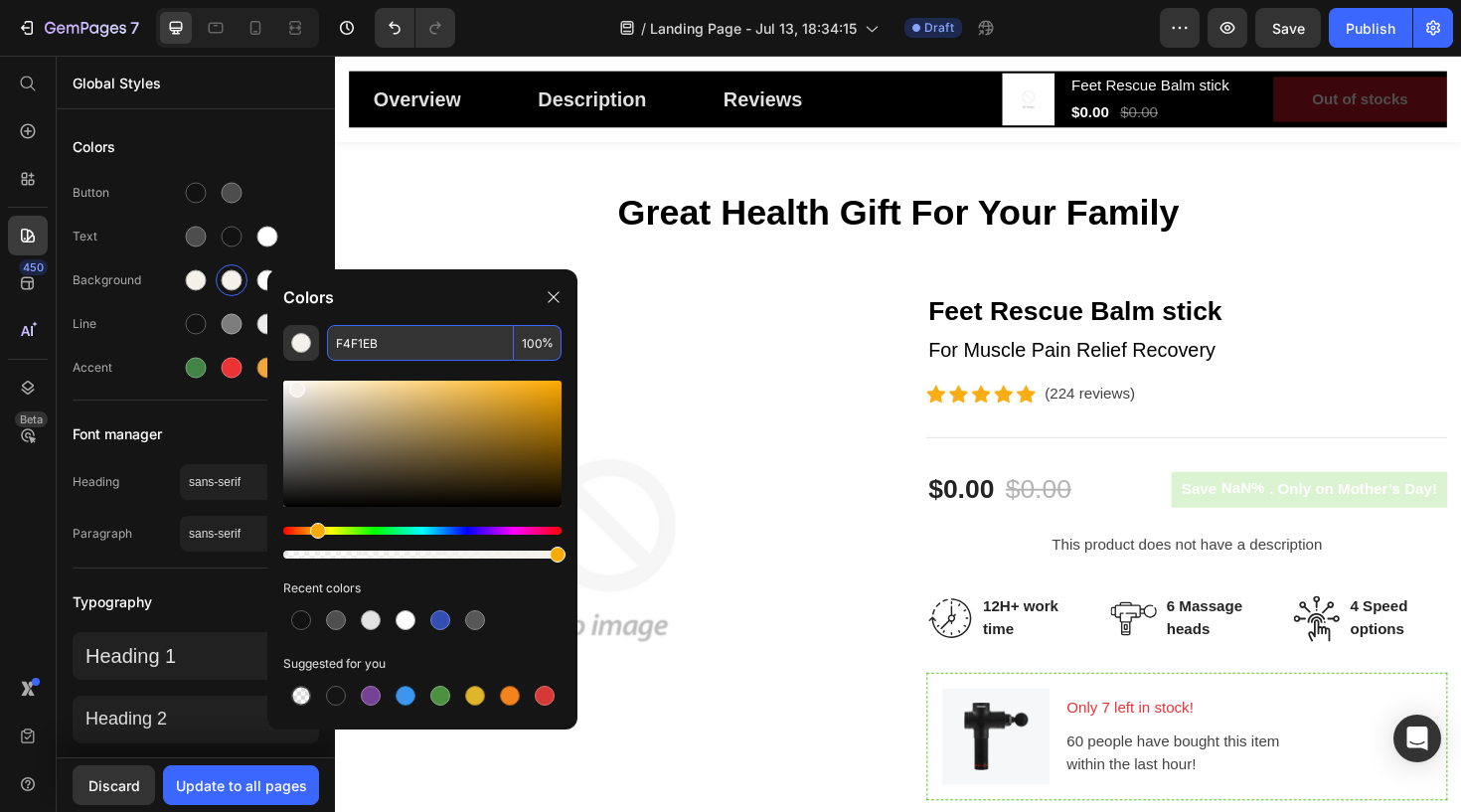 click on "F4F1EB" at bounding box center (420, 343) 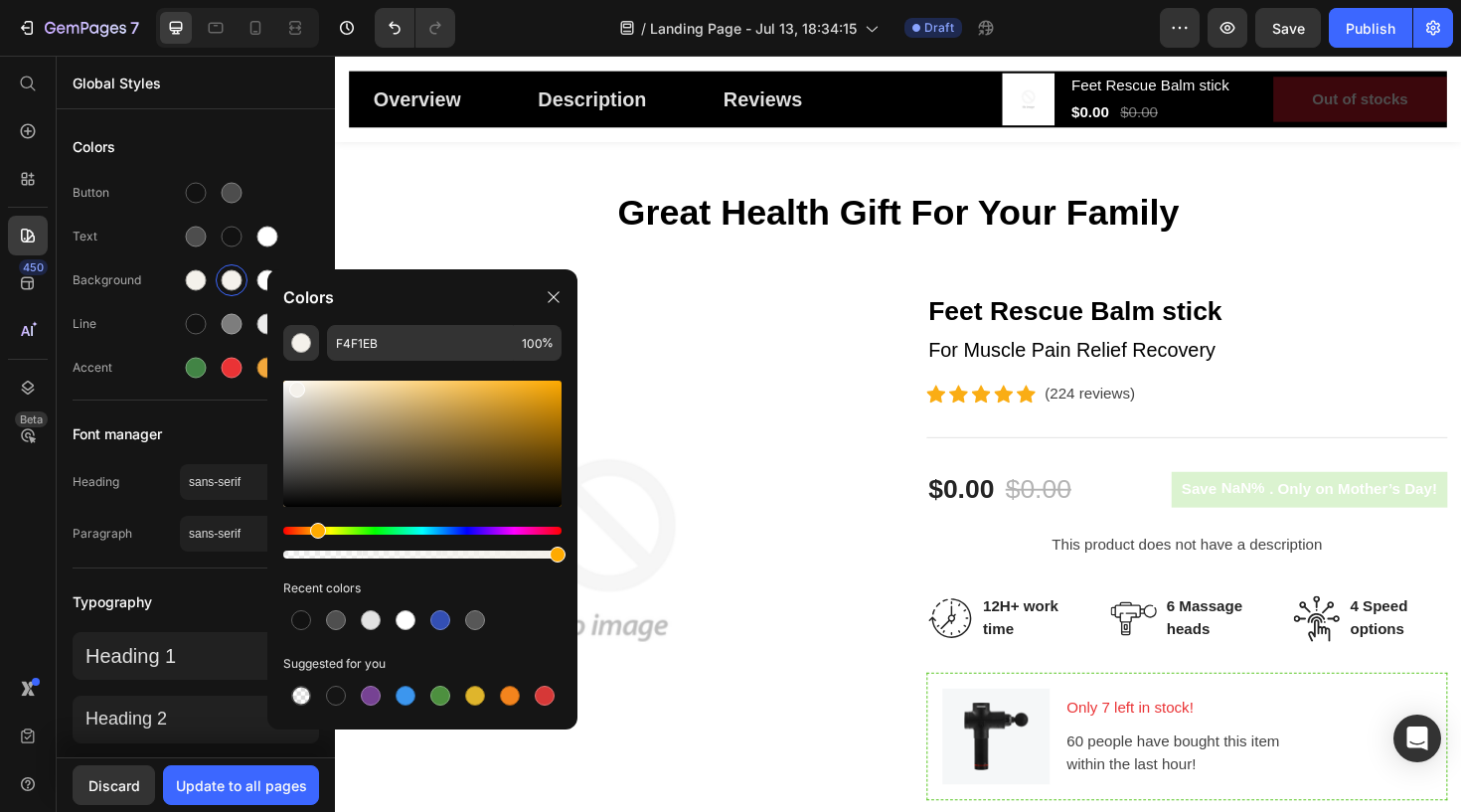 click at bounding box center (422, 443) 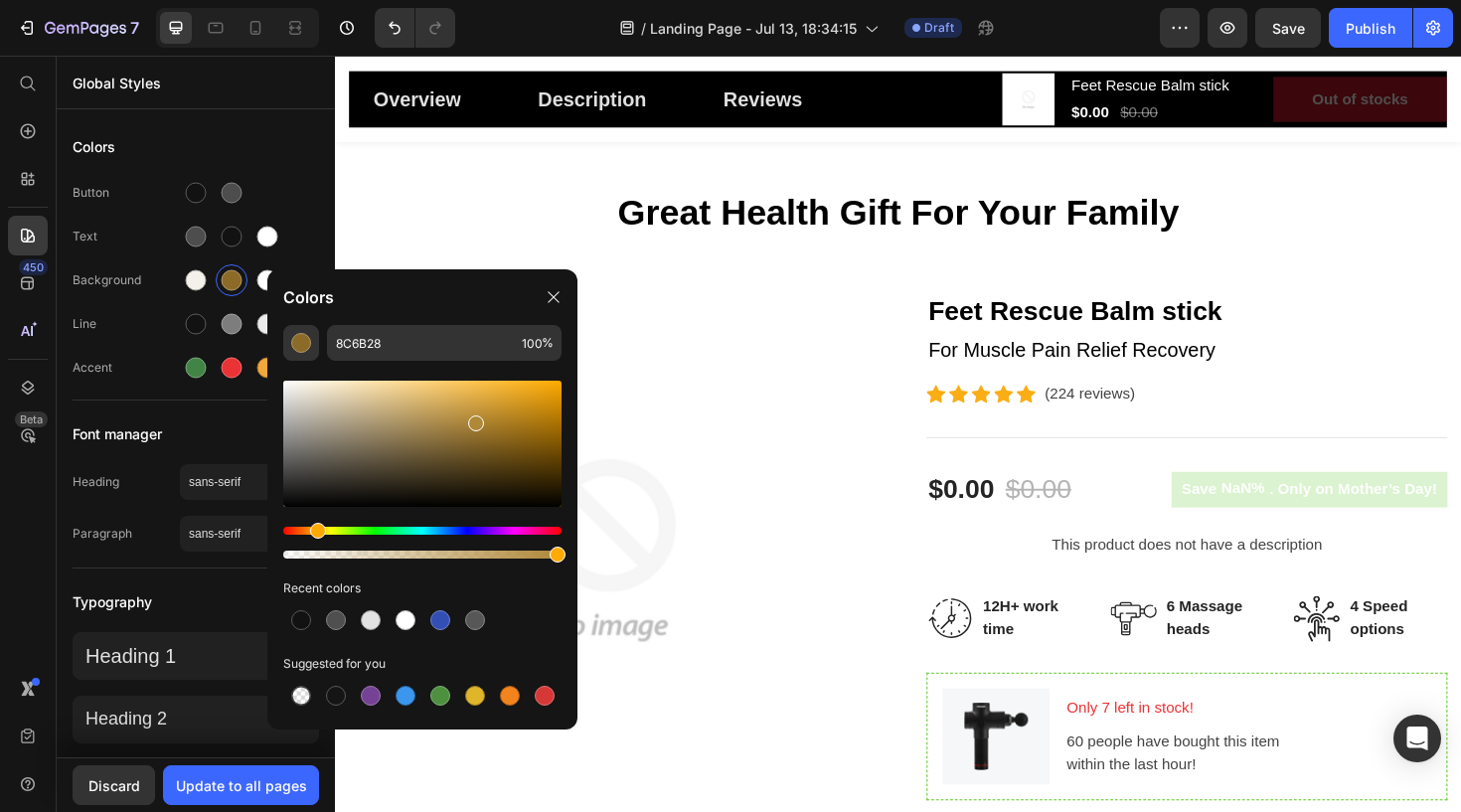 click at bounding box center (422, 443) 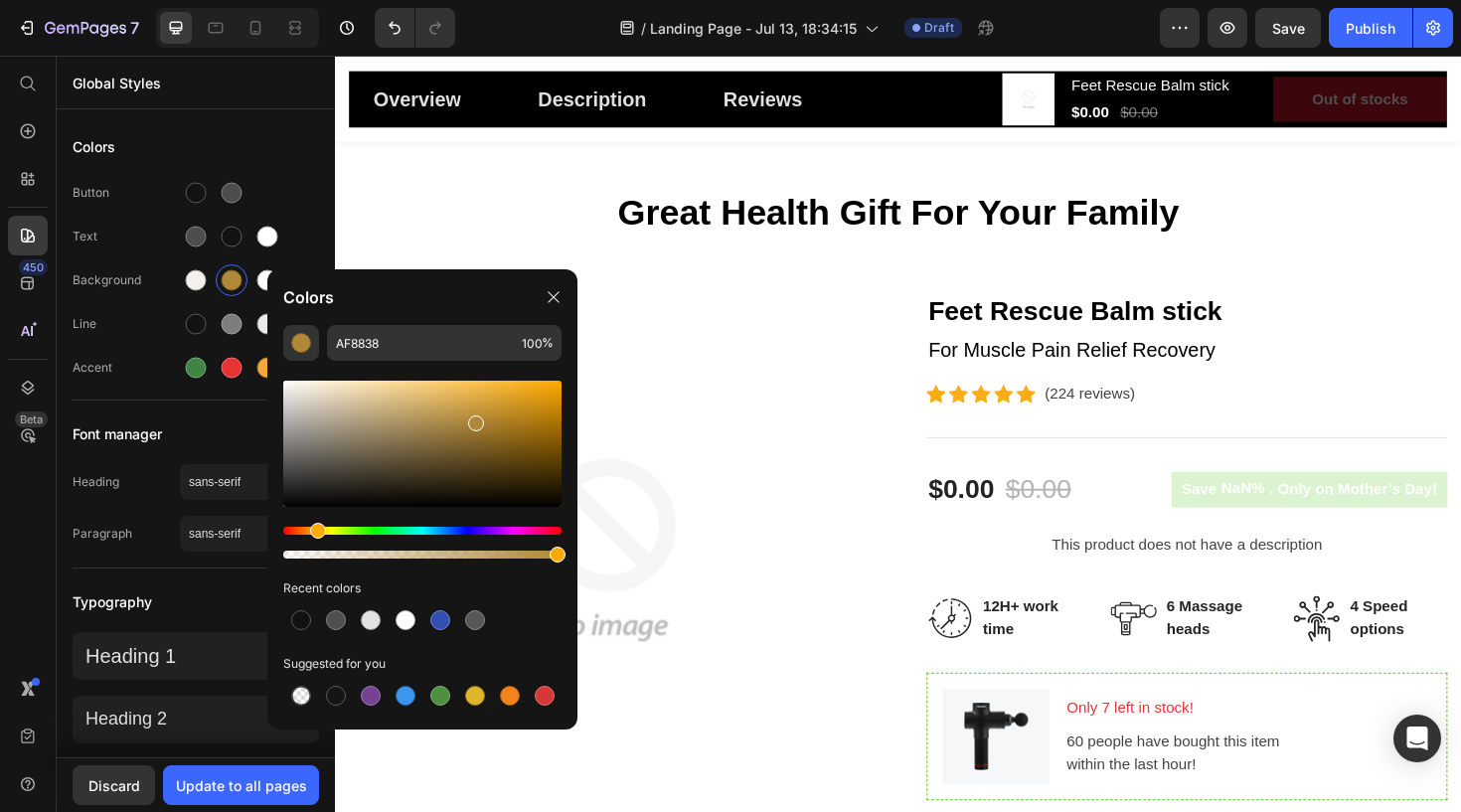 click at bounding box center [422, 443] 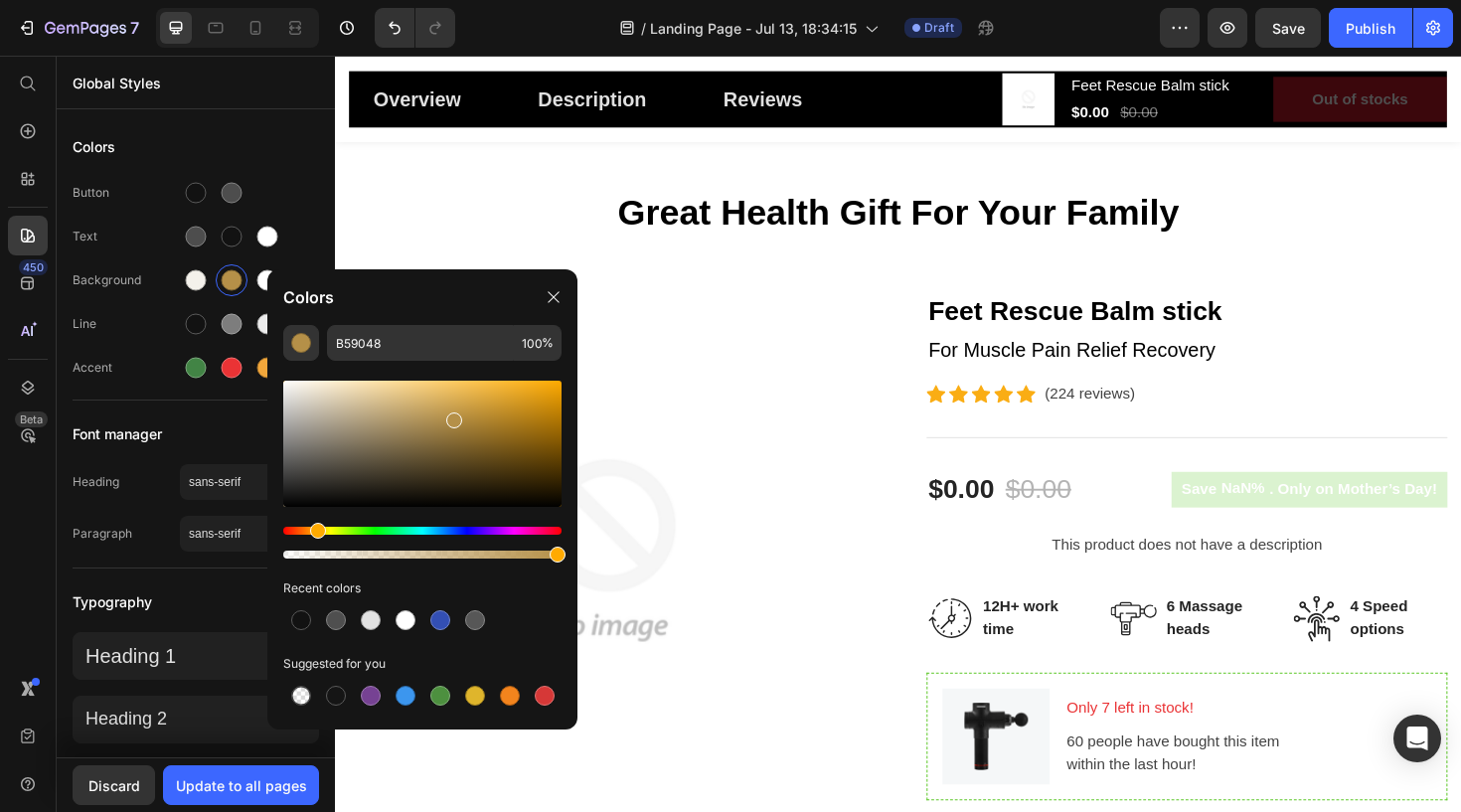 click at bounding box center [422, 443] 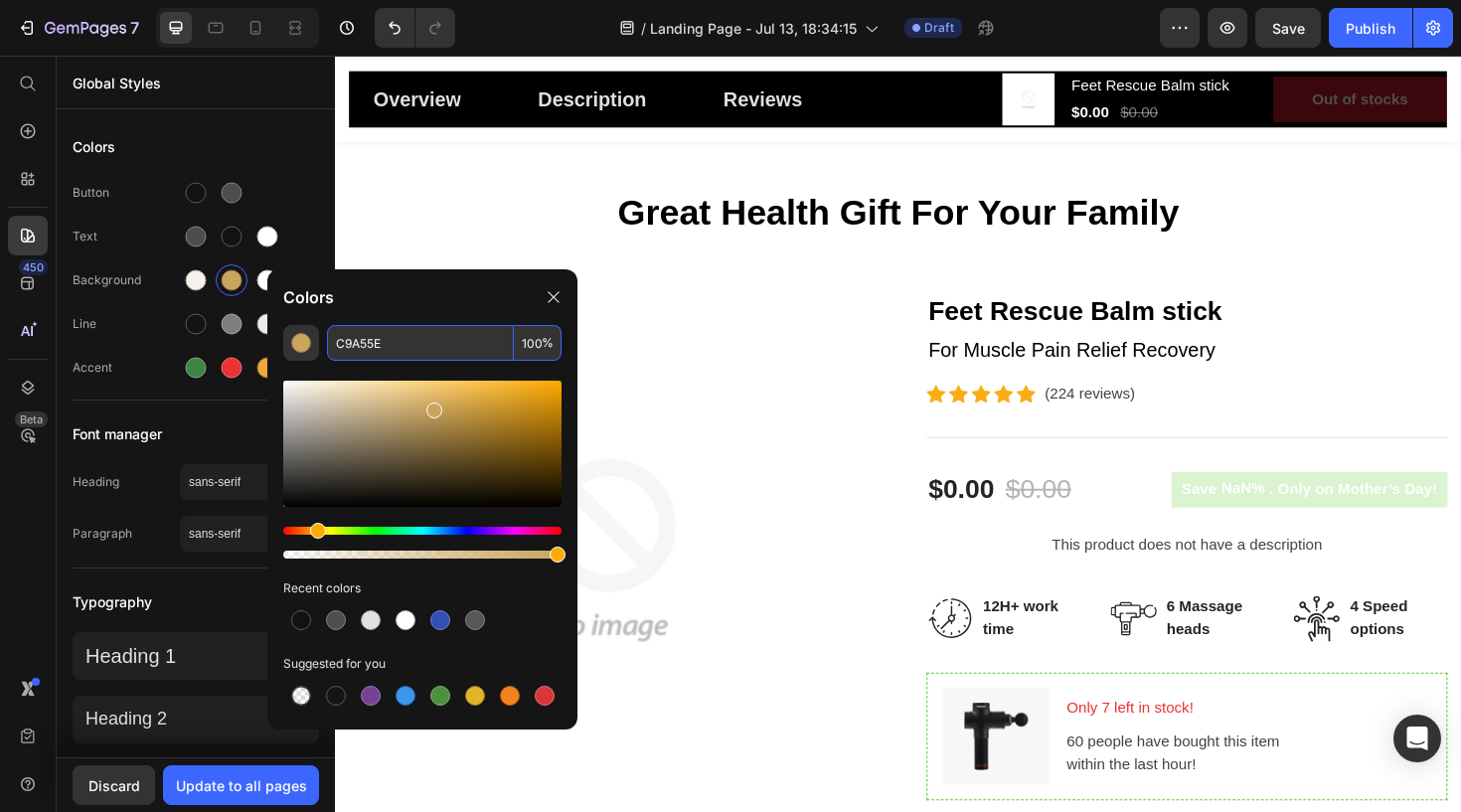 click on "C9A55E" at bounding box center [420, 343] 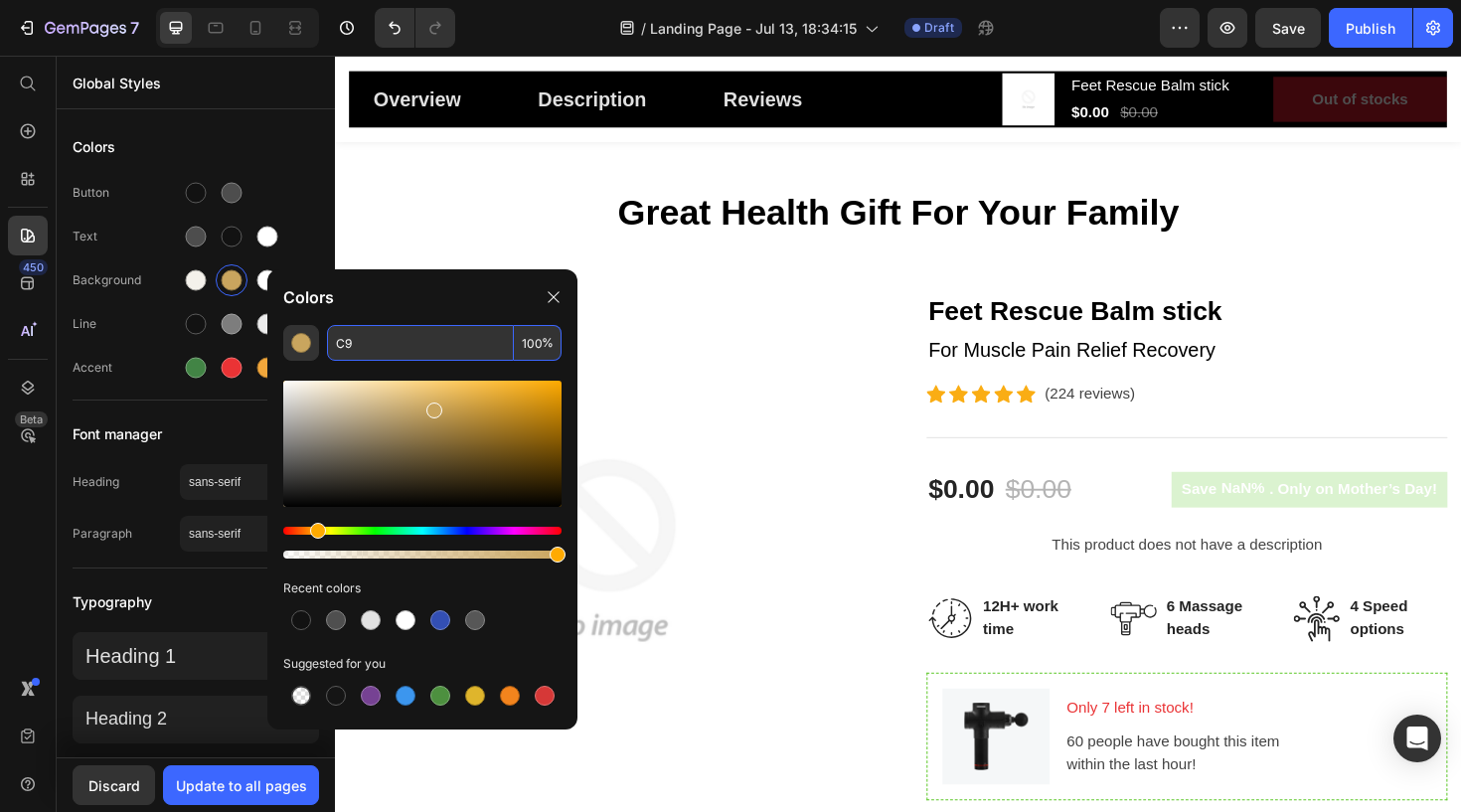 type on "C" 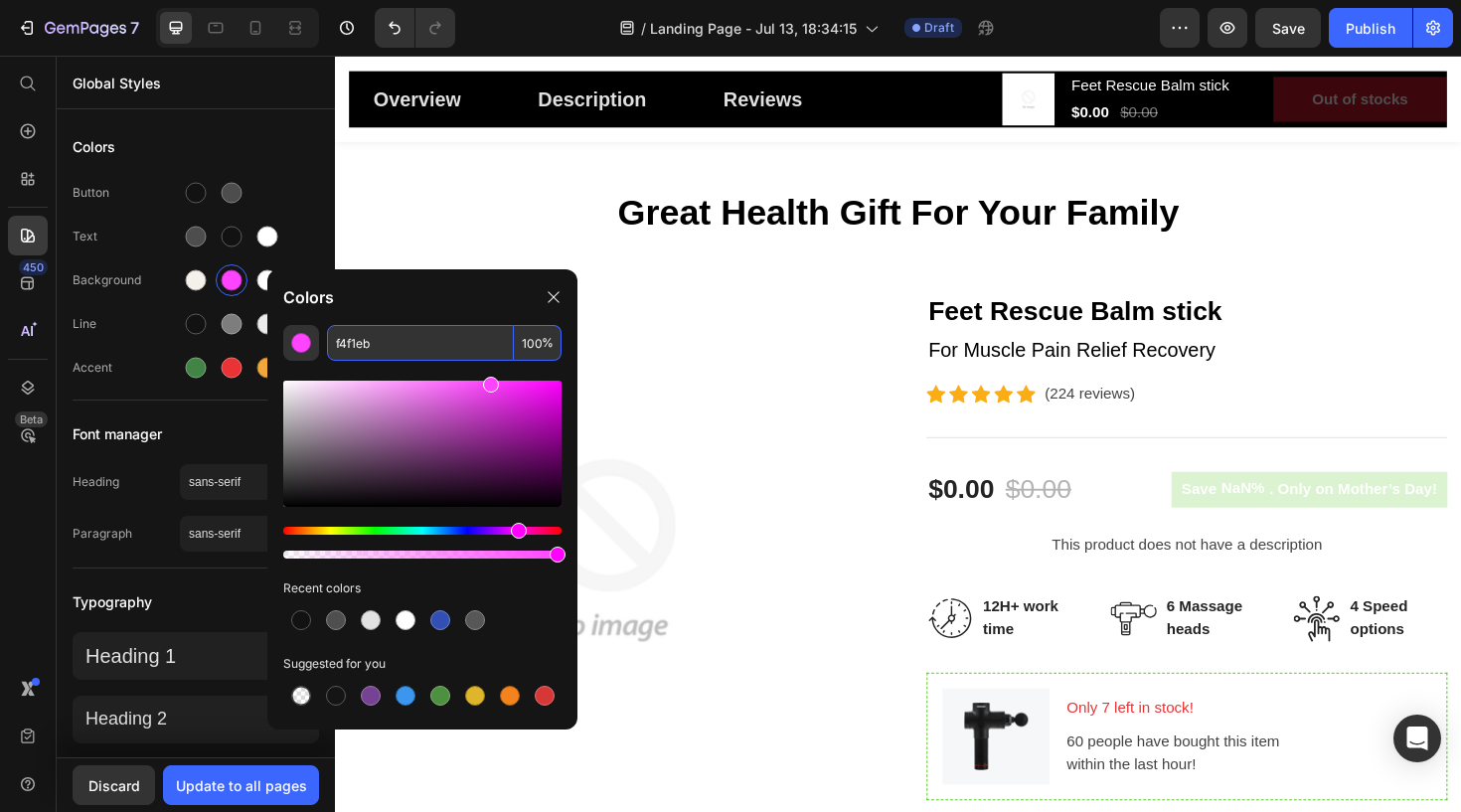 type on "F4F1EB" 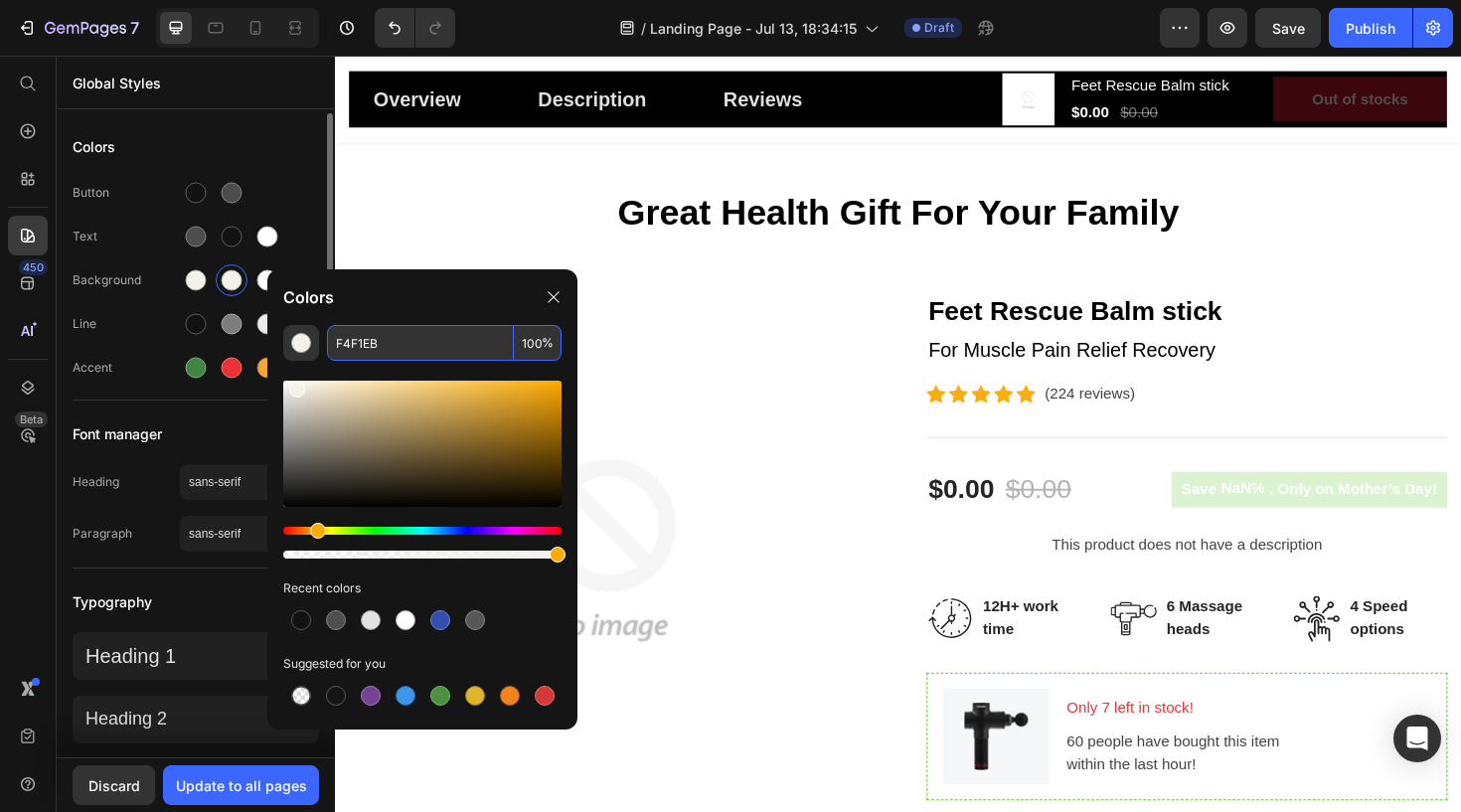 click on "Background" at bounding box center [126, 280] 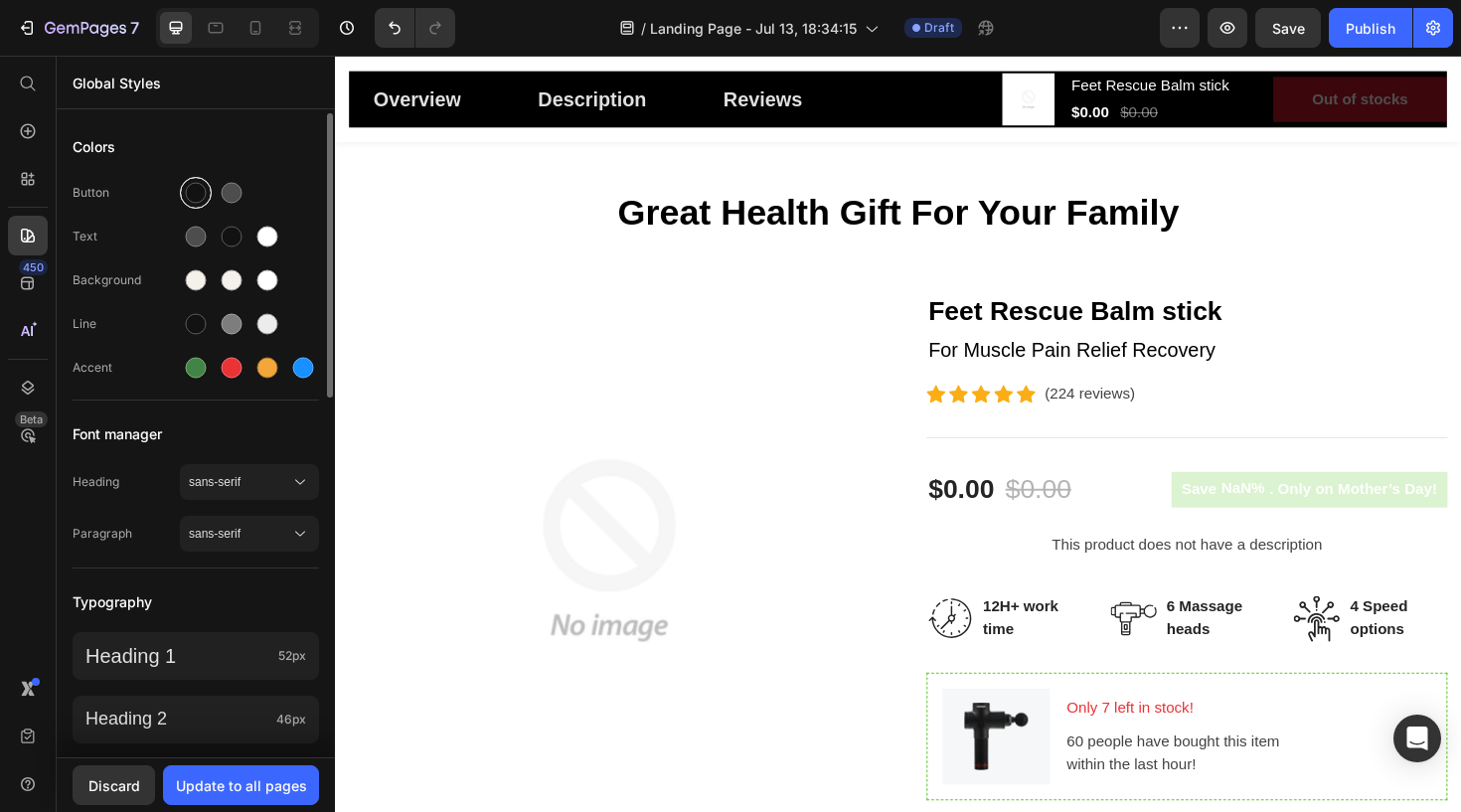 click at bounding box center [196, 193] 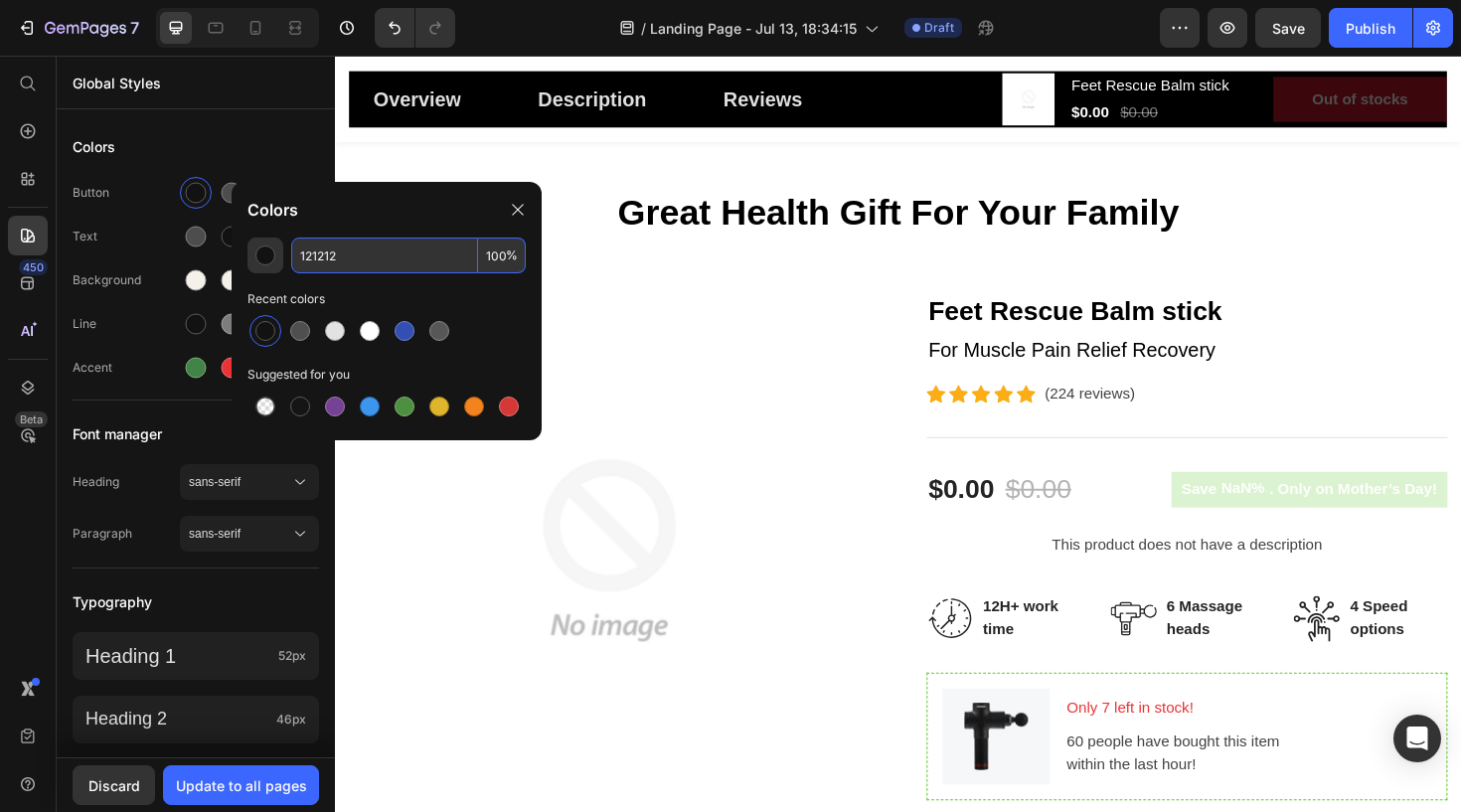 drag, startPoint x: 354, startPoint y: 259, endPoint x: 295, endPoint y: 259, distance: 59 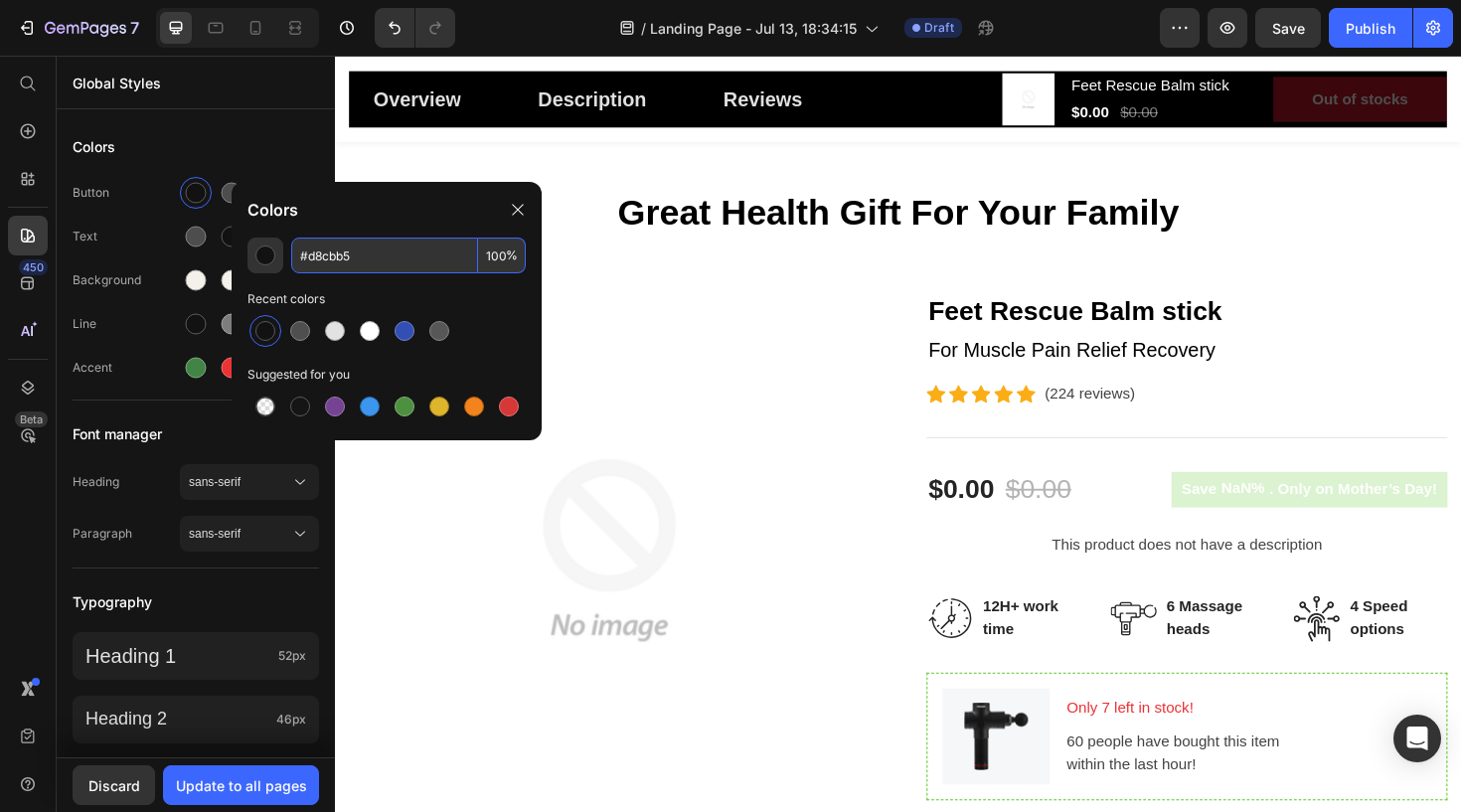 type on "D8CBB5" 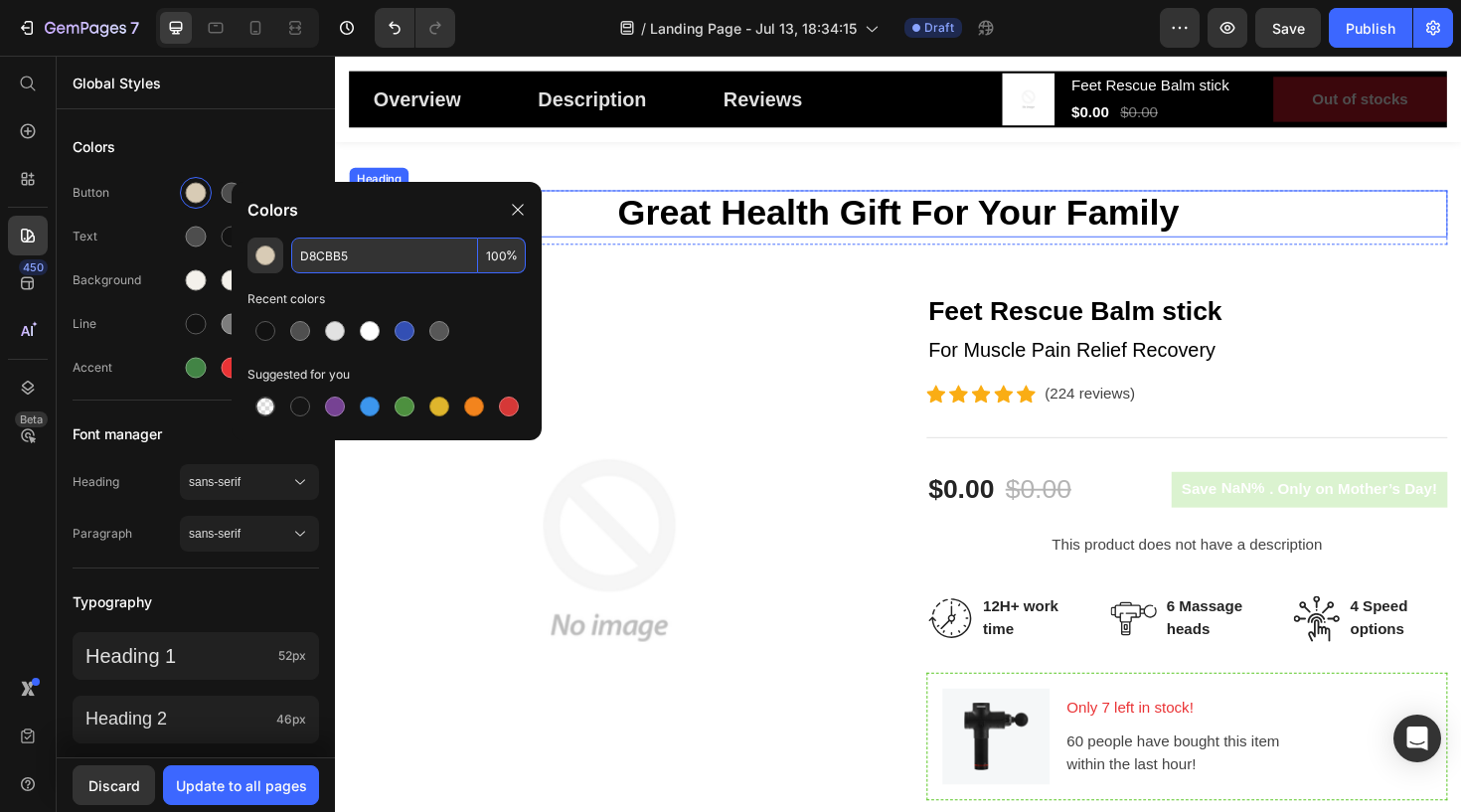 click on "Great Health Gift For Your Family" at bounding box center (931, 223) 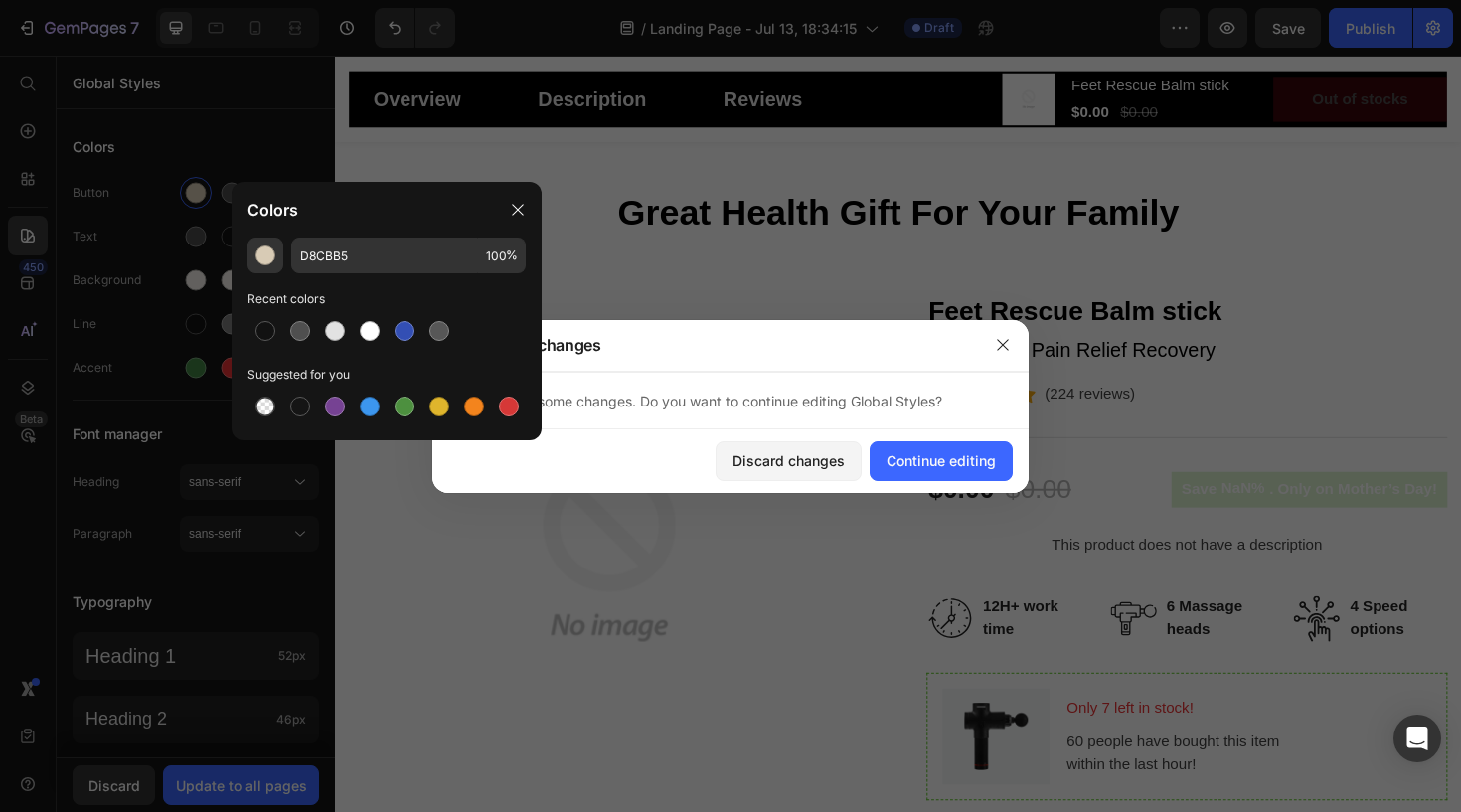 click at bounding box center (730, 406) 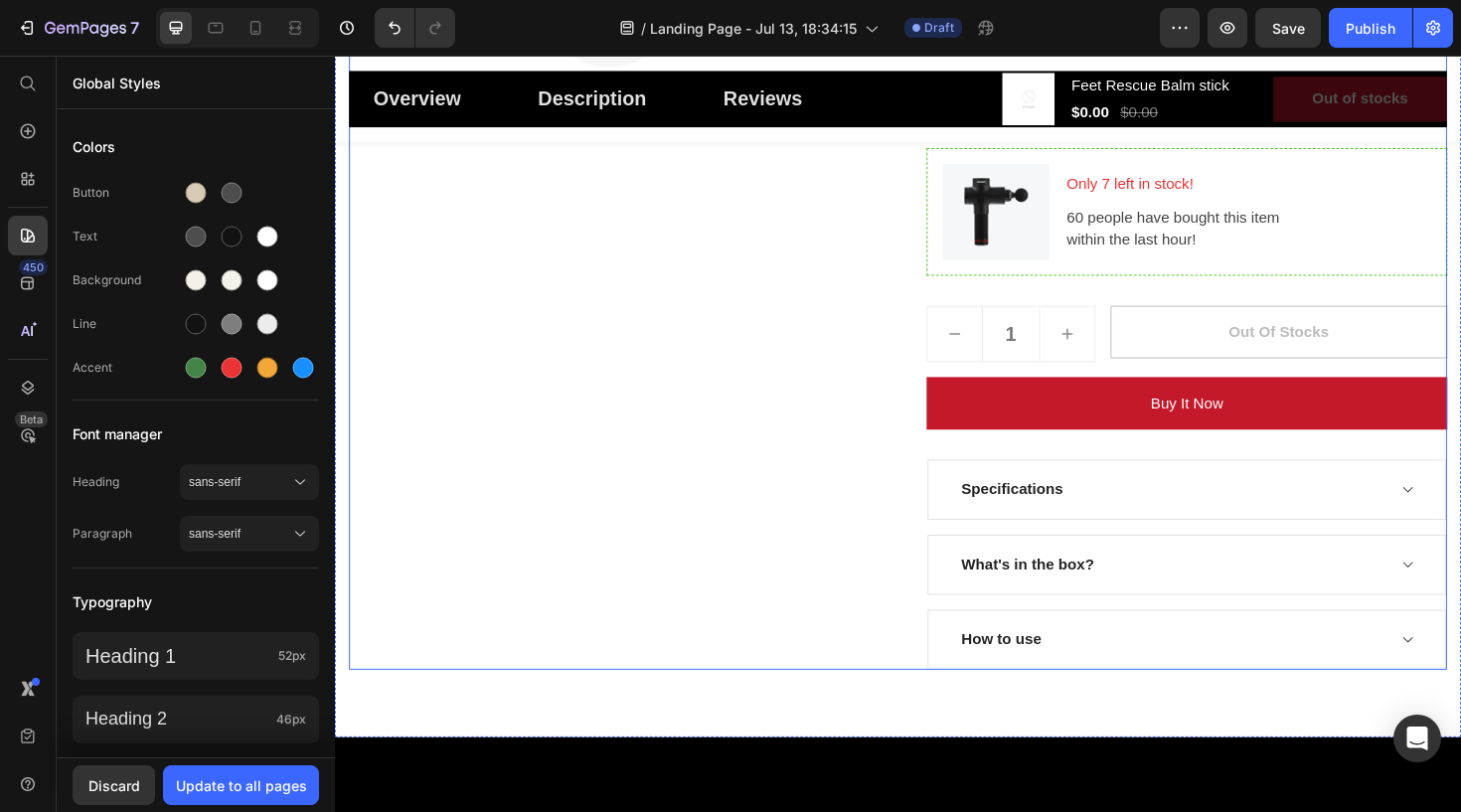 scroll, scrollTop: 585, scrollLeft: 0, axis: vertical 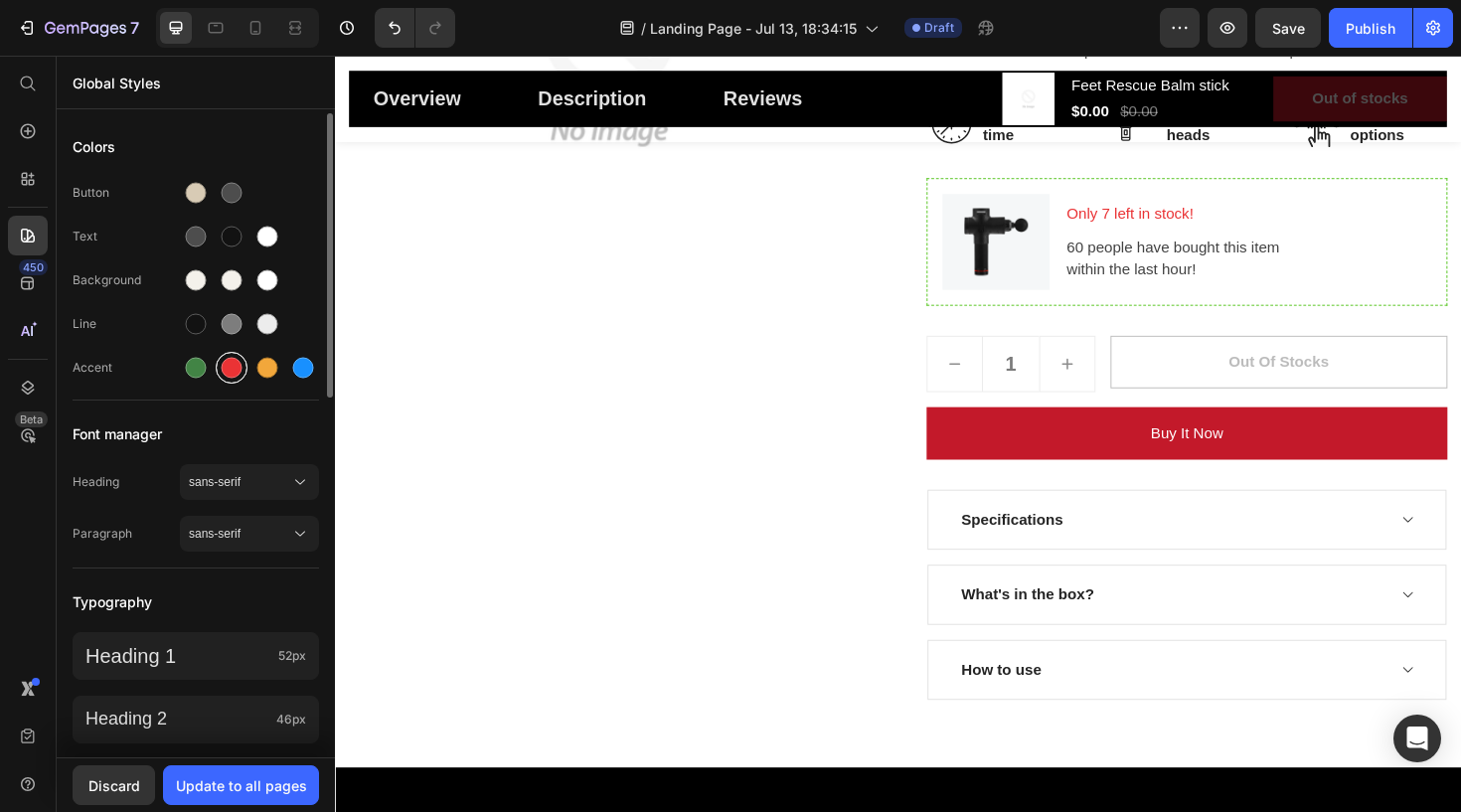 click at bounding box center (232, 368) 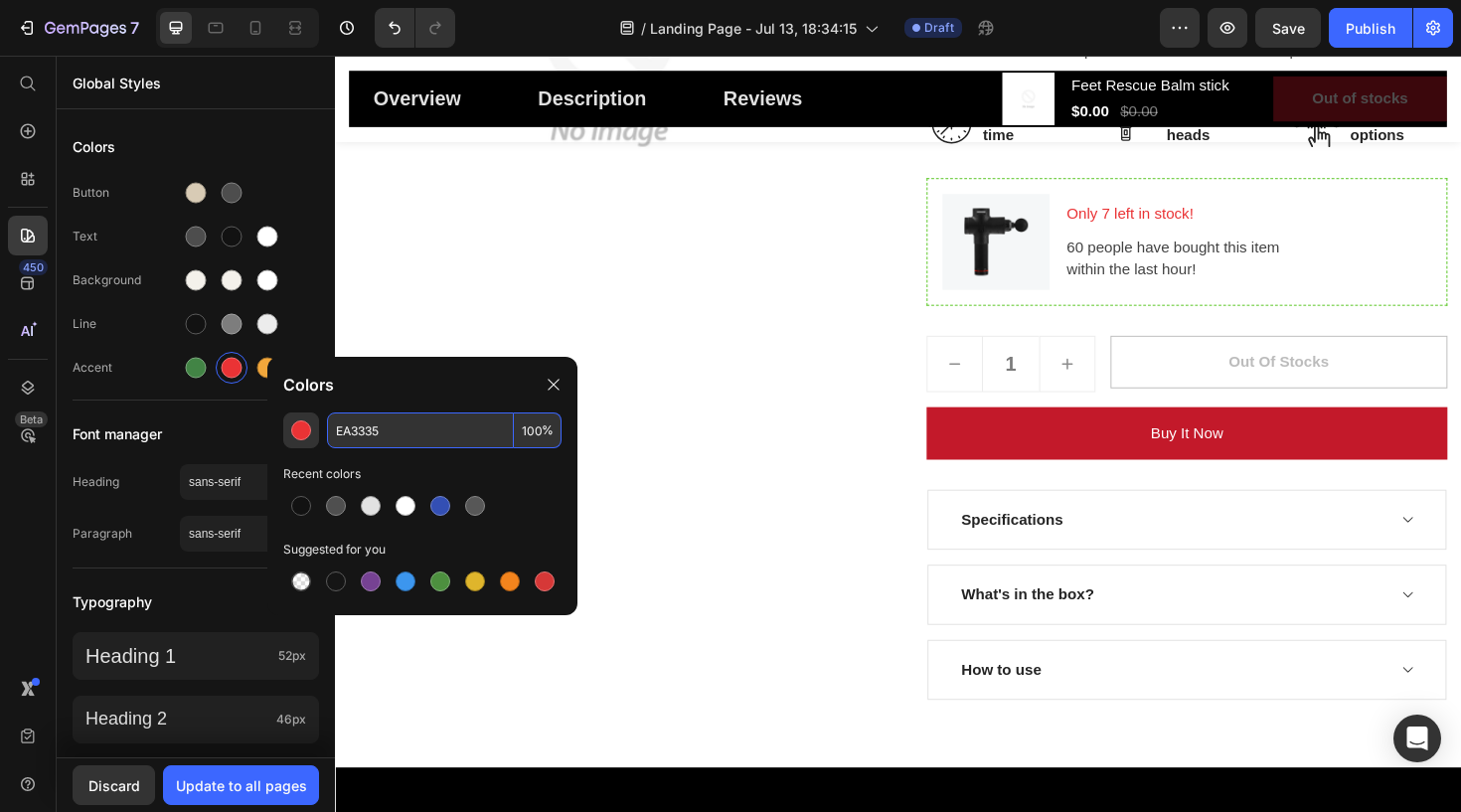click on "EA3335" at bounding box center (420, 430) 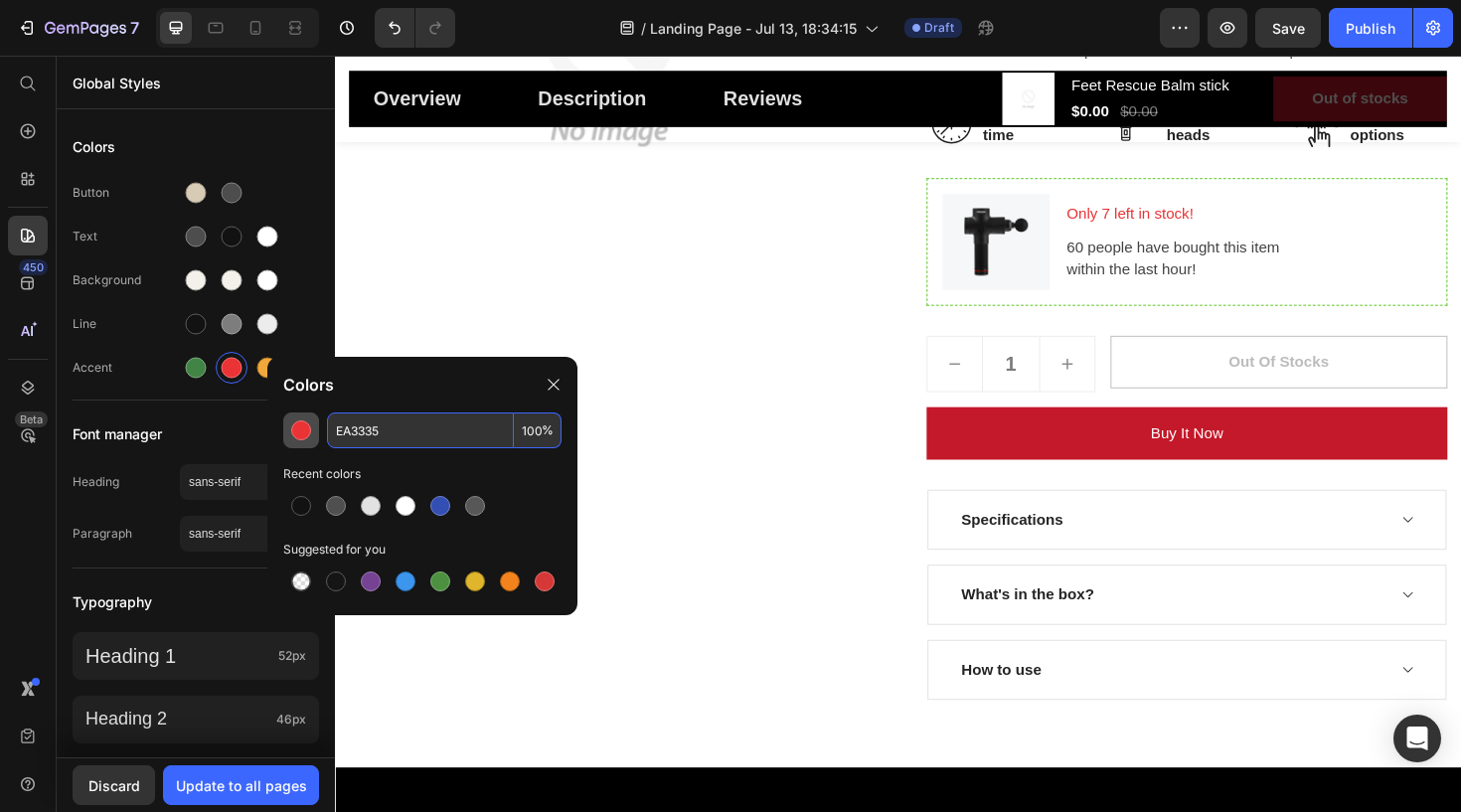 drag, startPoint x: 417, startPoint y: 440, endPoint x: 302, endPoint y: 440, distance: 115 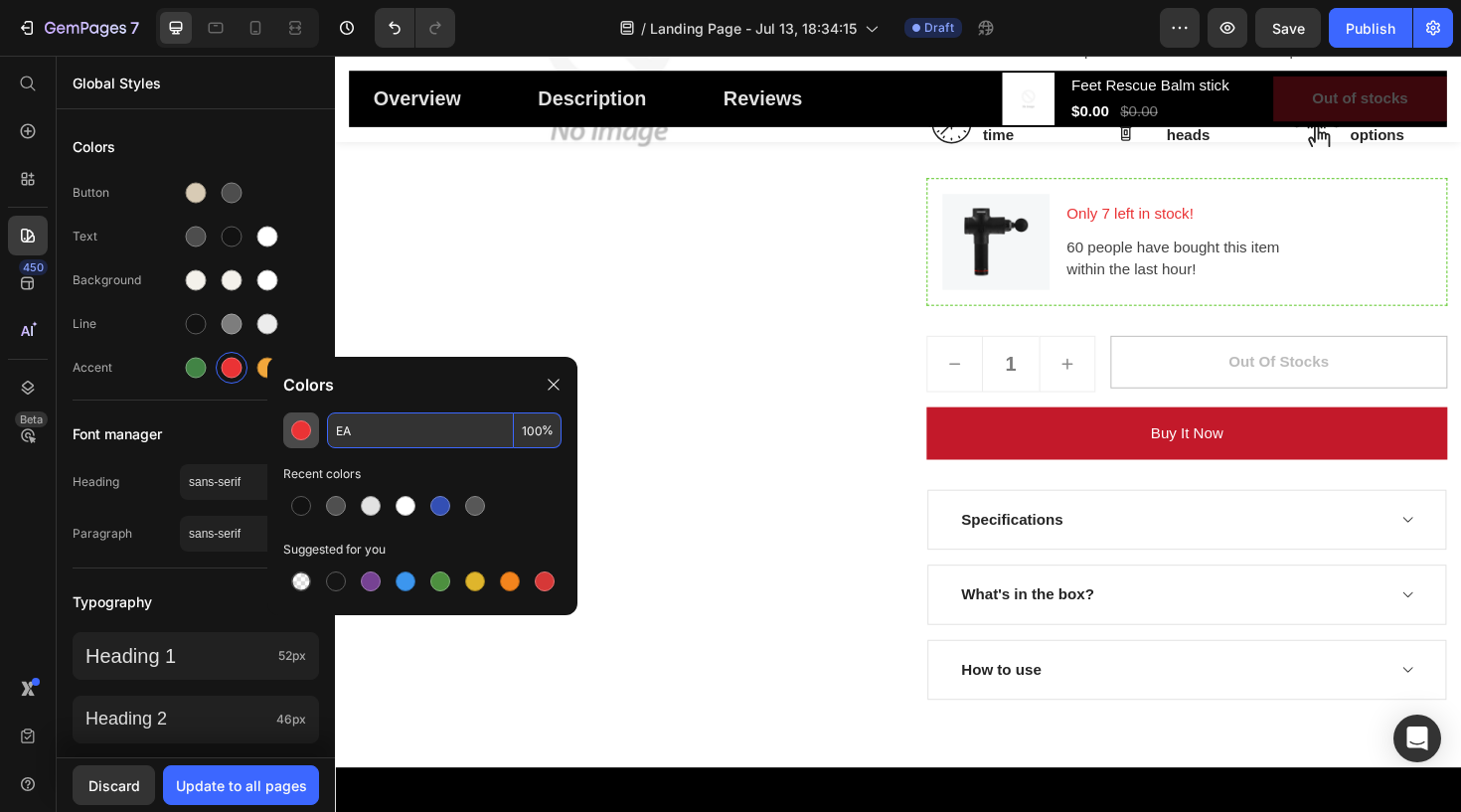 type on "E" 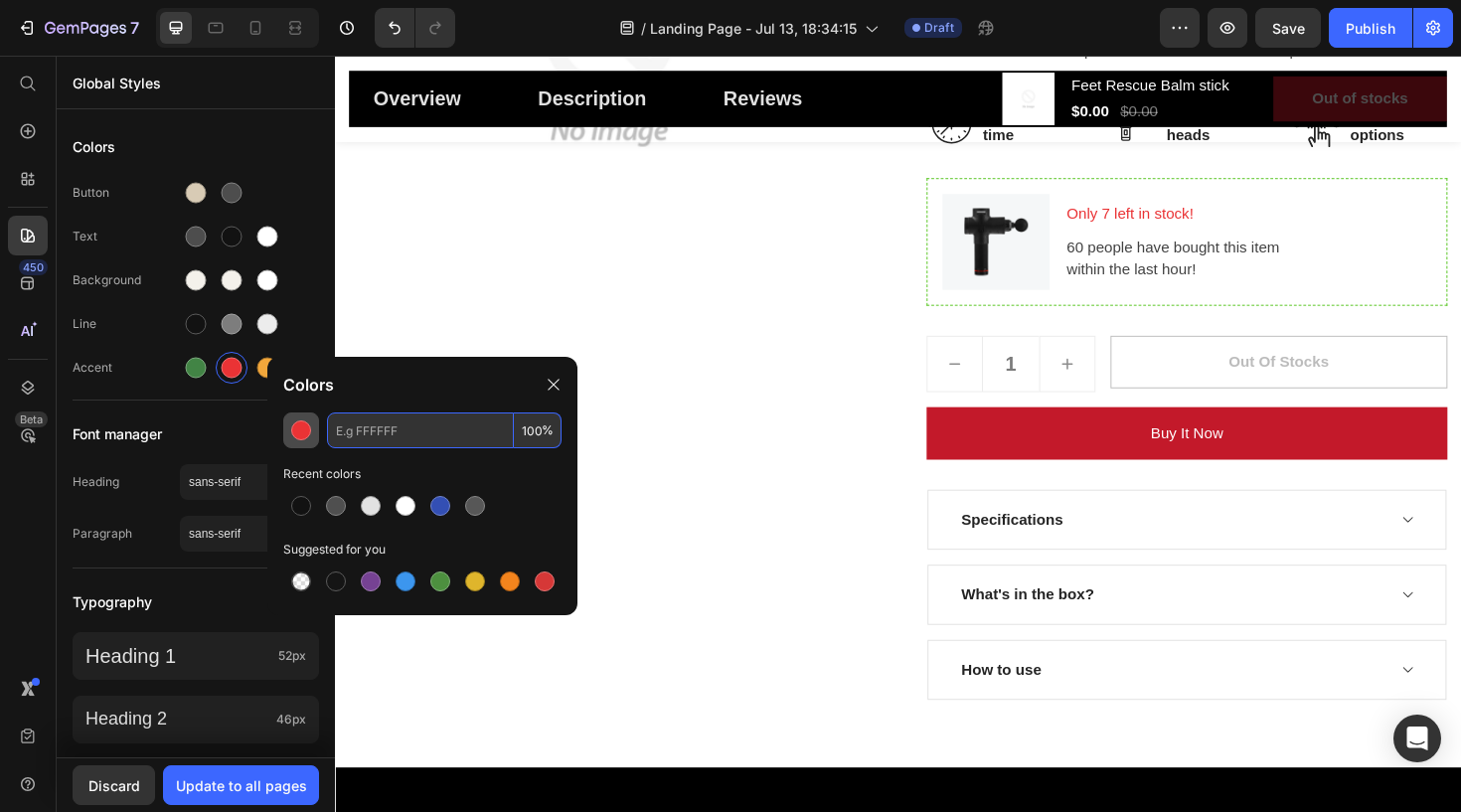 paste on "#d8cbb5" 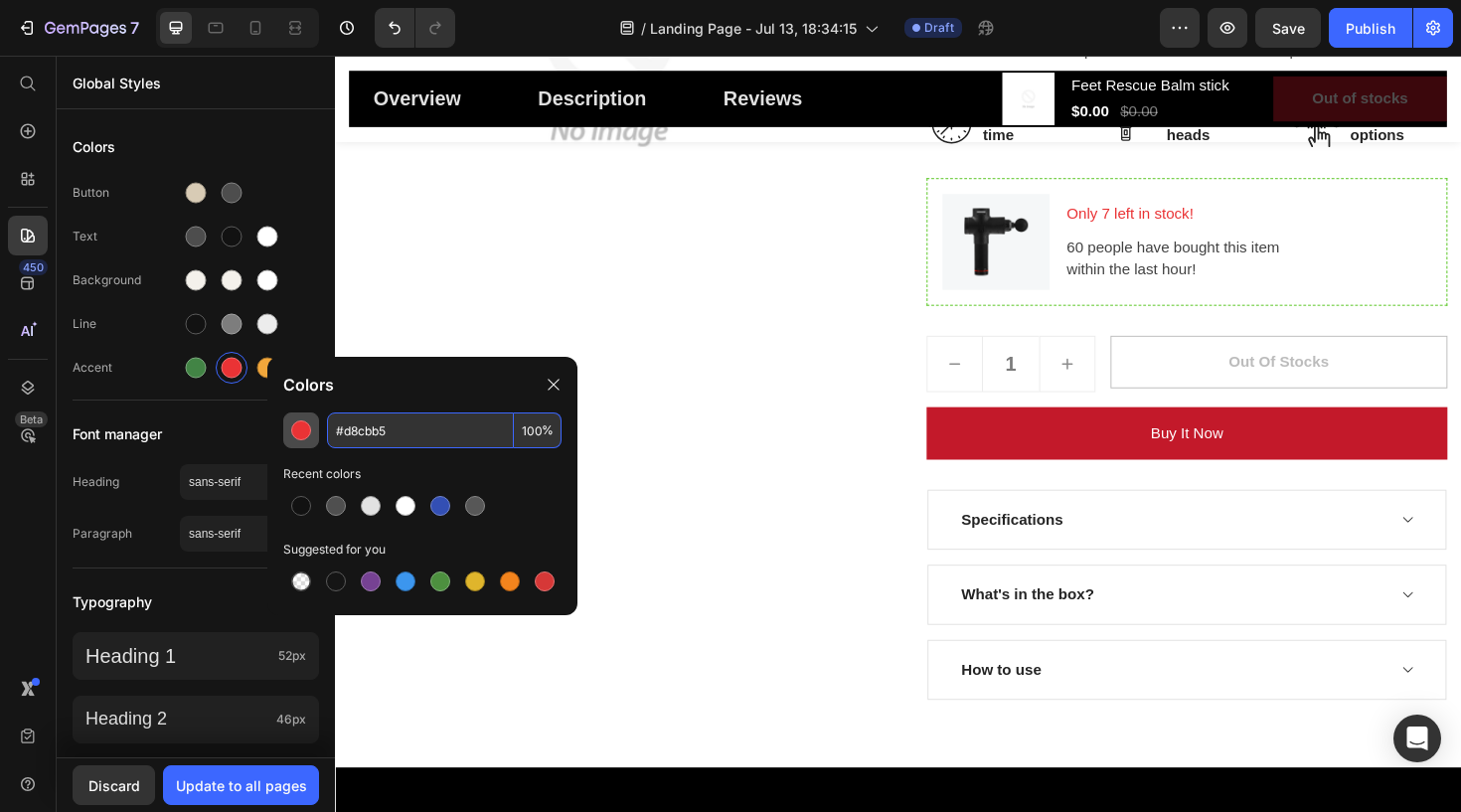 type on "D8CBB5" 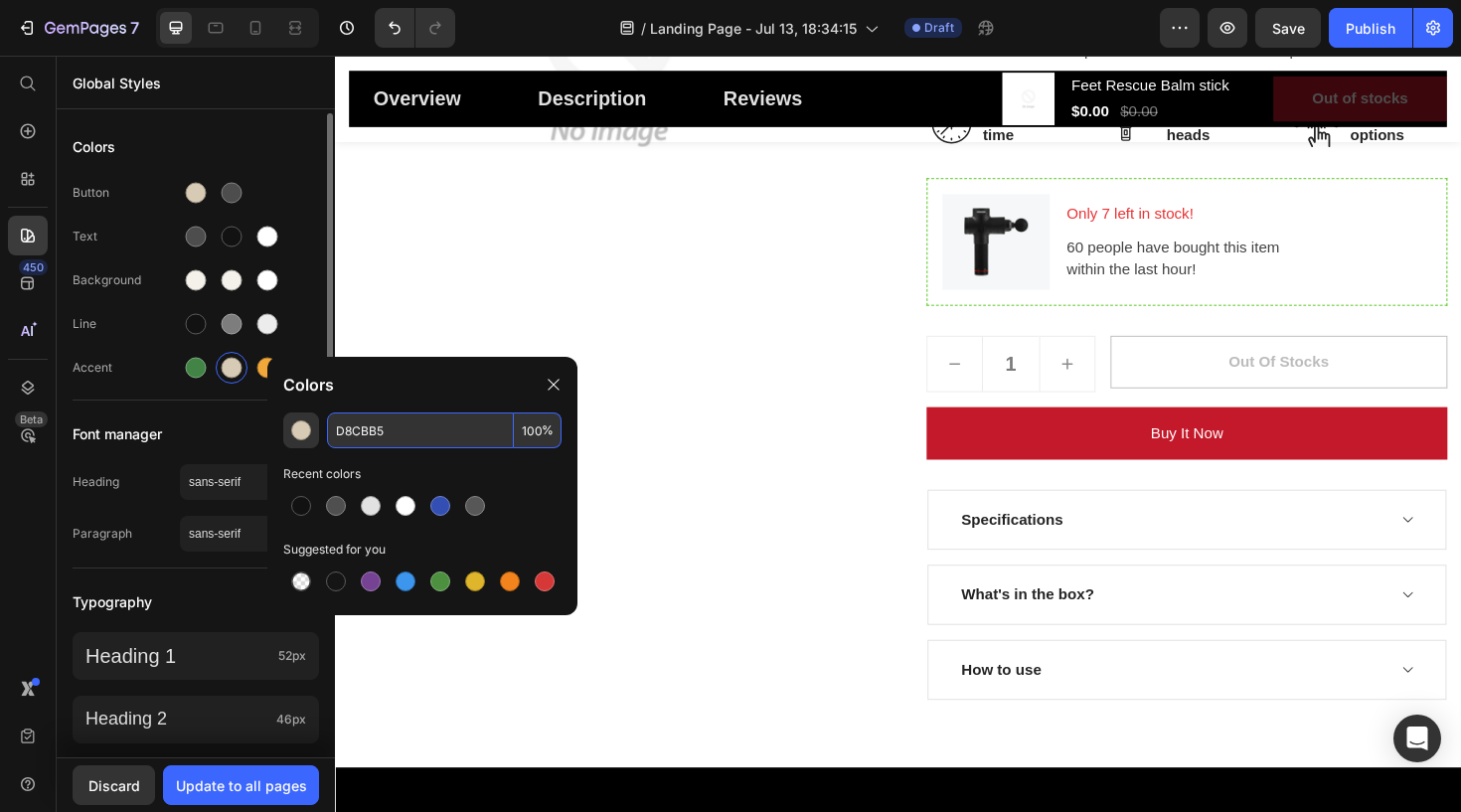 click on "Heading sans-serif Paragraph sans-serif" 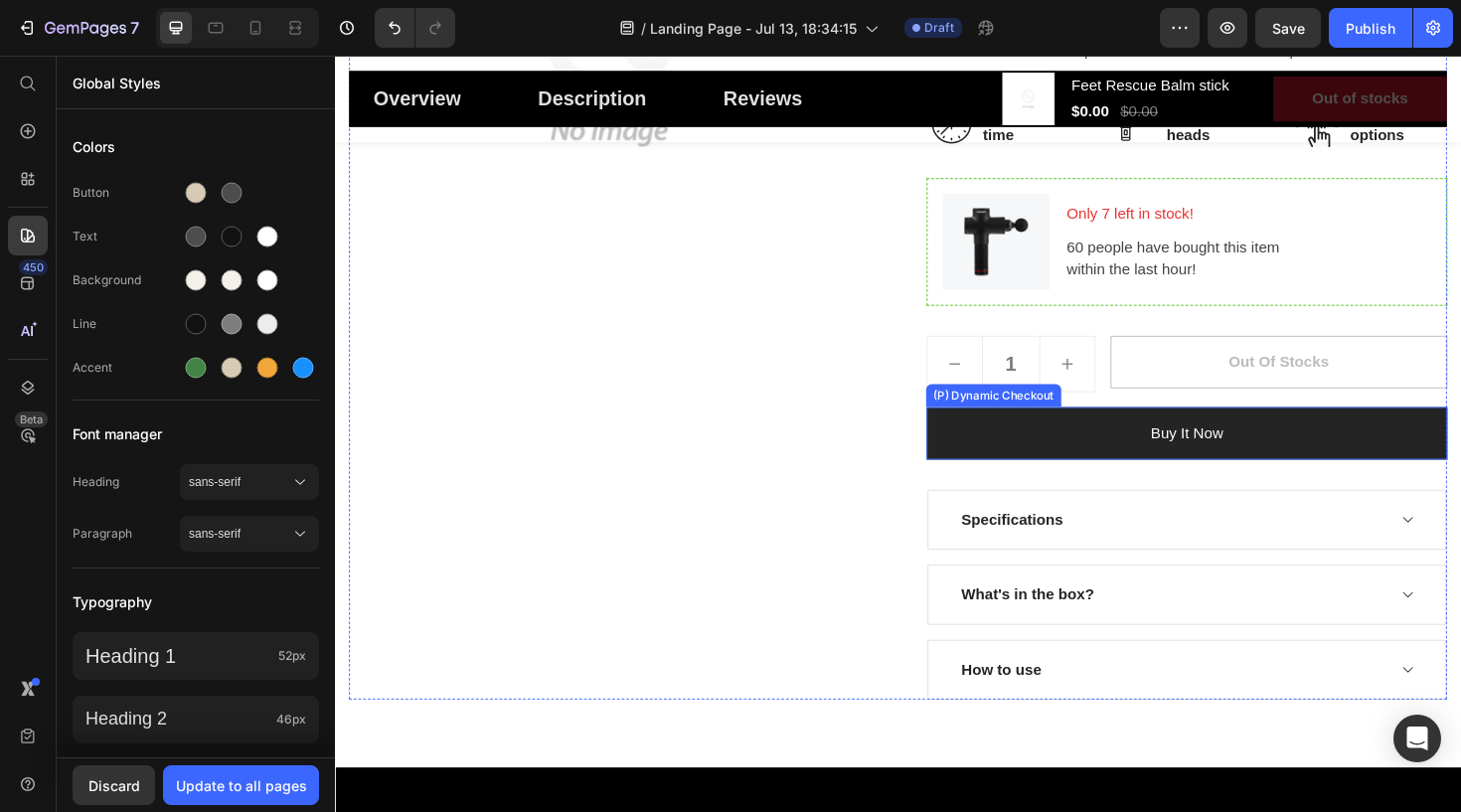 click on "buy it now" at bounding box center (1236, 455) 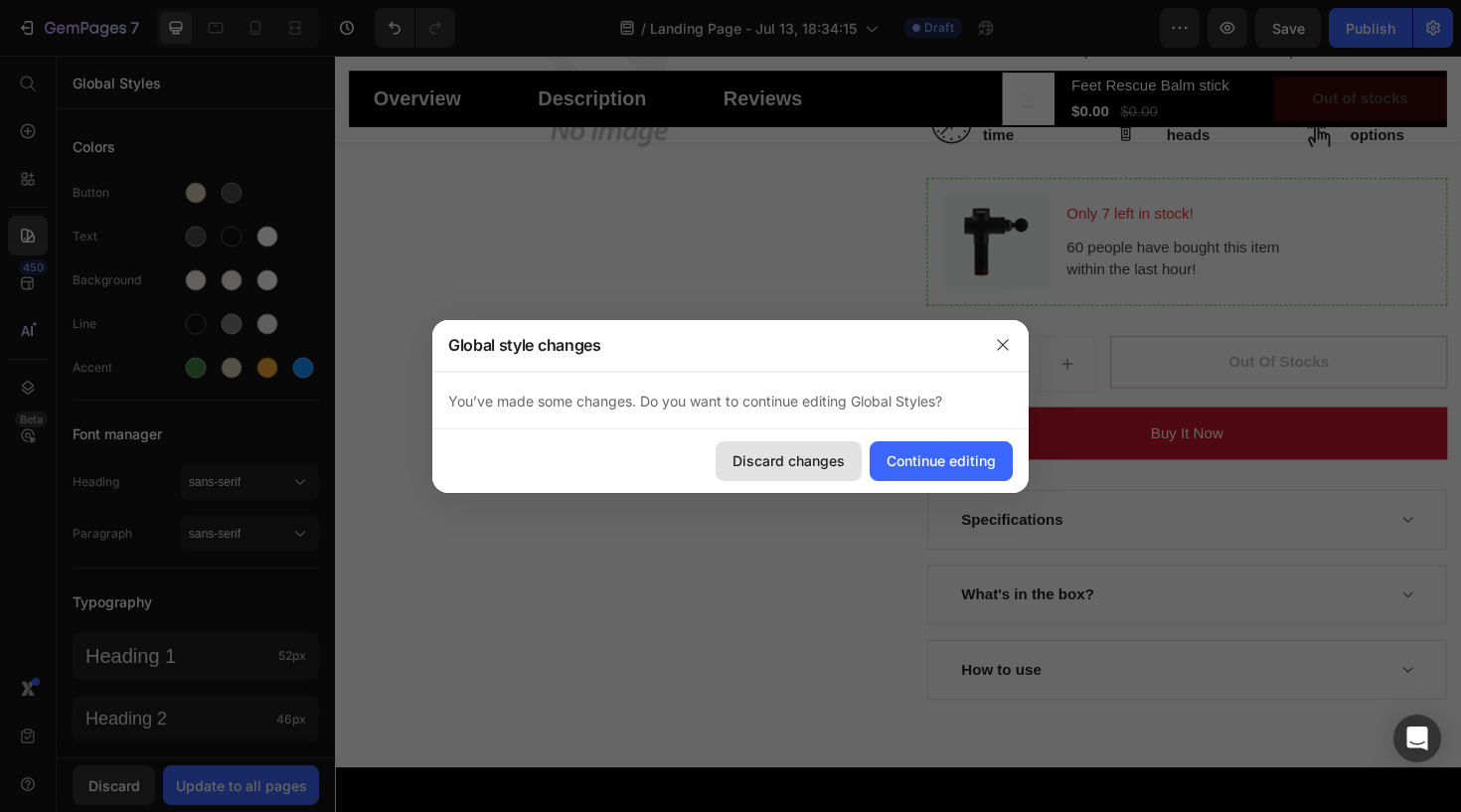 click on "Discard changes" at bounding box center [788, 460] 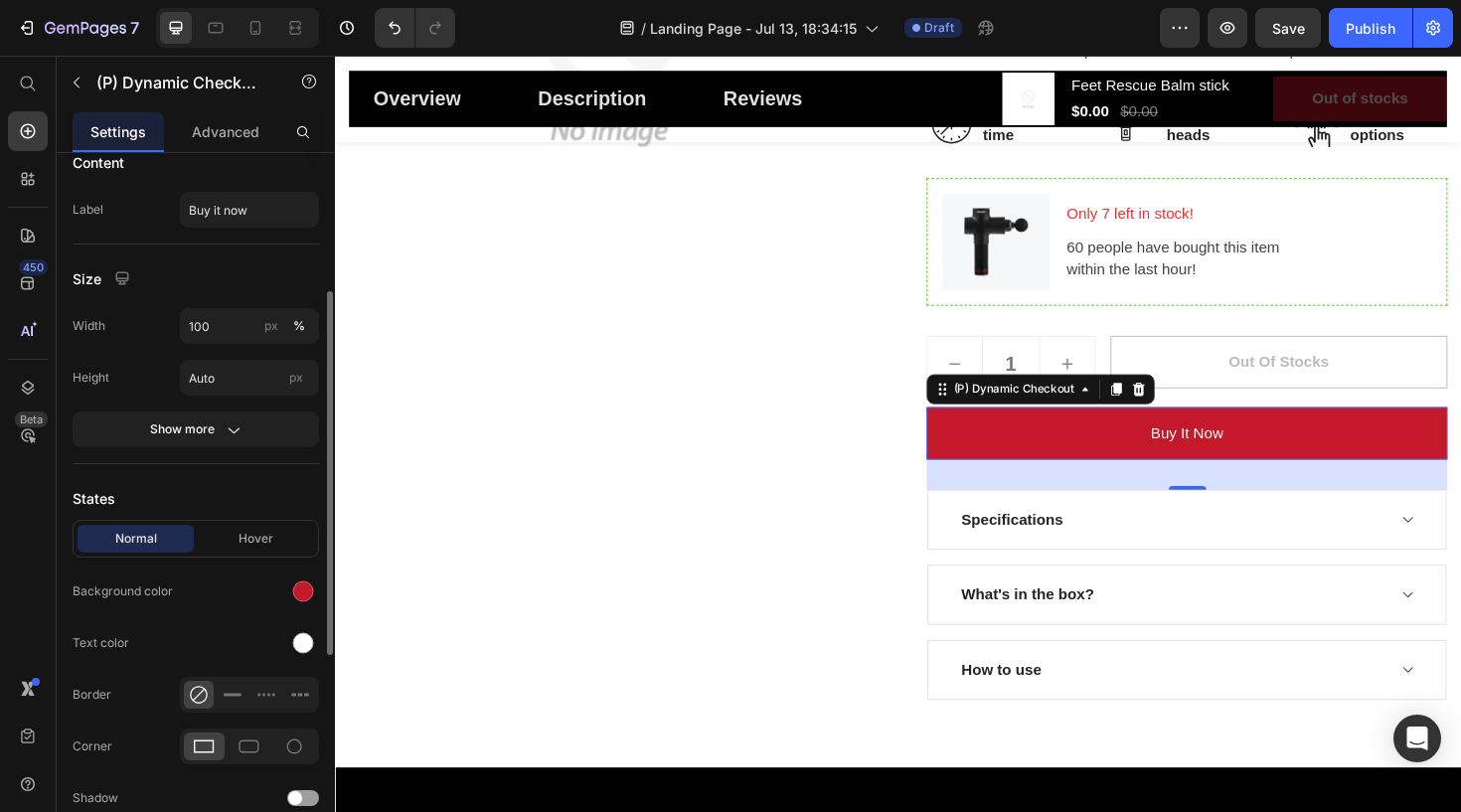 scroll, scrollTop: 287, scrollLeft: 0, axis: vertical 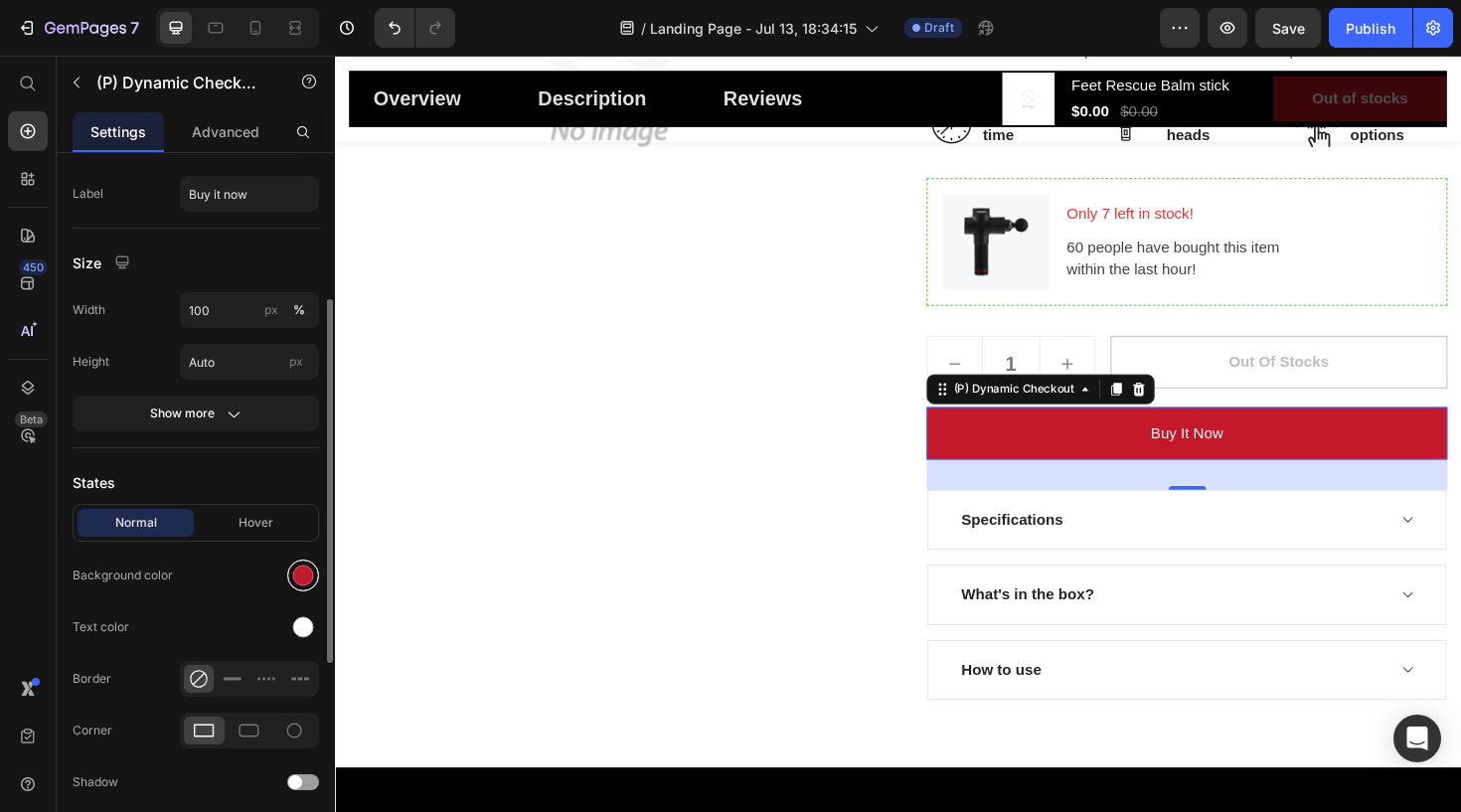 click at bounding box center (303, 575) 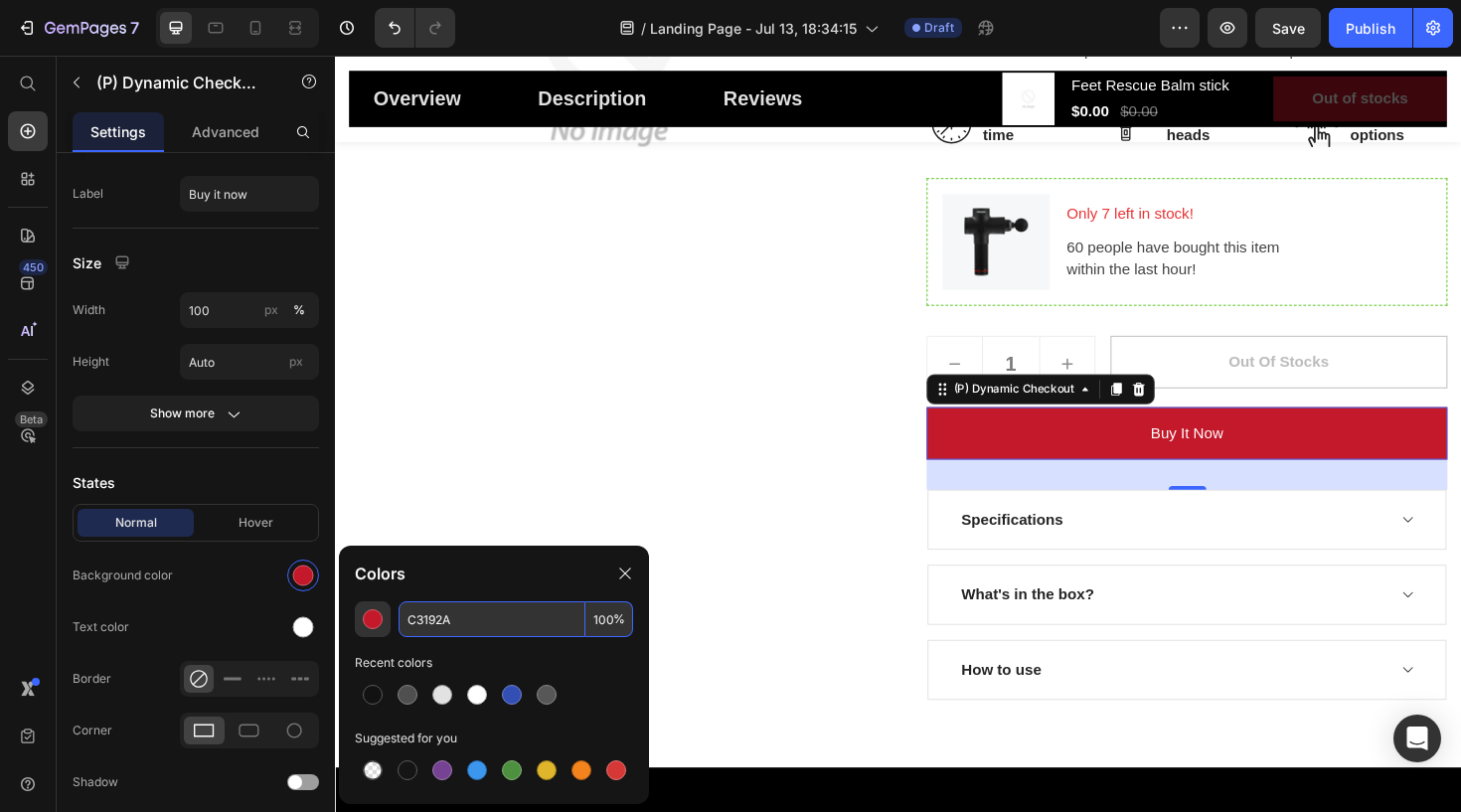 drag, startPoint x: 475, startPoint y: 631, endPoint x: 344, endPoint y: 631, distance: 131 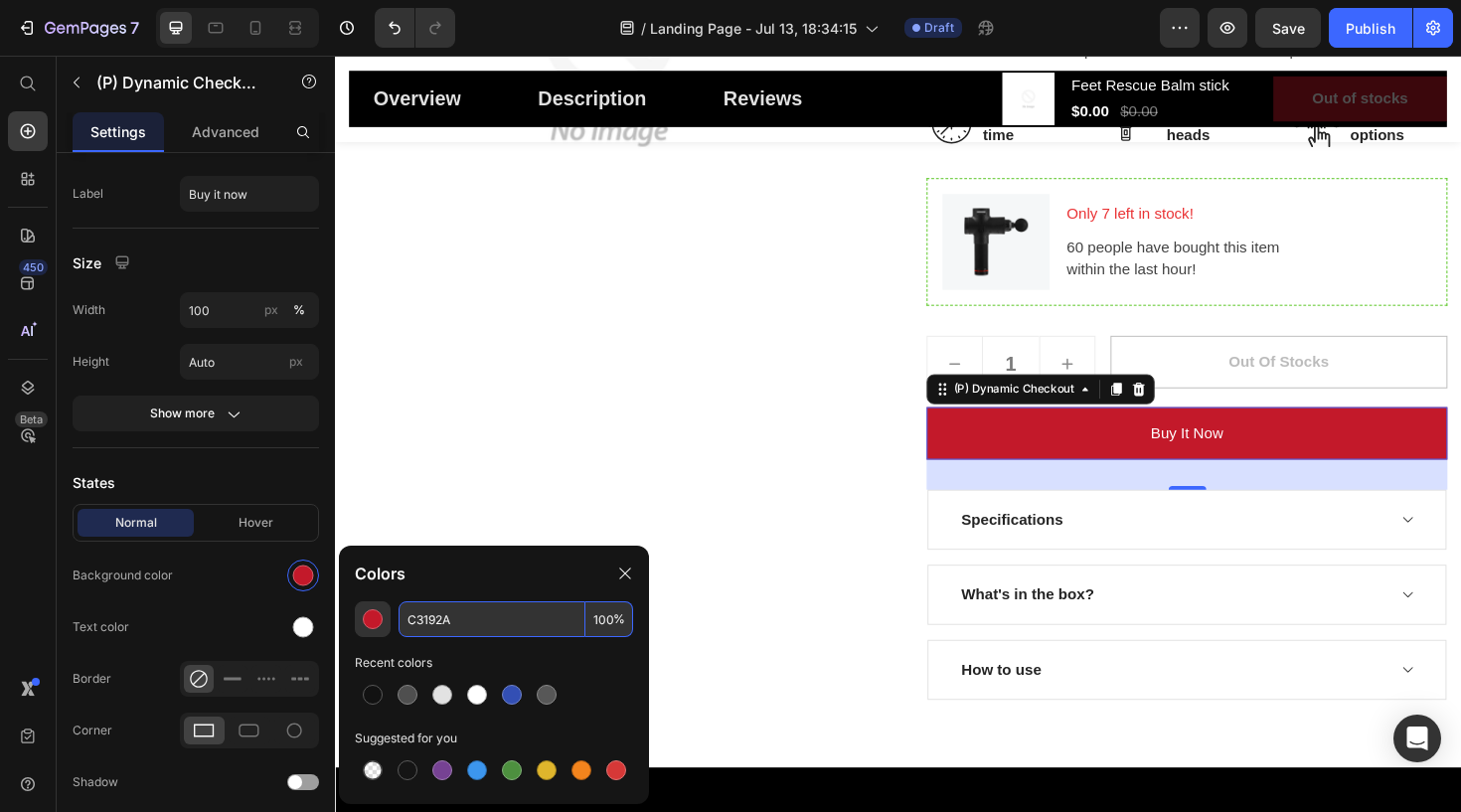 paste on "#d8cbb5" 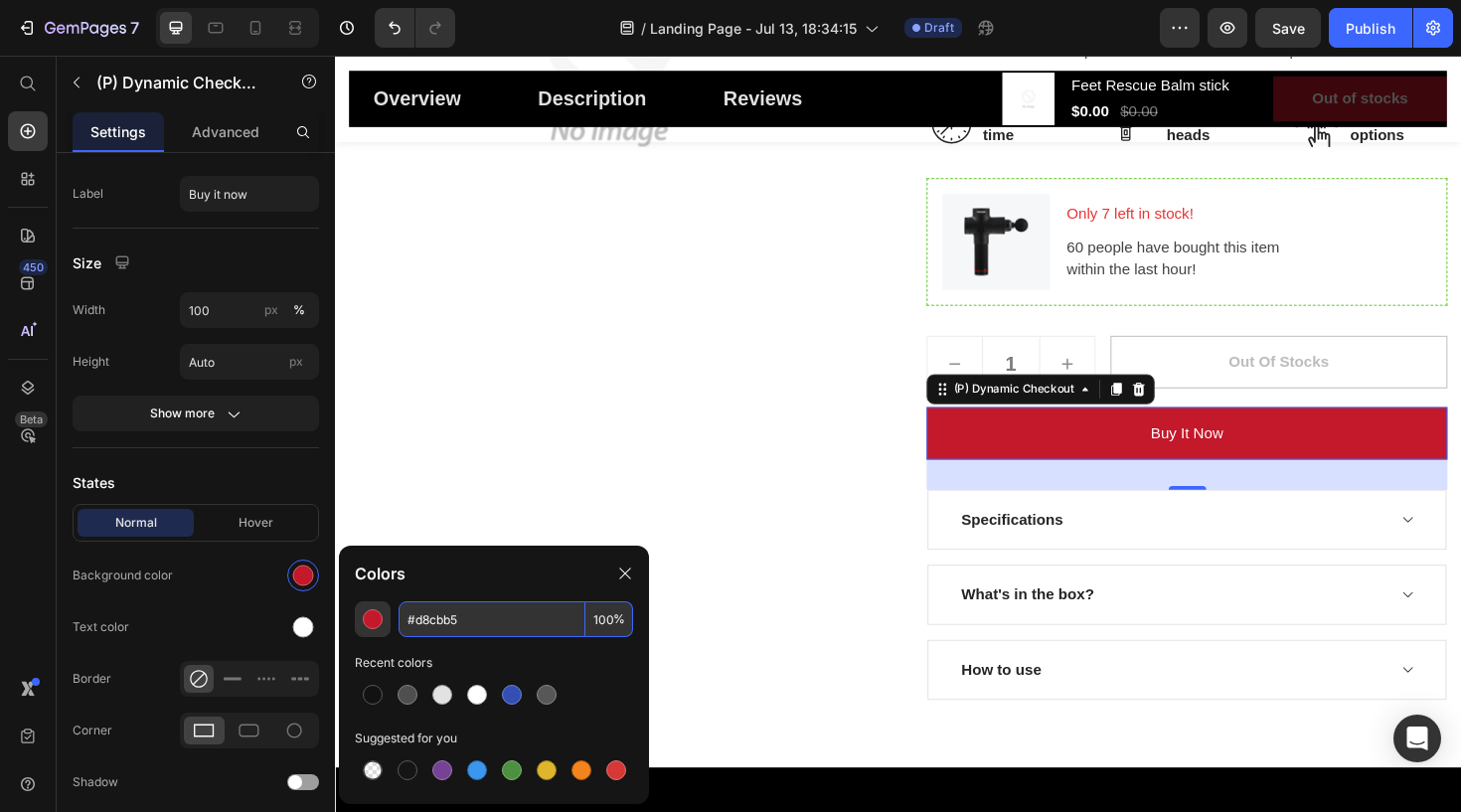 type on "D8CBB5" 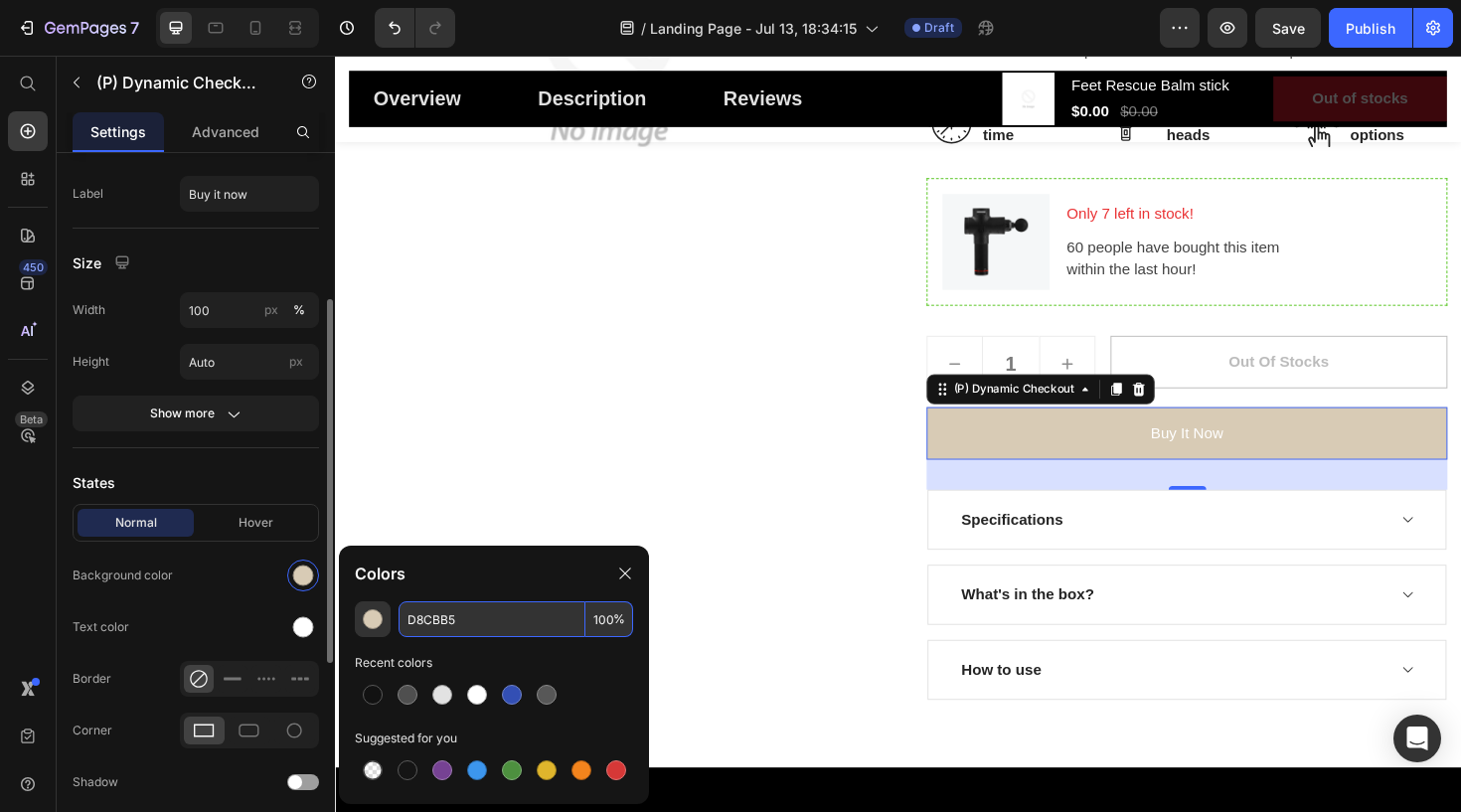 click on "Background color" 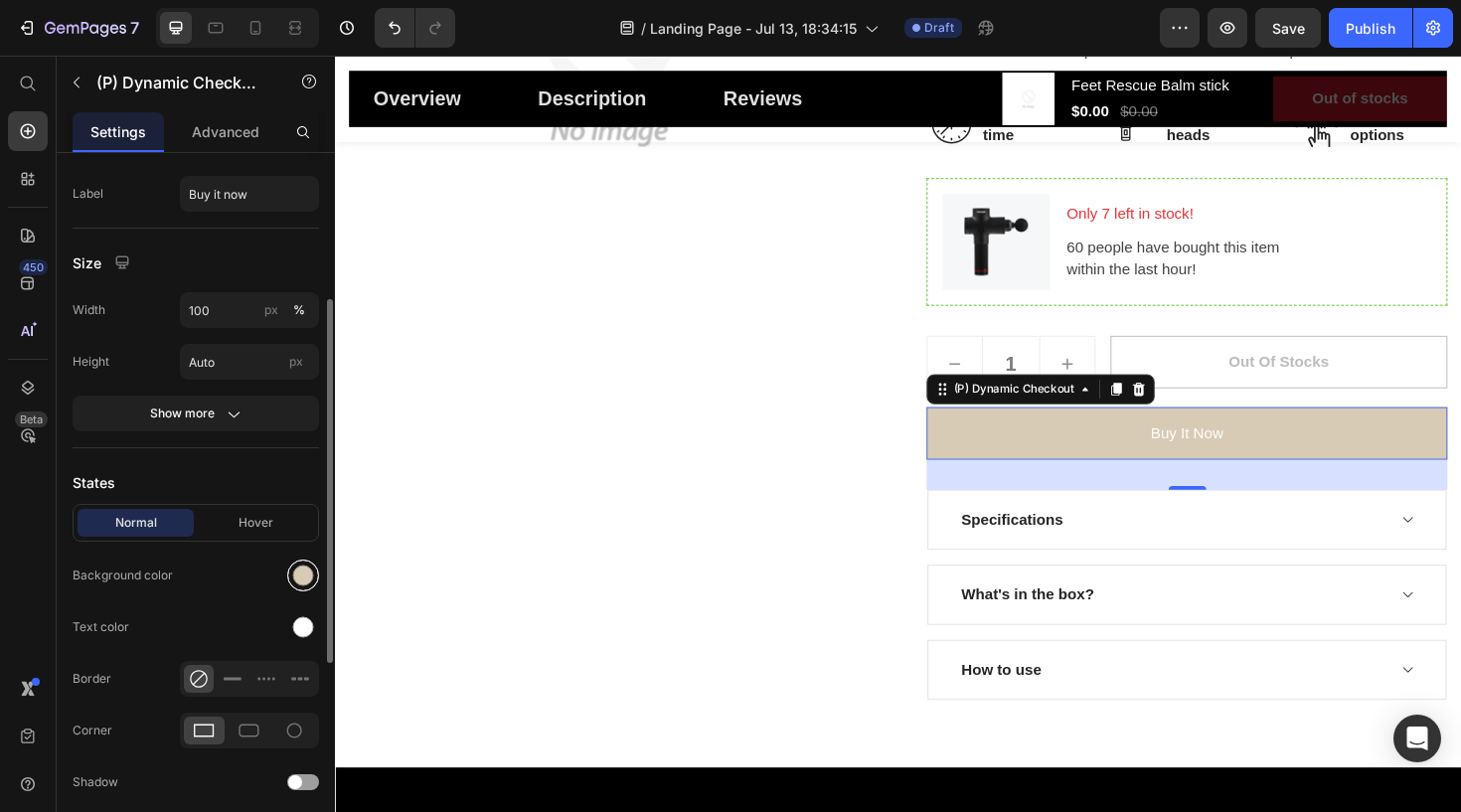 click at bounding box center [303, 575] 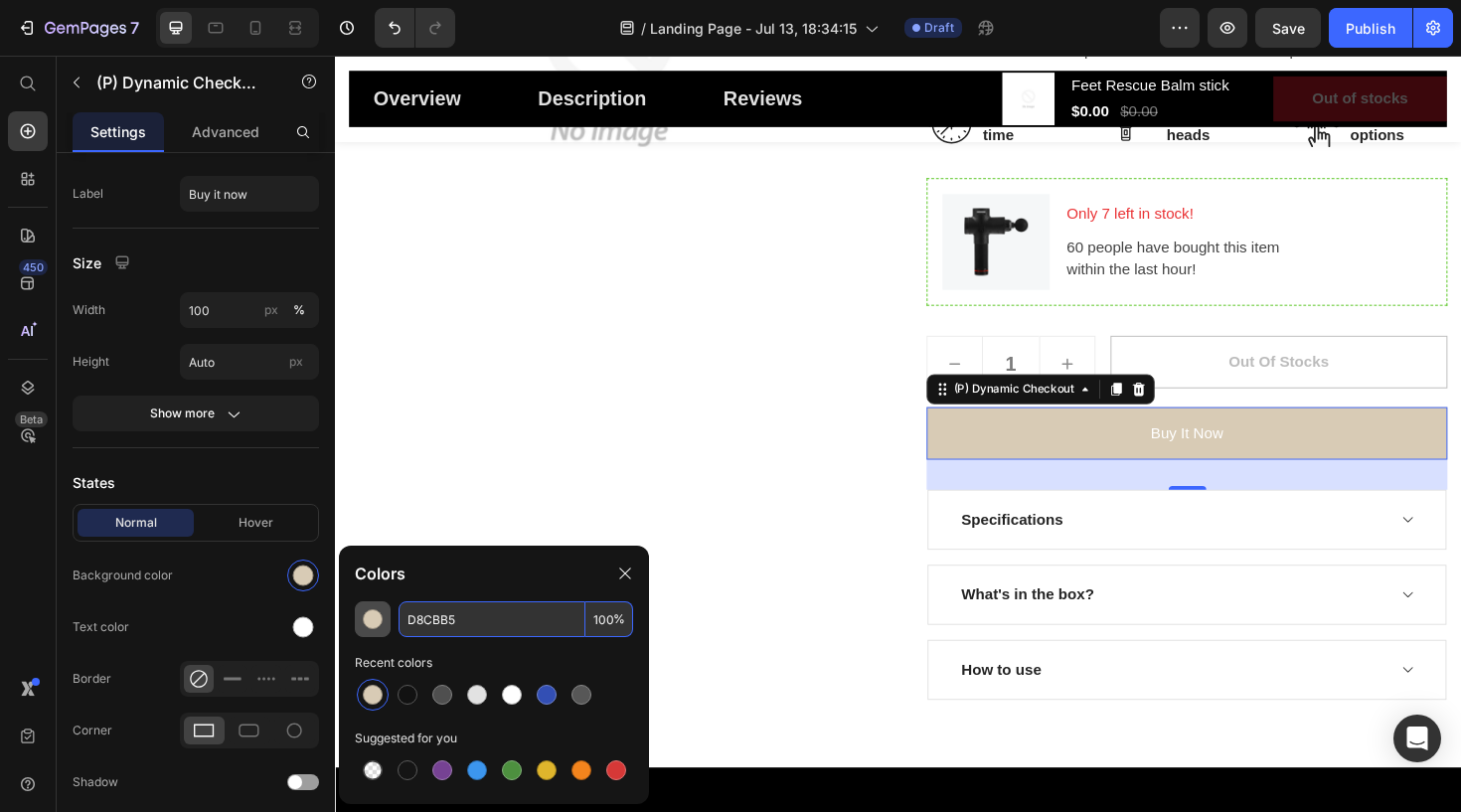 drag, startPoint x: 491, startPoint y: 624, endPoint x: 356, endPoint y: 620, distance: 135.0592 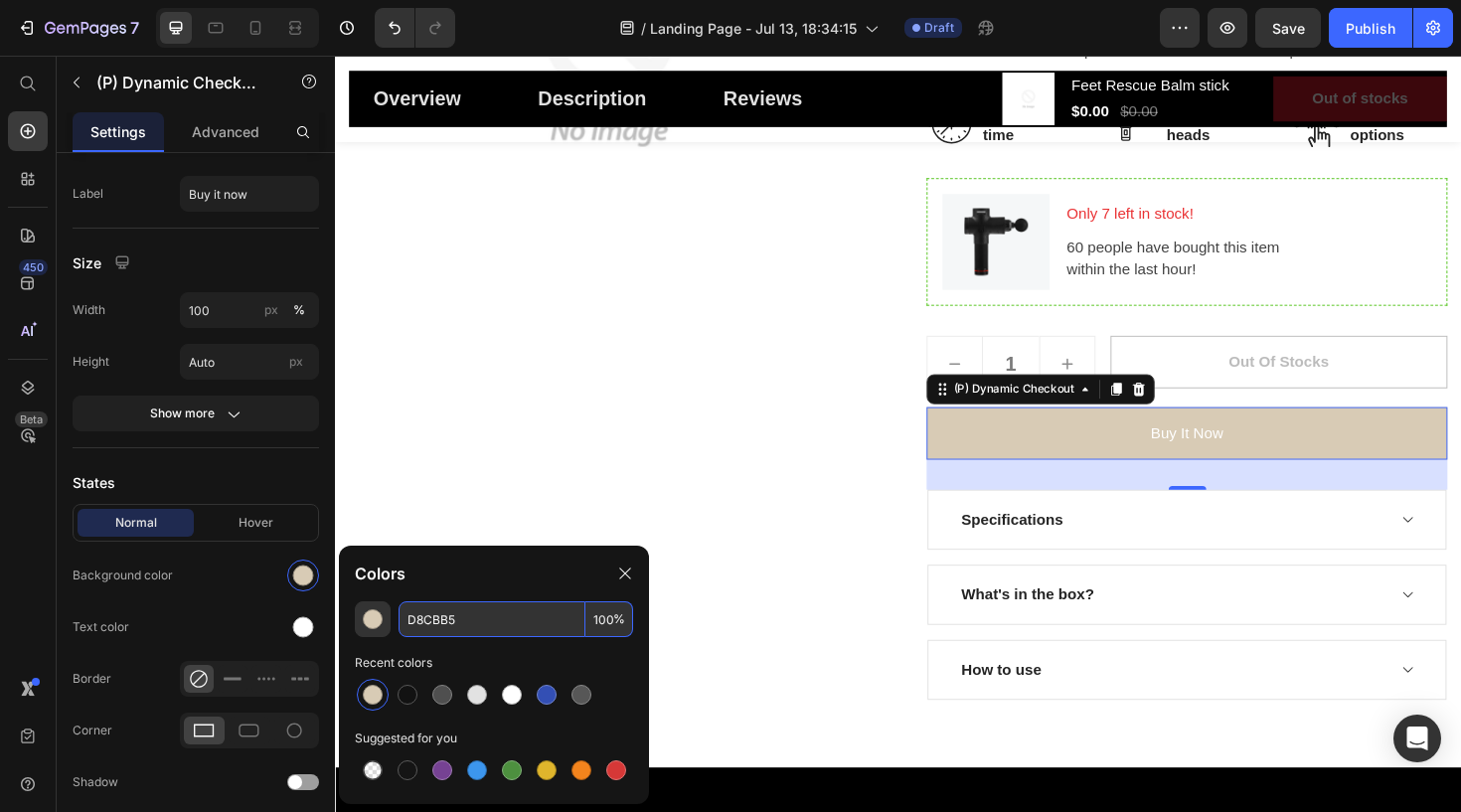 paste on "#eae0d0" 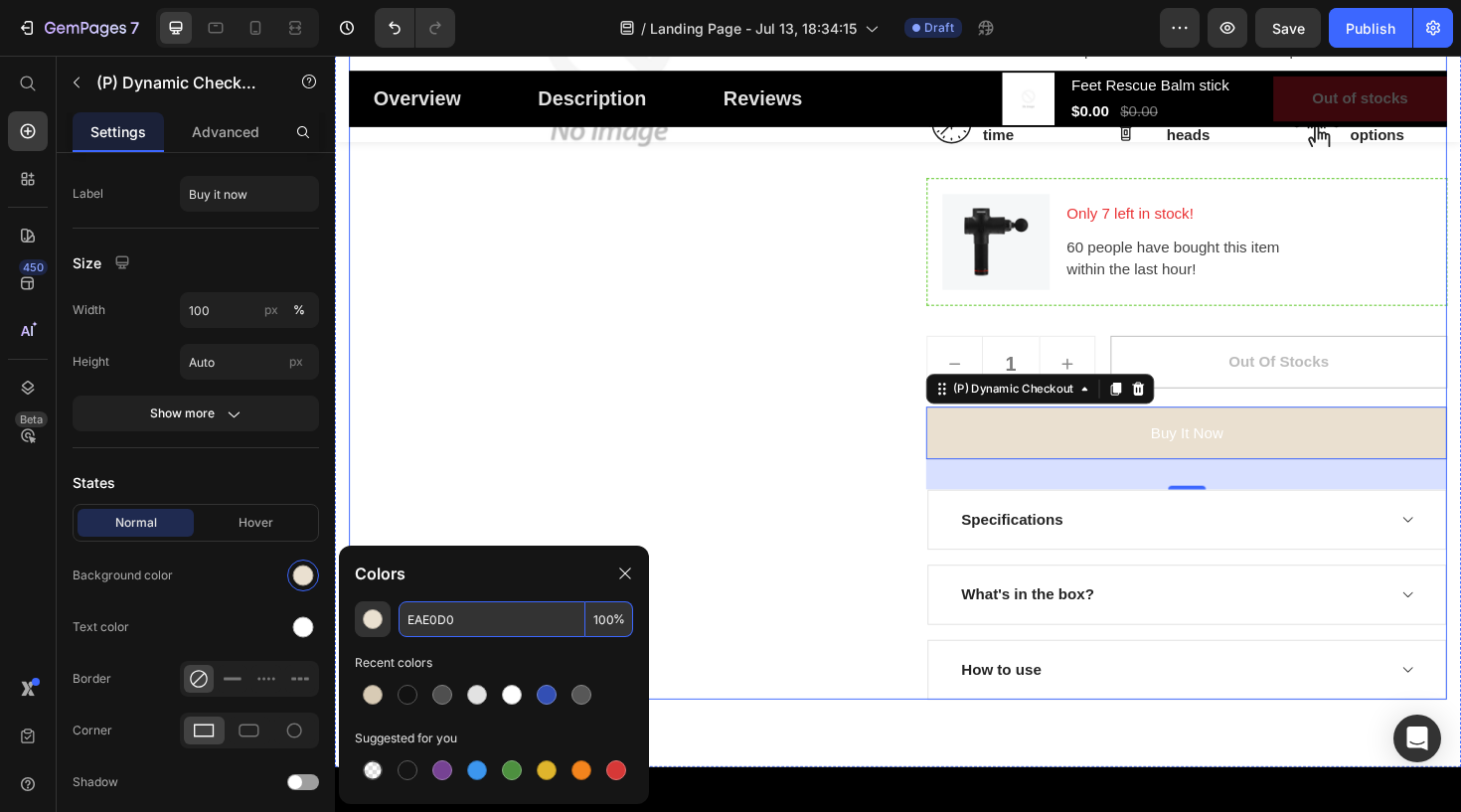 paste on "#2d262" 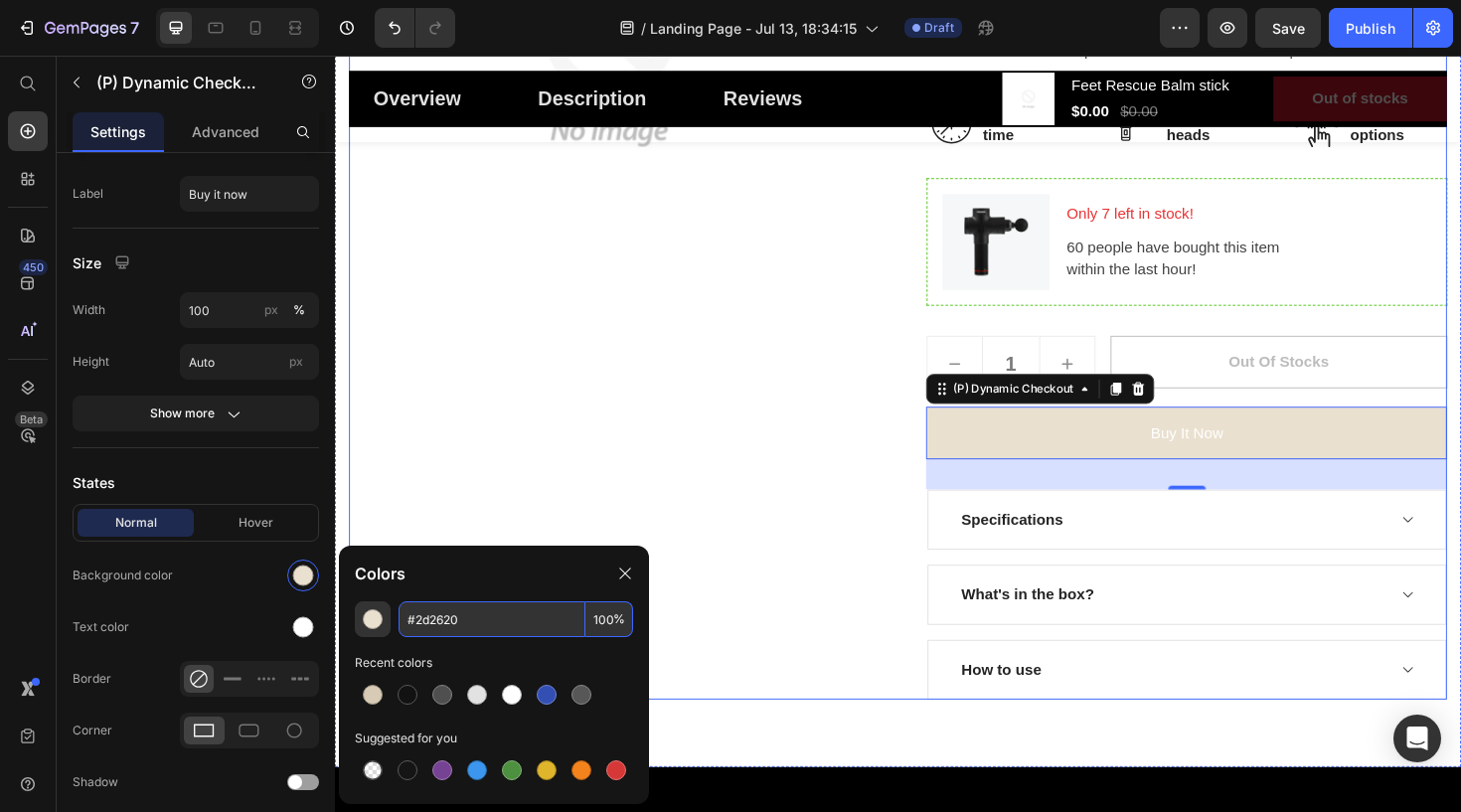 type on "2D2620" 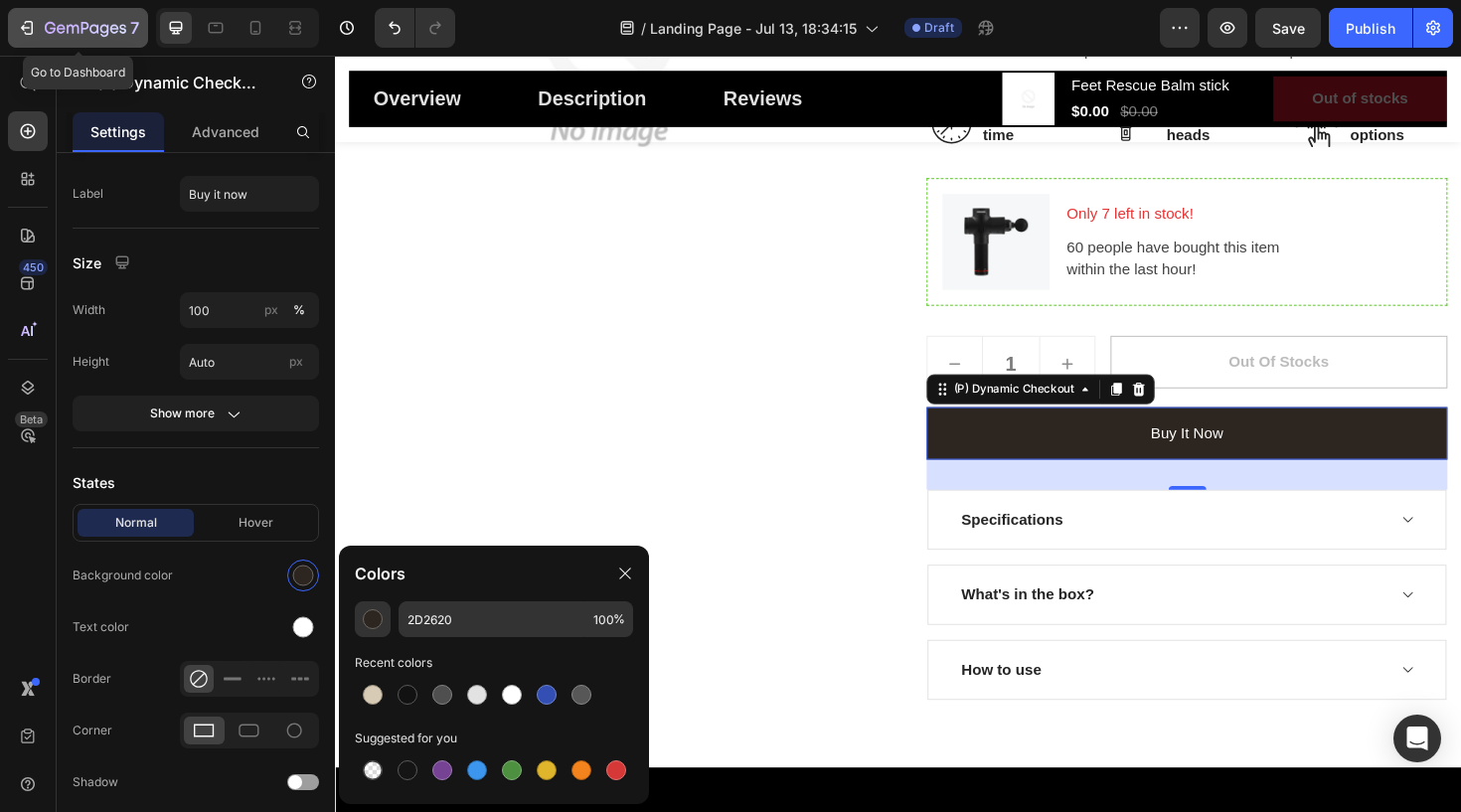 click on "7" 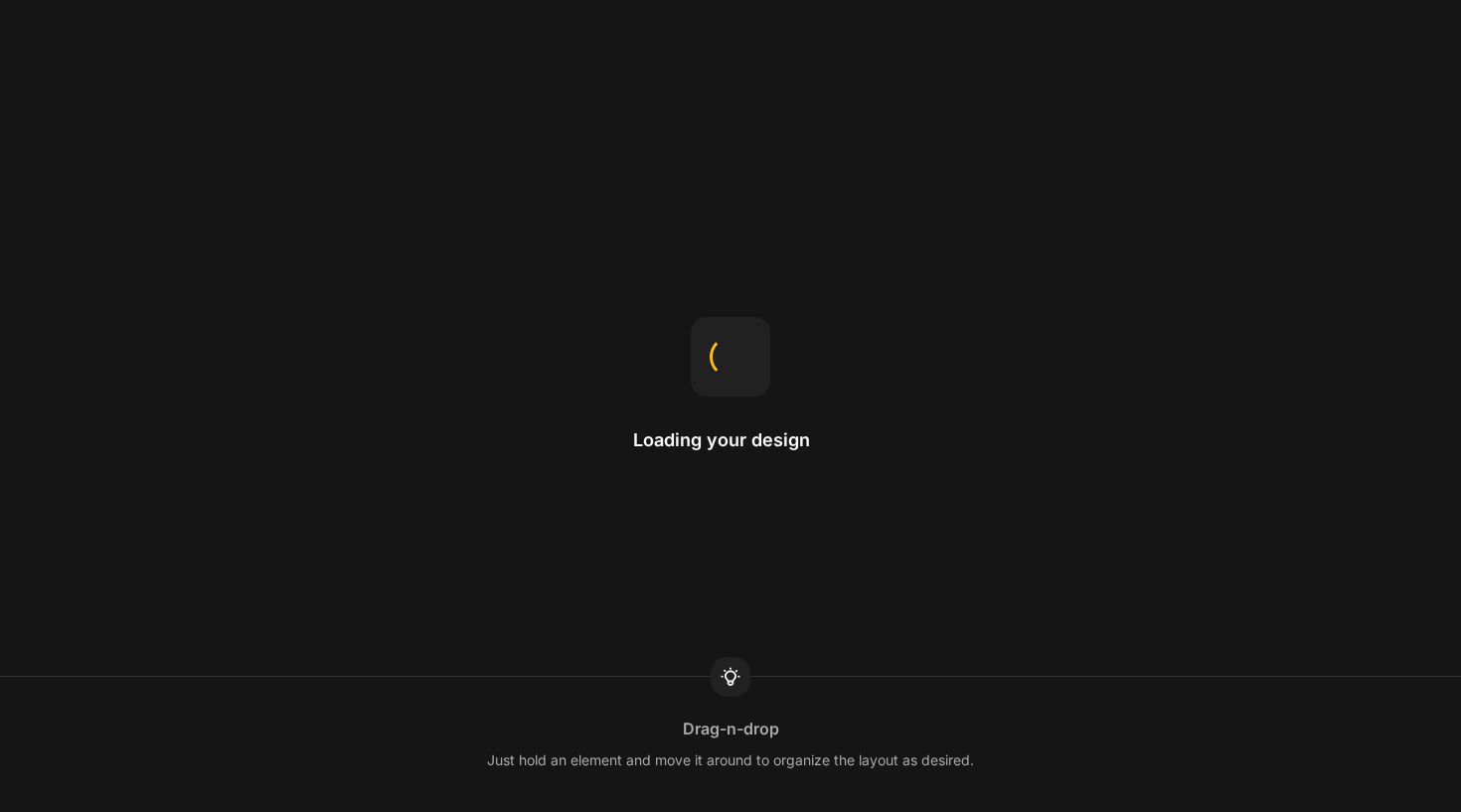 scroll, scrollTop: 0, scrollLeft: 0, axis: both 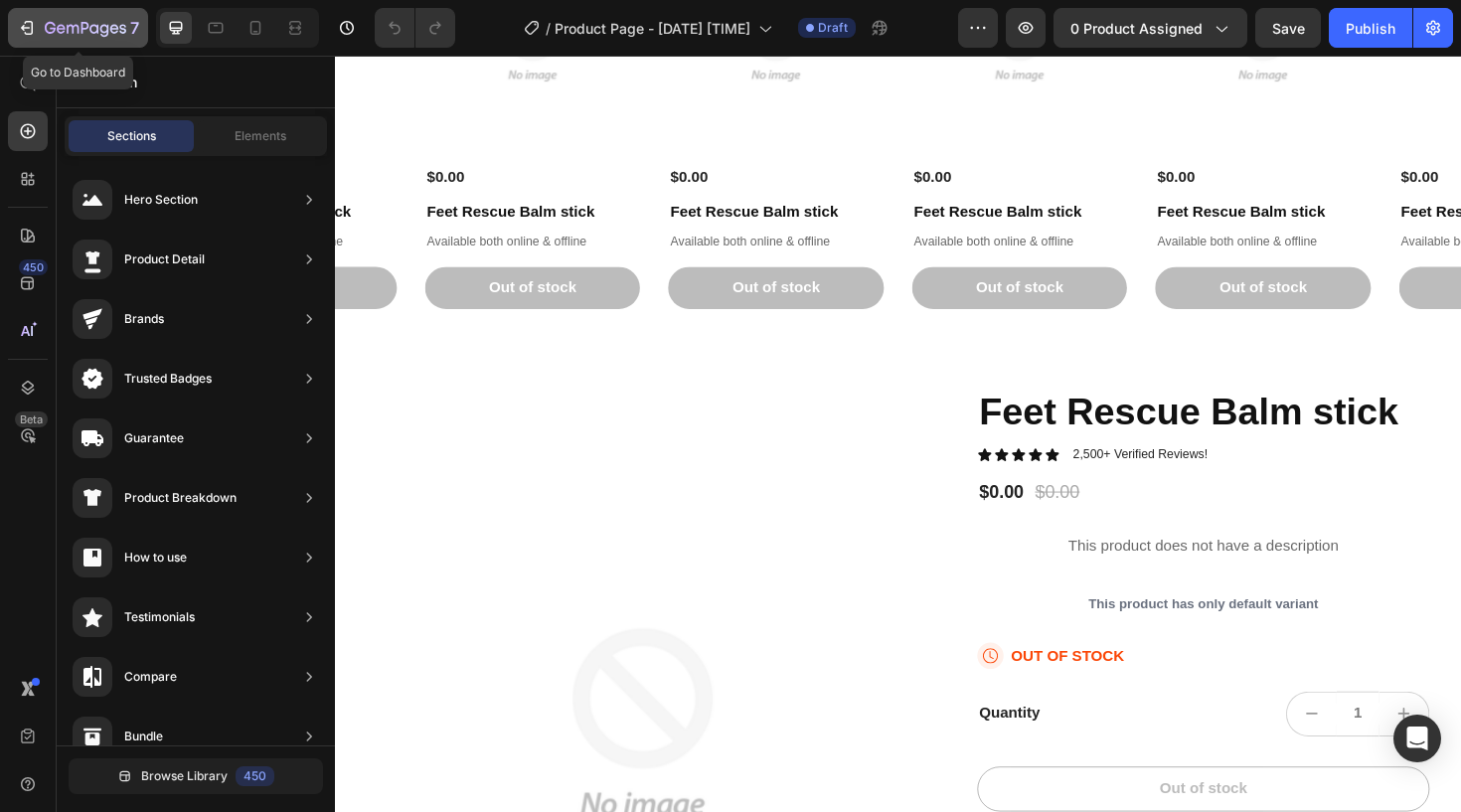 click 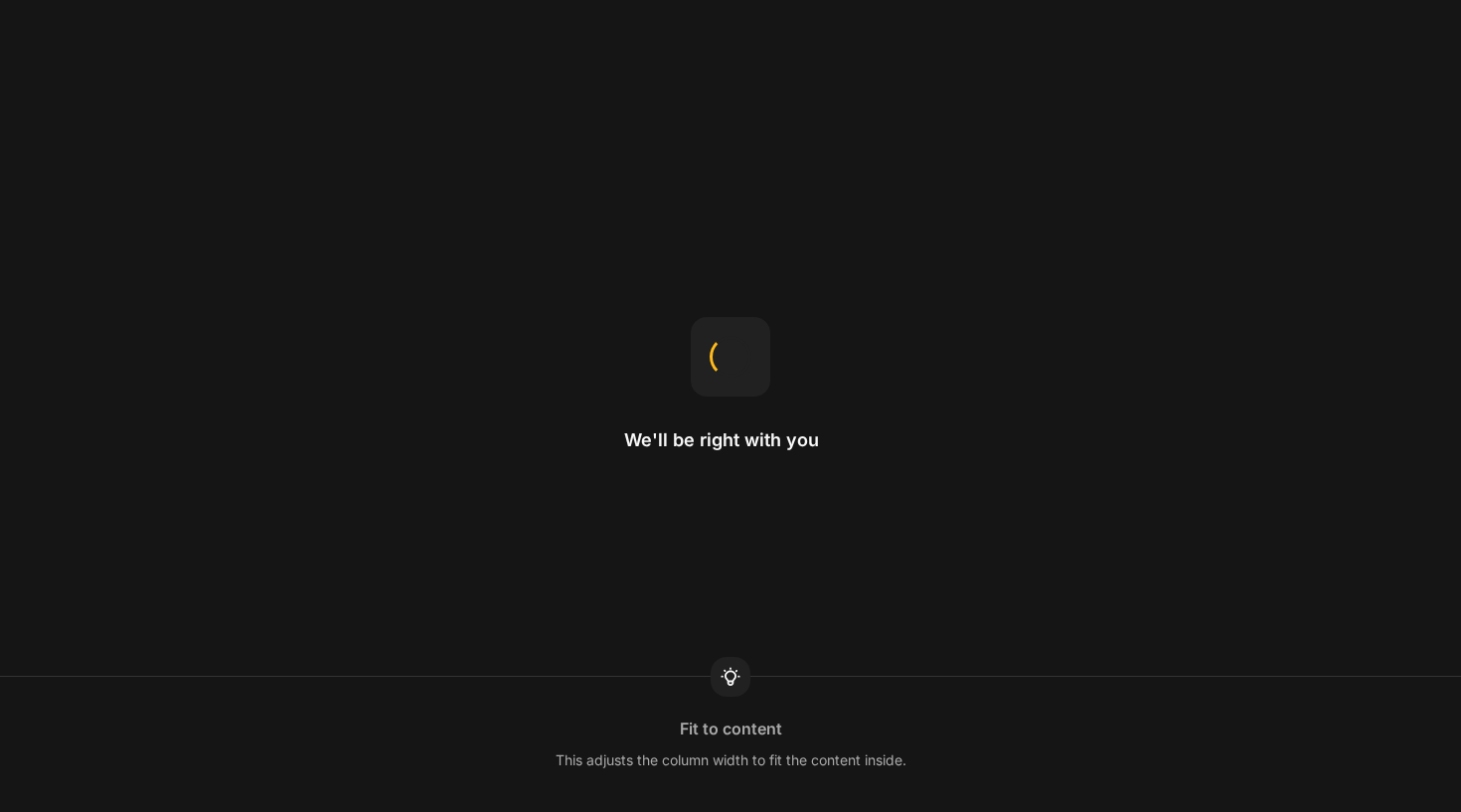 scroll, scrollTop: 0, scrollLeft: 0, axis: both 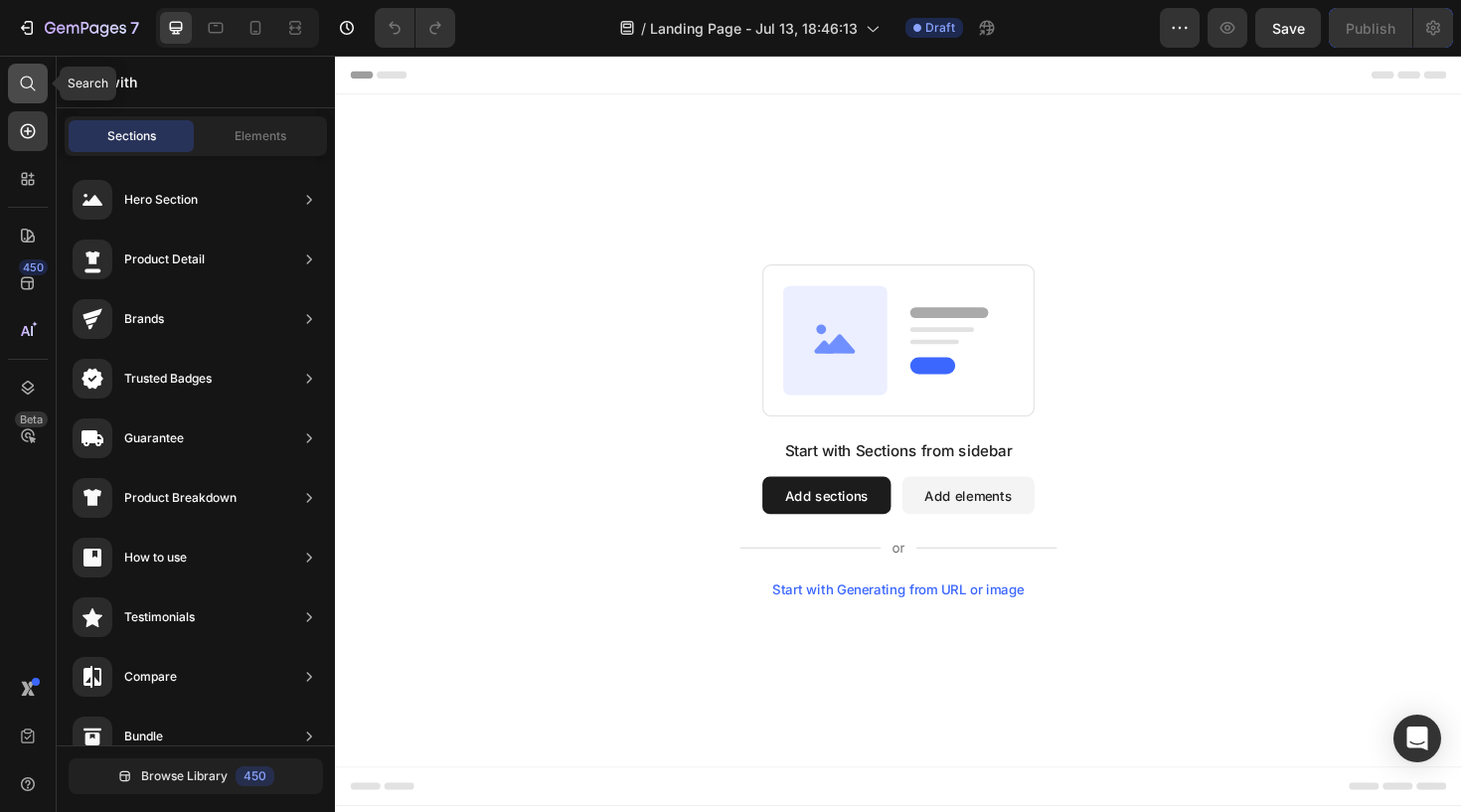 click 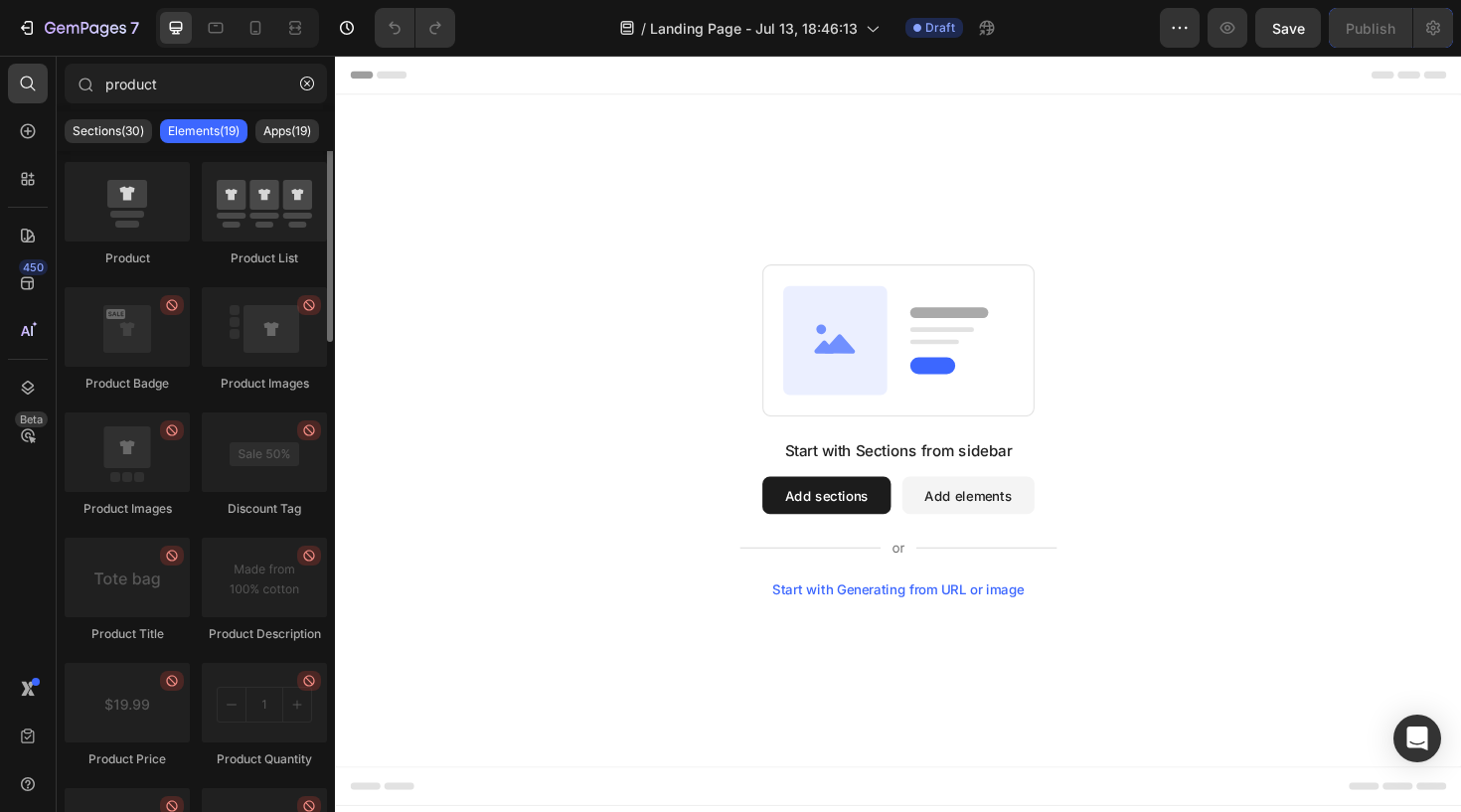 scroll, scrollTop: 0, scrollLeft: 0, axis: both 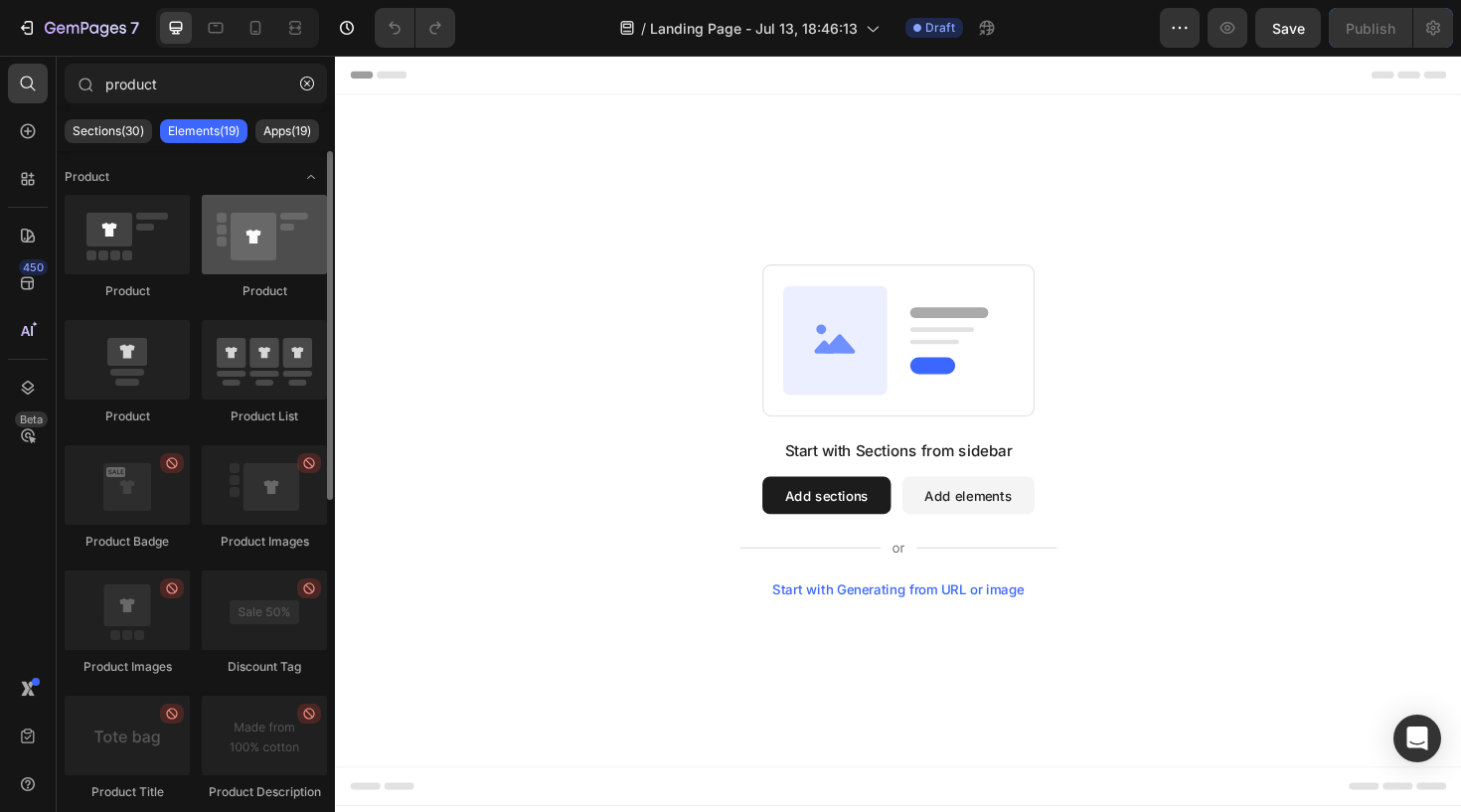 type on "product" 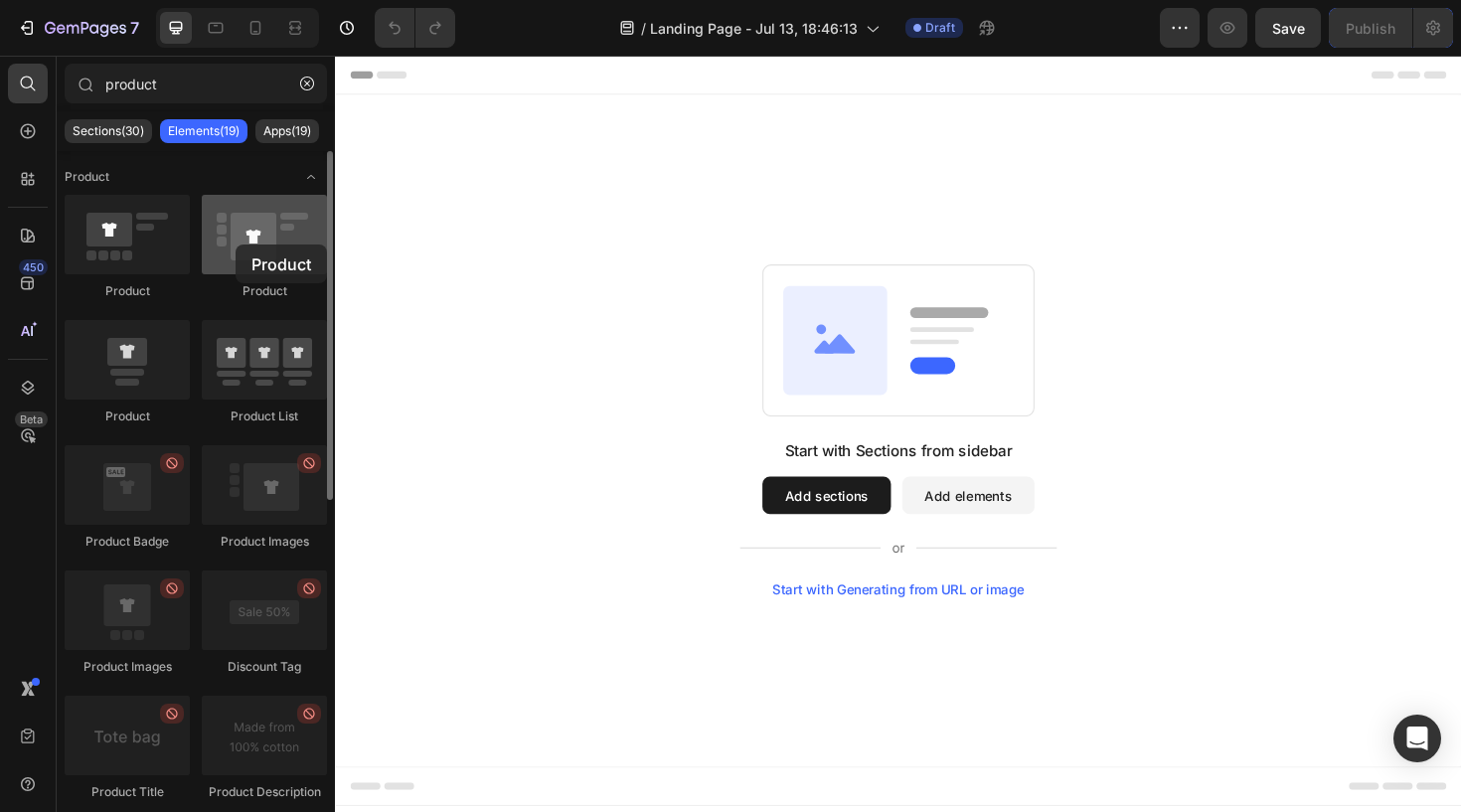 click at bounding box center [264, 235] 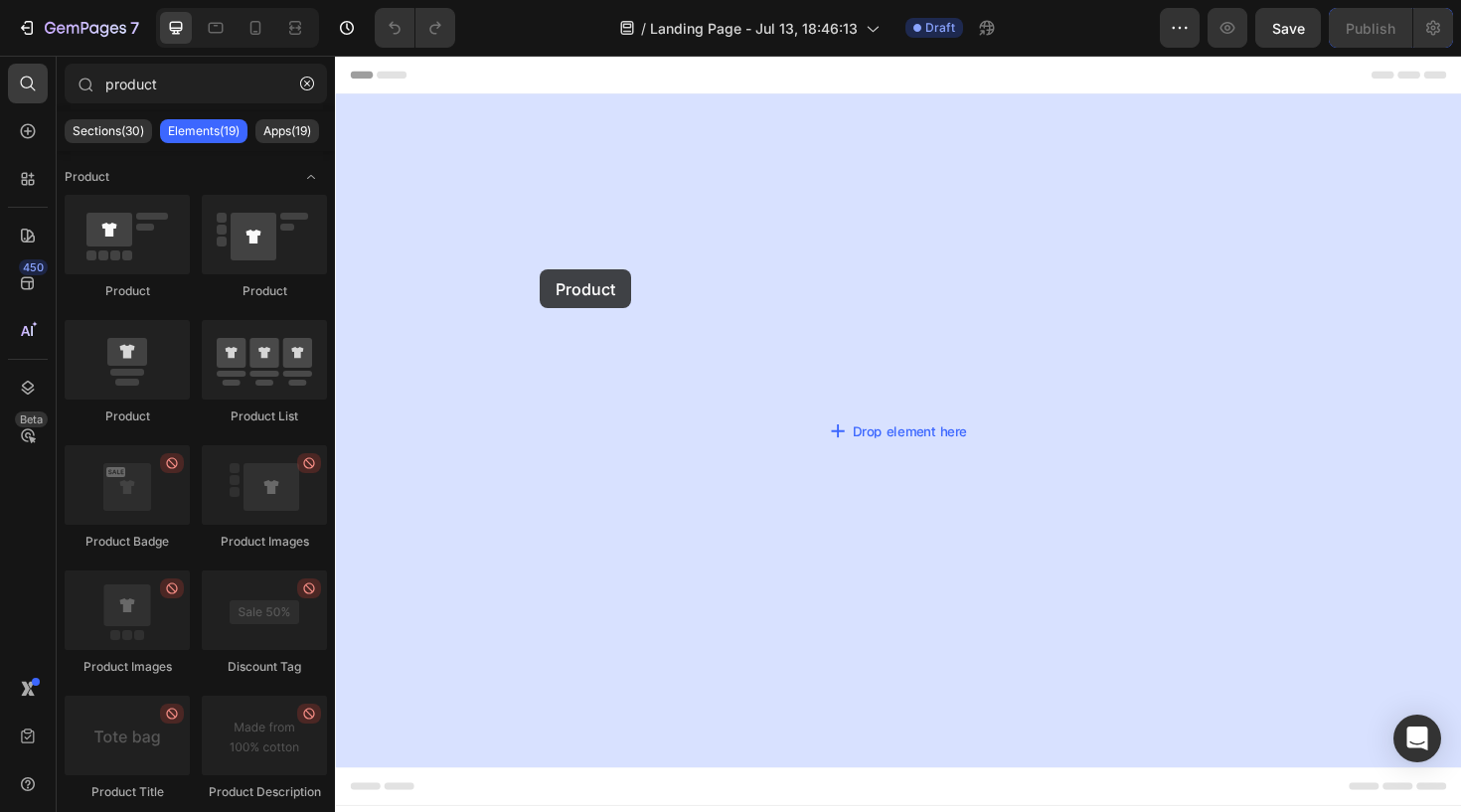 drag, startPoint x: 614, startPoint y: 314, endPoint x: 559, endPoint y: 281, distance: 64 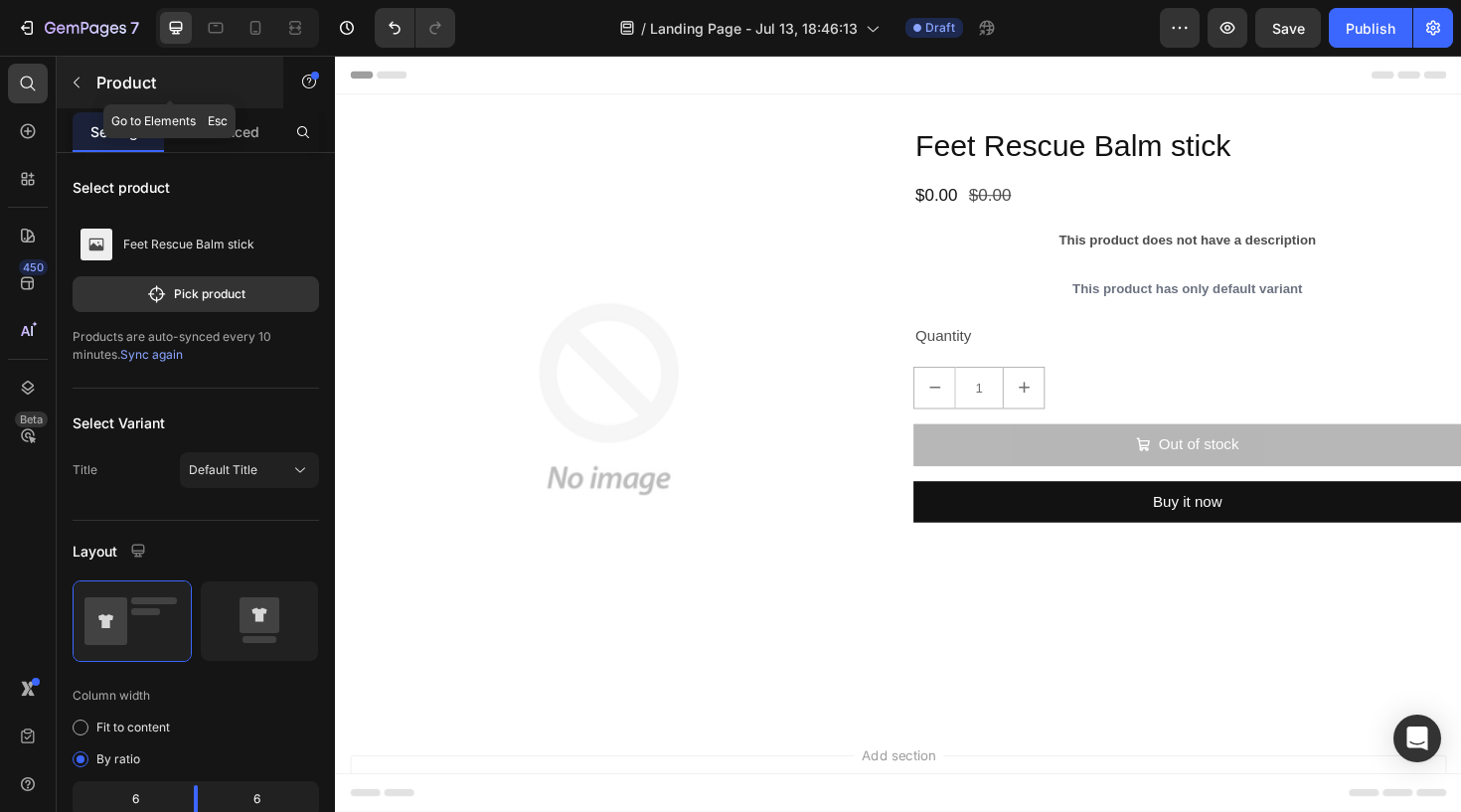 click on "Product" at bounding box center (170, 82) 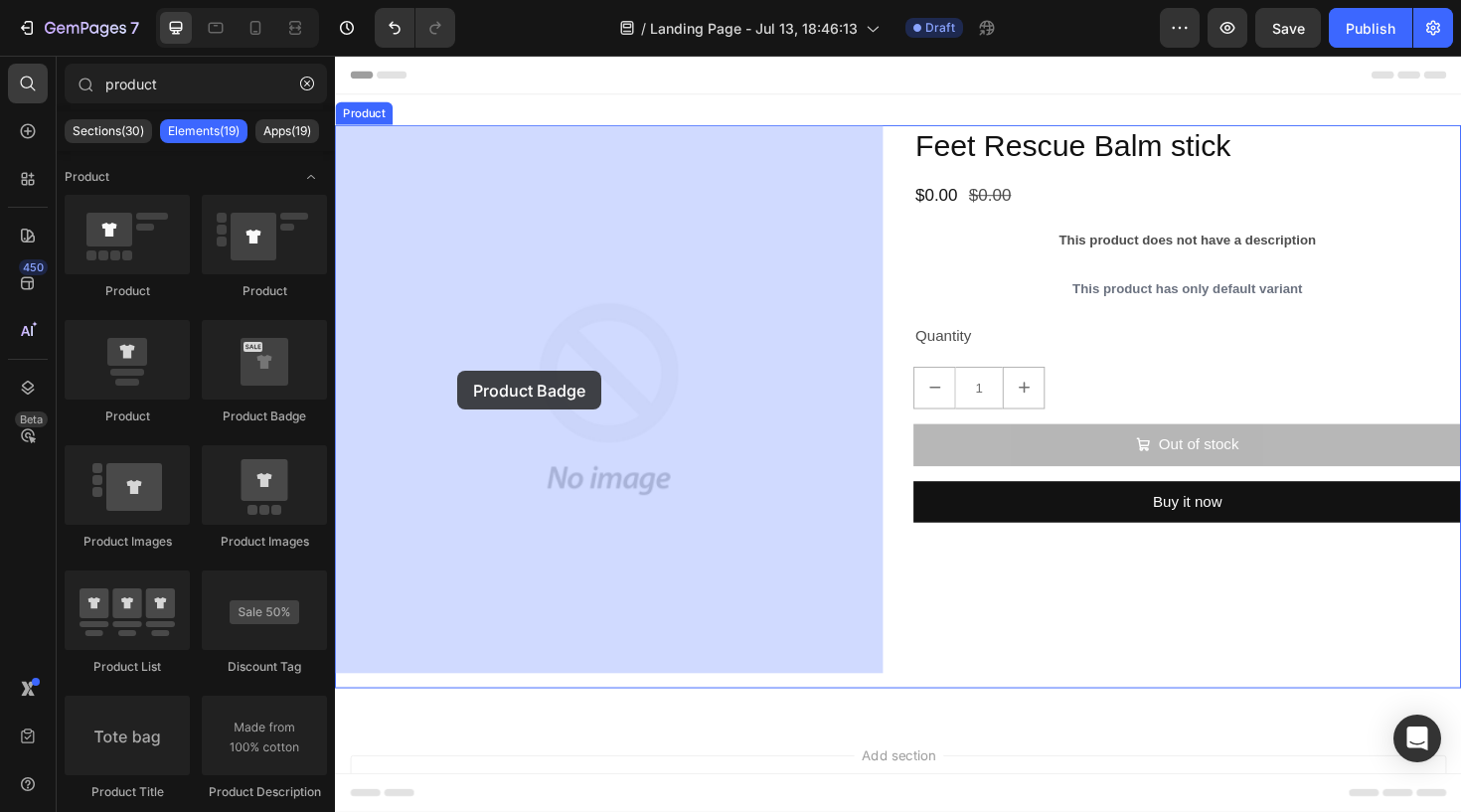 drag, startPoint x: 605, startPoint y: 447, endPoint x: 465, endPoint y: 390, distance: 151.1589 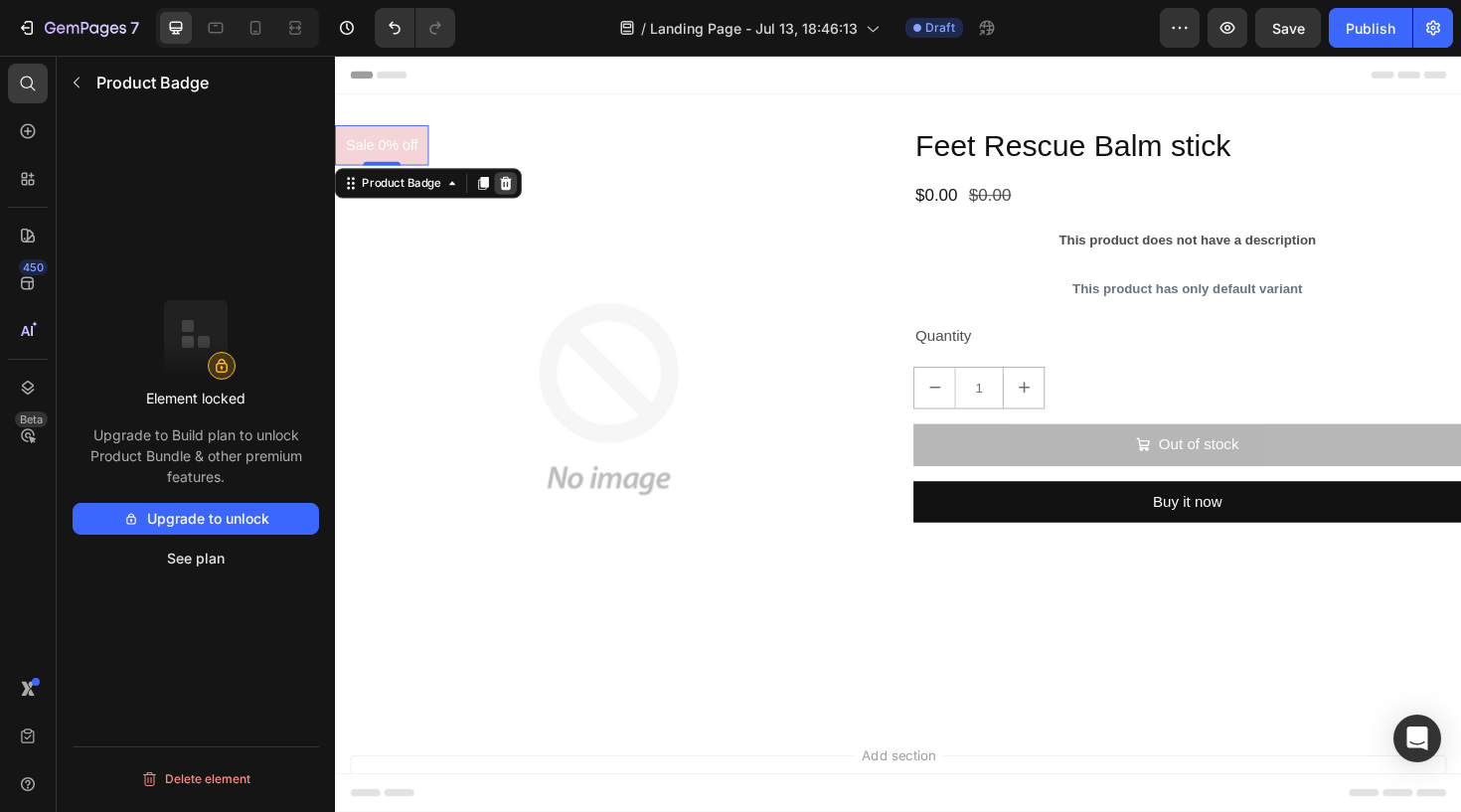 click 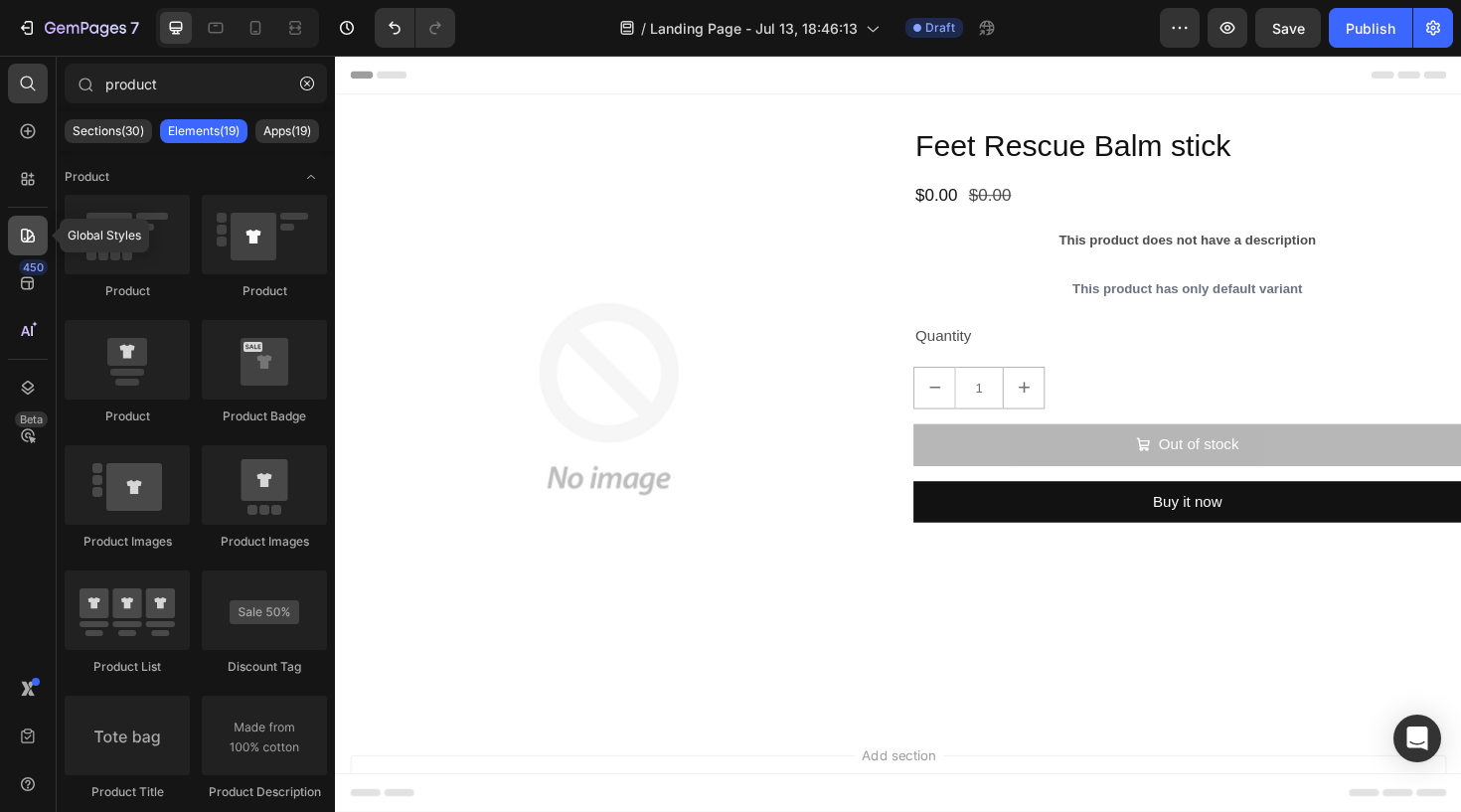 click 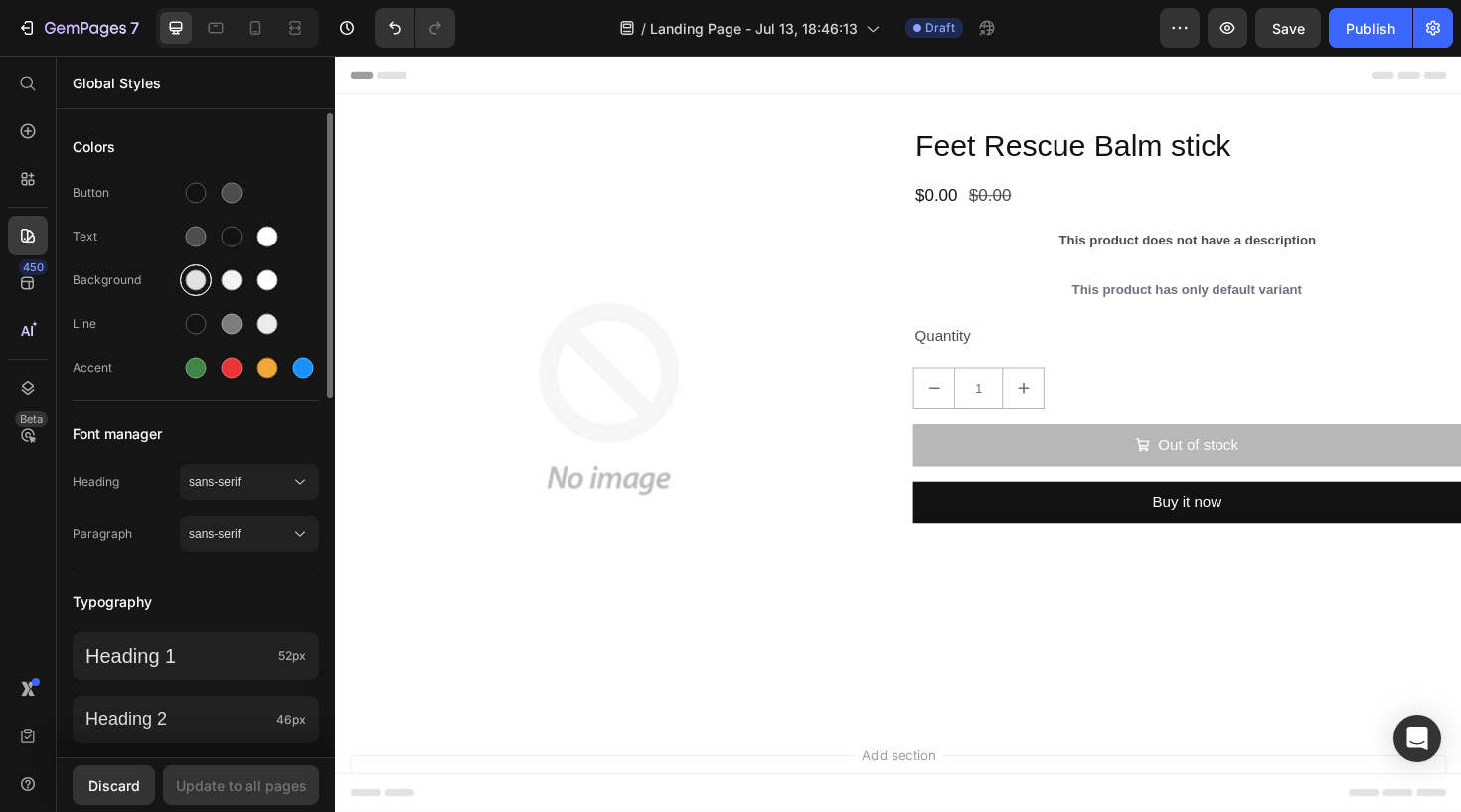 click at bounding box center [196, 280] 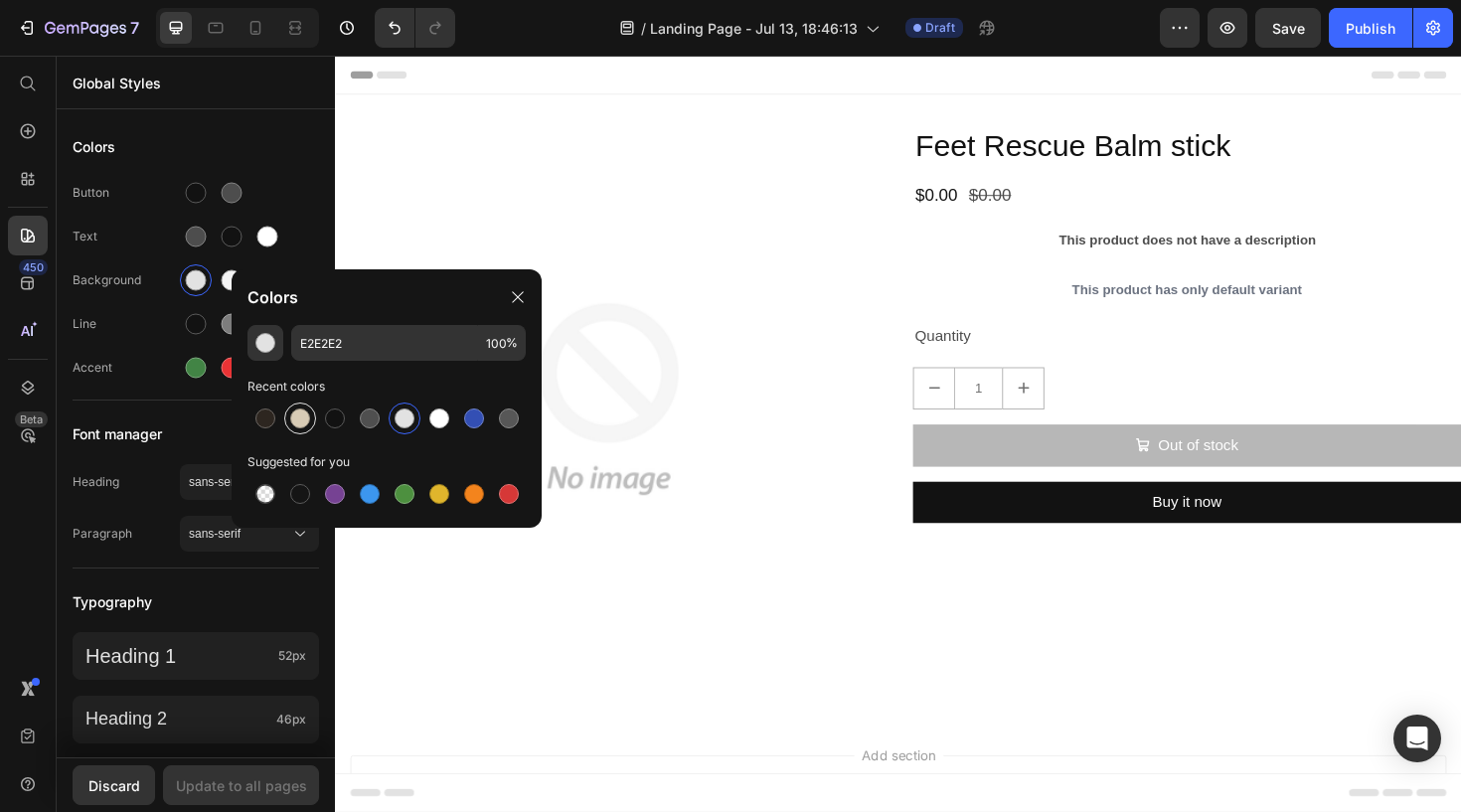 click at bounding box center [300, 418] 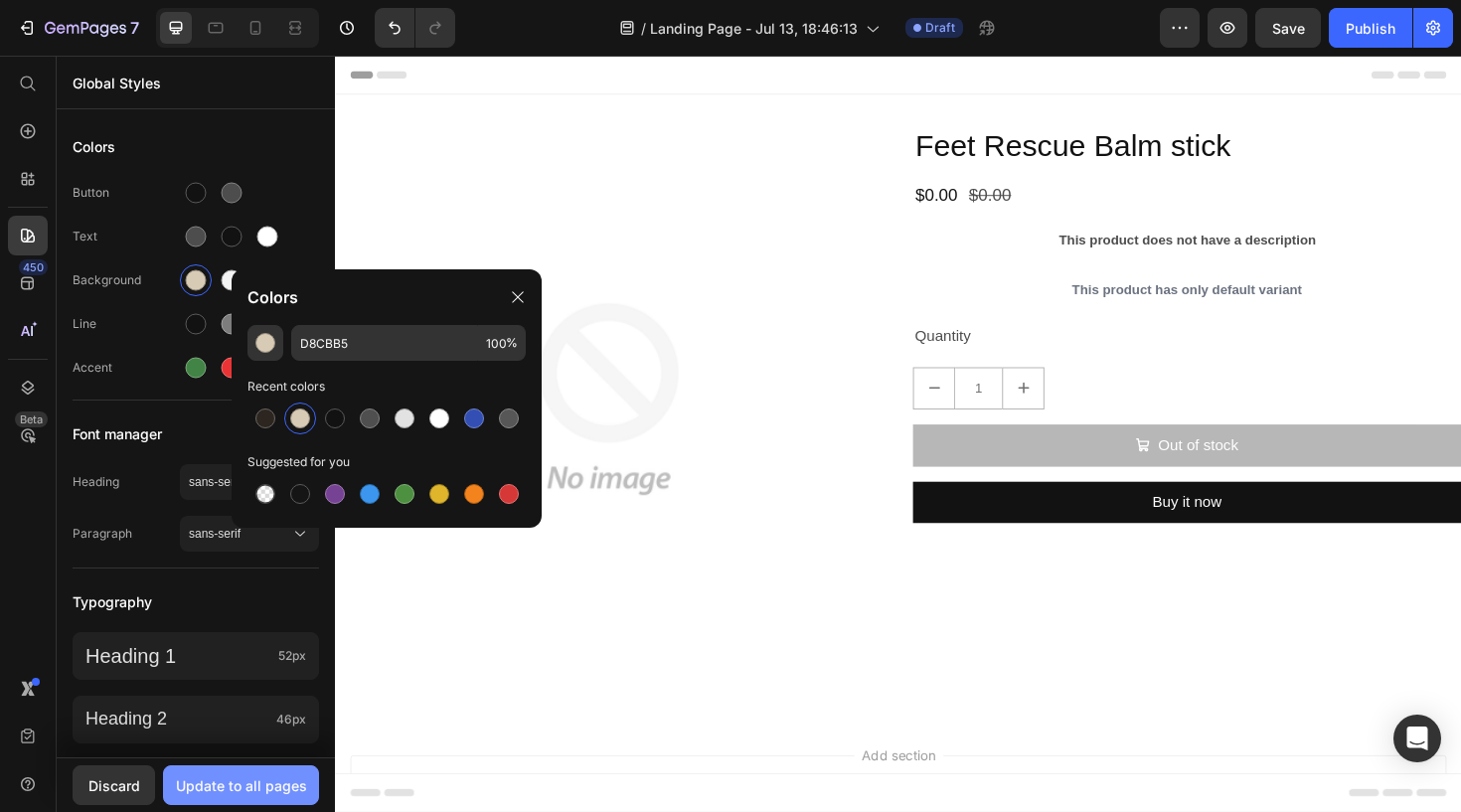 click on "Update to all pages" at bounding box center [242, 785] 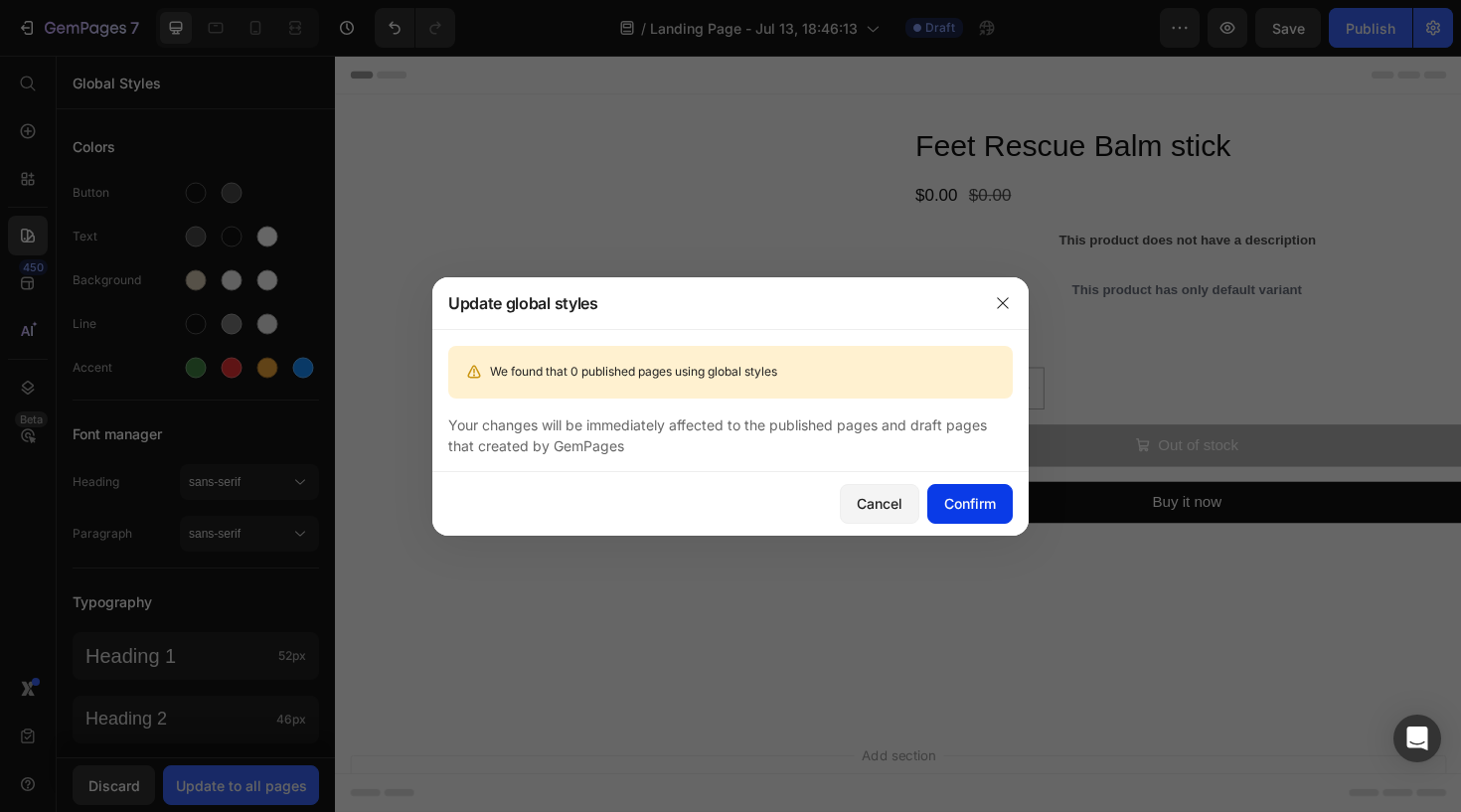 click on "Confirm" 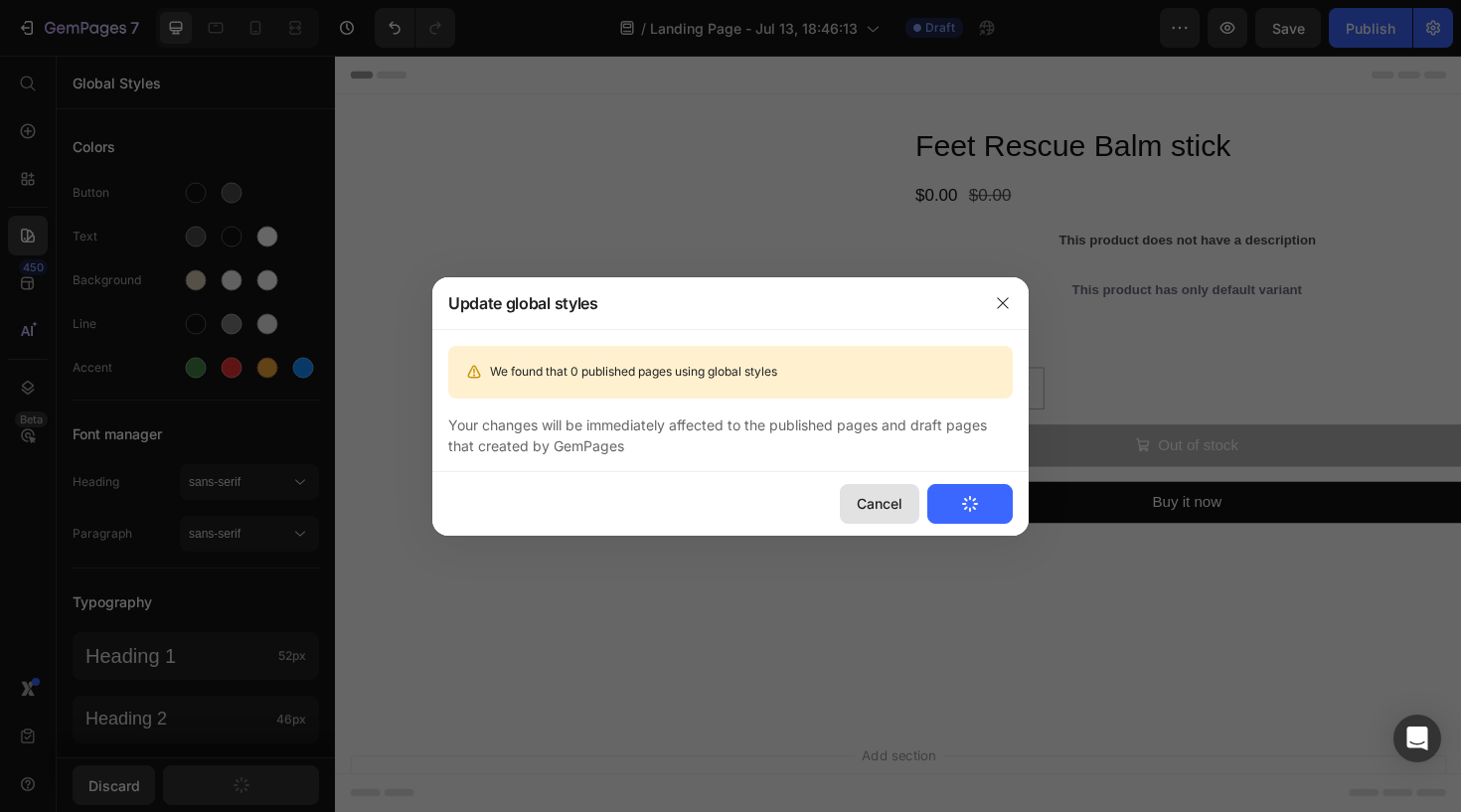 click on "Cancel" at bounding box center [880, 503] 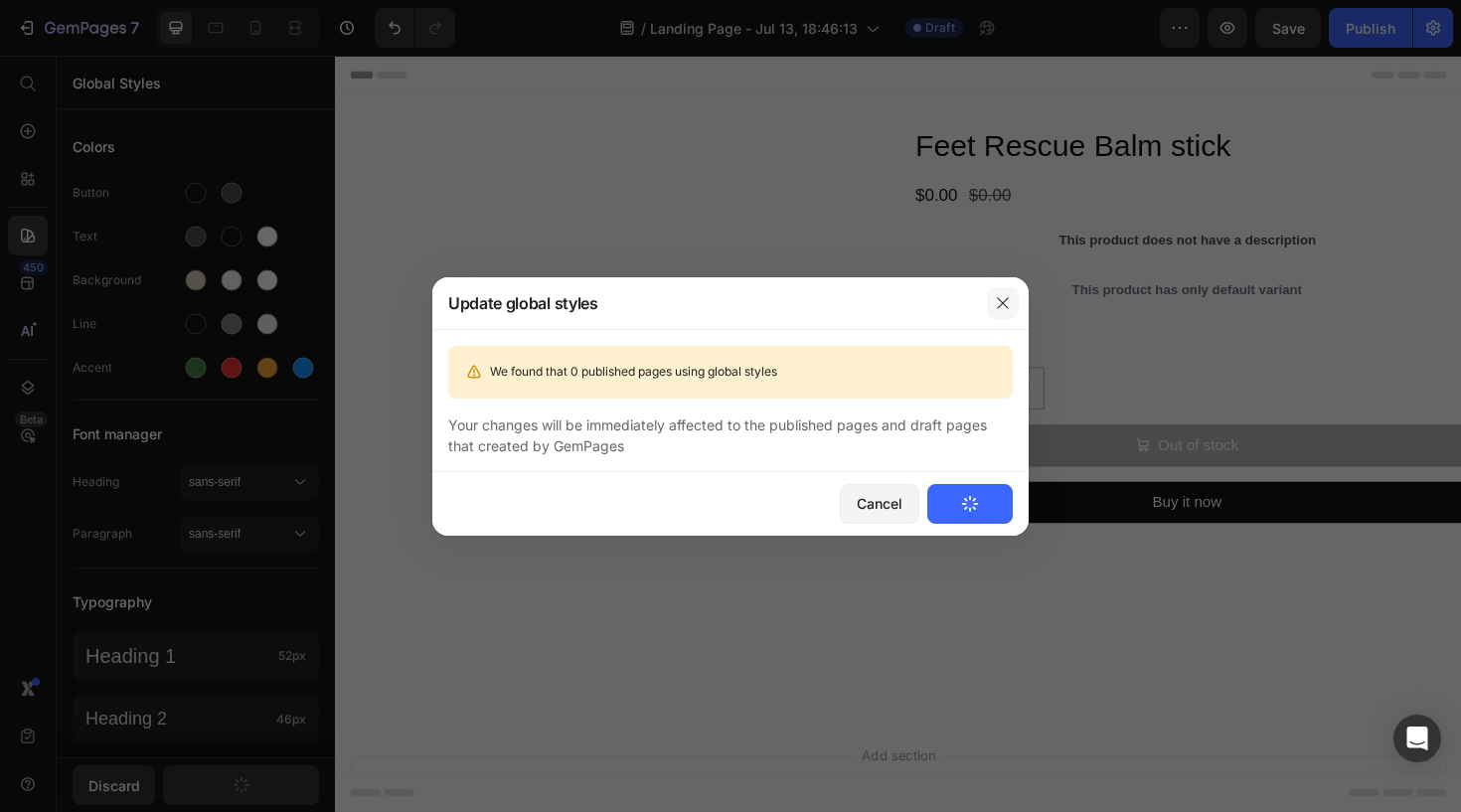 click 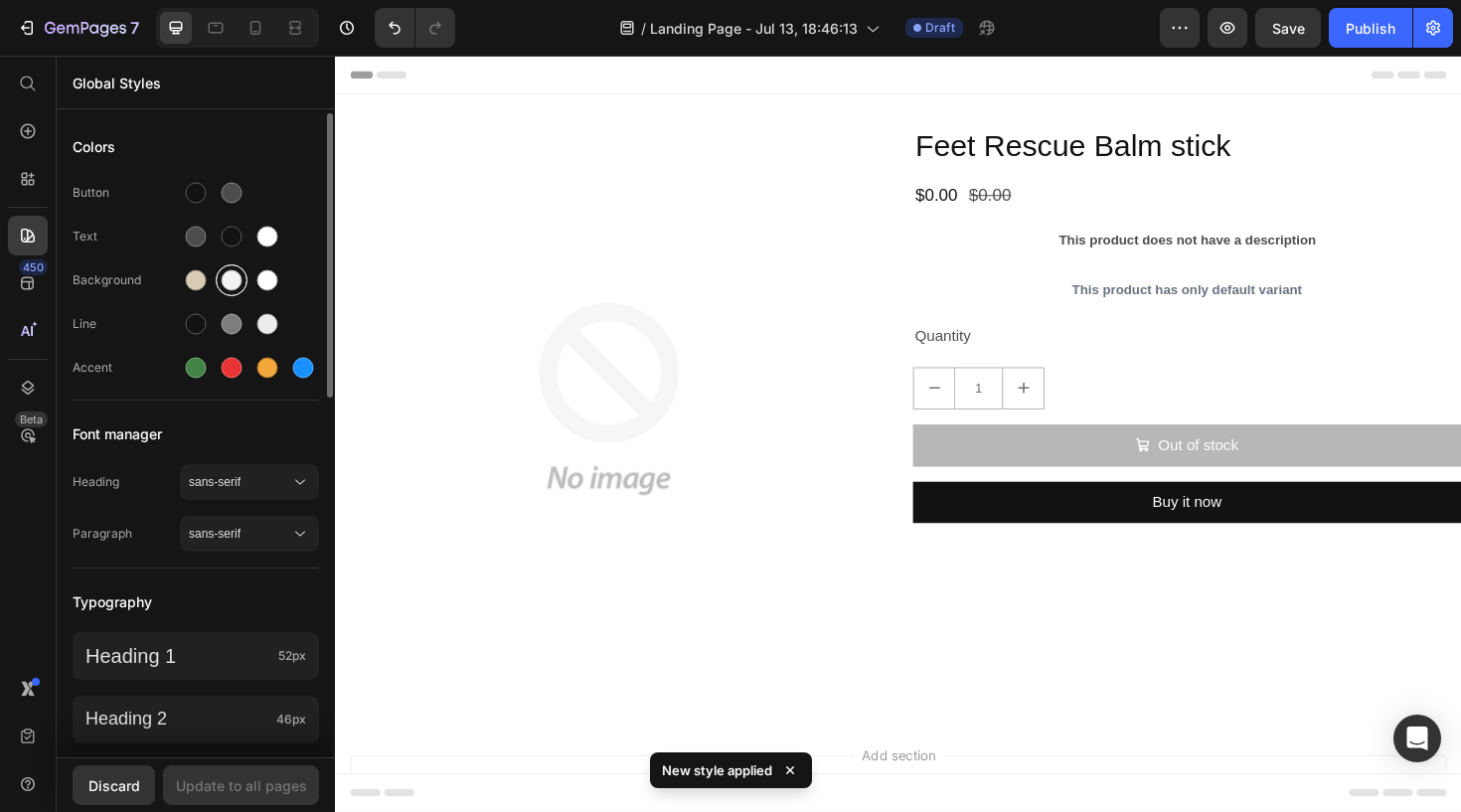 click at bounding box center (232, 280) 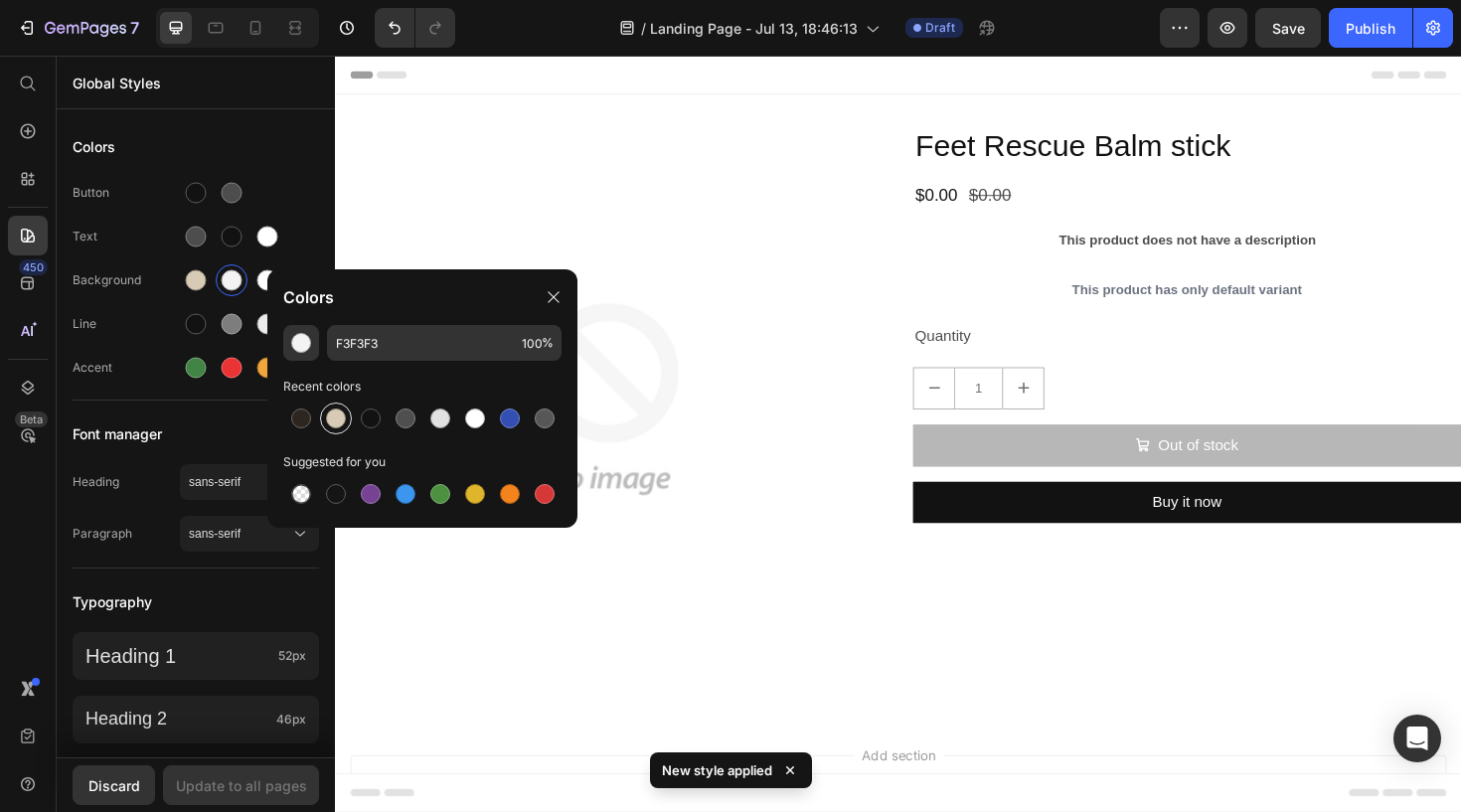 click at bounding box center (336, 418) 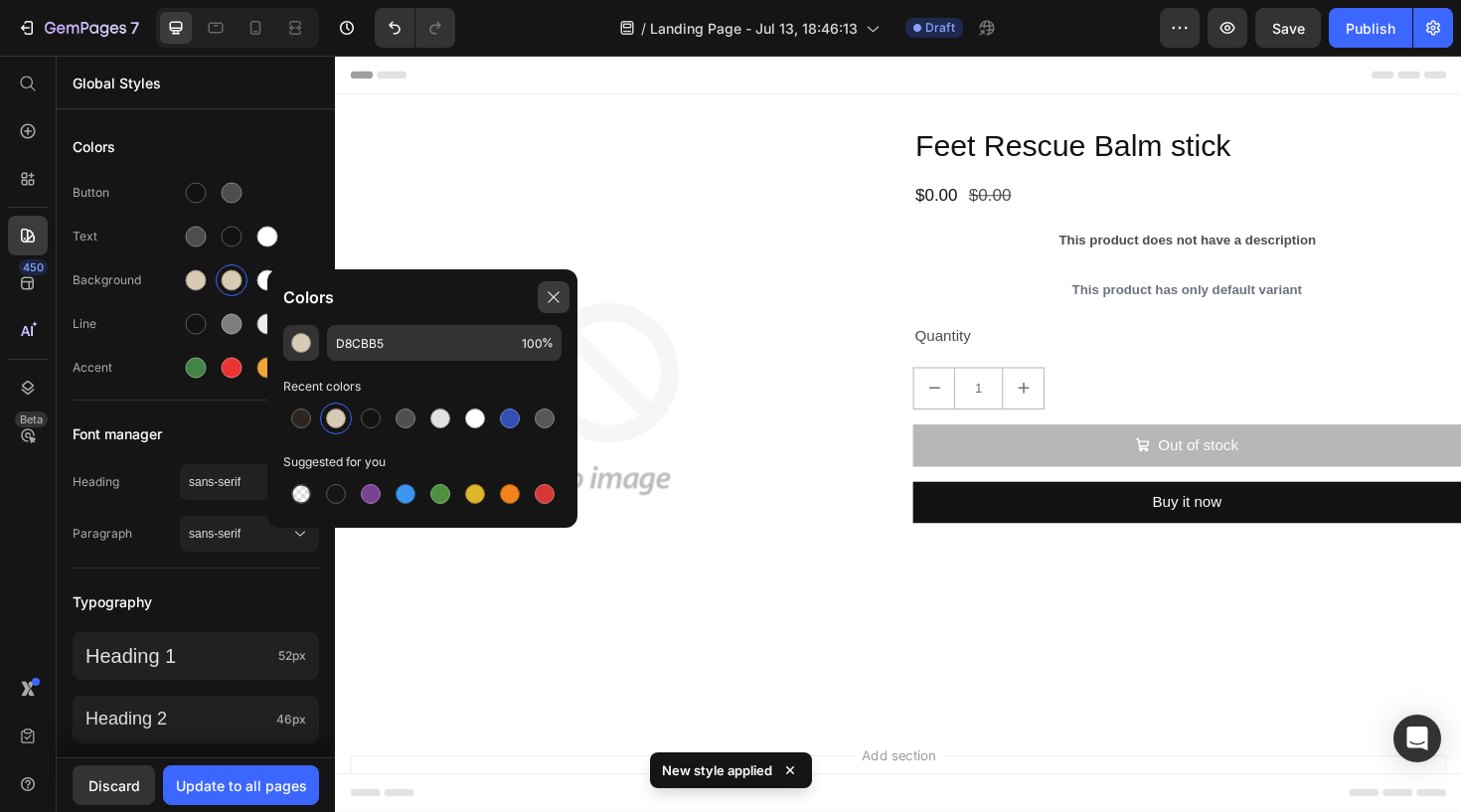 click 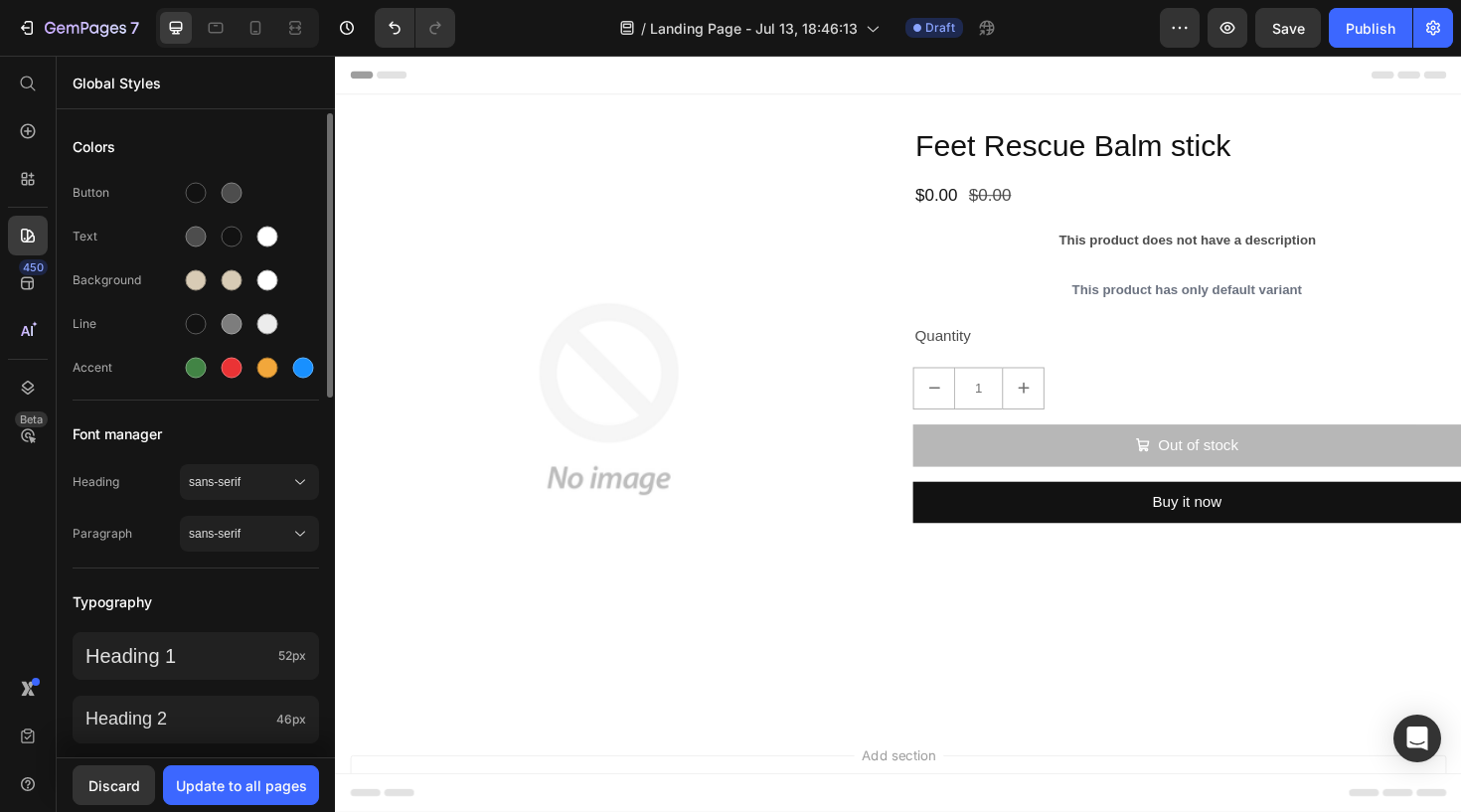 click on "Background" at bounding box center [196, 280] 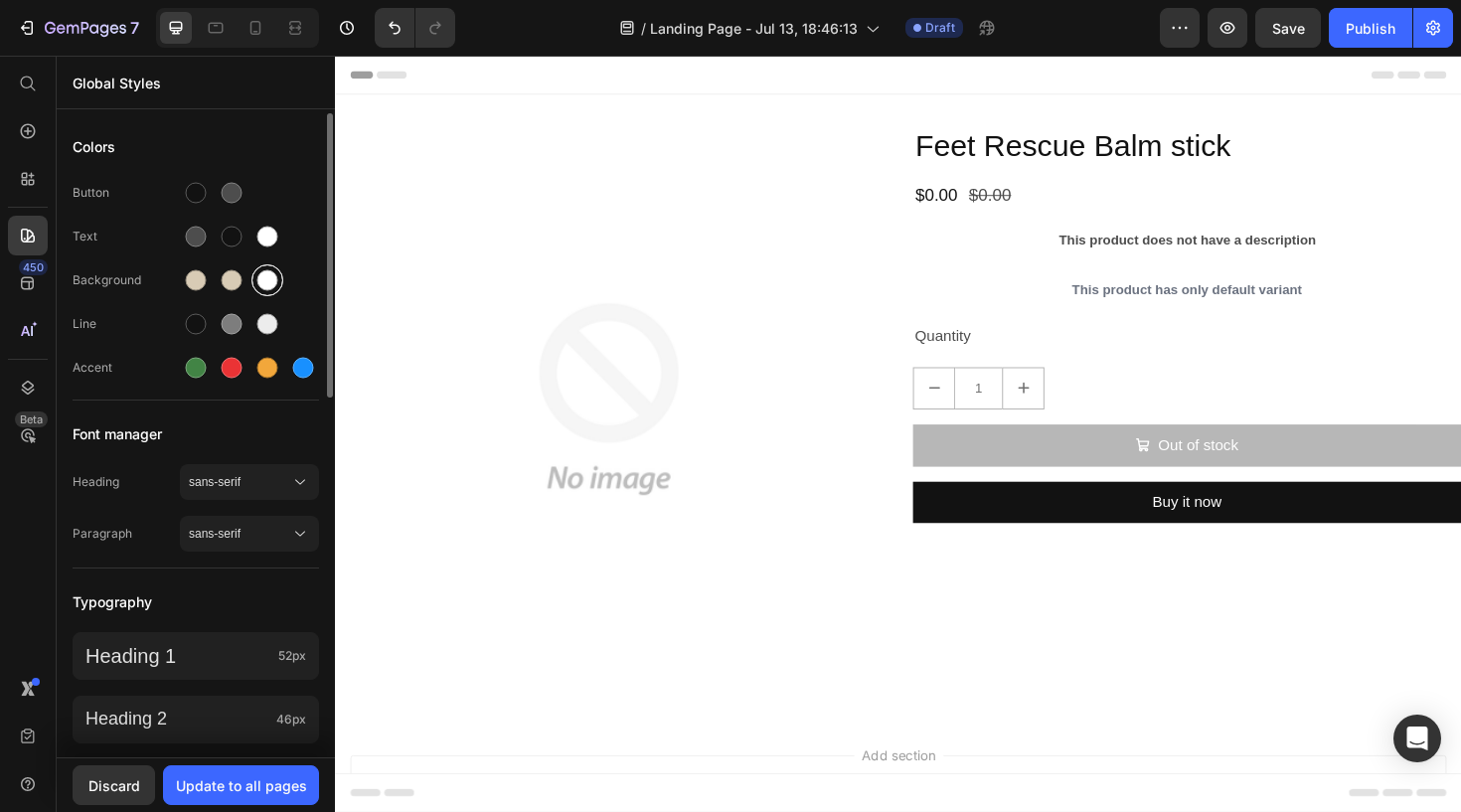 click at bounding box center [267, 280] 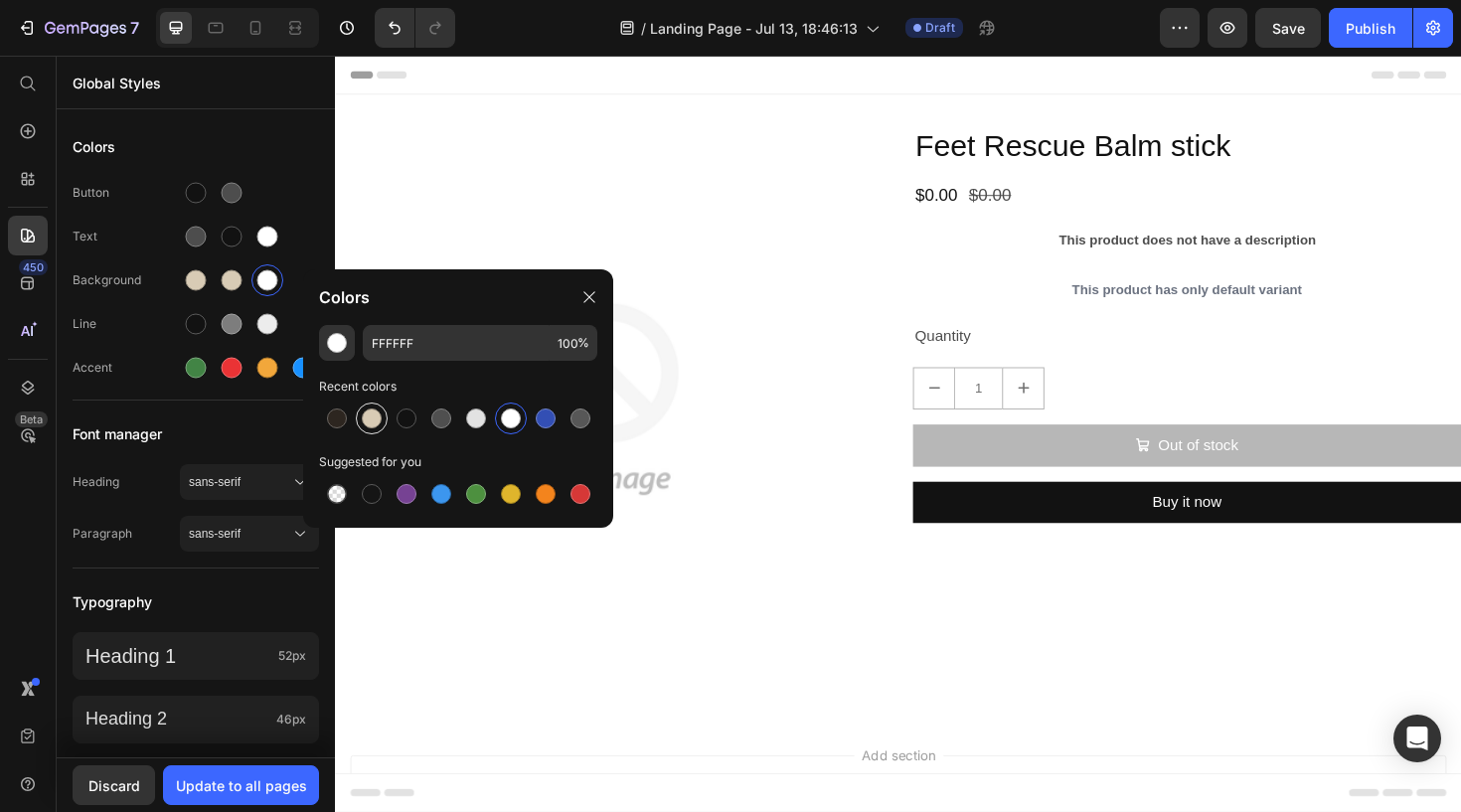 click at bounding box center (372, 418) 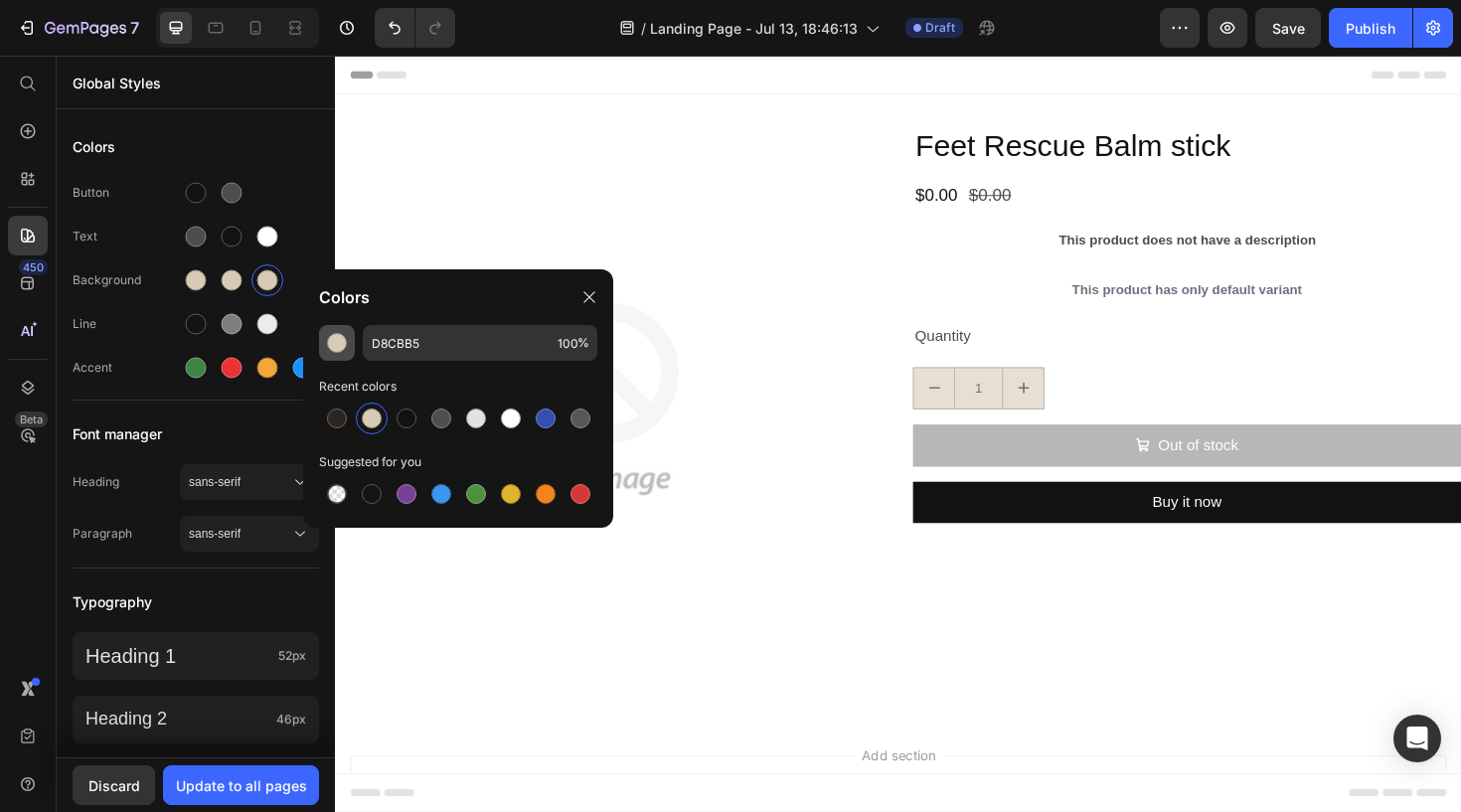 click at bounding box center [337, 343] 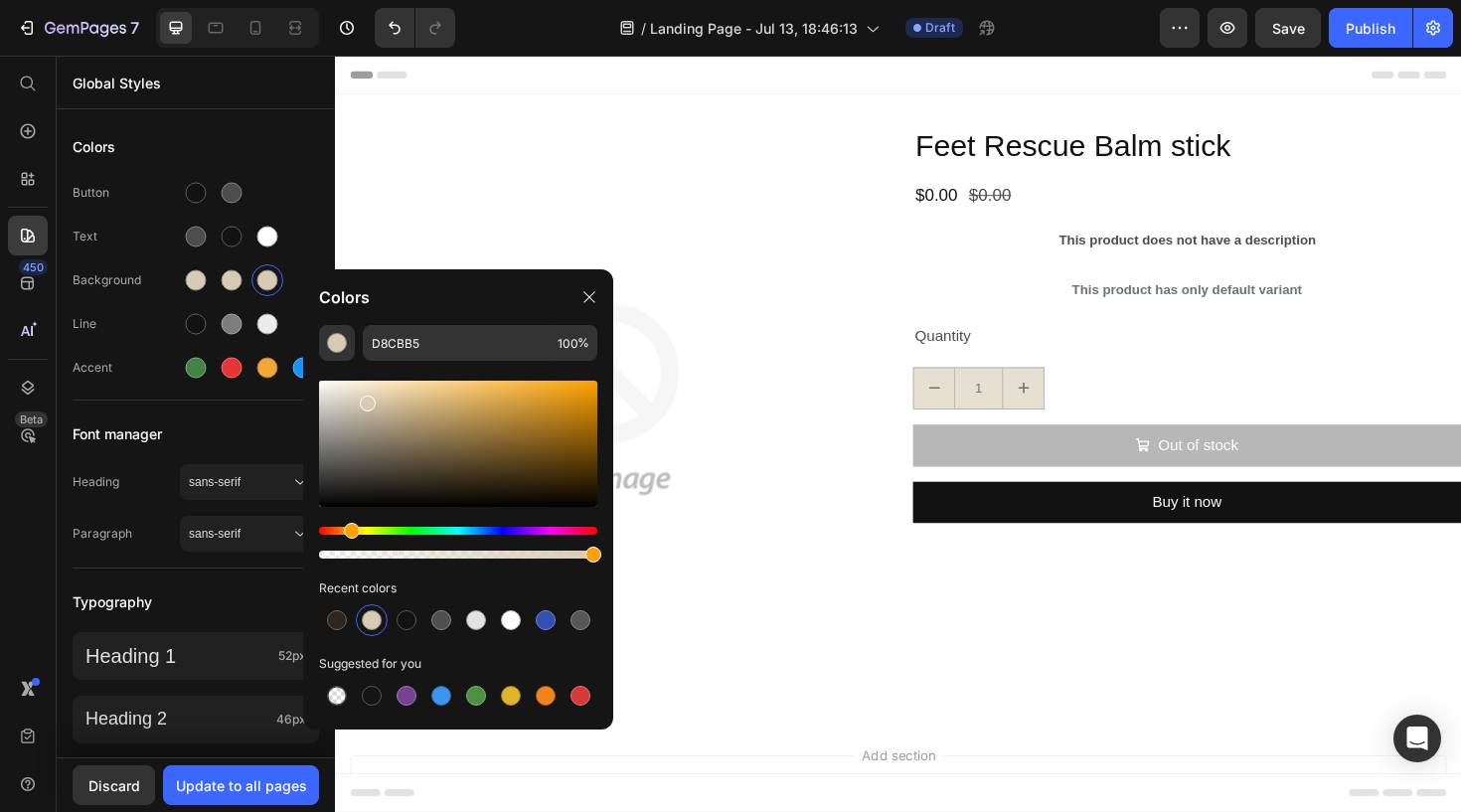 click at bounding box center (458, 443) 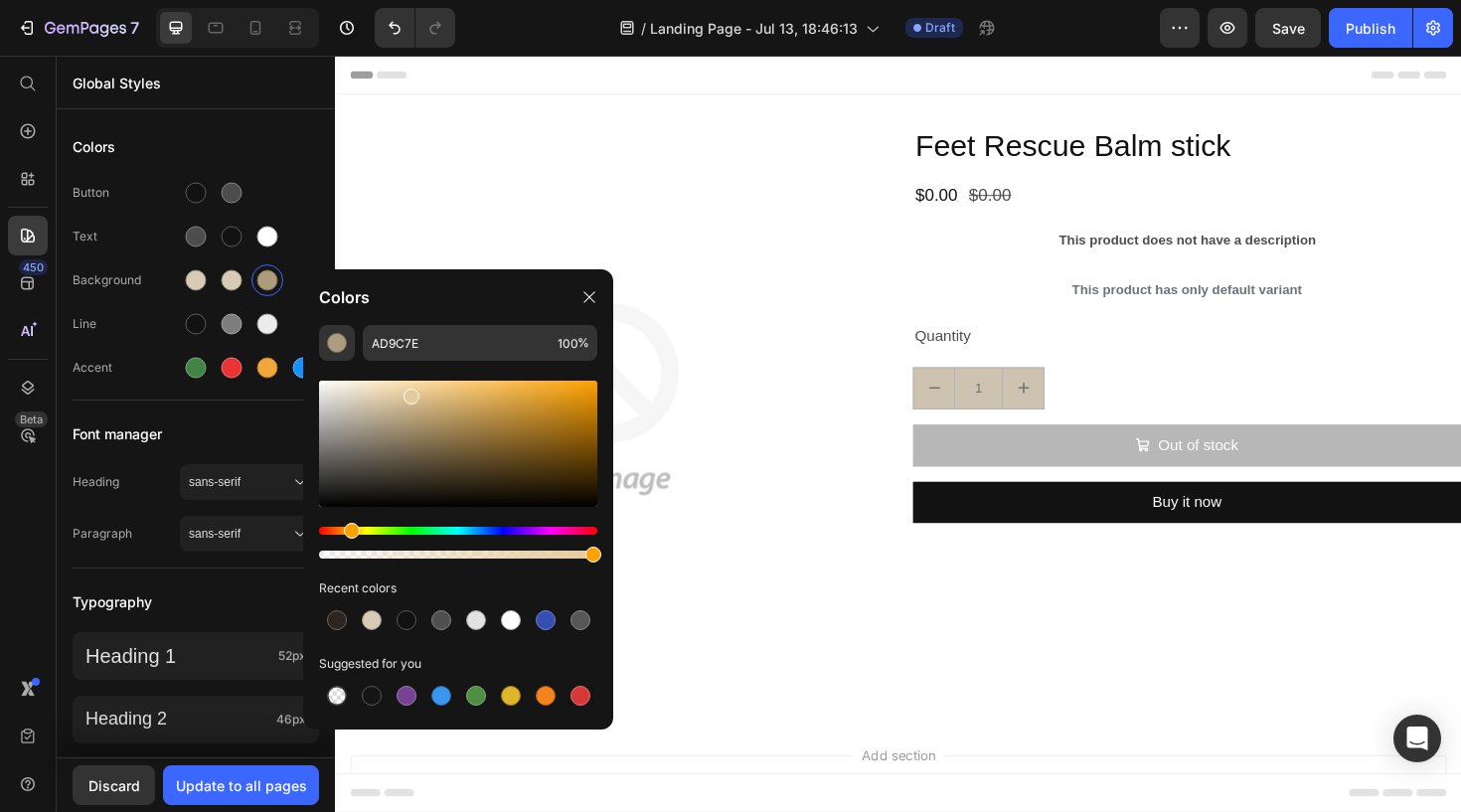 click at bounding box center (458, 443) 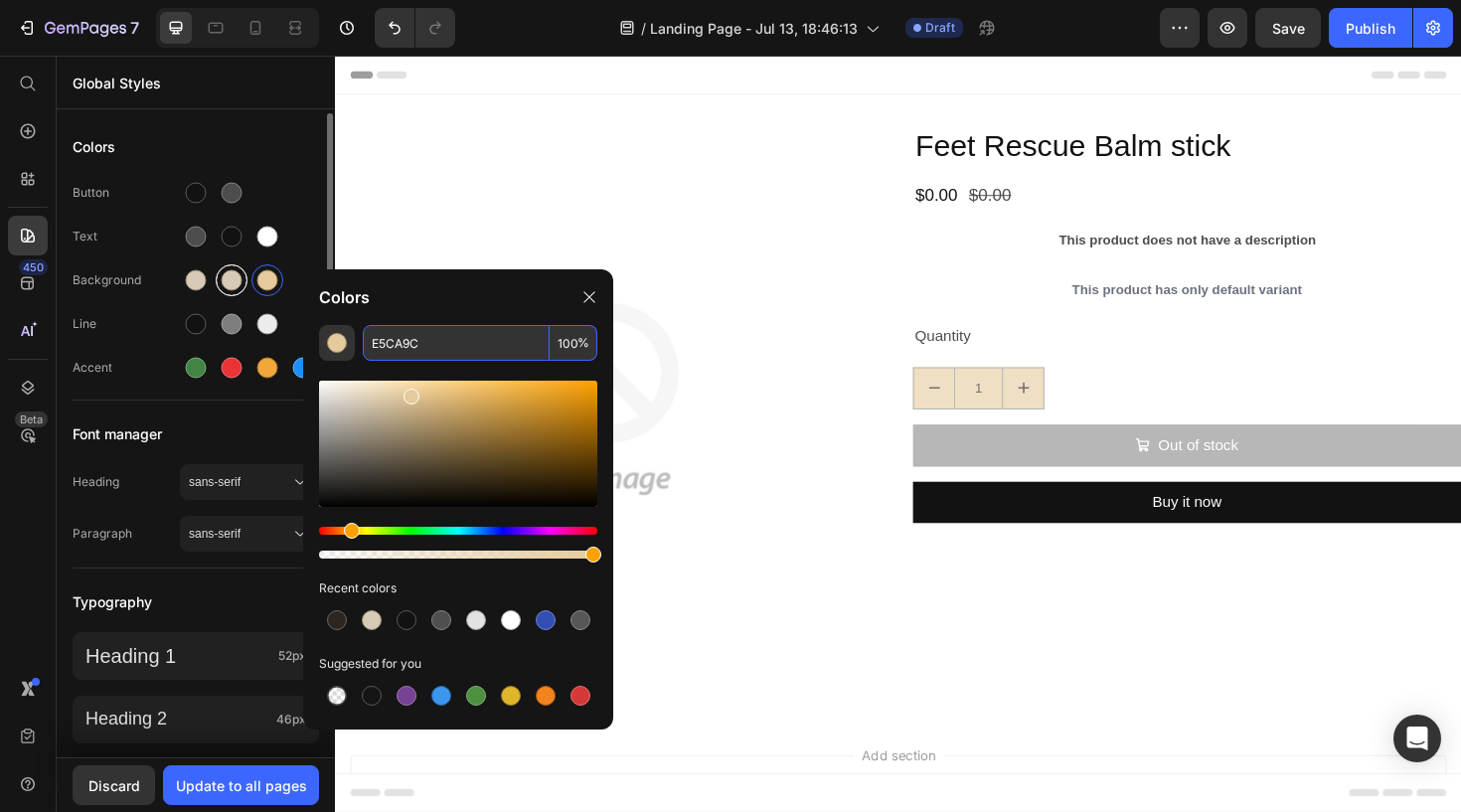 click at bounding box center (232, 280) 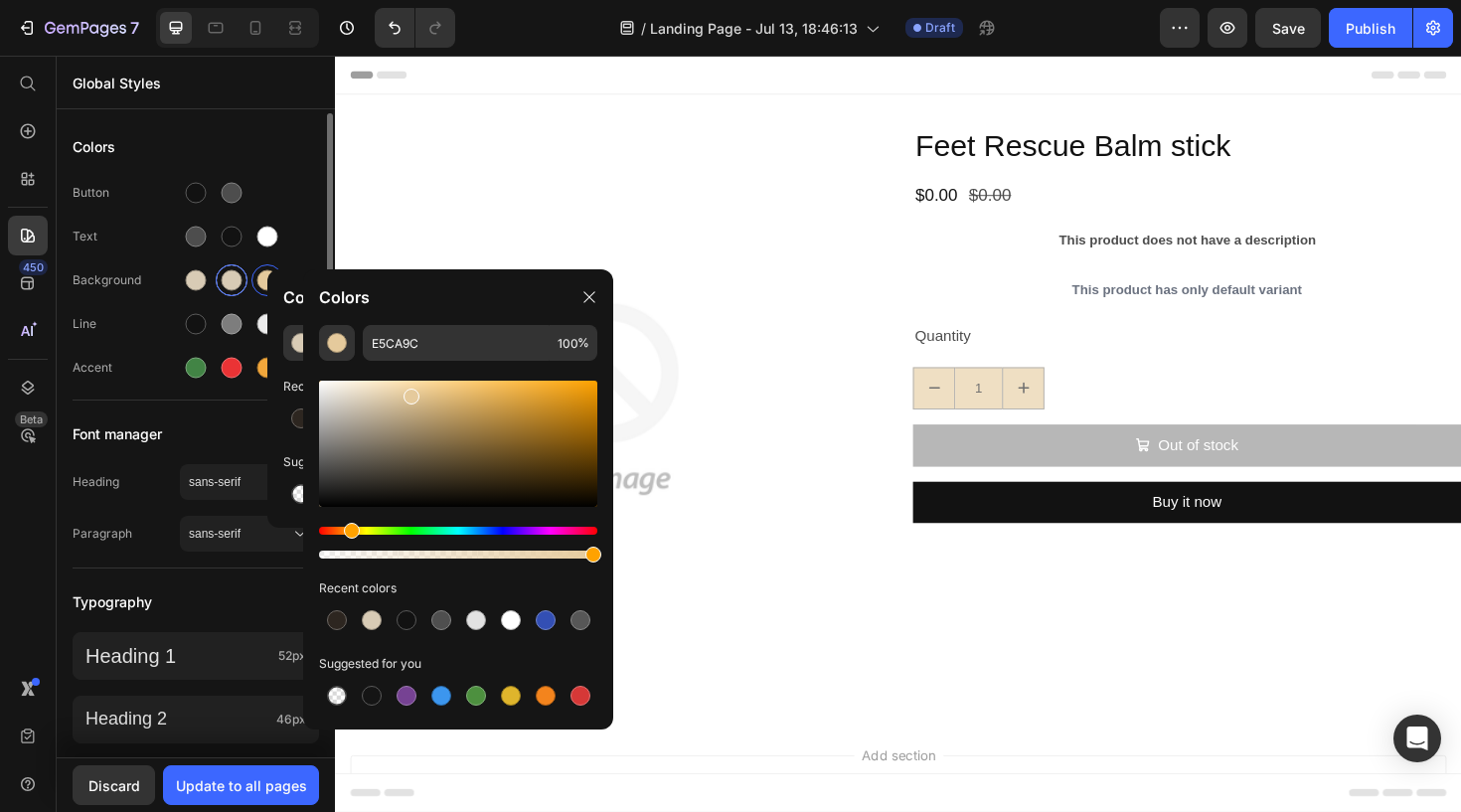 click at bounding box center [232, 280] 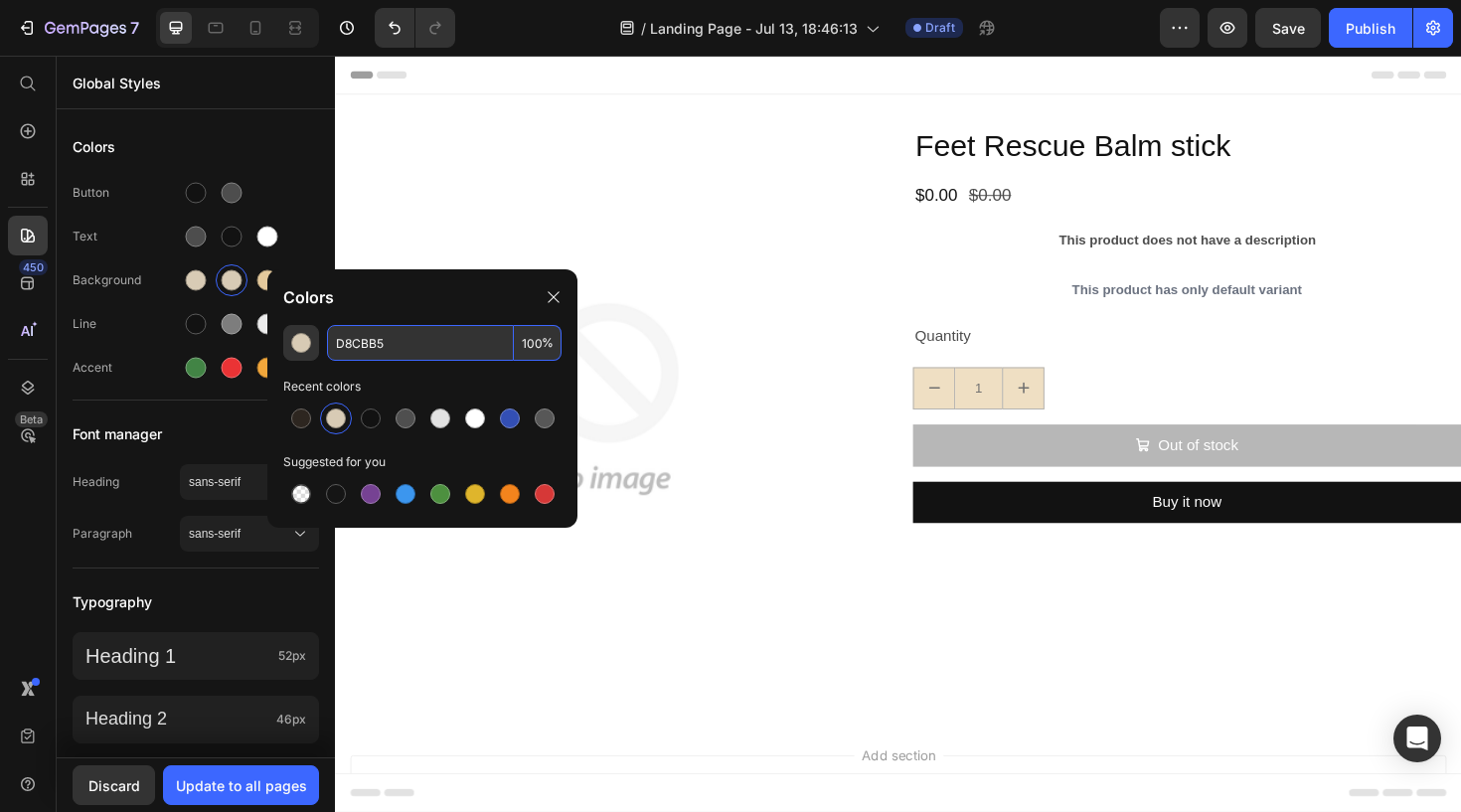 click on "D8CBB5" at bounding box center [420, 343] 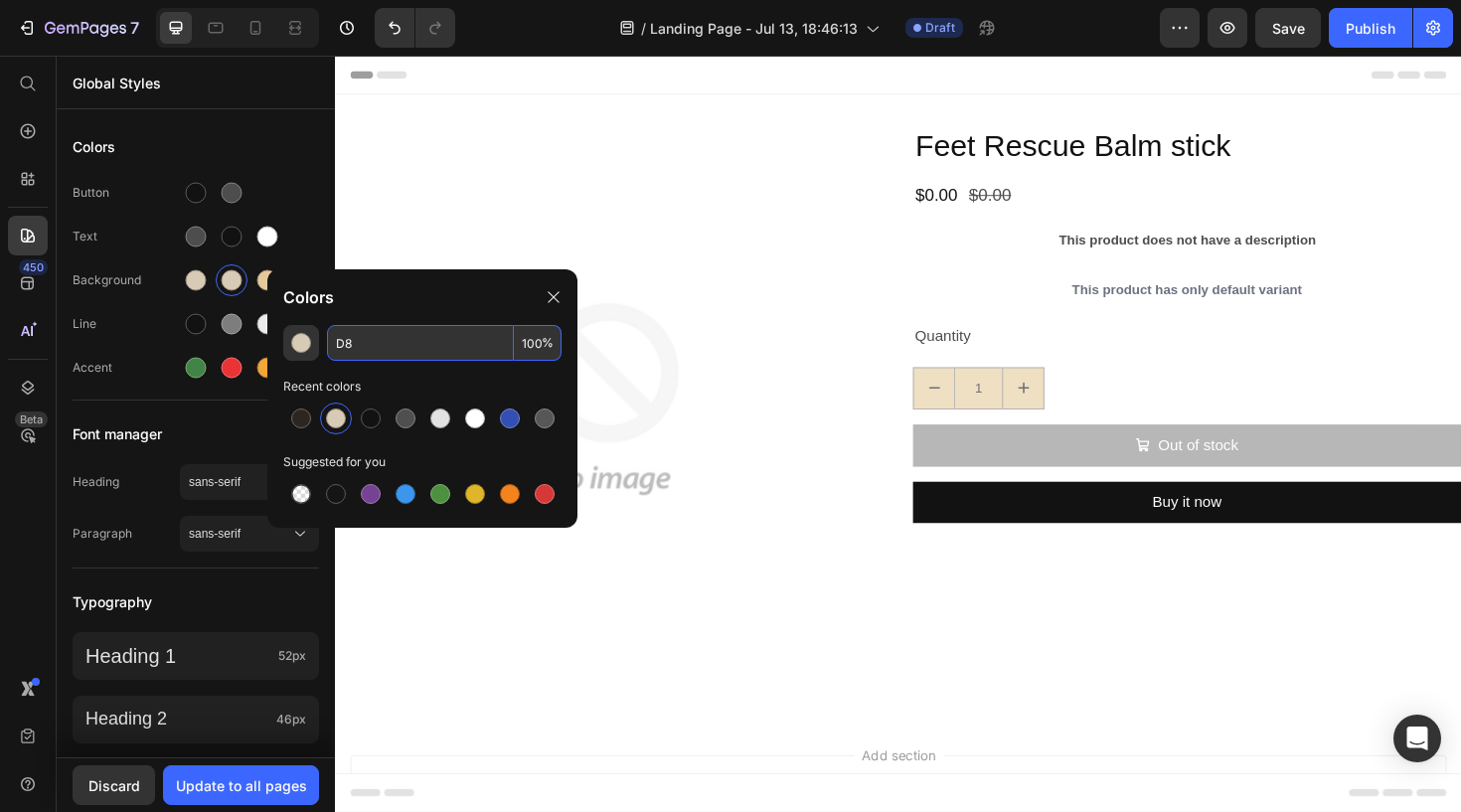 type on "D" 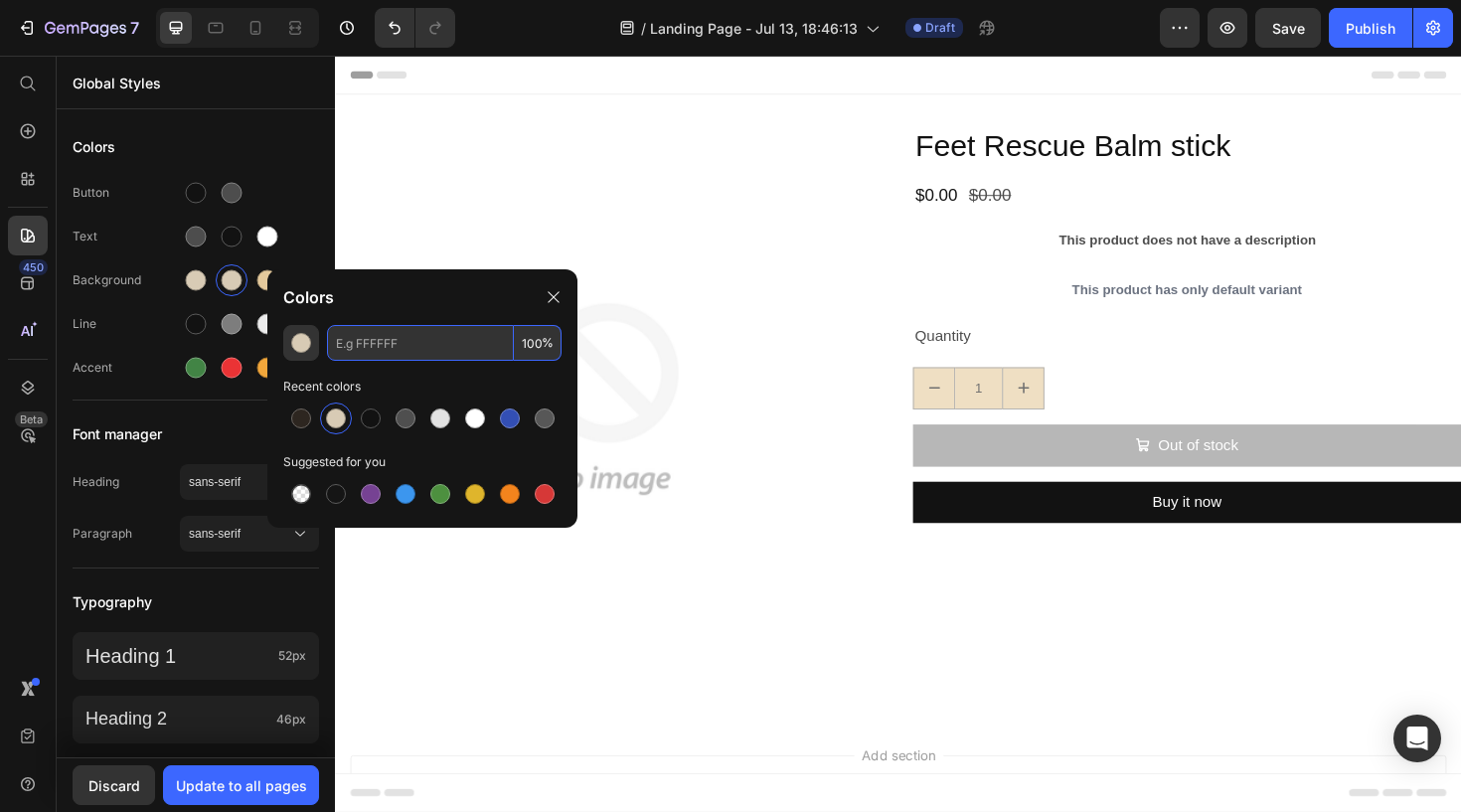 paste on "E5CA9C" 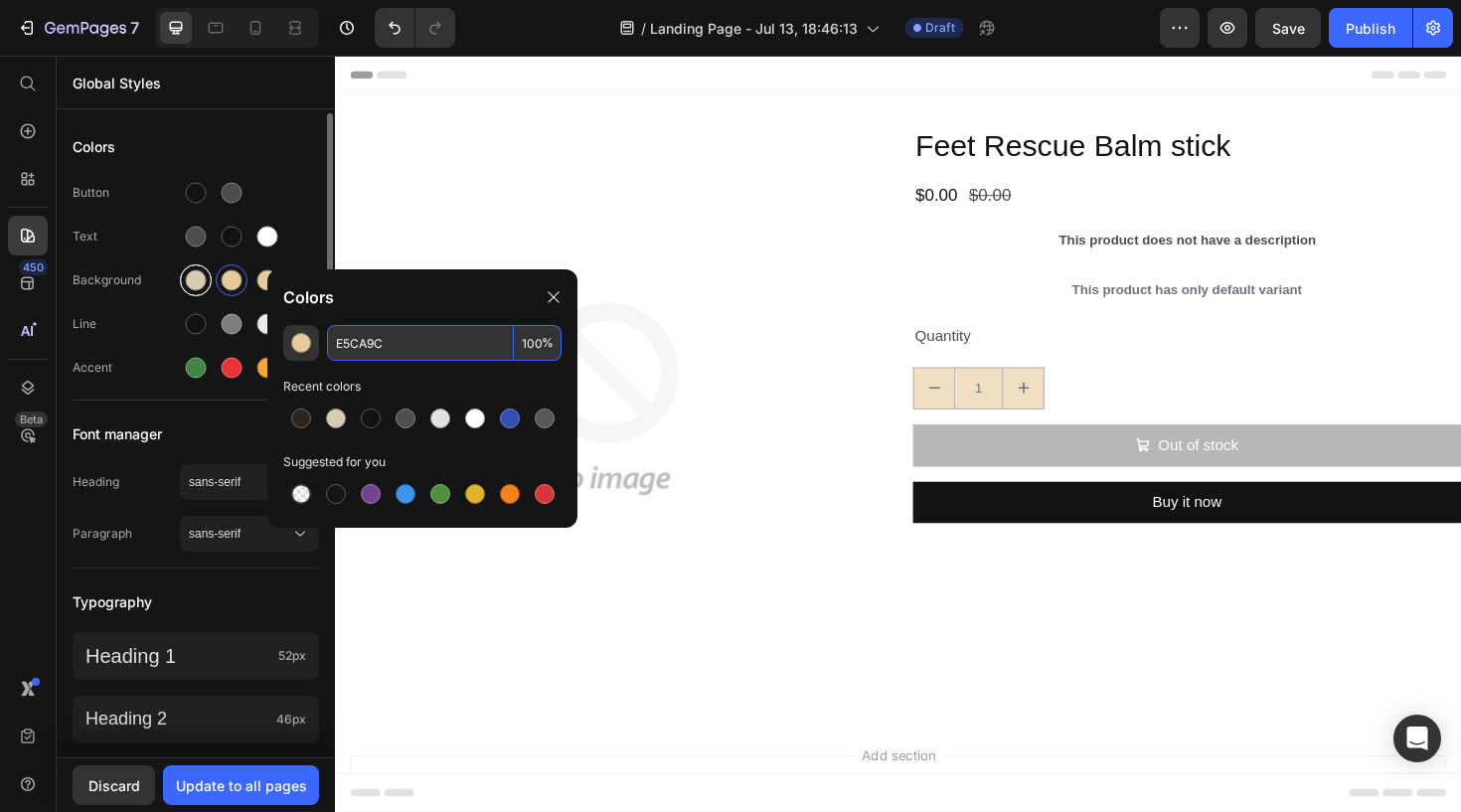 type on "E5CA9C" 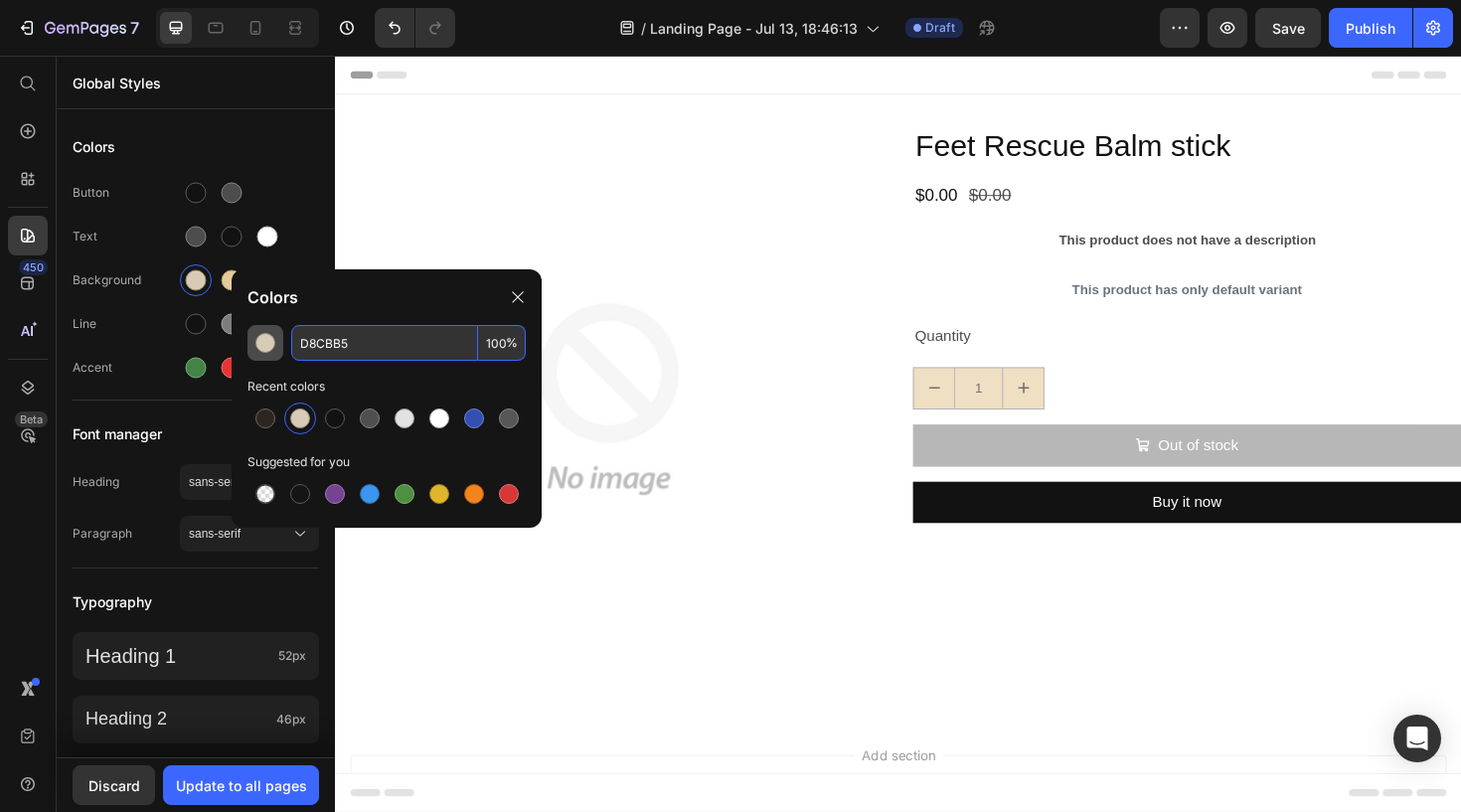 drag, startPoint x: 364, startPoint y: 347, endPoint x: 263, endPoint y: 347, distance: 101 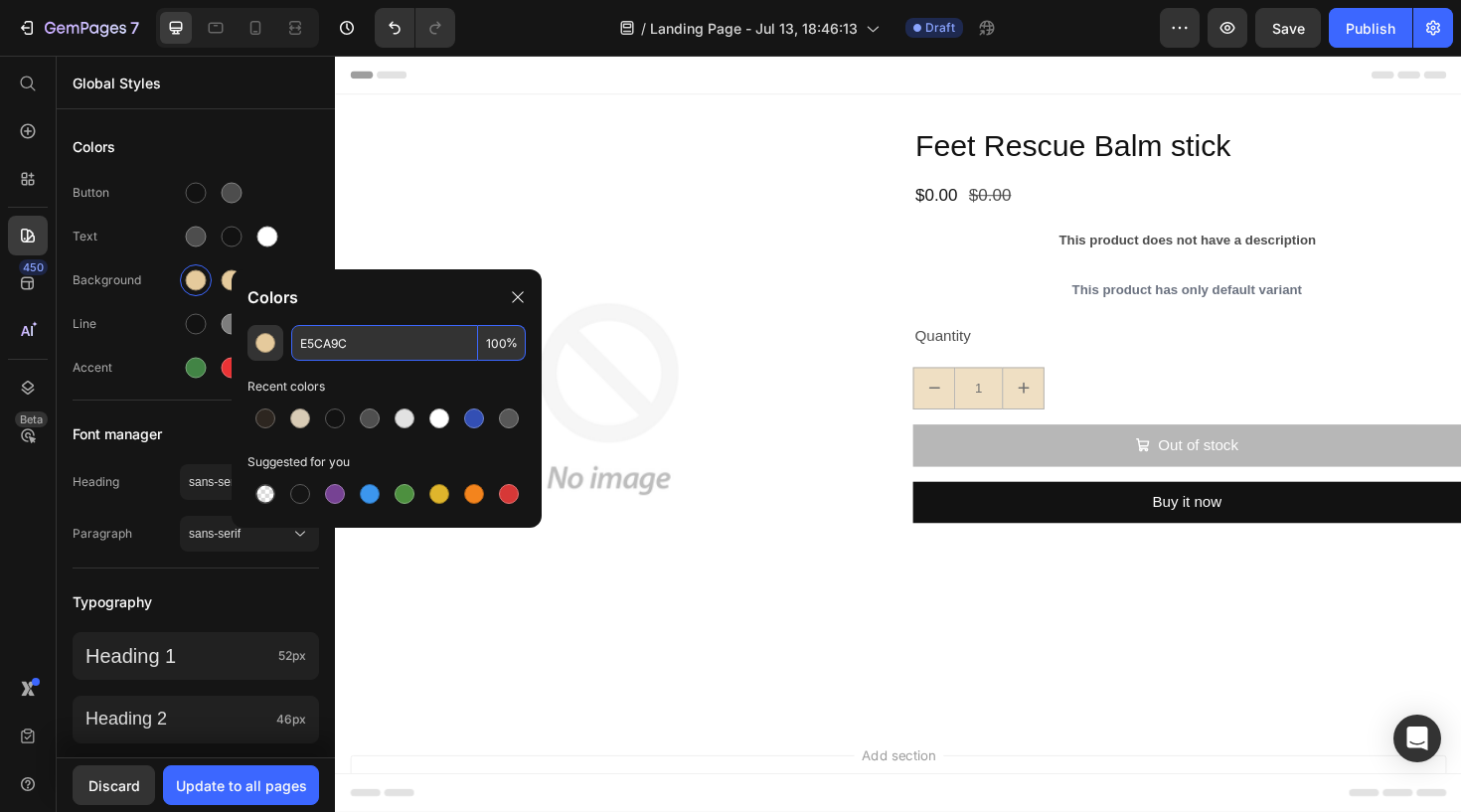 type on "E5CA9C" 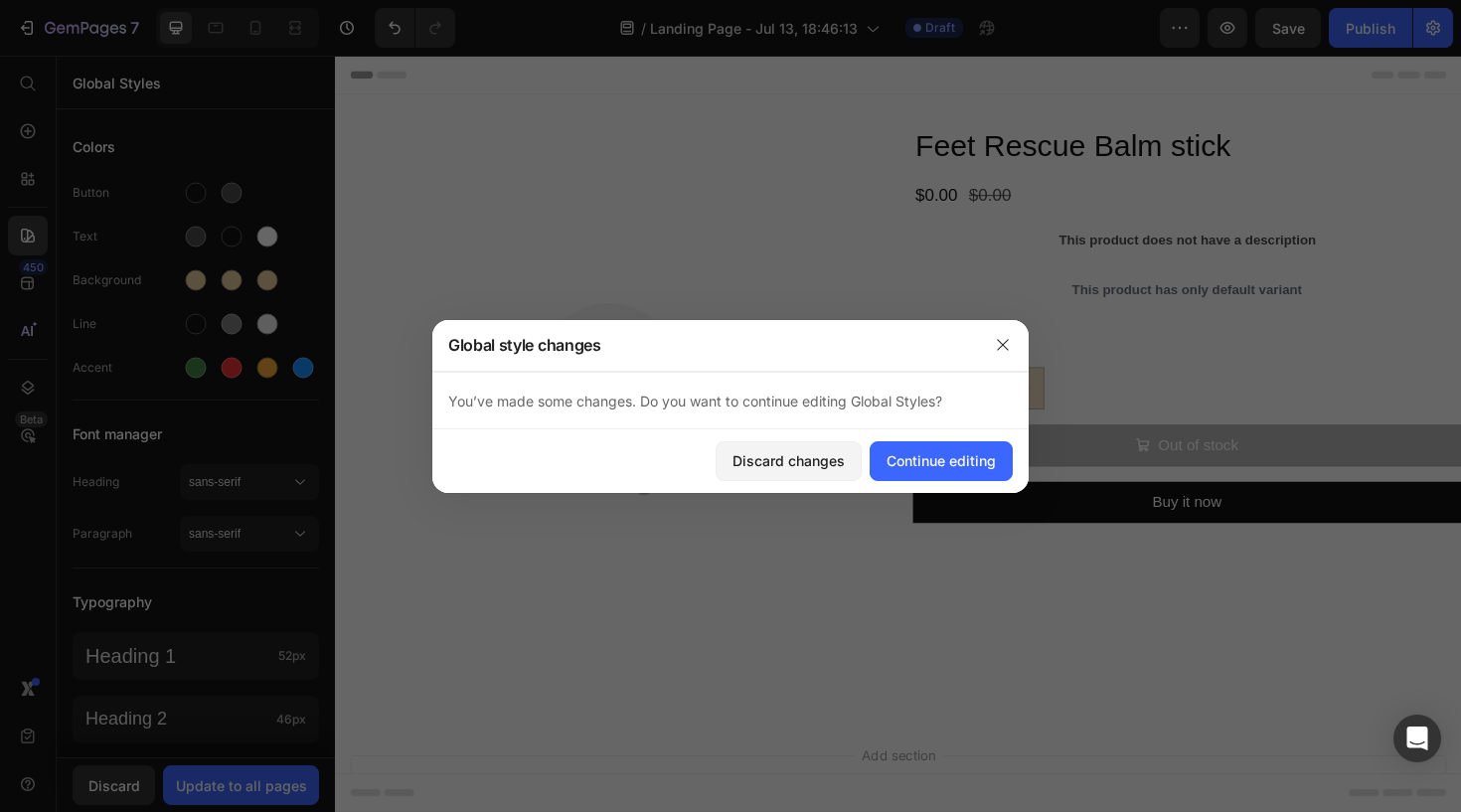 click on "Header" at bounding box center (931, 76) 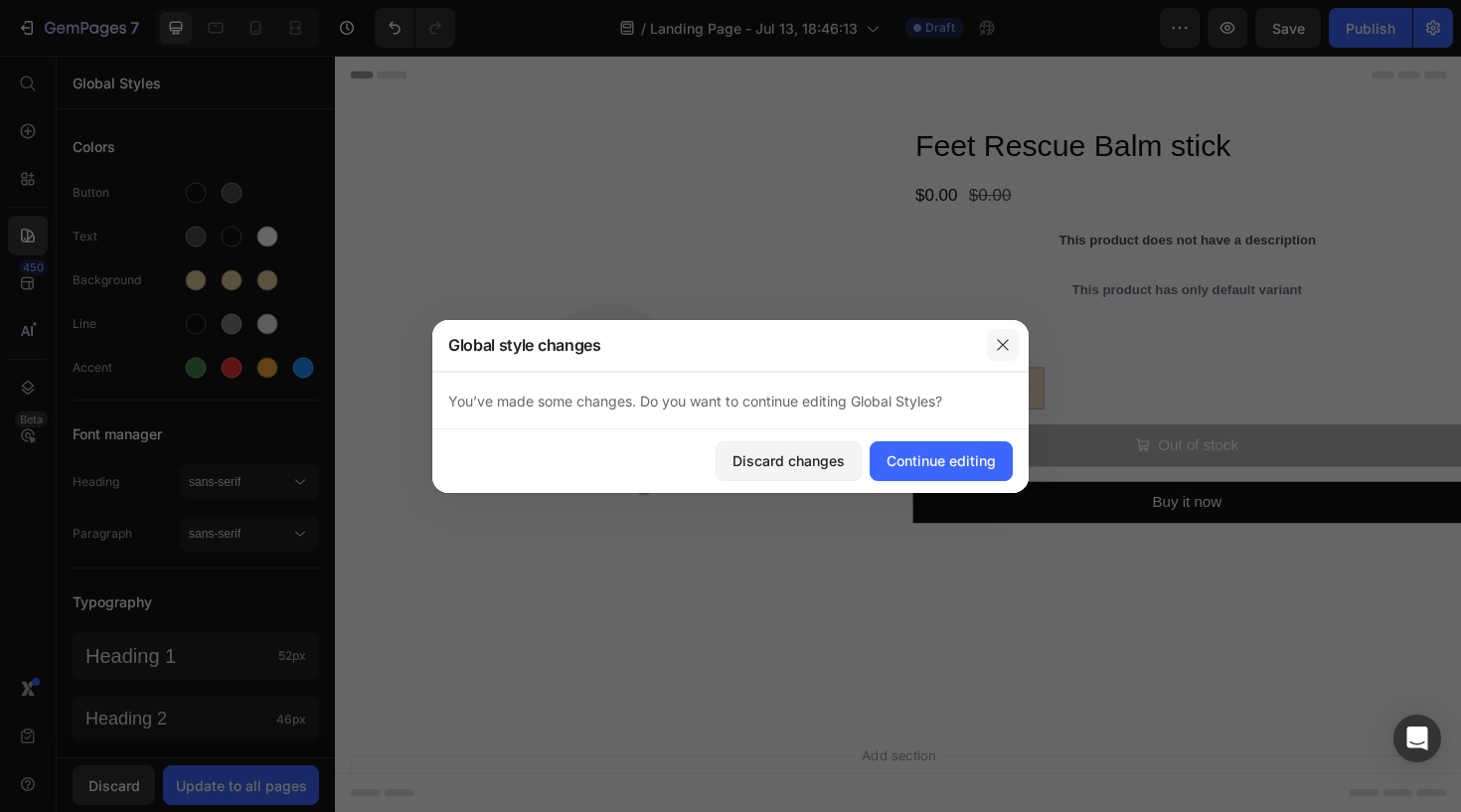 click at bounding box center [1003, 345] 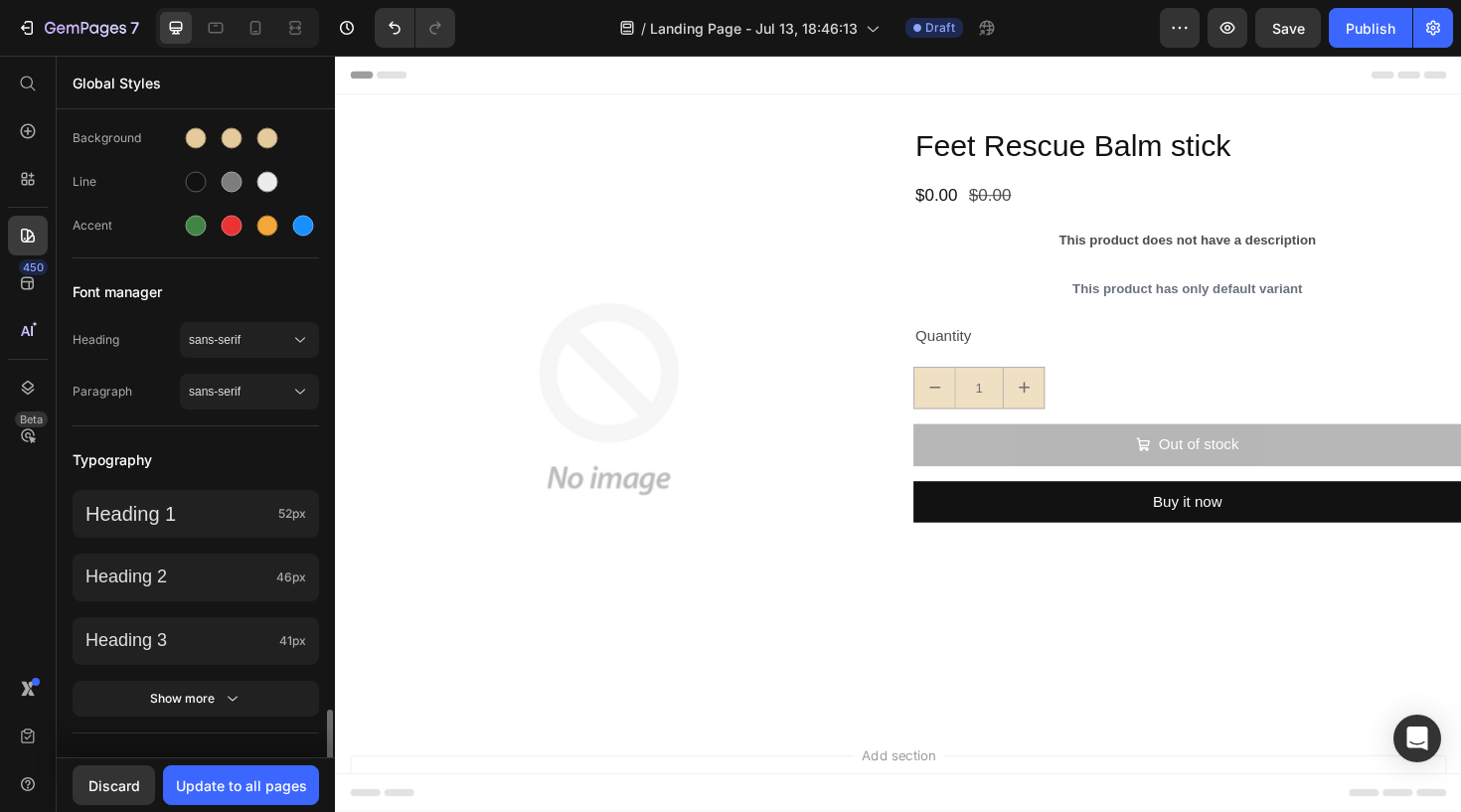 scroll, scrollTop: 0, scrollLeft: 0, axis: both 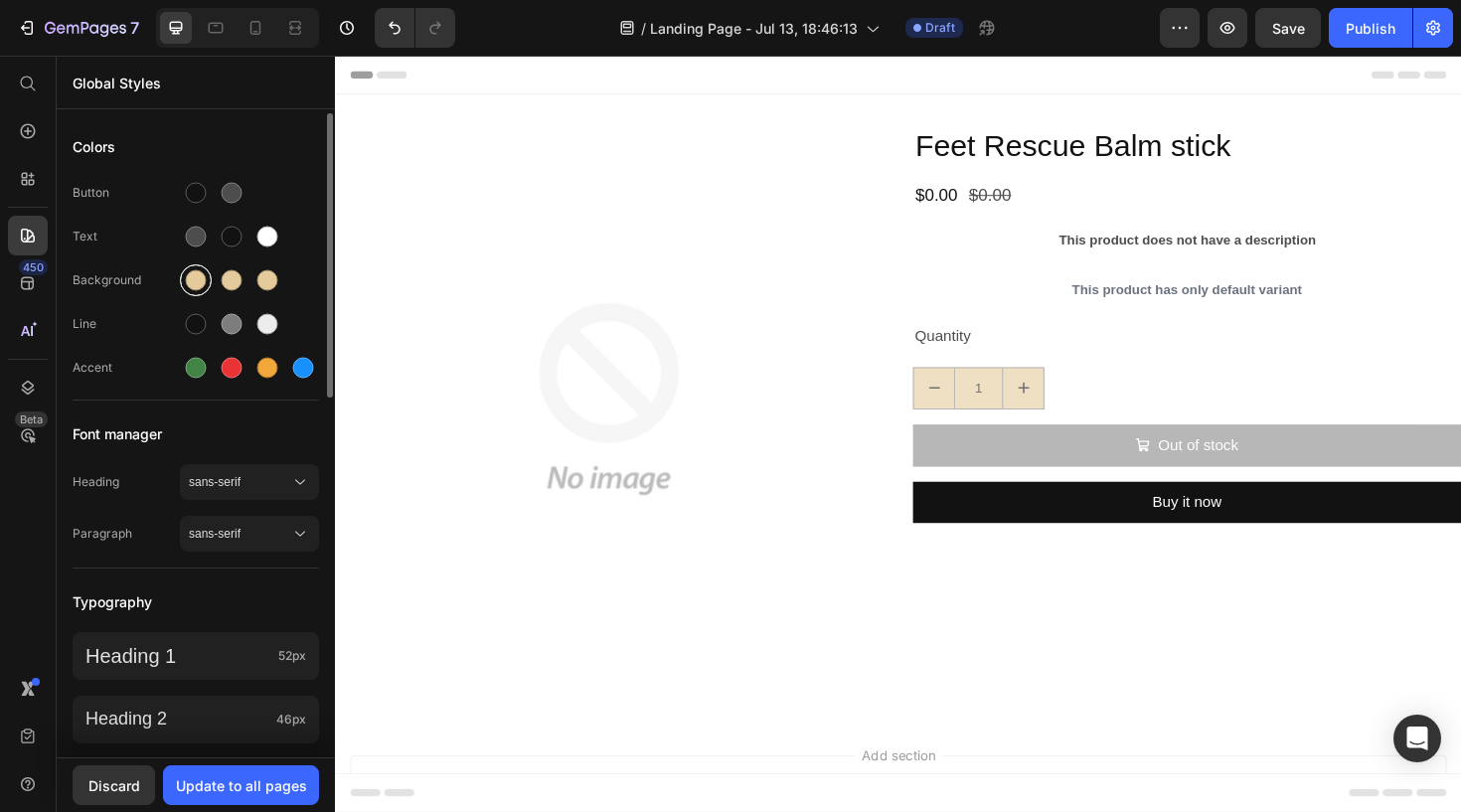 click at bounding box center [196, 280] 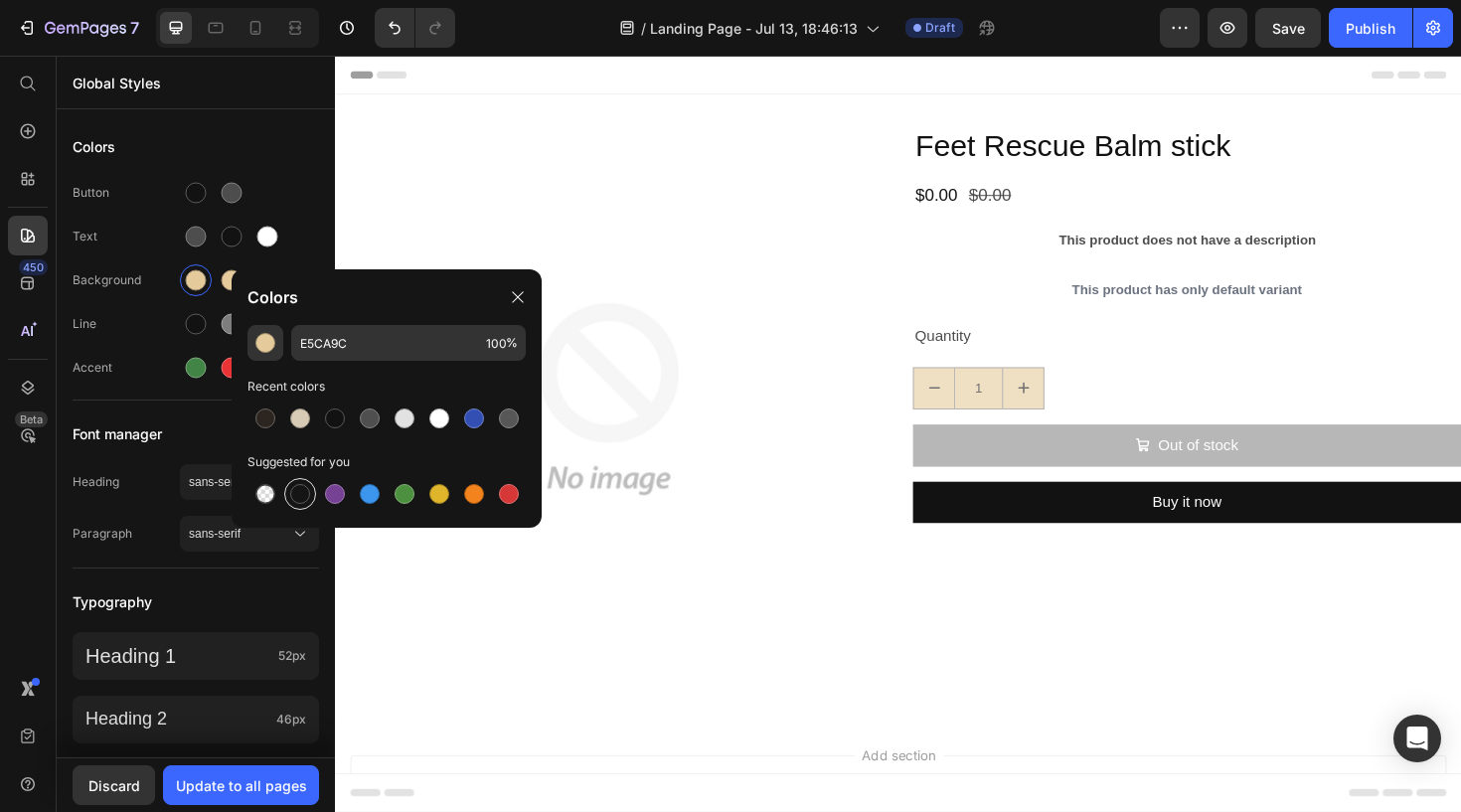 click at bounding box center (300, 494) 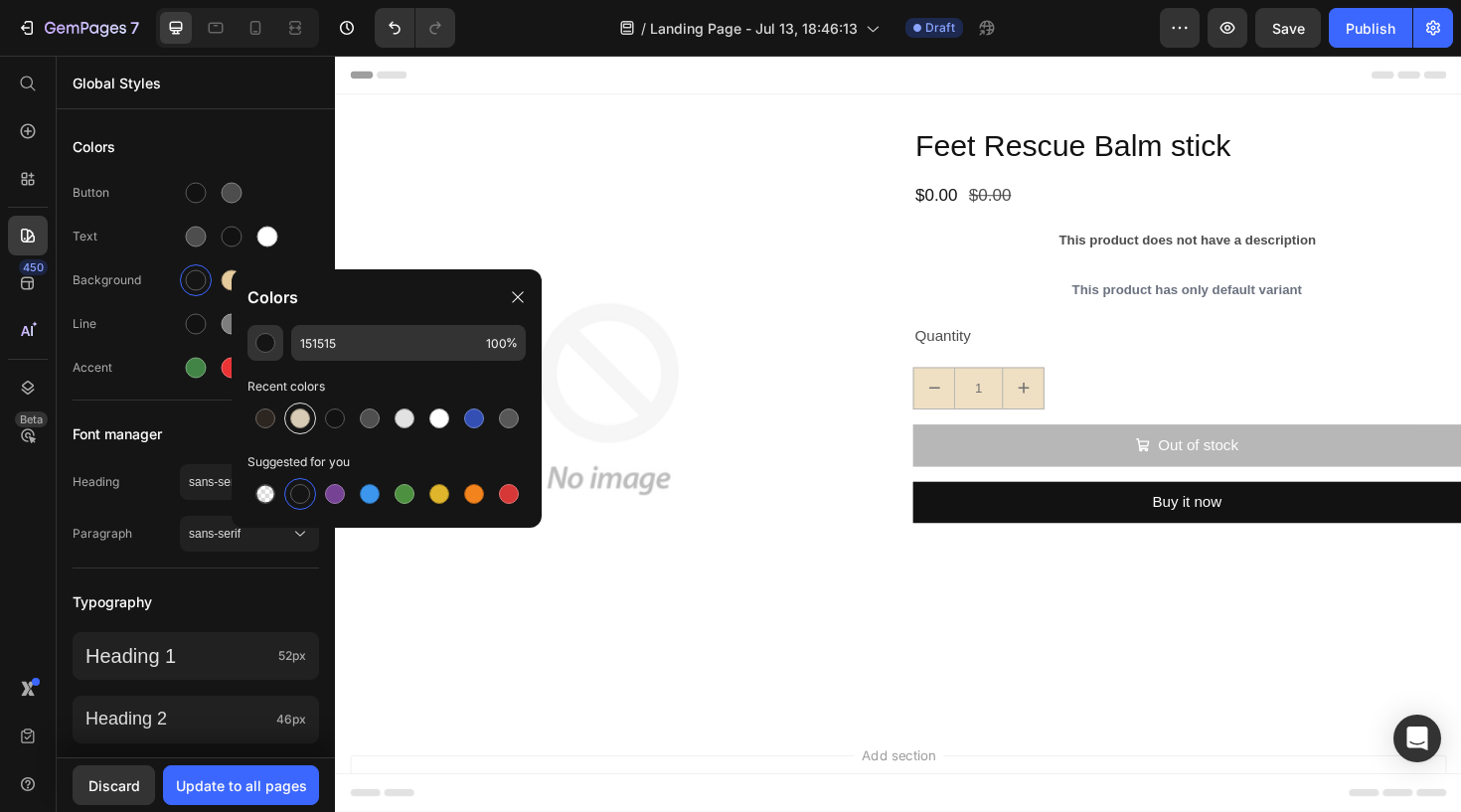 click at bounding box center [300, 418] 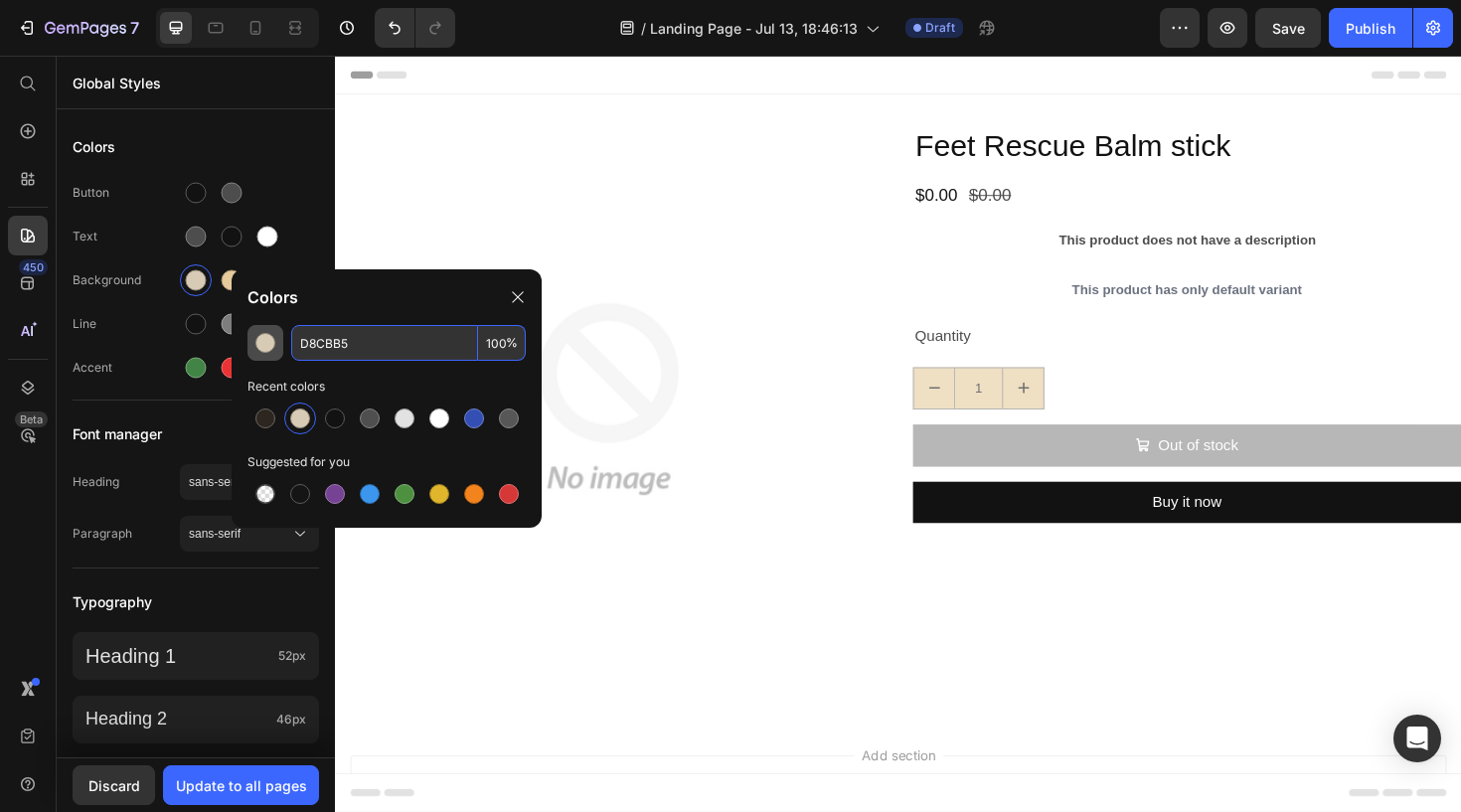 drag, startPoint x: 363, startPoint y: 344, endPoint x: 263, endPoint y: 343, distance: 100.005 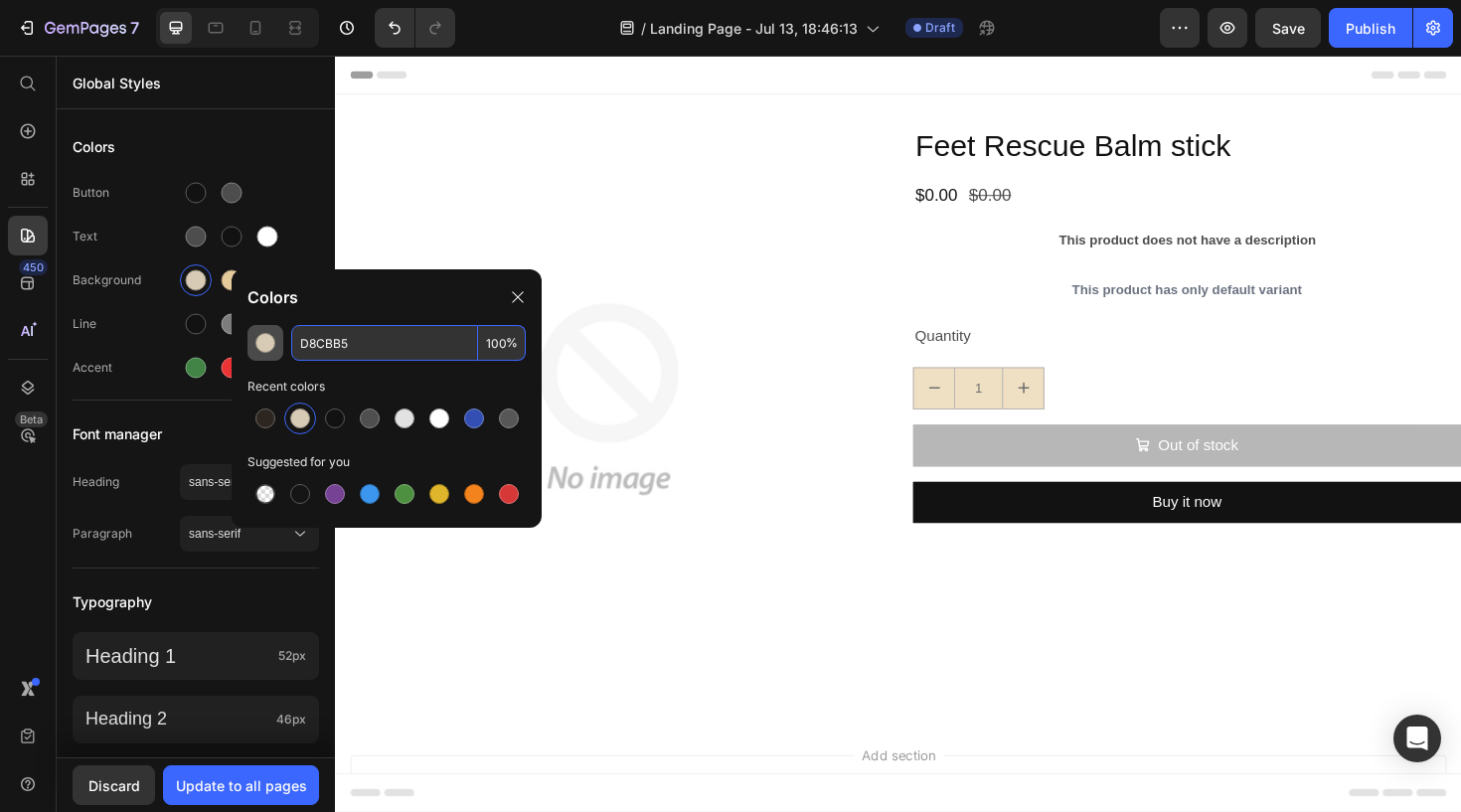 paste on "E5CA9C" 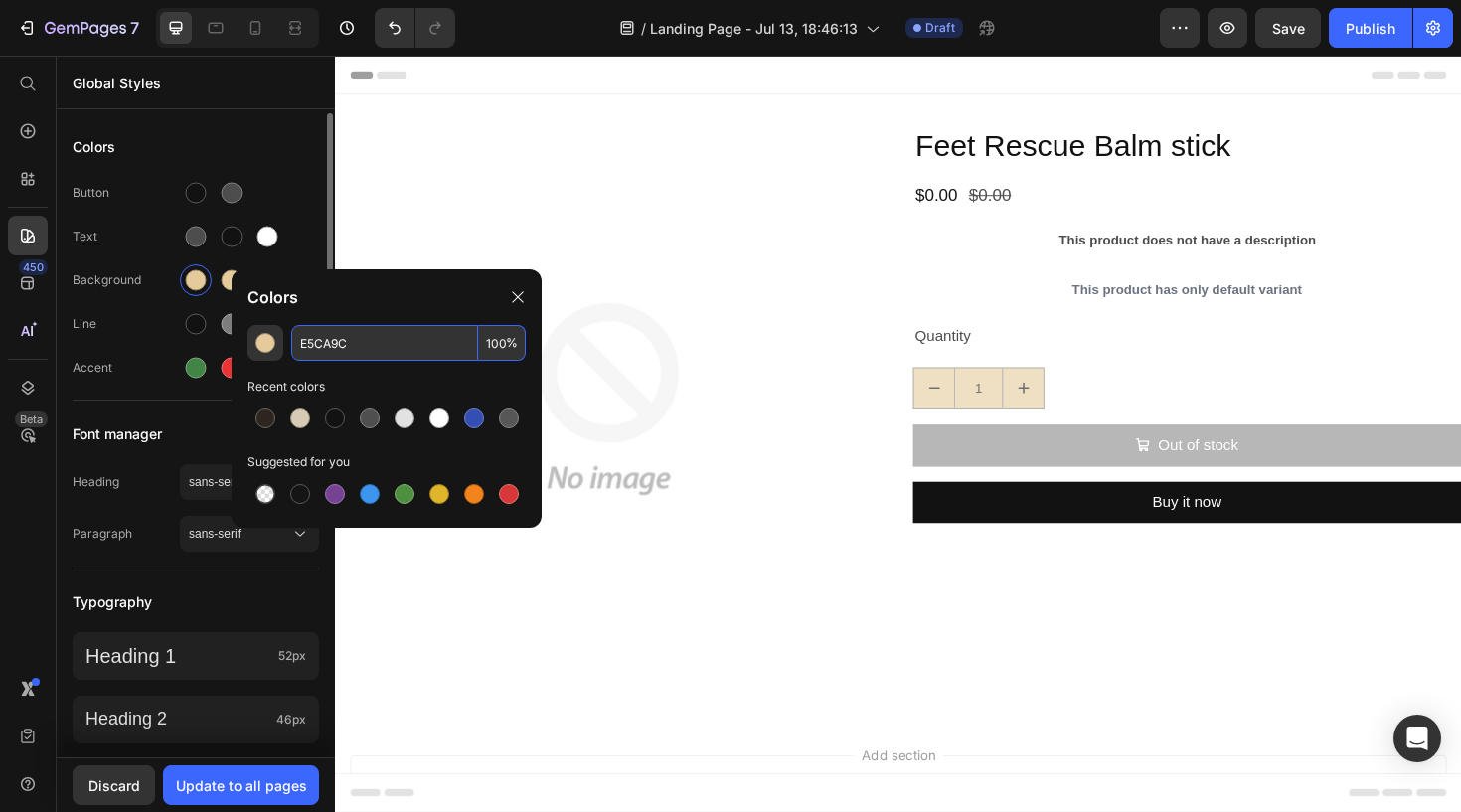 type on "E5CA9C" 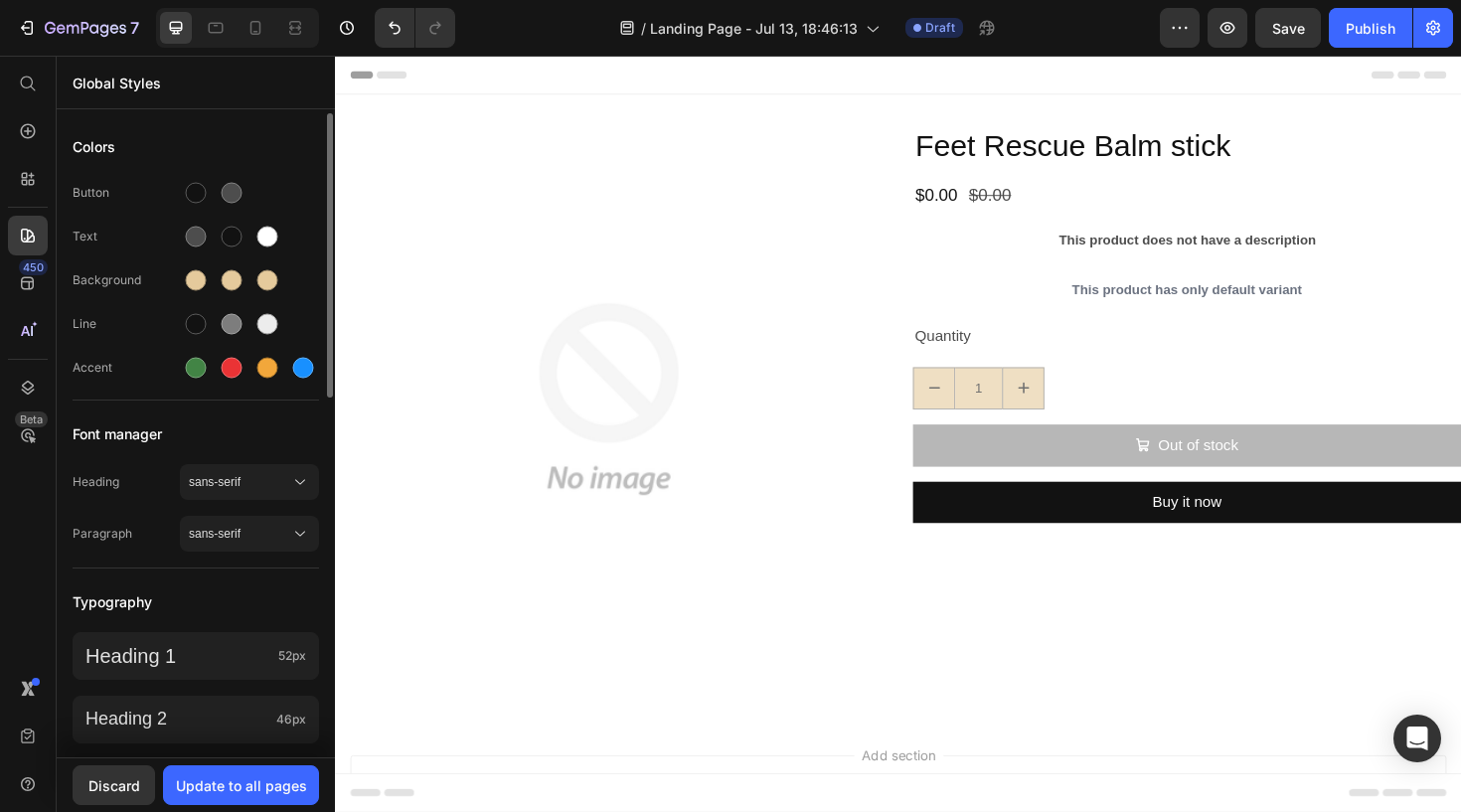 click on "Button Text Background Line Accent" 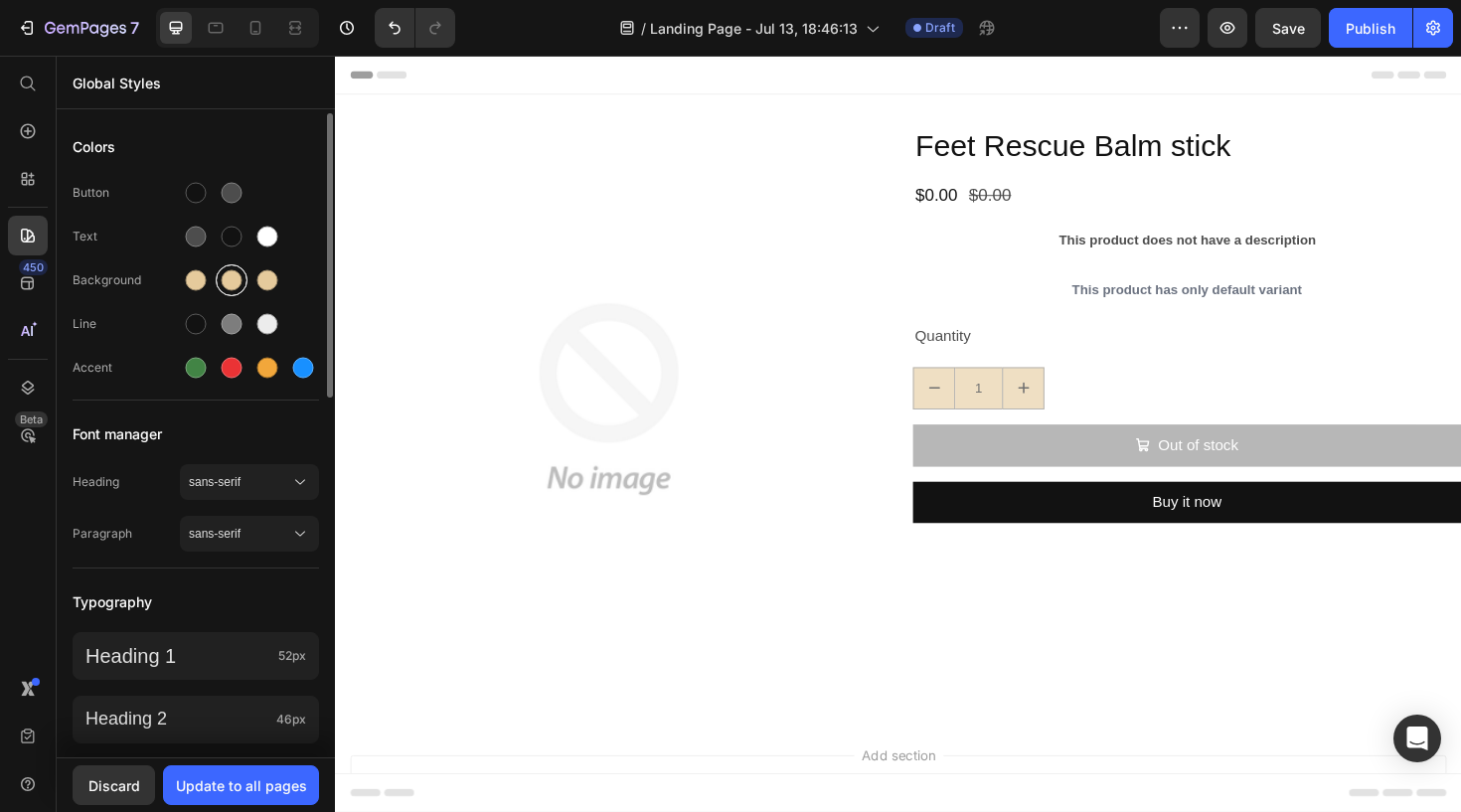 click at bounding box center [232, 280] 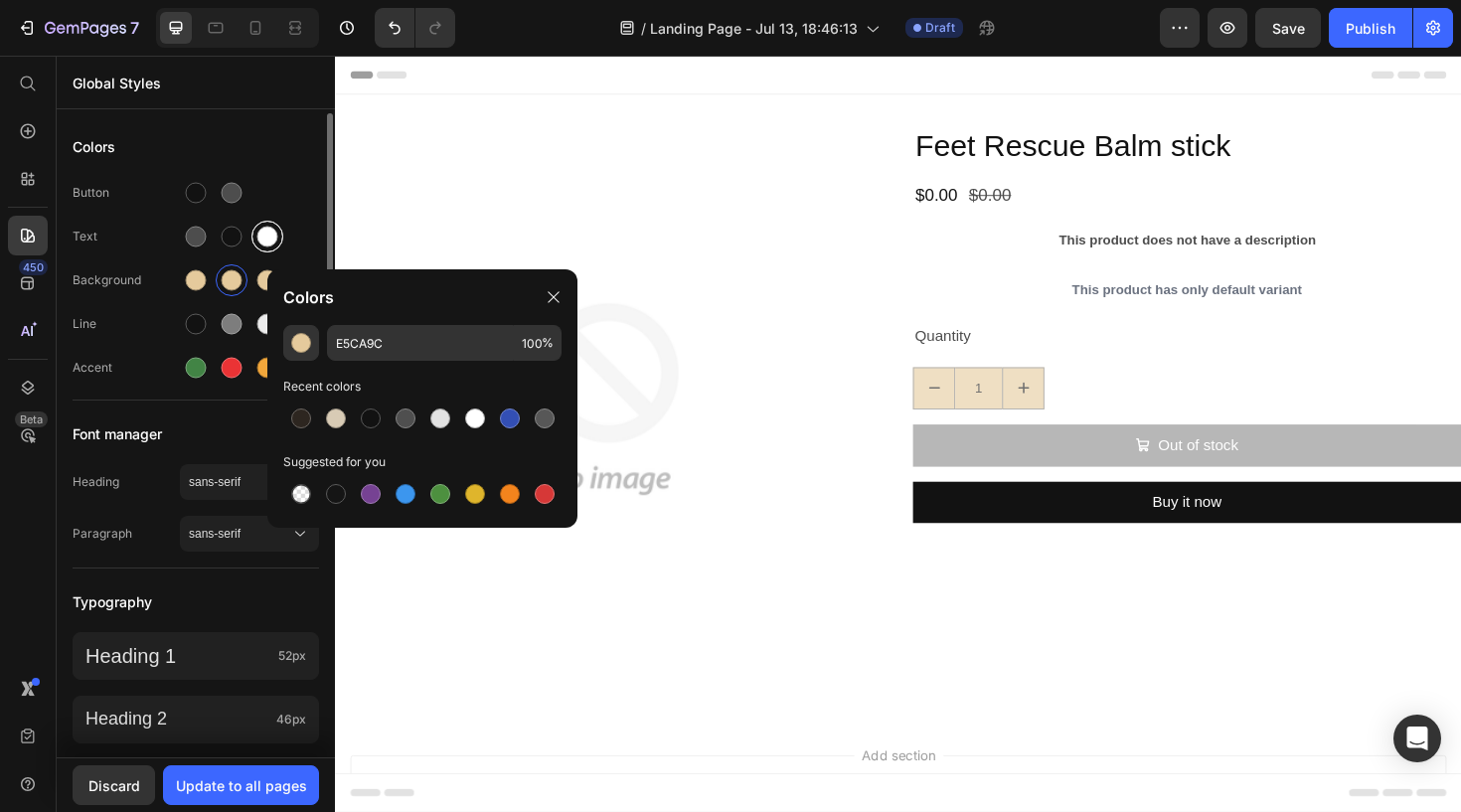 click at bounding box center [267, 237] 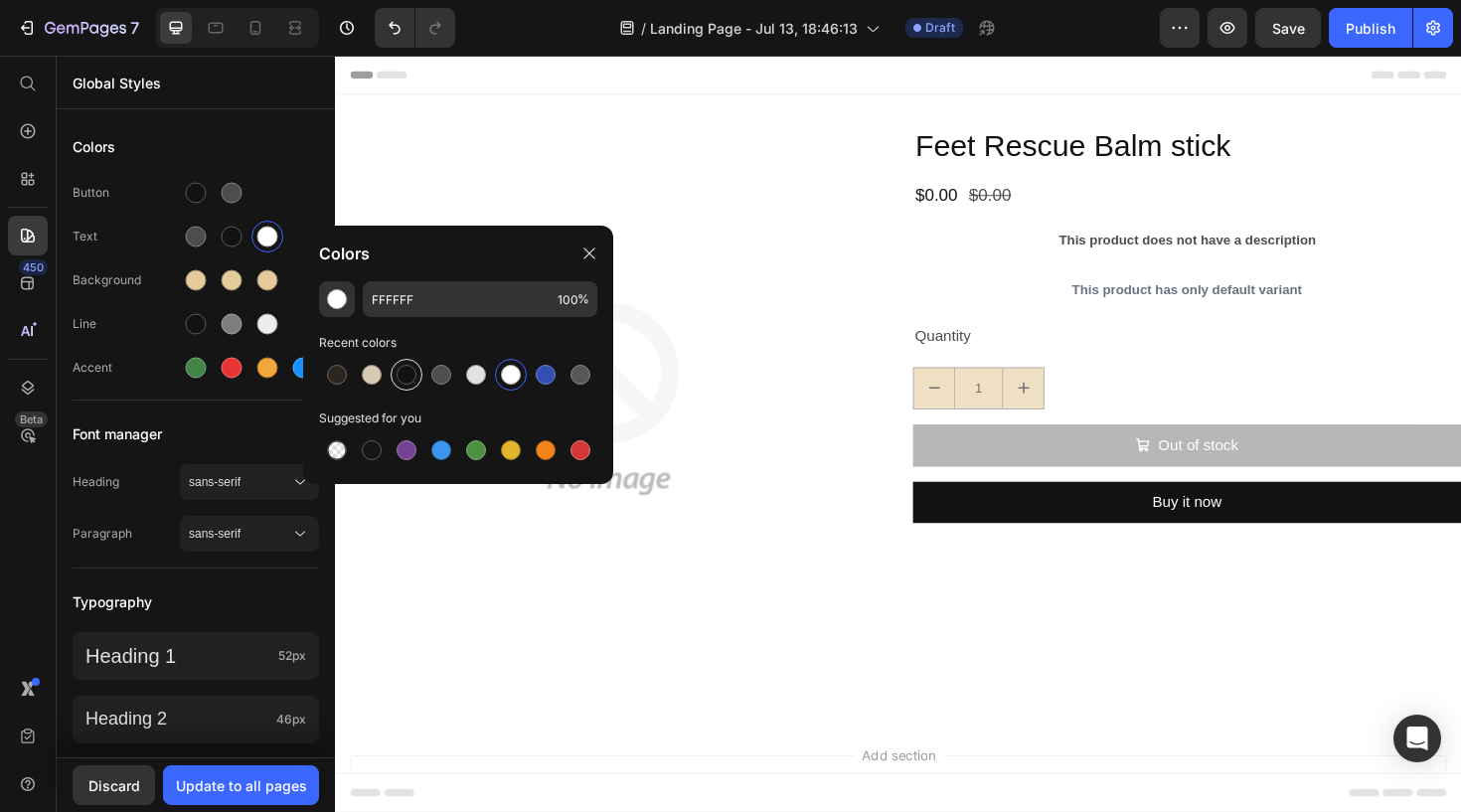 click at bounding box center [406, 375] 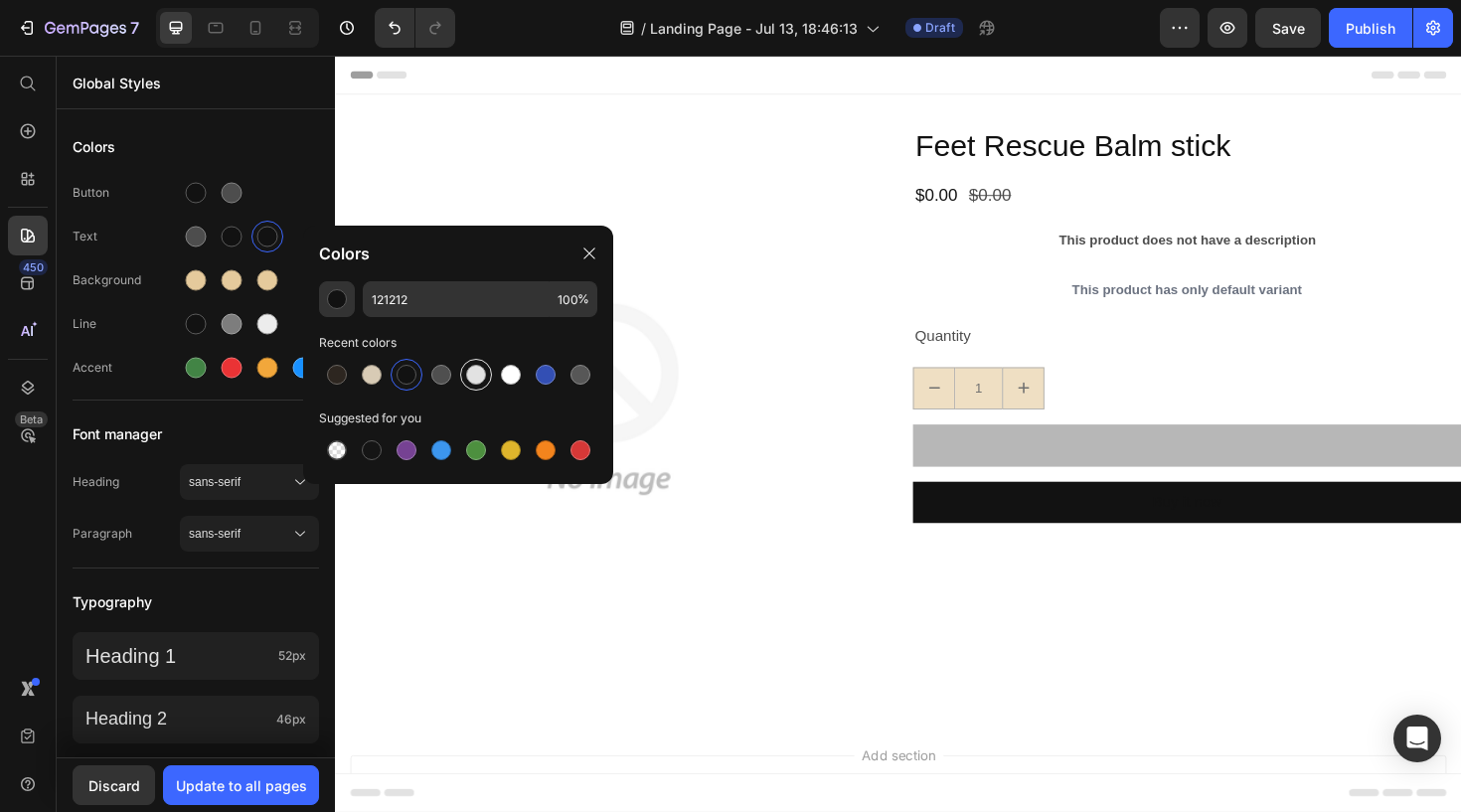 click at bounding box center [476, 375] 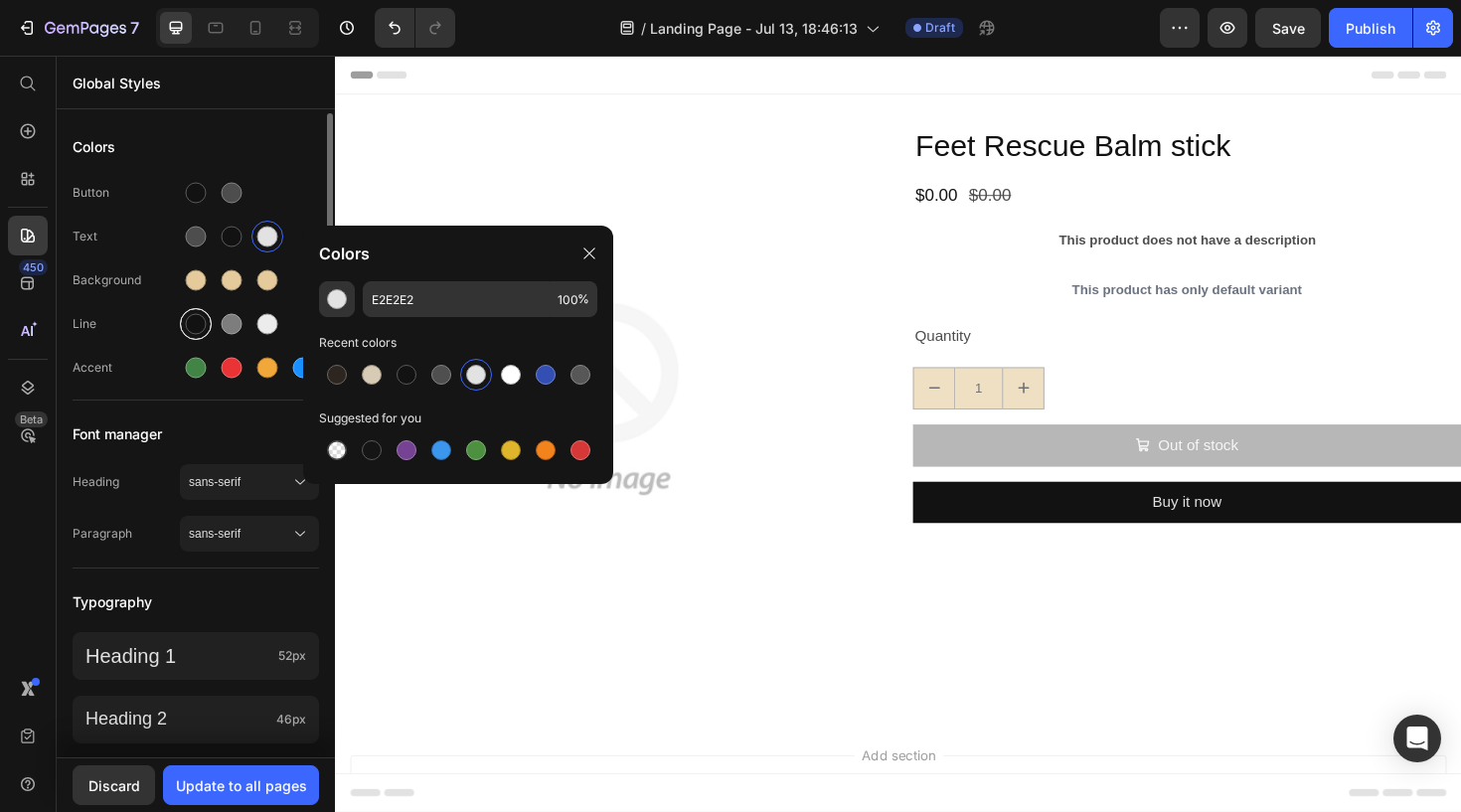click at bounding box center (196, 324) 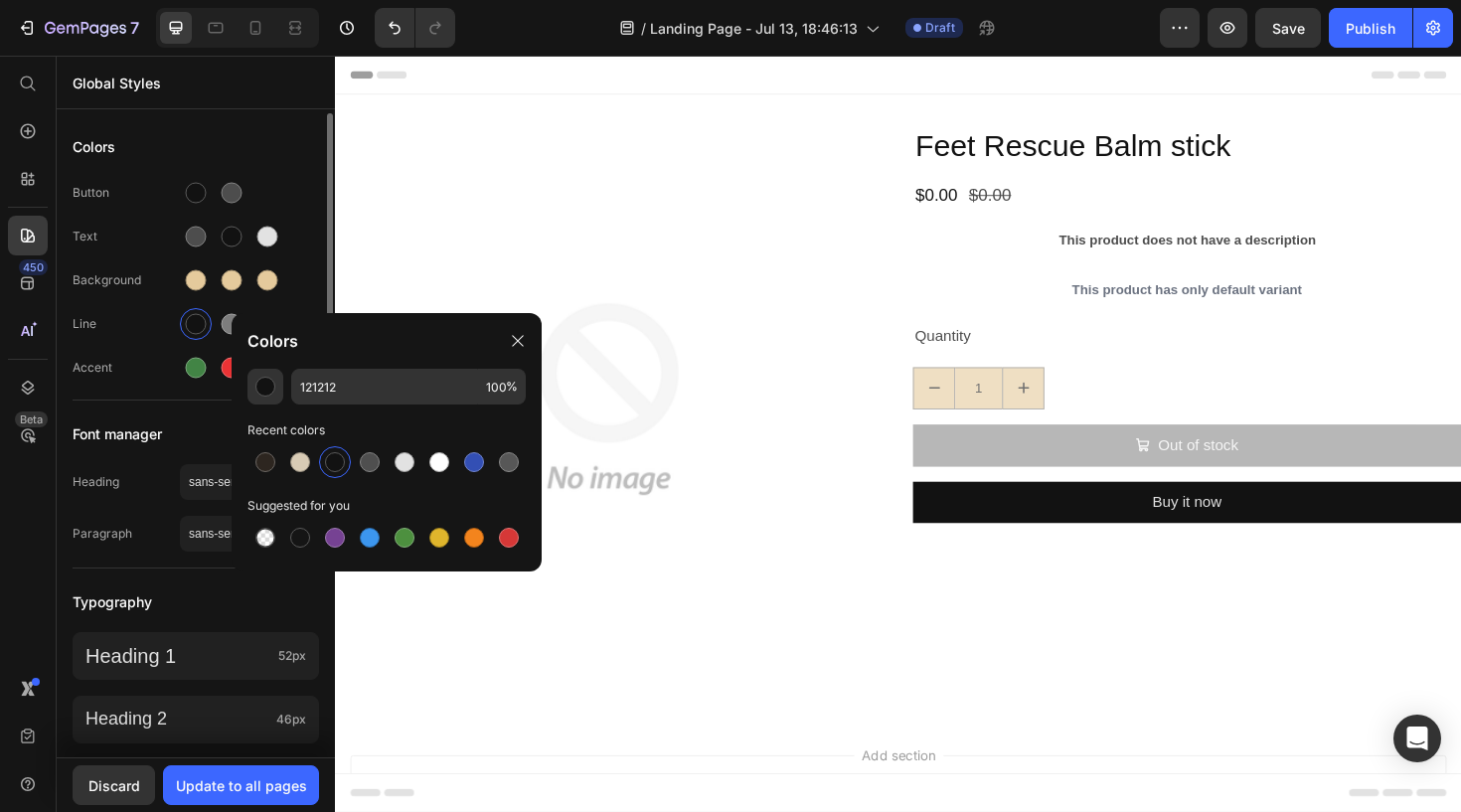 click on "Font manager" at bounding box center (117, 434) 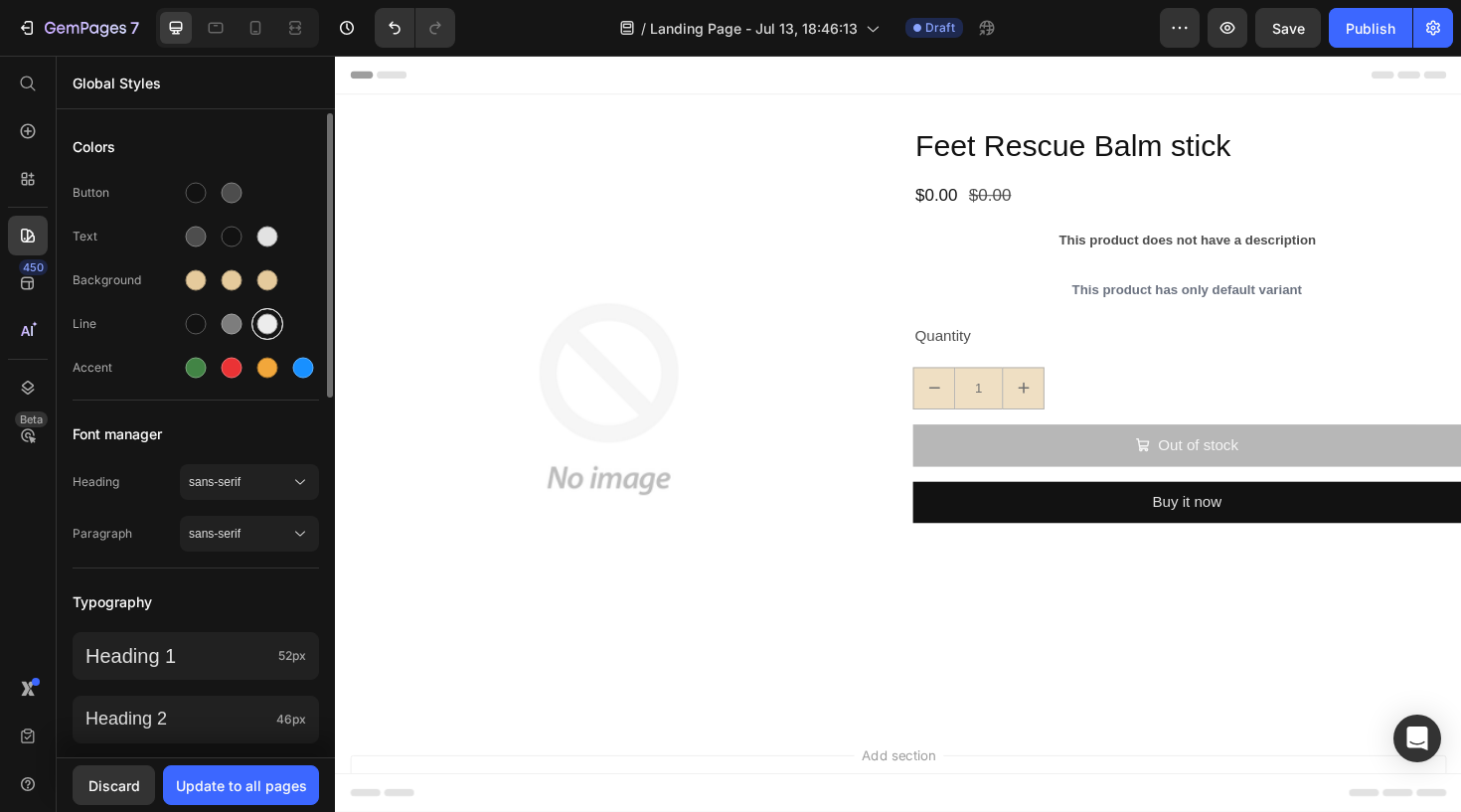 click at bounding box center (267, 324) 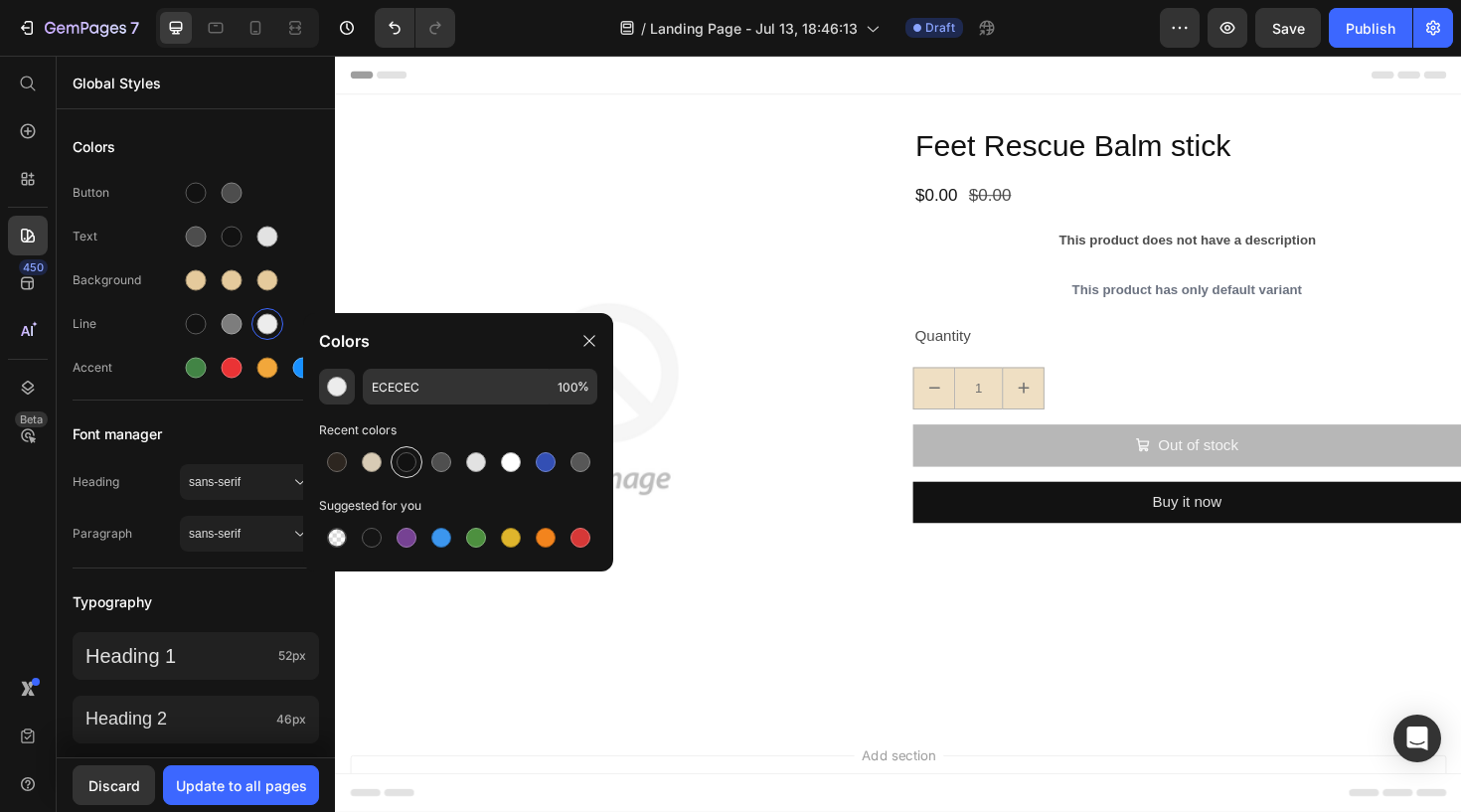click at bounding box center (406, 462) 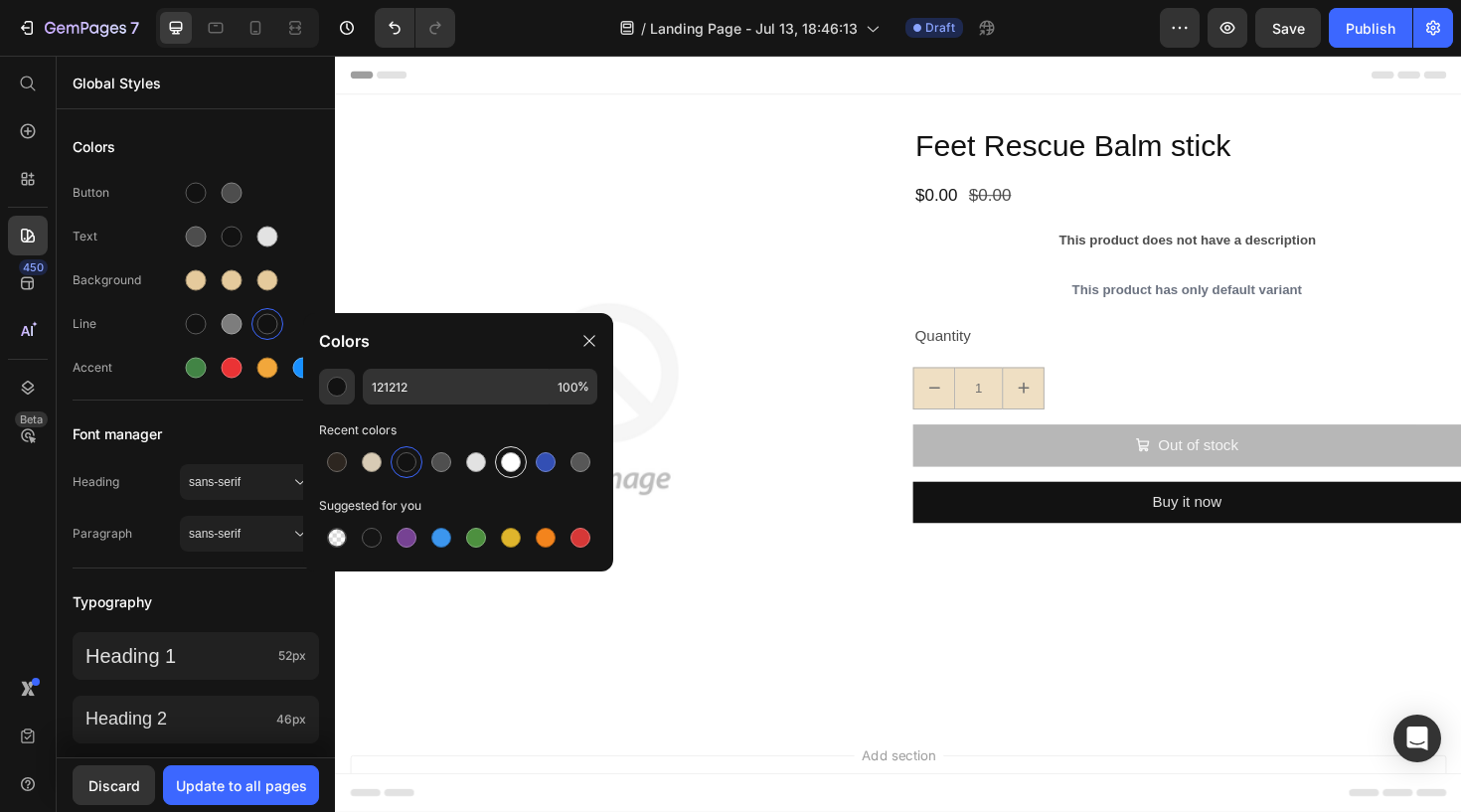 click at bounding box center [511, 462] 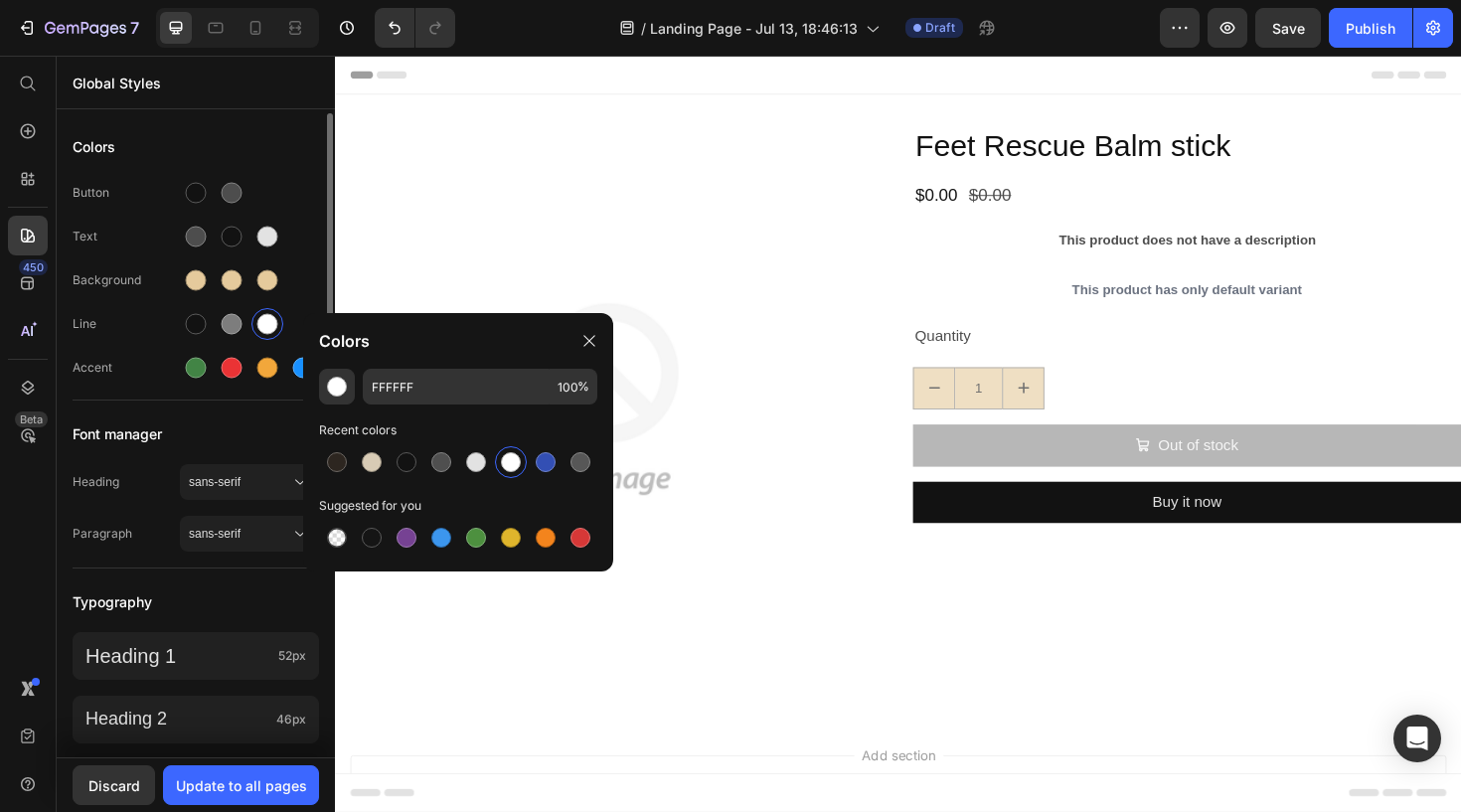 click on "Background" at bounding box center [196, 280] 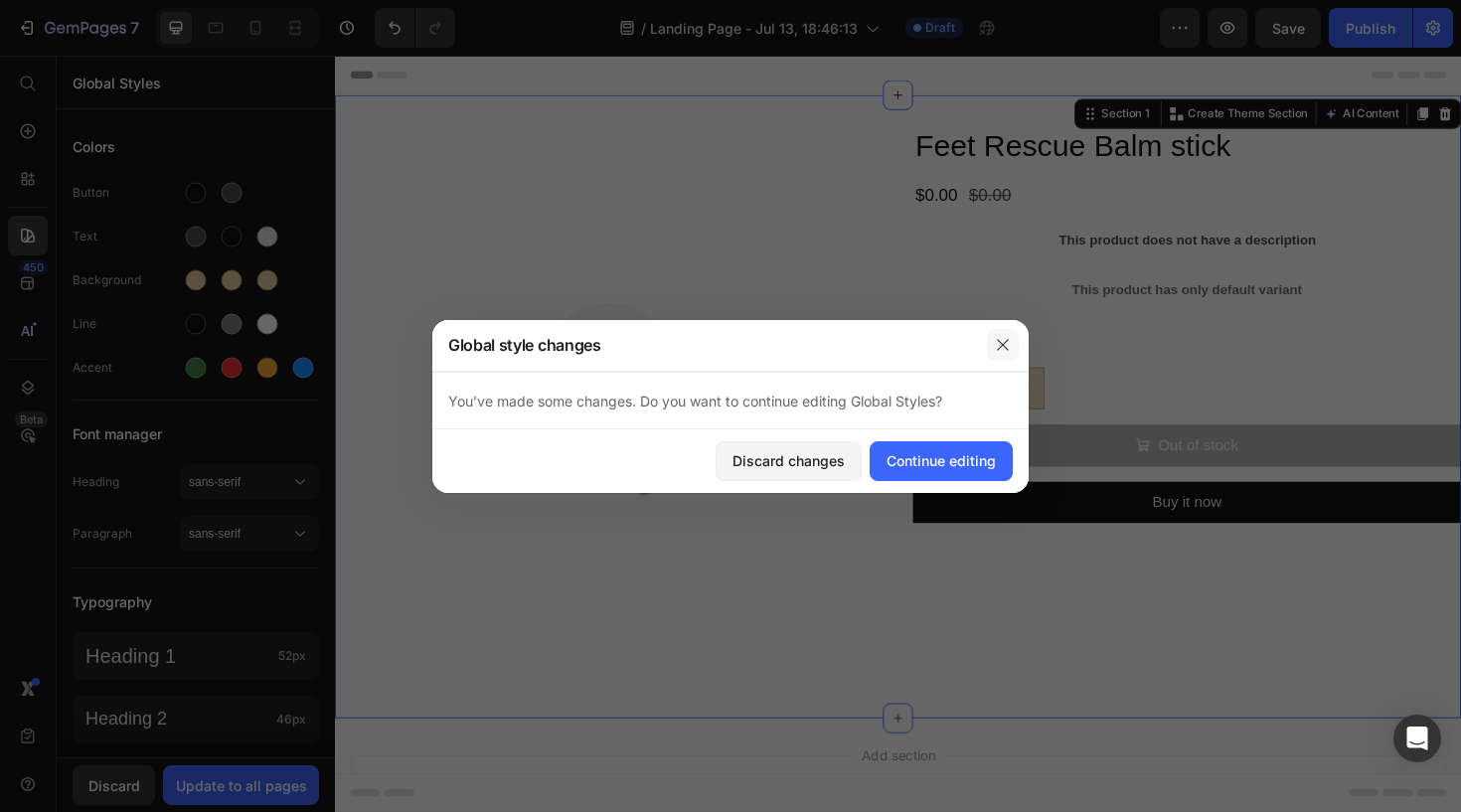 click 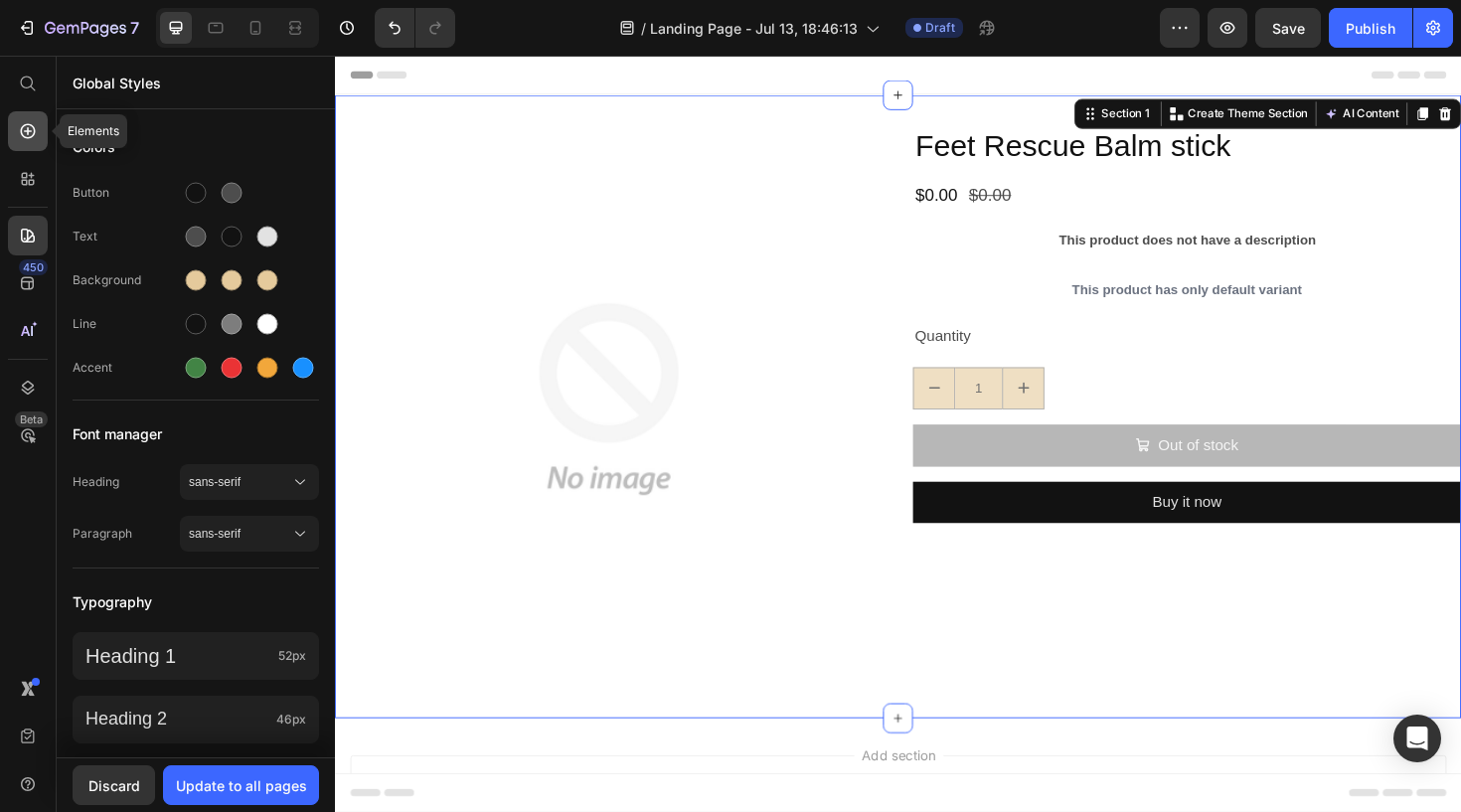 click 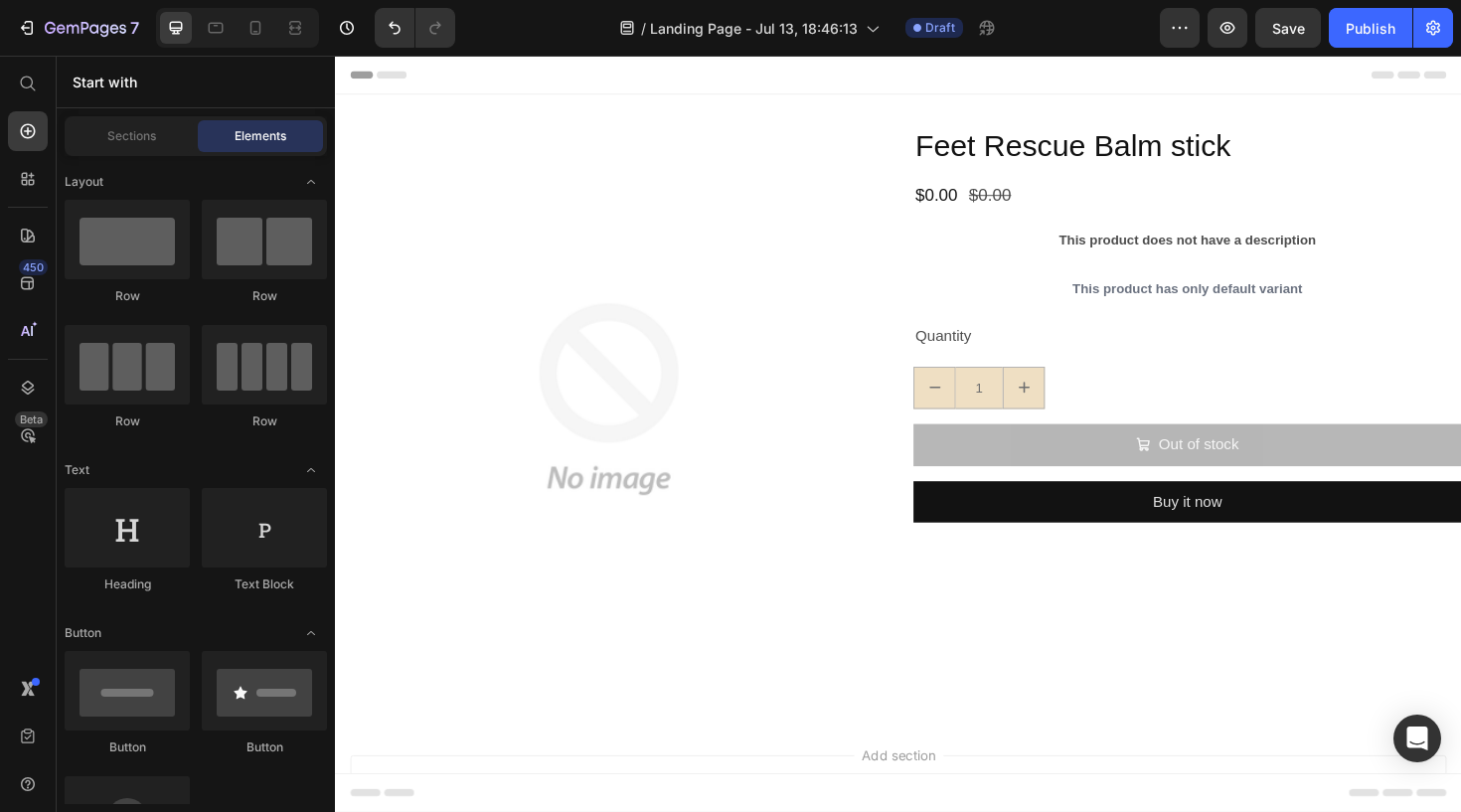 click on "450 Beta" at bounding box center (28, 366) 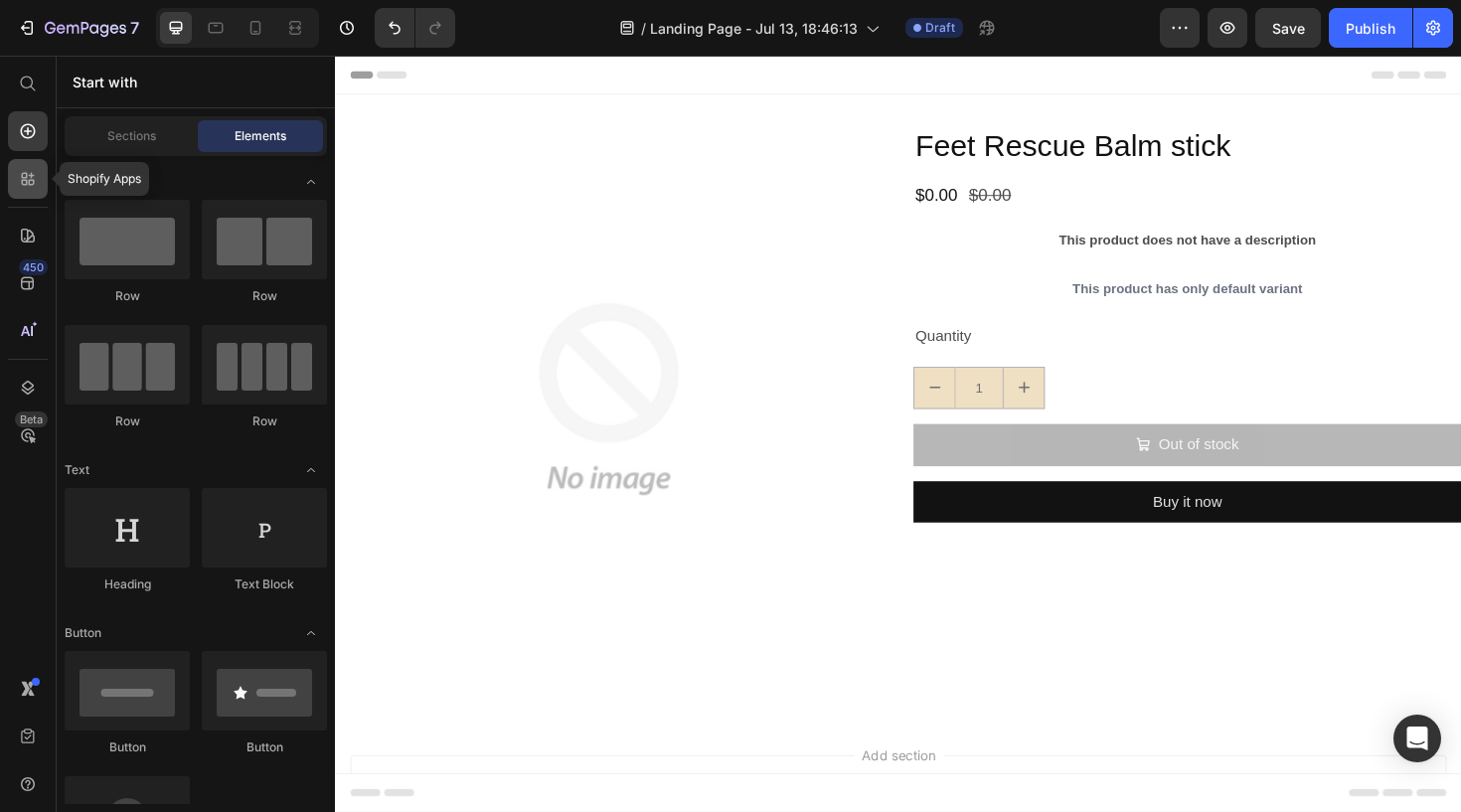 click 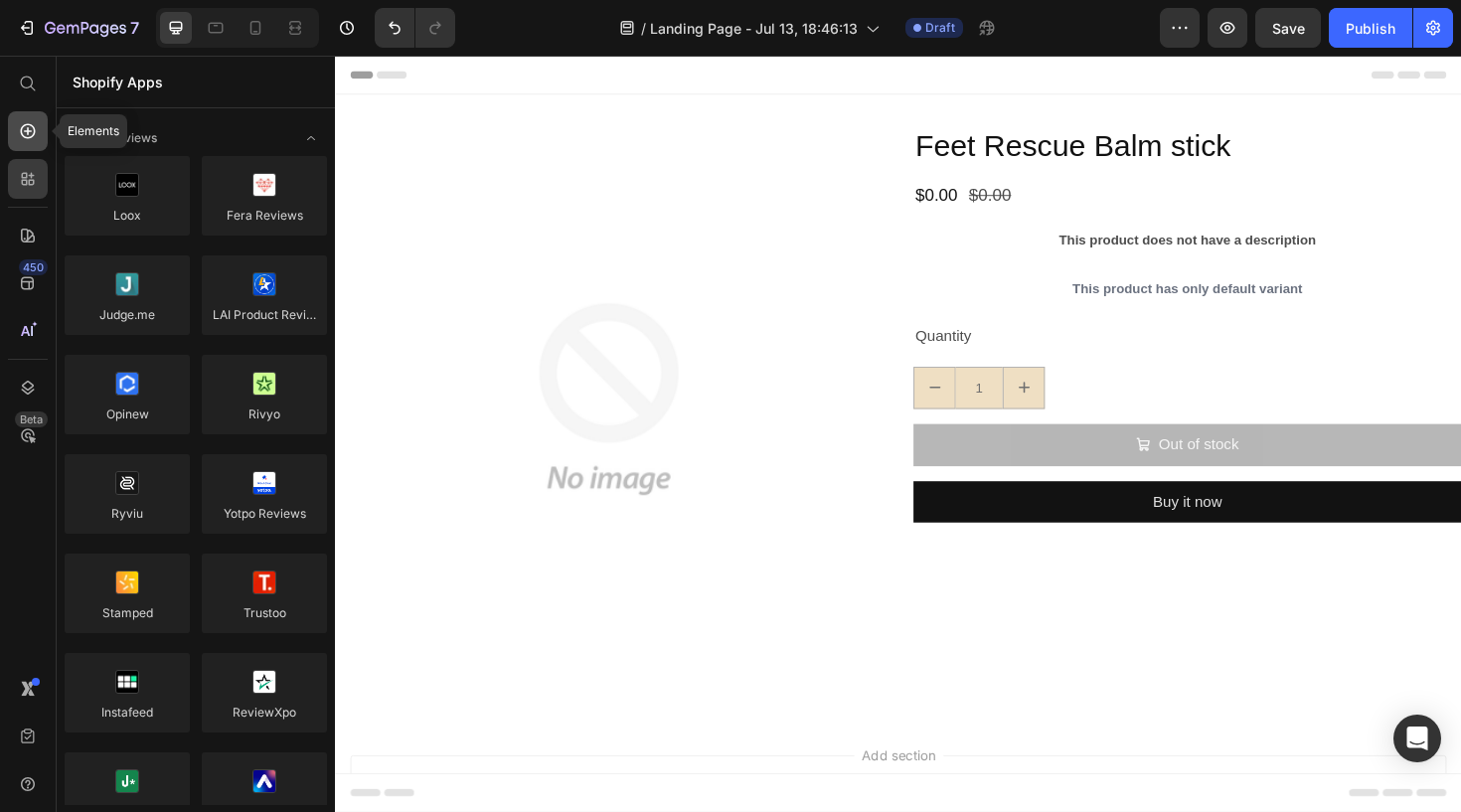click 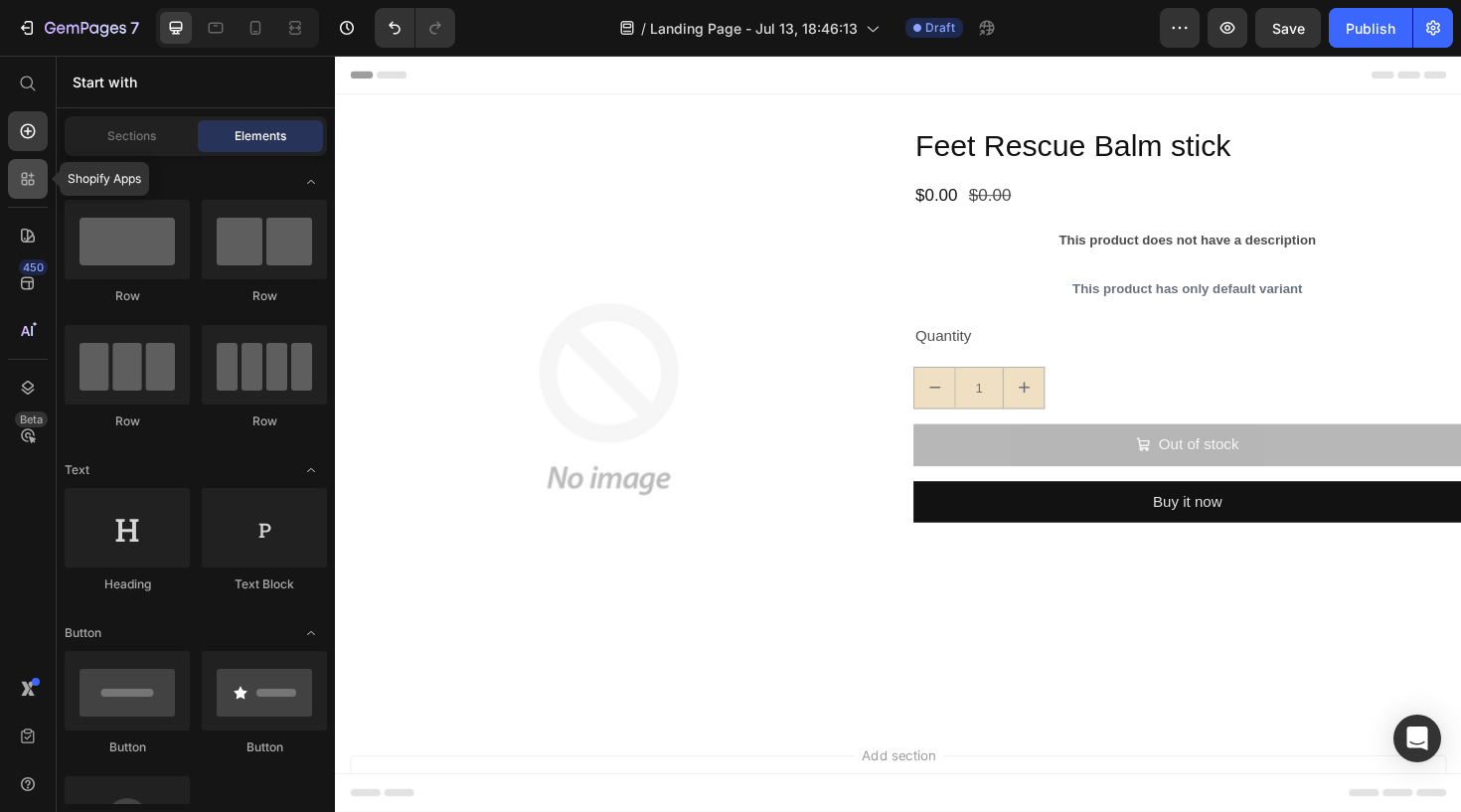 click 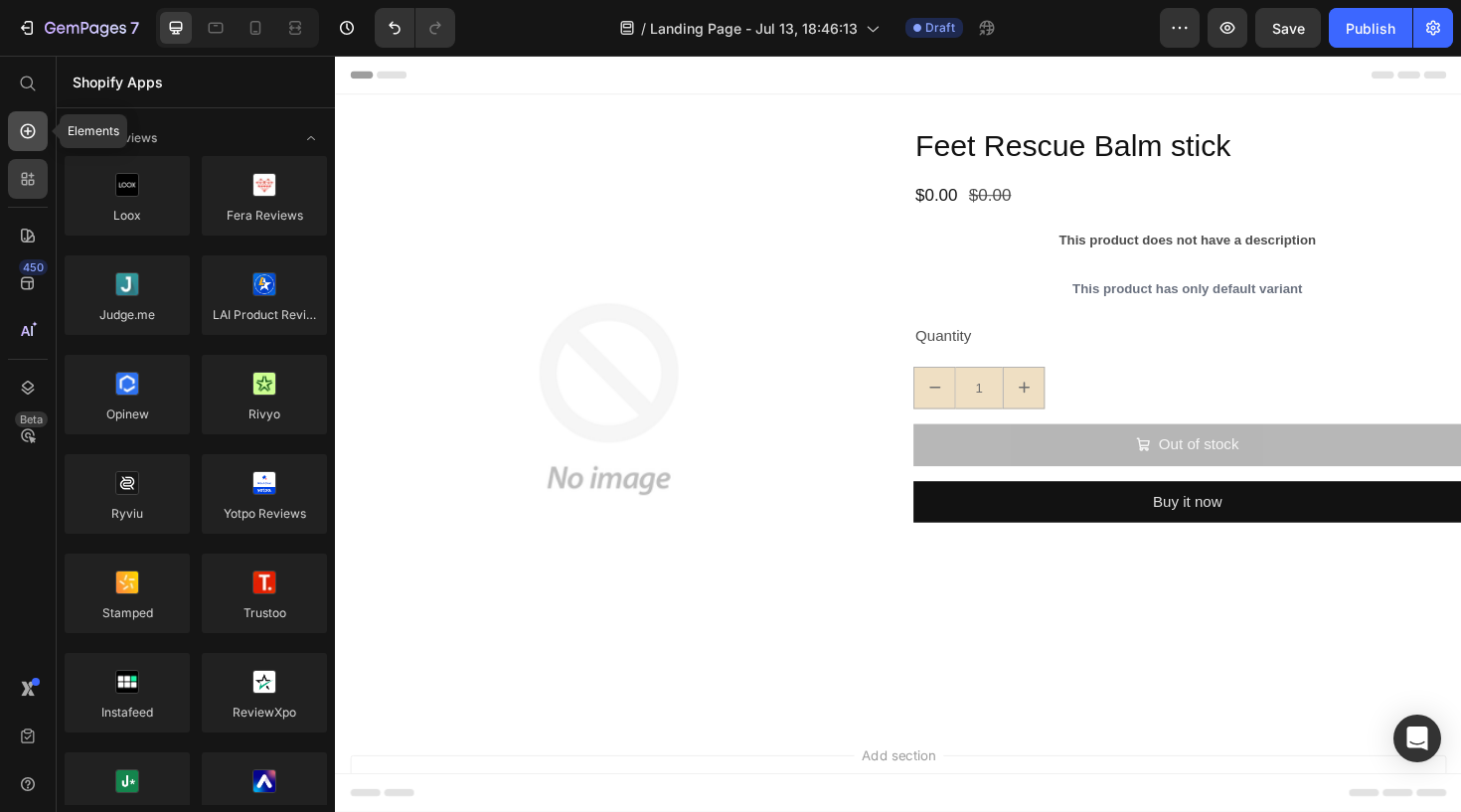 click 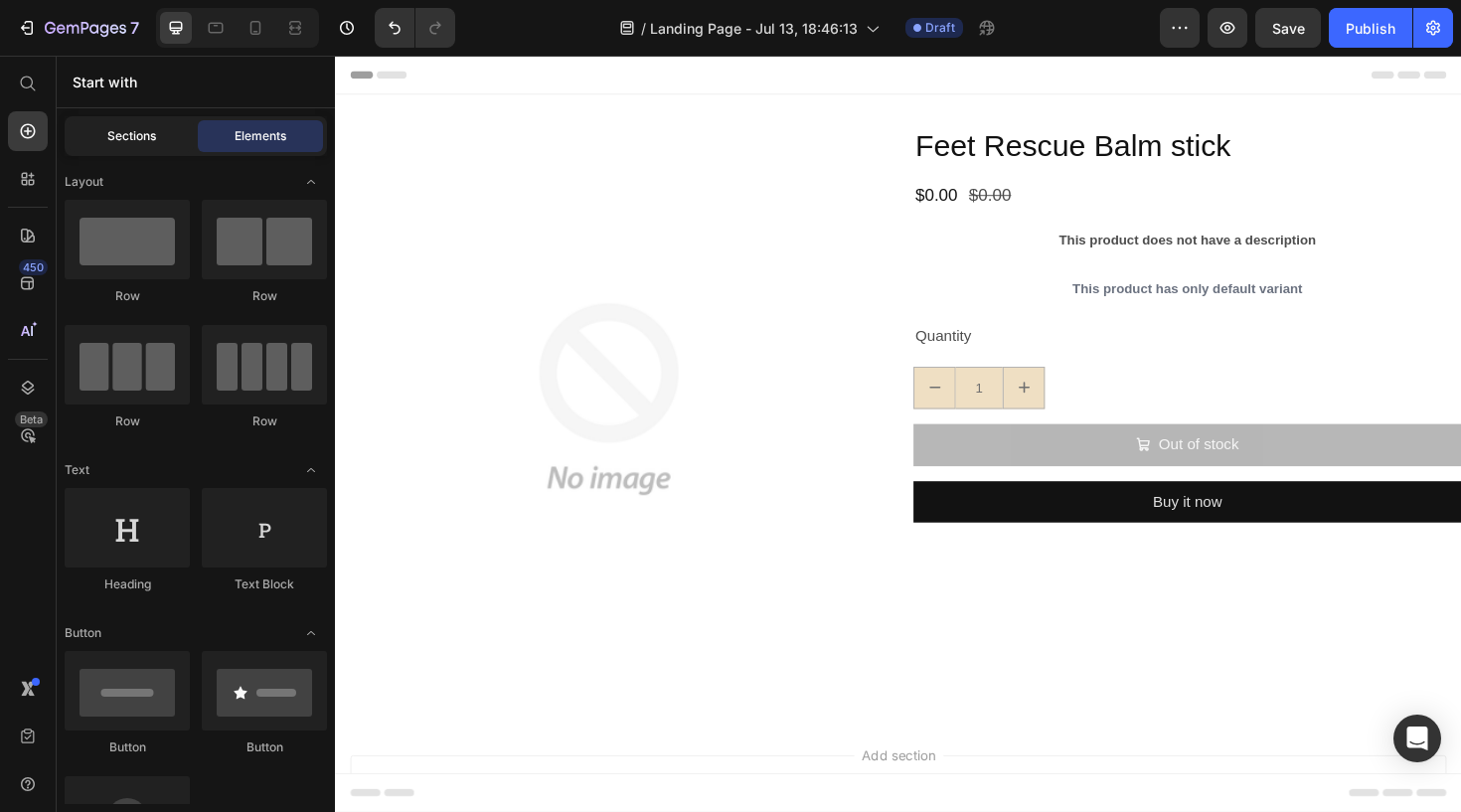click on "Sections" 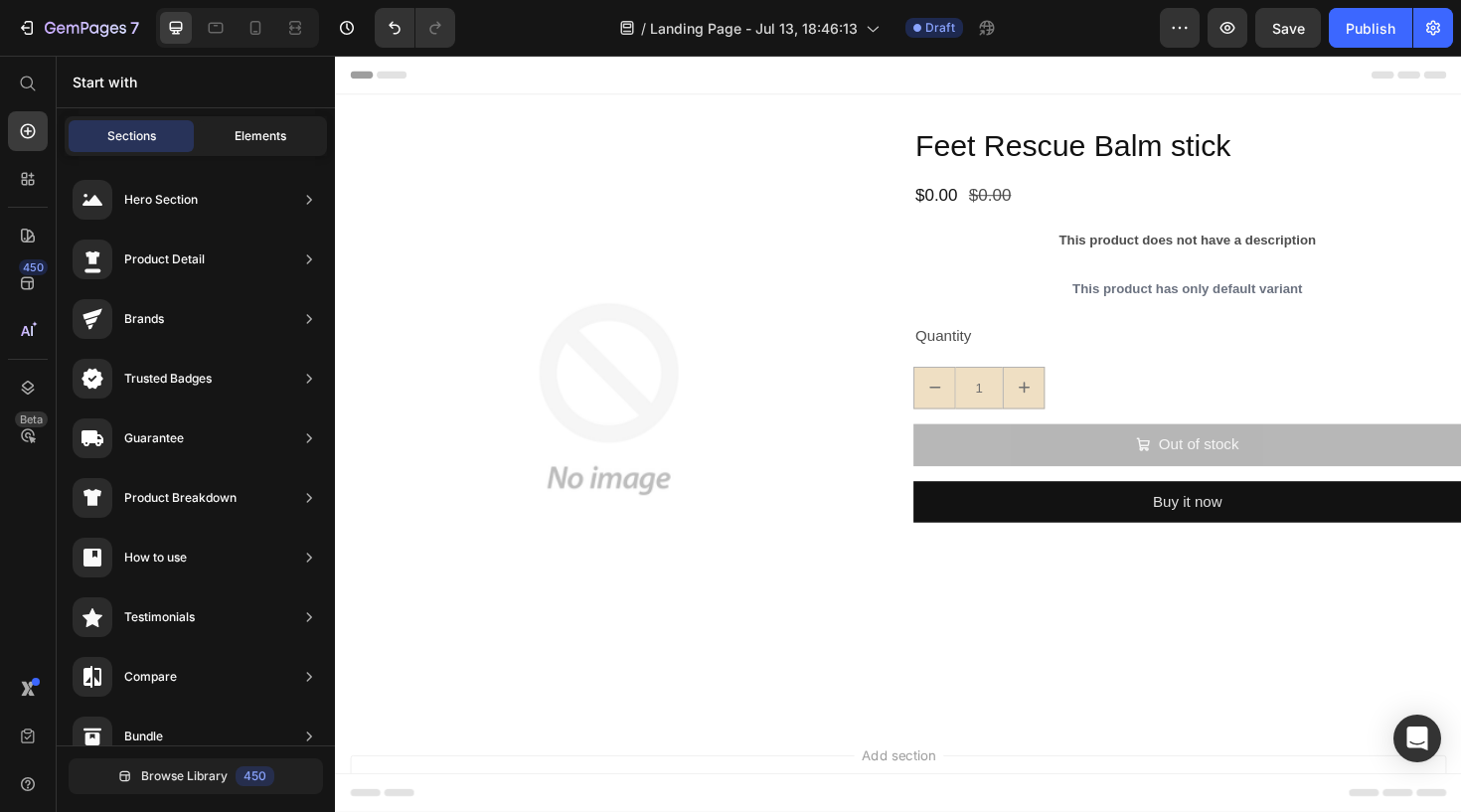 click on "Elements" at bounding box center [260, 136] 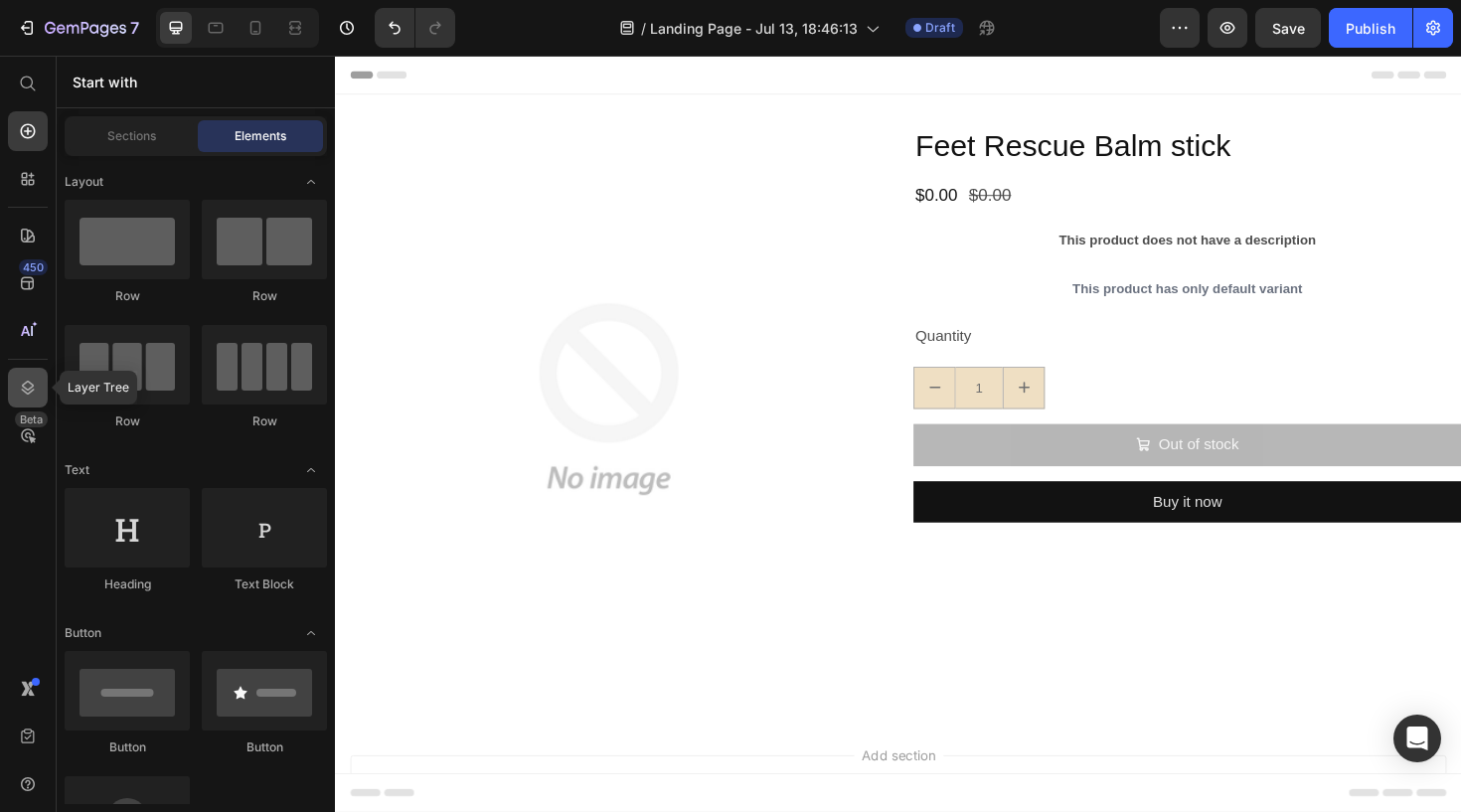 click 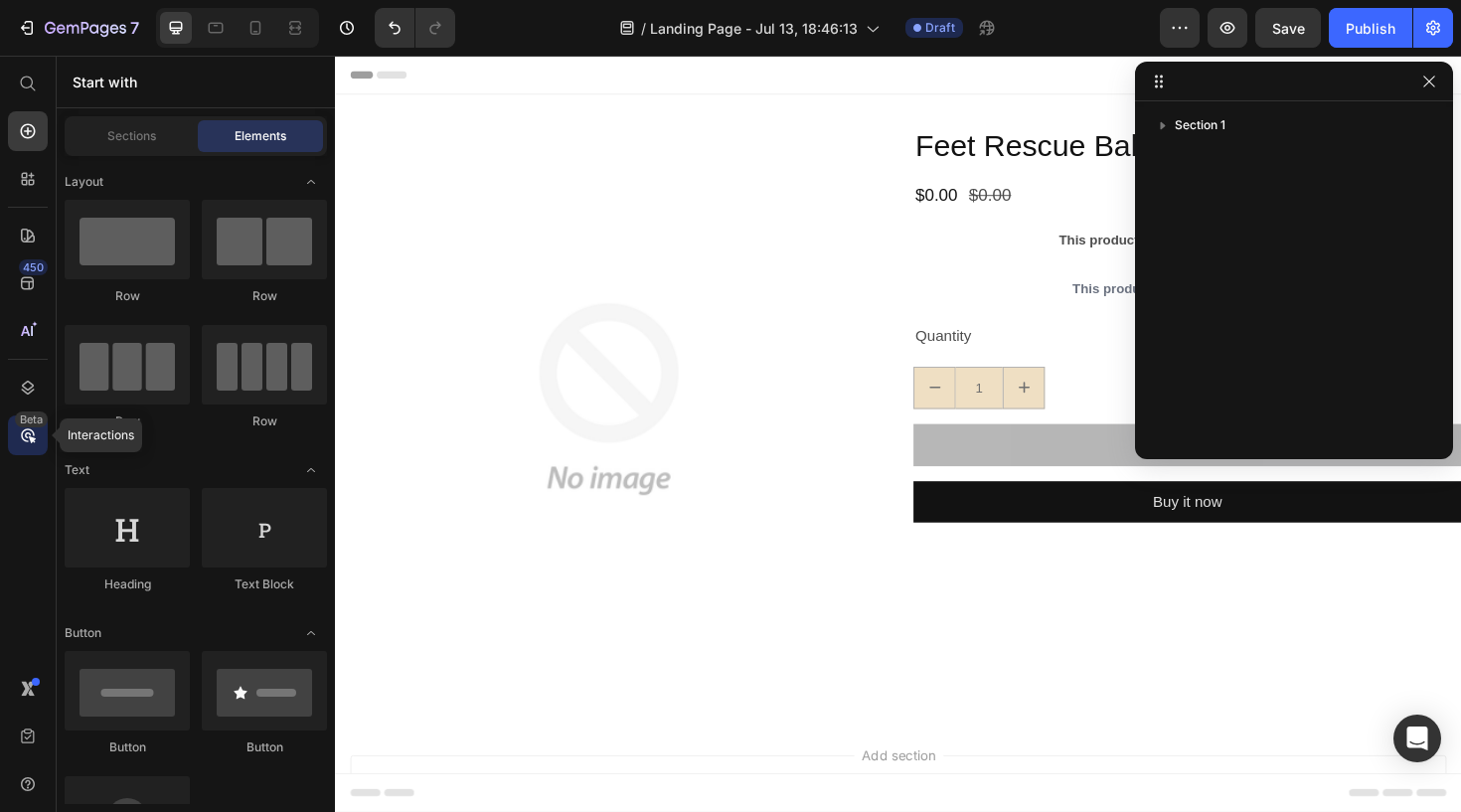 click on "Beta" at bounding box center (31, 419) 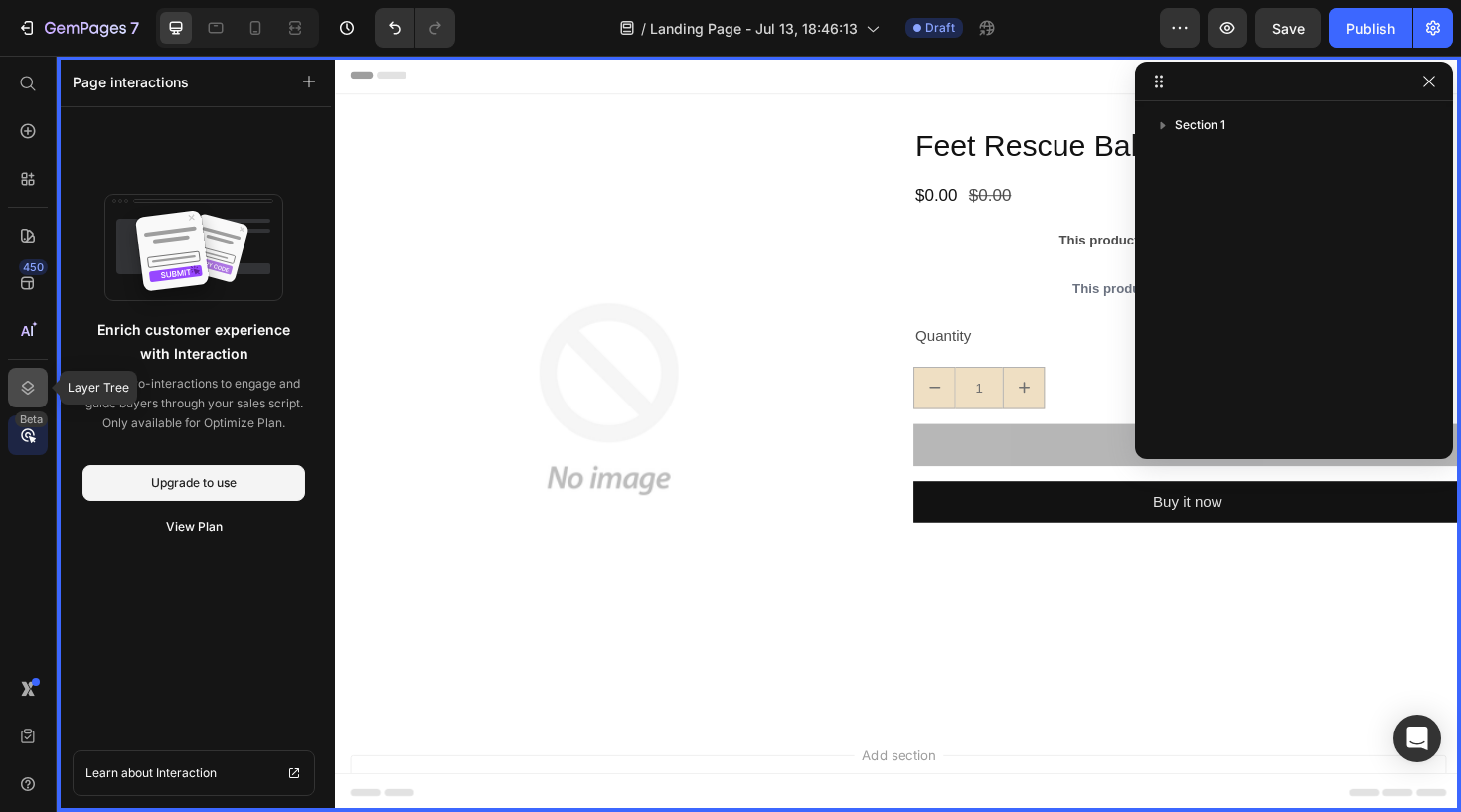 click 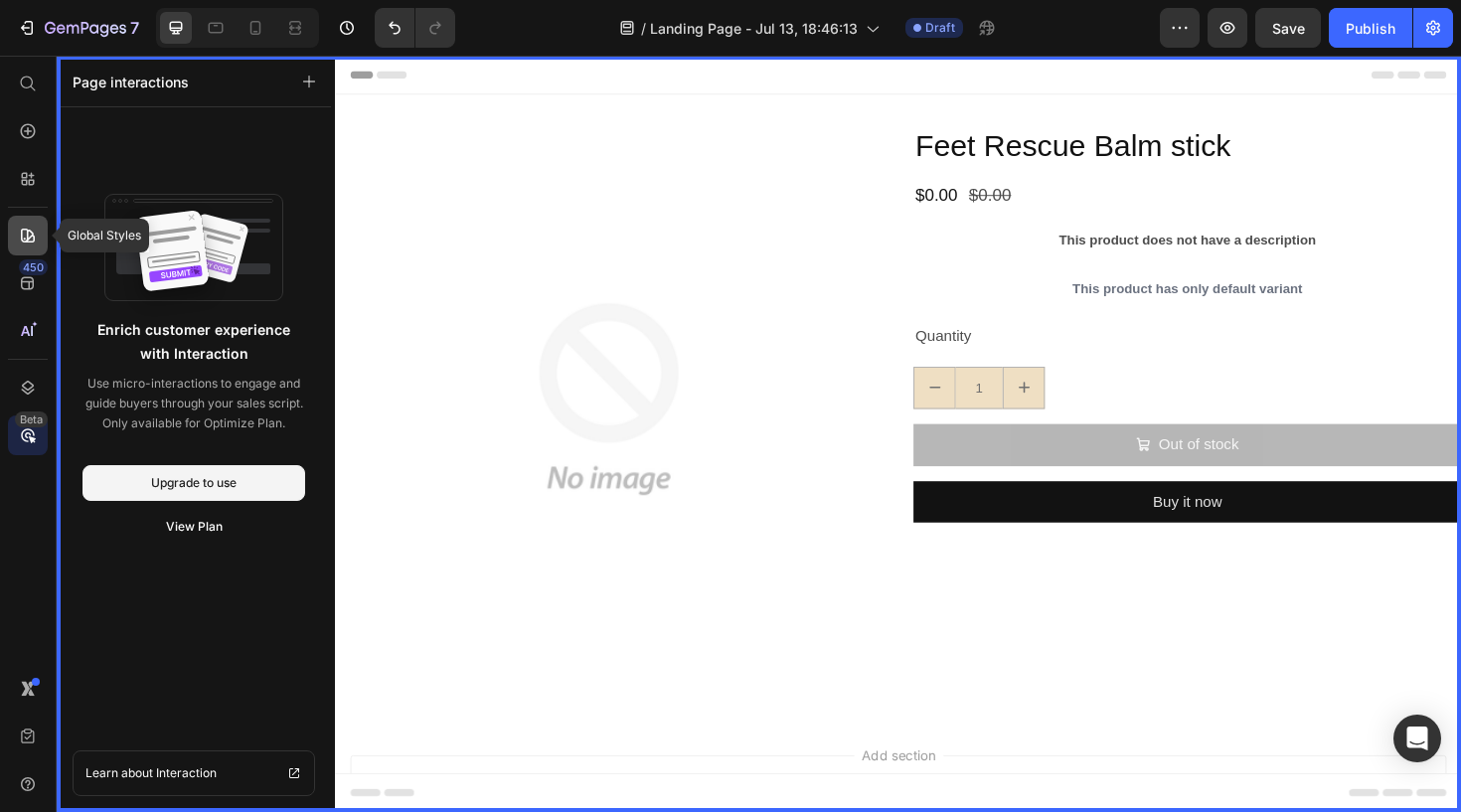 click 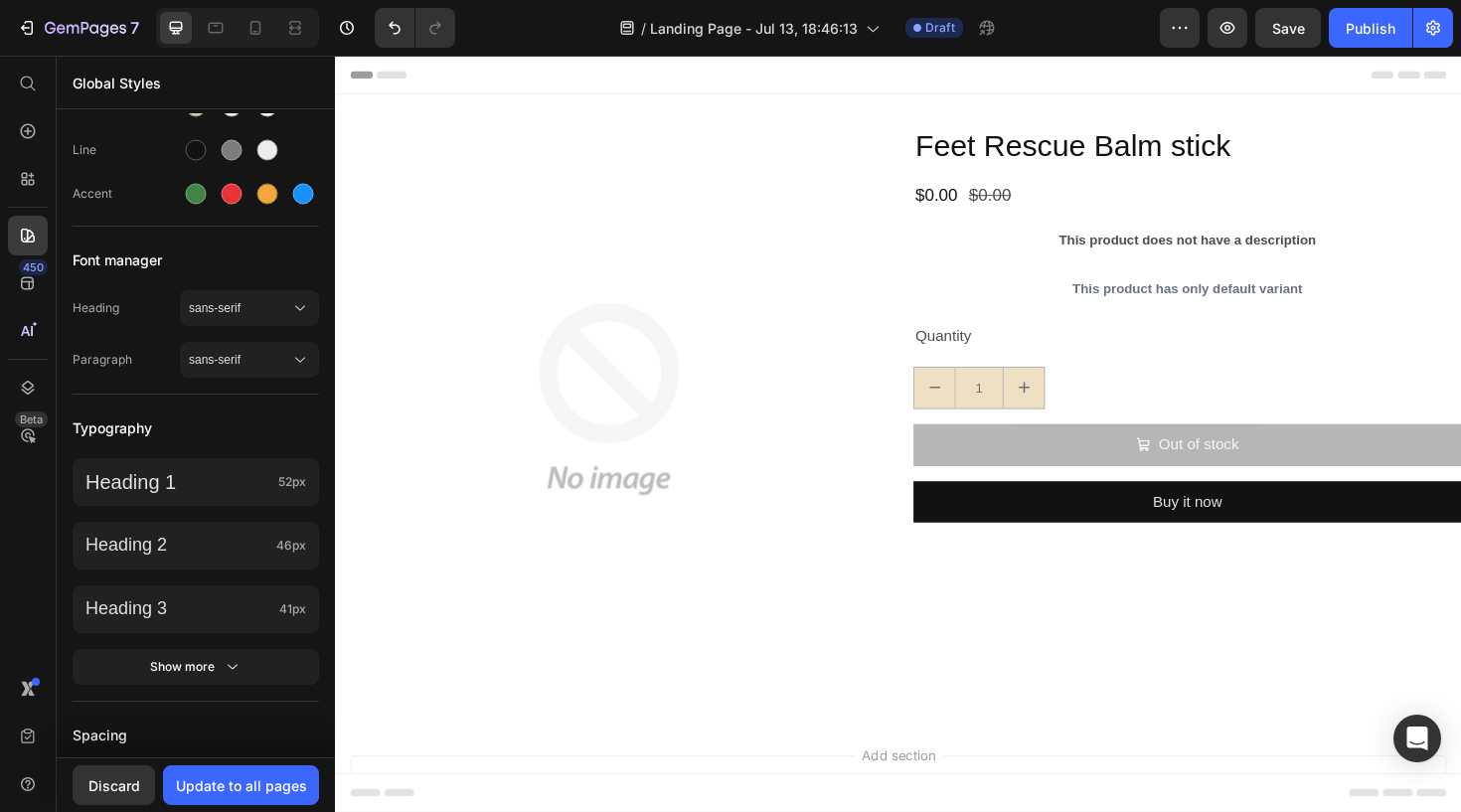scroll, scrollTop: 0, scrollLeft: 0, axis: both 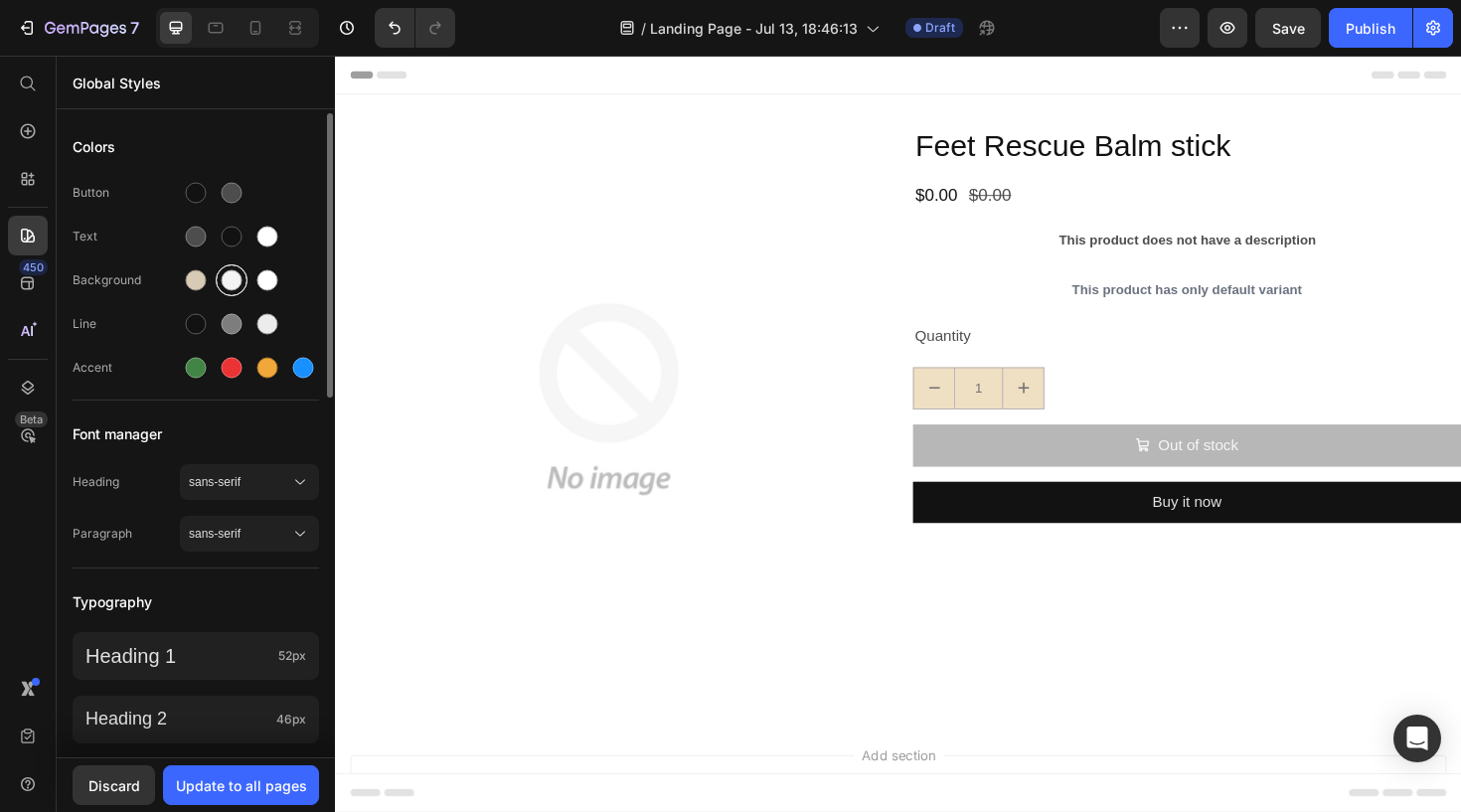 click at bounding box center [232, 280] 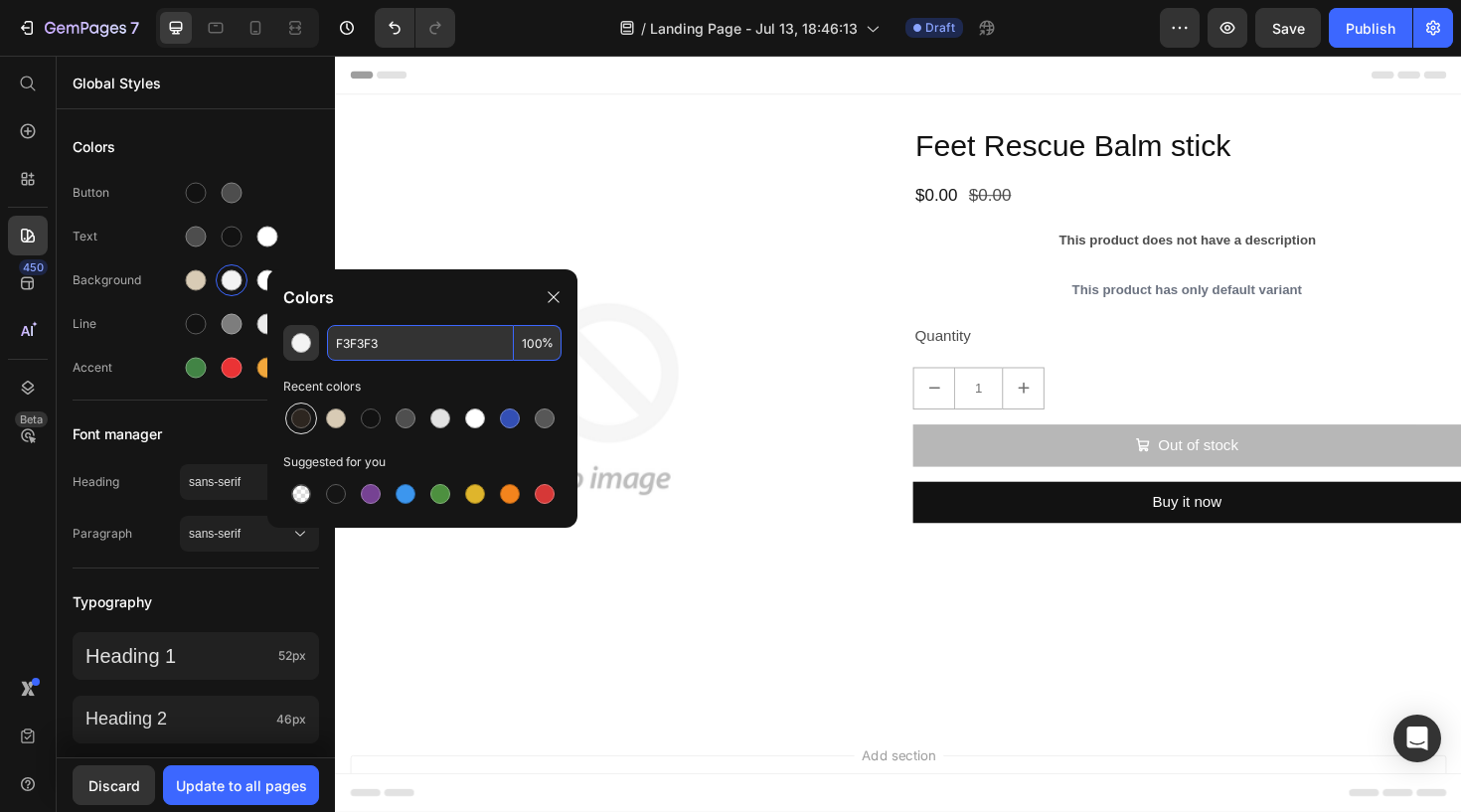 paste on "F3F3F3" 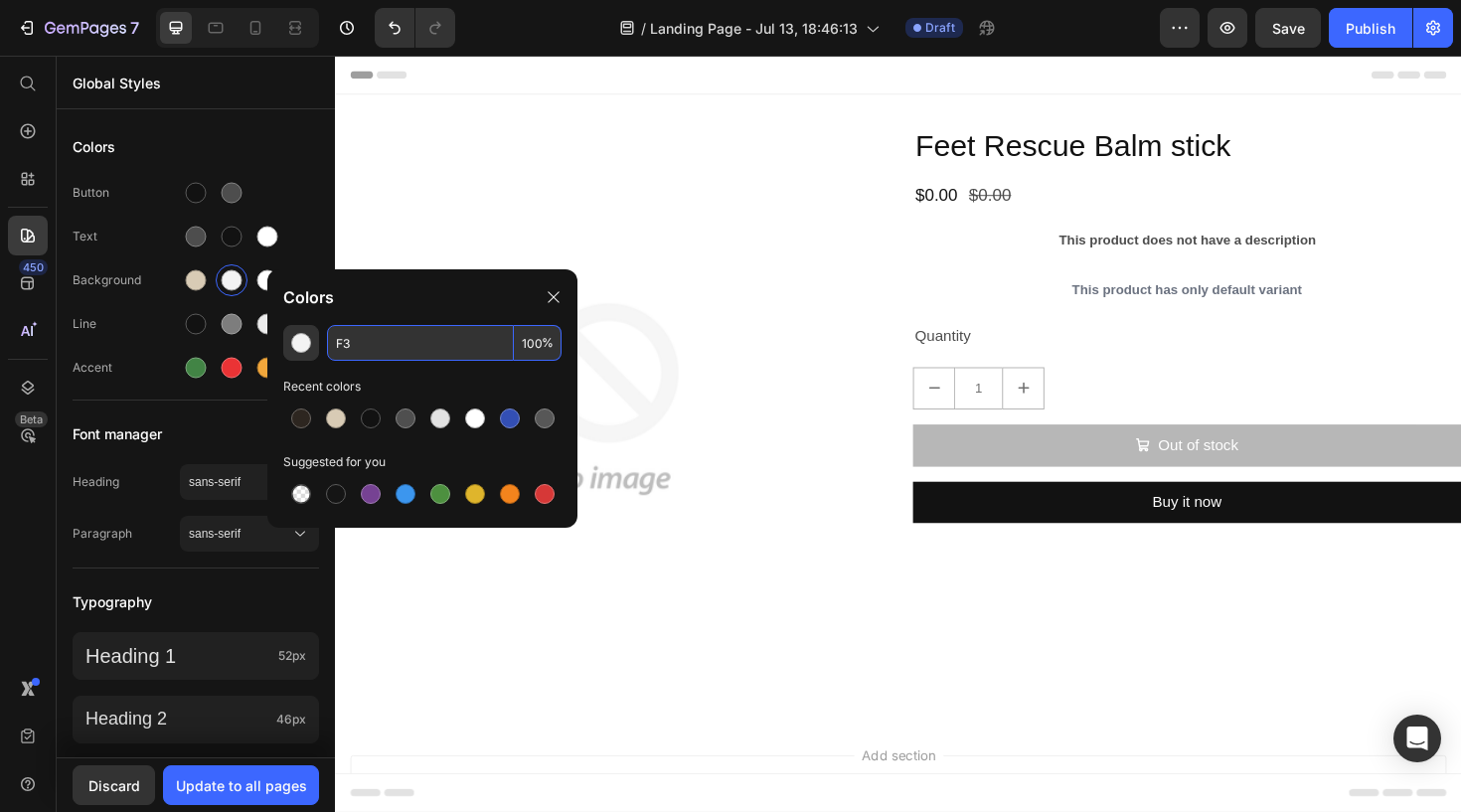type on "F" 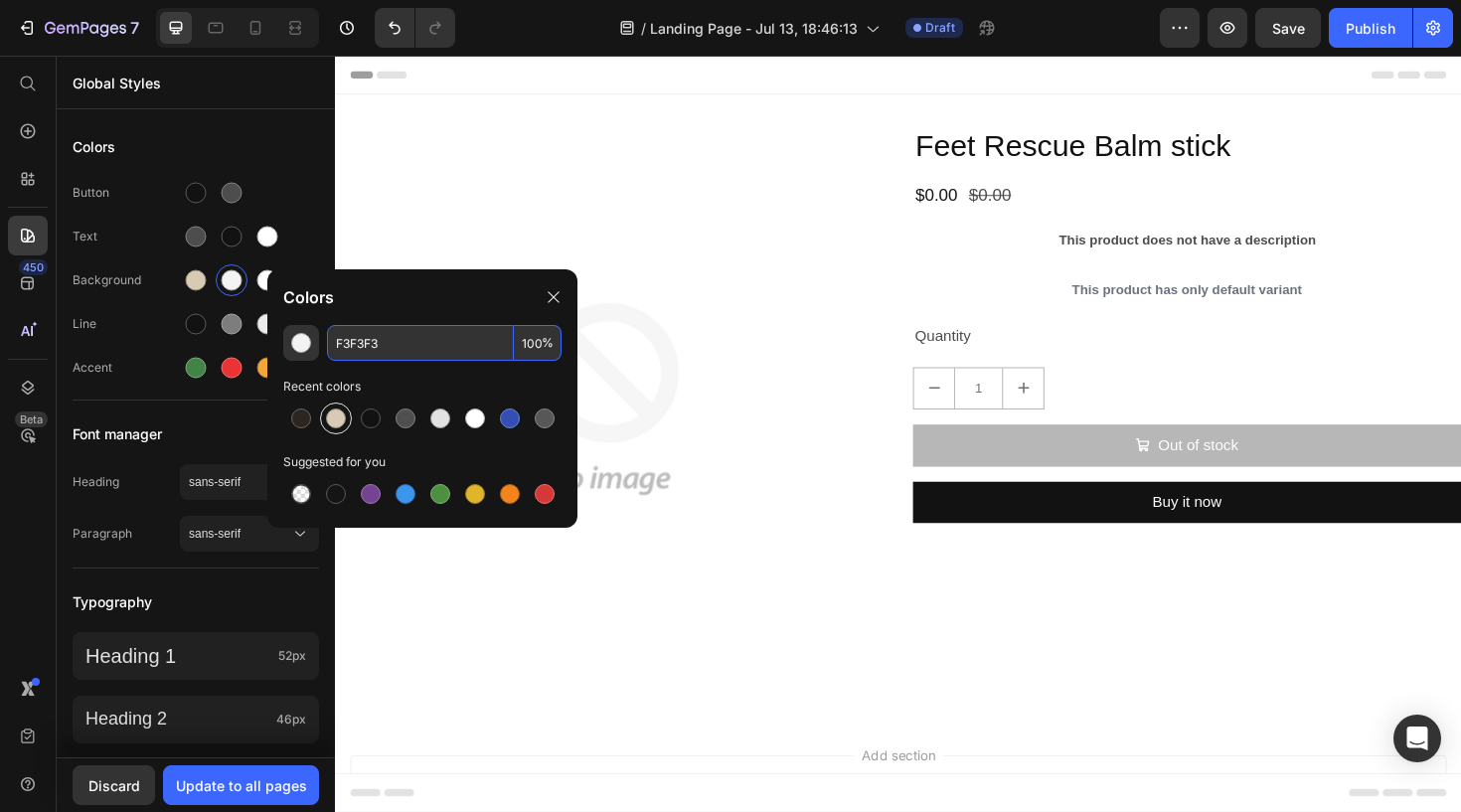 click at bounding box center [336, 418] 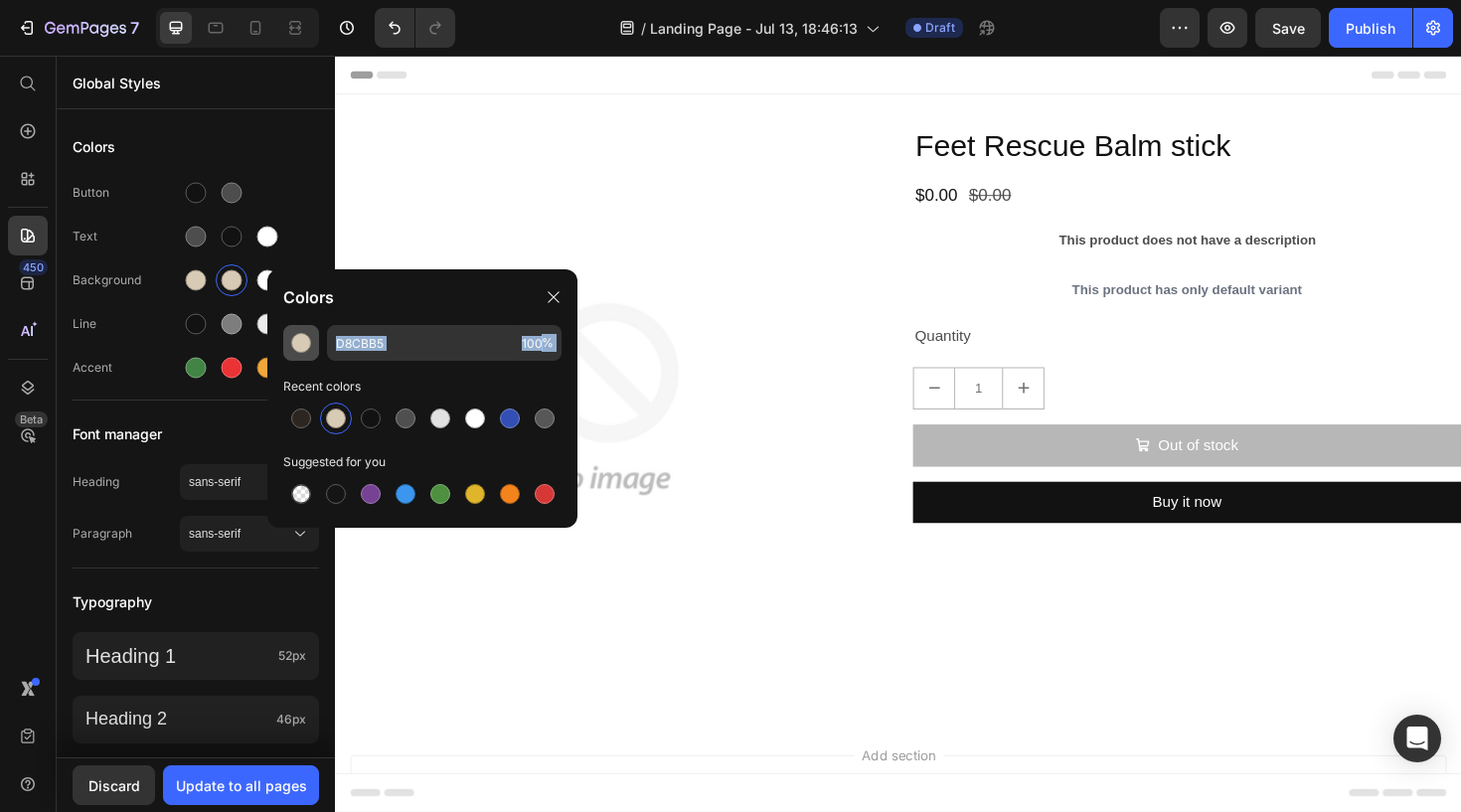 click on "D8CBB5 100 % Recent colors Suggested for you" 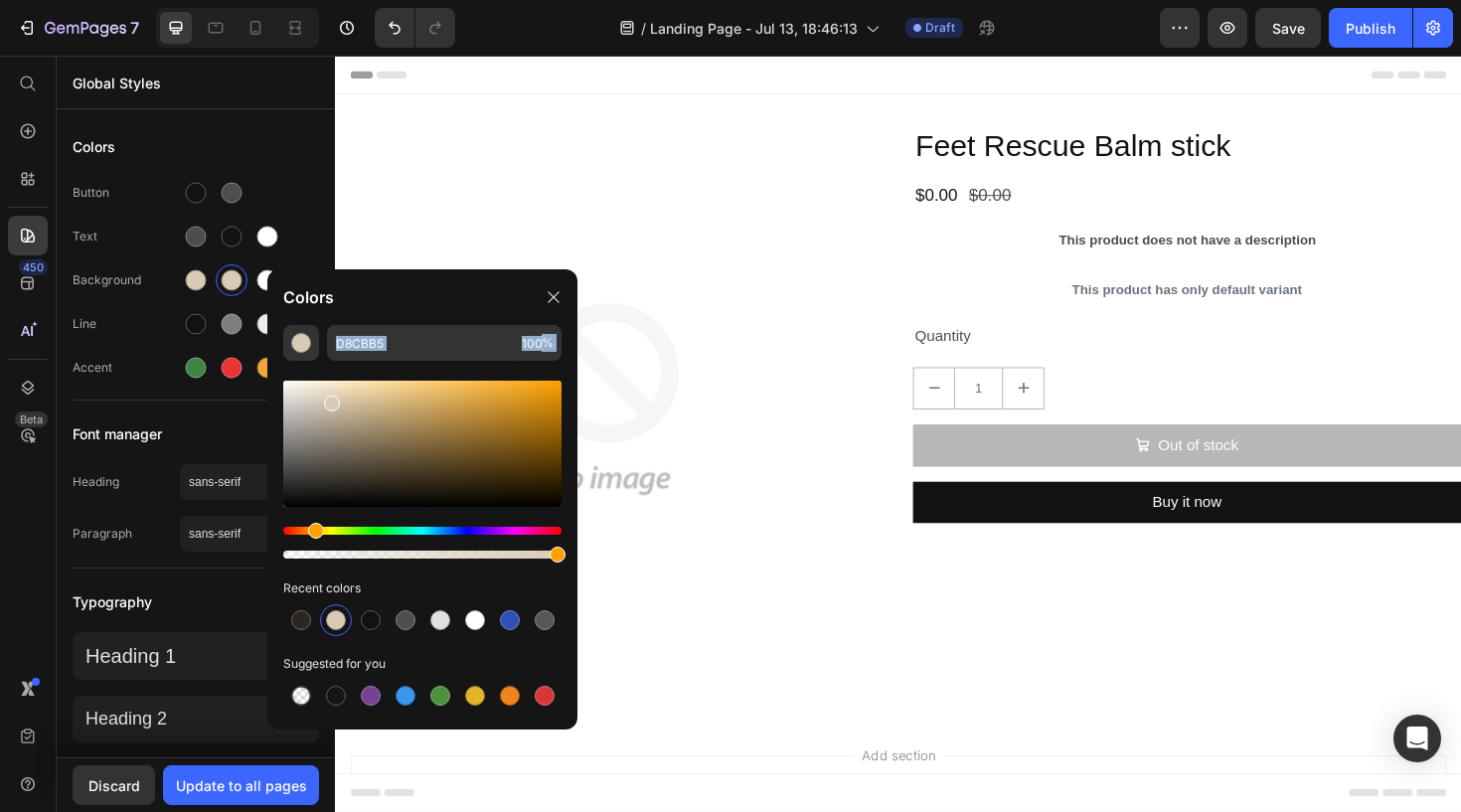 click at bounding box center [422, 443] 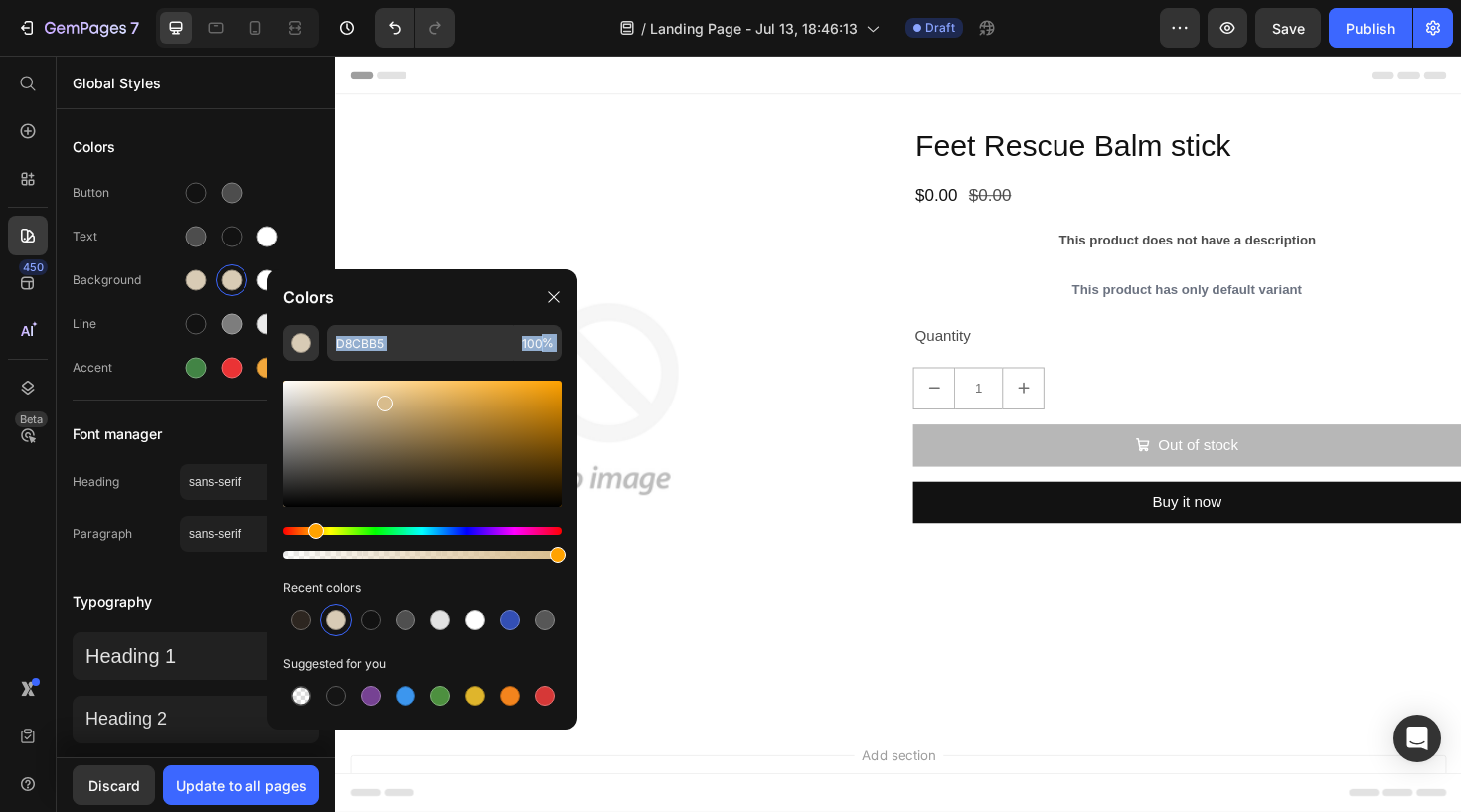 type on "D8BC8C" 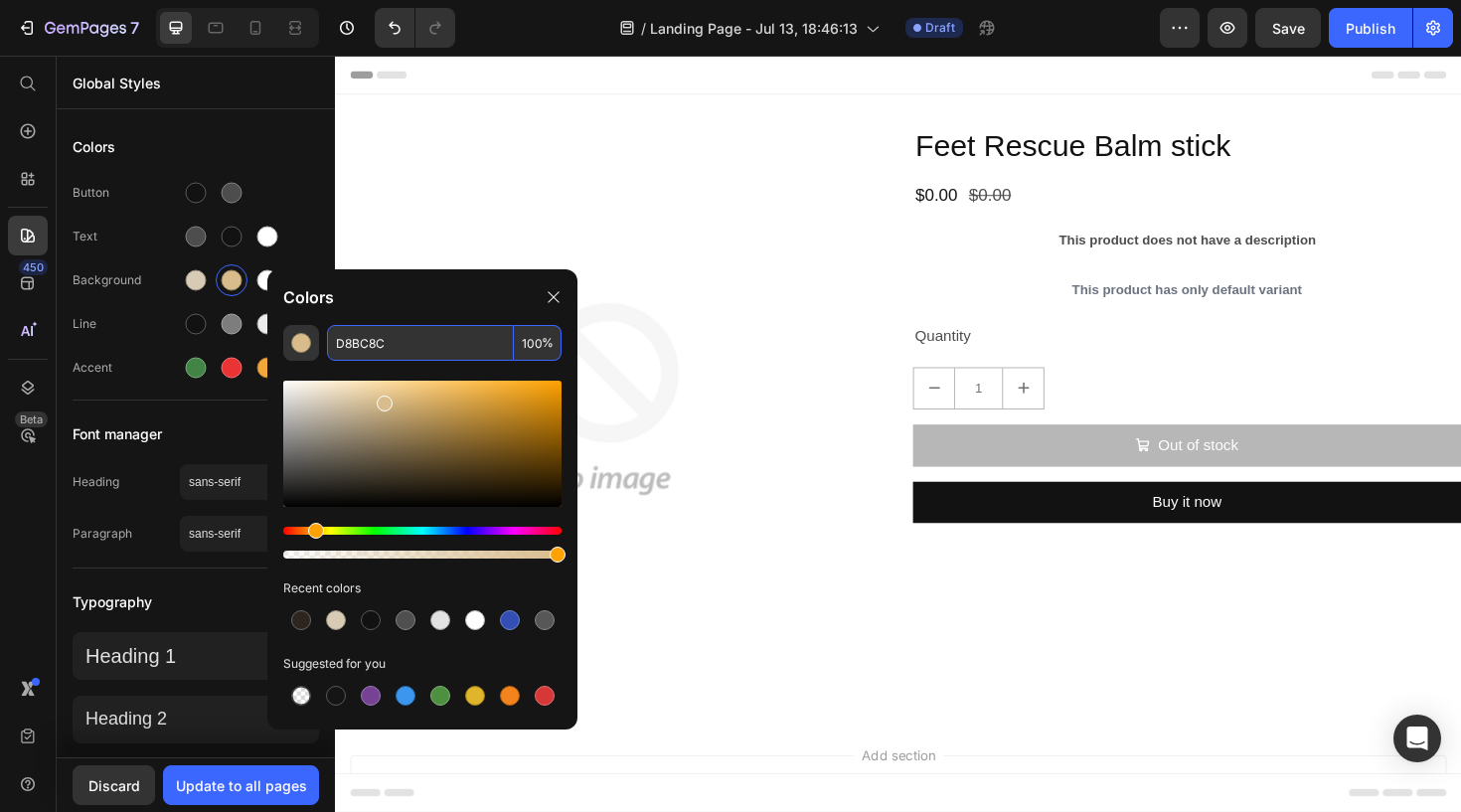 click on "D8BC8C" at bounding box center (420, 343) 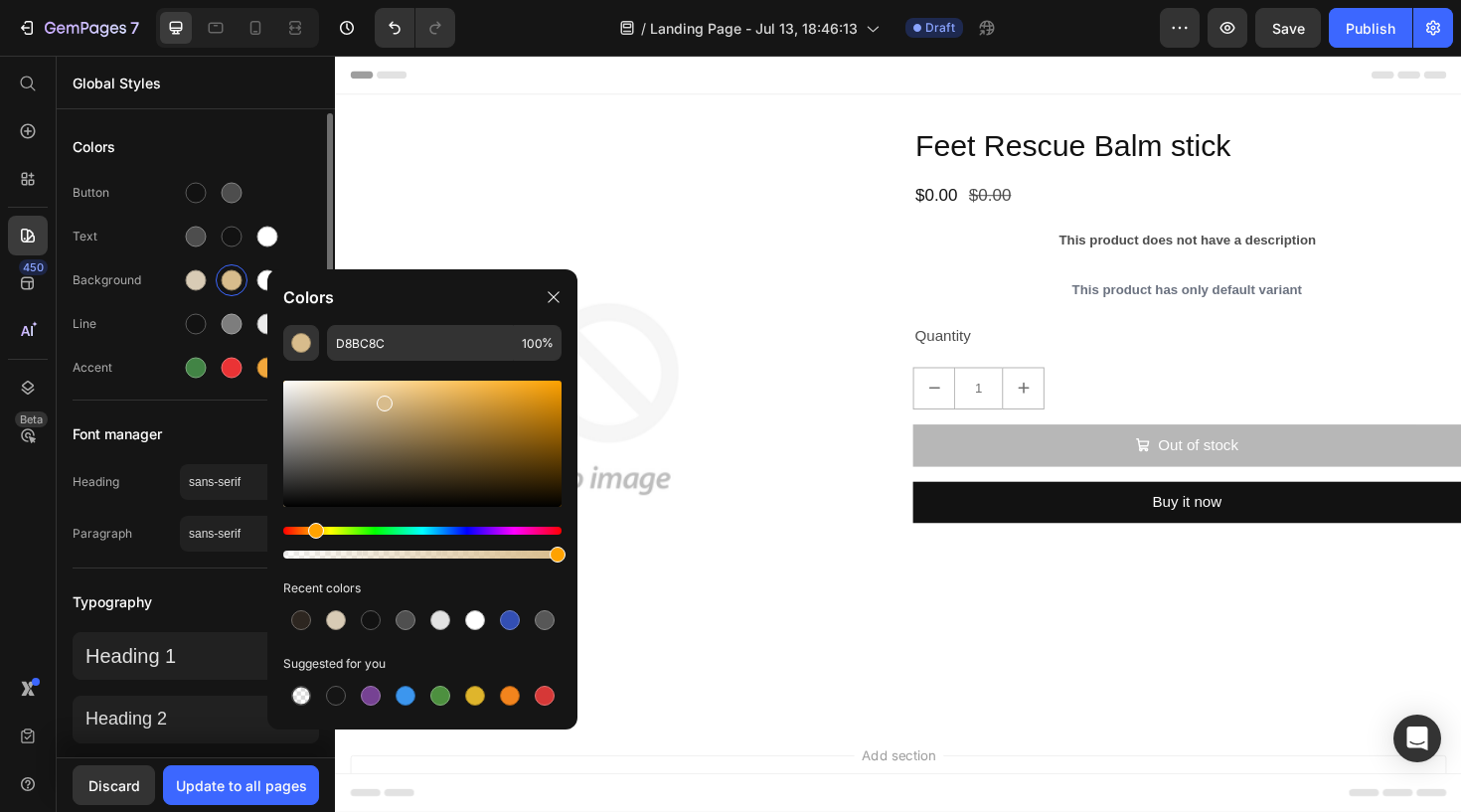 click on "Colors Button Text Background Line Accent Font manager Heading sans-serif Paragraph sans-serif Typography Heading 1 52px Heading 2 46px Heading 3 41px Show more Spacing Spacing 1  (xxs) 2px Spacing 2  (xs) 4px Spacing 3  (s) 8px Show more Default row width Row width  1200px Page padding  16px Corners Small 3 px Medium 6 px Large 16 px" at bounding box center [196, 841] 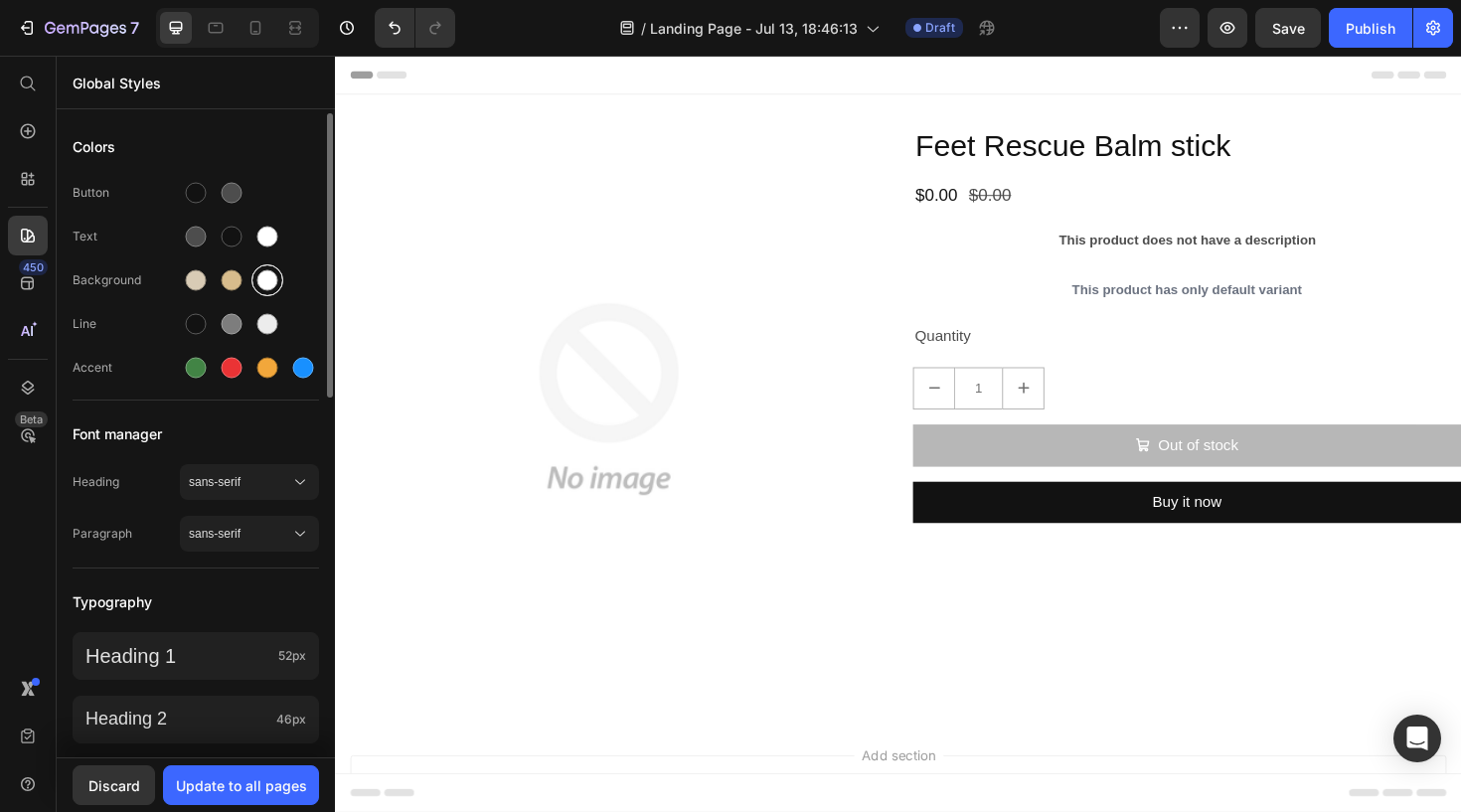click at bounding box center (267, 280) 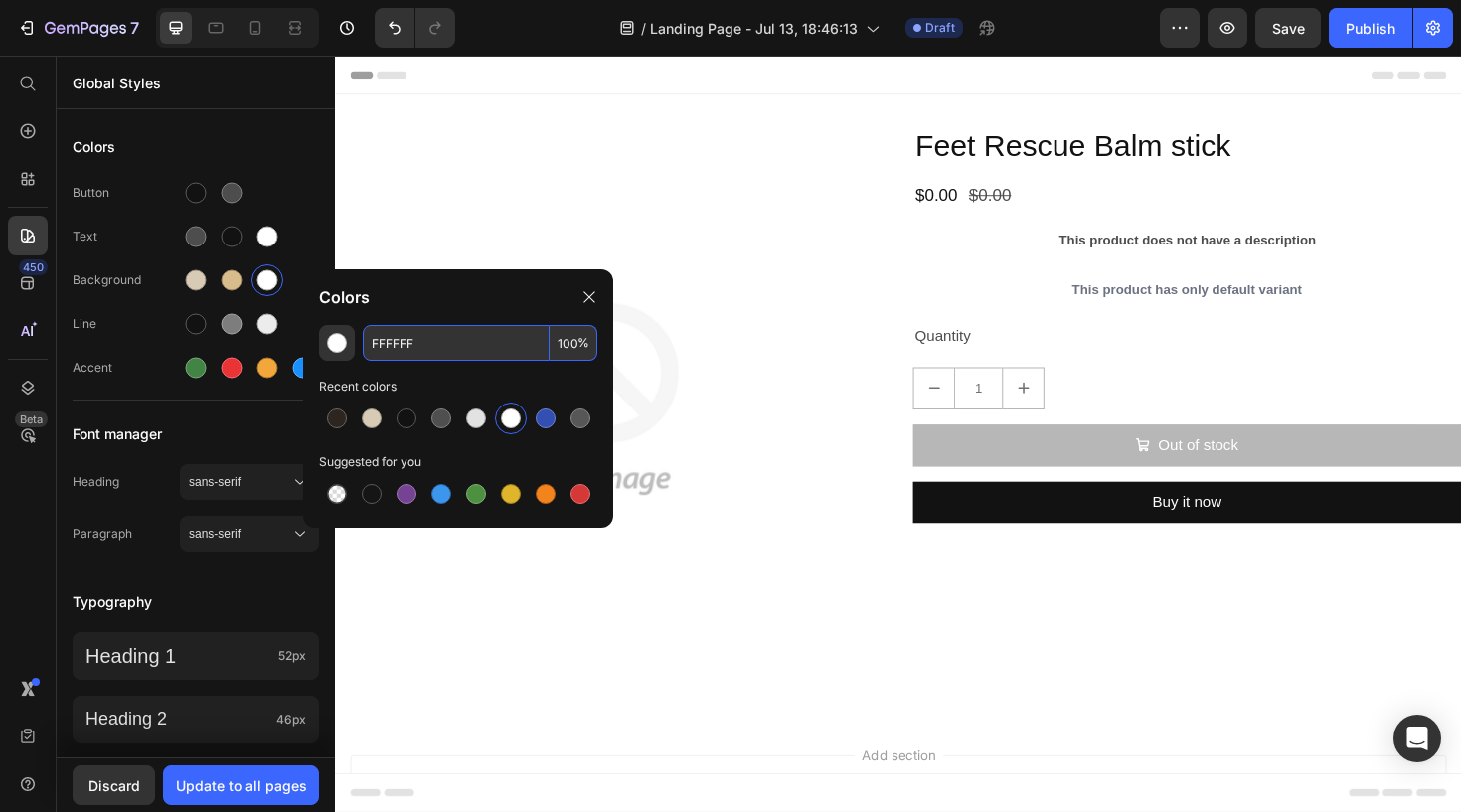 drag, startPoint x: 422, startPoint y: 339, endPoint x: 365, endPoint y: 339, distance: 57 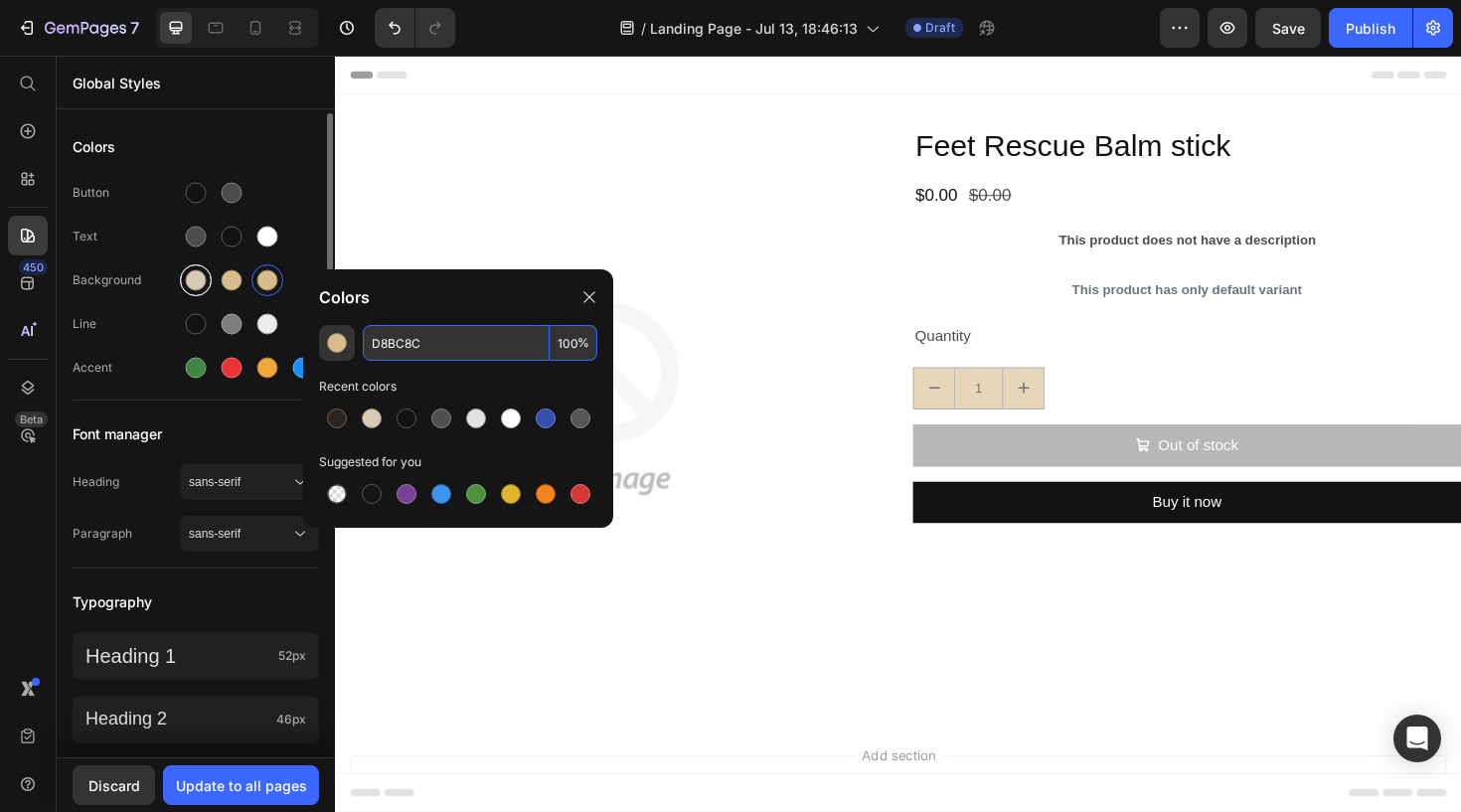 type on "D8BC8C" 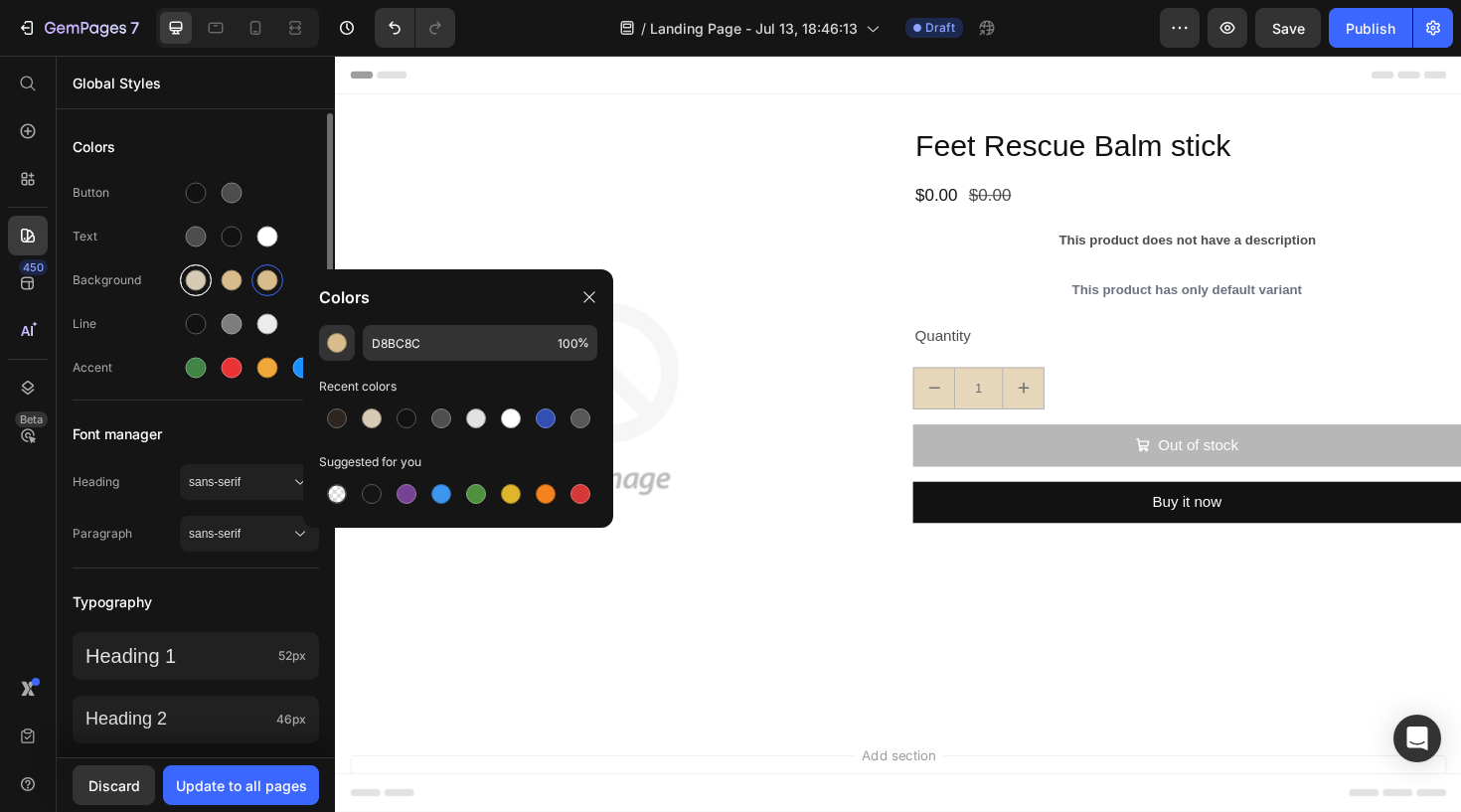 click at bounding box center (196, 280) 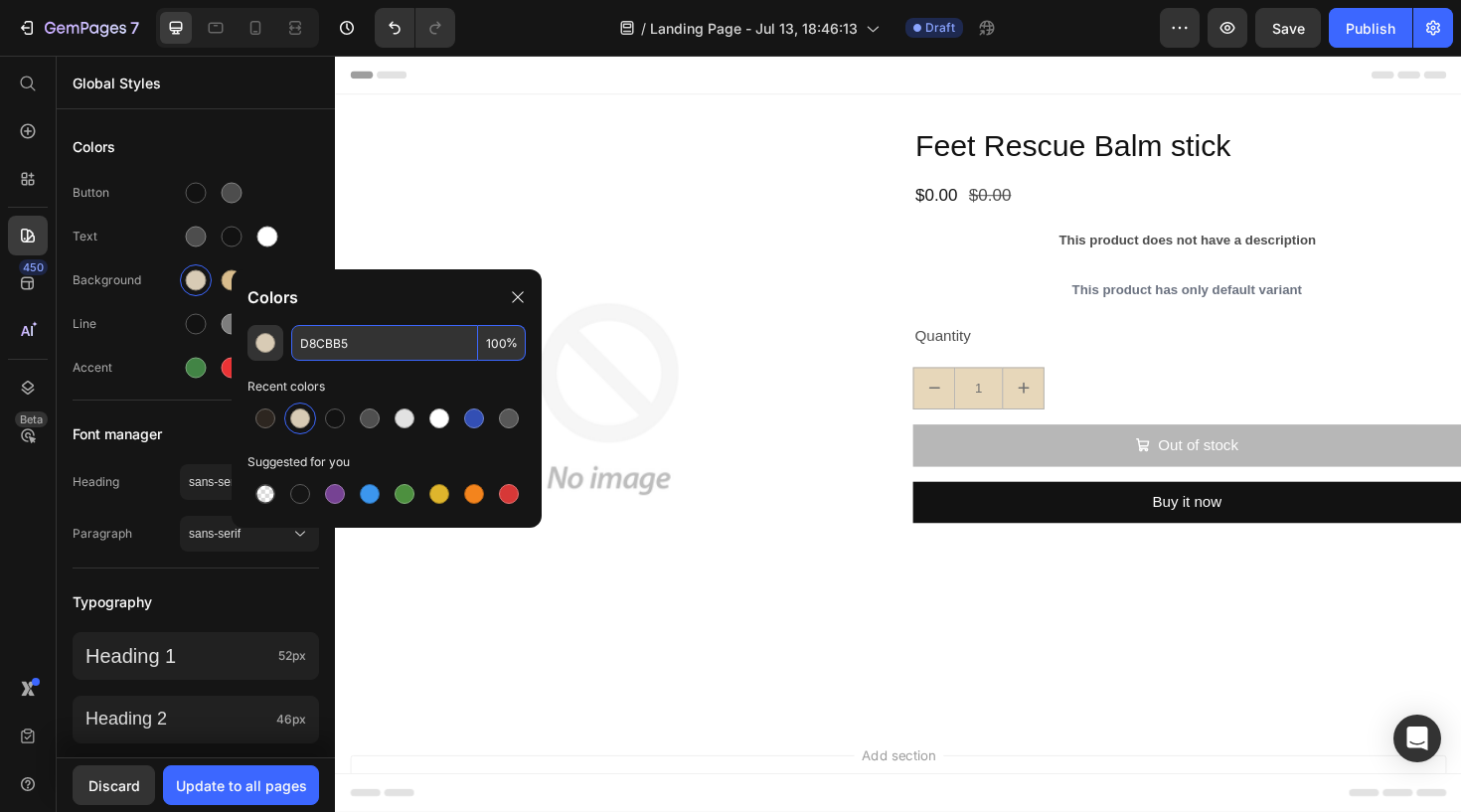 drag, startPoint x: 364, startPoint y: 345, endPoint x: 331, endPoint y: 345, distance: 33 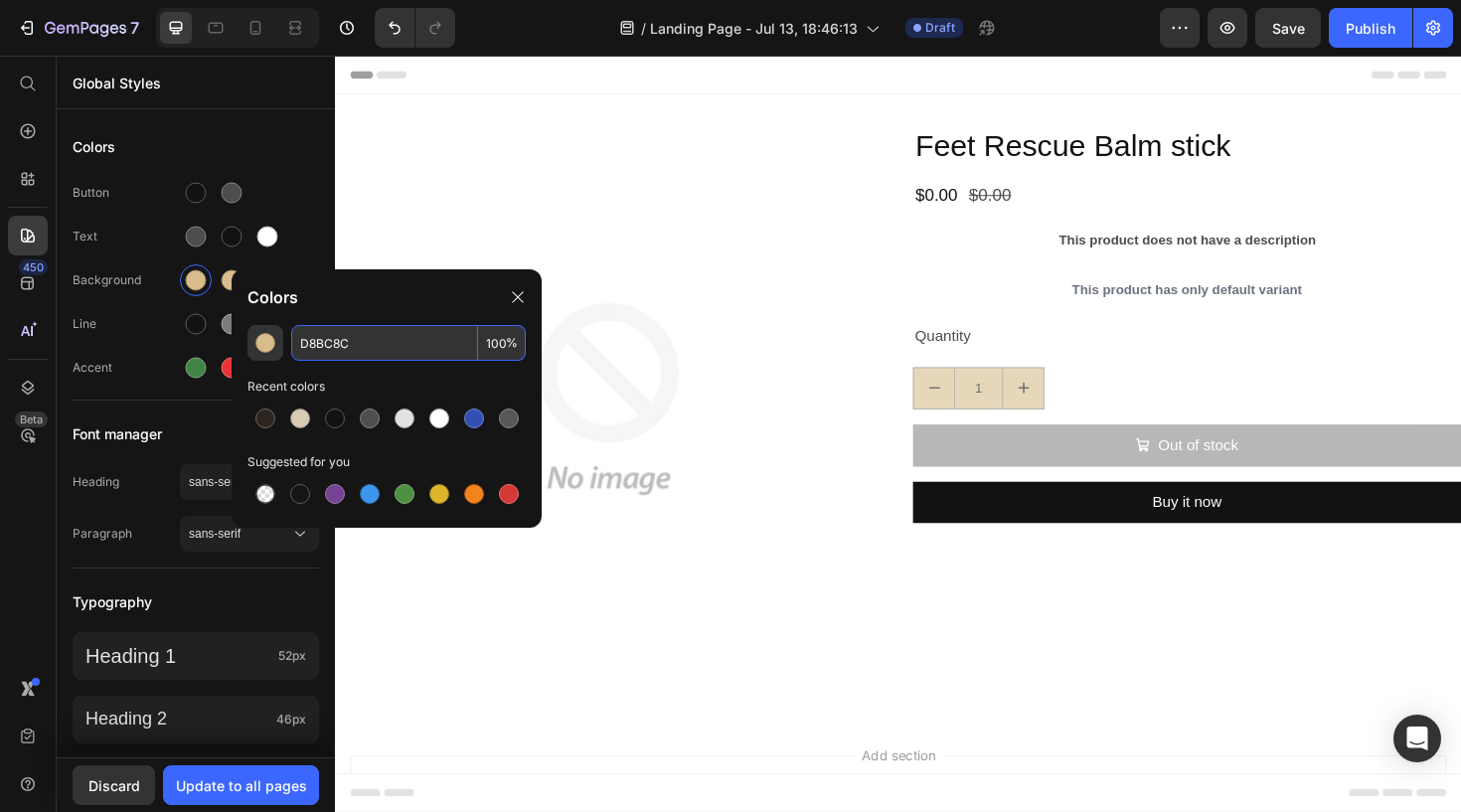 type on "D8BC8C" 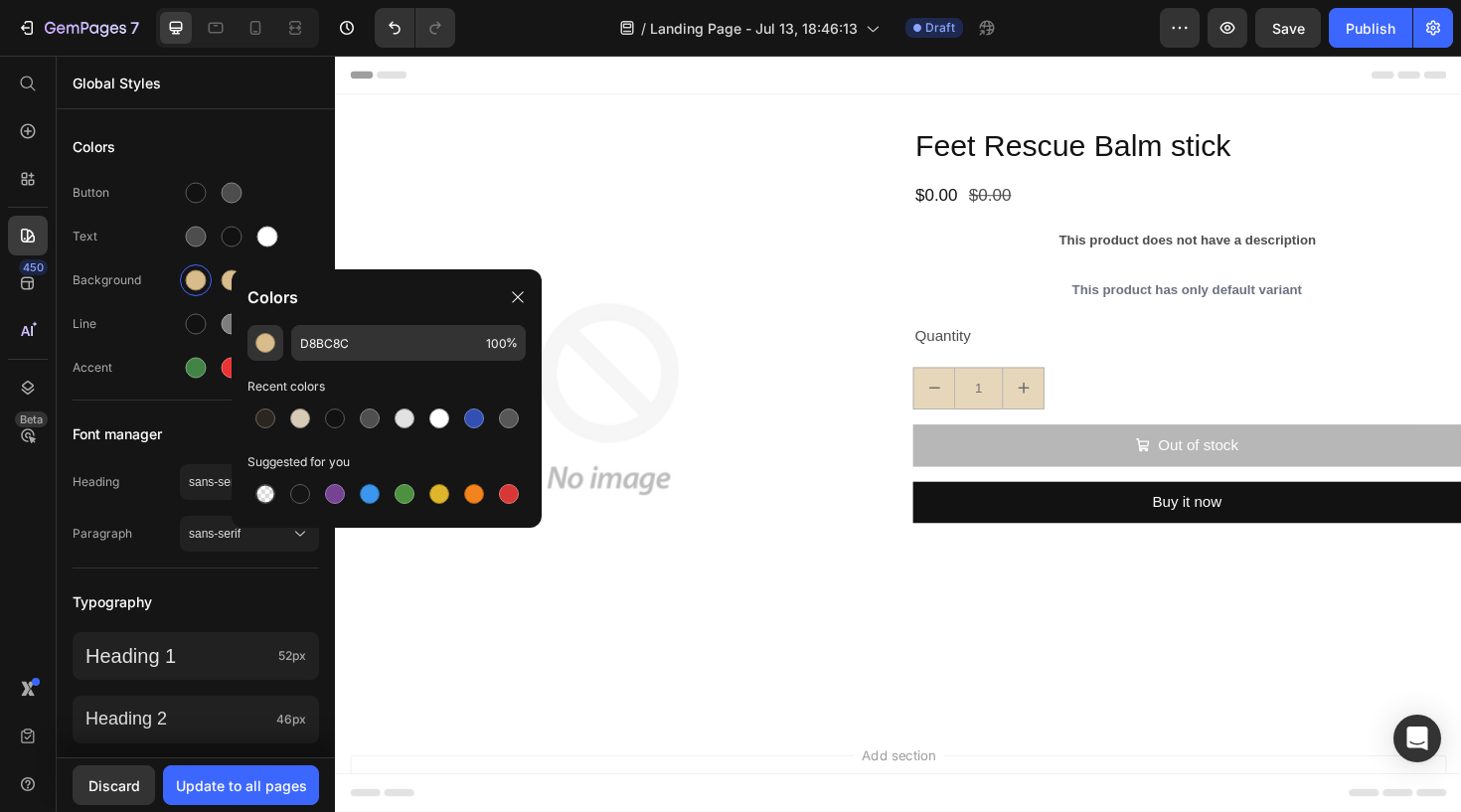 click on "7   /  Landing Page - Jul 13, 18:46:13 Draft Preview  Save   Publish" 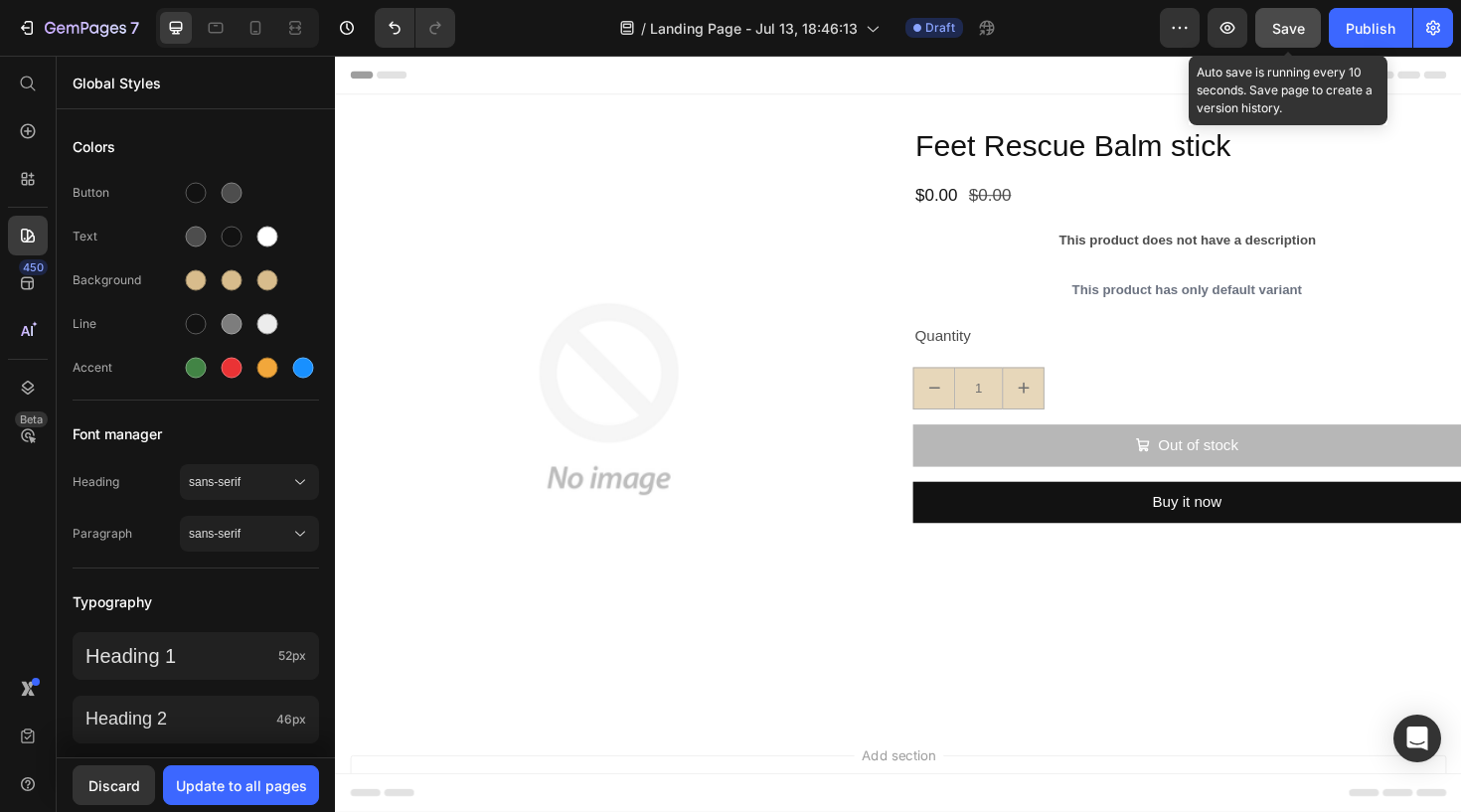 click on "Save" 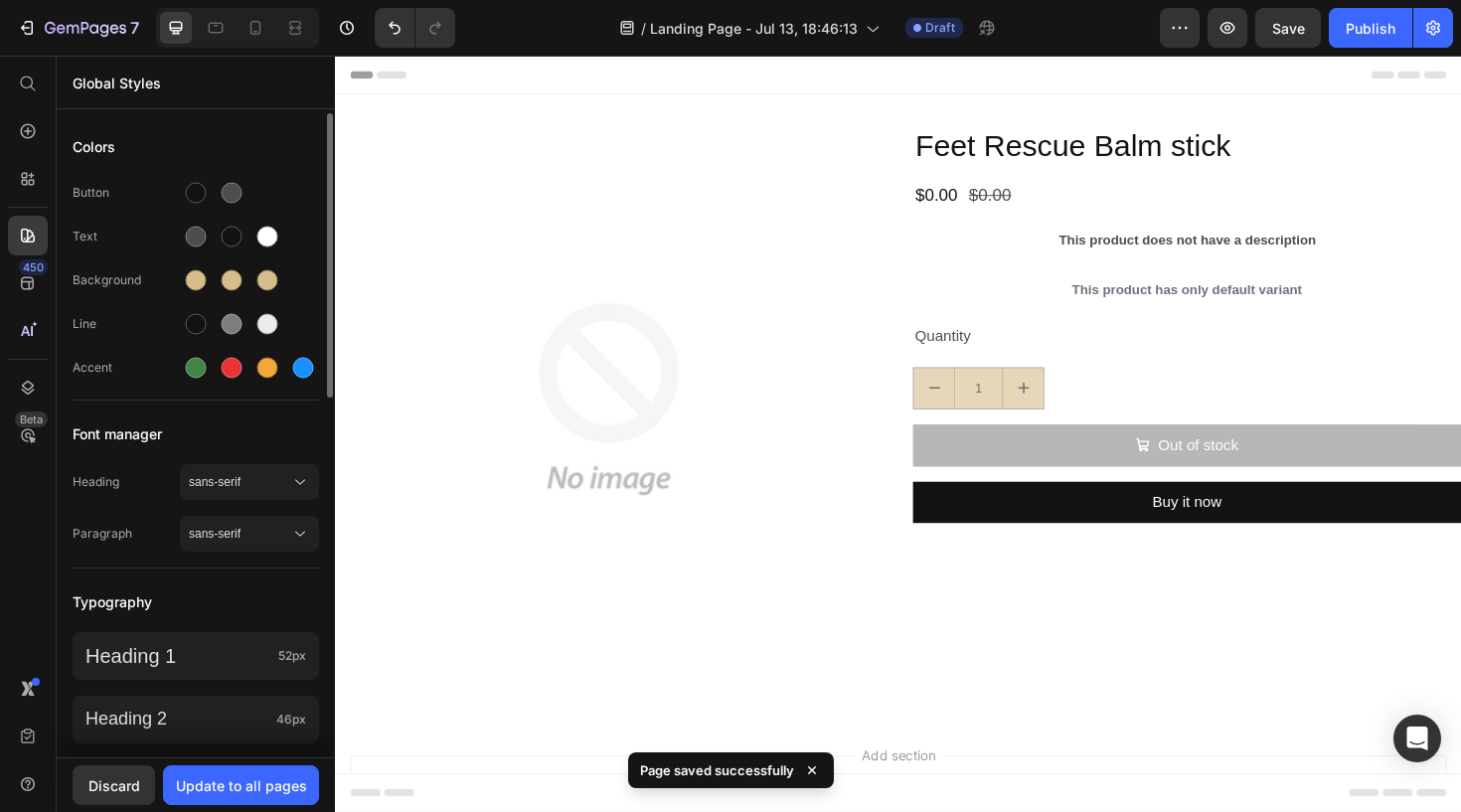 click on "Font manager" at bounding box center [196, 434] 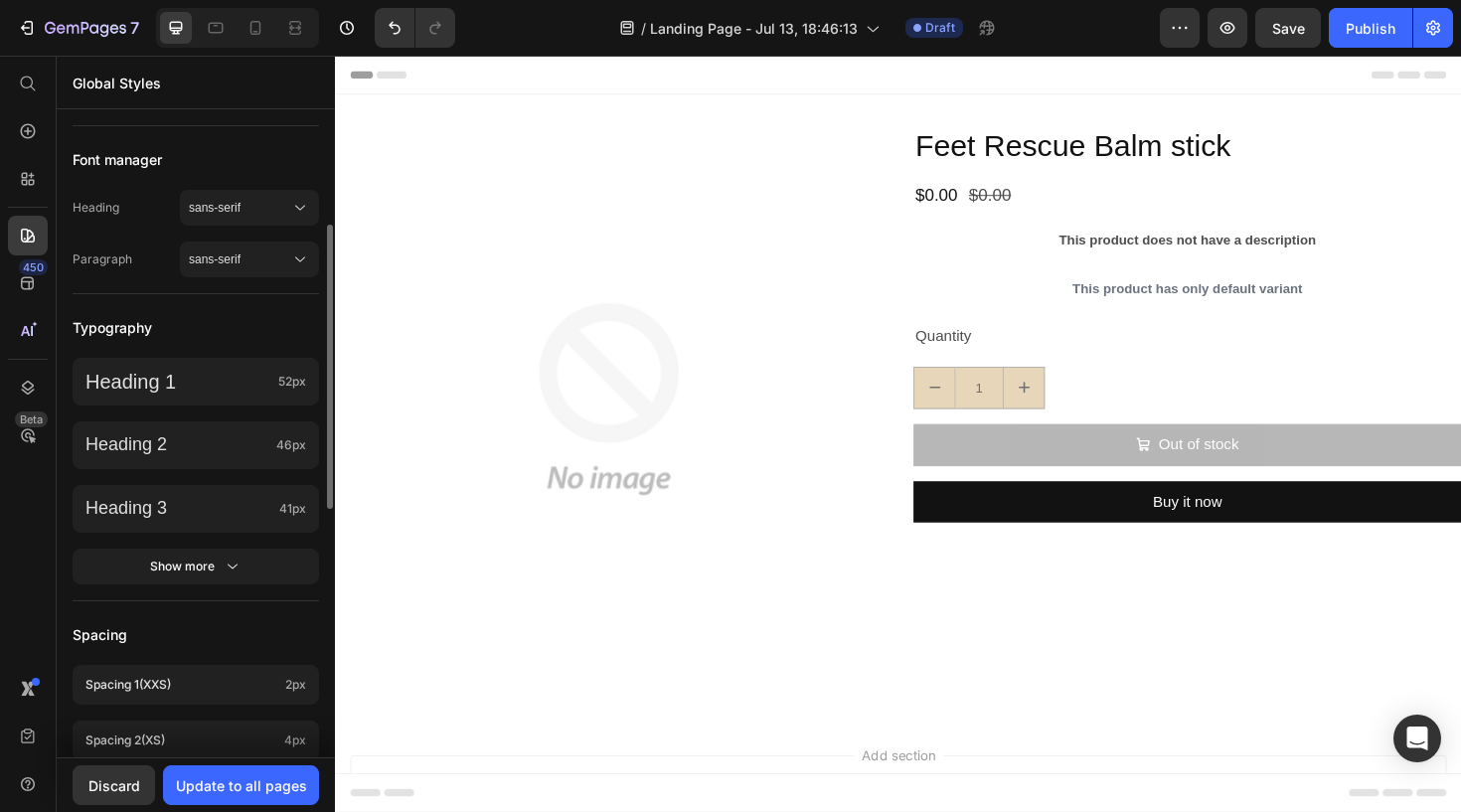 scroll, scrollTop: 293, scrollLeft: 0, axis: vertical 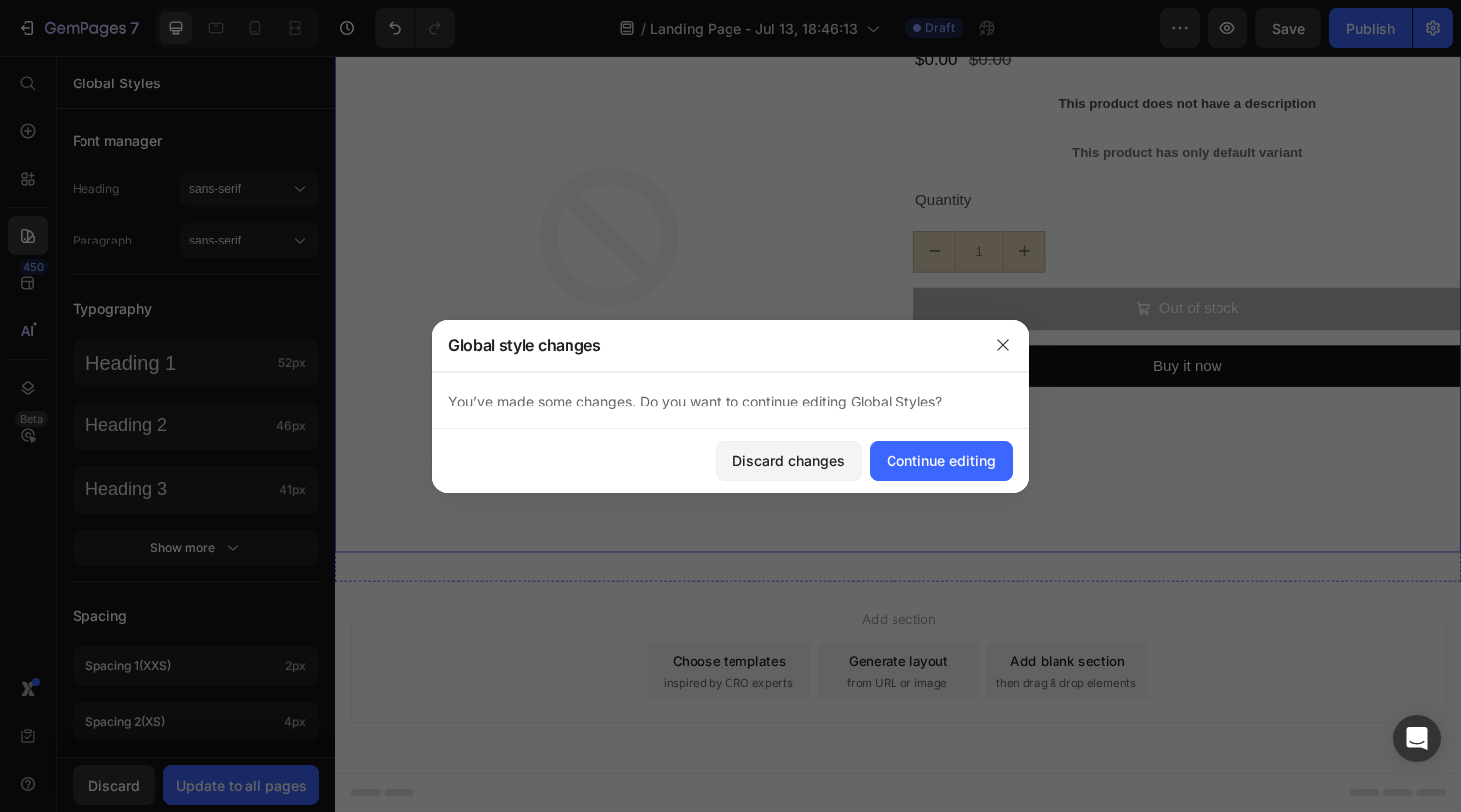click on "Feet Rescue Balm stick Product Title $0.00 Product Price $0.00 Product Price Row This product does not have a description Product Description This product has only default variant Product Variants & Swatches Quantity Text Block 1 Product Quantity
Out of stock Add to Cart Buy it now Dynamic Checkout" at bounding box center (1237, 282) 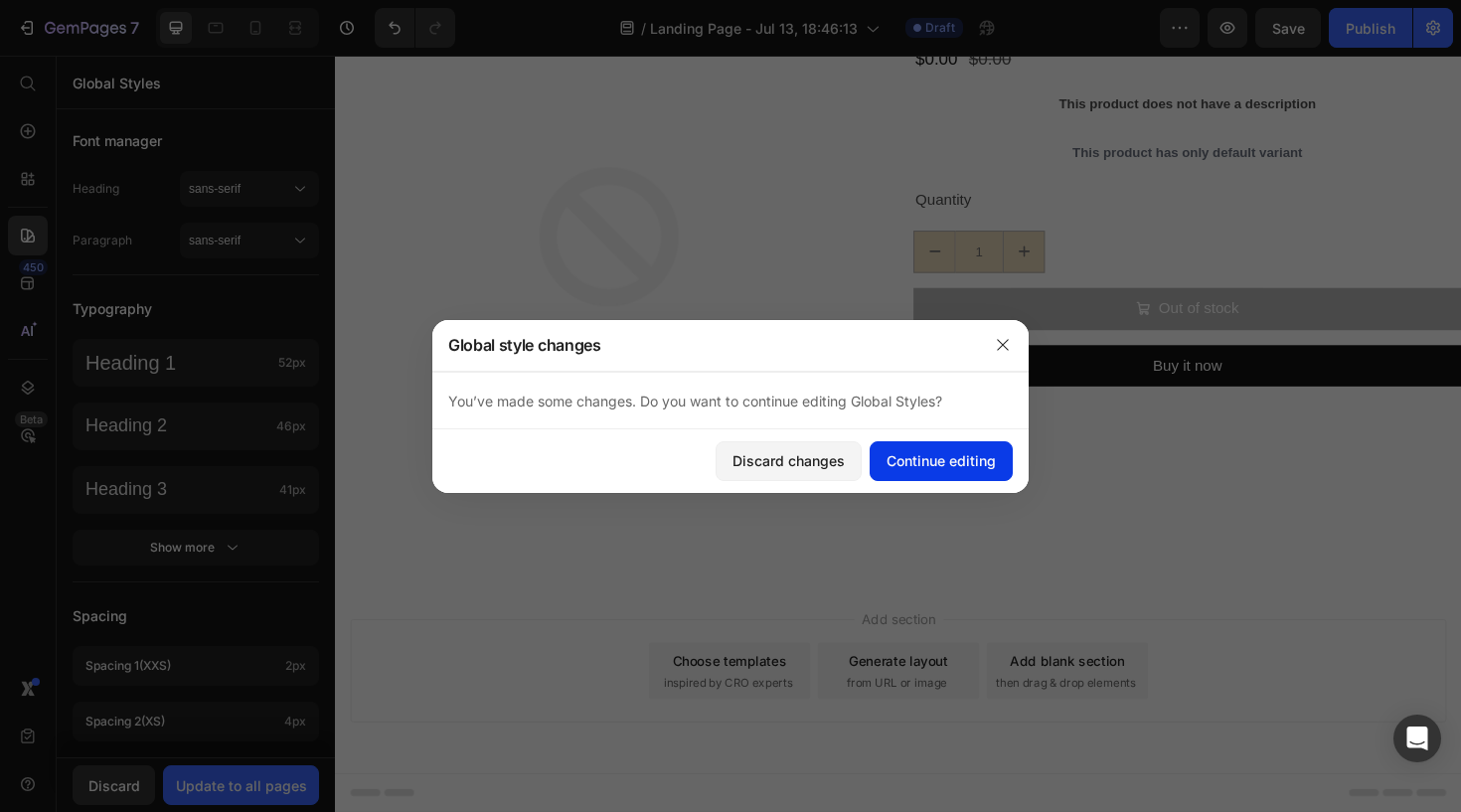 click on "Continue editing" at bounding box center (941, 460) 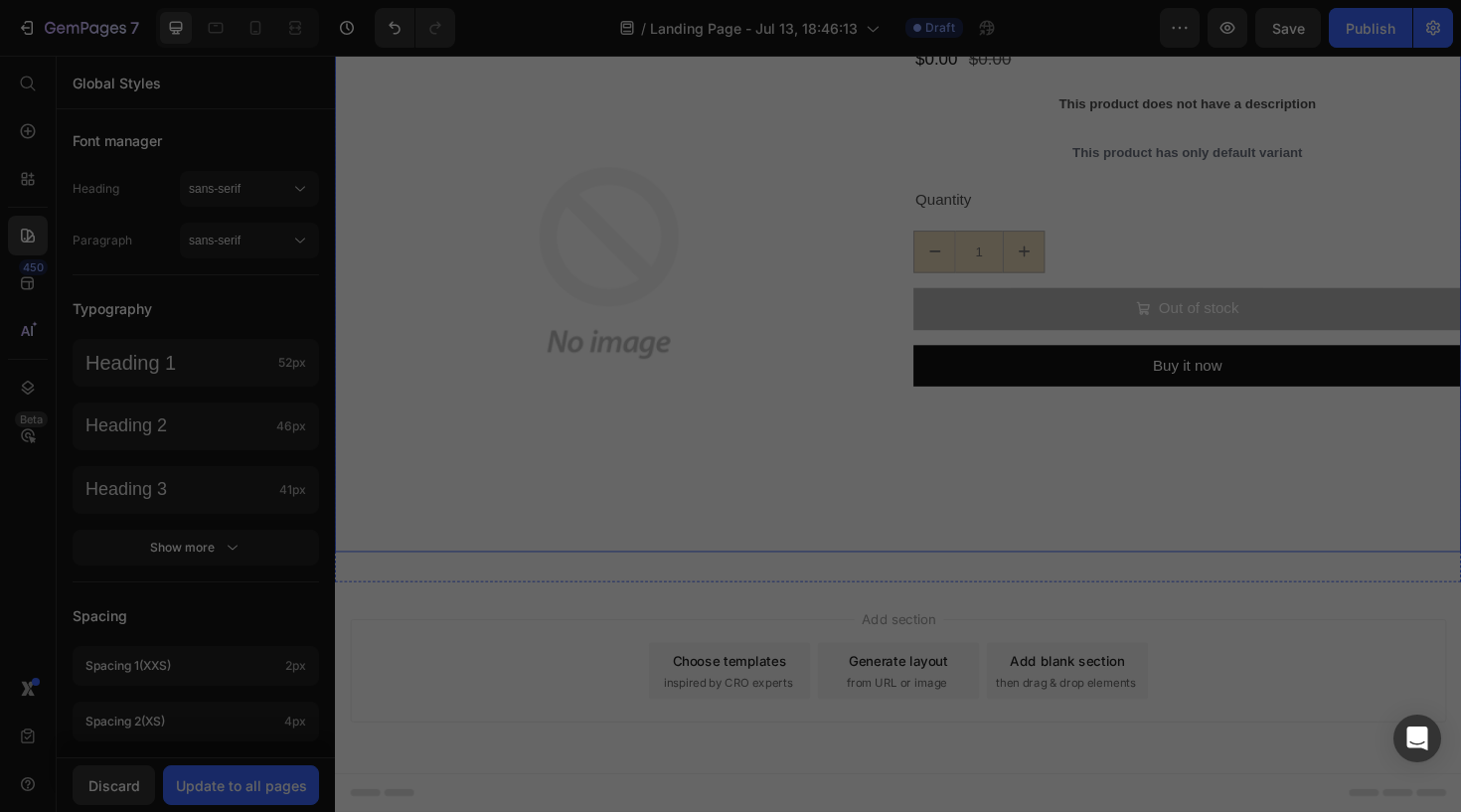 click on "Feet Rescue Balm stick Product Title $0.00 Product Price $0.00 Product Price Row This product does not have a description Product Description This product has only default variant Product Variants & Swatches Quantity Text Block 1 Product Quantity
Out of stock Add to Cart Buy it now Dynamic Checkout" at bounding box center [1237, 282] 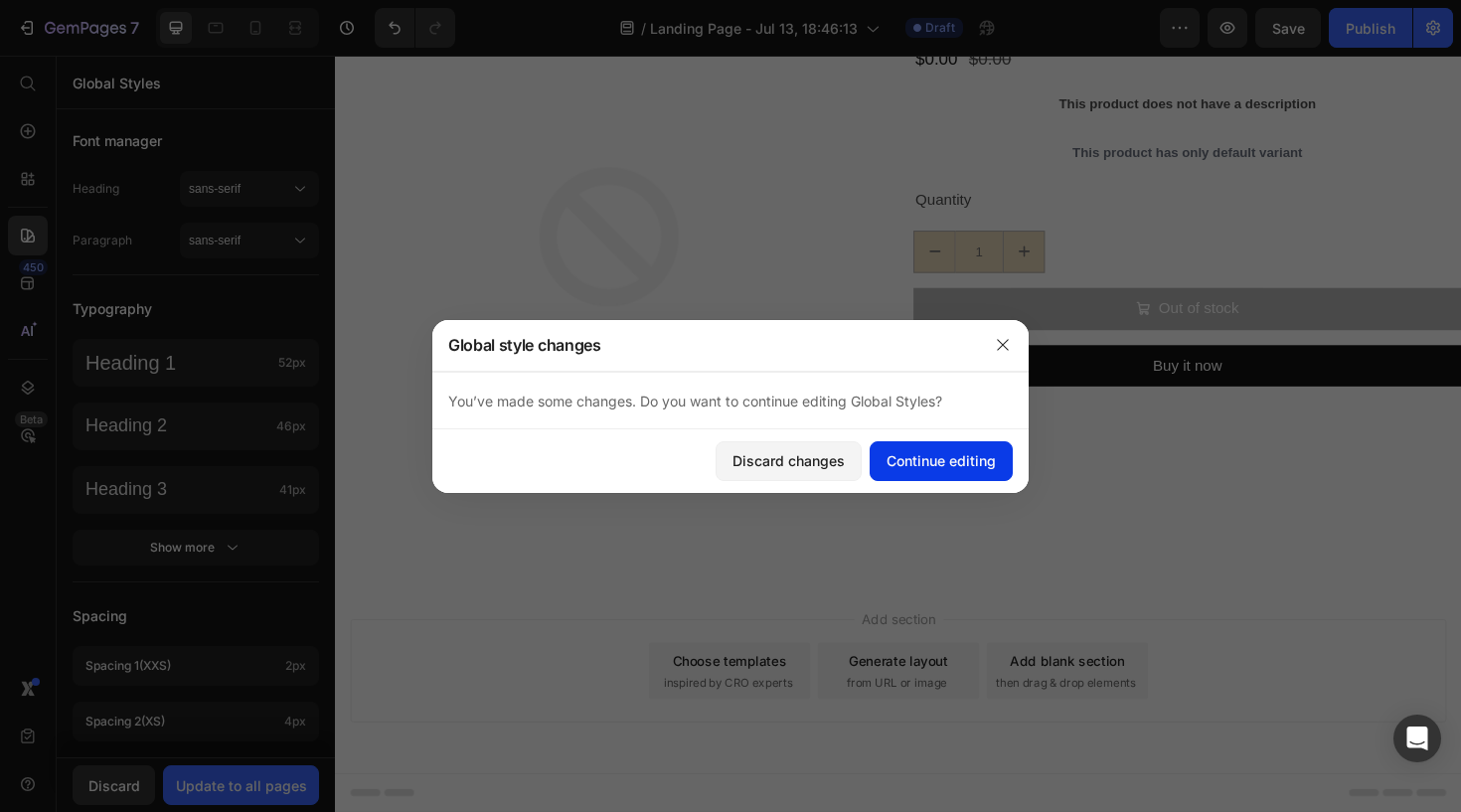 click on "Continue editing" at bounding box center [941, 460] 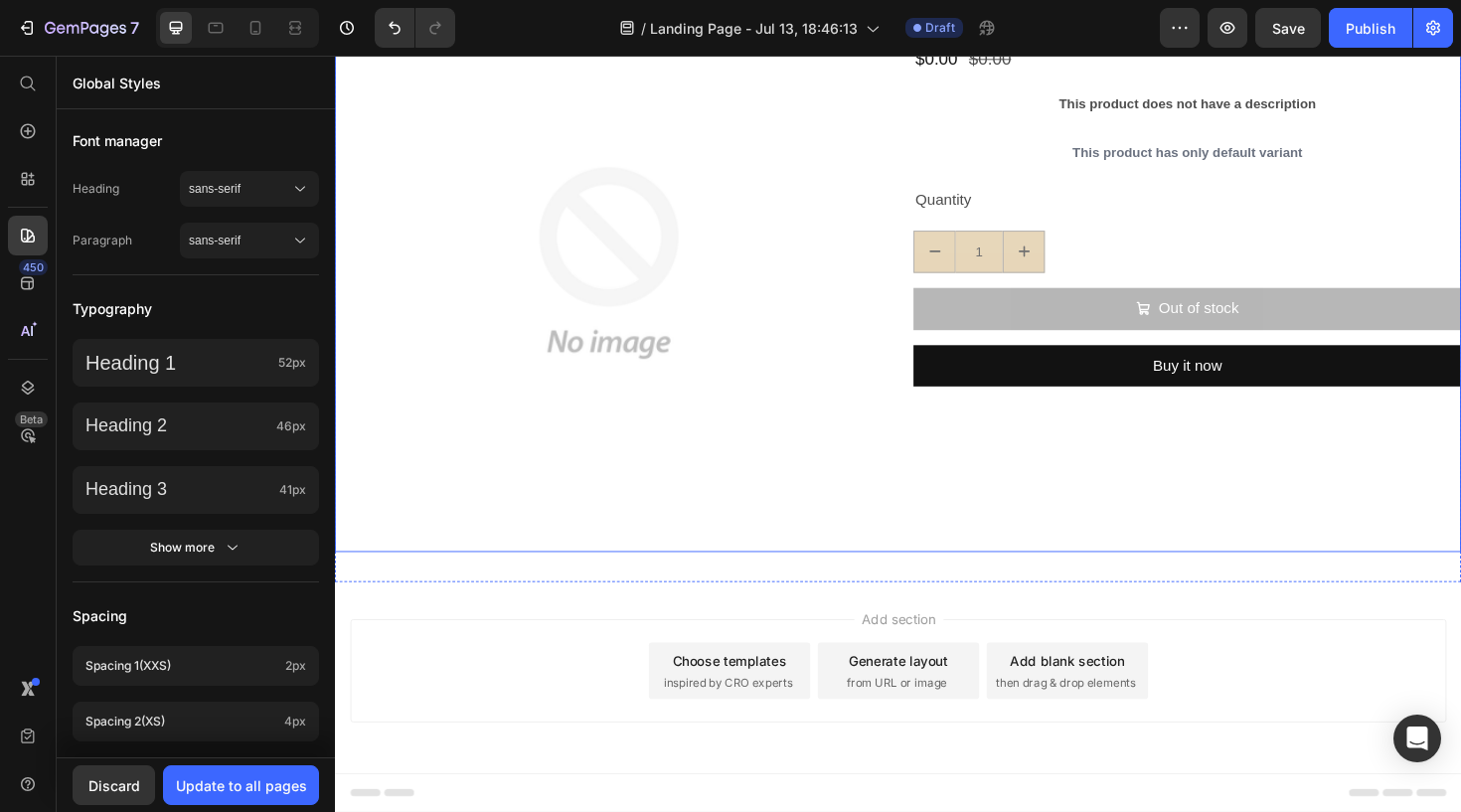 click on "Feet Rescue Balm stick Product Title $0.00 Product Price $0.00 Product Price Row This product does not have a description Product Description This product has only default variant Product Variants & Swatches Quantity Text Block 1 Product Quantity
Out of stock Add to Cart Buy it now Dynamic Checkout" at bounding box center [1237, 282] 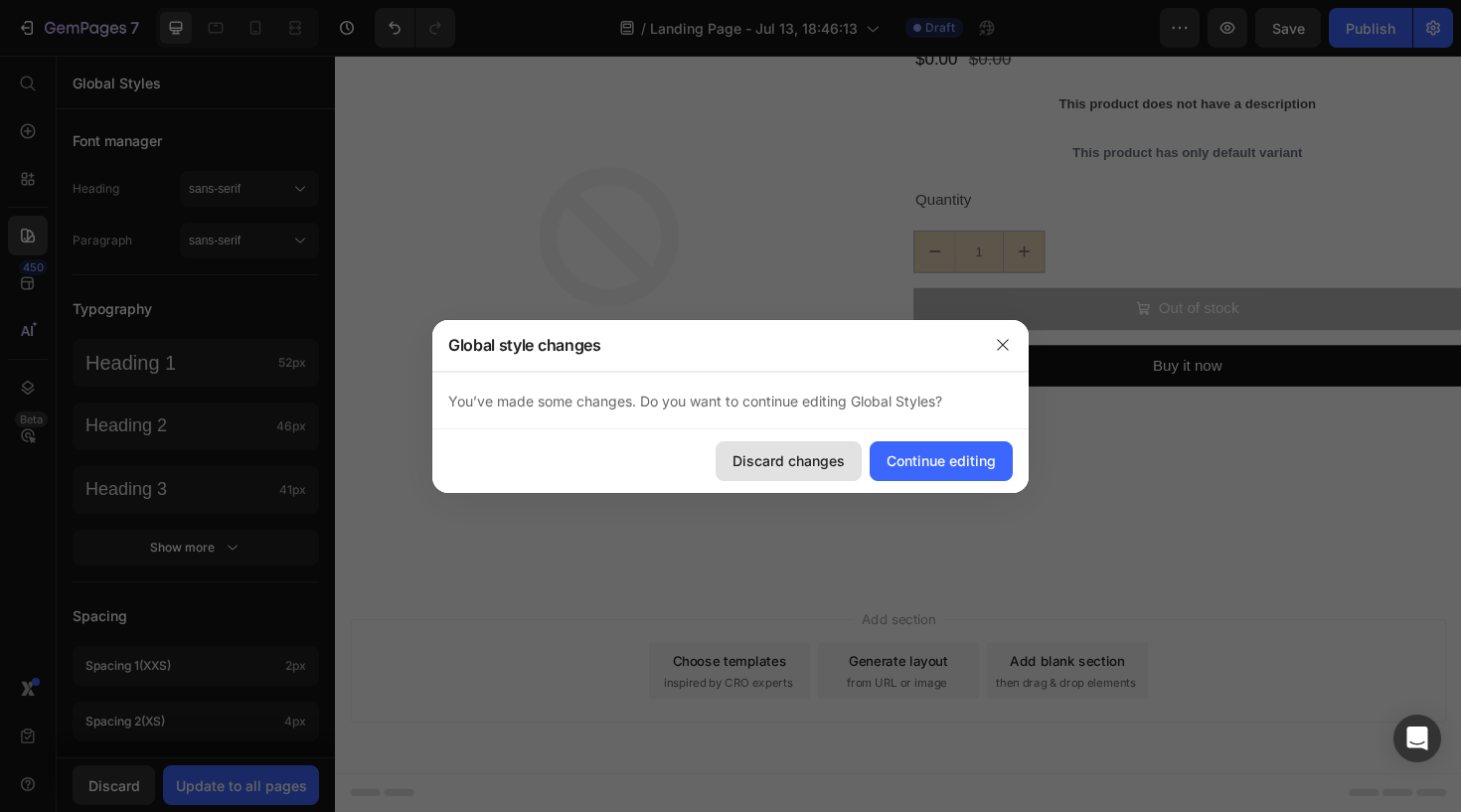 click on "Discard changes" 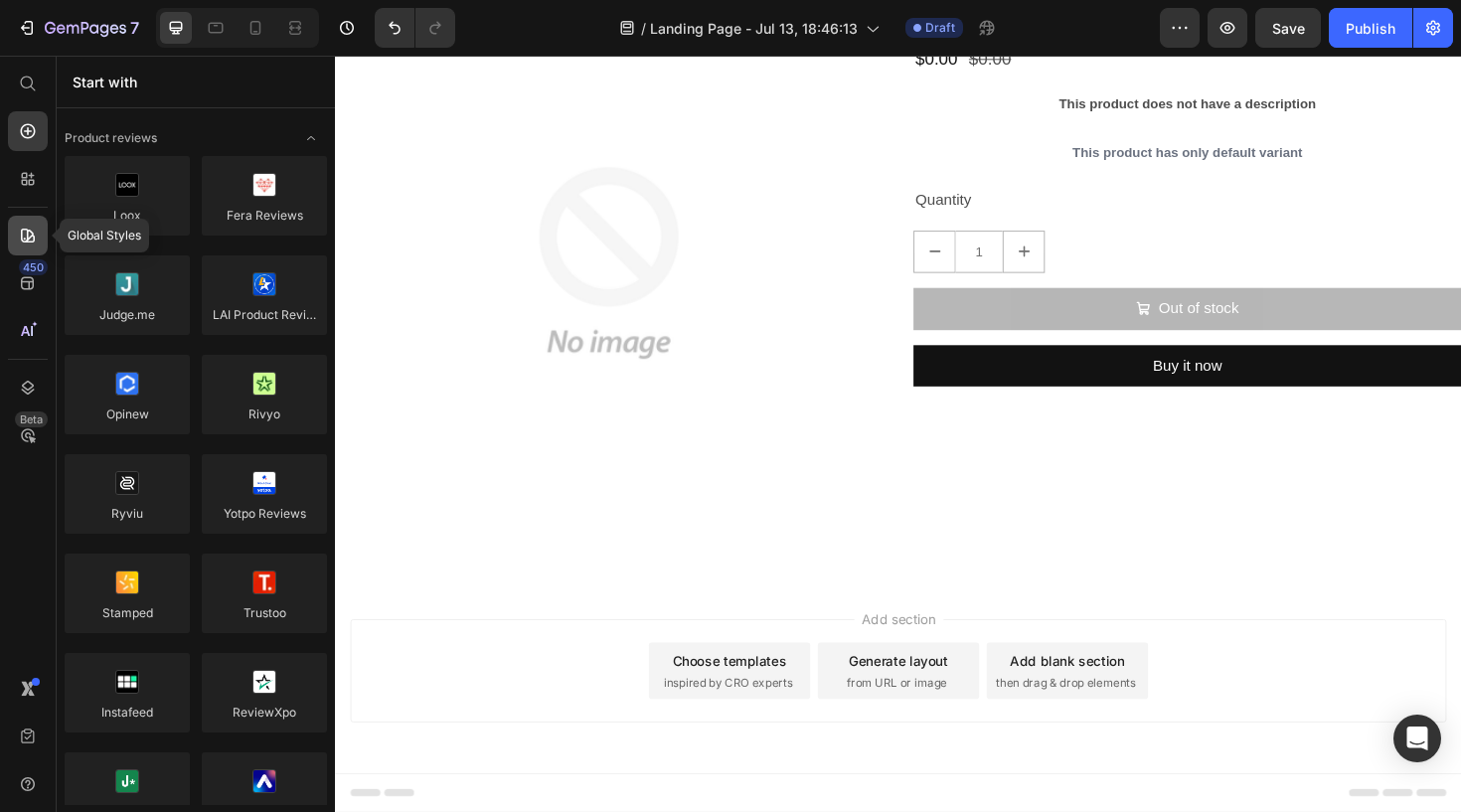 click 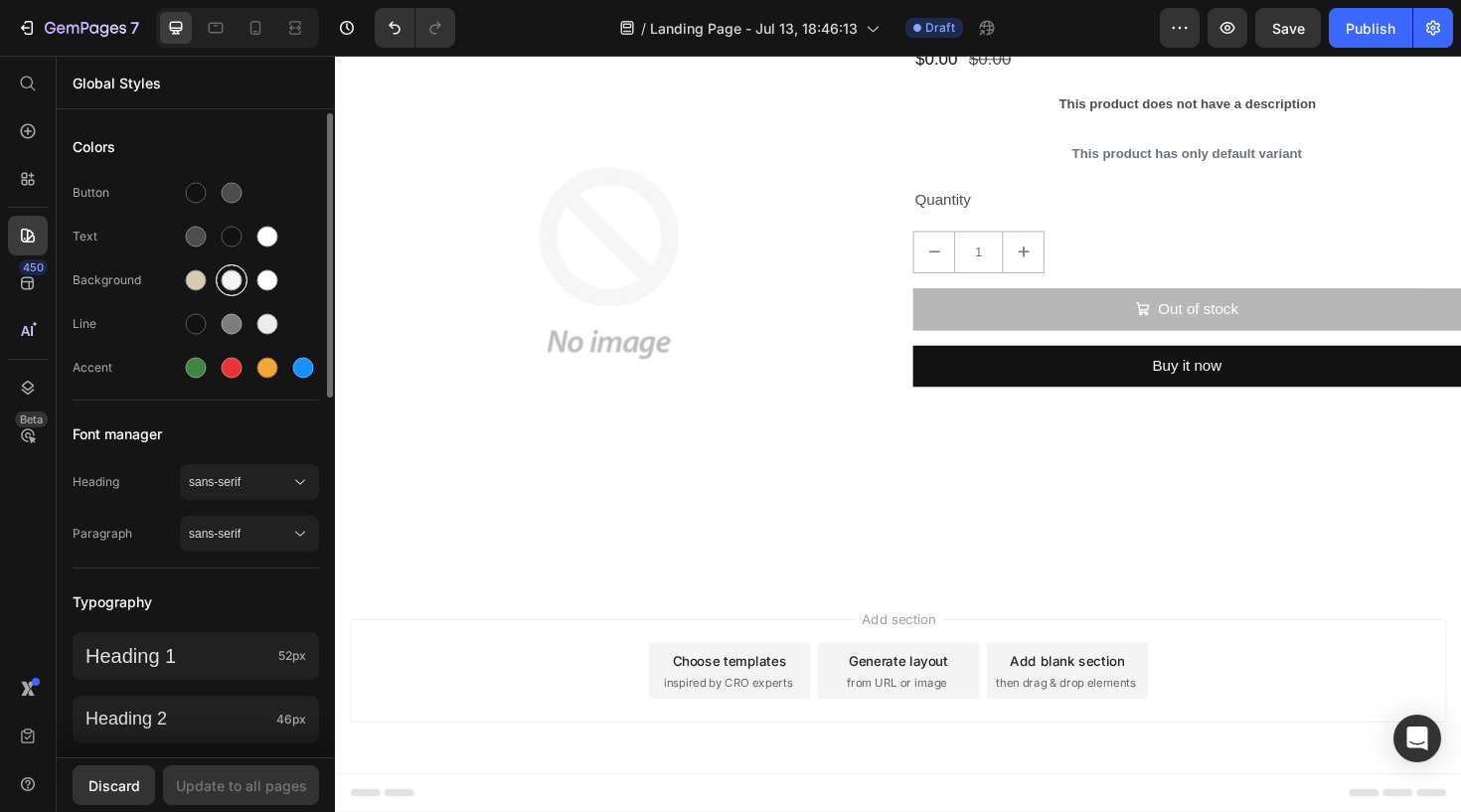 click at bounding box center (232, 280) 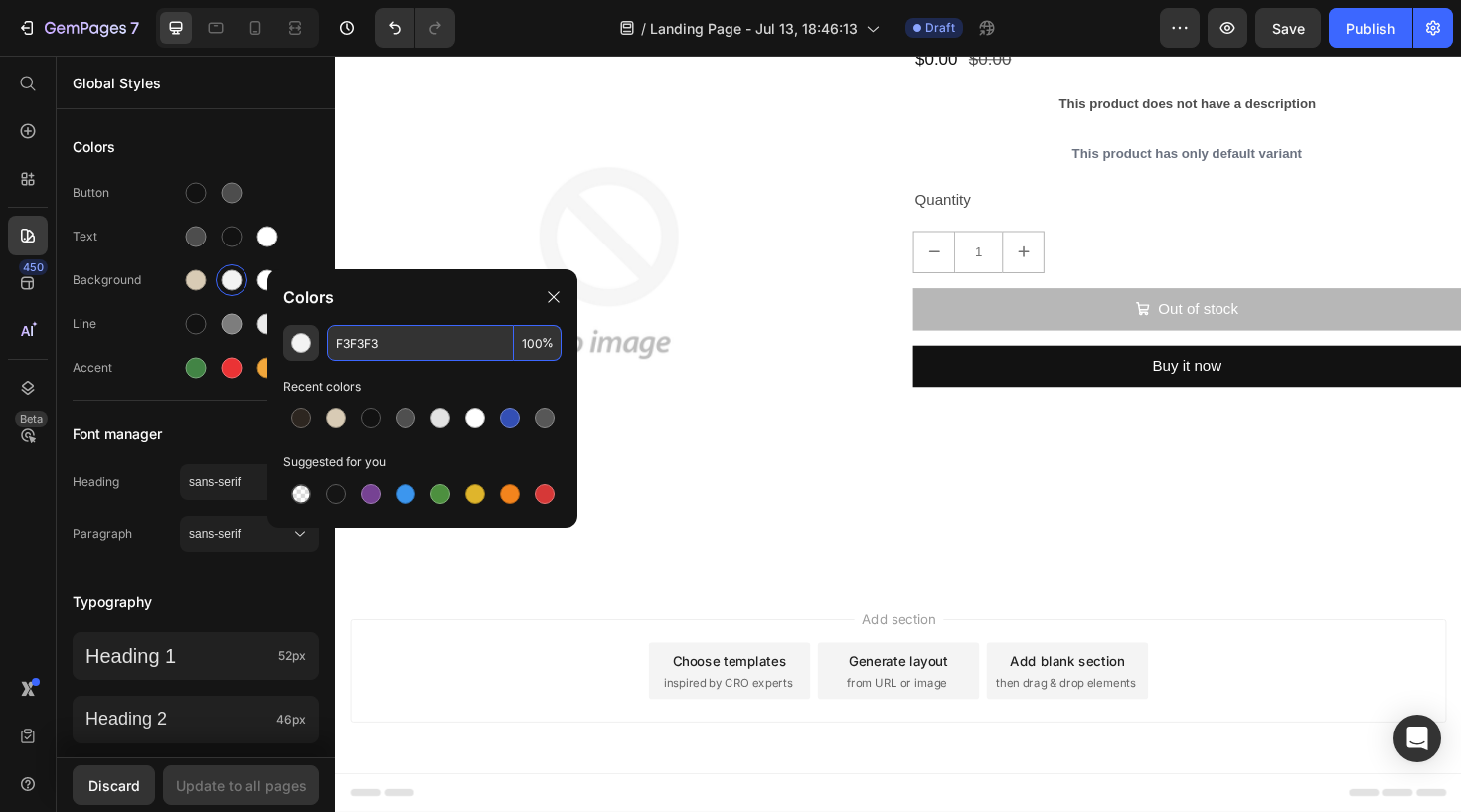 paste on "D8BC8C" 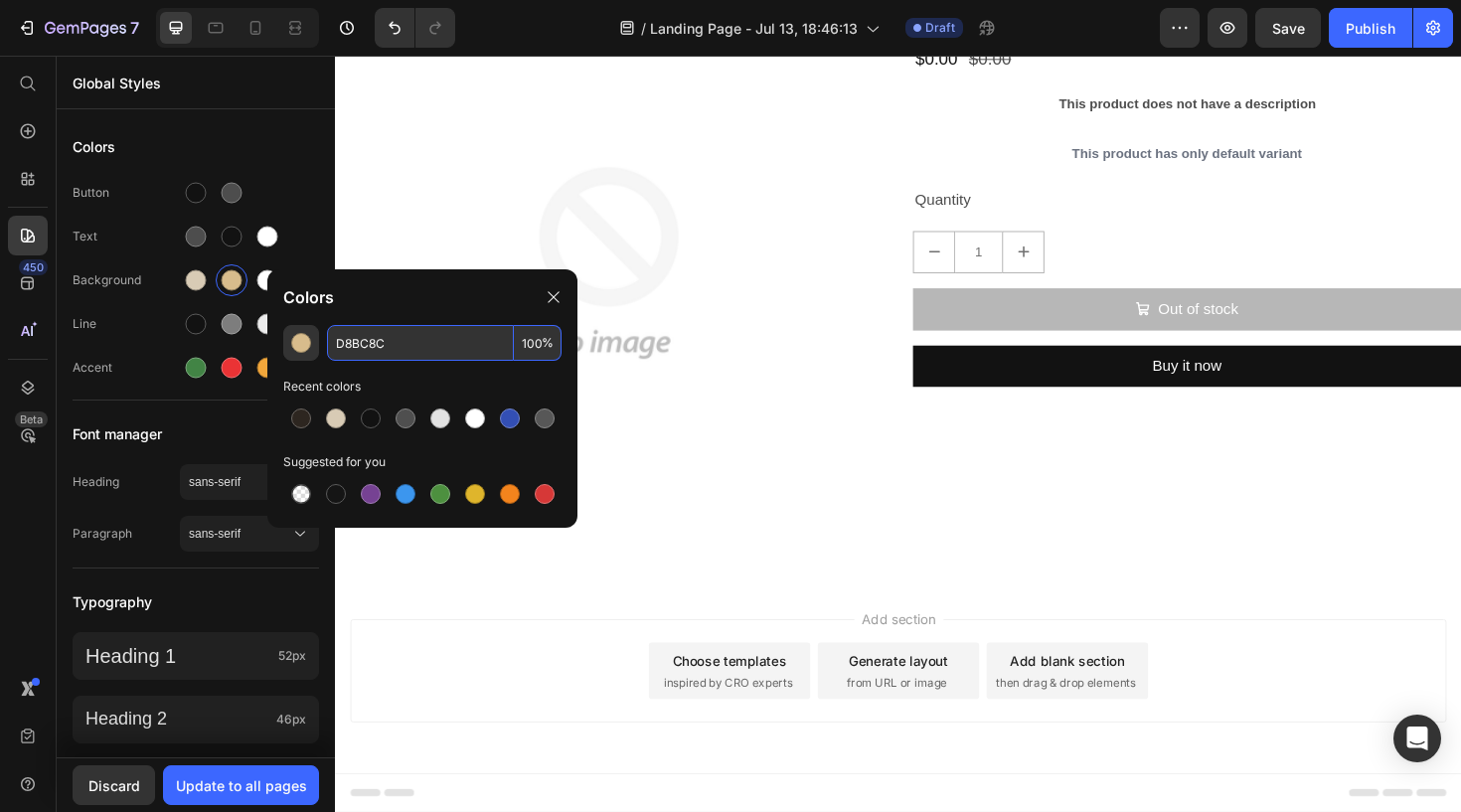 type on "D8BC8C" 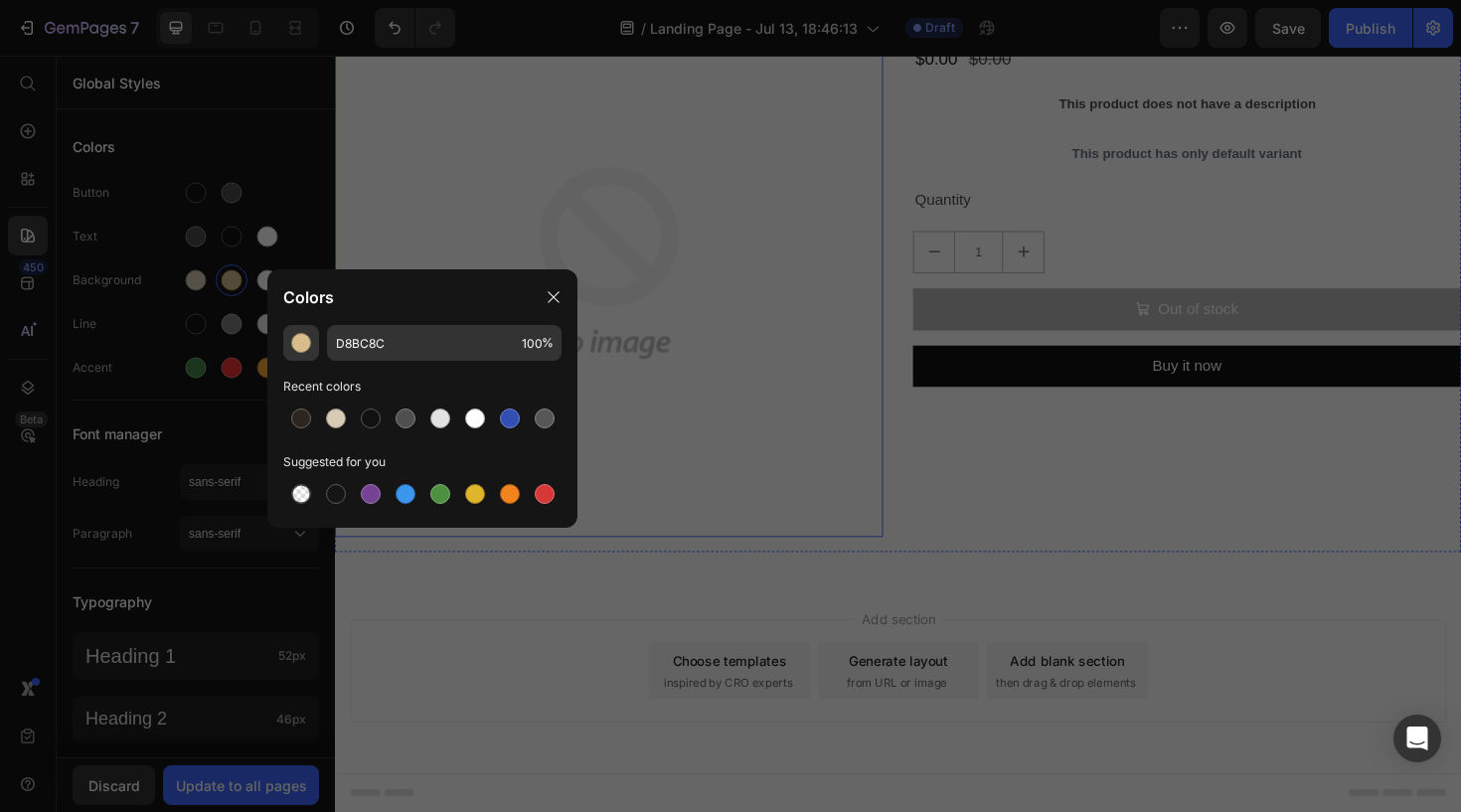 click at bounding box center [625, 274] 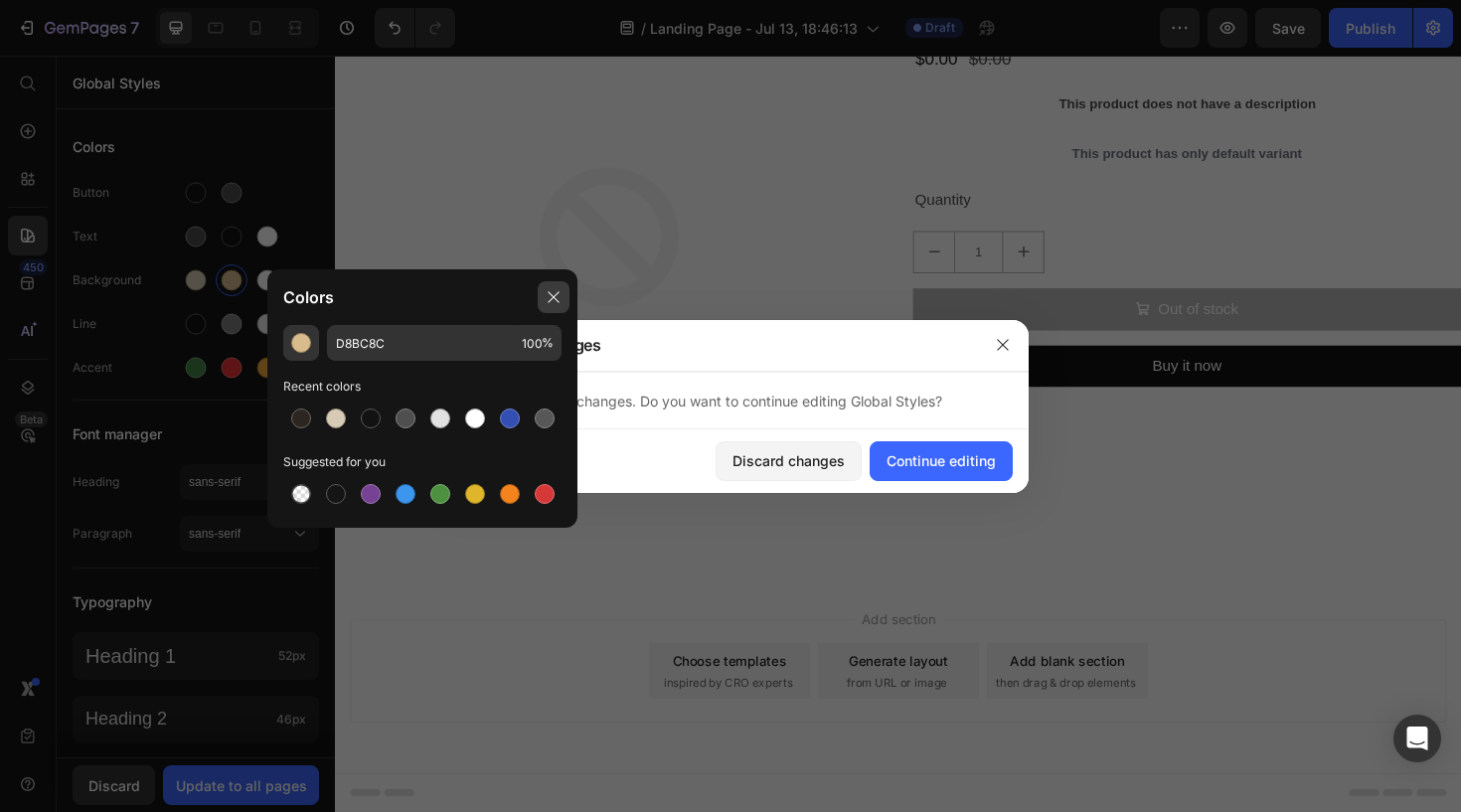 click at bounding box center [554, 297] 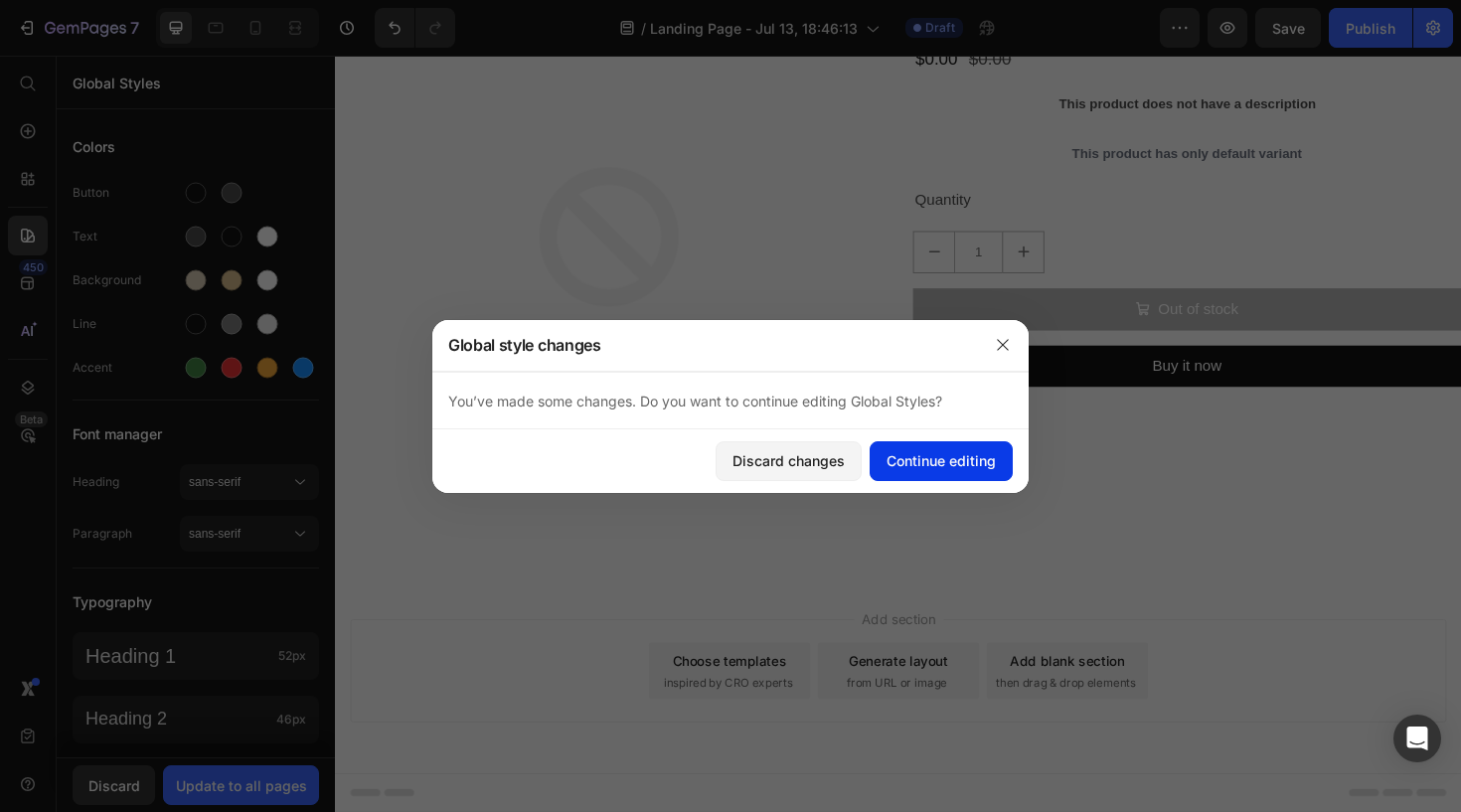 click on "Continue editing" at bounding box center (941, 460) 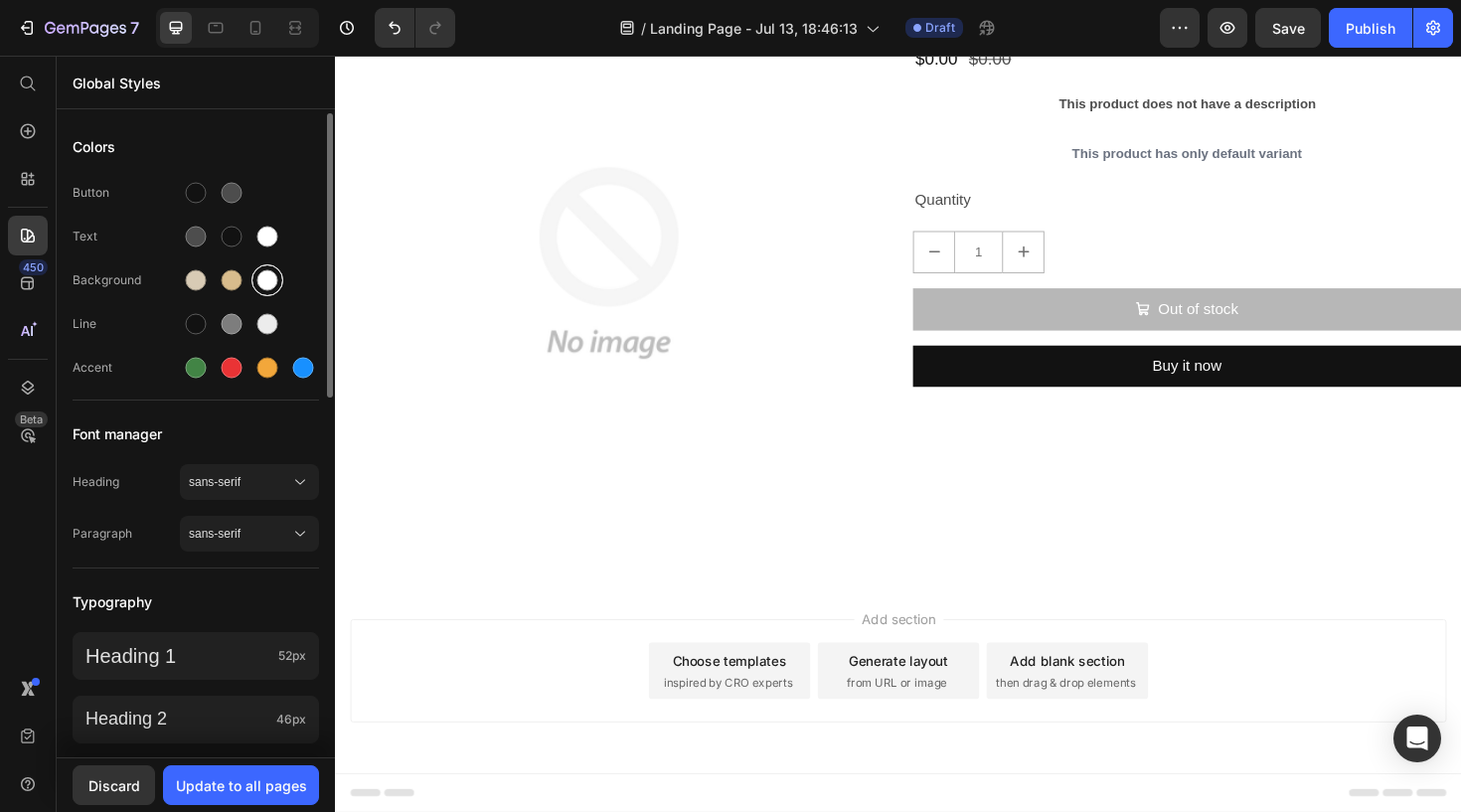 click at bounding box center [267, 280] 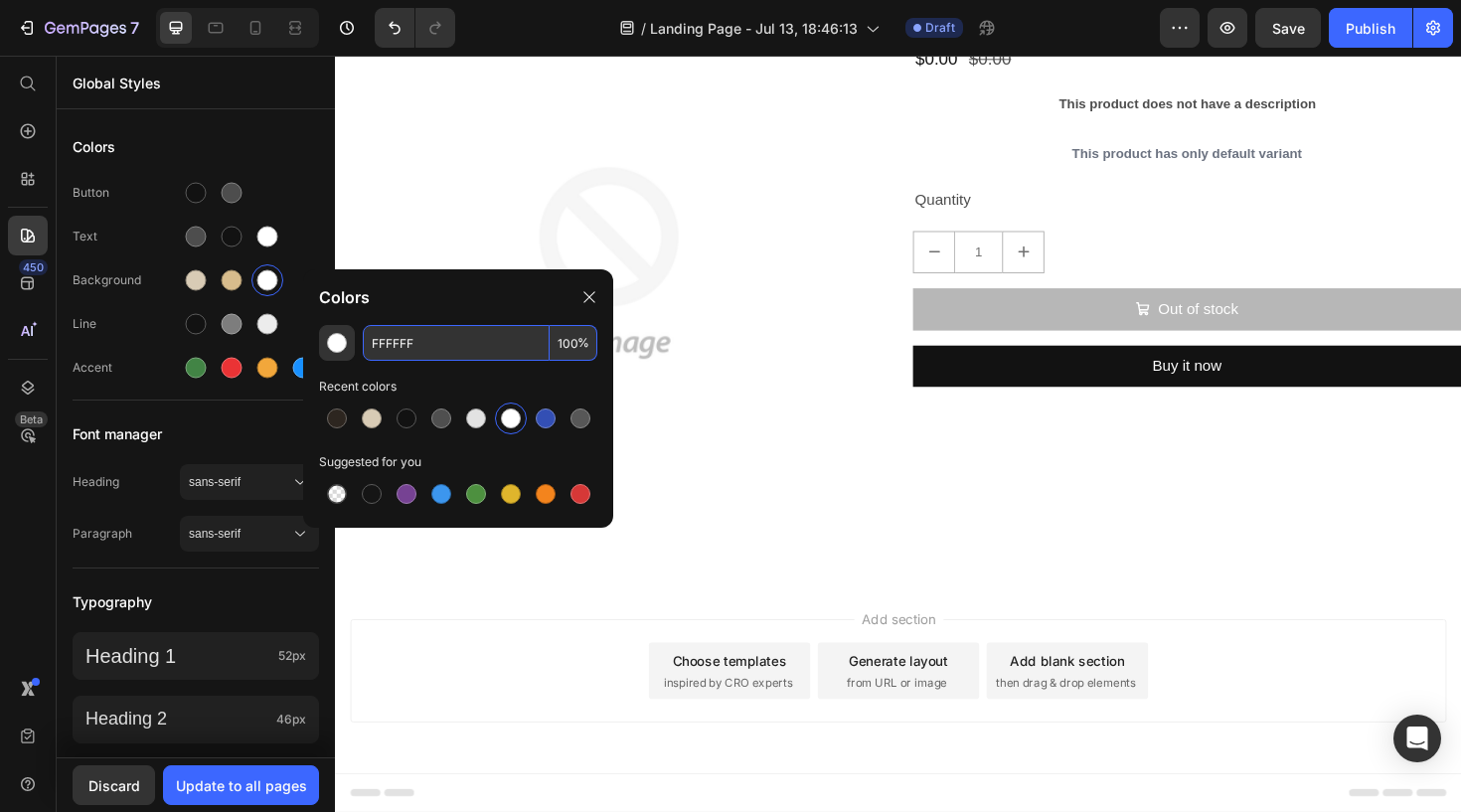 click on "FFFFFF" at bounding box center (456, 343) 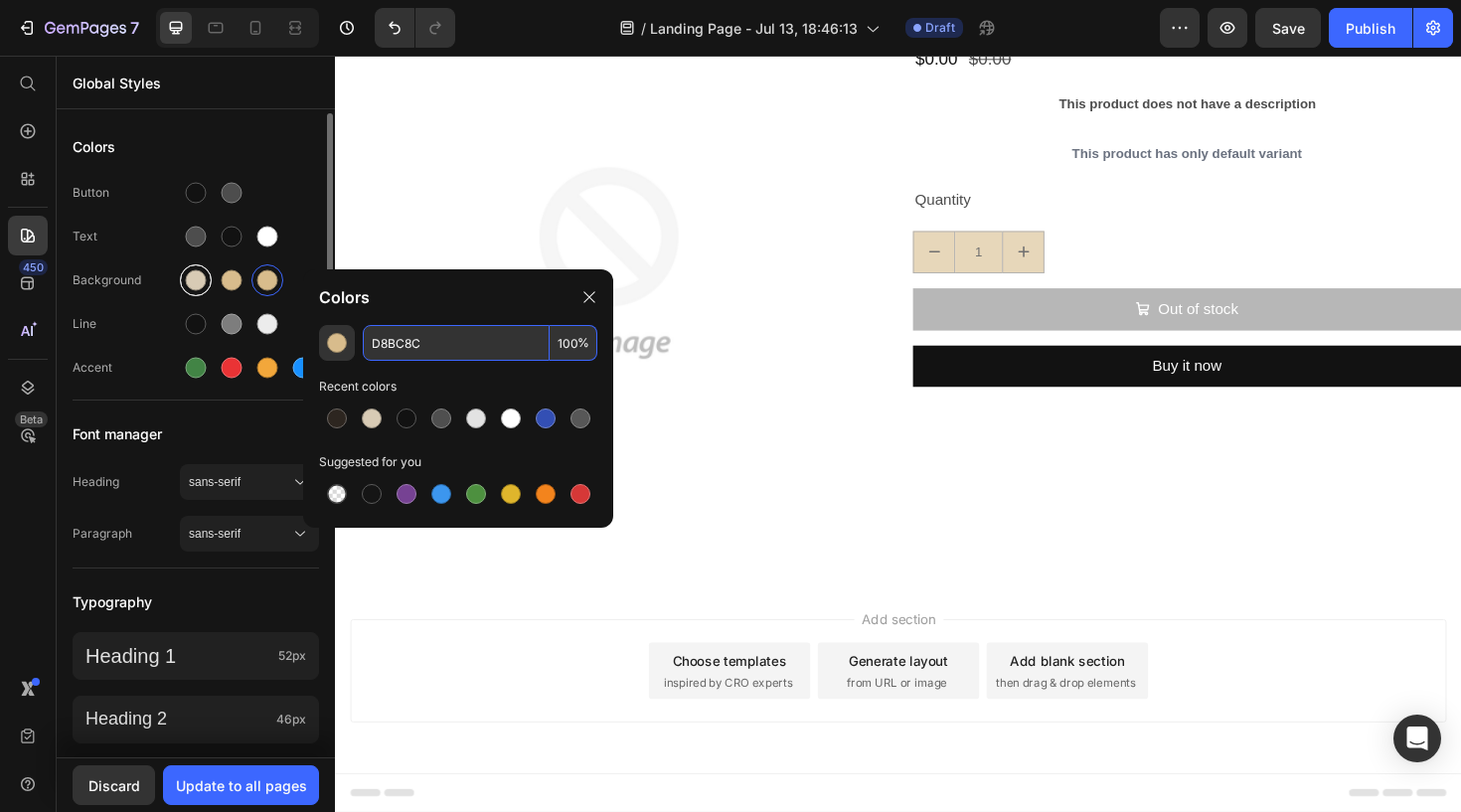 type on "D8BC8C" 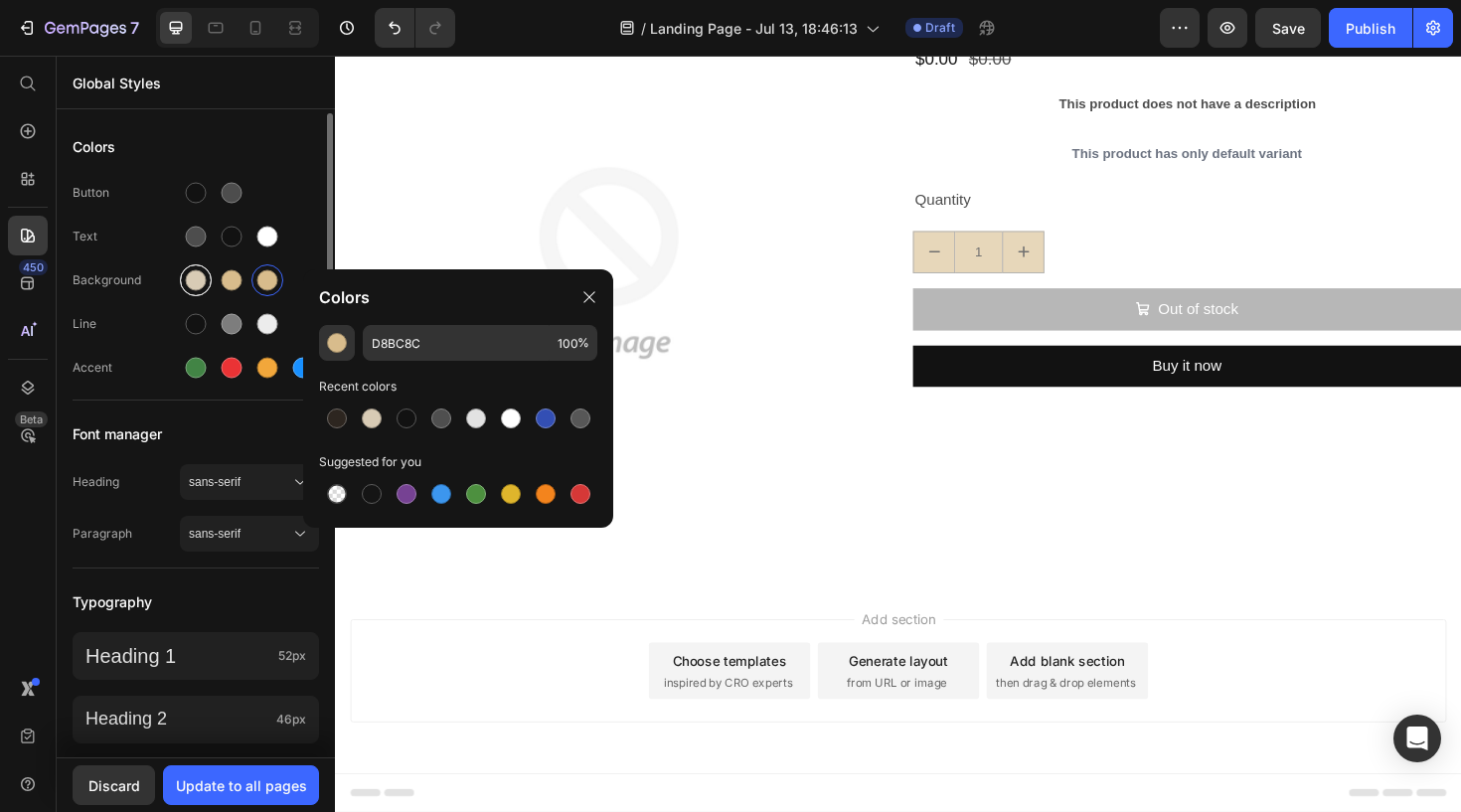 click at bounding box center [196, 280] 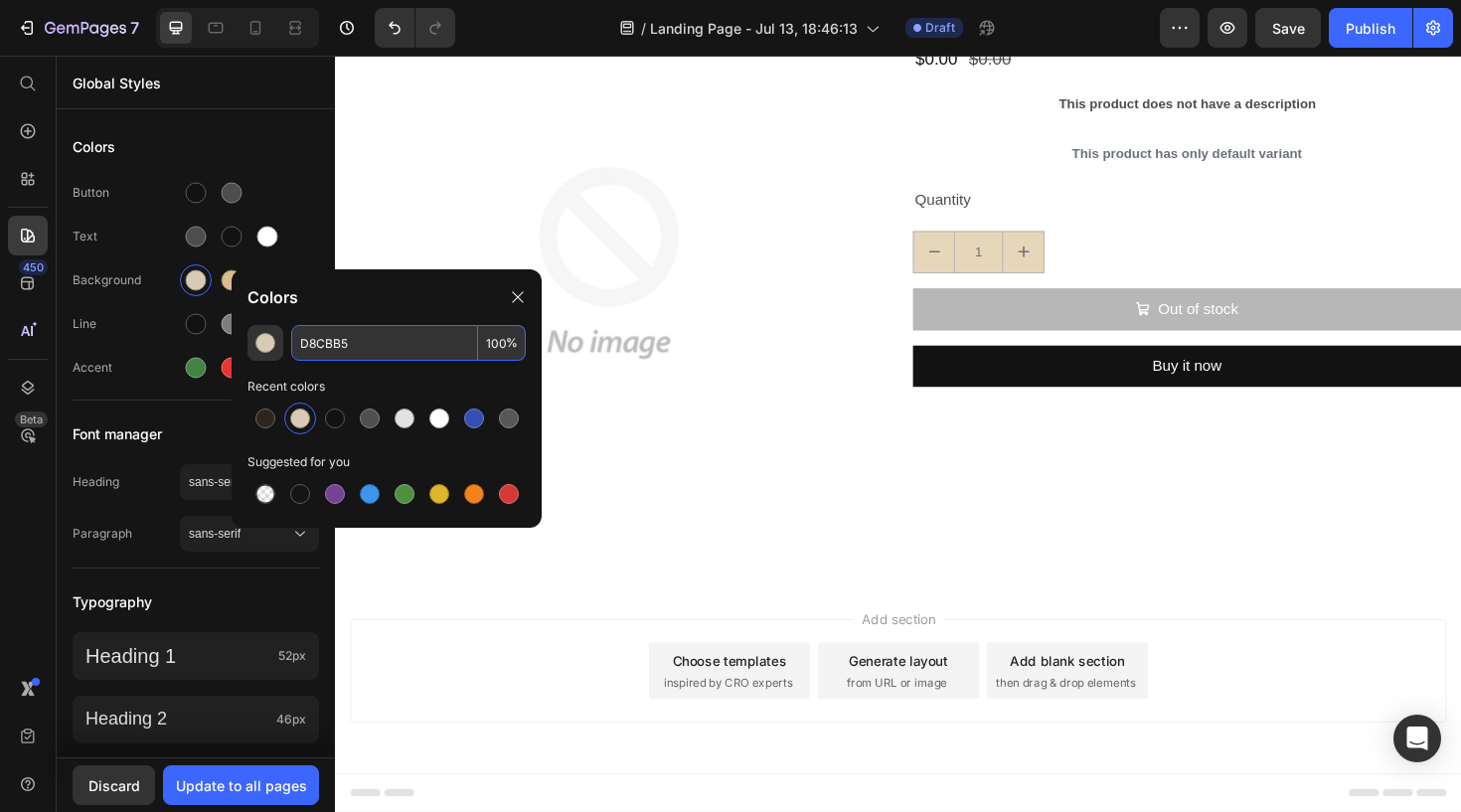 drag, startPoint x: 387, startPoint y: 362, endPoint x: 374, endPoint y: 360, distance: 13.152946 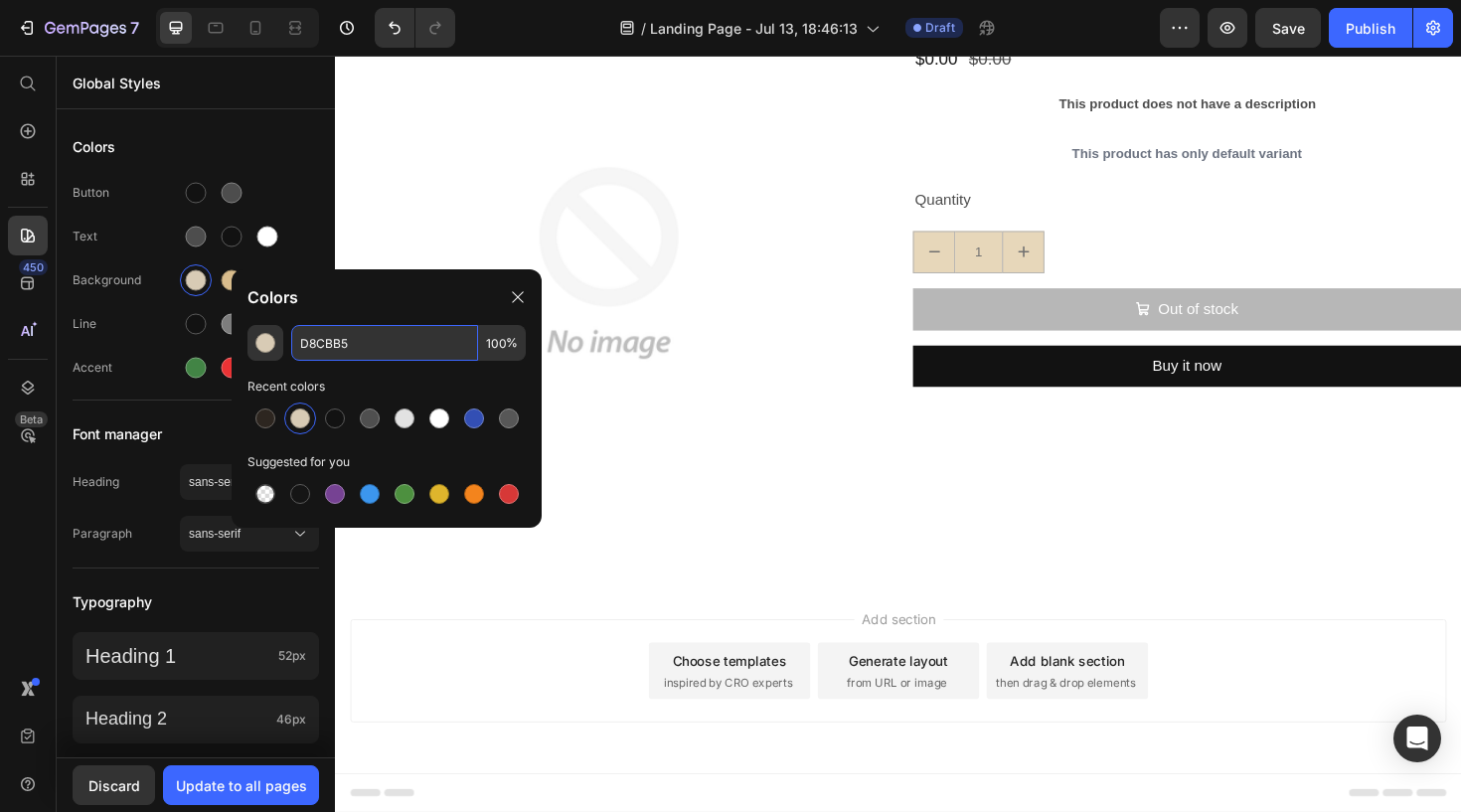 click on "D8CBB5" at bounding box center [385, 343] 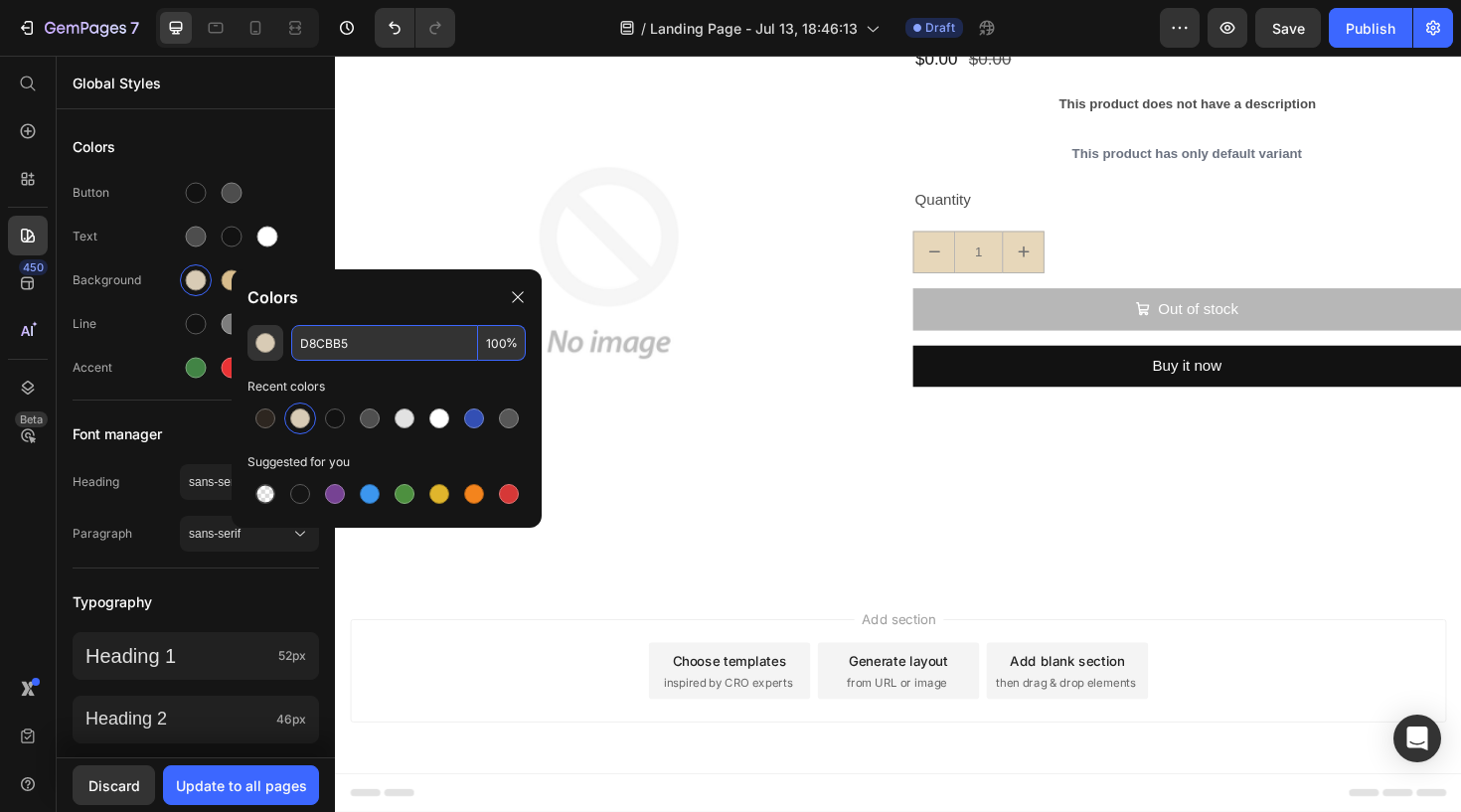 drag, startPoint x: 372, startPoint y: 356, endPoint x: 297, endPoint y: 353, distance: 75.059976 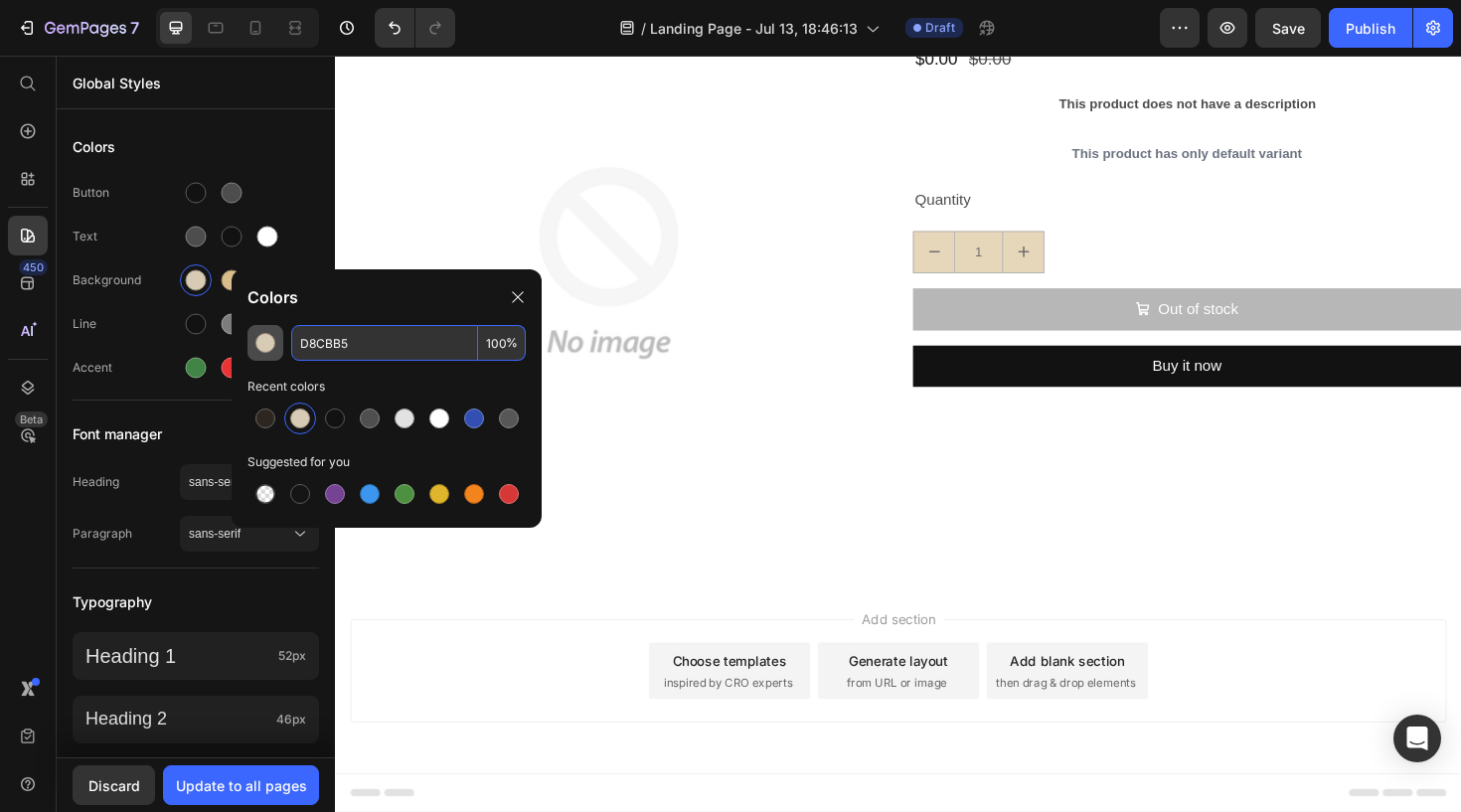 drag, startPoint x: 382, startPoint y: 342, endPoint x: 279, endPoint y: 341, distance: 103.00485 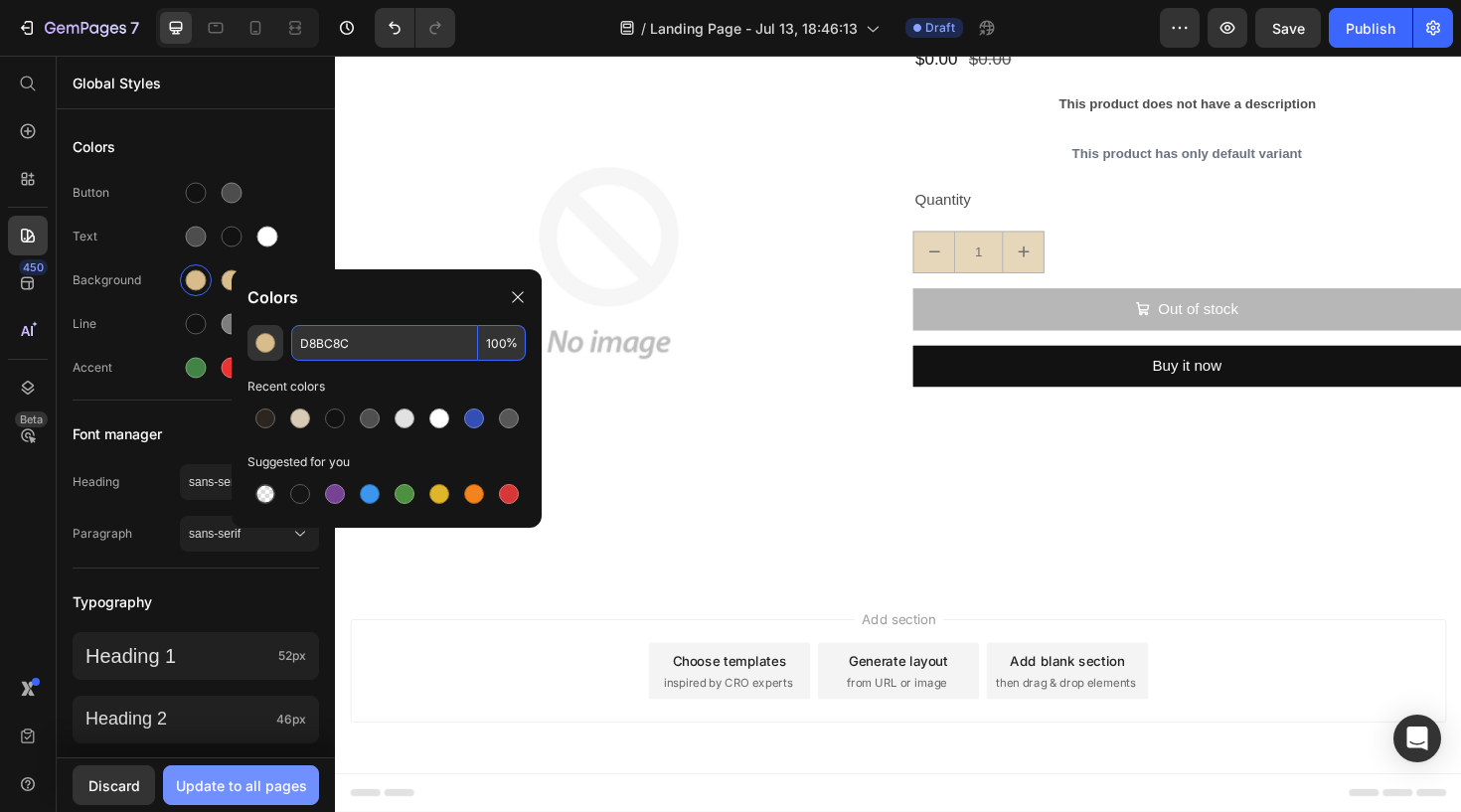 type on "D8BC8C" 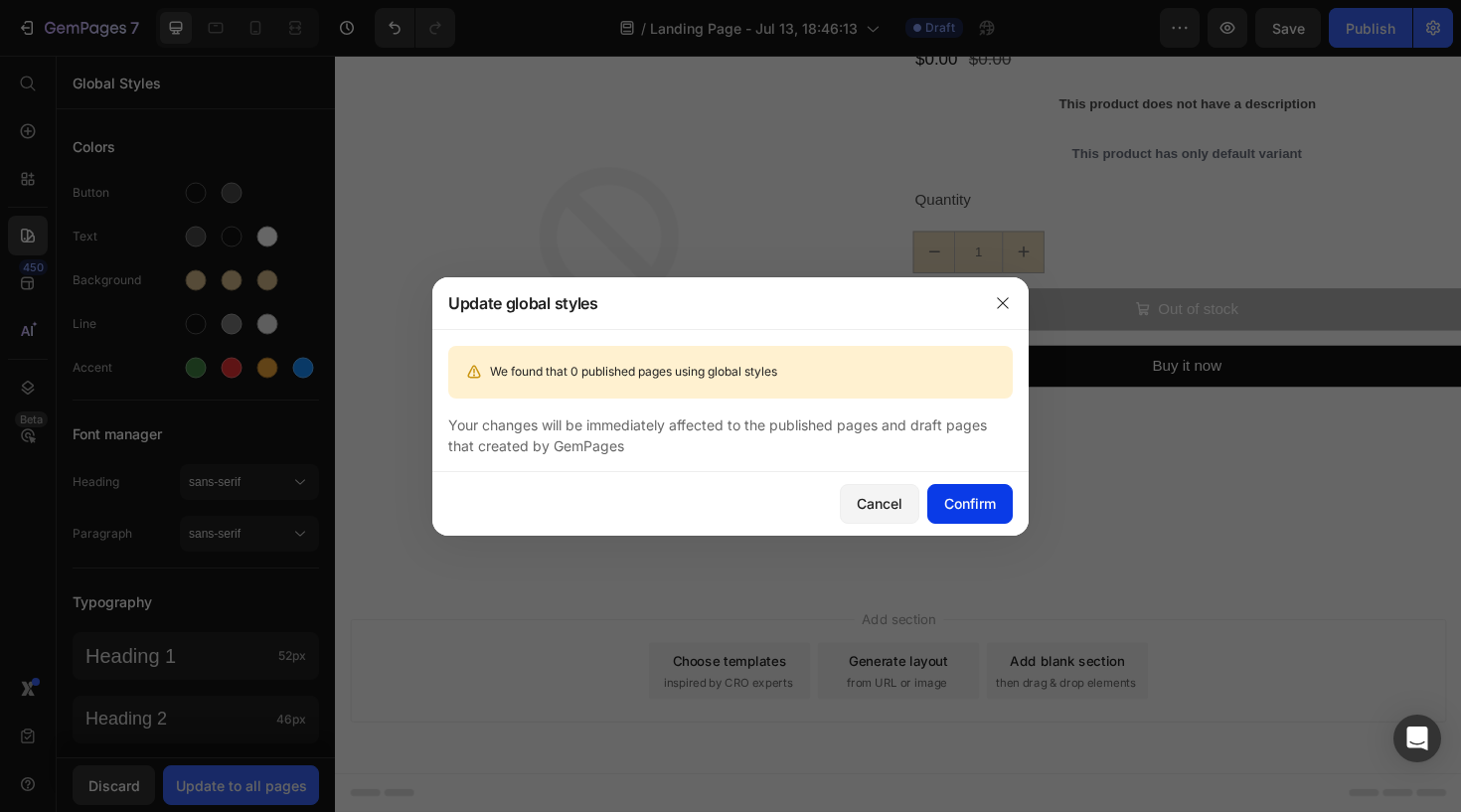 click on "Confirm" at bounding box center (970, 503) 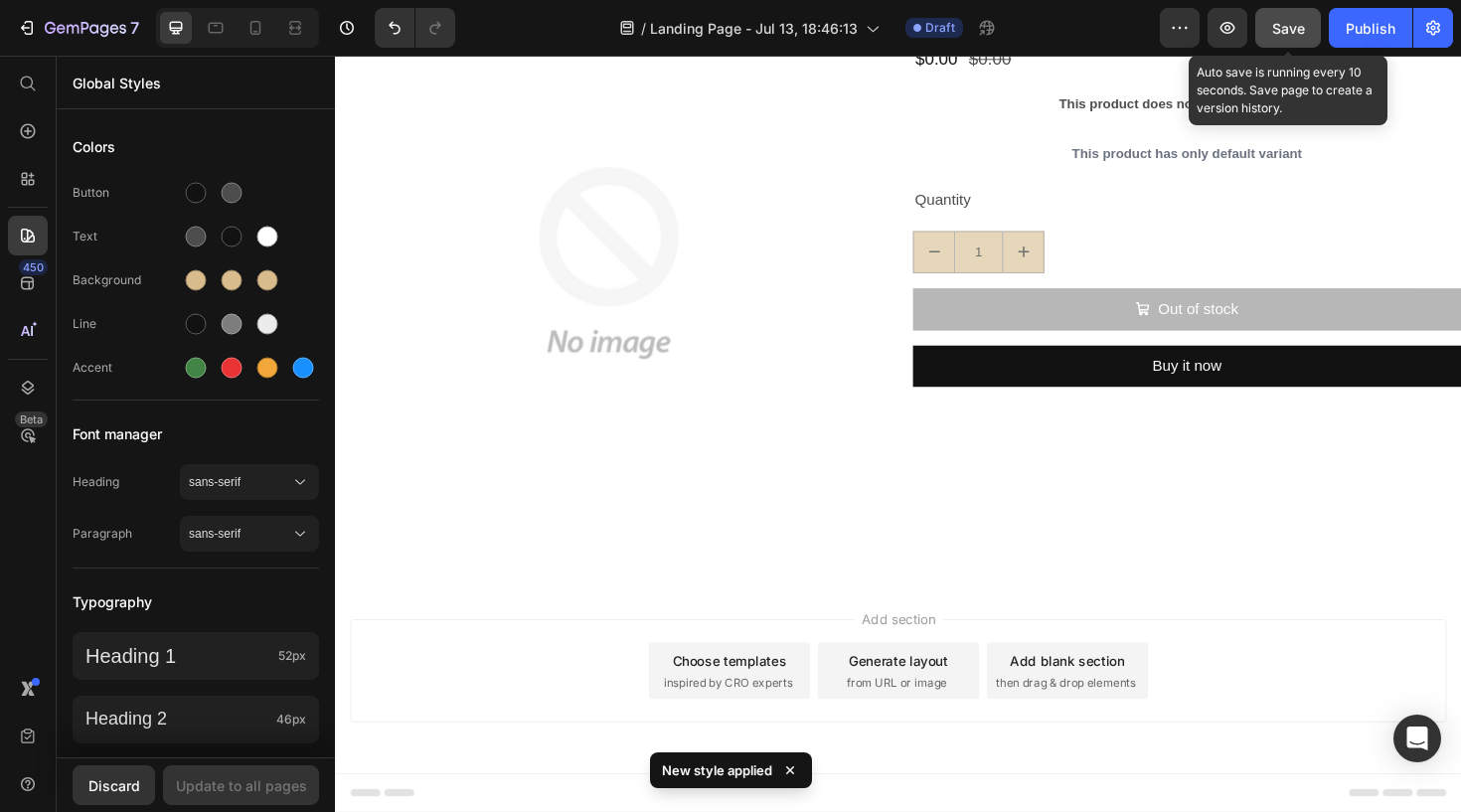 click on "Save" at bounding box center (1288, 28) 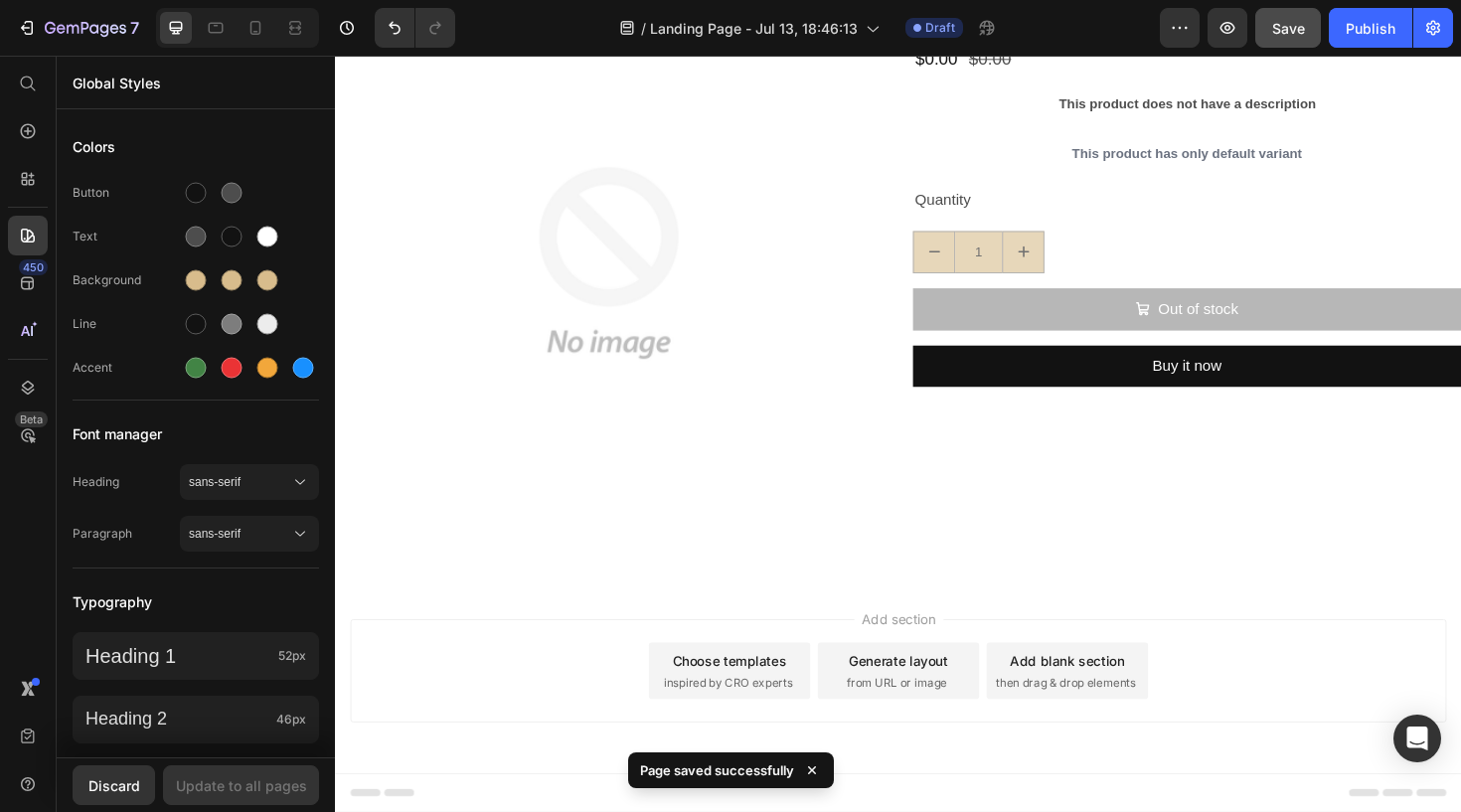 click on "450 Beta" at bounding box center (28, 433) 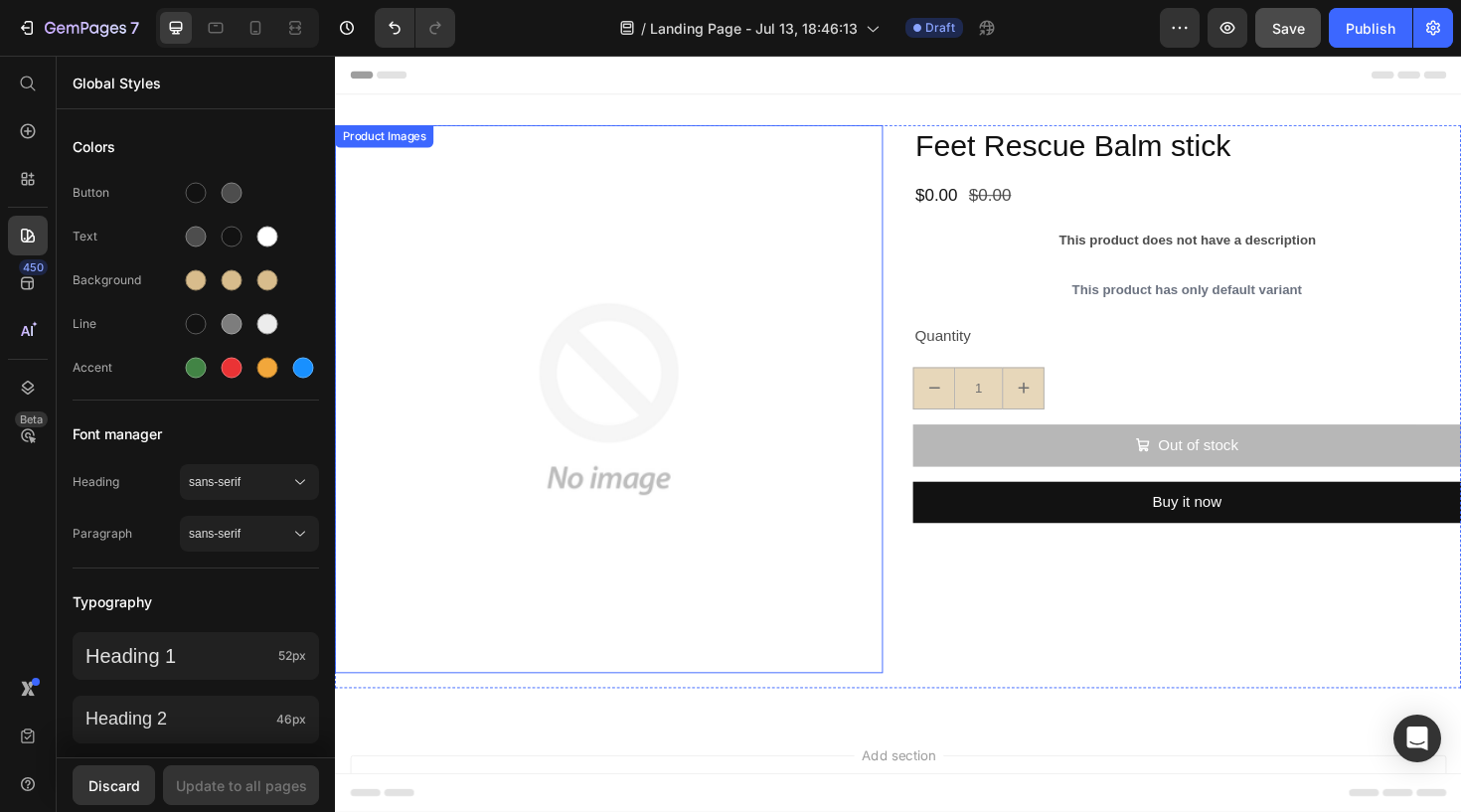 scroll, scrollTop: 0, scrollLeft: 0, axis: both 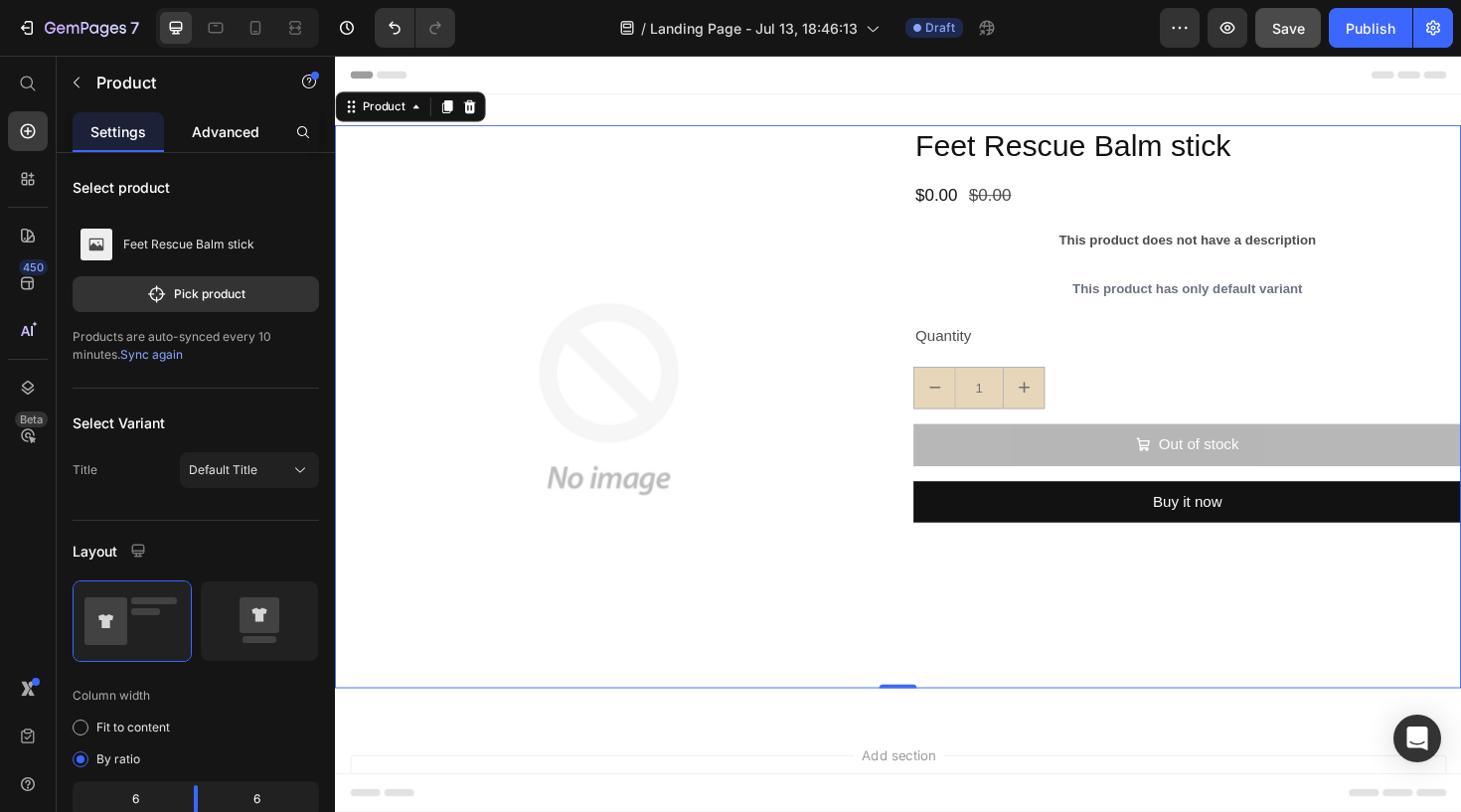 click on "Advanced" at bounding box center (226, 131) 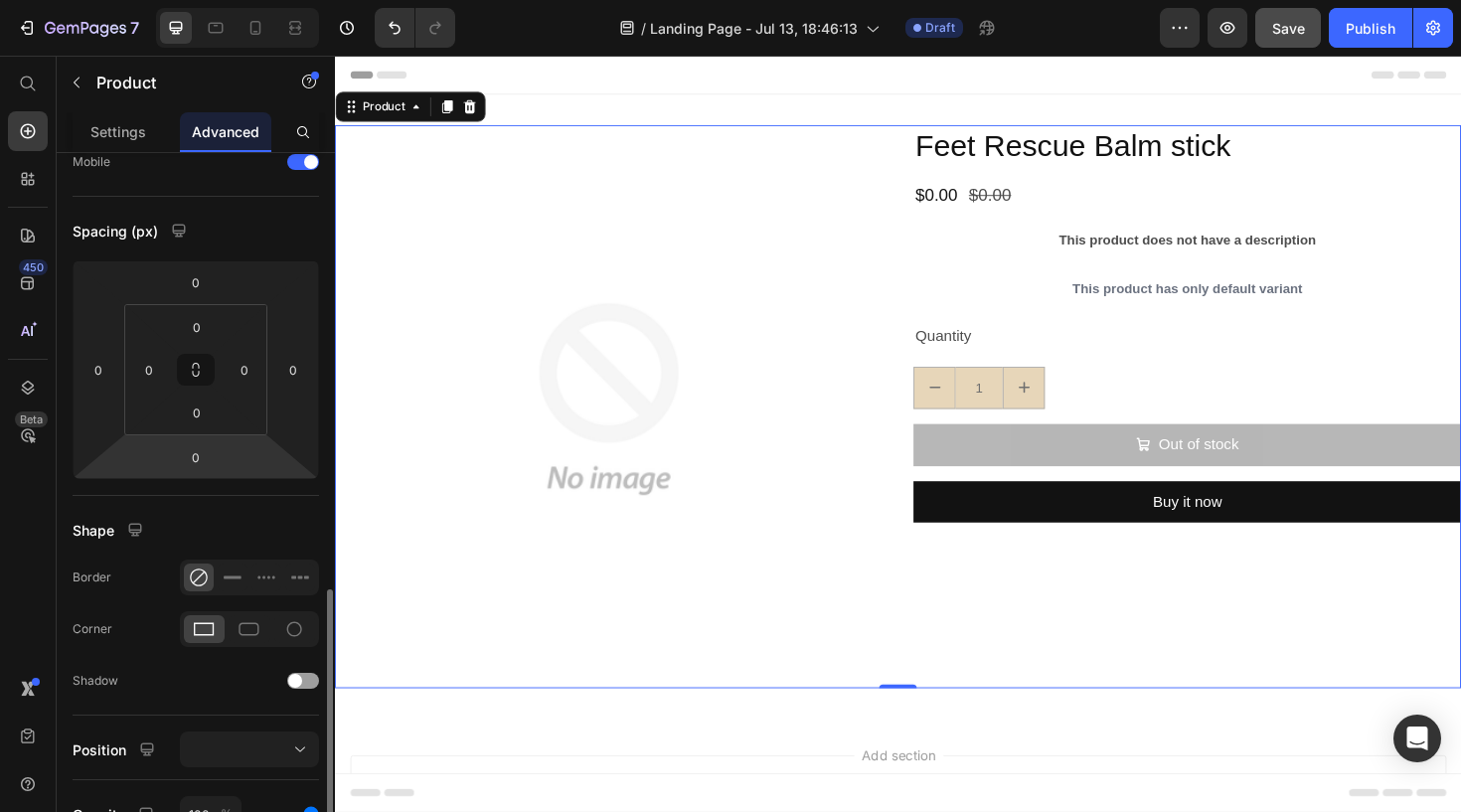 scroll, scrollTop: 581, scrollLeft: 0, axis: vertical 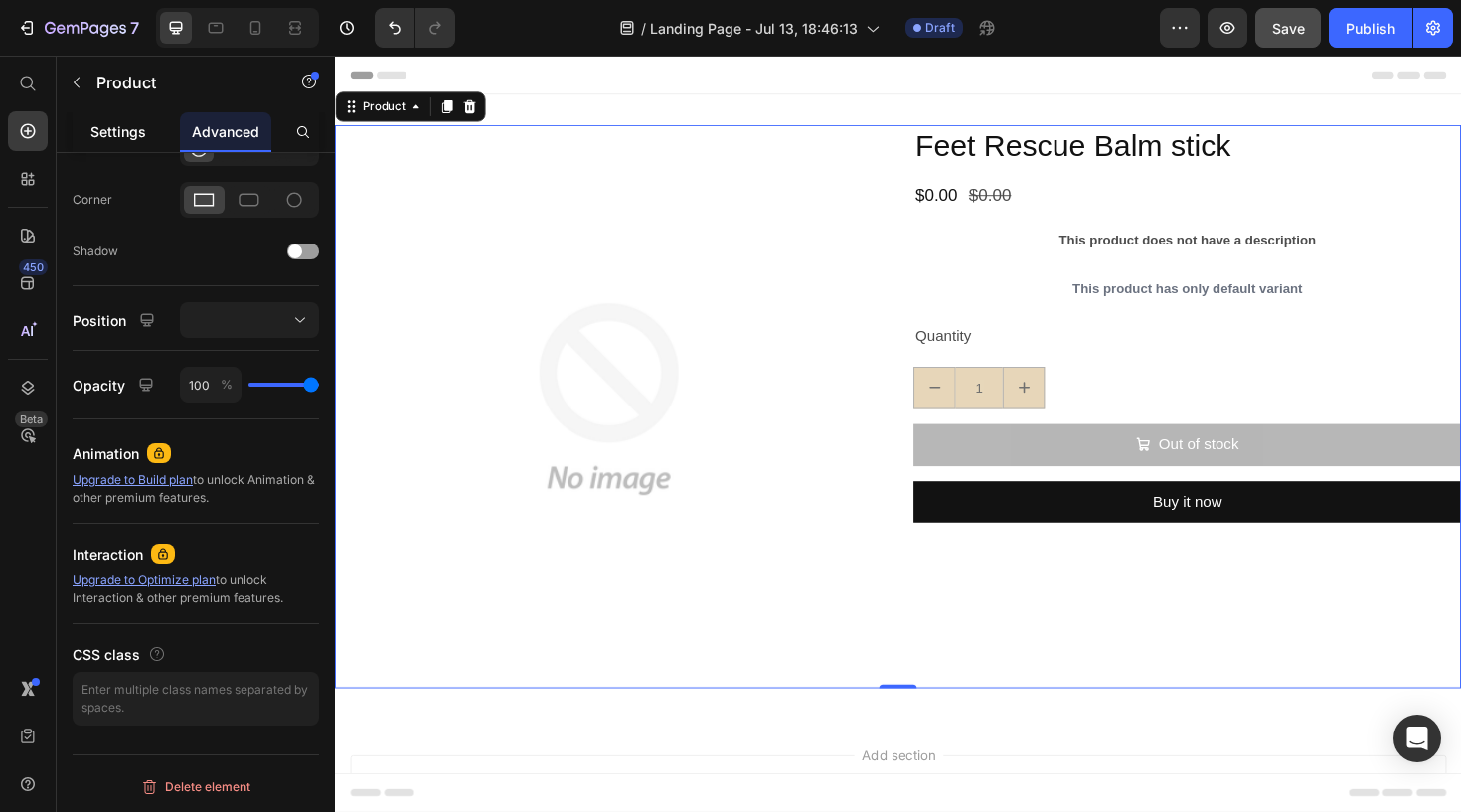 click on "Settings" 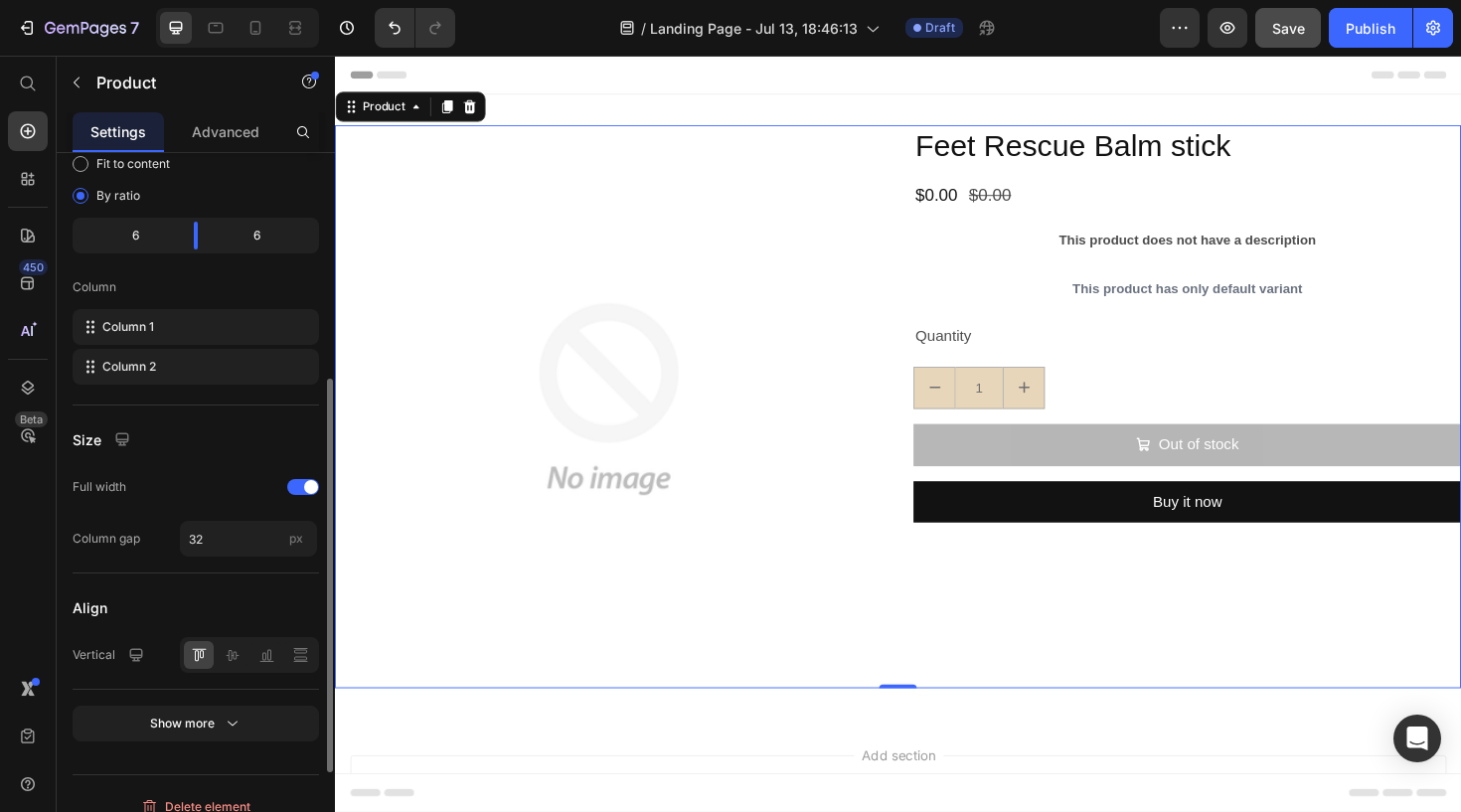 scroll, scrollTop: 583, scrollLeft: 0, axis: vertical 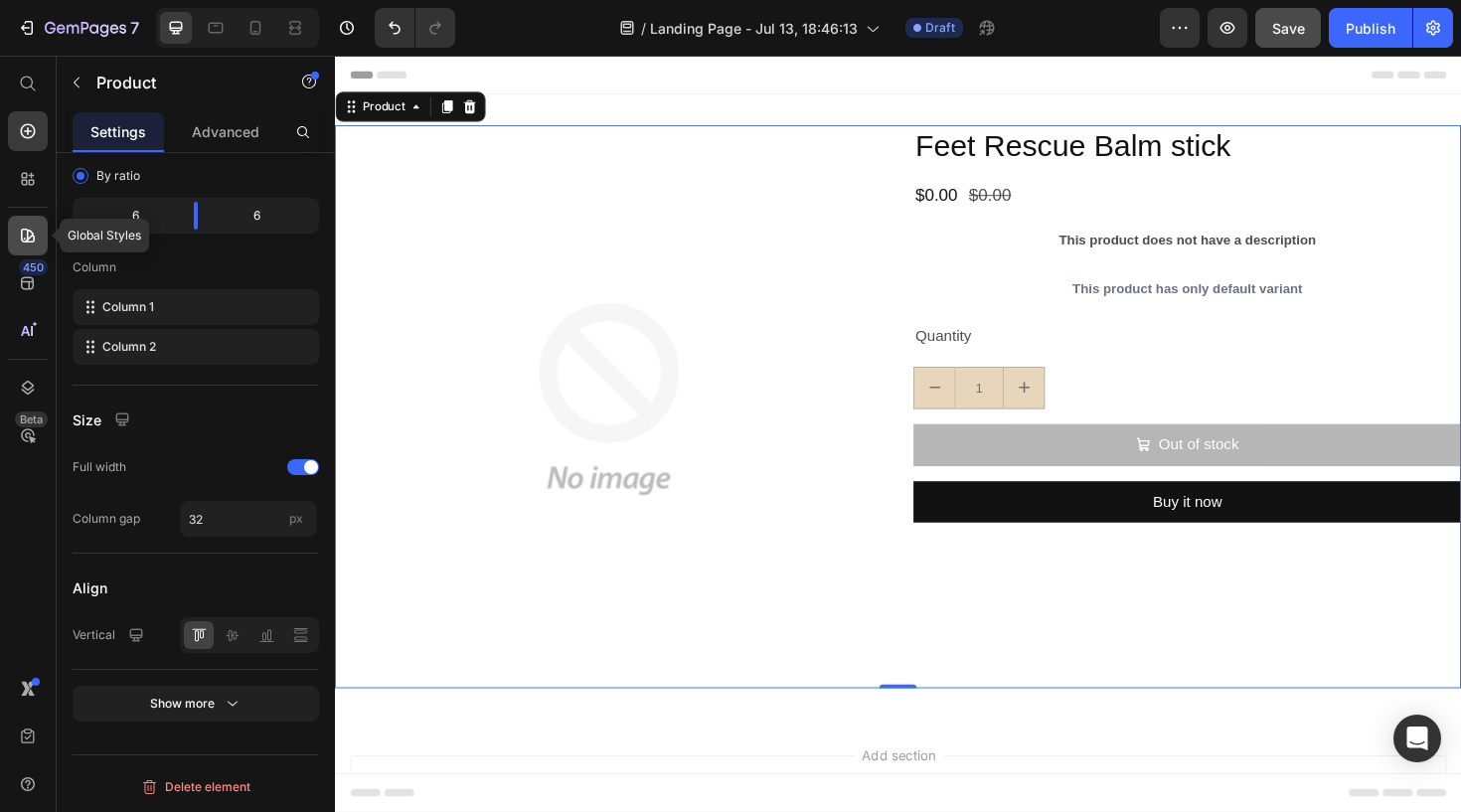 click 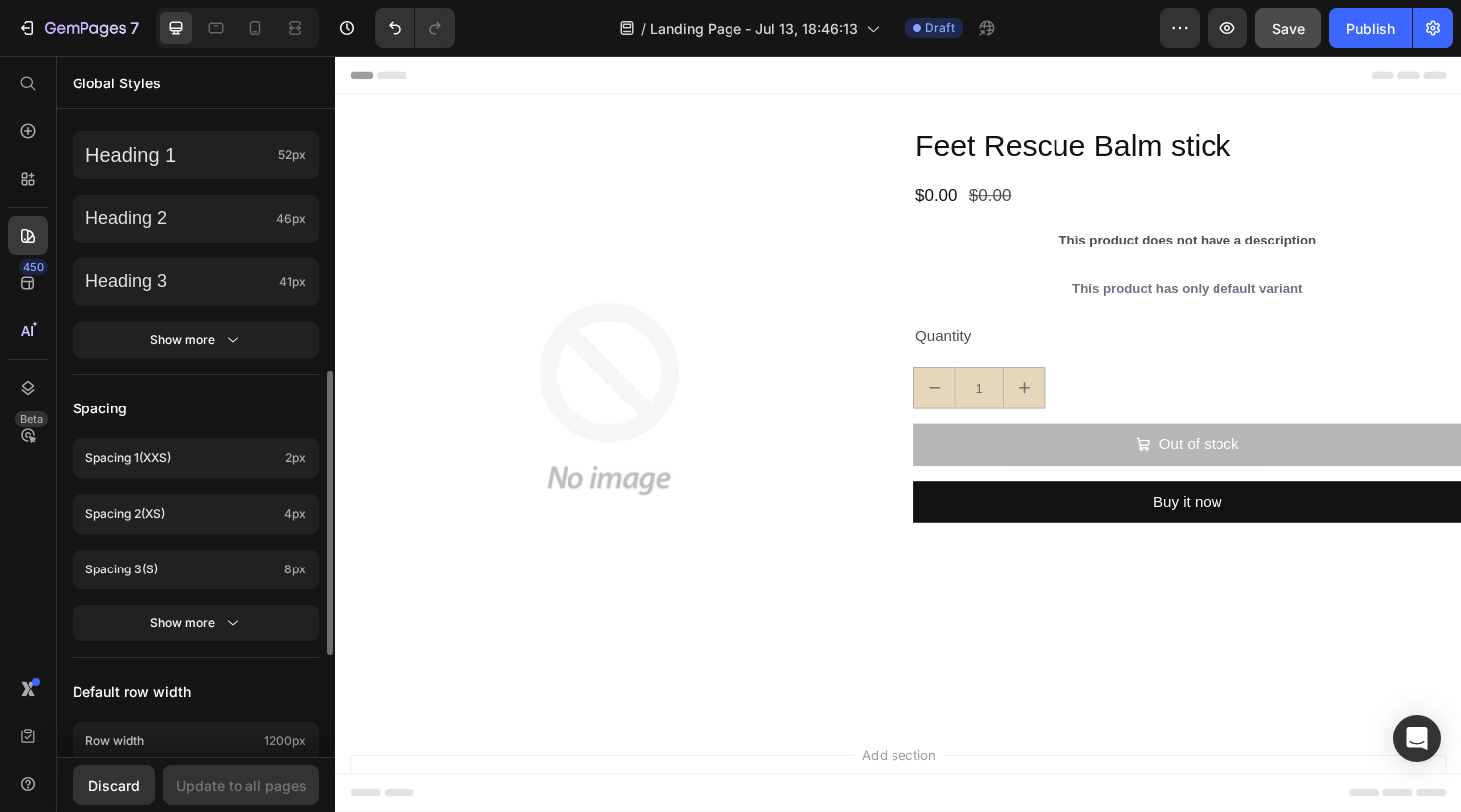 scroll, scrollTop: 543, scrollLeft: 0, axis: vertical 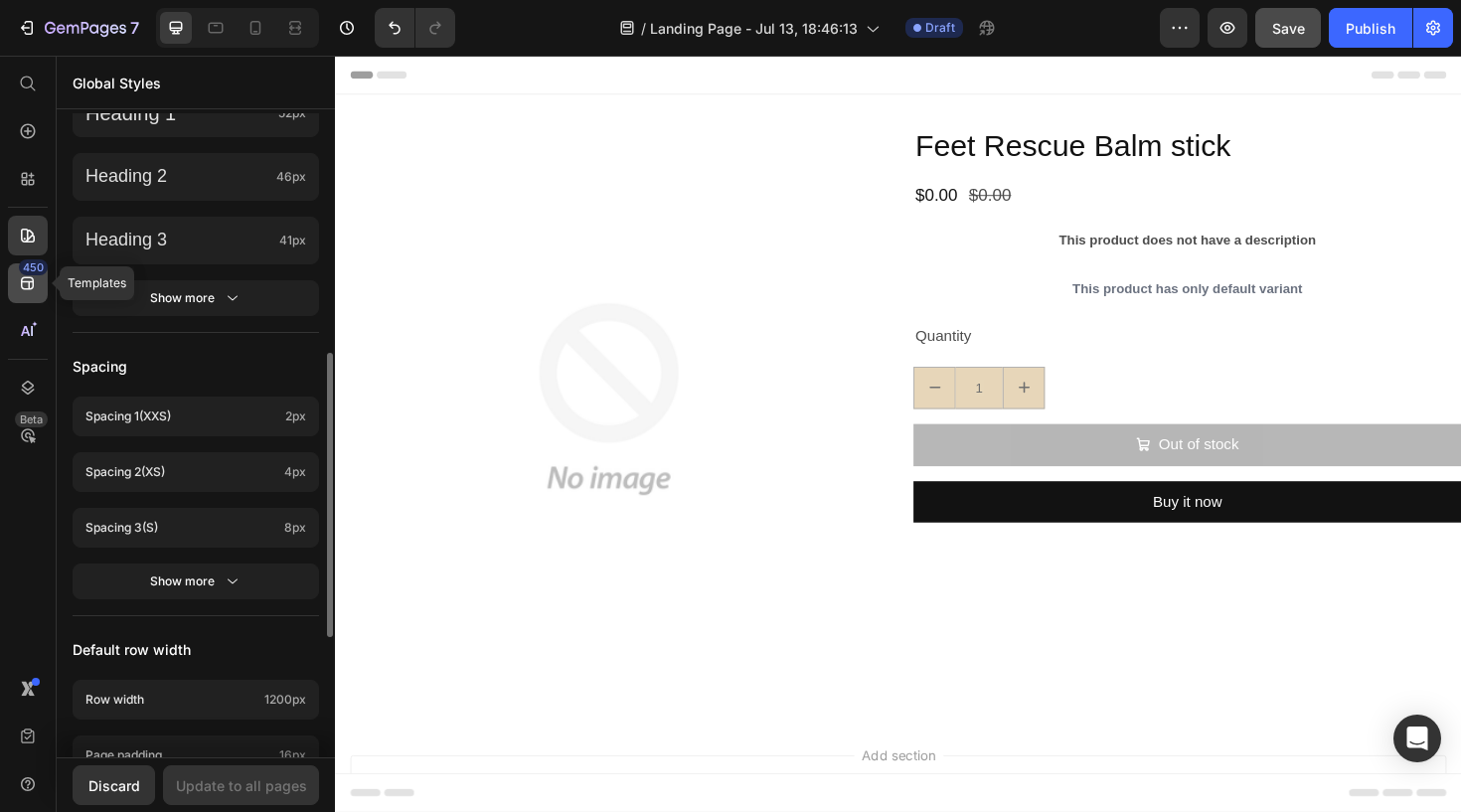 click on "450" 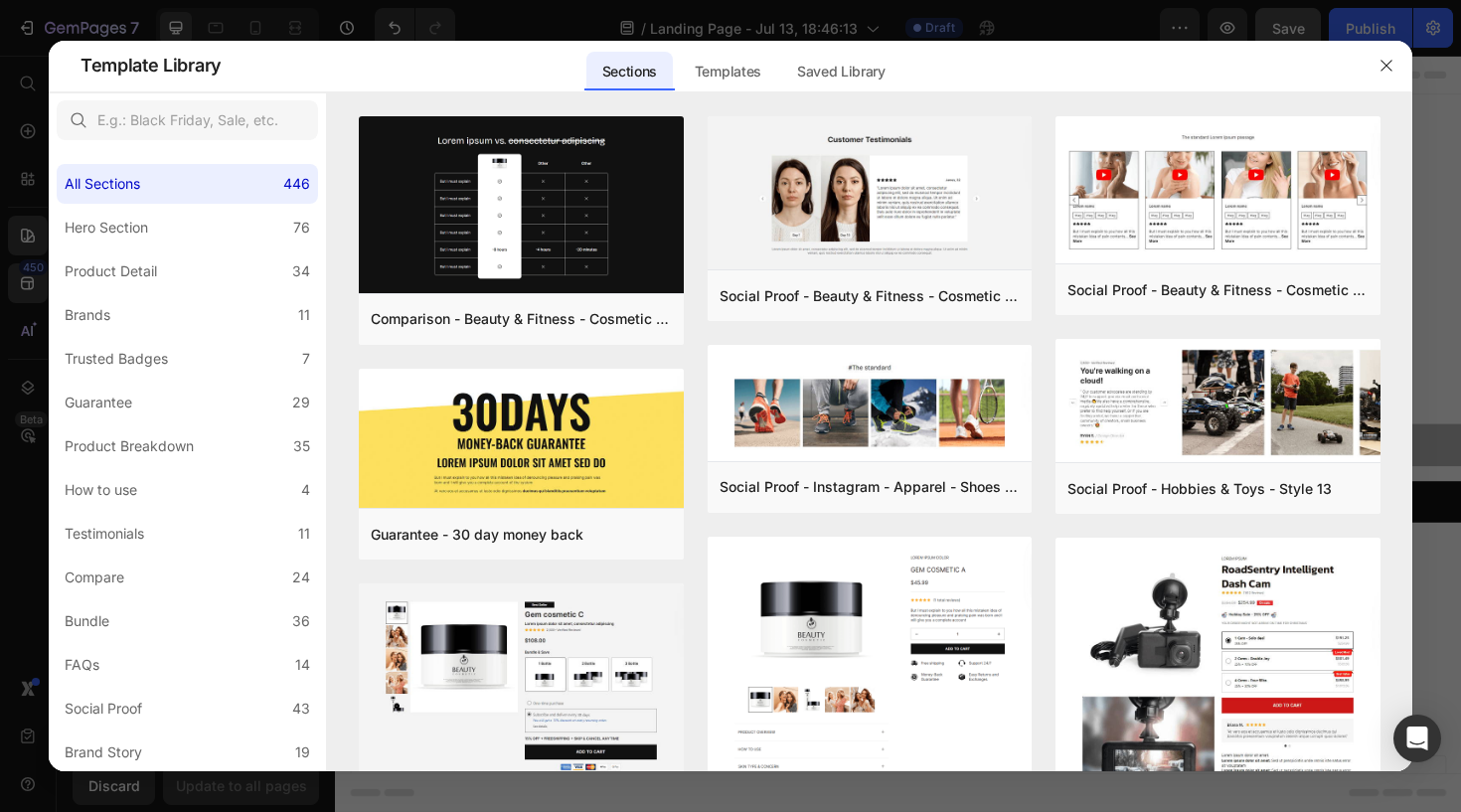 click at bounding box center (730, 406) 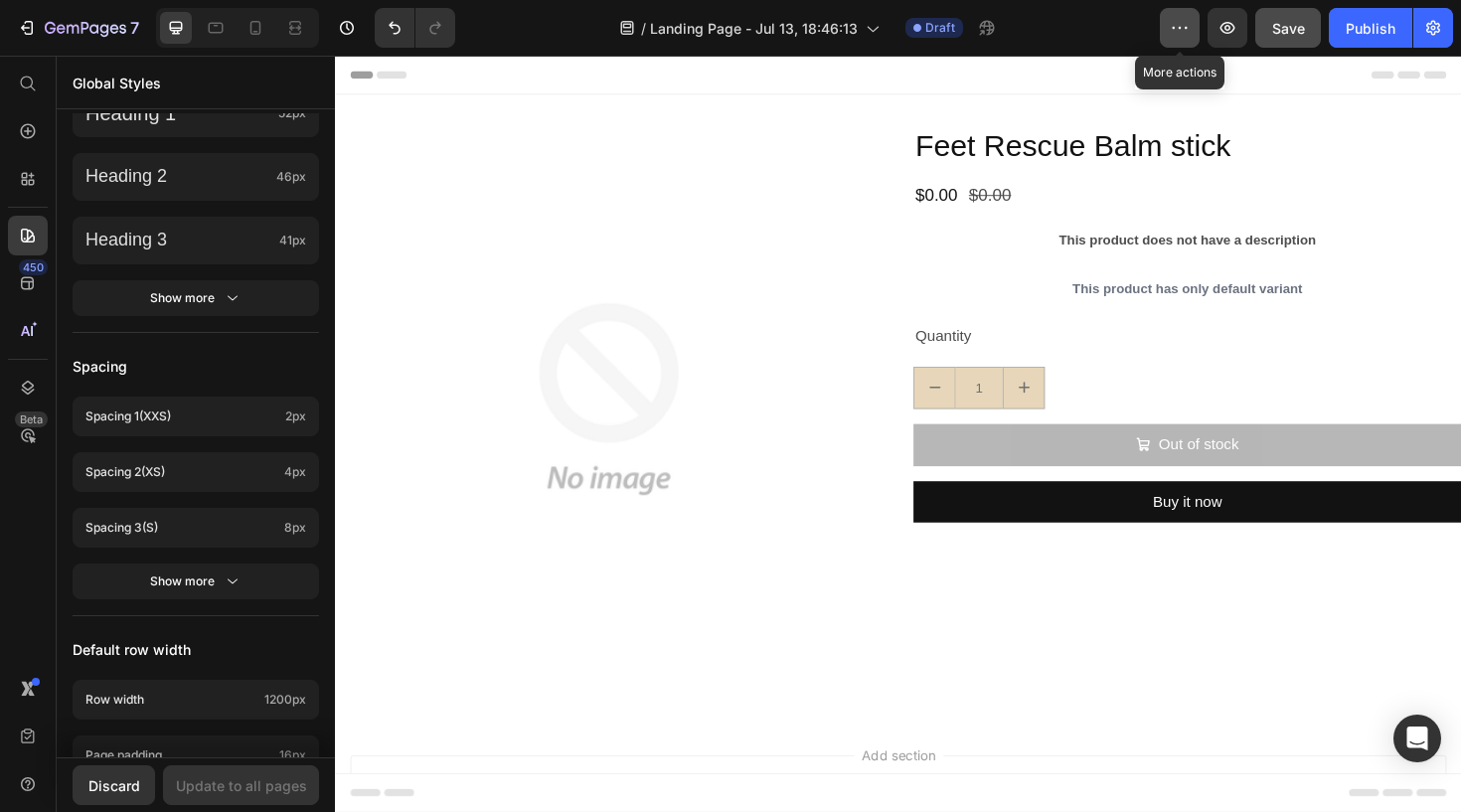 click 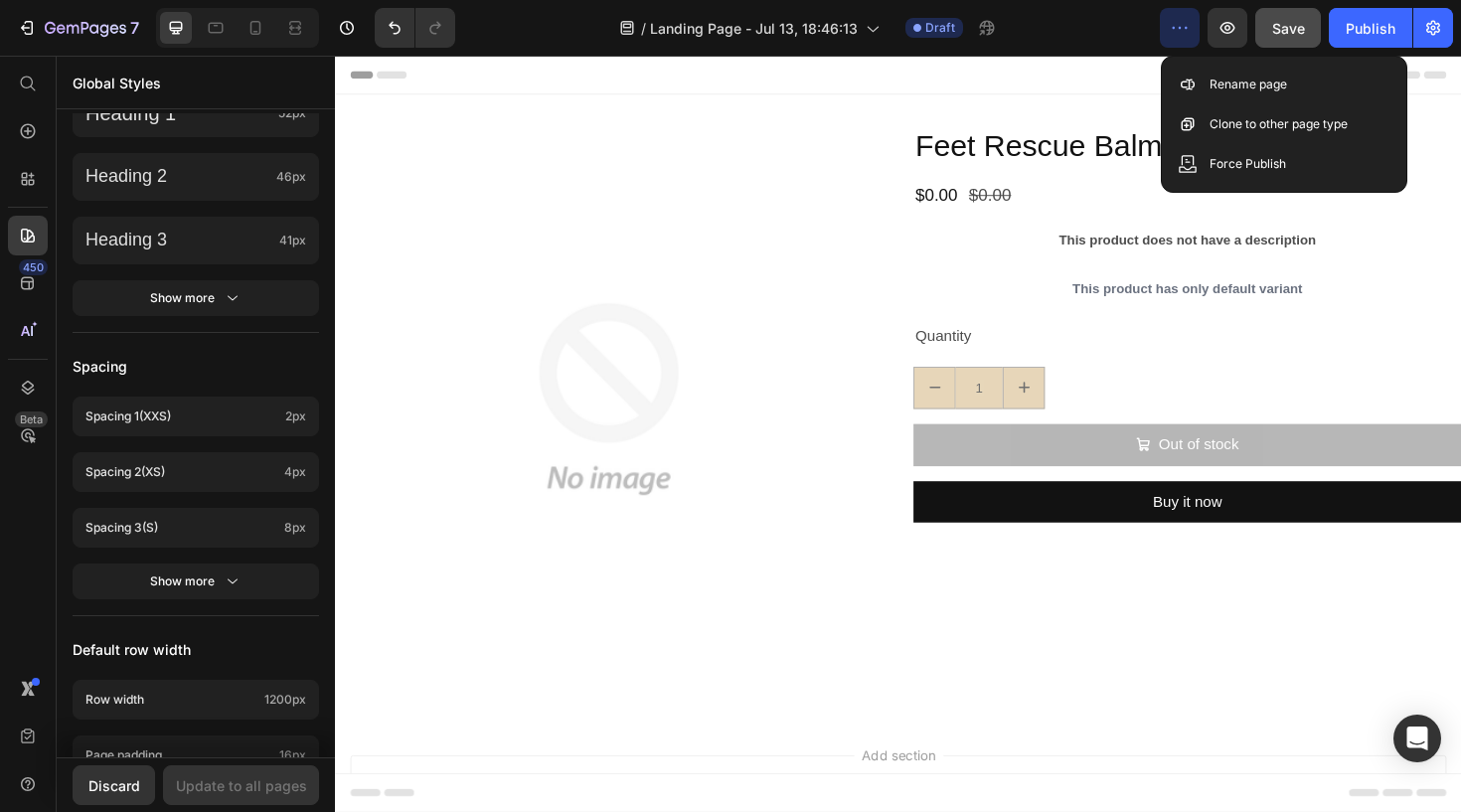 click 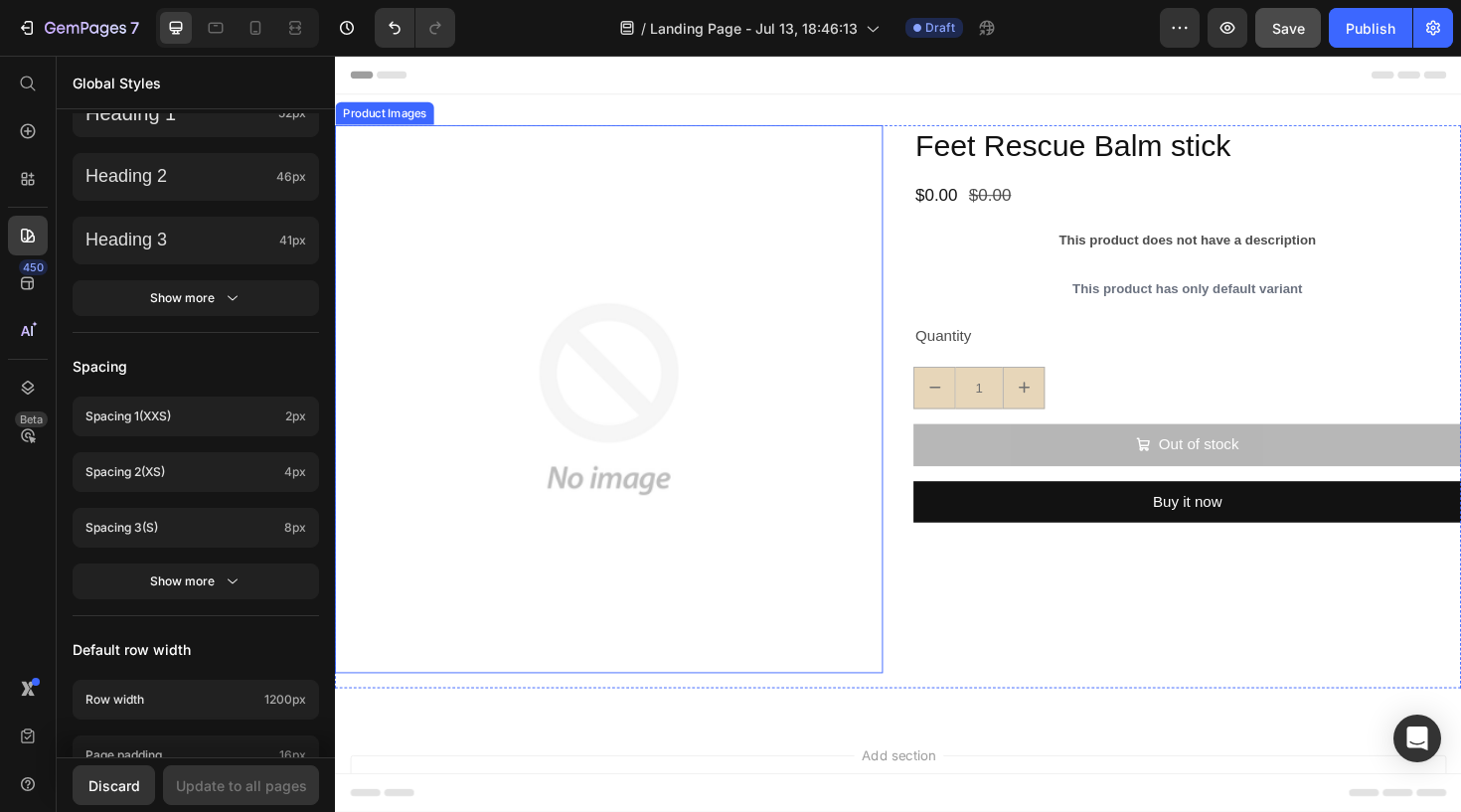 scroll, scrollTop: 0, scrollLeft: 0, axis: both 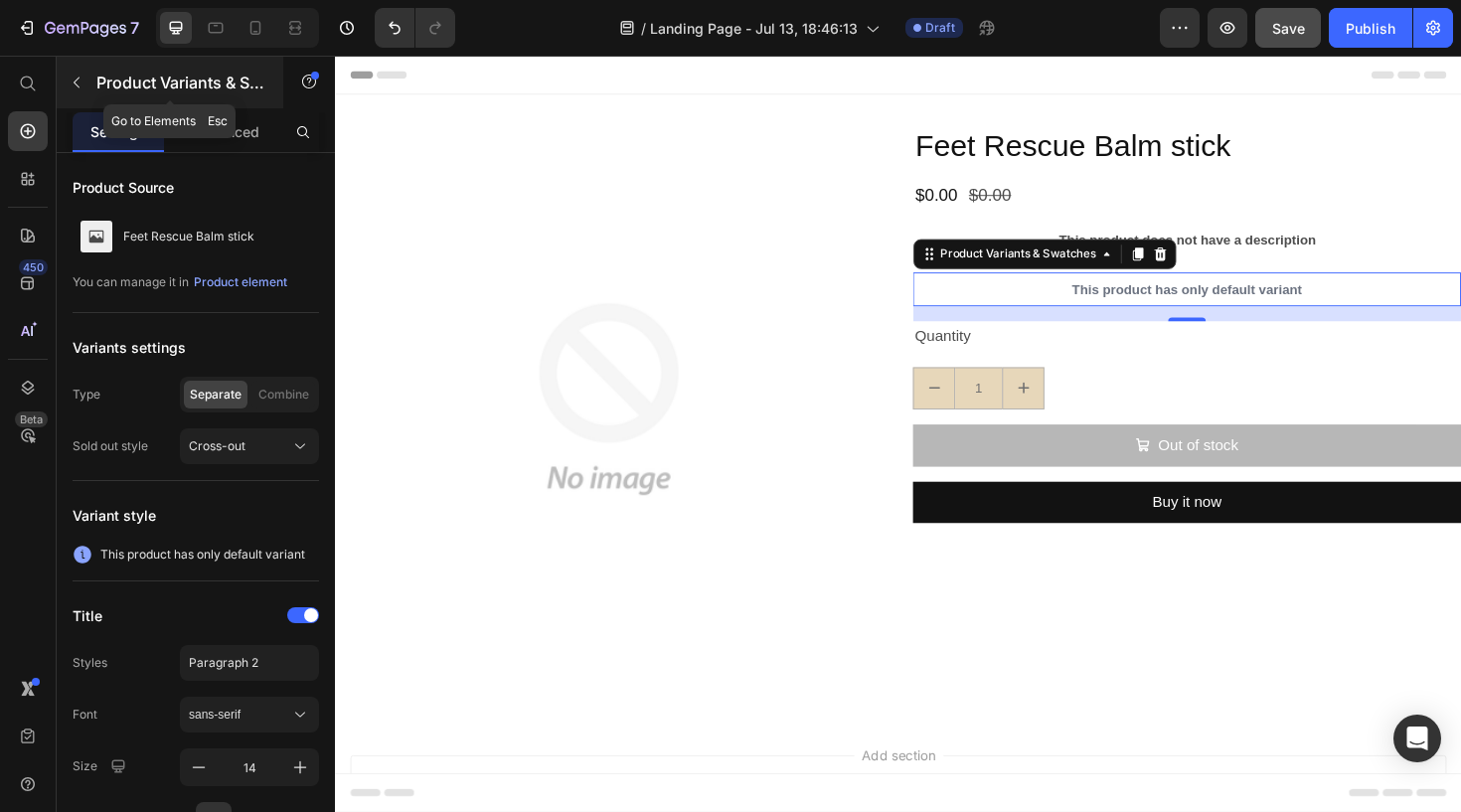click 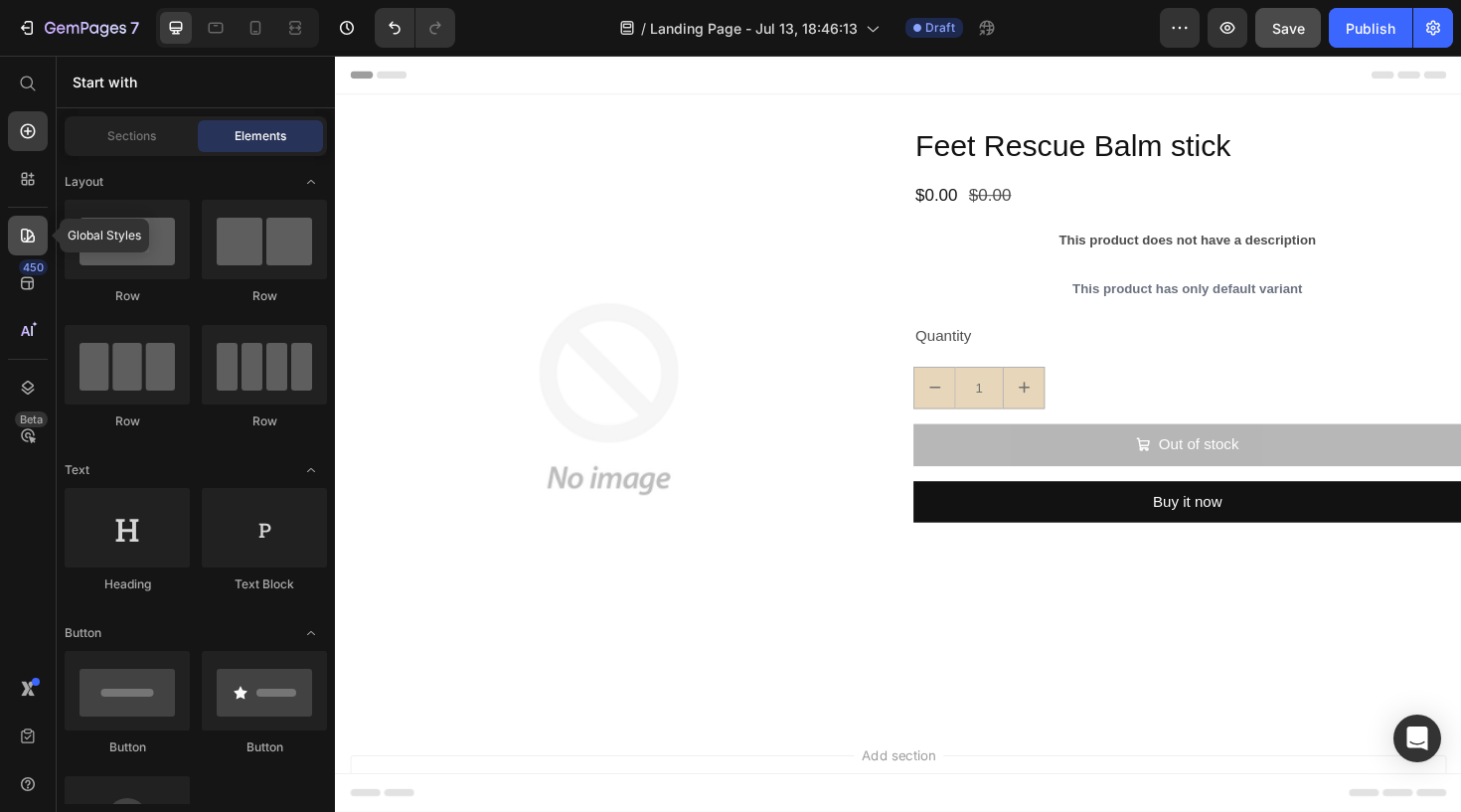 click 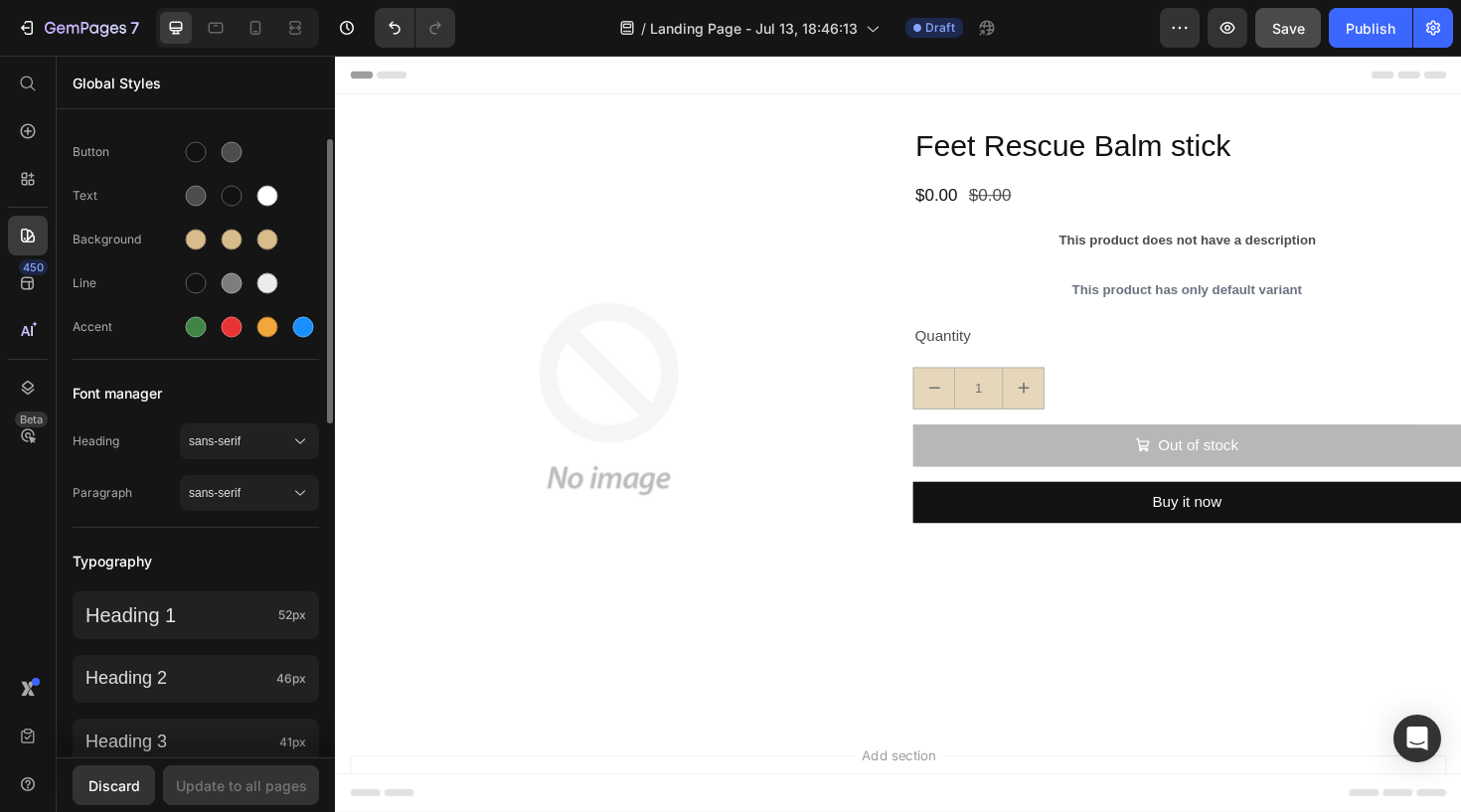 scroll, scrollTop: 0, scrollLeft: 0, axis: both 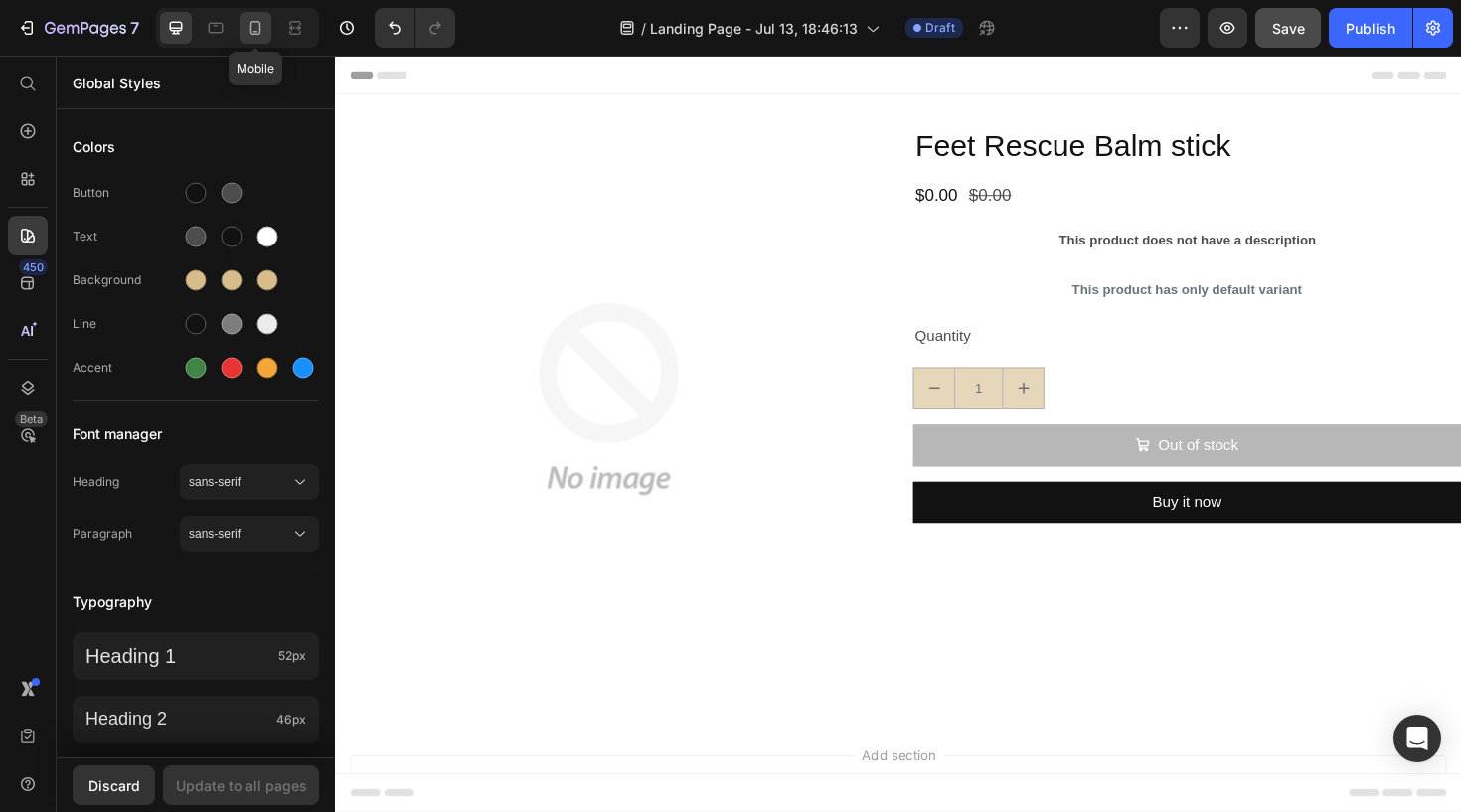 click 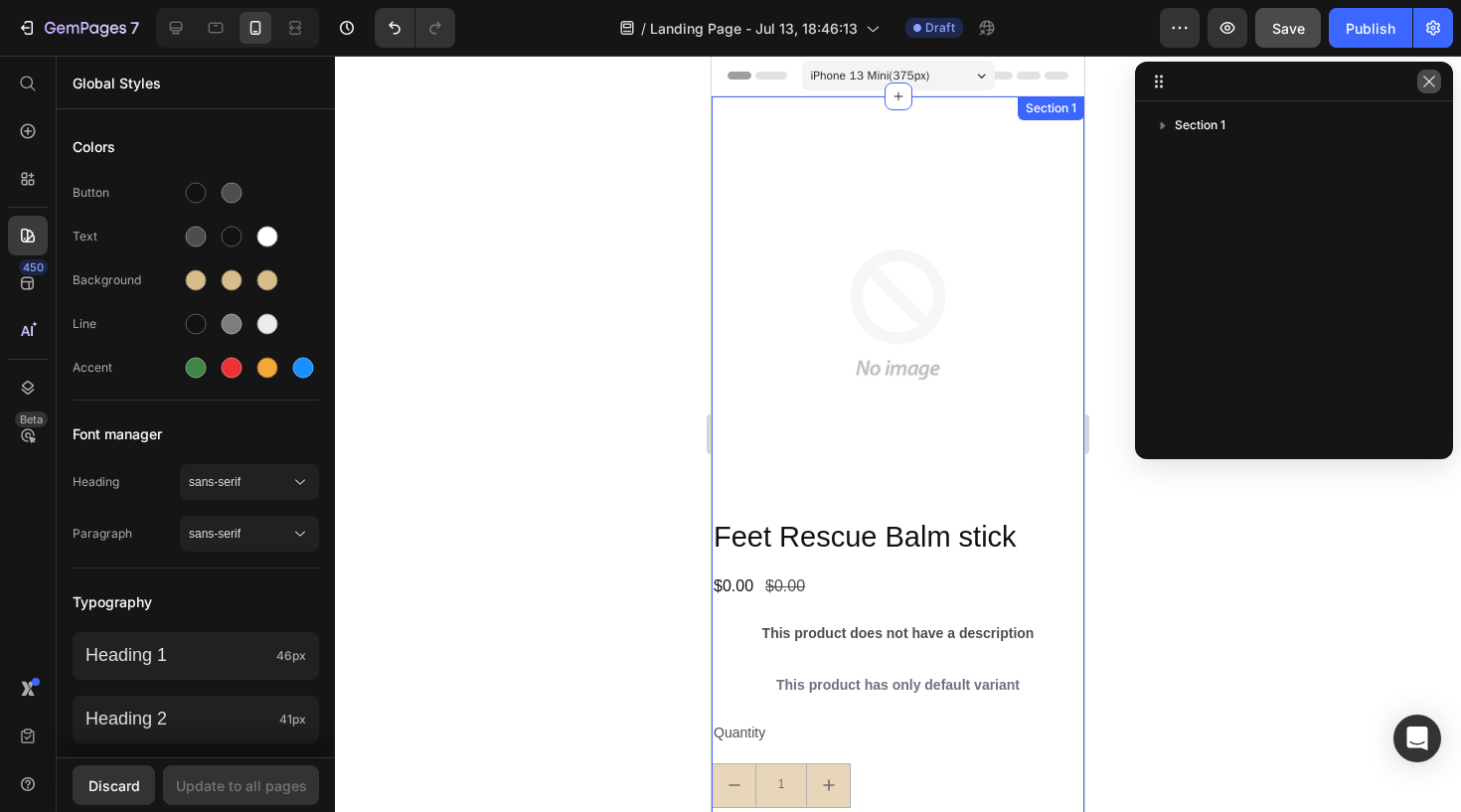 click at bounding box center (1429, 81) 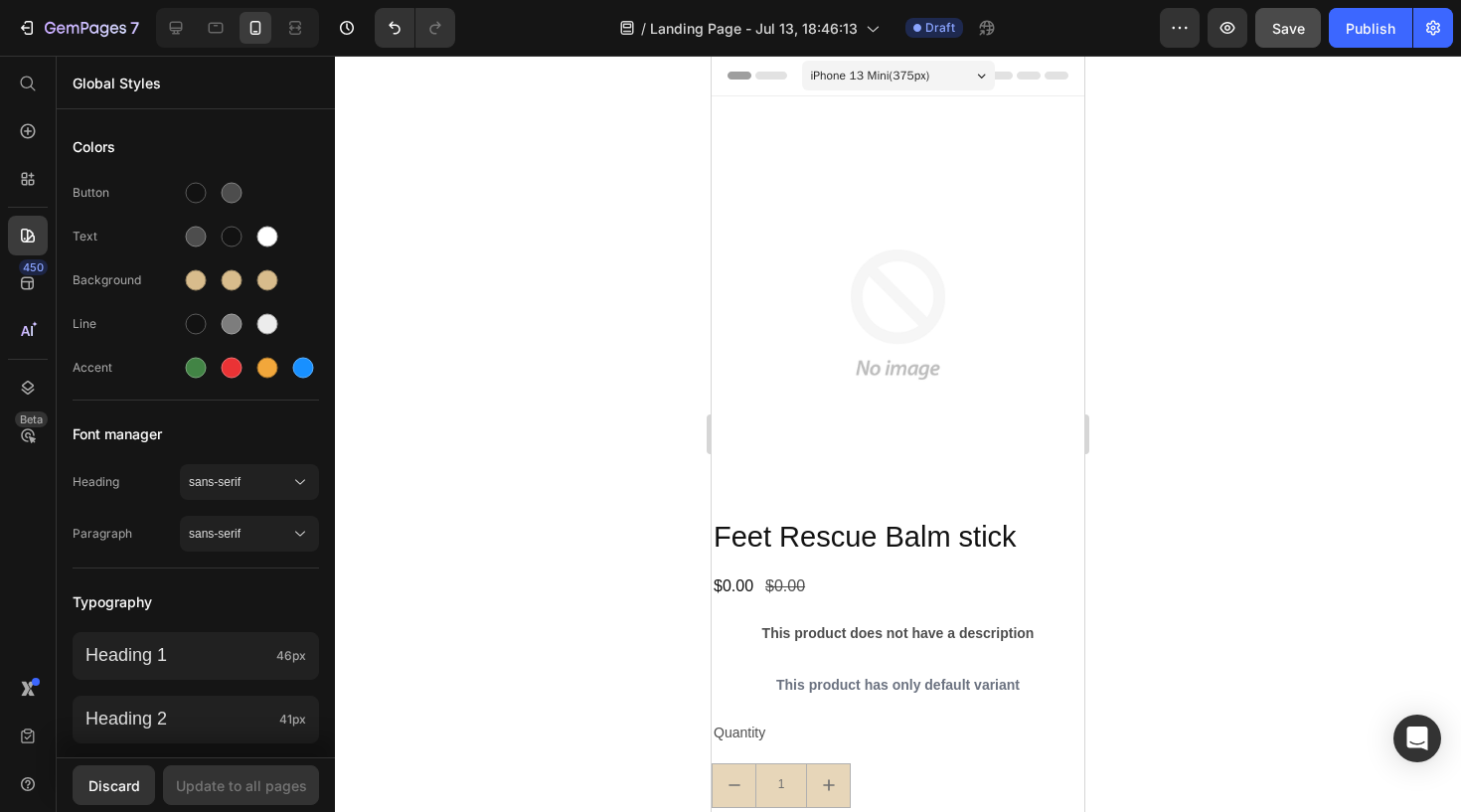 click on "iPhone 13 Mini  ( 375 px)" at bounding box center (871, 76) 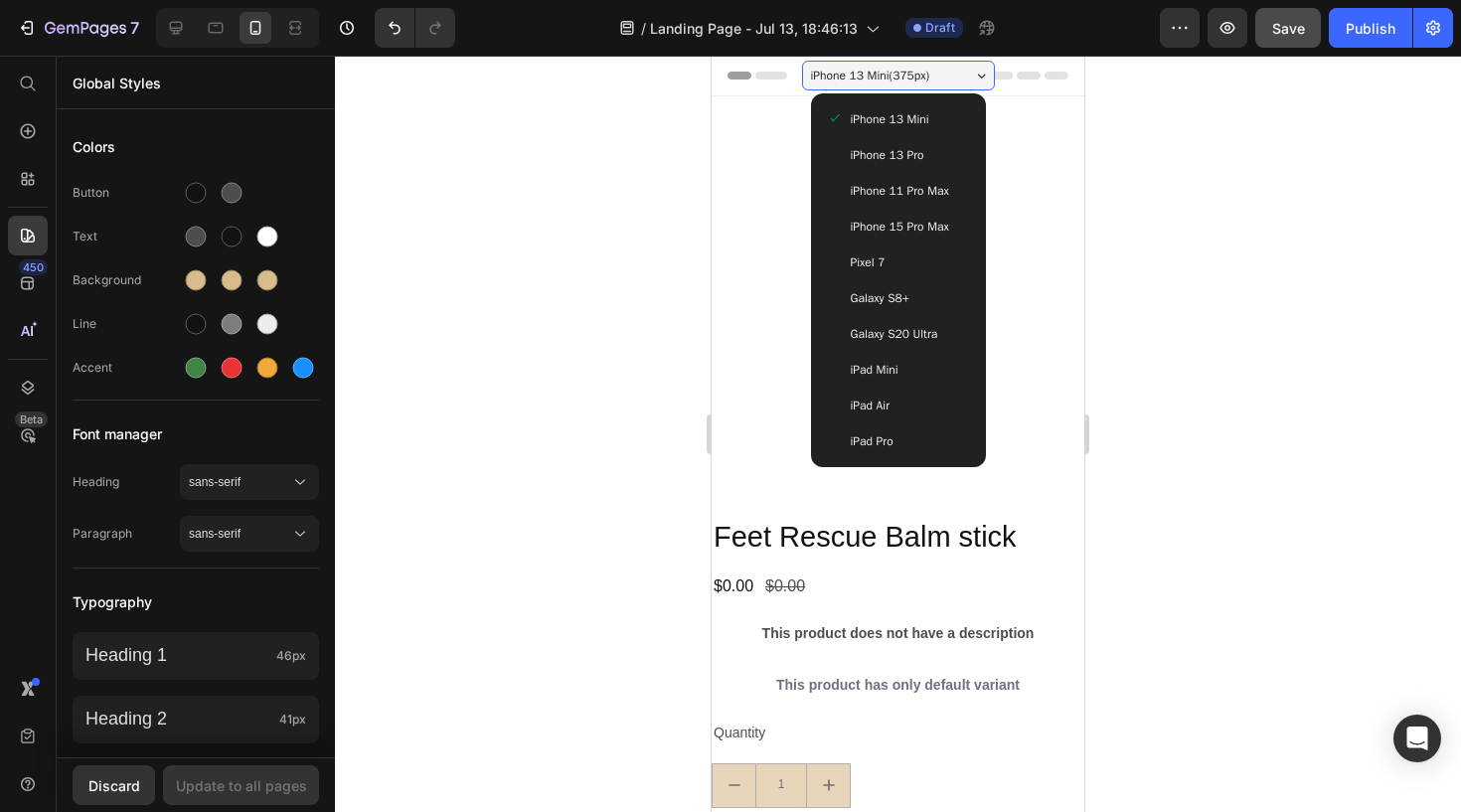 click on "iPhone 11 Pro Max" at bounding box center [899, 191] 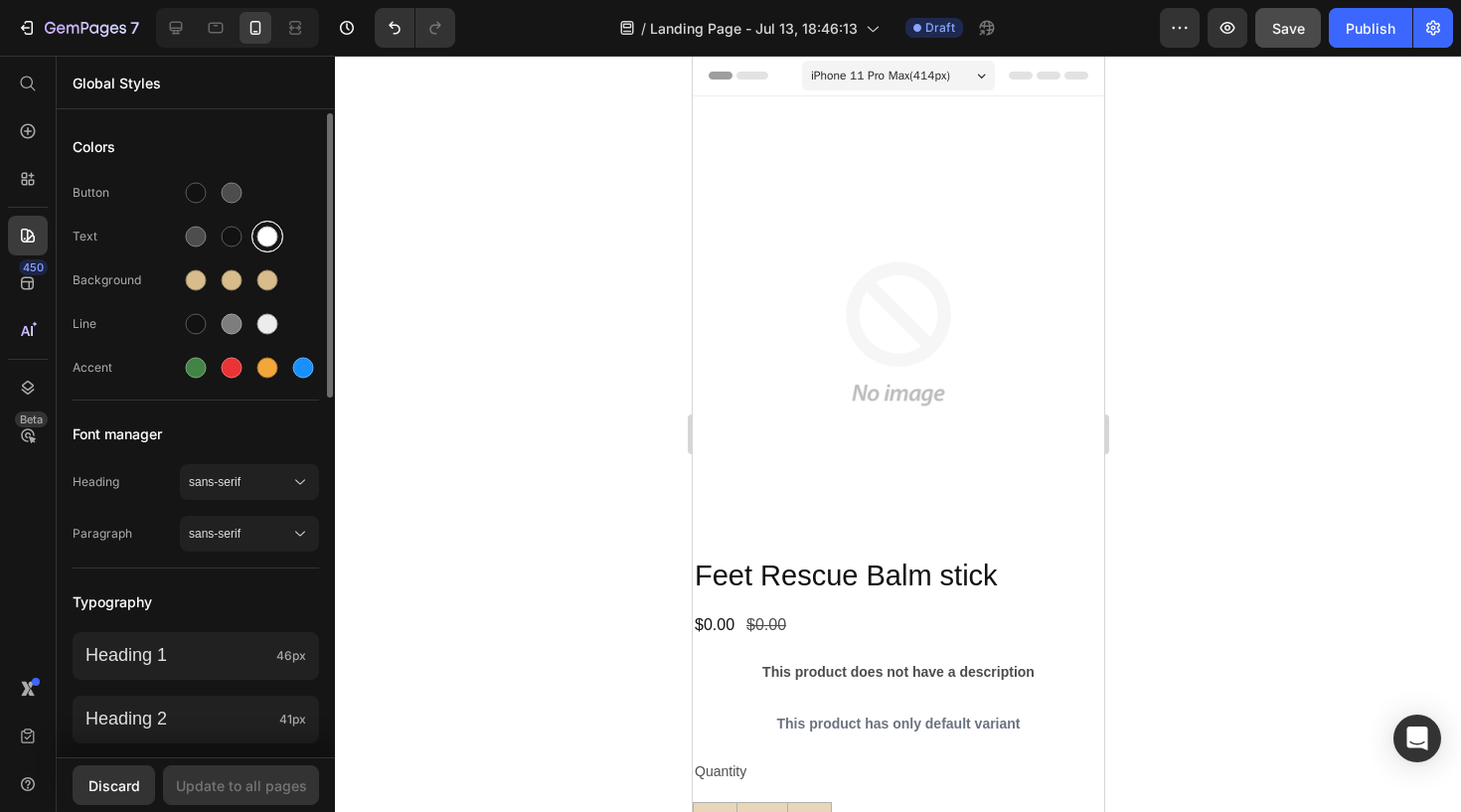 click at bounding box center [267, 237] 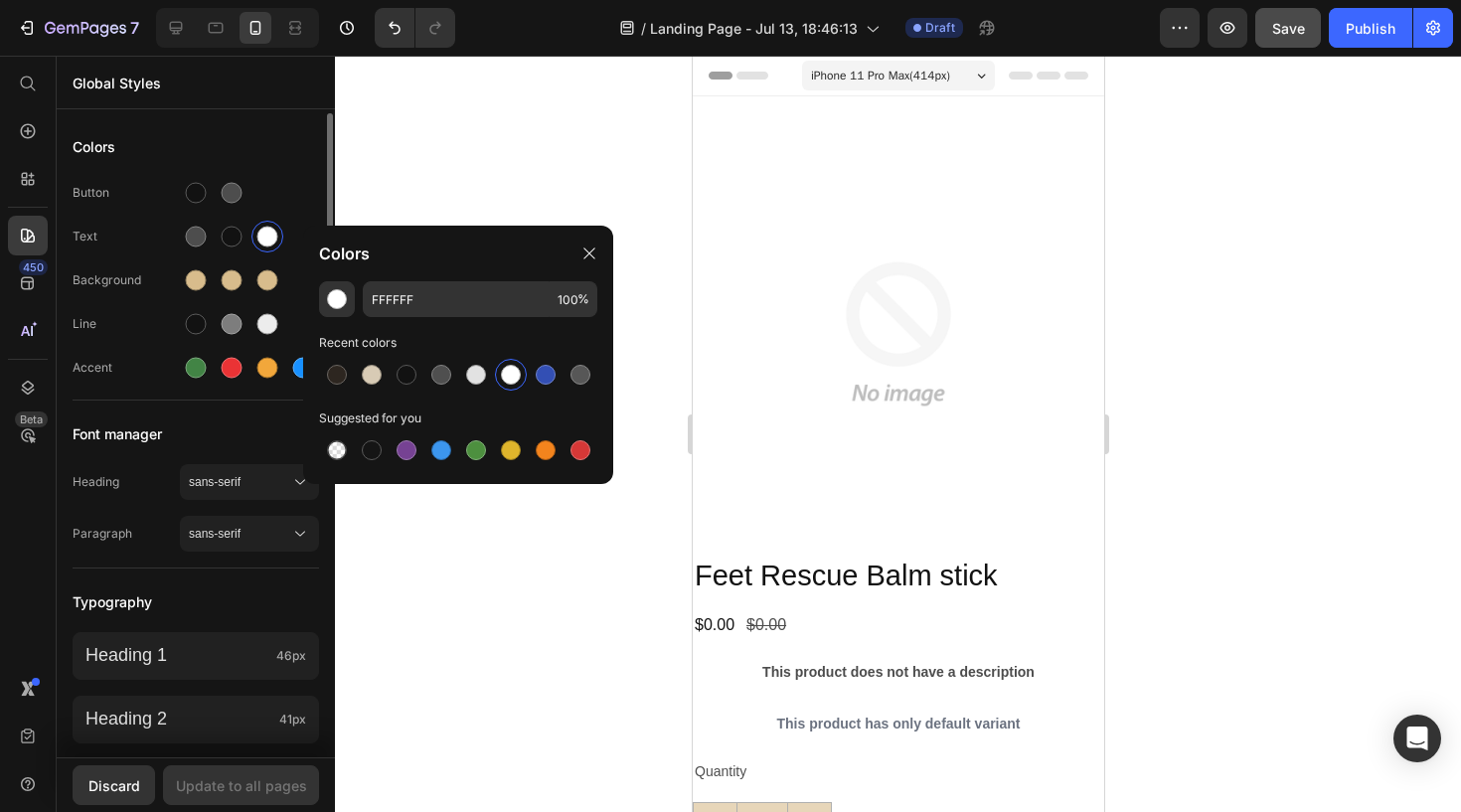 click on "Line" at bounding box center [196, 324] 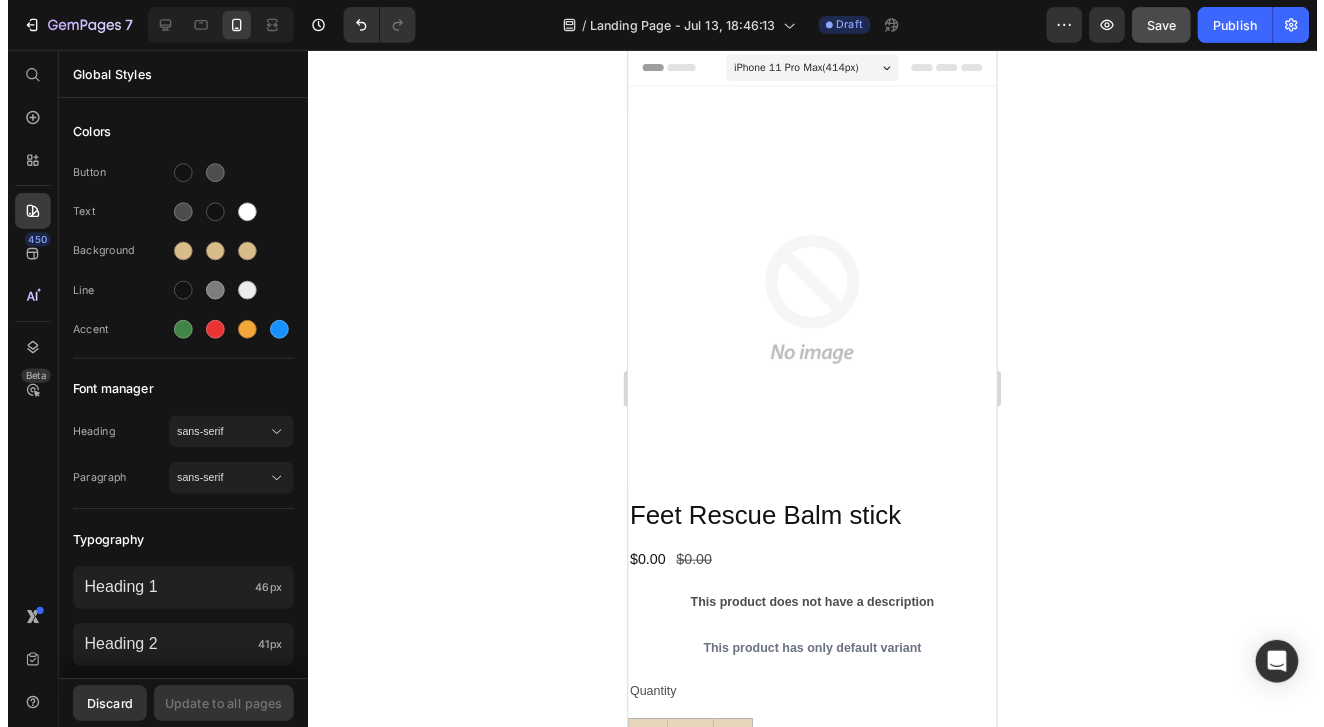 scroll, scrollTop: 99, scrollLeft: 0, axis: vertical 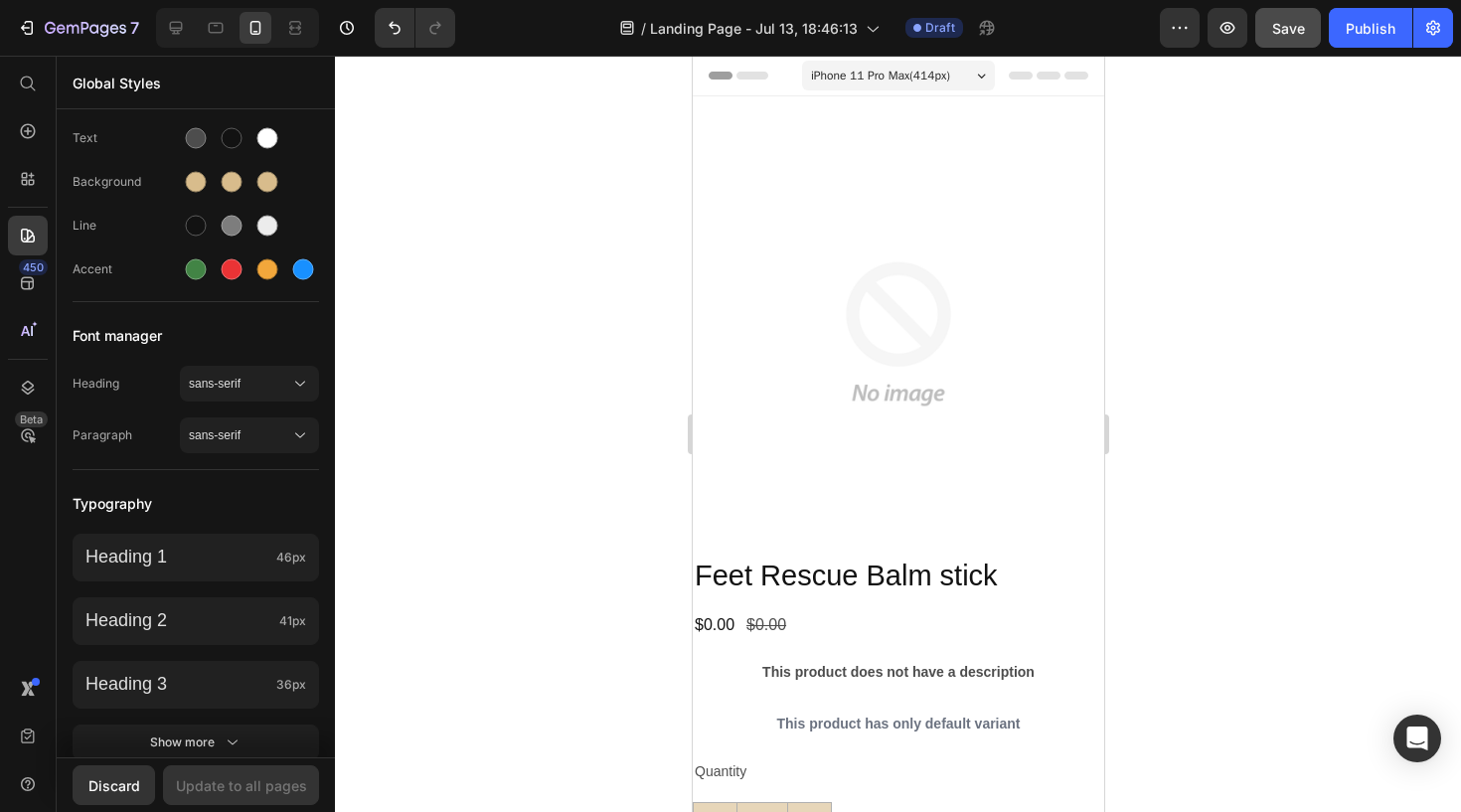 drag, startPoint x: 1006, startPoint y: 78, endPoint x: 817, endPoint y: 67, distance: 189.31984 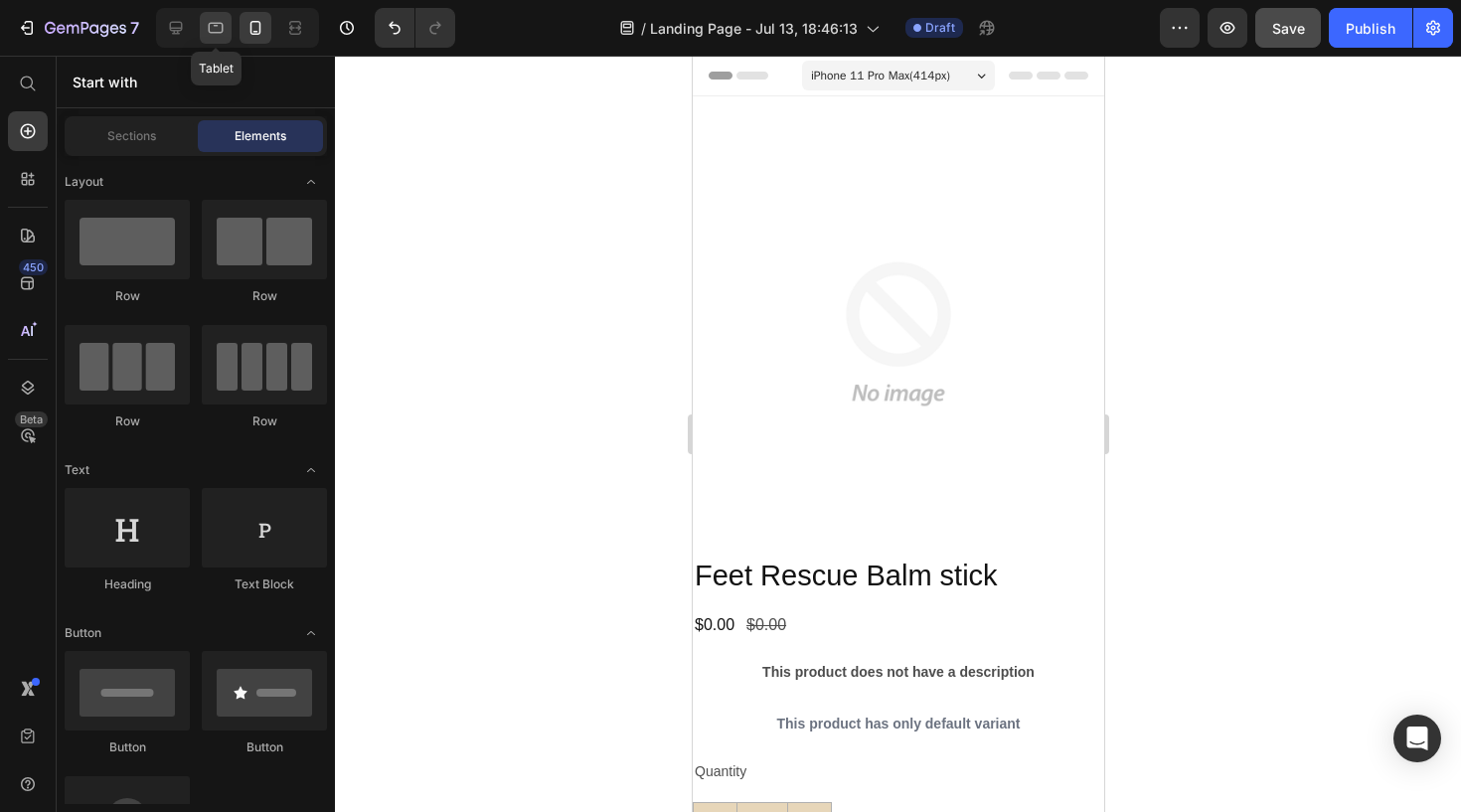 click 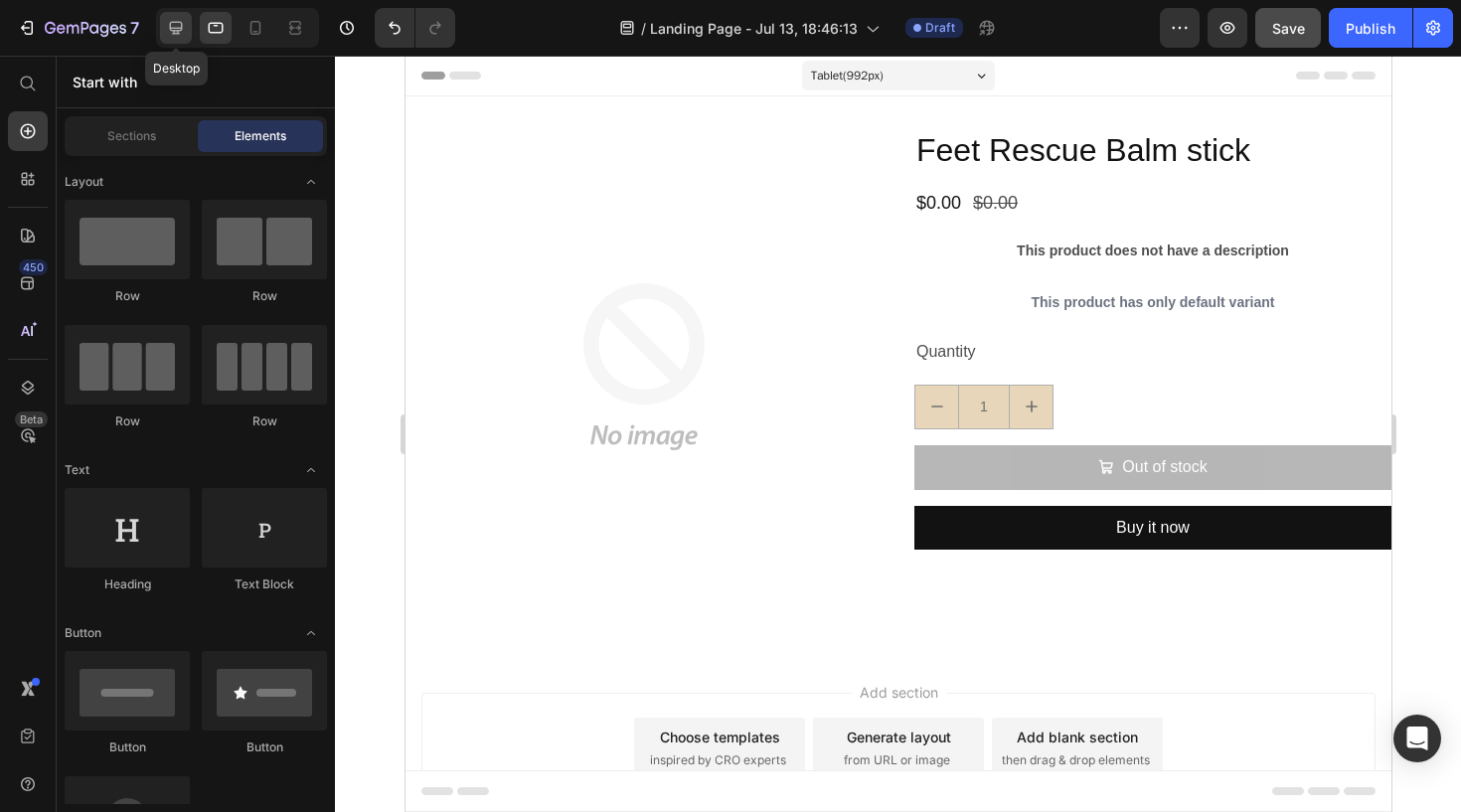 click 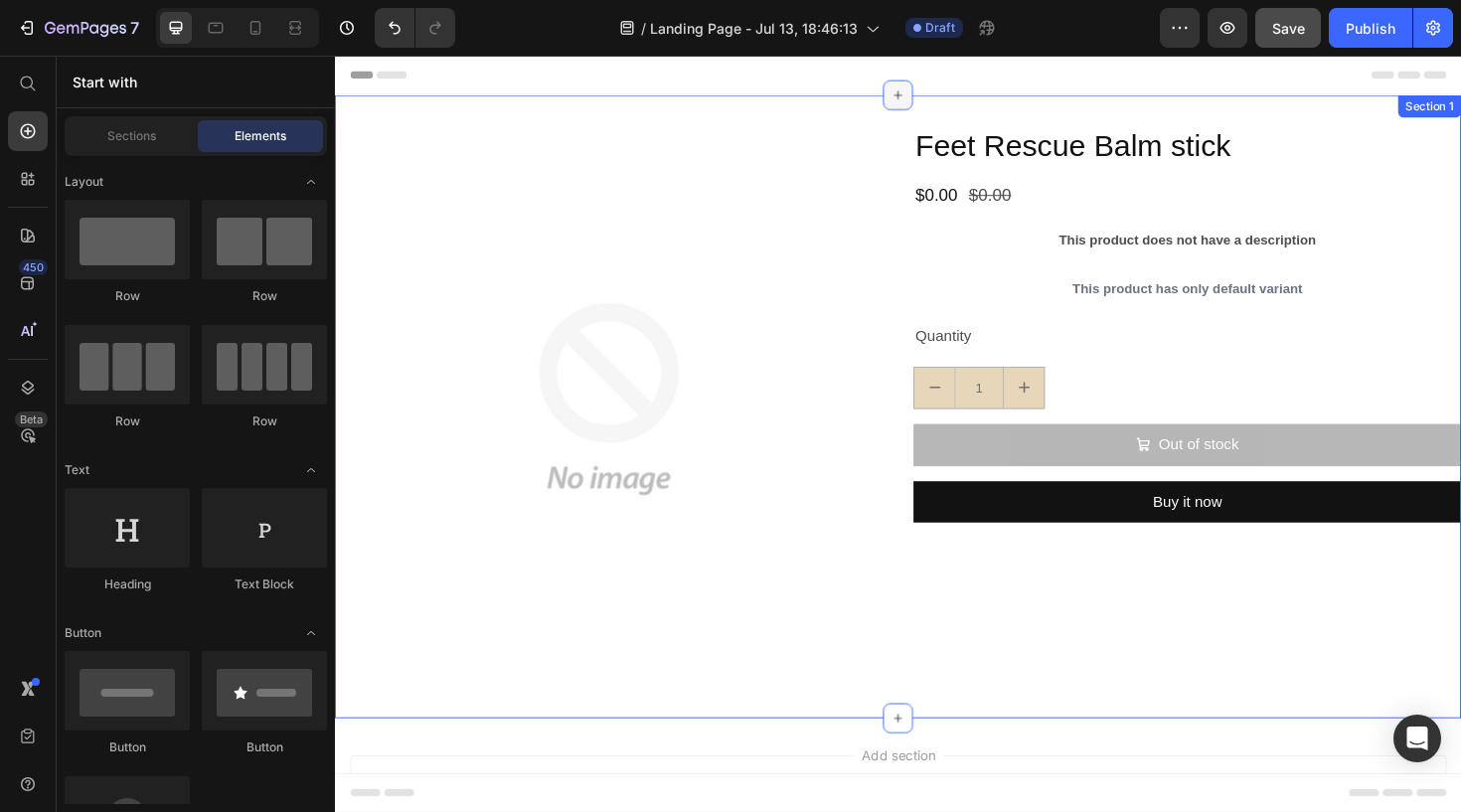 click 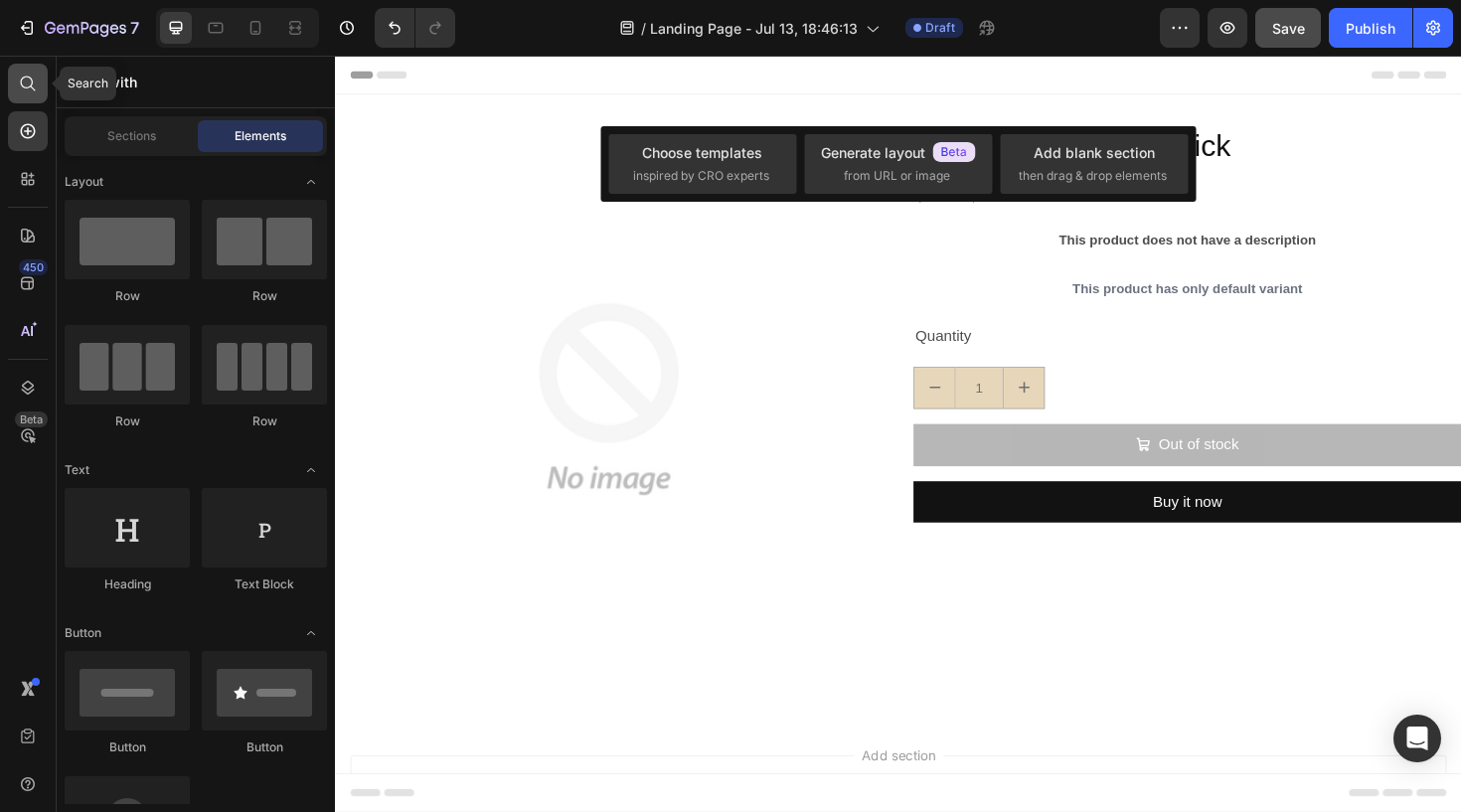 click 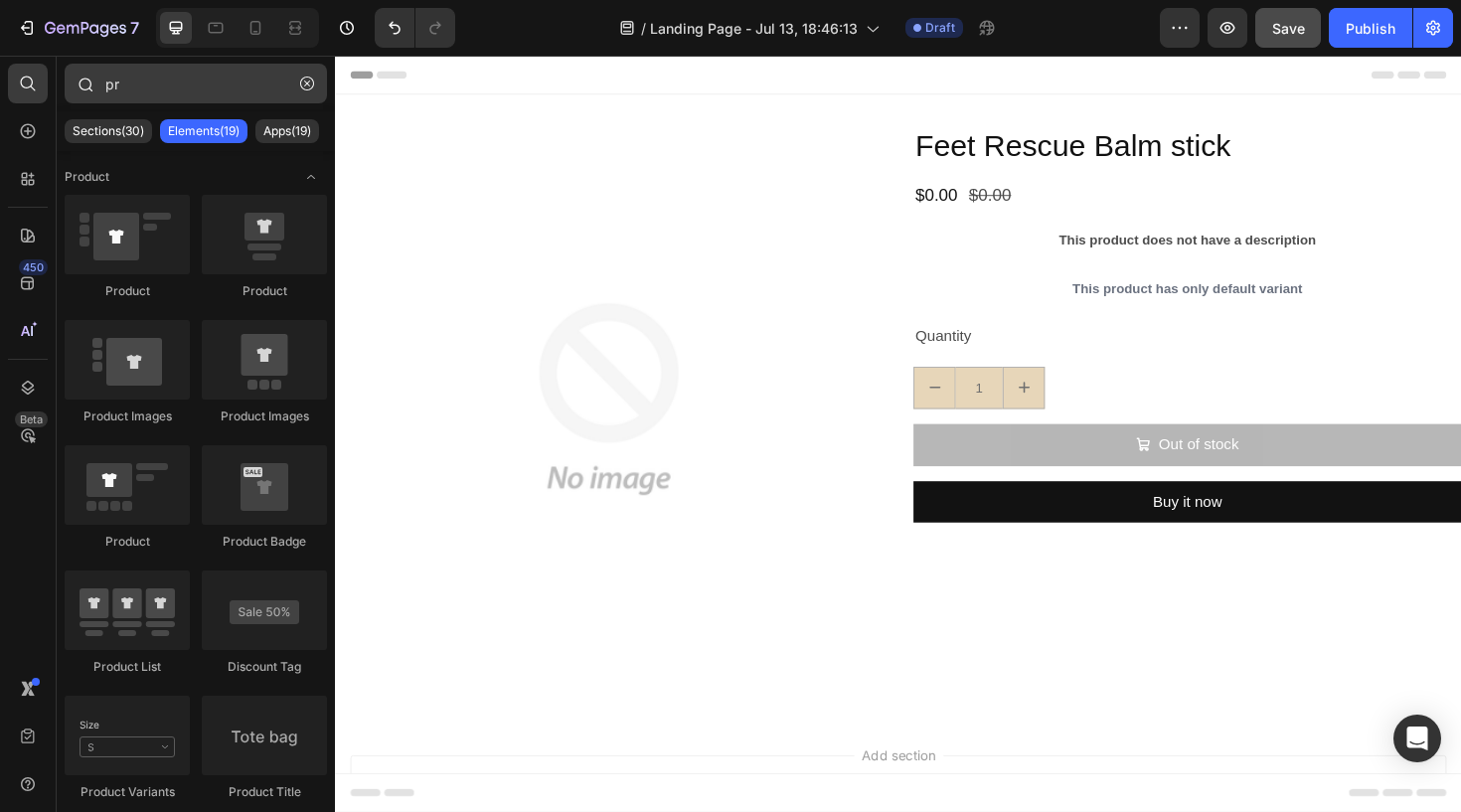 type on "p" 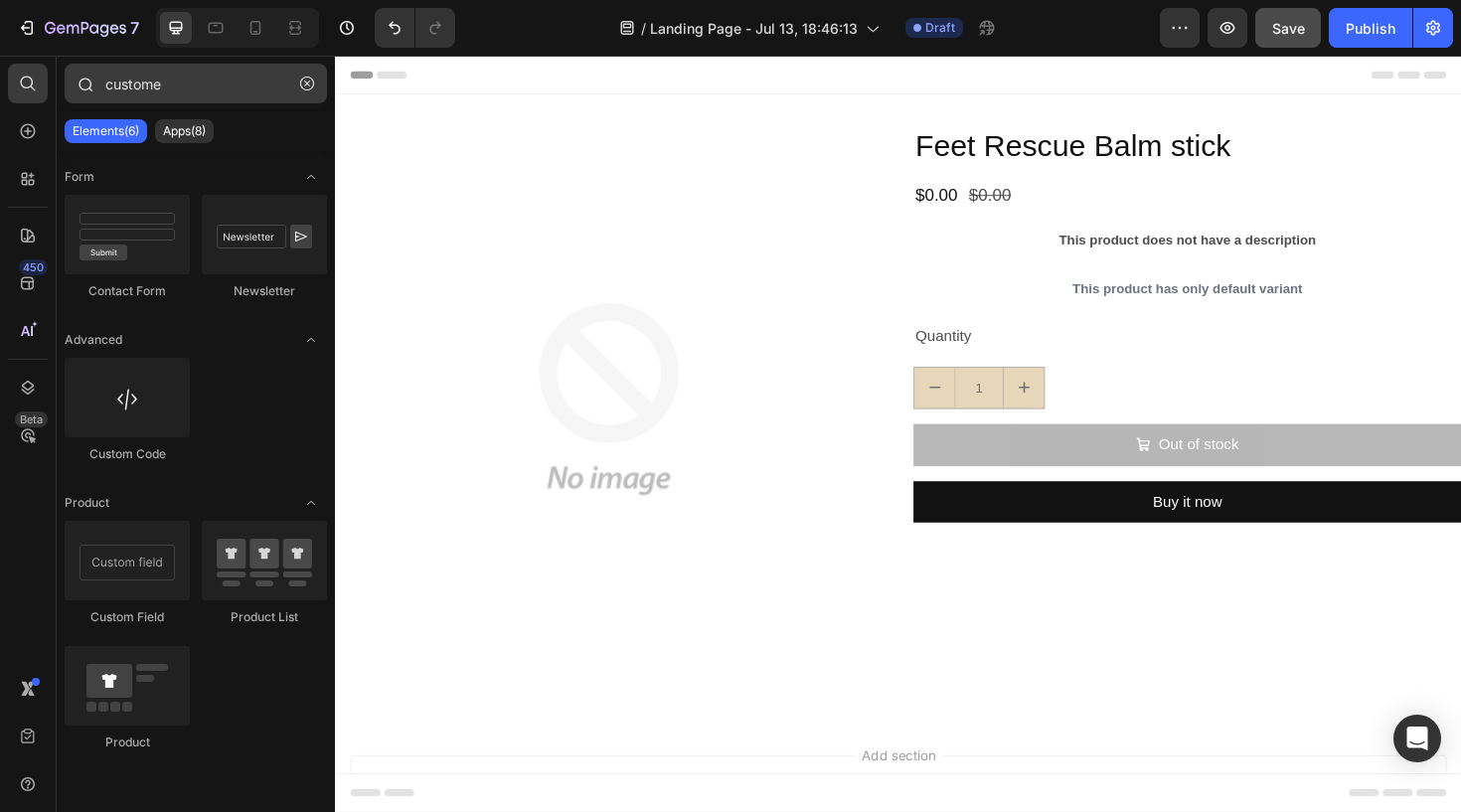 type on "customer" 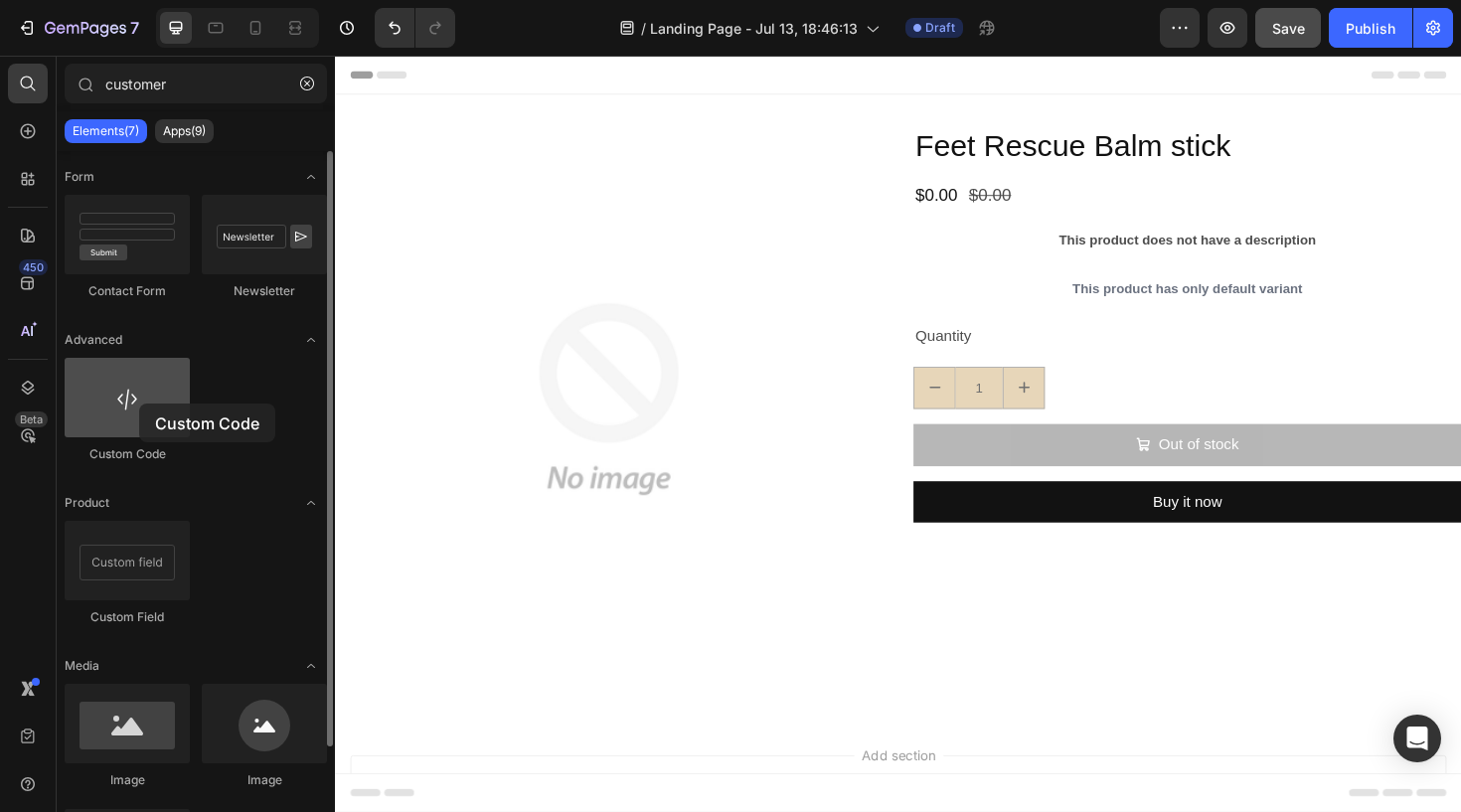 drag, startPoint x: 202, startPoint y: 86, endPoint x: 139, endPoint y: 404, distance: 324.1805 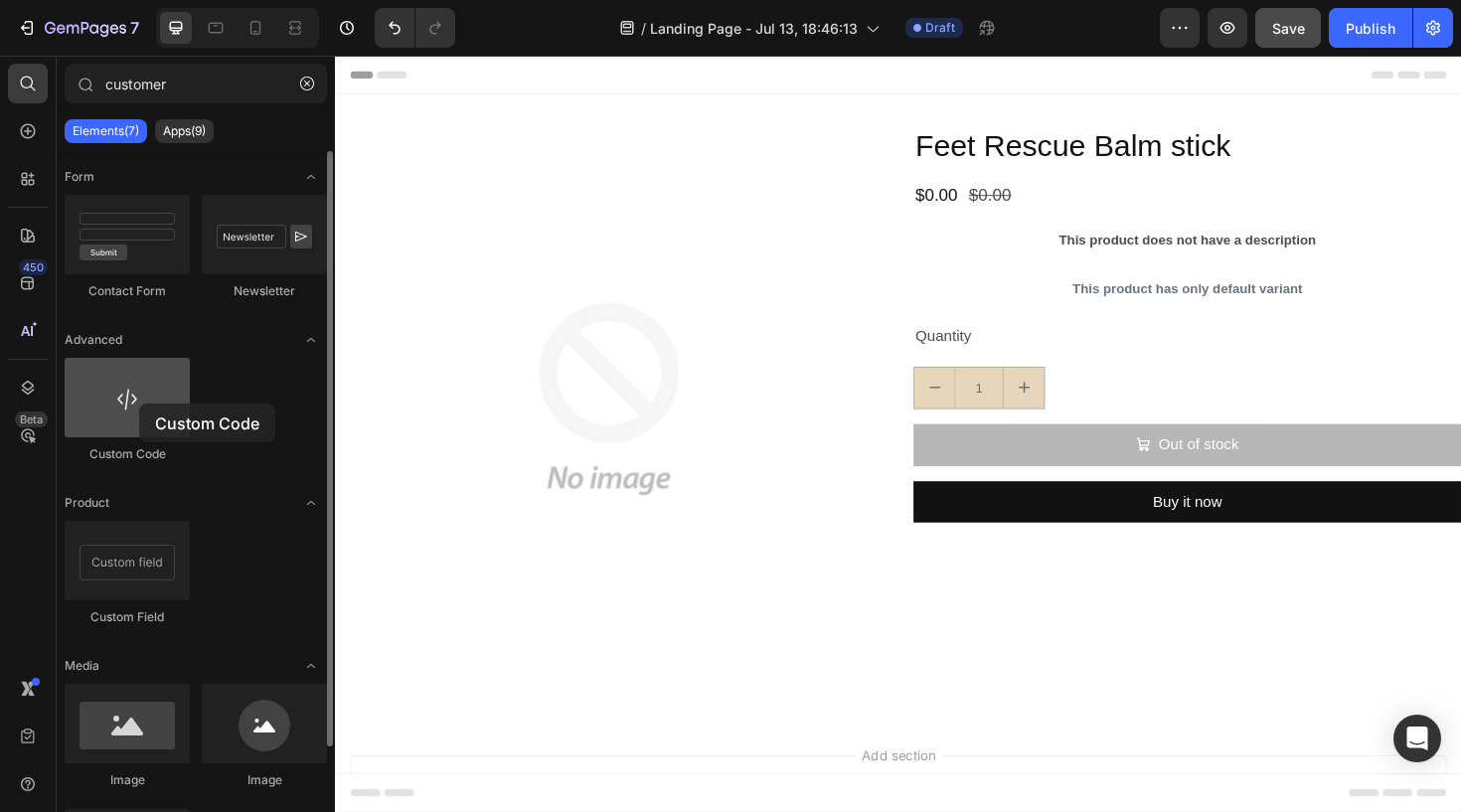click at bounding box center [127, 398] 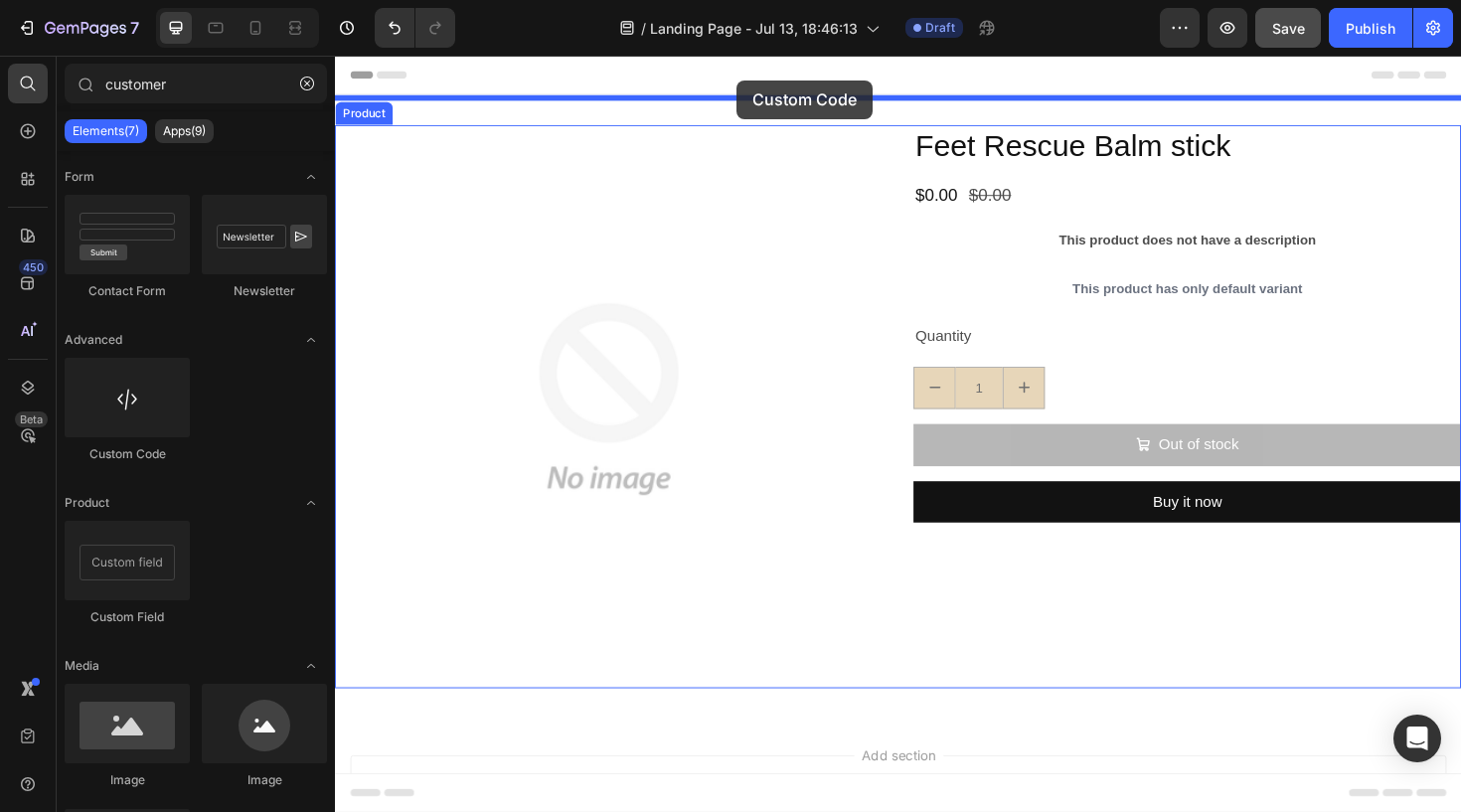 drag, startPoint x: 474, startPoint y: 459, endPoint x: 760, endPoint y: 81, distance: 474.00422 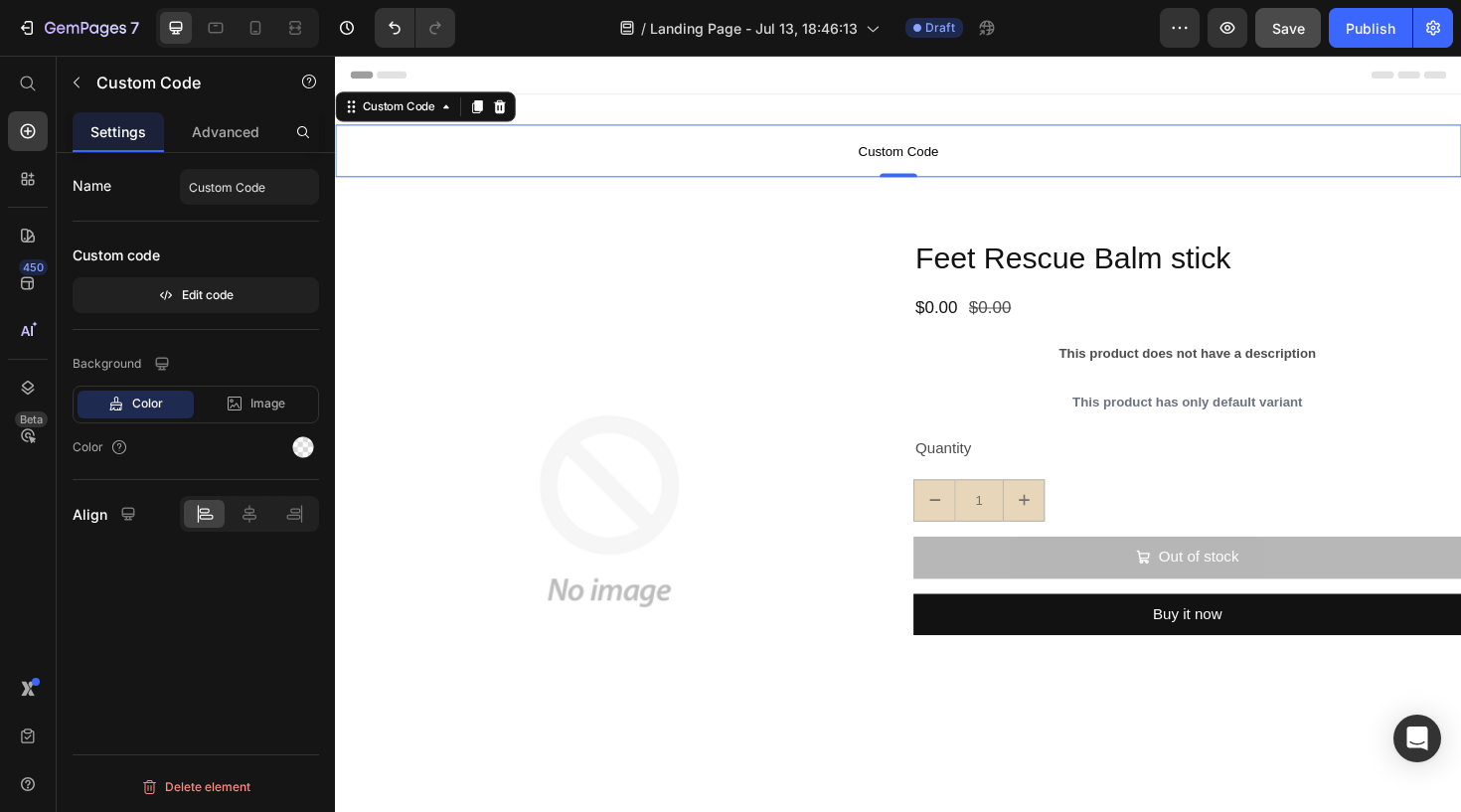 click on "Custom Code" at bounding box center (931, 156) 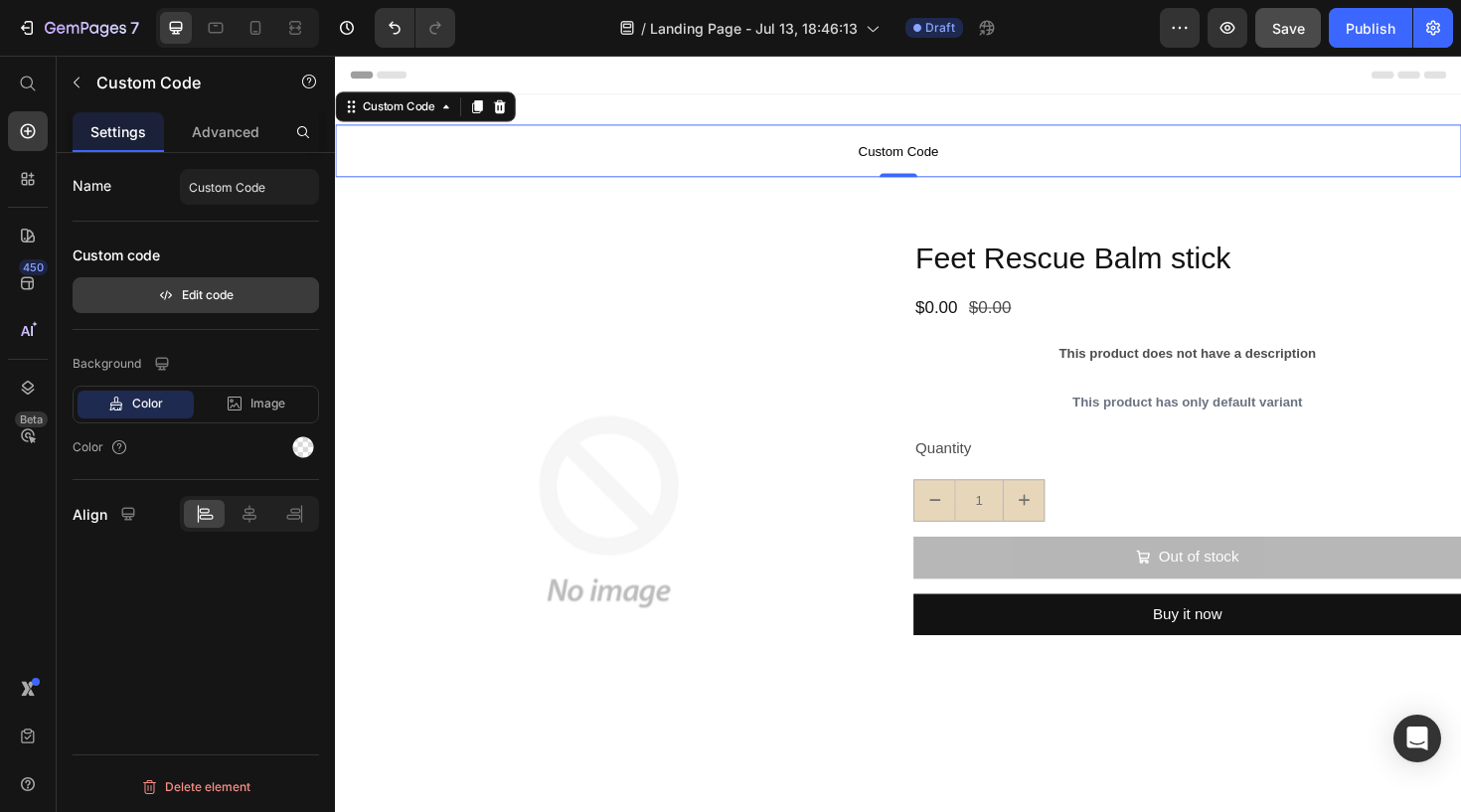click on "Edit code" at bounding box center [196, 295] 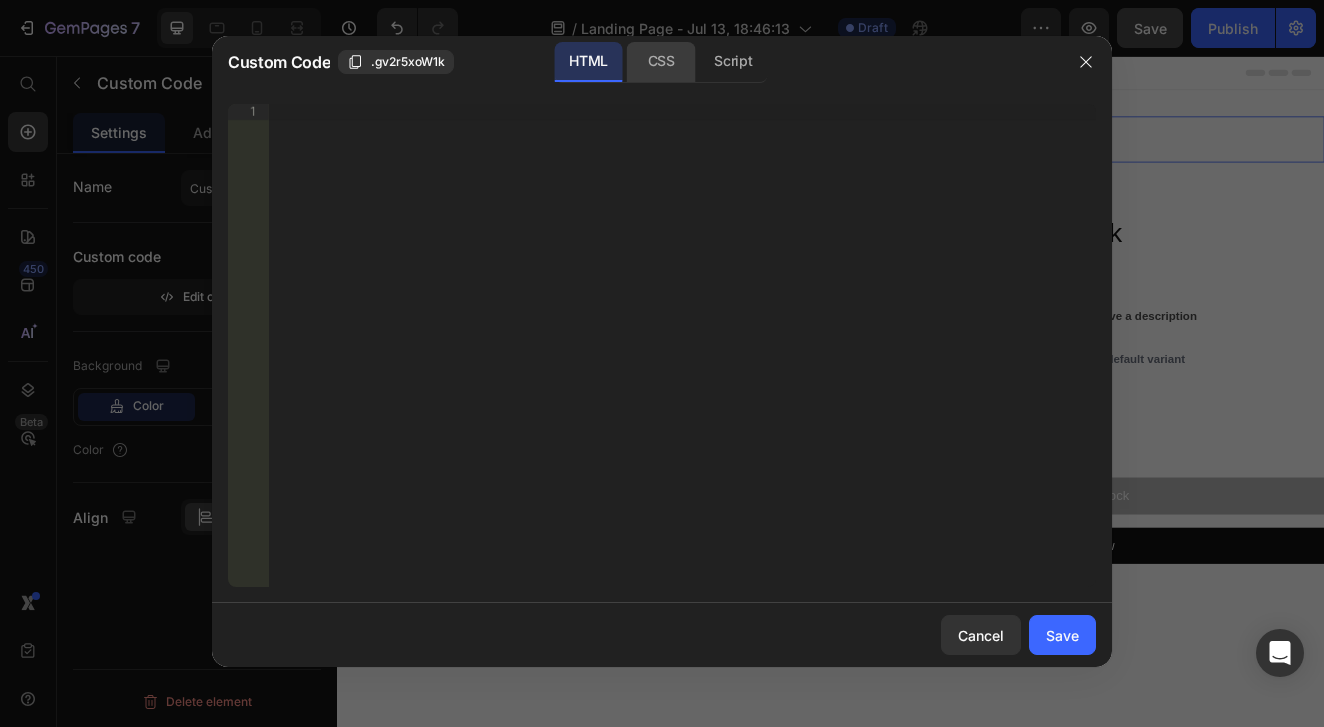 click on "CSS" 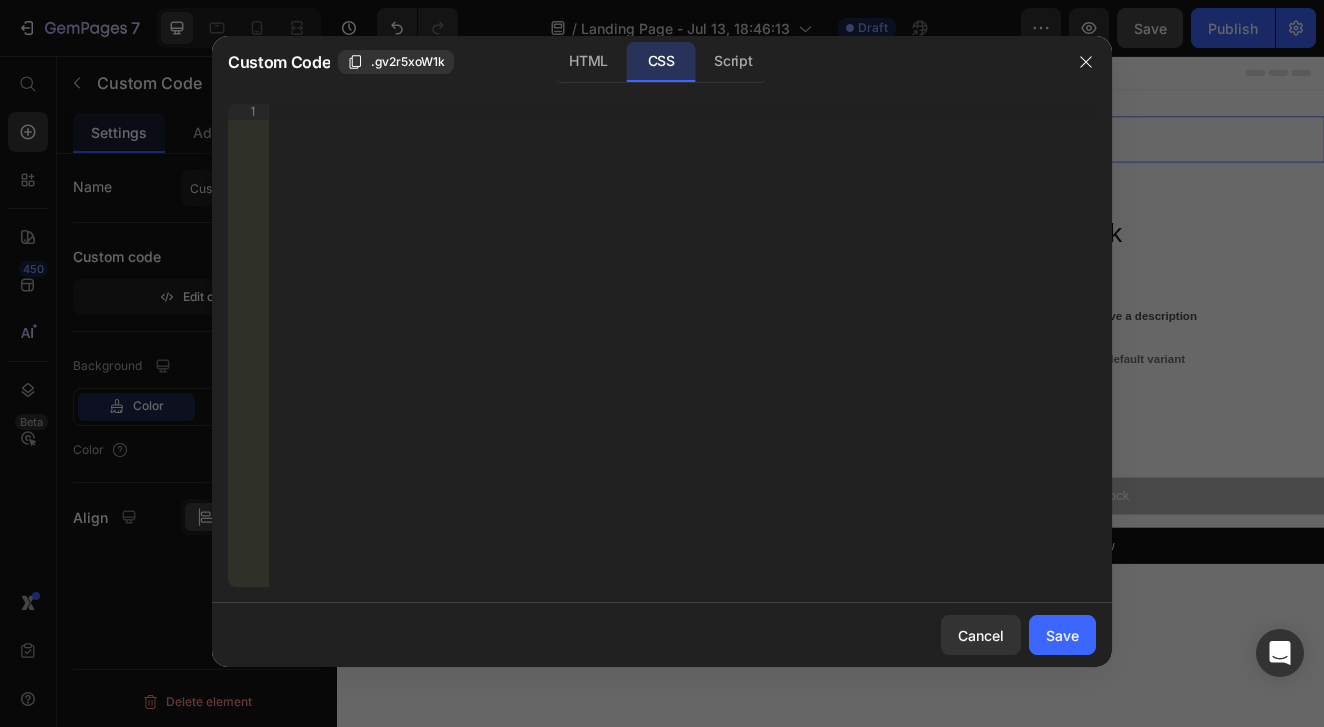 click on "Insert the CSS code to style your content right here." at bounding box center [682, 361] 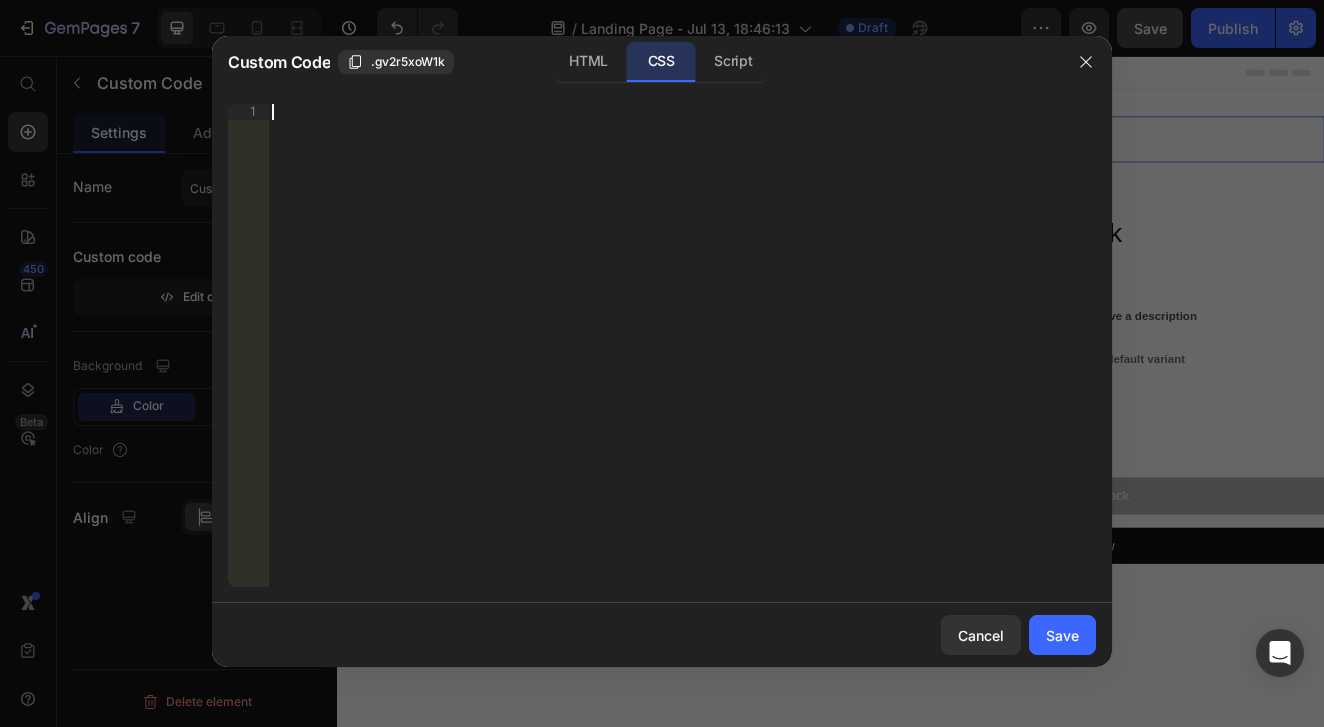 click on "Insert the CSS code to style your content right here." at bounding box center (682, 361) 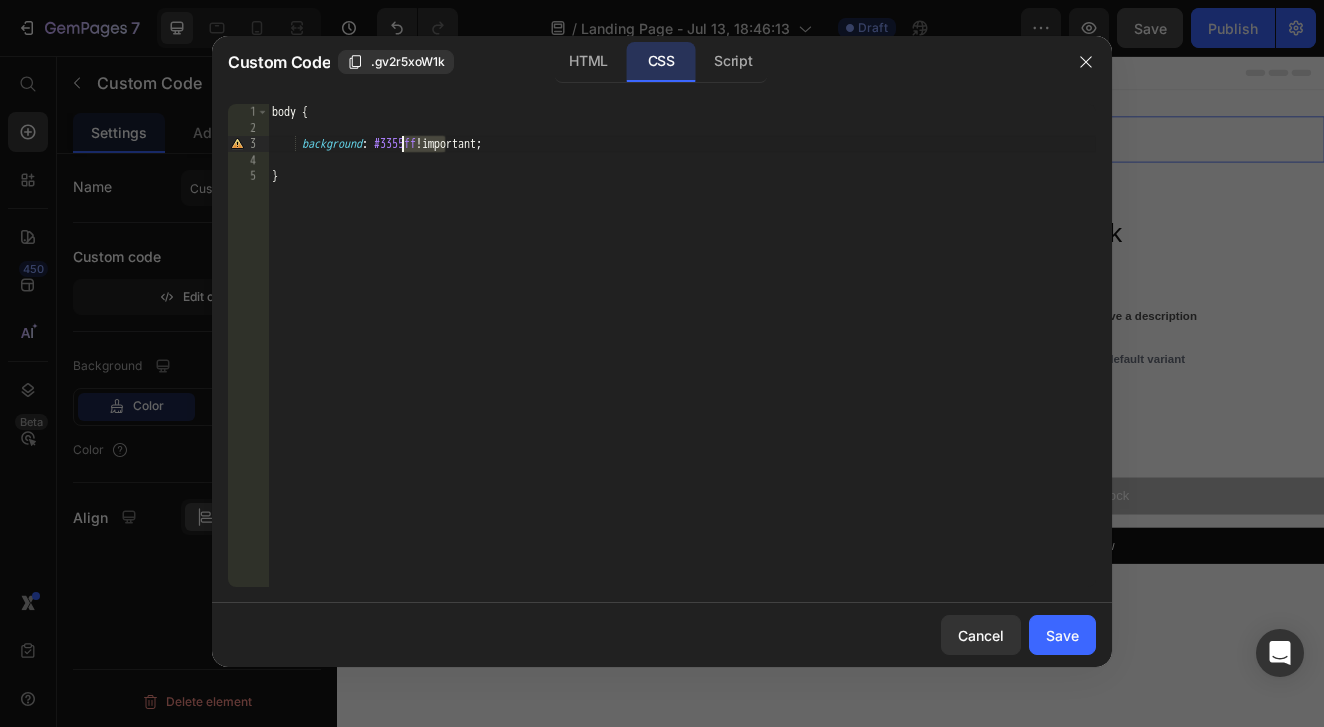 drag, startPoint x: 448, startPoint y: 147, endPoint x: 406, endPoint y: 149, distance: 42.047592 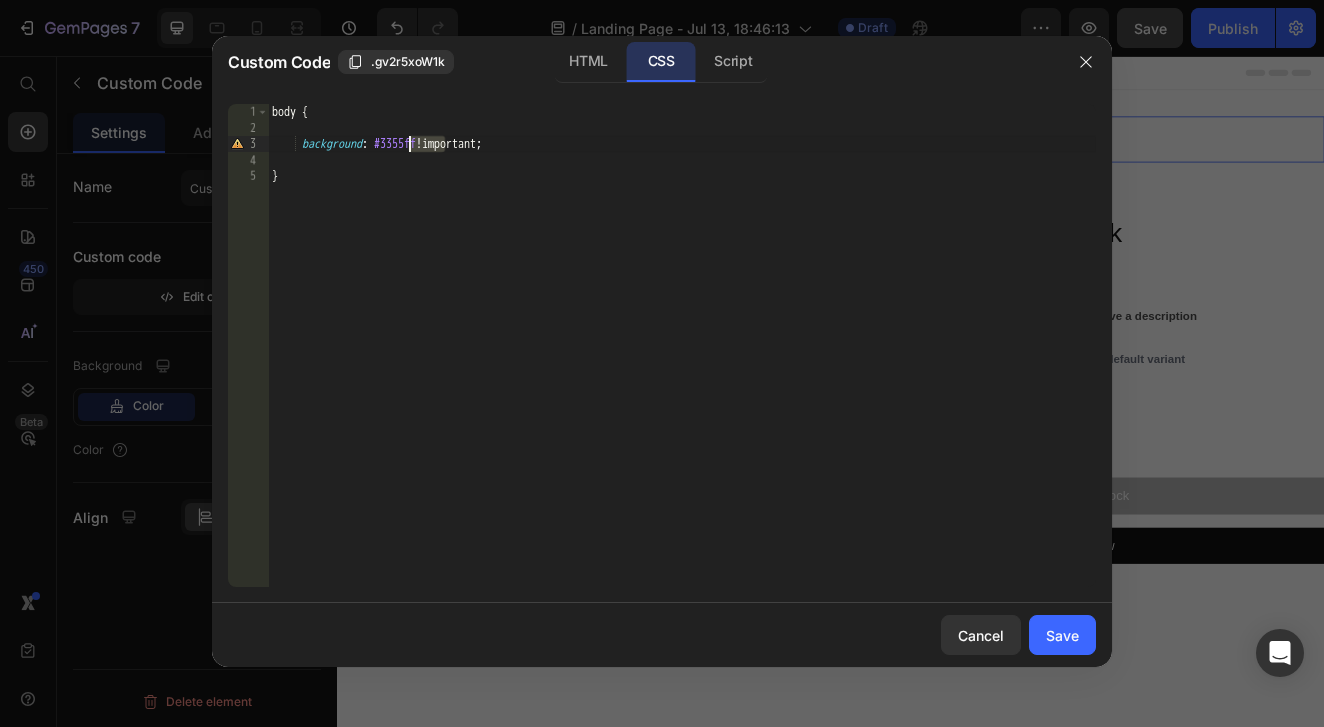 paste on "D8BC8C" 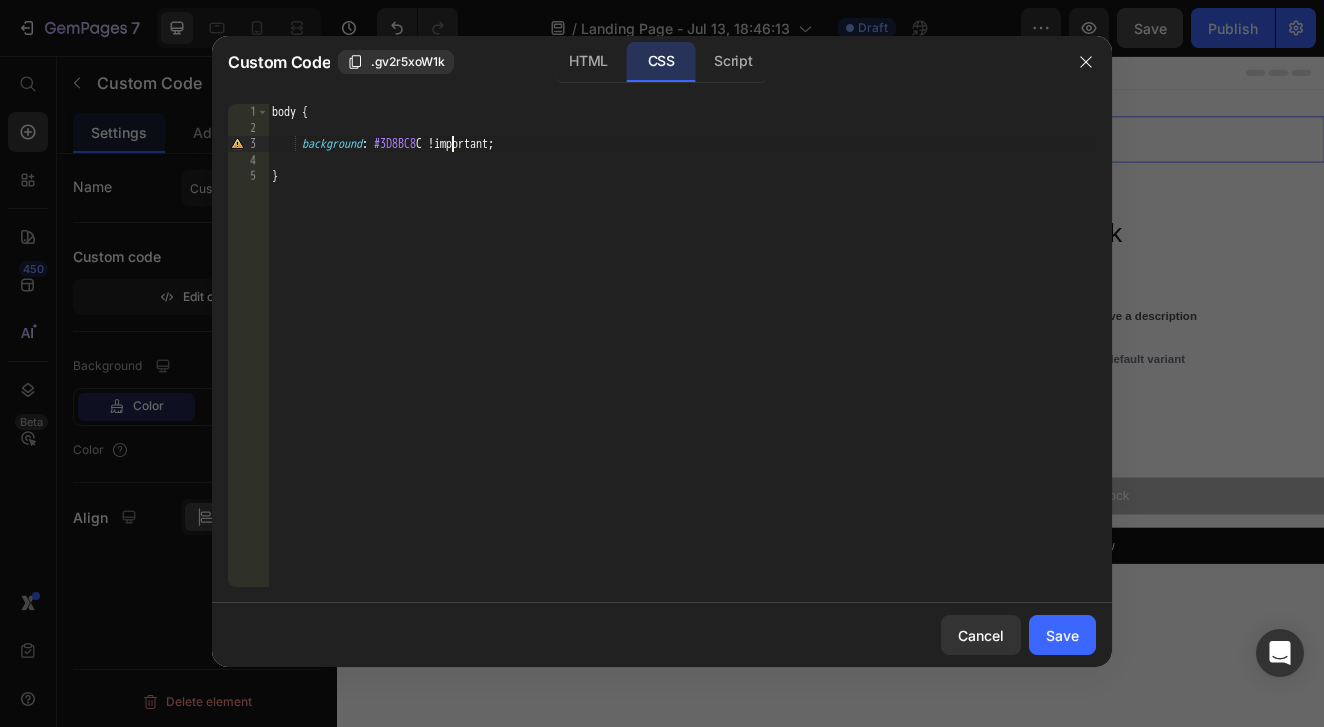 click on "body   {        background :   #3D8BC8 C !important ;      }" at bounding box center (682, 361) 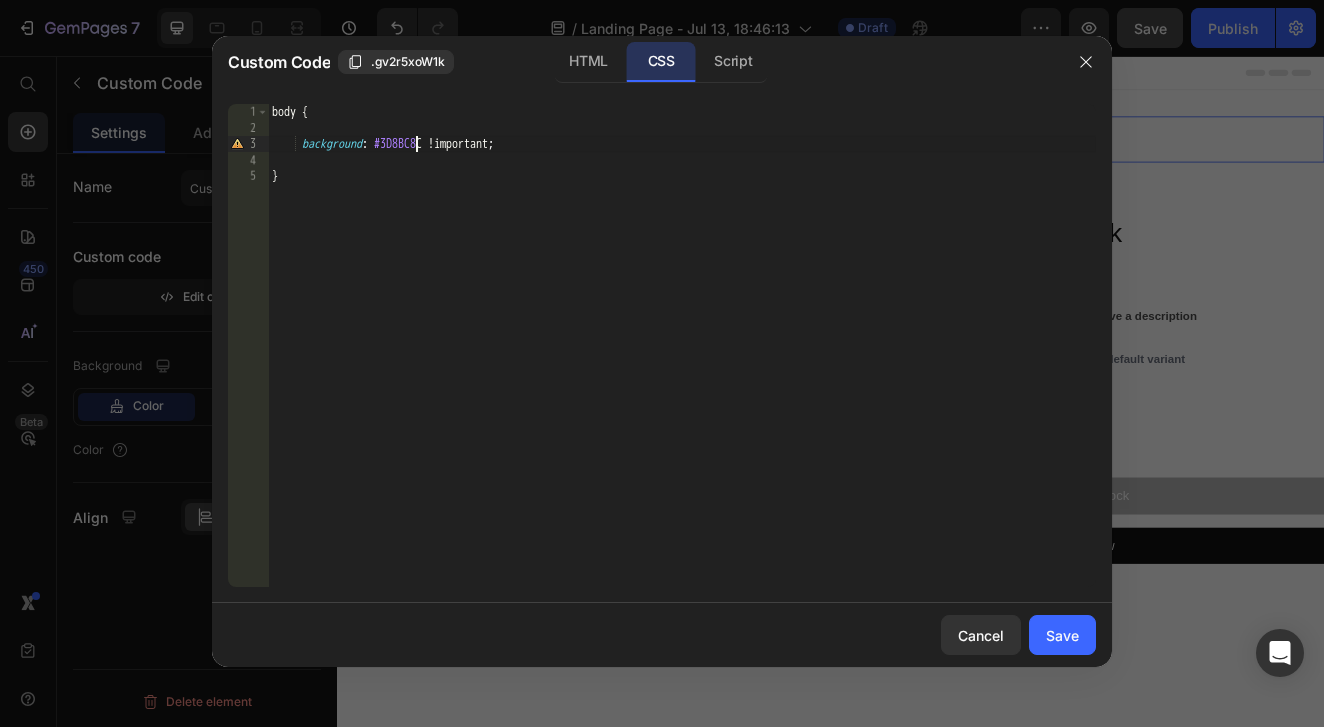 click on "body   {        background :   #3D8BC8 C !important ;      }" at bounding box center (682, 361) 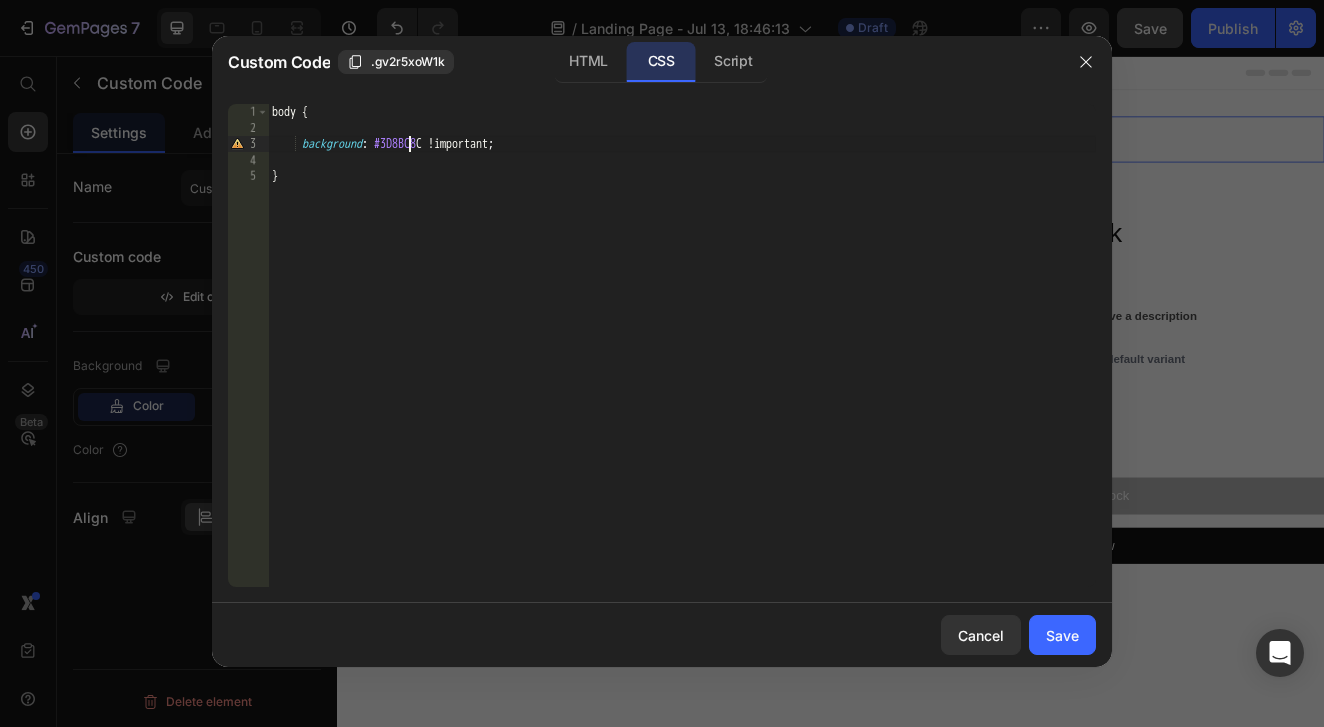 click on "body   {        background :   #3D8BC8 C !important ;      }" at bounding box center [682, 361] 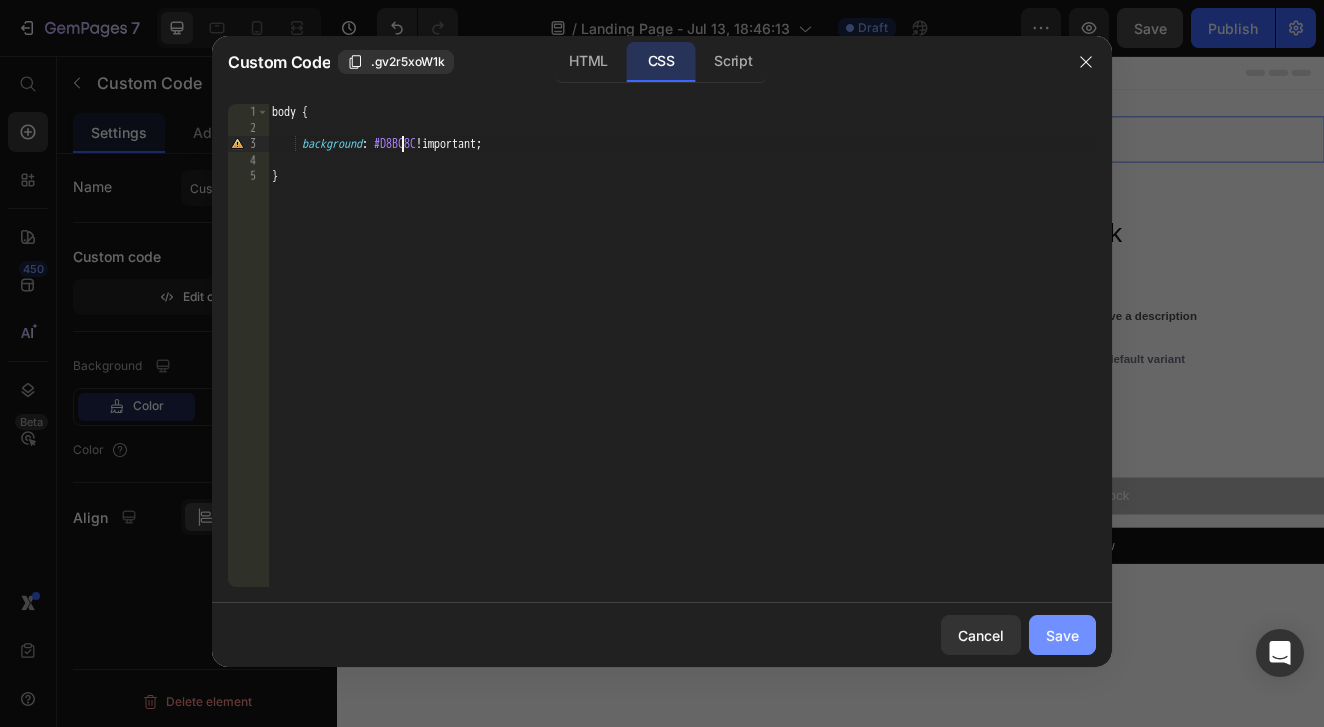 click on "Save" at bounding box center [1062, 635] 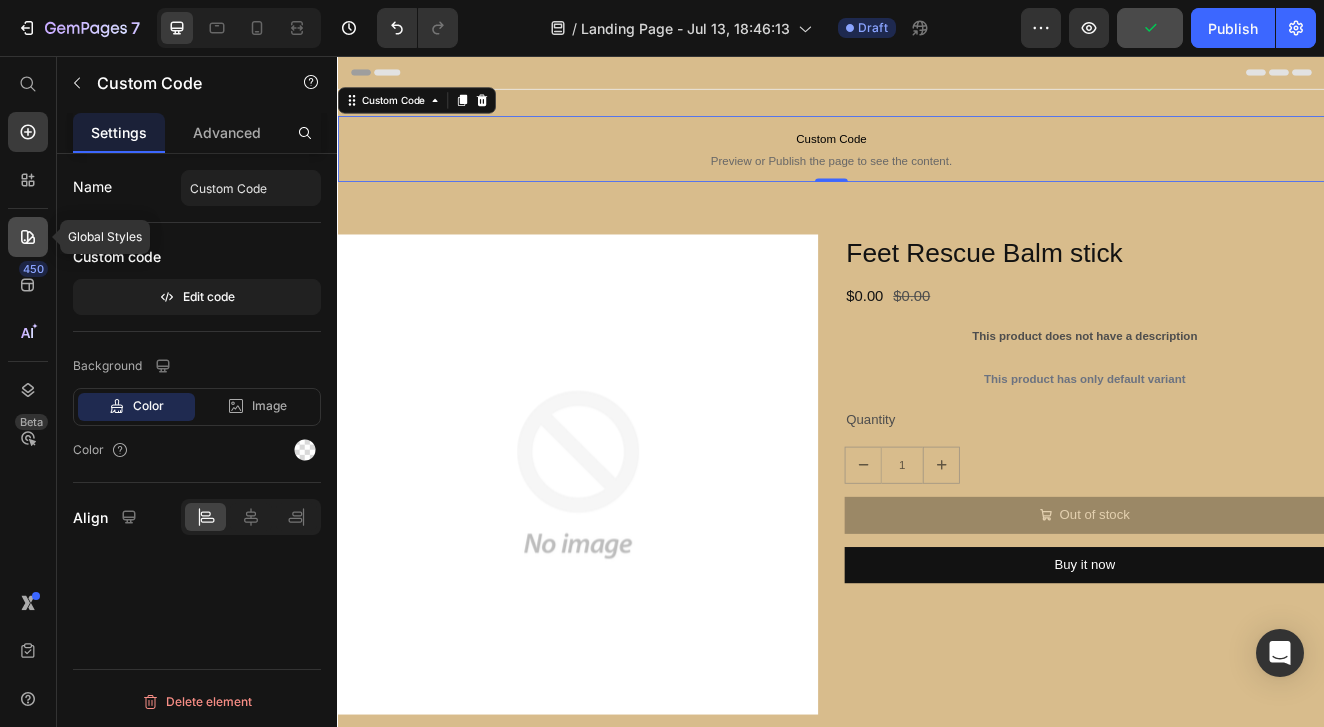 click 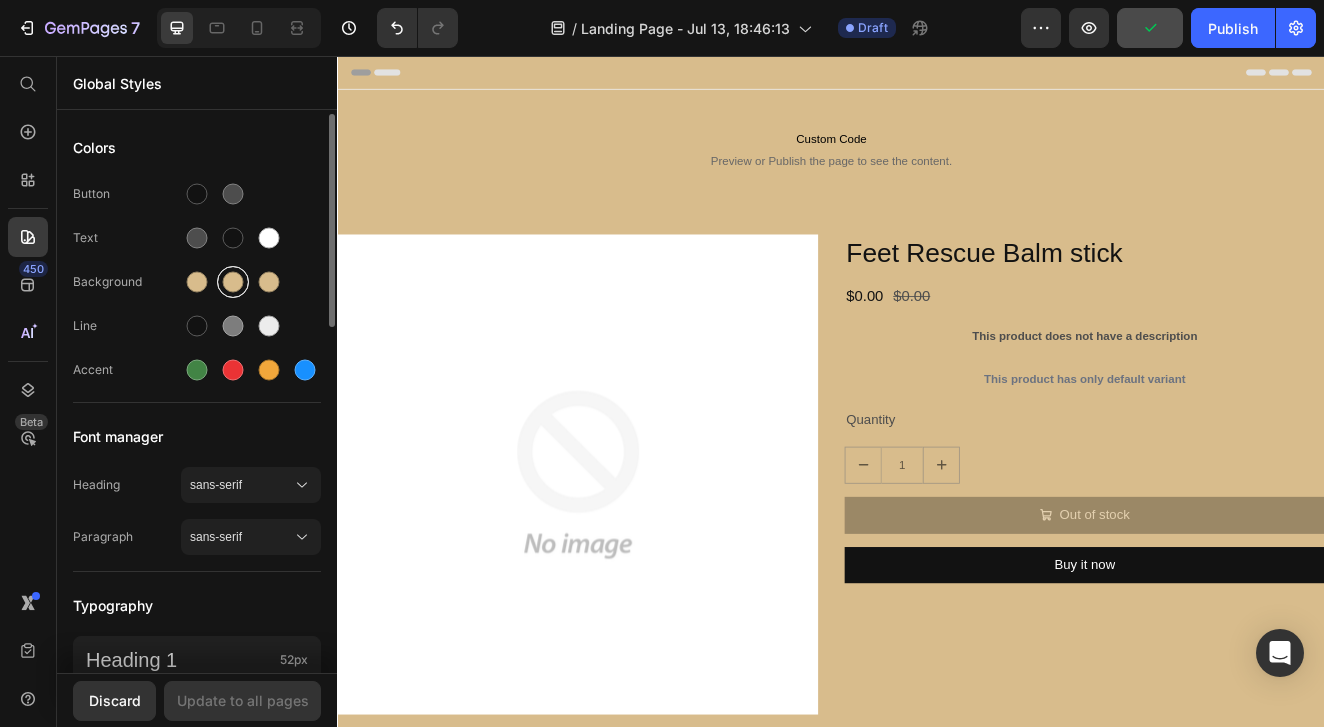click at bounding box center [233, 282] 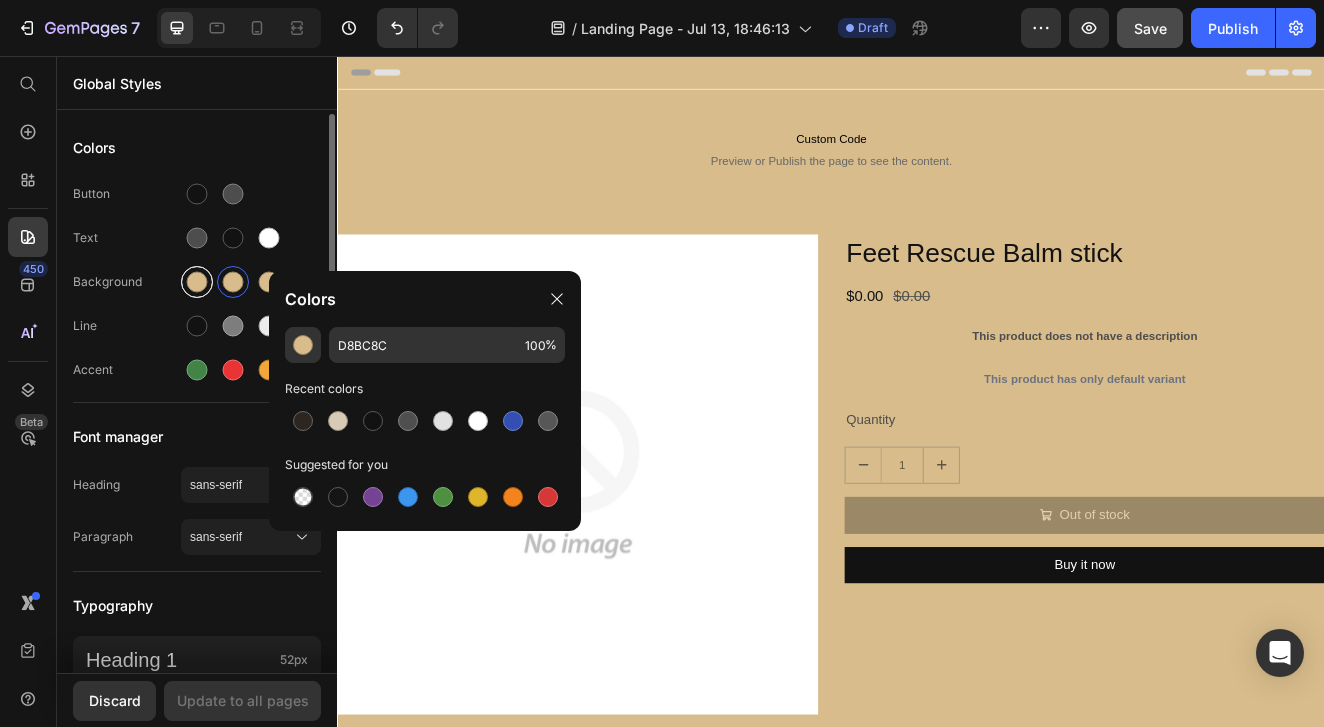 click at bounding box center (197, 282) 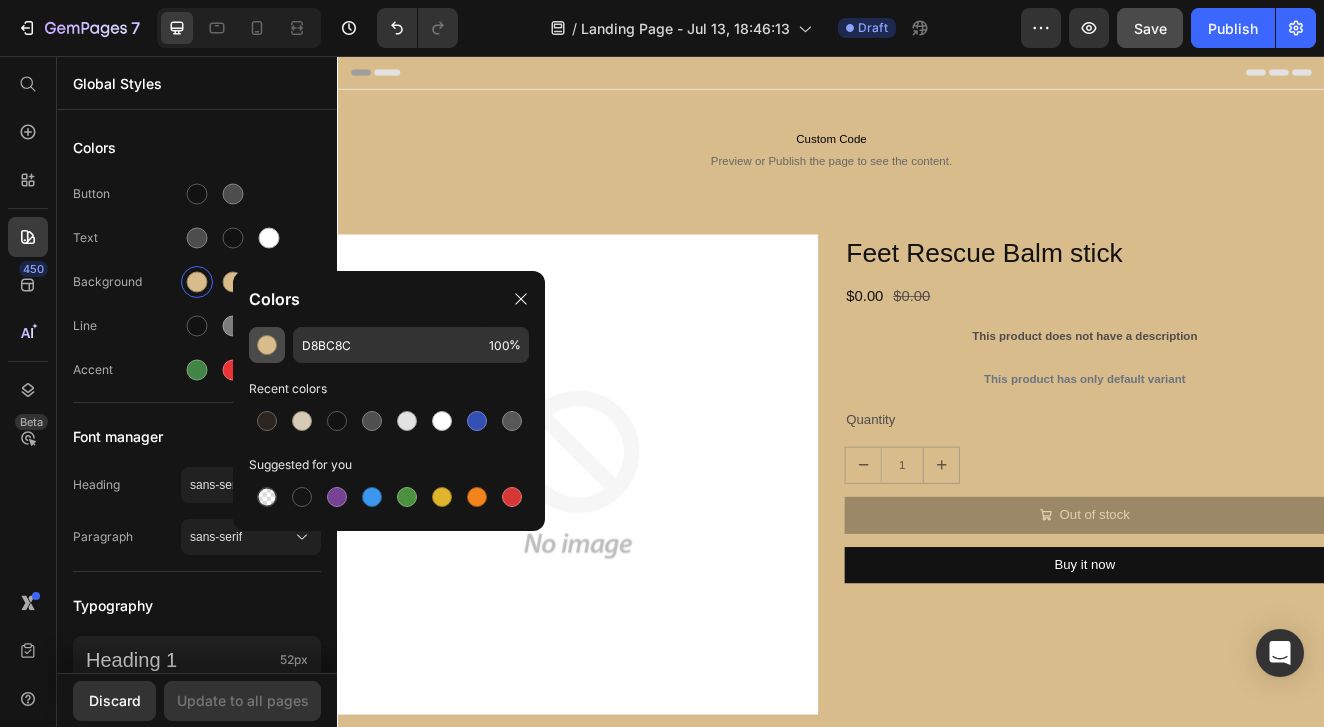 click at bounding box center (267, 345) 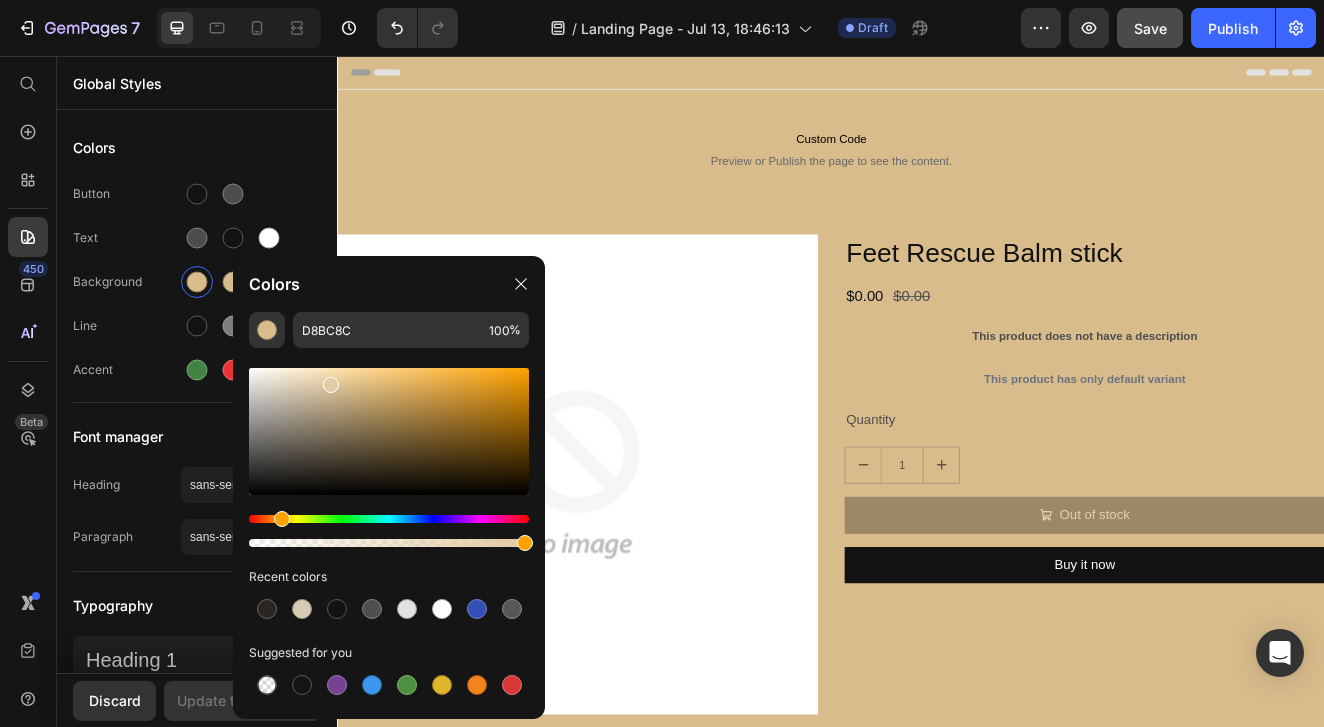 click at bounding box center (389, 431) 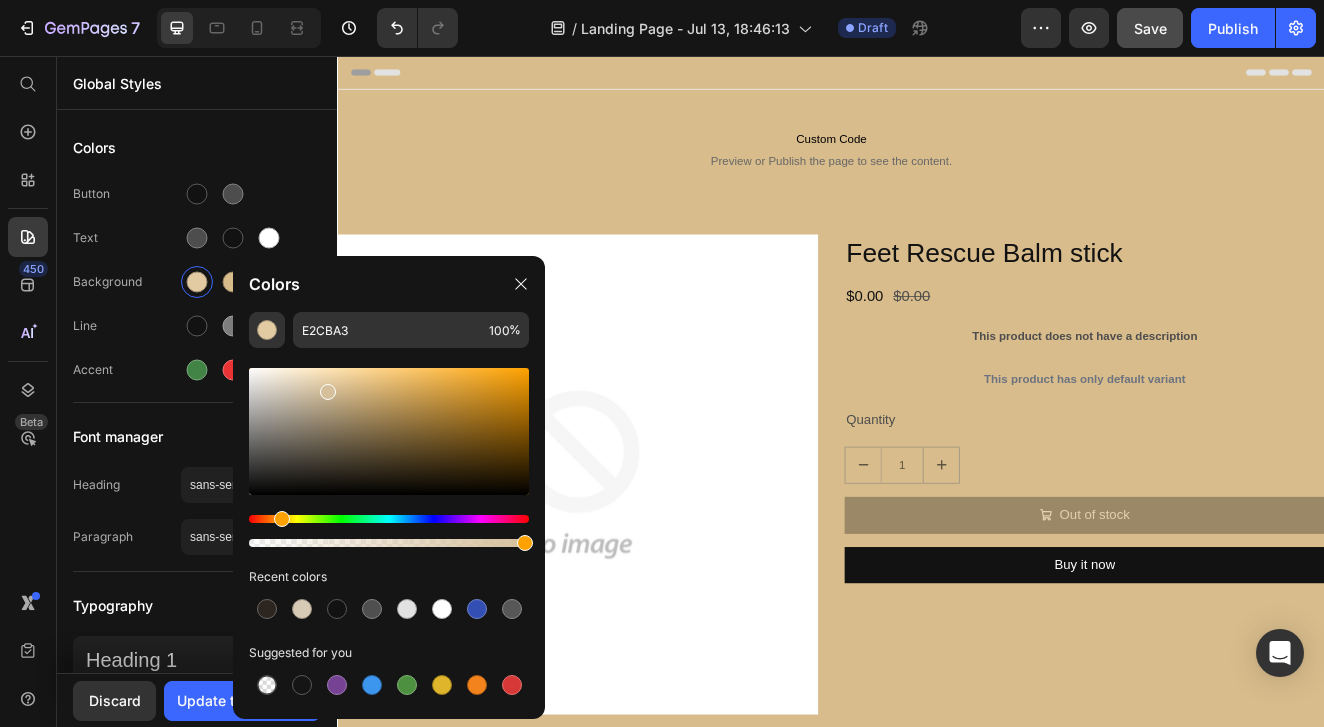 click at bounding box center (328, 392) 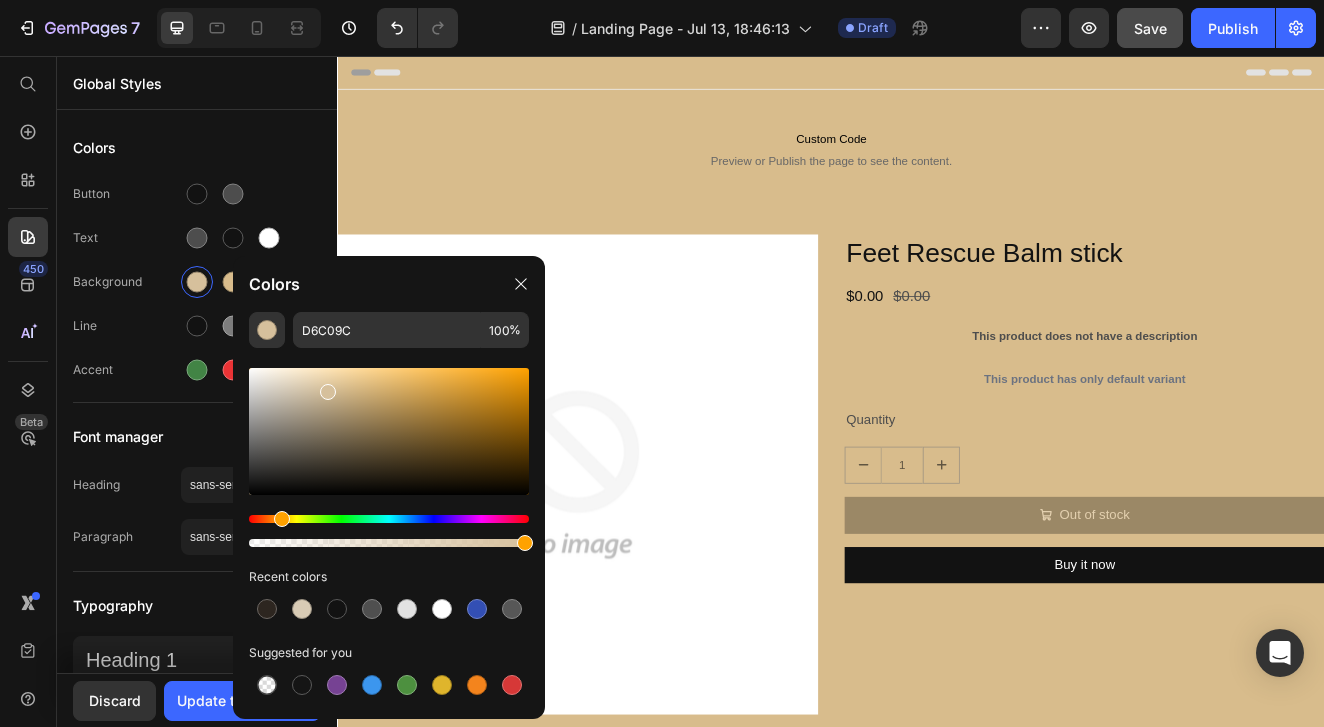 click at bounding box center (389, 431) 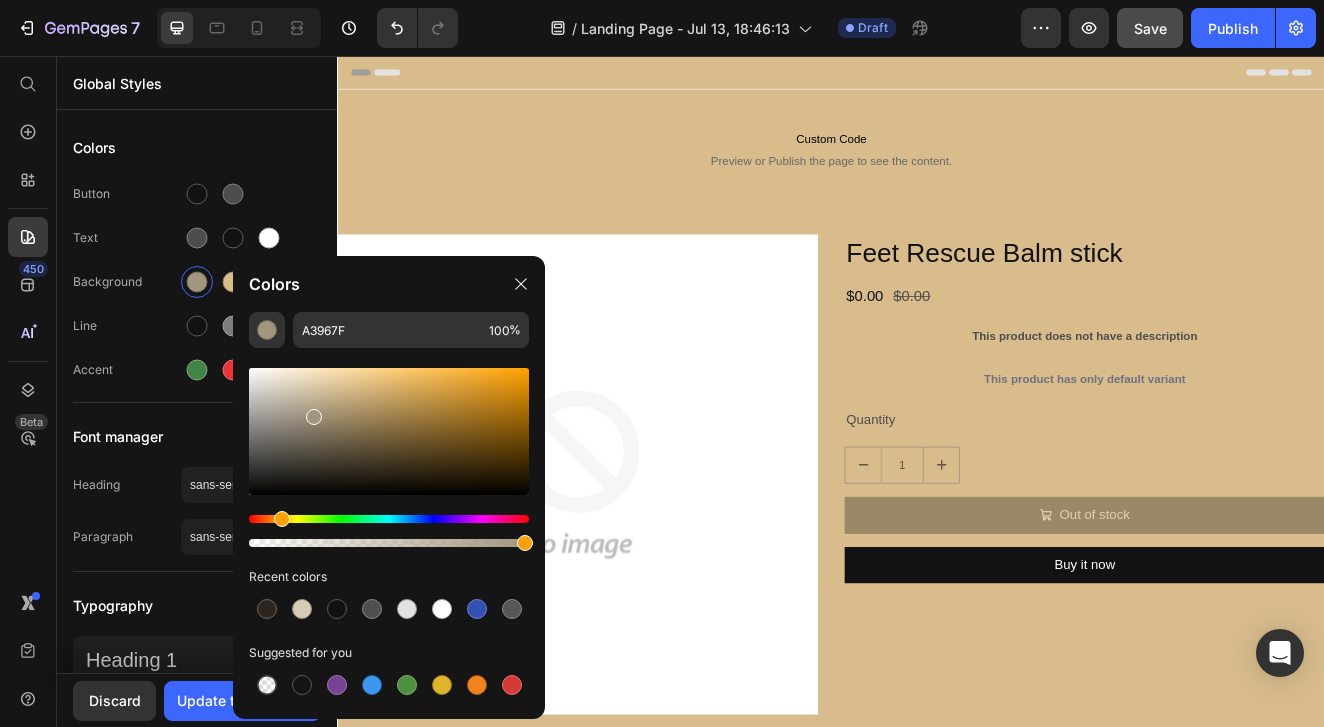 click at bounding box center [389, 431] 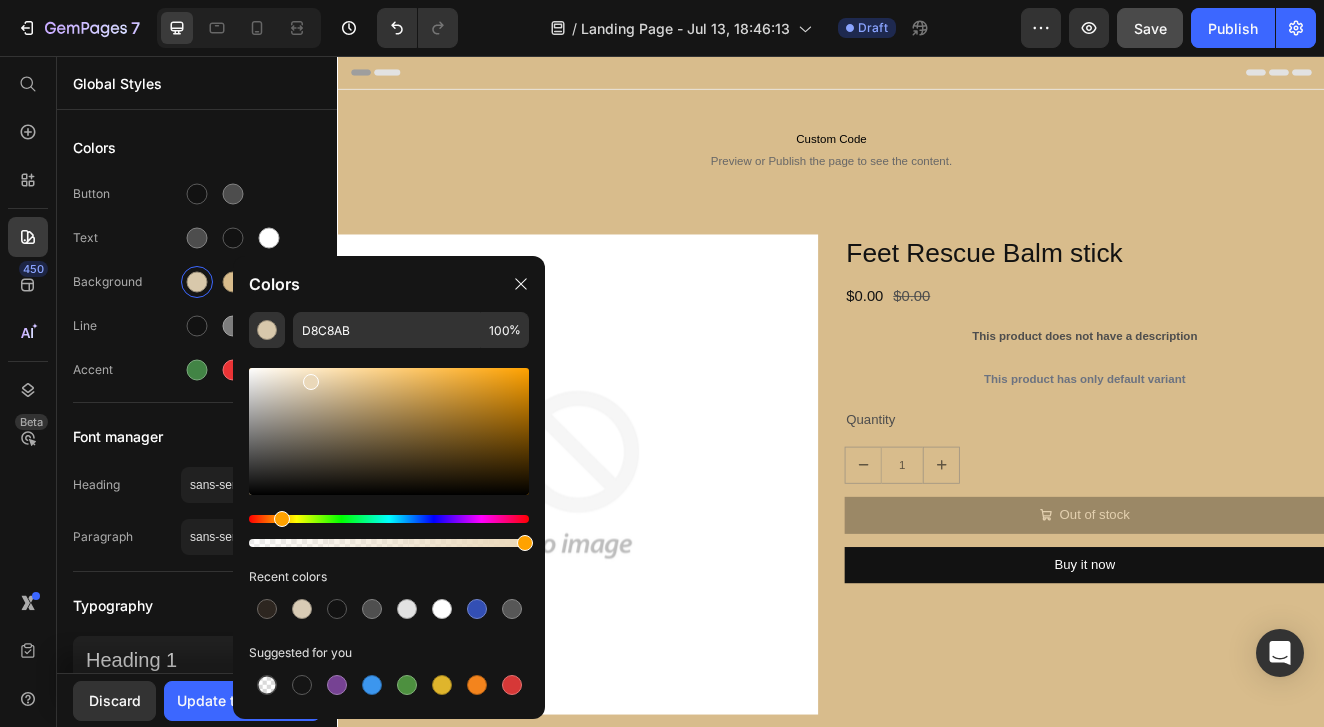 click at bounding box center (389, 431) 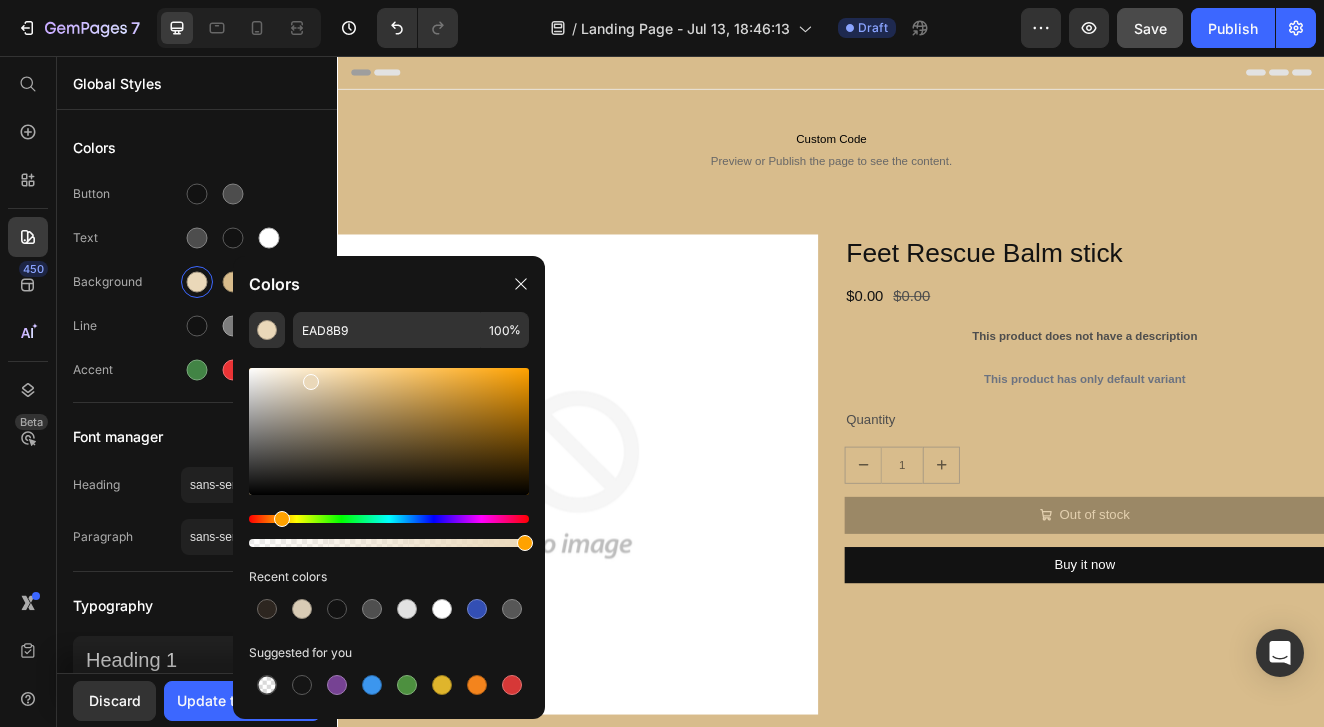 click at bounding box center [389, 431] 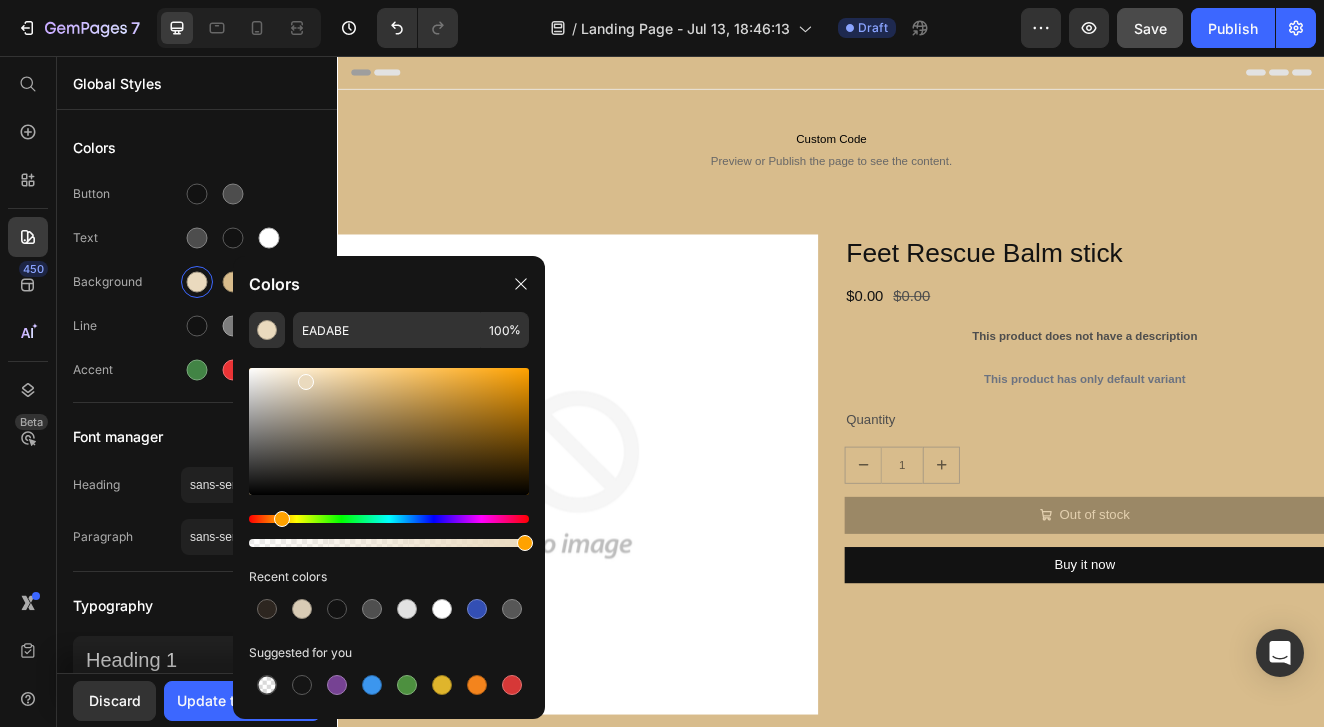 click at bounding box center (306, 382) 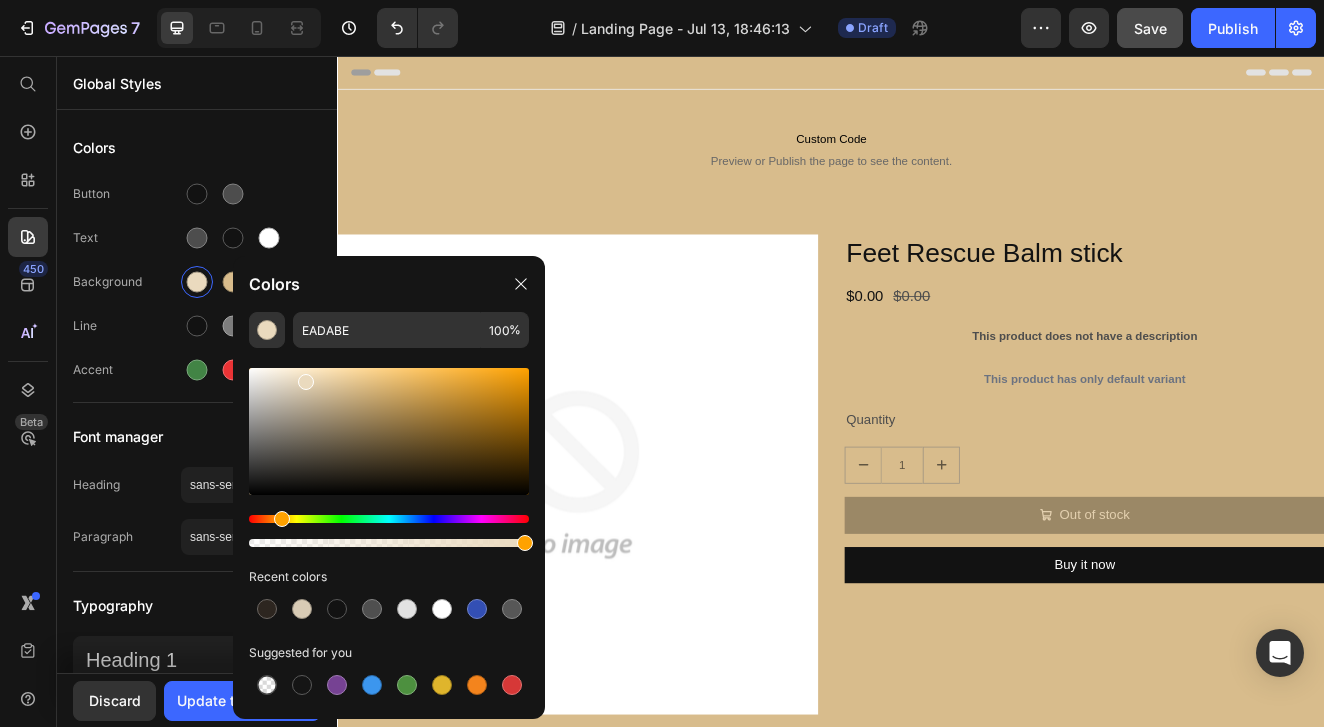 click at bounding box center (389, 457) 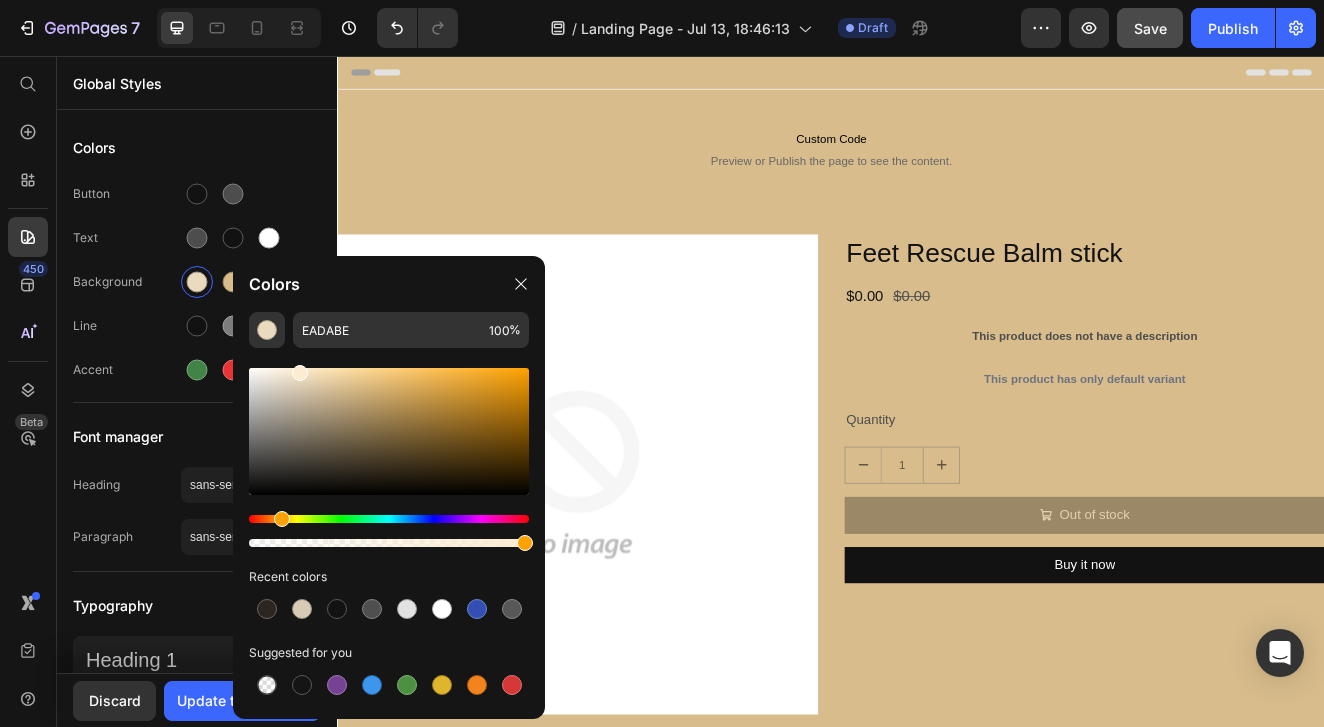 click at bounding box center [389, 431] 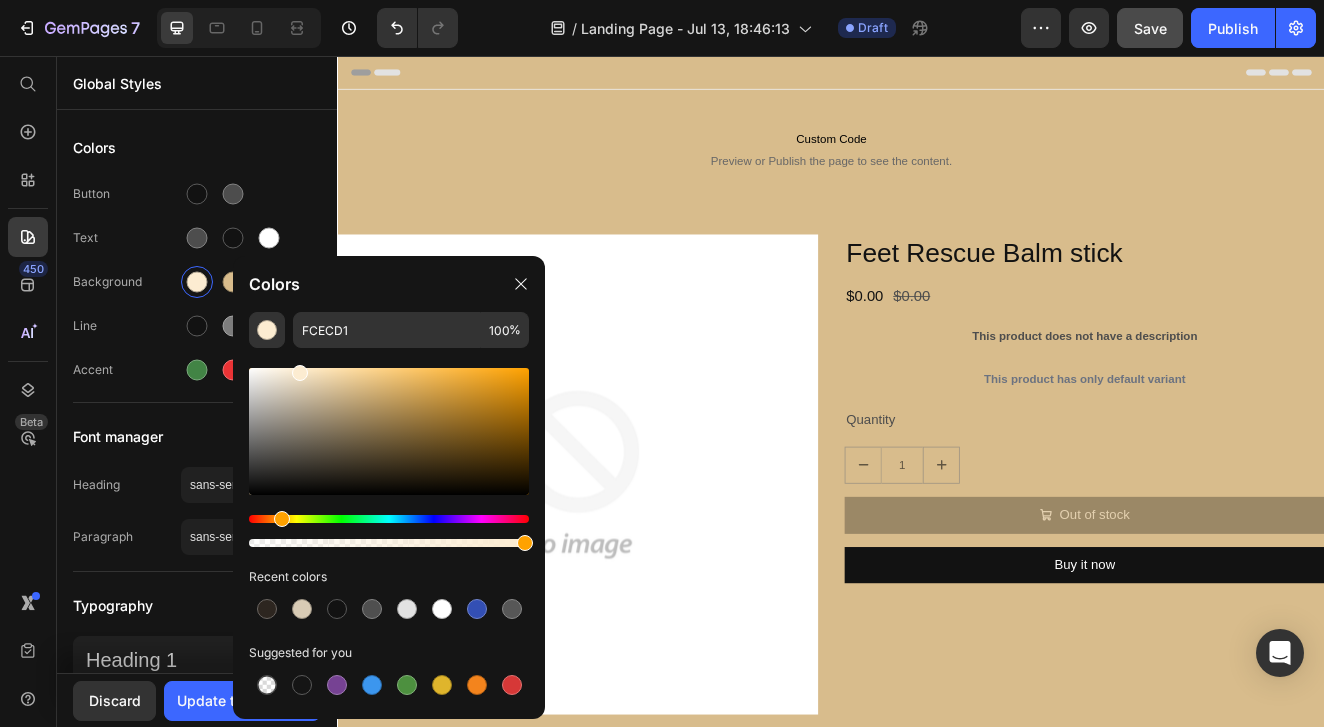 click at bounding box center (389, 431) 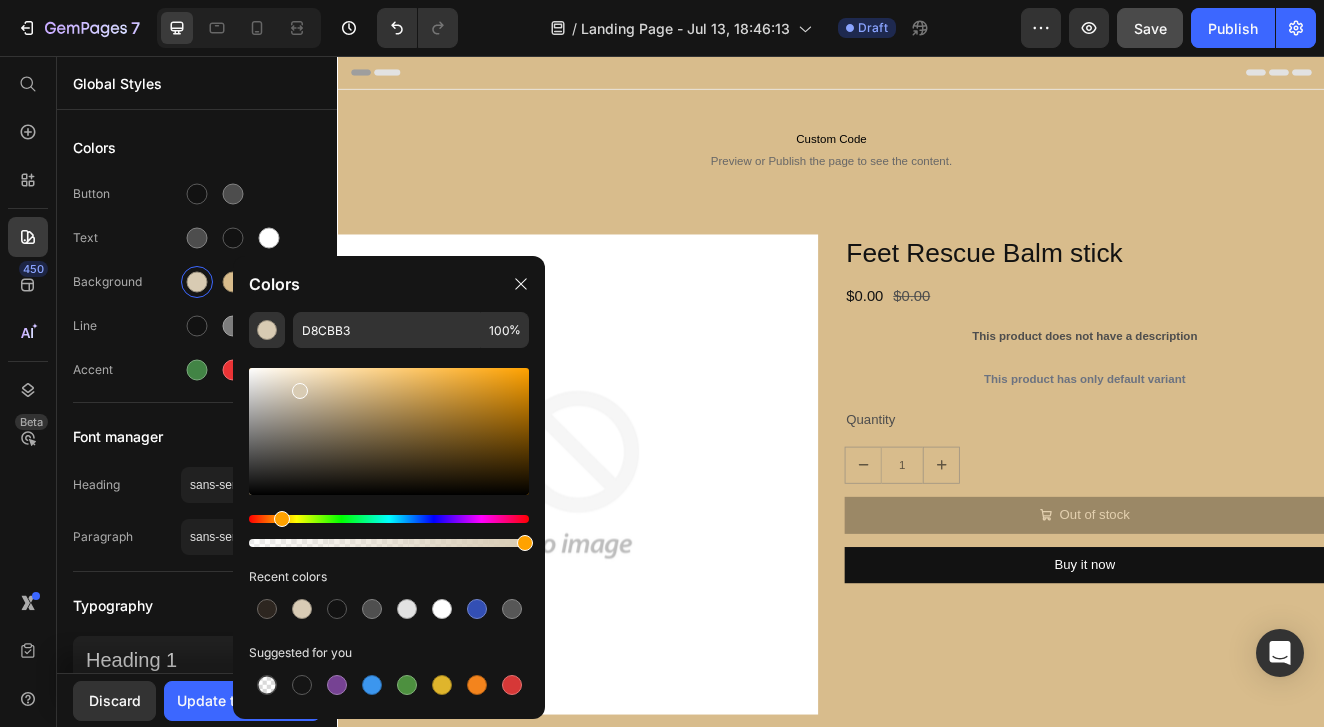 click at bounding box center (389, 431) 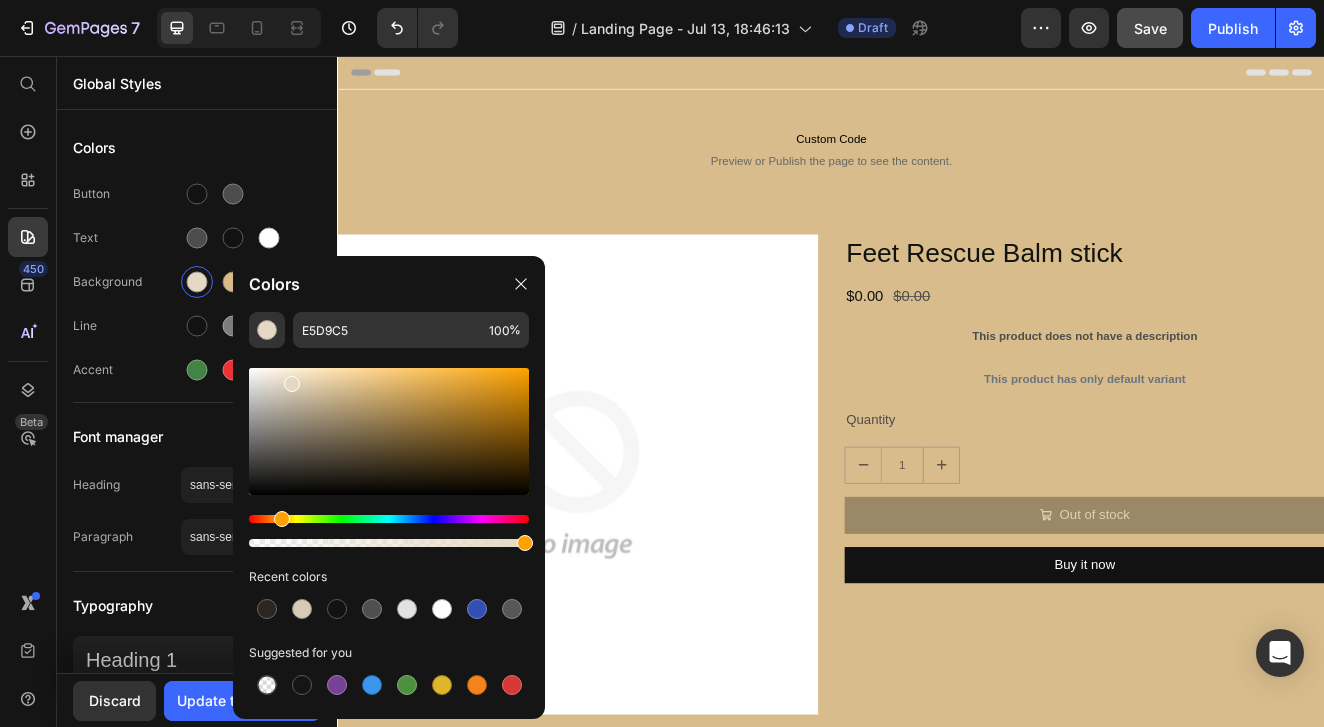 click at bounding box center [389, 431] 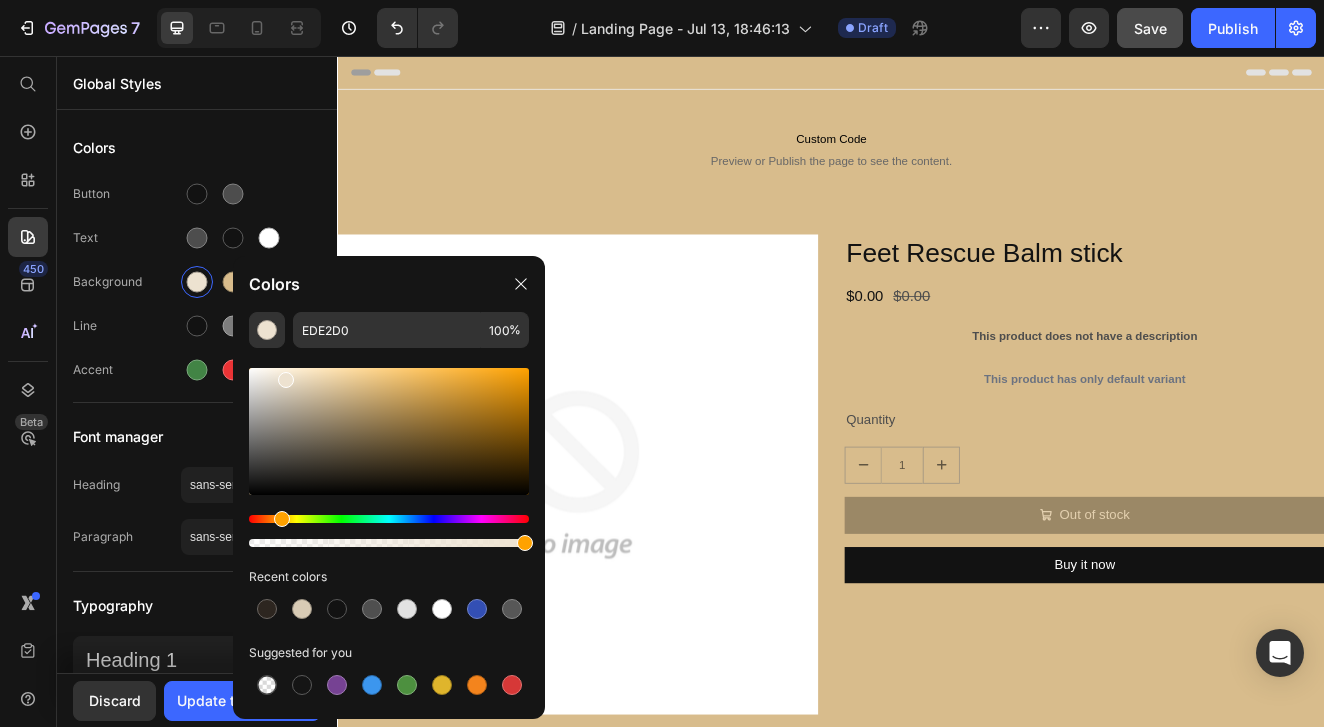 click at bounding box center [286, 380] 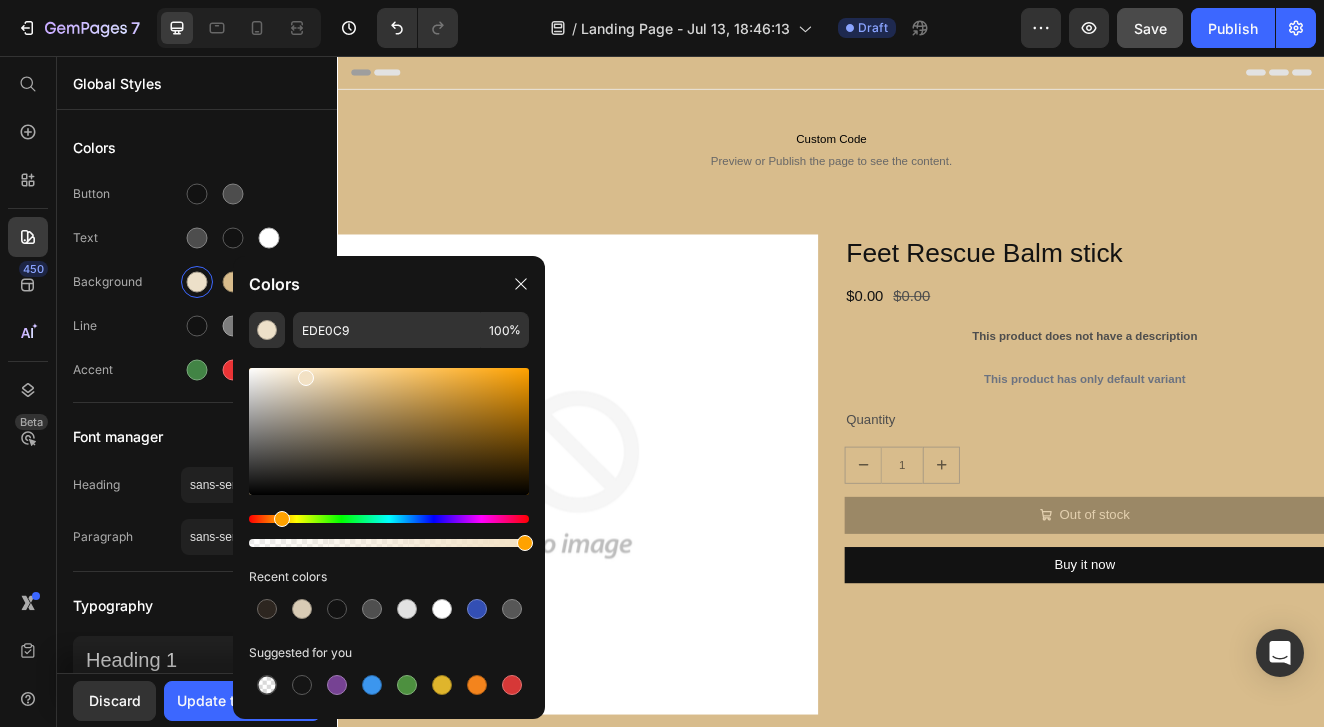 click at bounding box center [389, 431] 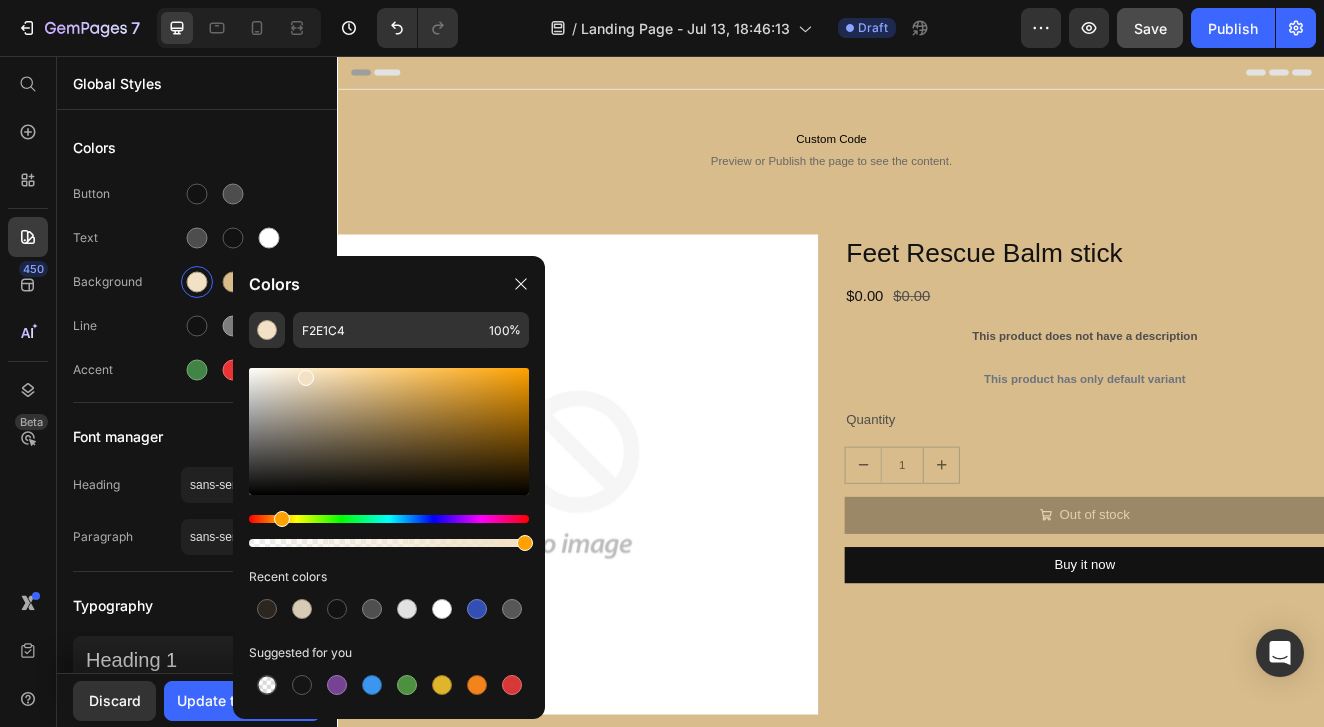click at bounding box center (389, 431) 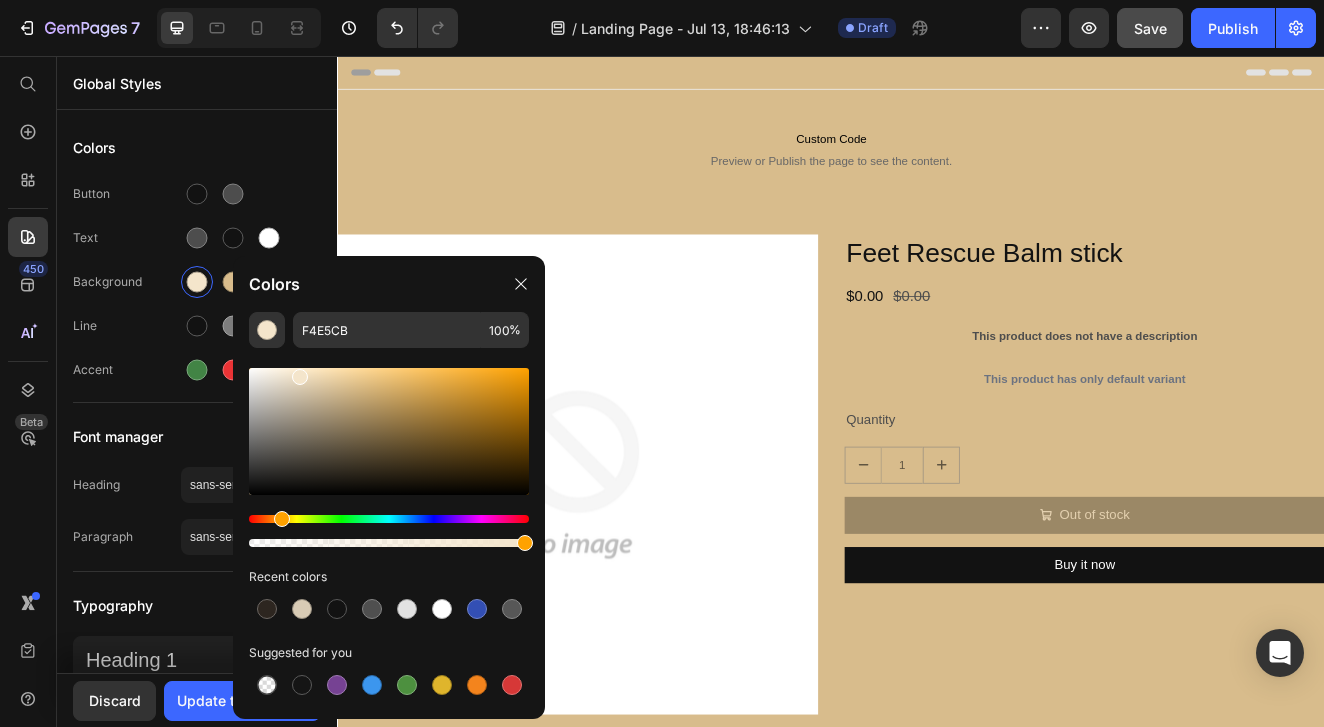 click at bounding box center [300, 377] 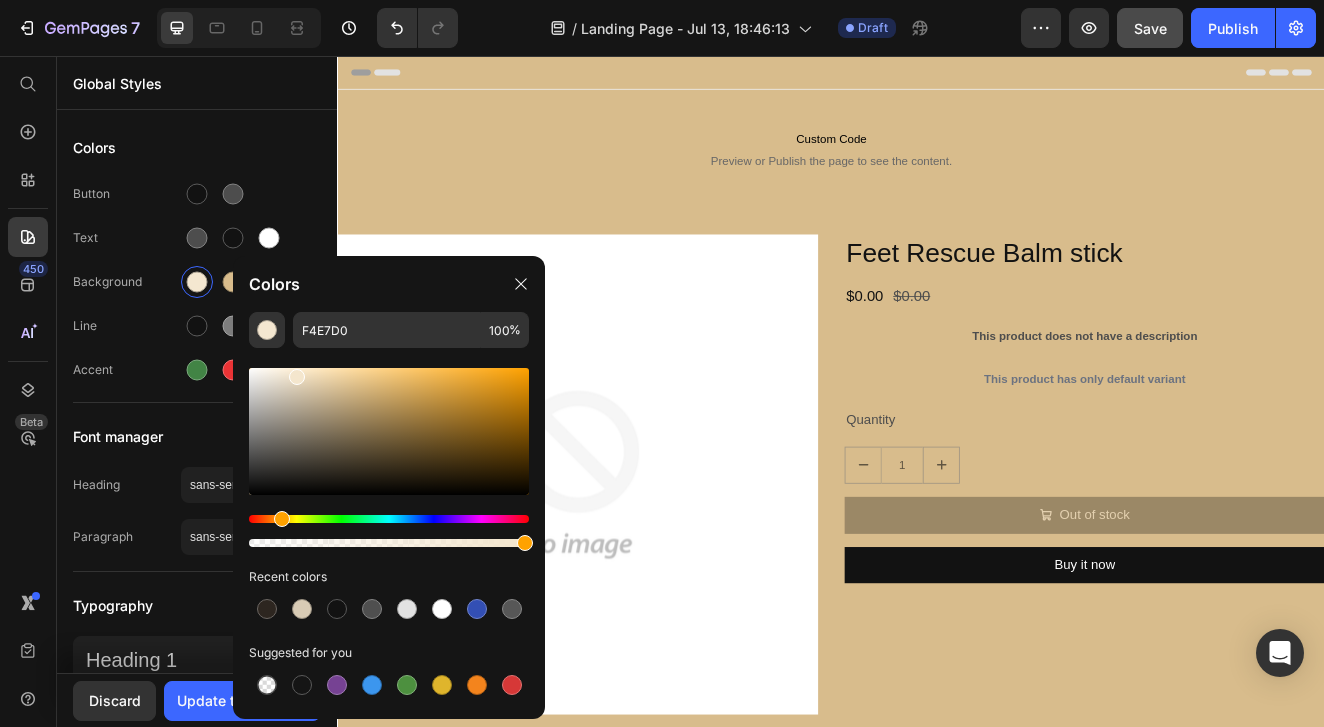 click at bounding box center [297, 377] 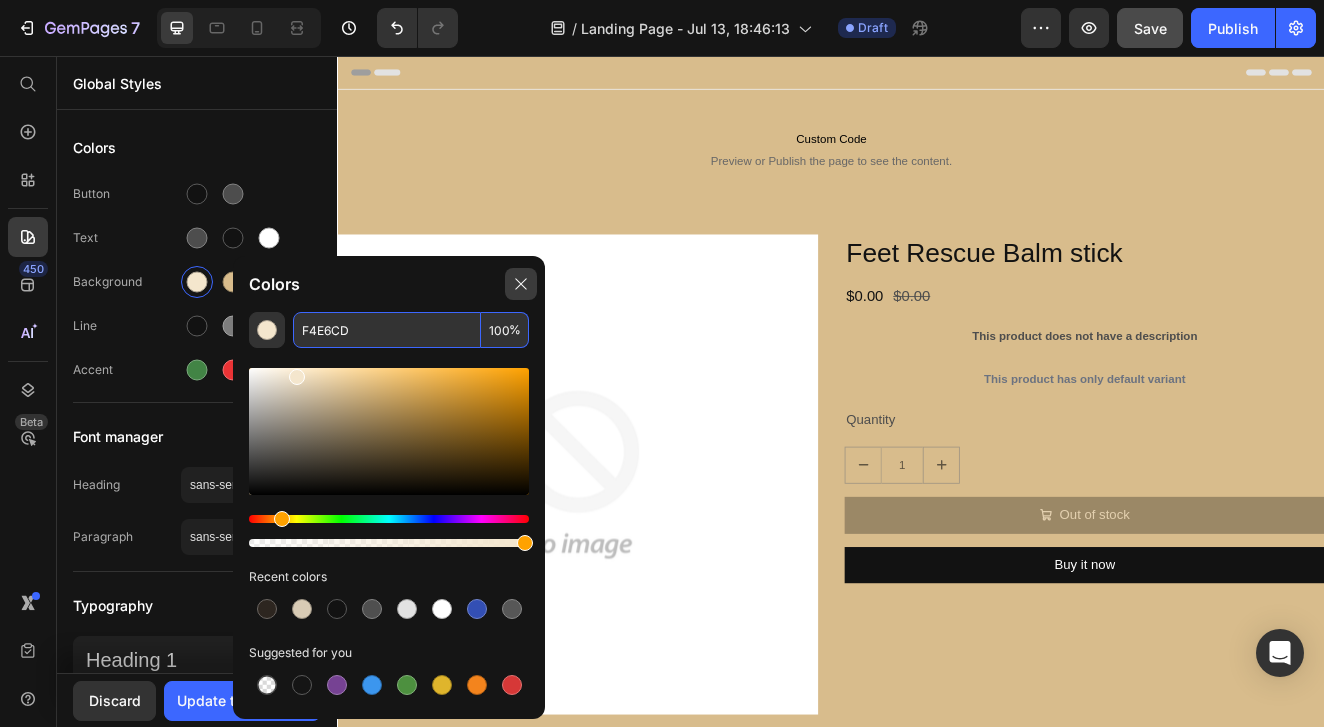 click 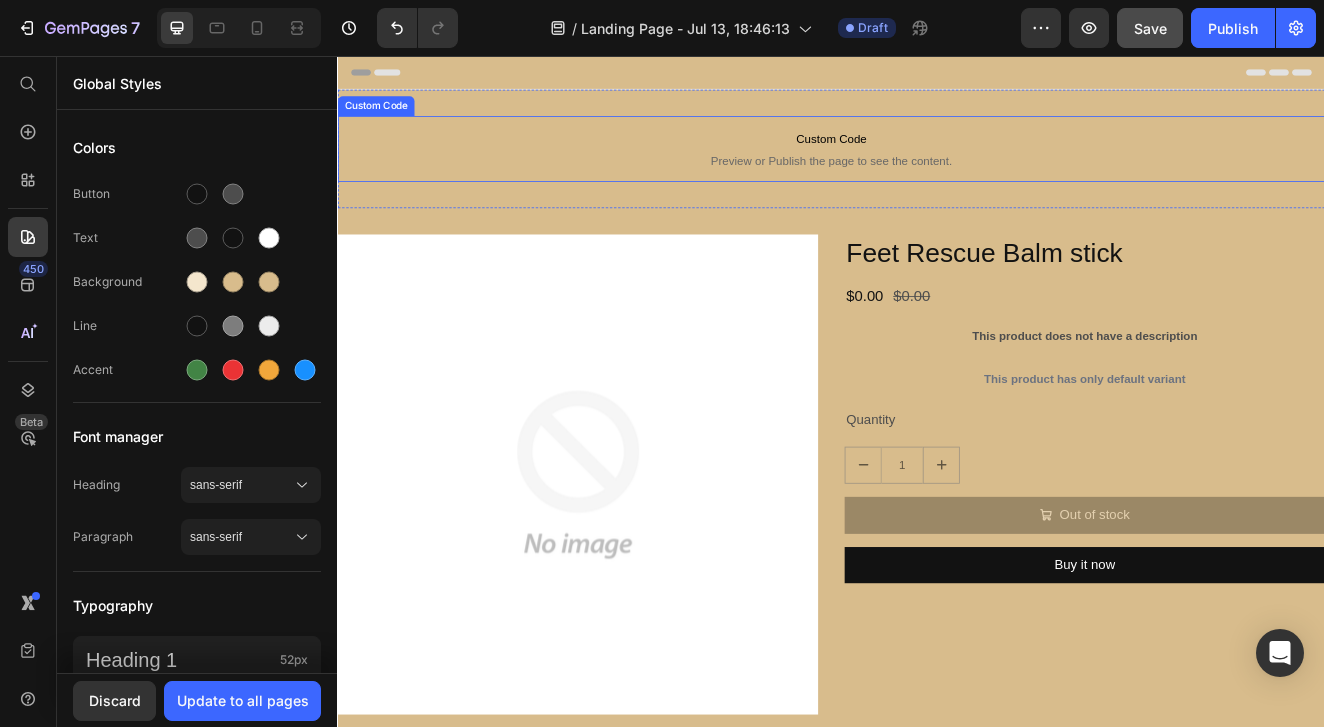 click on "Preview or Publish the page to see the content." at bounding box center [937, 183] 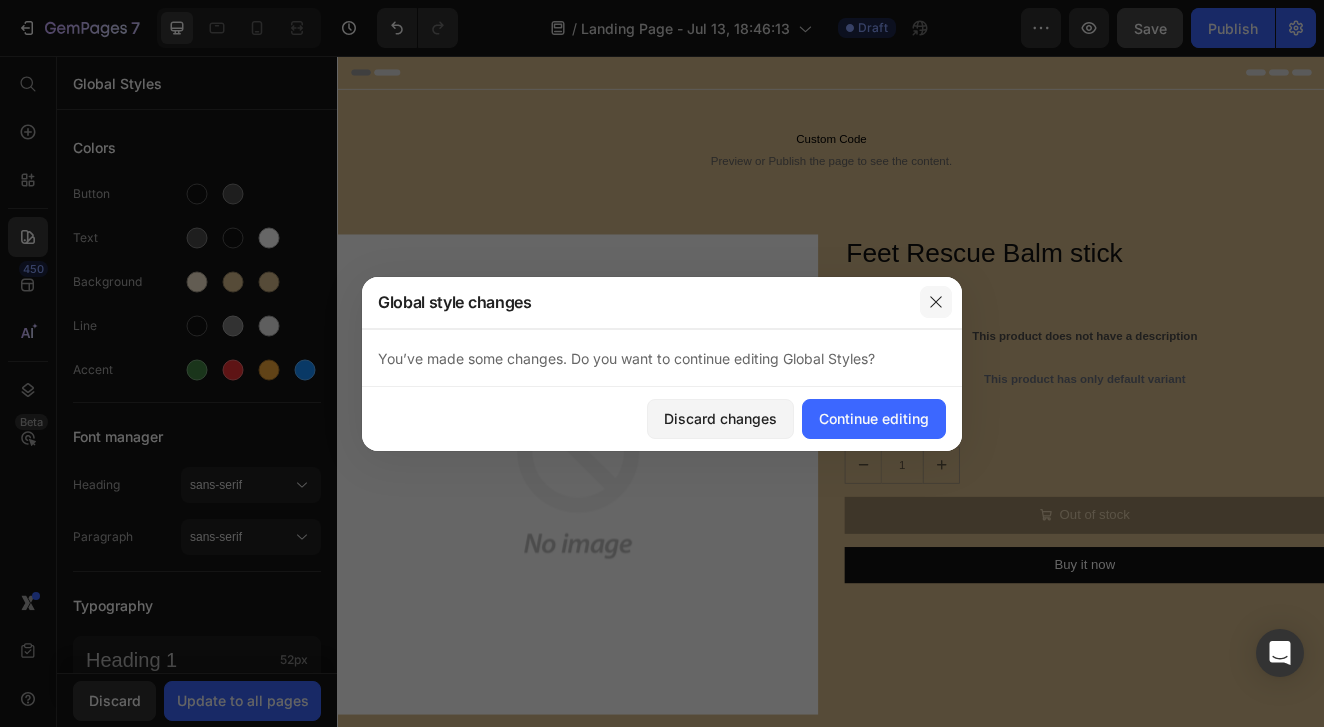 click at bounding box center (936, 302) 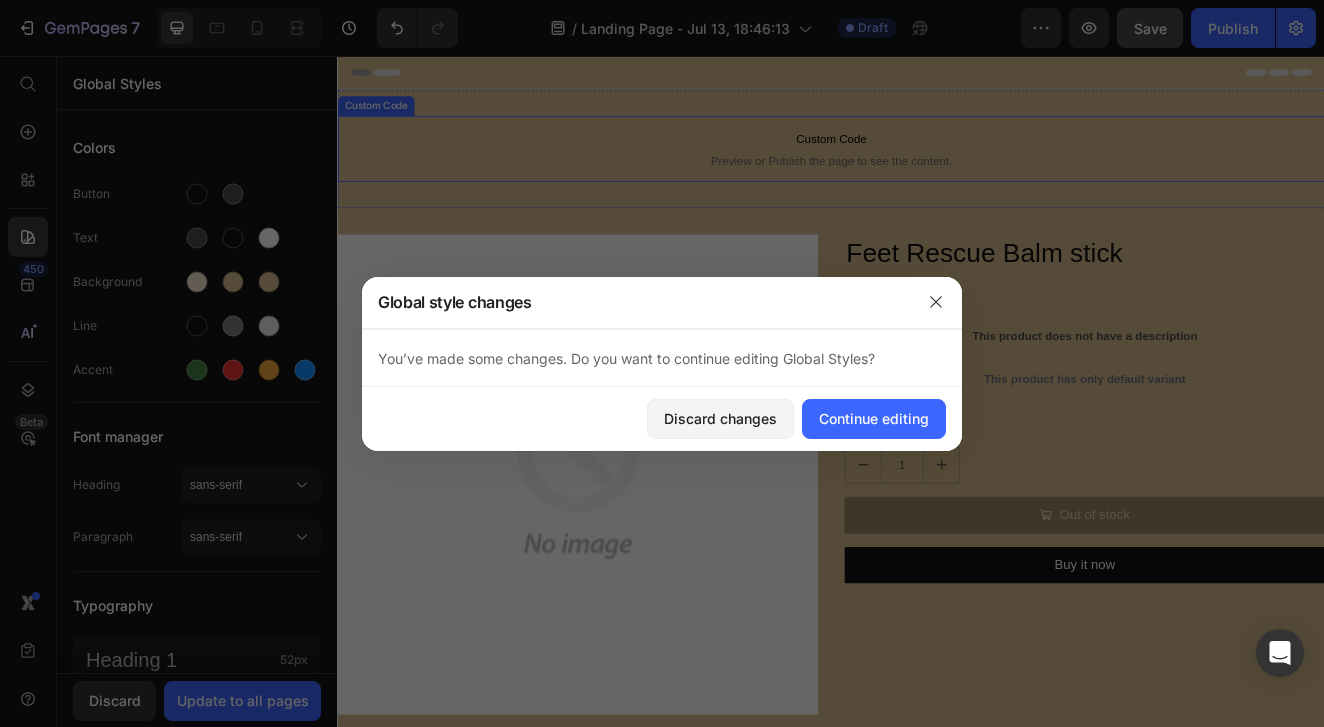 click on "Custom Code" at bounding box center [937, 157] 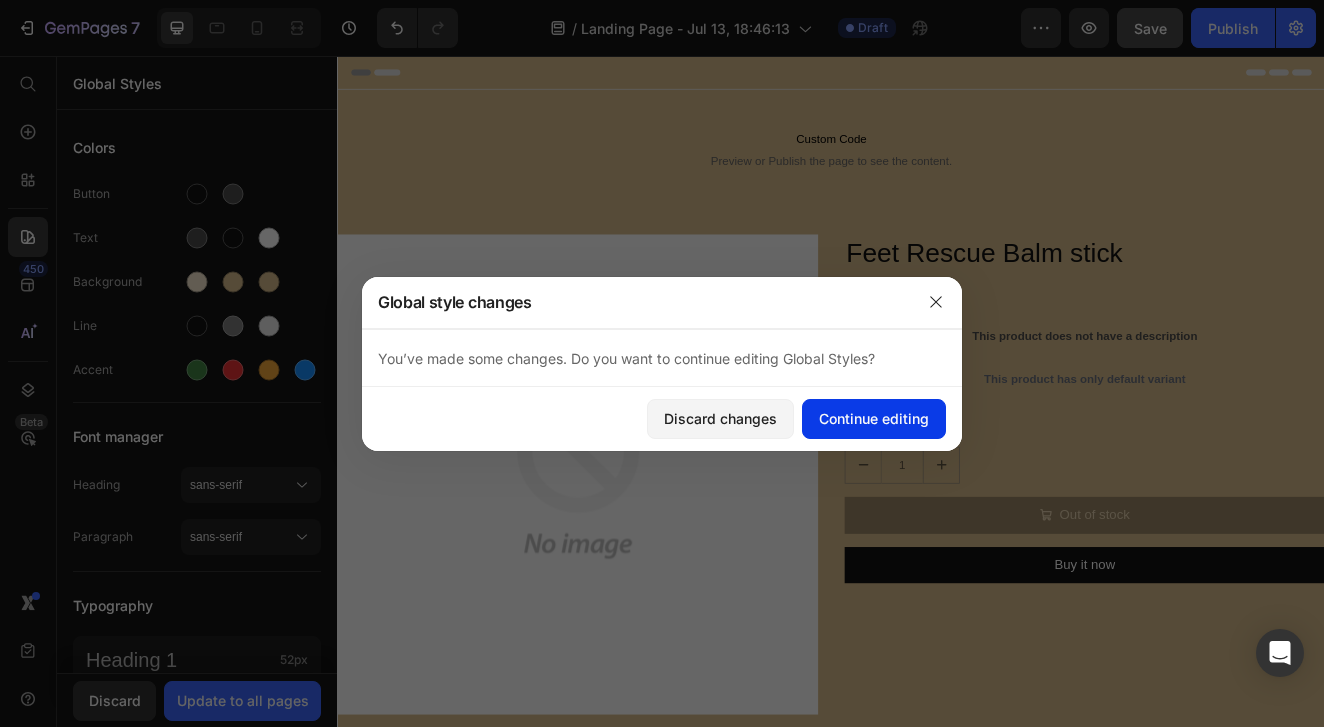 click on "Continue editing" at bounding box center (874, 418) 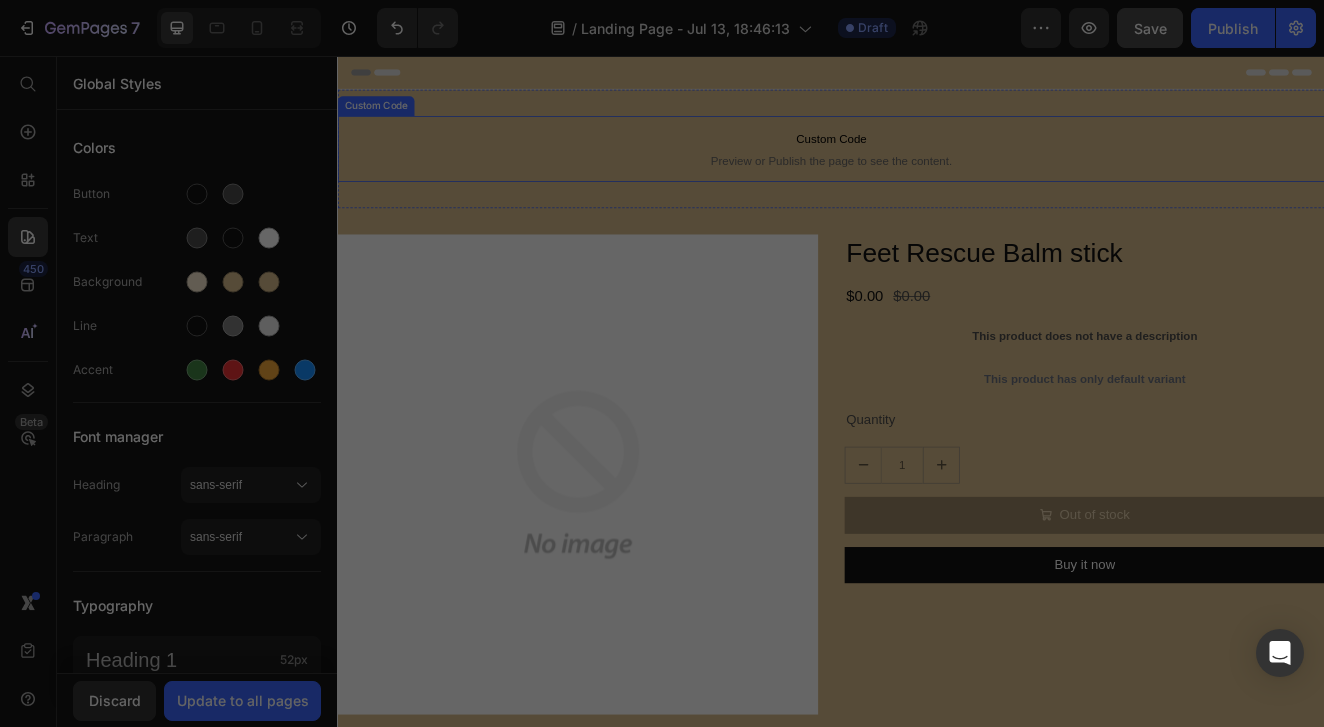 click on "Custom Code
Preview or Publish the page to see the content." at bounding box center (937, 169) 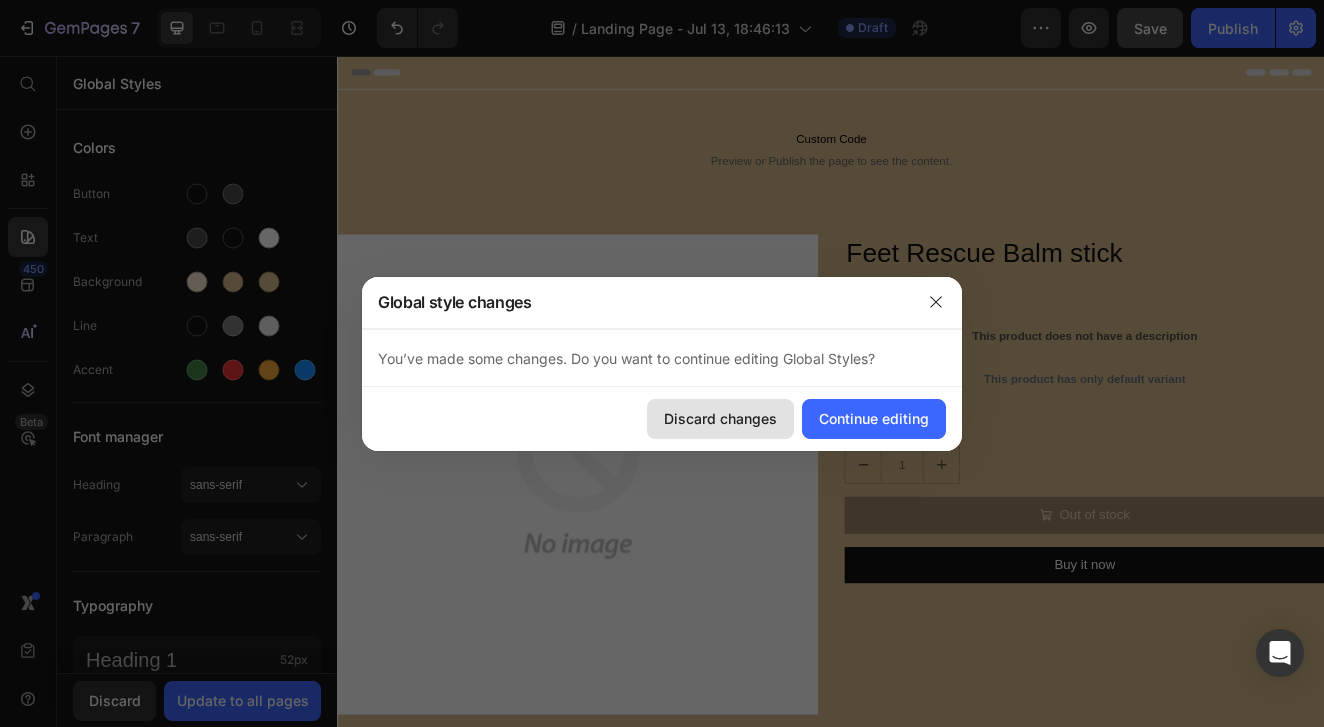 click on "Discard changes" at bounding box center [720, 418] 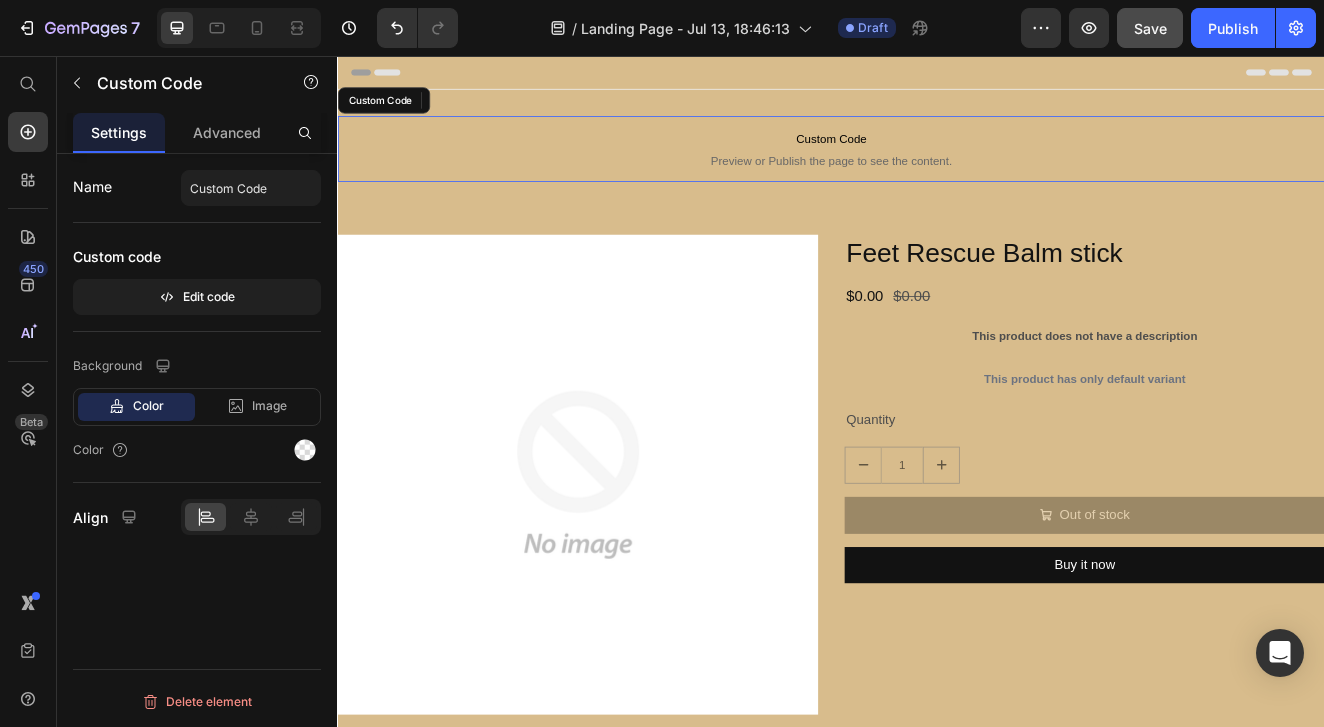 click on "Custom Code" at bounding box center (937, 157) 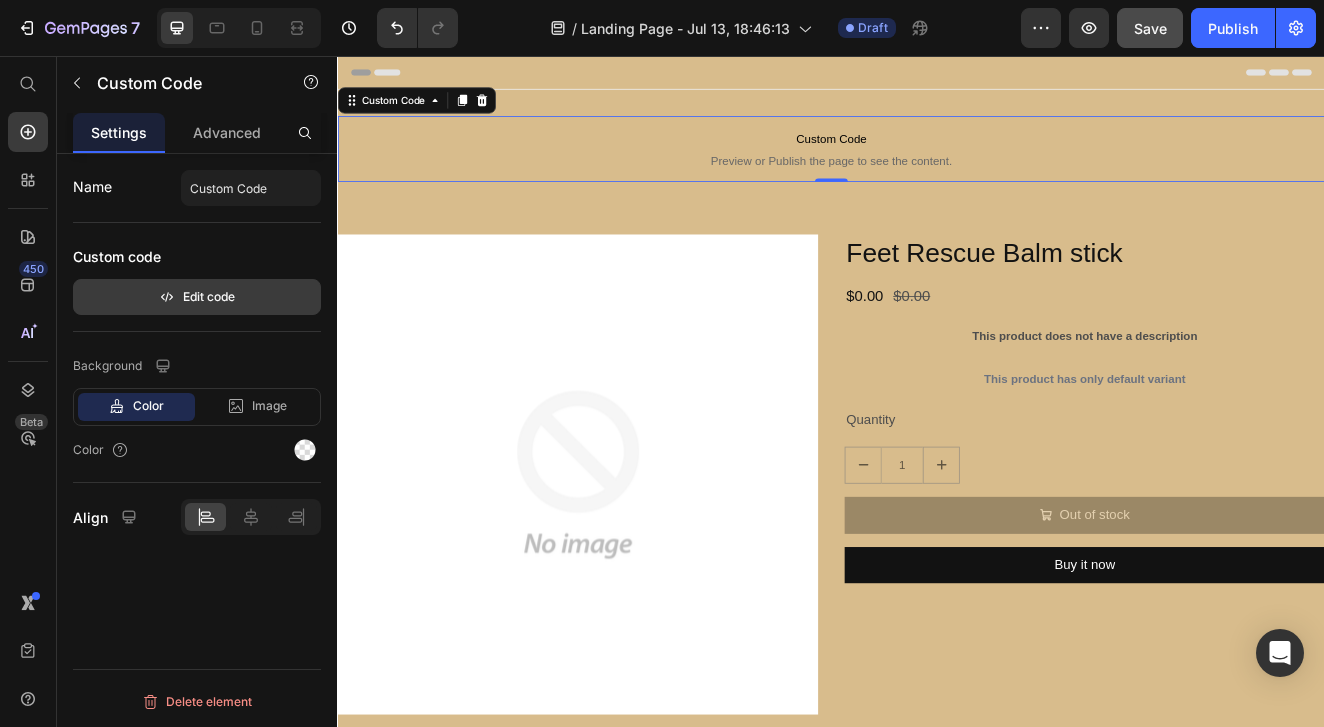 click on "Edit code" at bounding box center (197, 297) 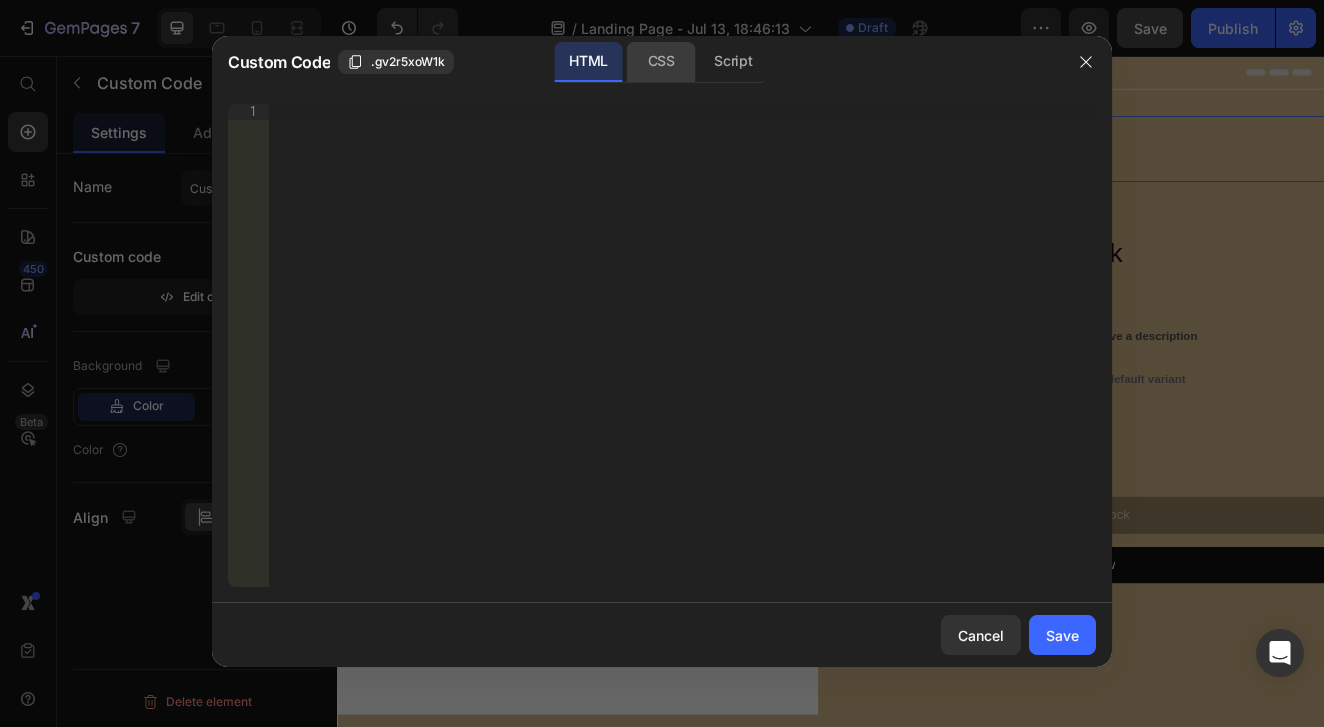 click on "CSS" 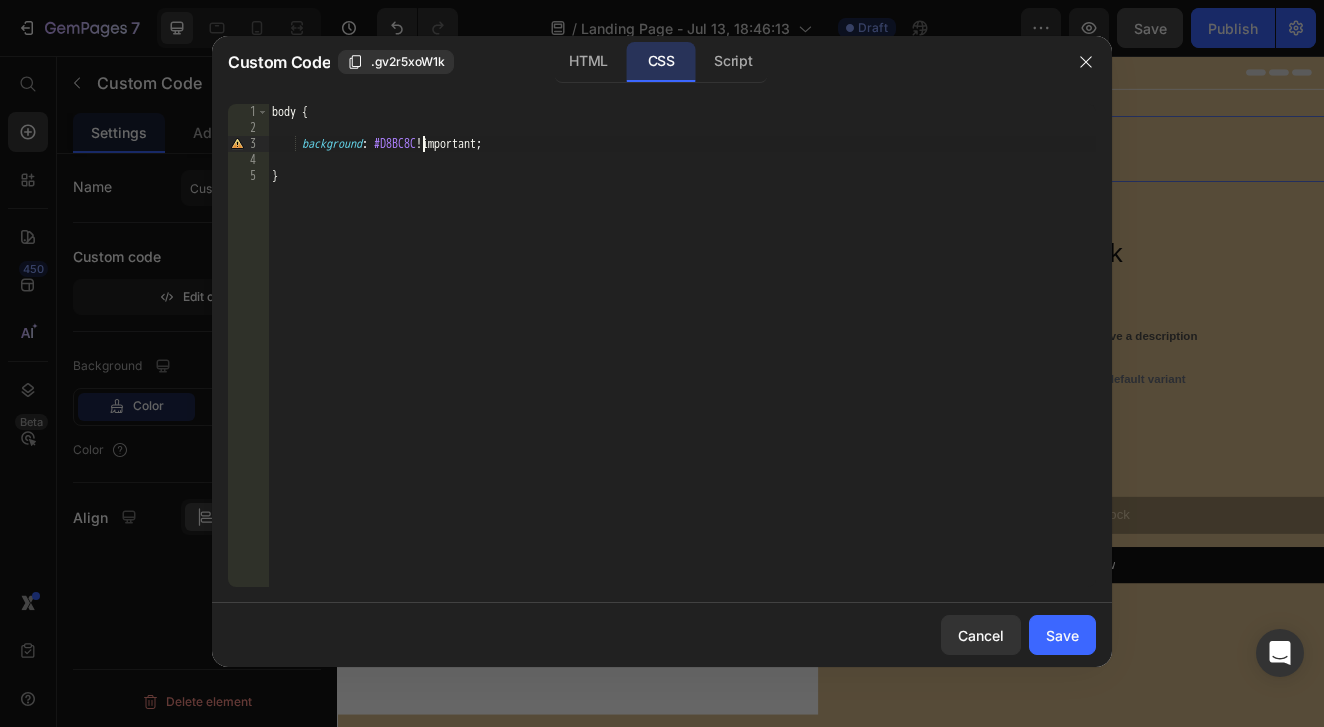 click on "body   {        background :   #D8BC8C  !important ;      }" at bounding box center [682, 361] 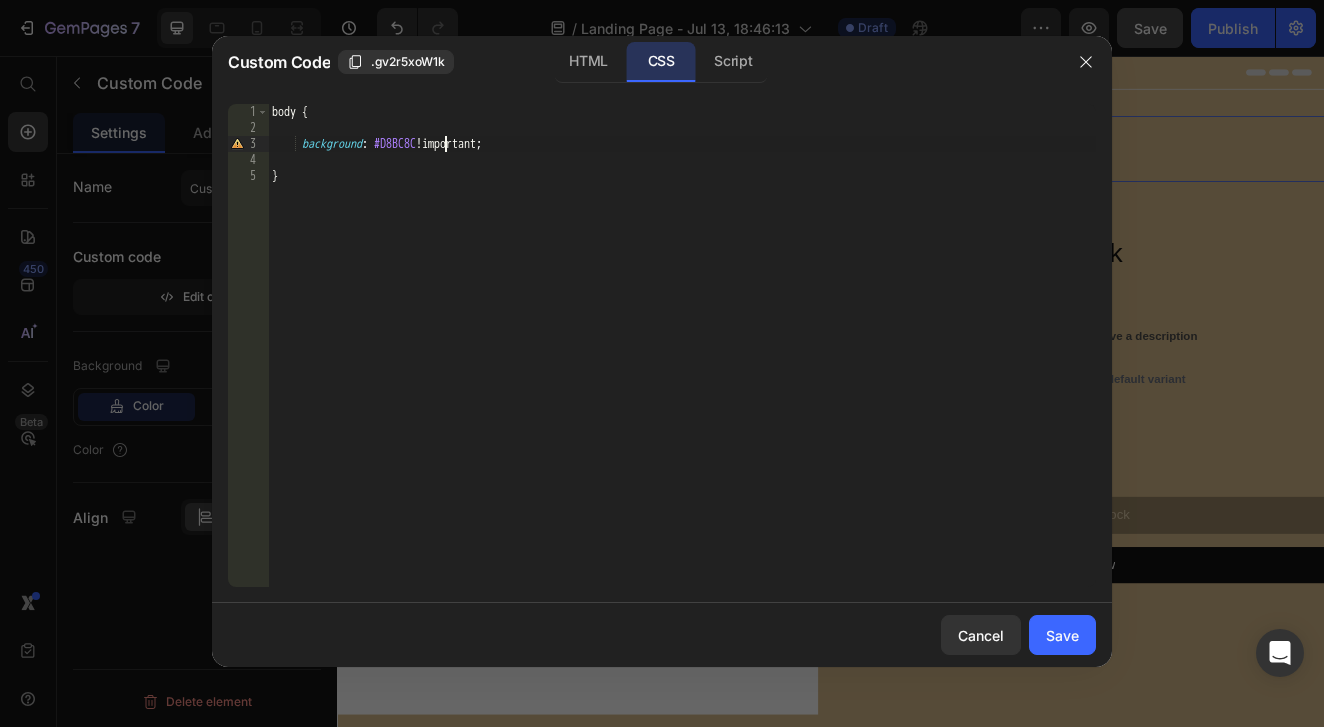 click on "body   {        background :   #D8BC8C  !important ;      }" at bounding box center [682, 361] 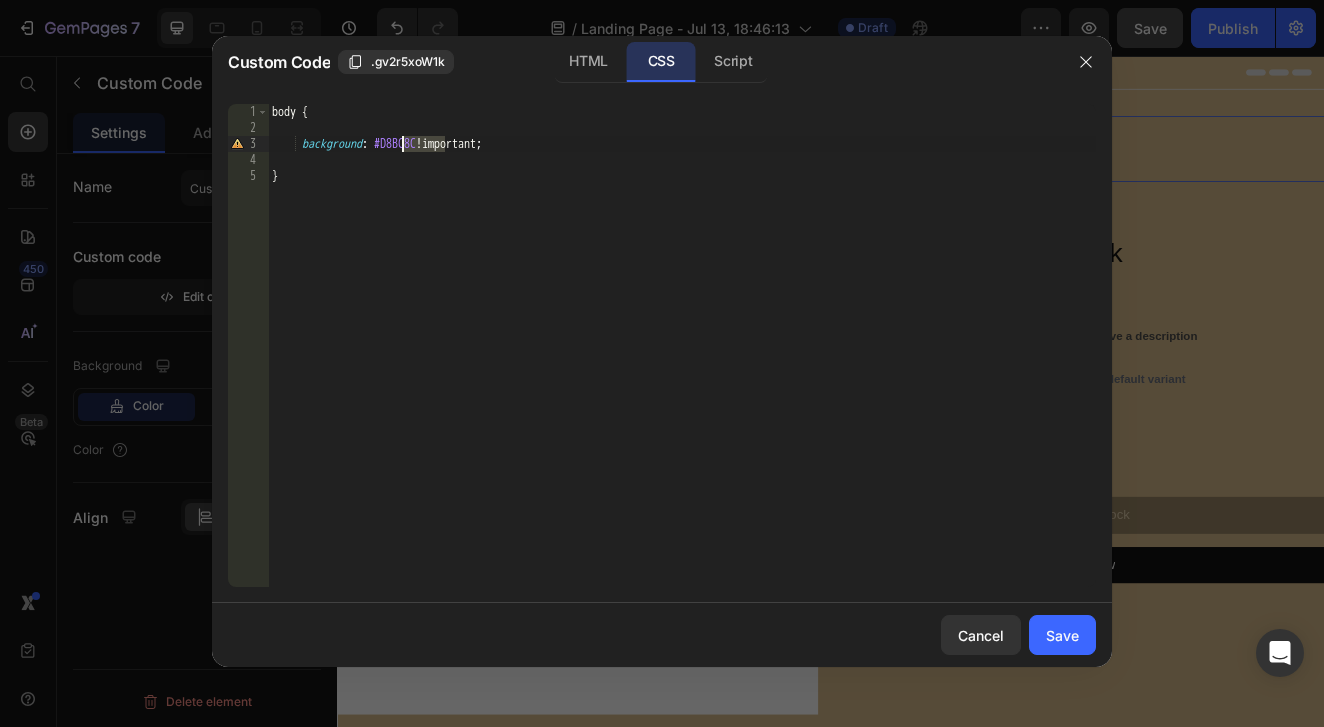 drag, startPoint x: 447, startPoint y: 147, endPoint x: 403, endPoint y: 147, distance: 44 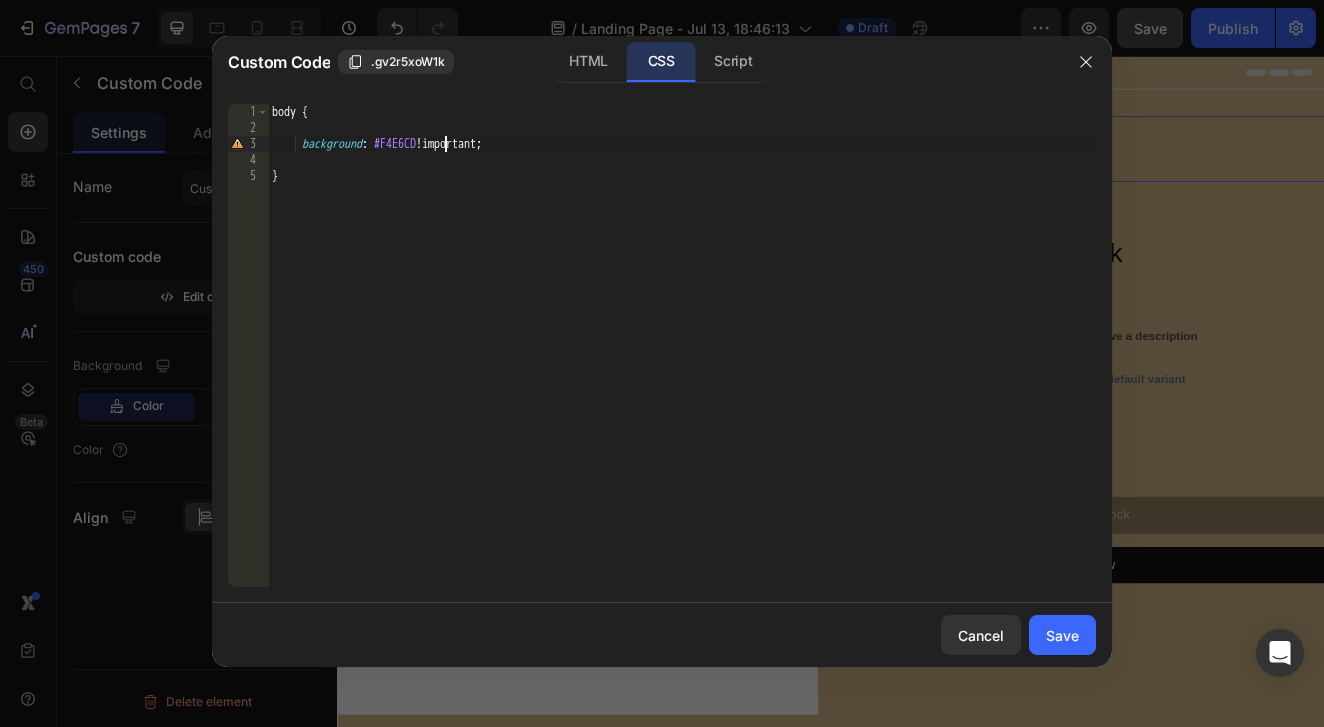 scroll, scrollTop: 0, scrollLeft: 15, axis: horizontal 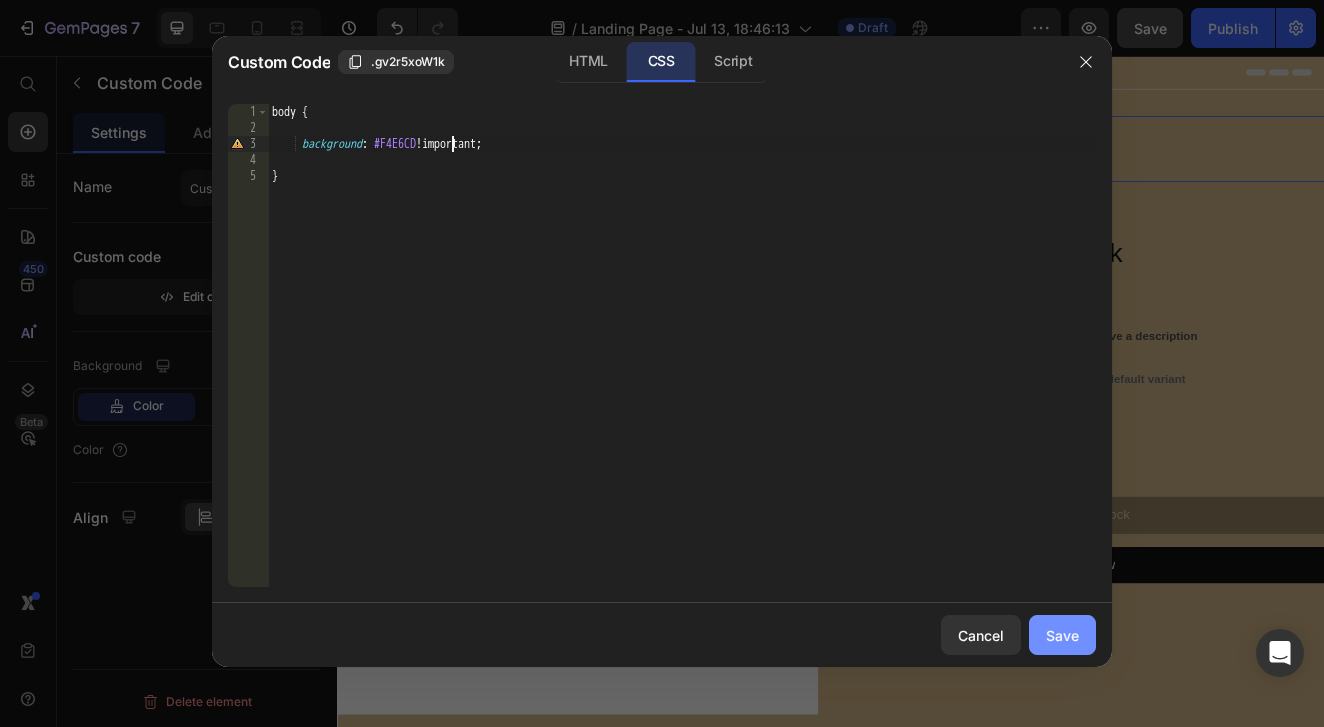 type on "background: #F4E6CD !important;" 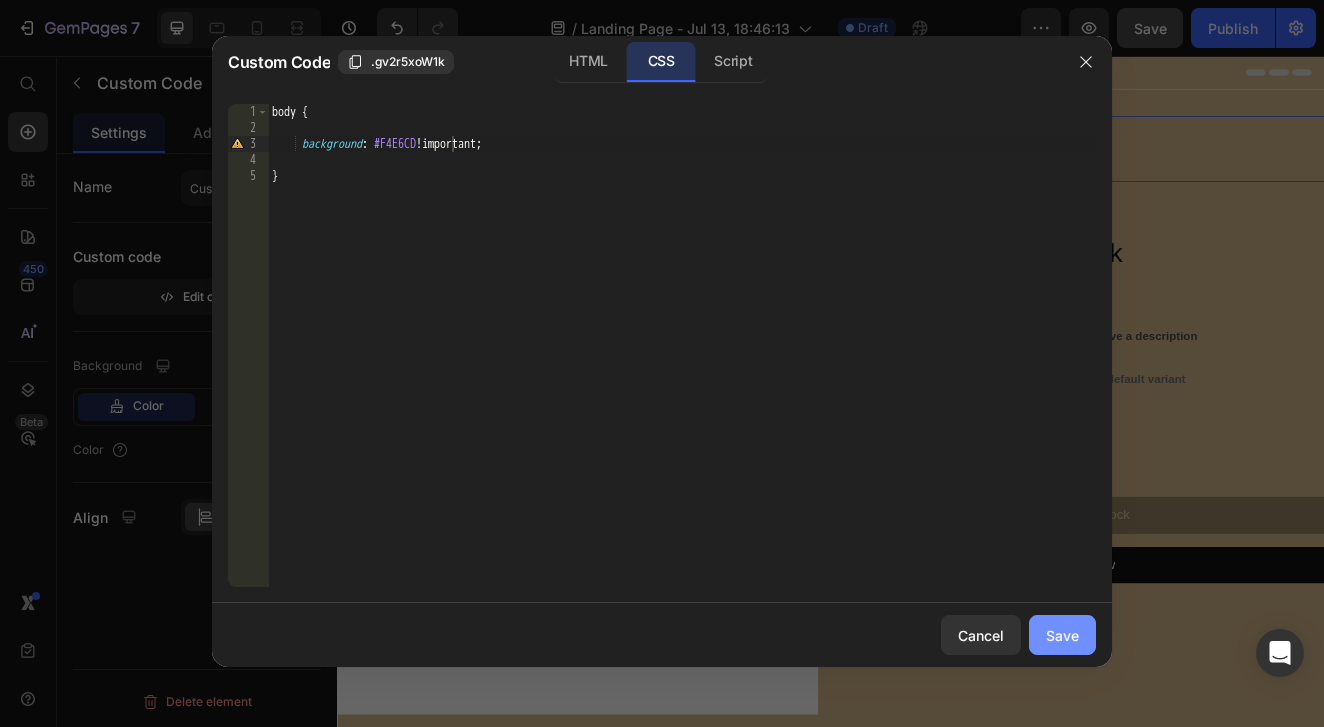 click on "Save" at bounding box center (1062, 635) 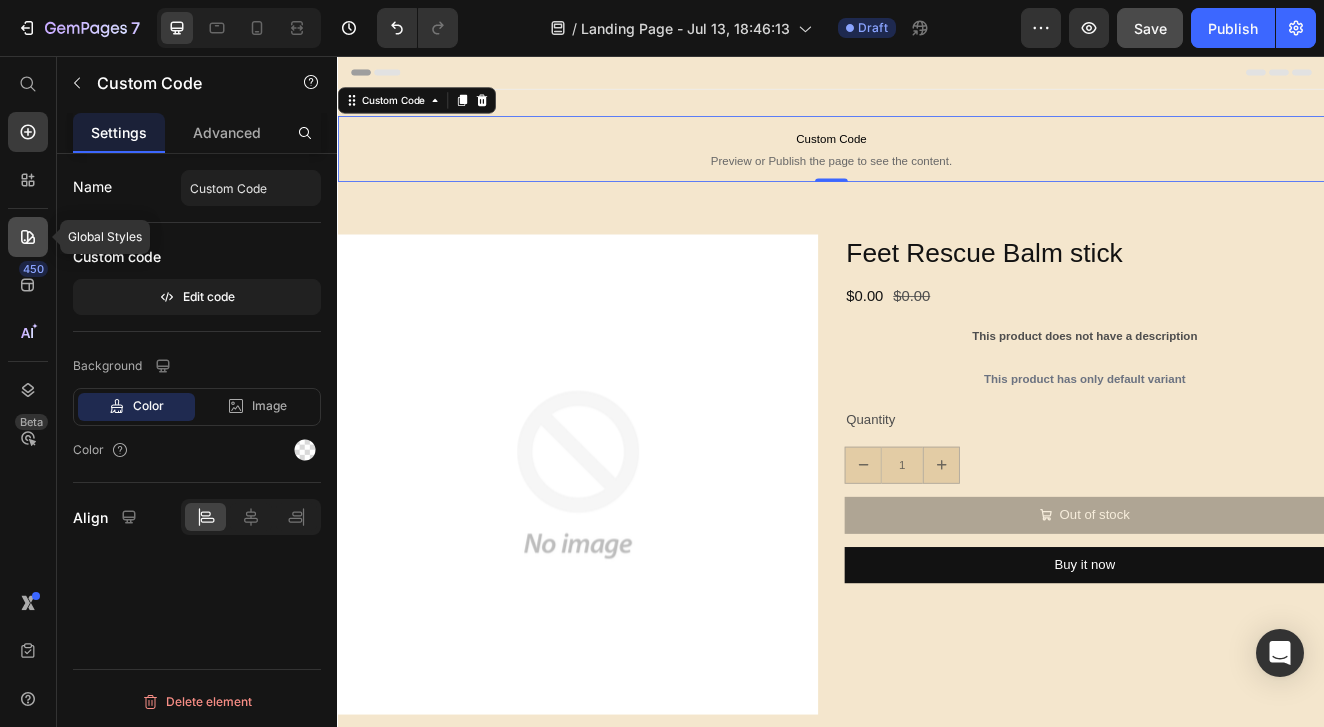 click 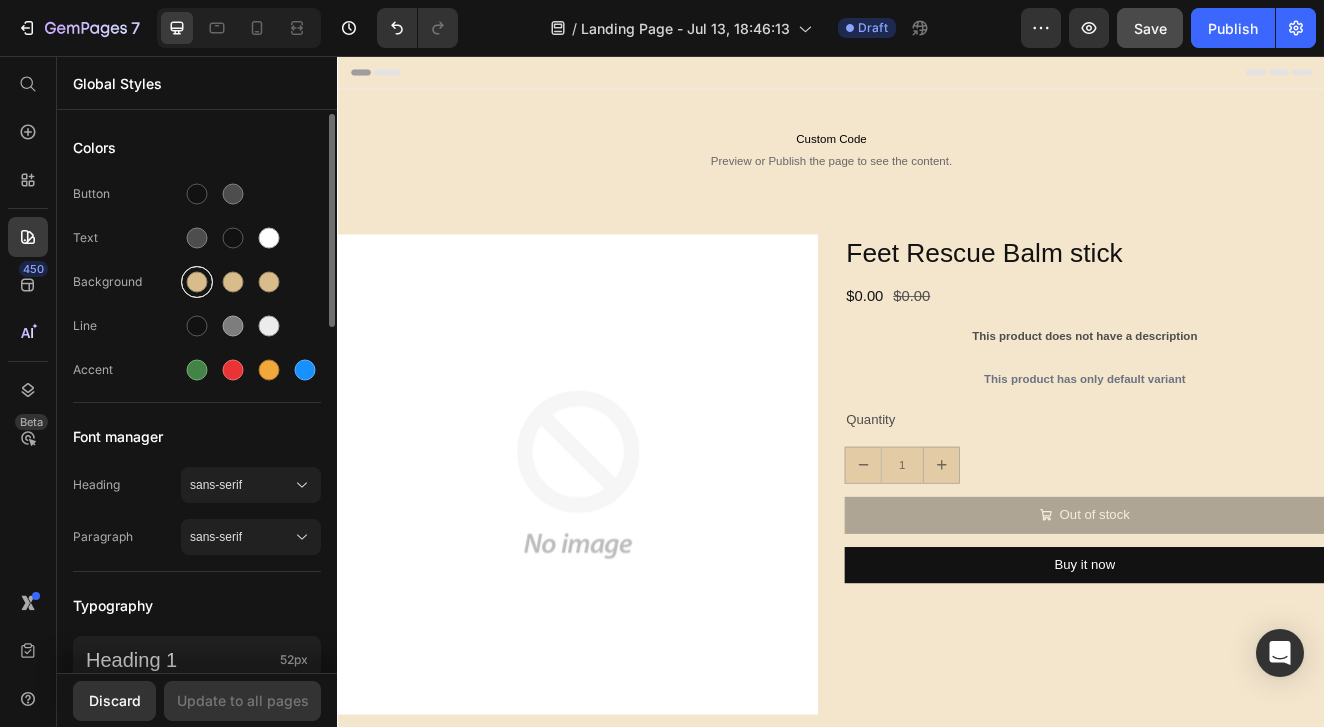 click at bounding box center [197, 282] 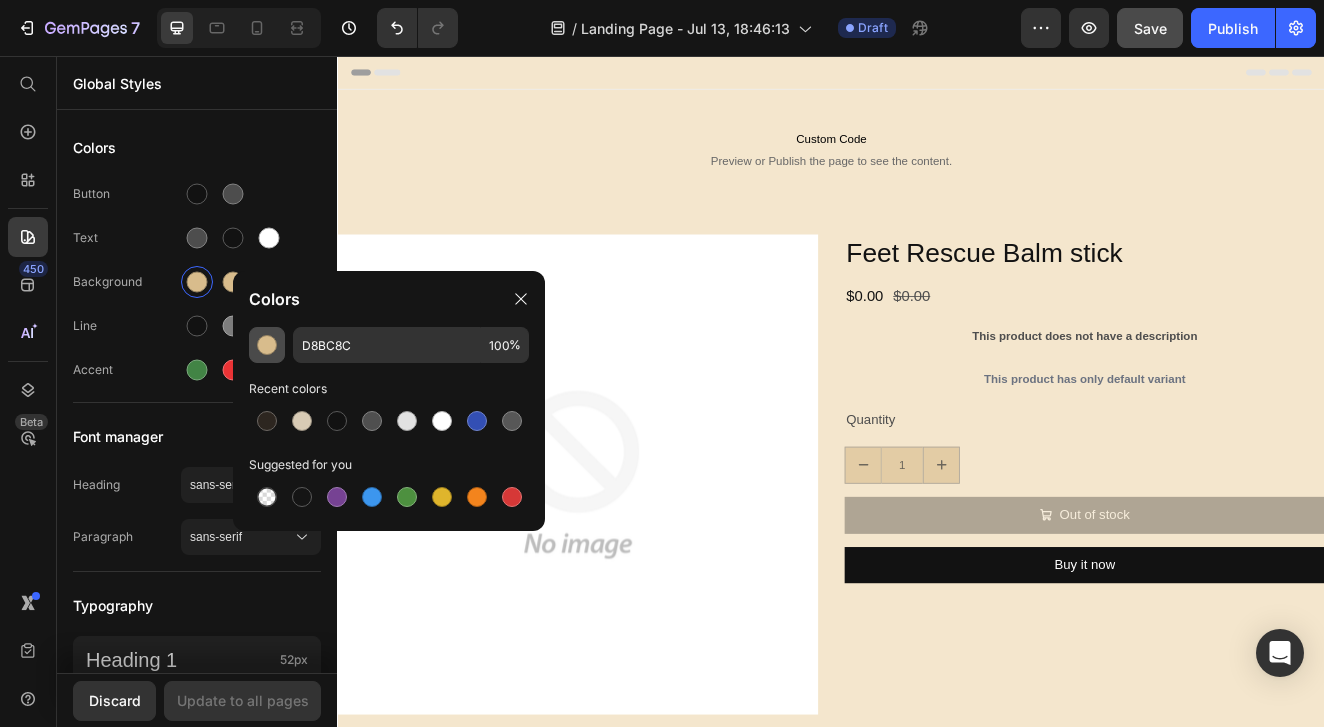 click at bounding box center (267, 345) 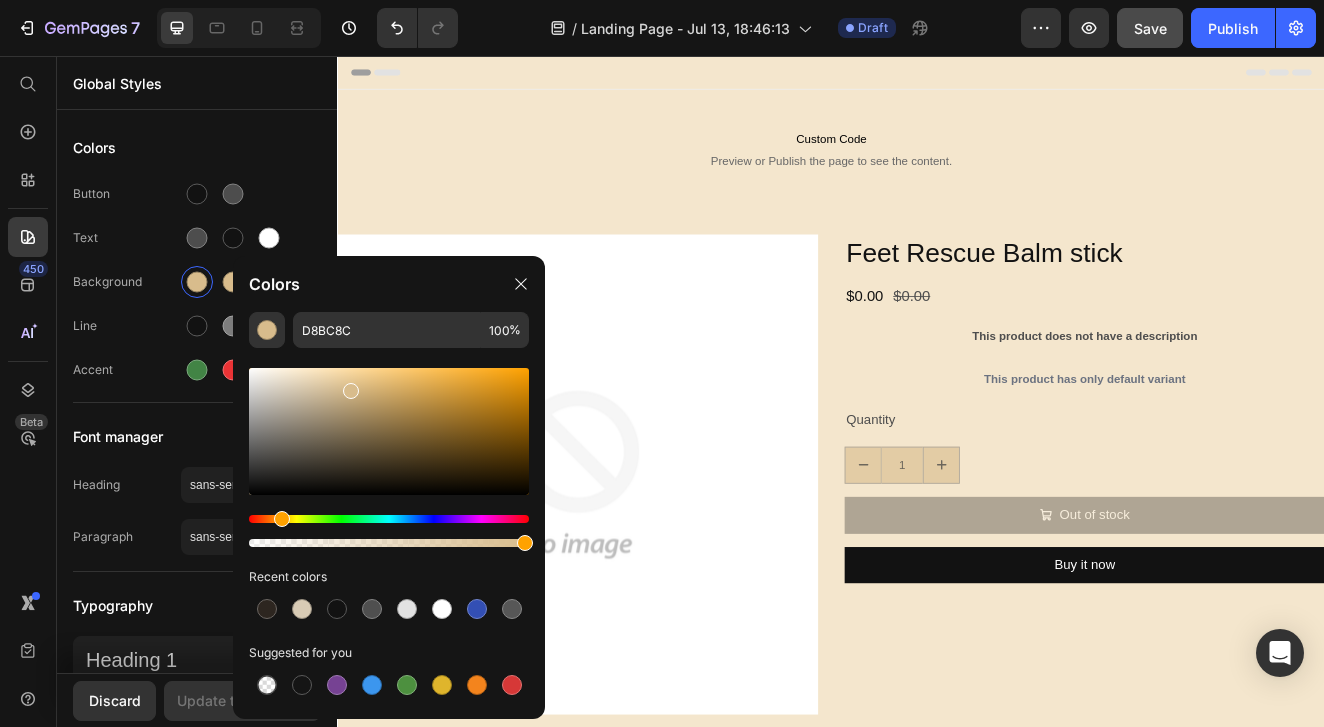 click at bounding box center [389, 431] 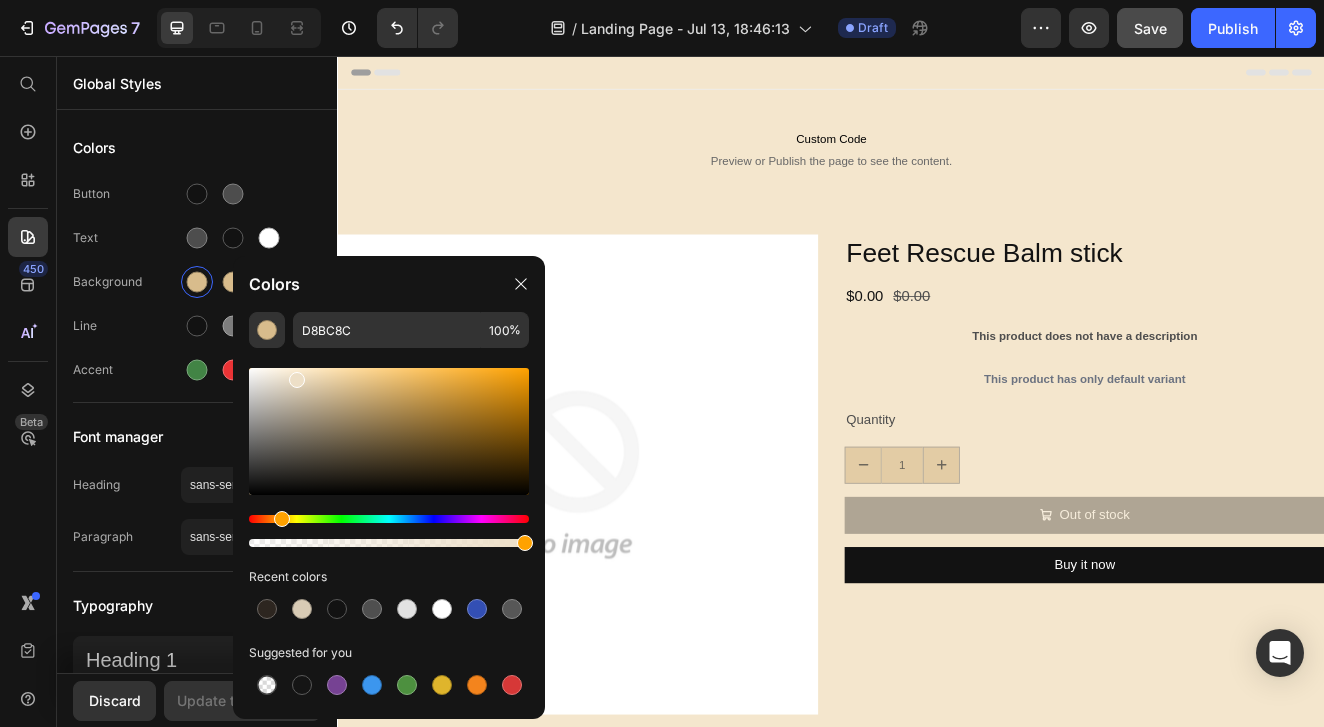 type on "EDDFC7" 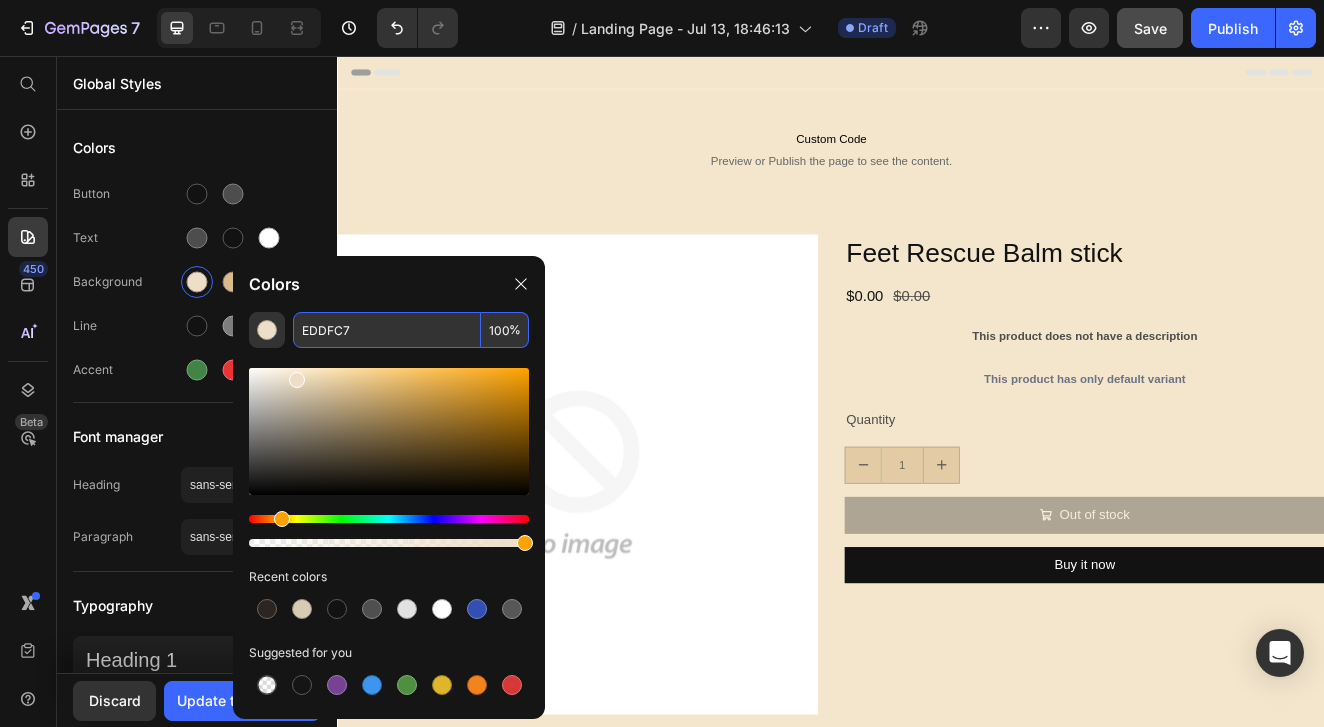 click on "EDDFC7" at bounding box center (387, 330) 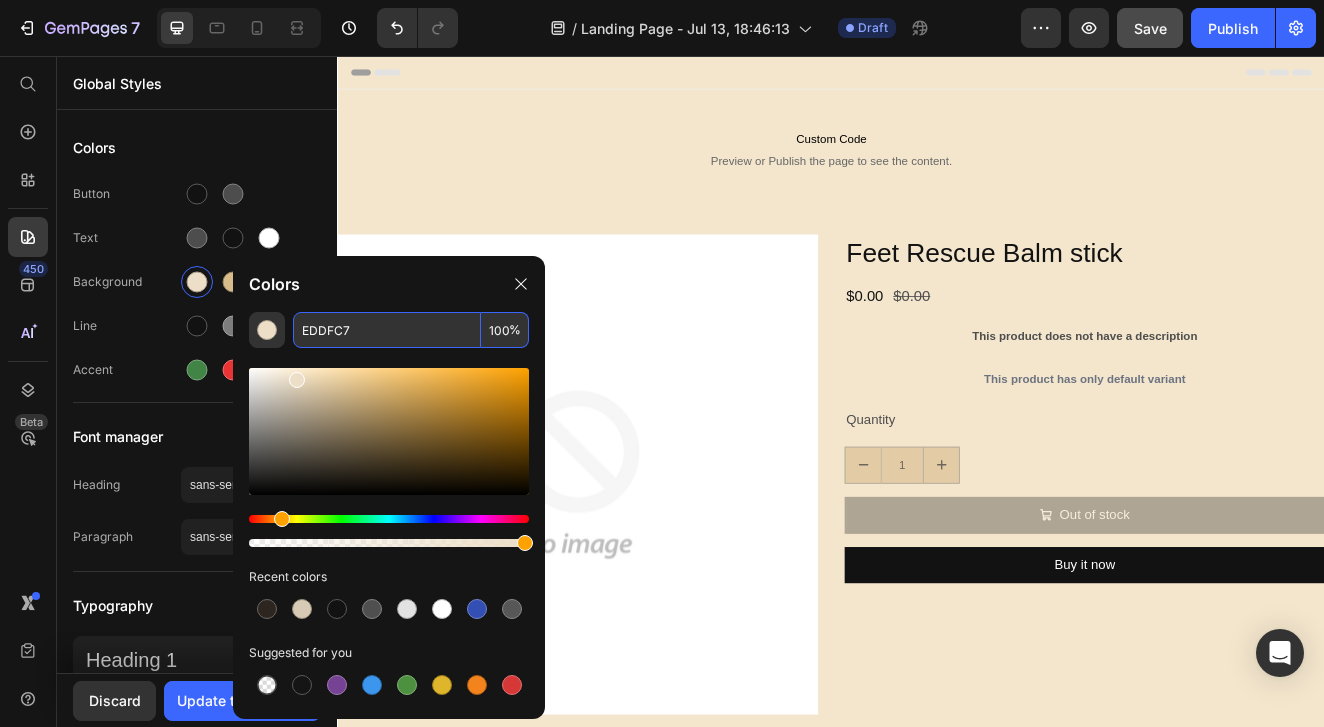 drag, startPoint x: 372, startPoint y: 333, endPoint x: 289, endPoint y: 326, distance: 83.294655 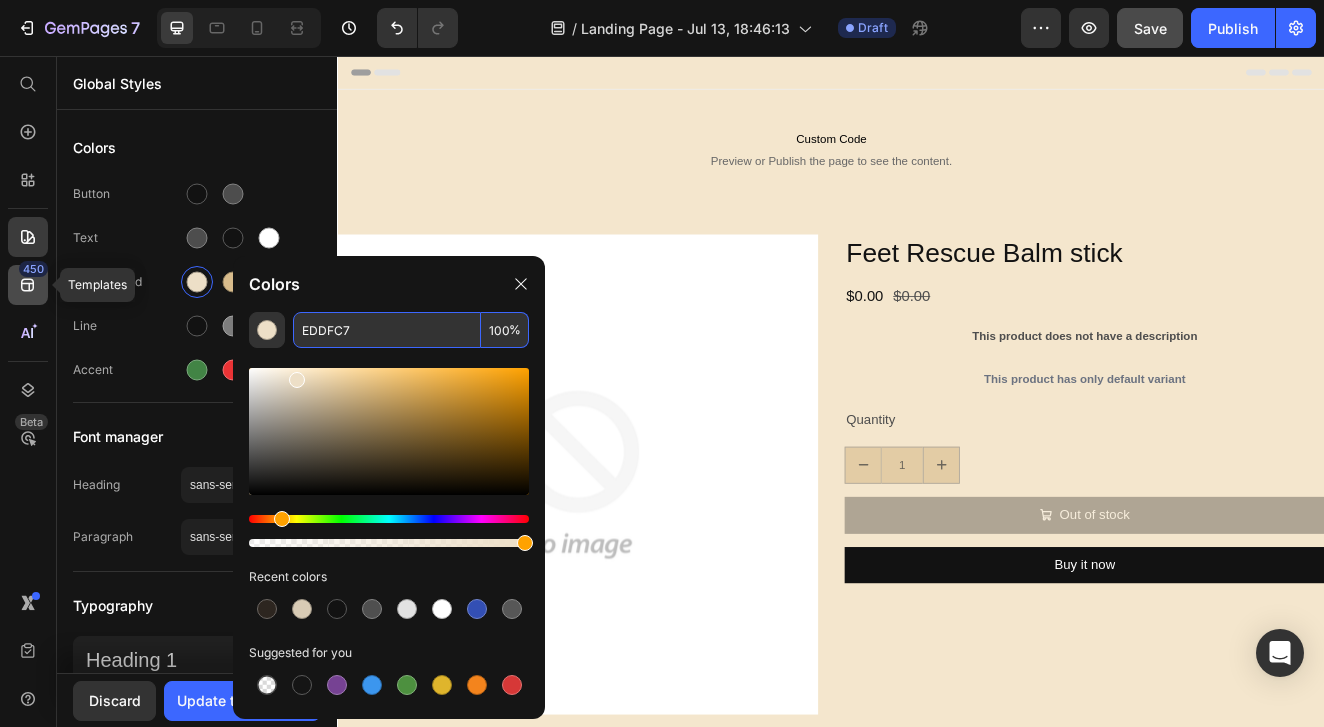 click 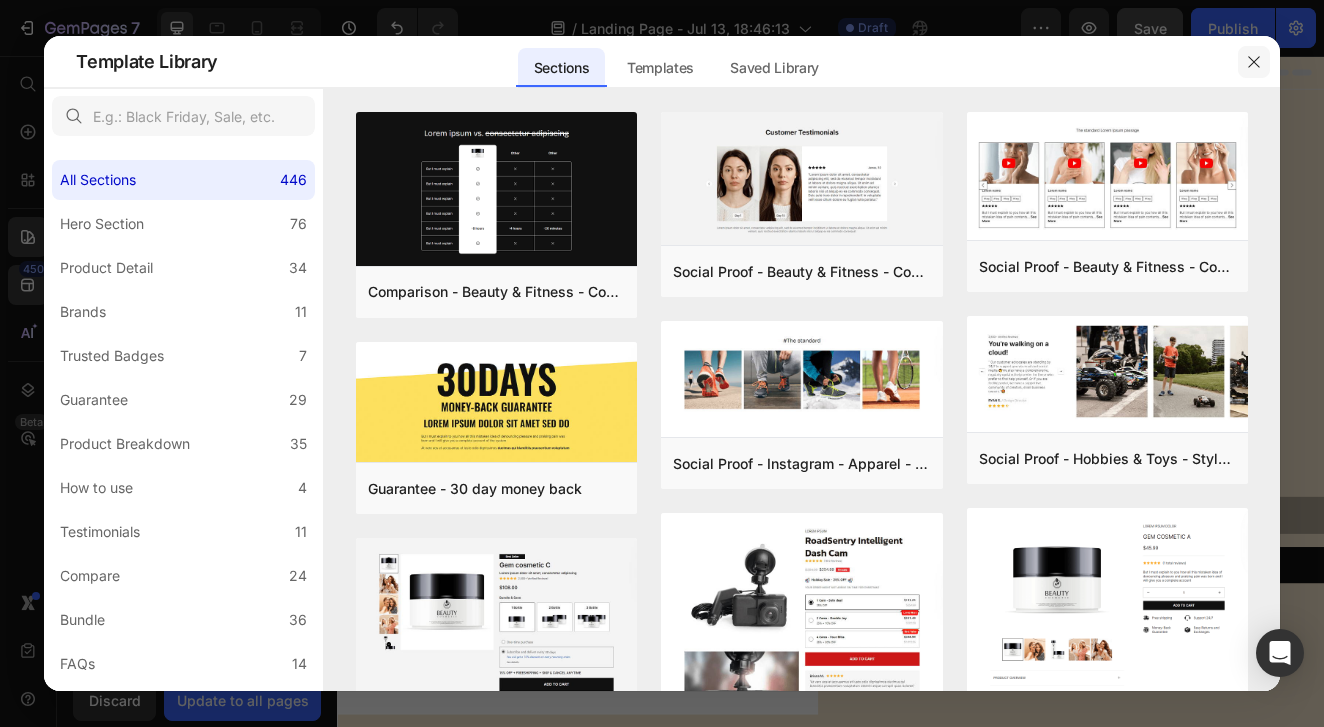 click 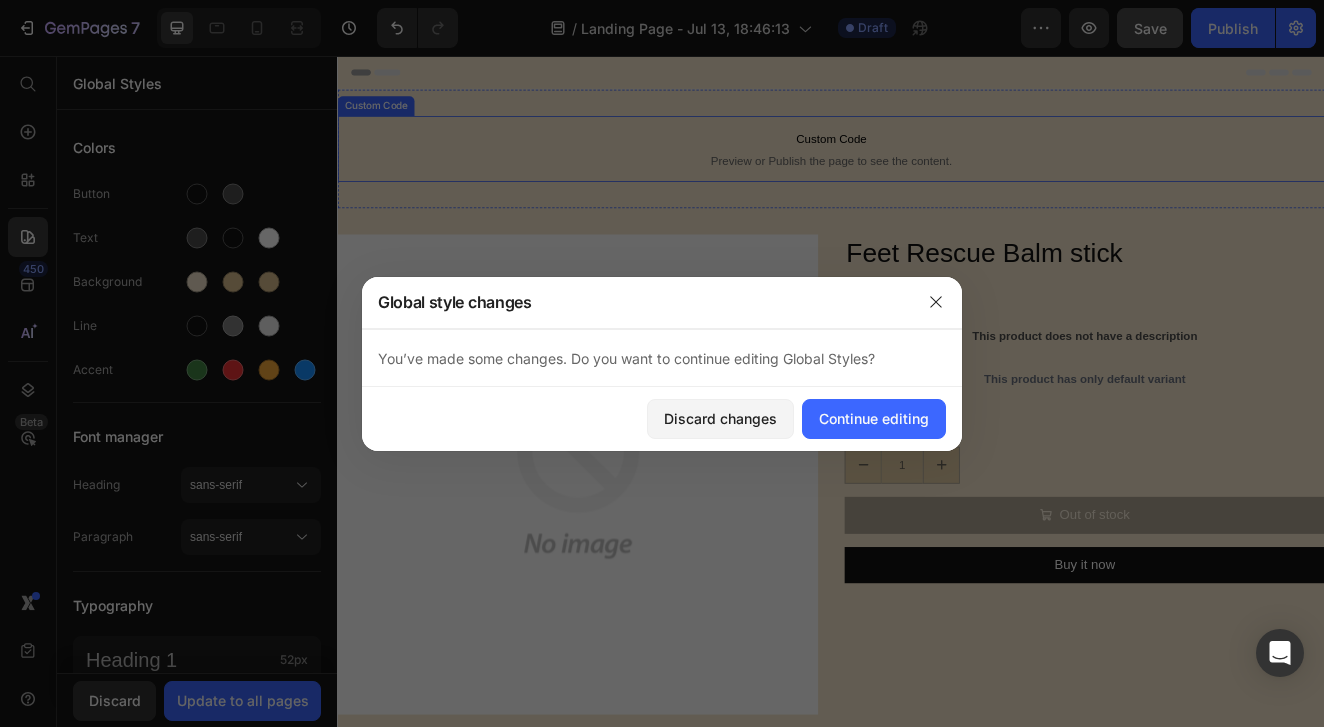 click on "Custom Code
Preview or Publish the page to see the content." at bounding box center [937, 169] 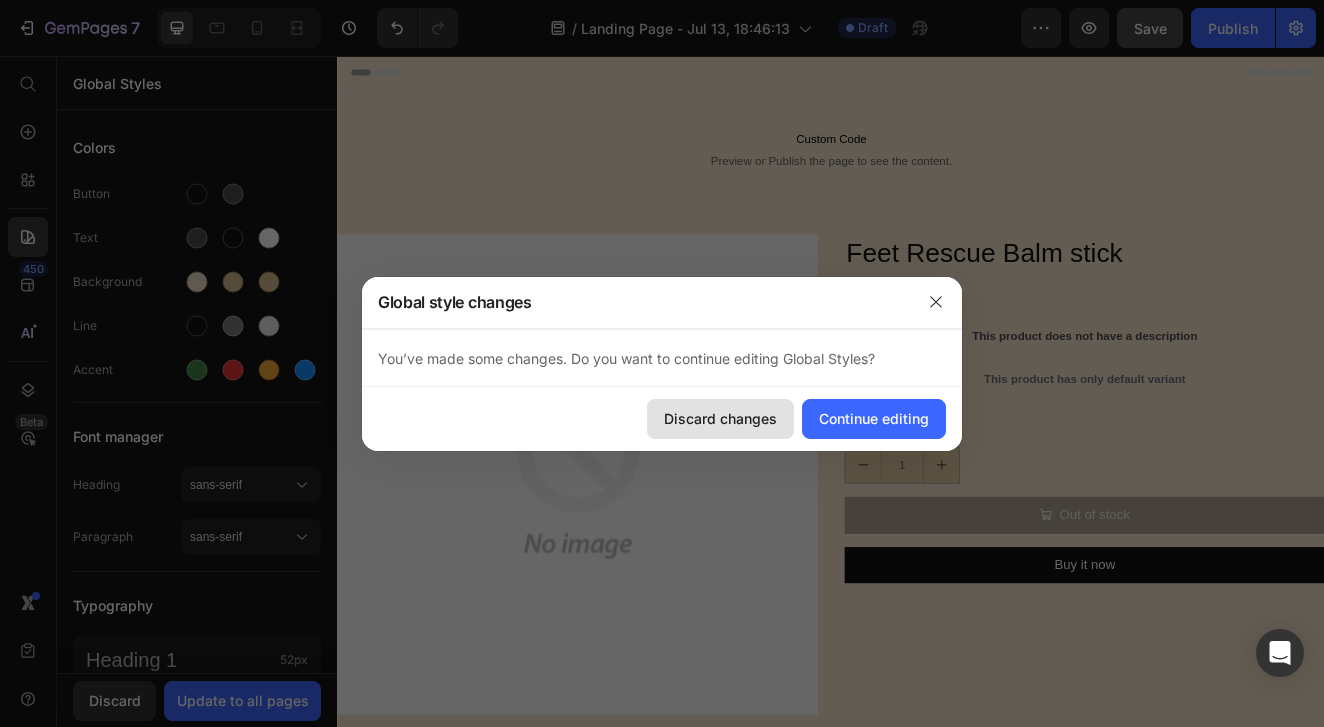 click on "Discard changes" 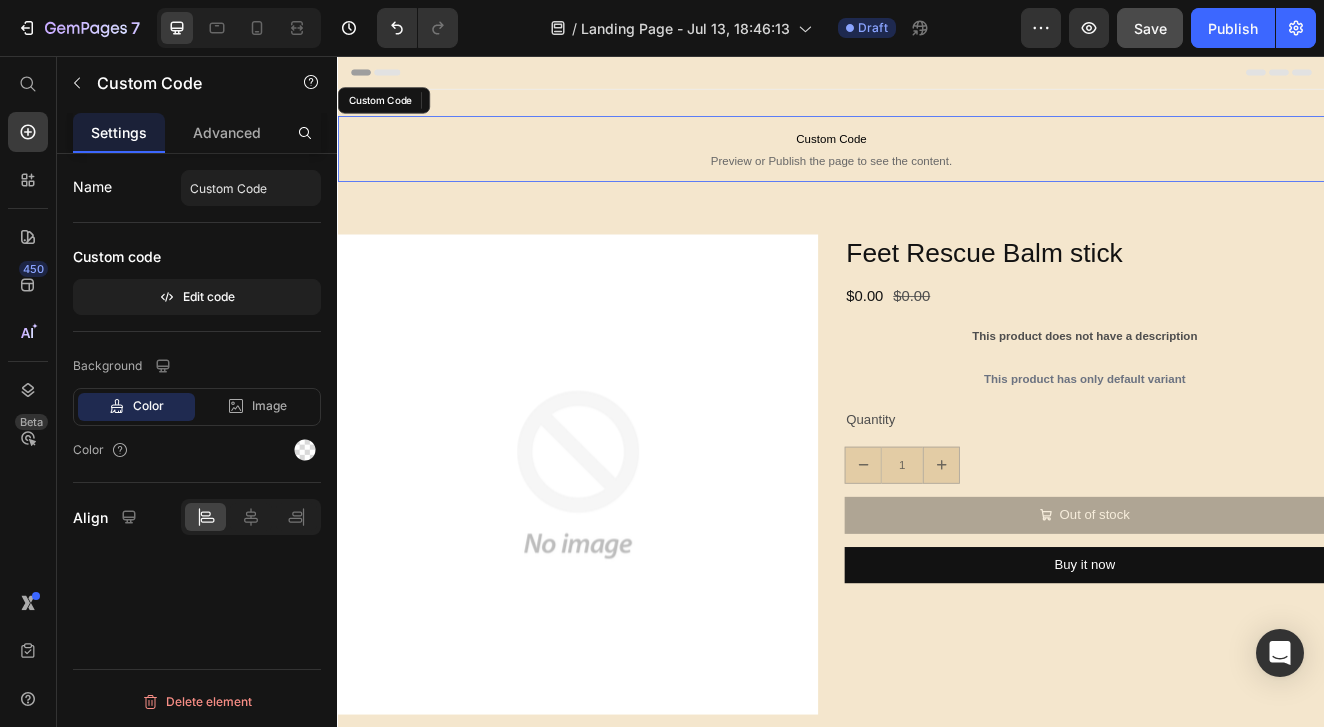 click on "Custom Code" at bounding box center (937, 157) 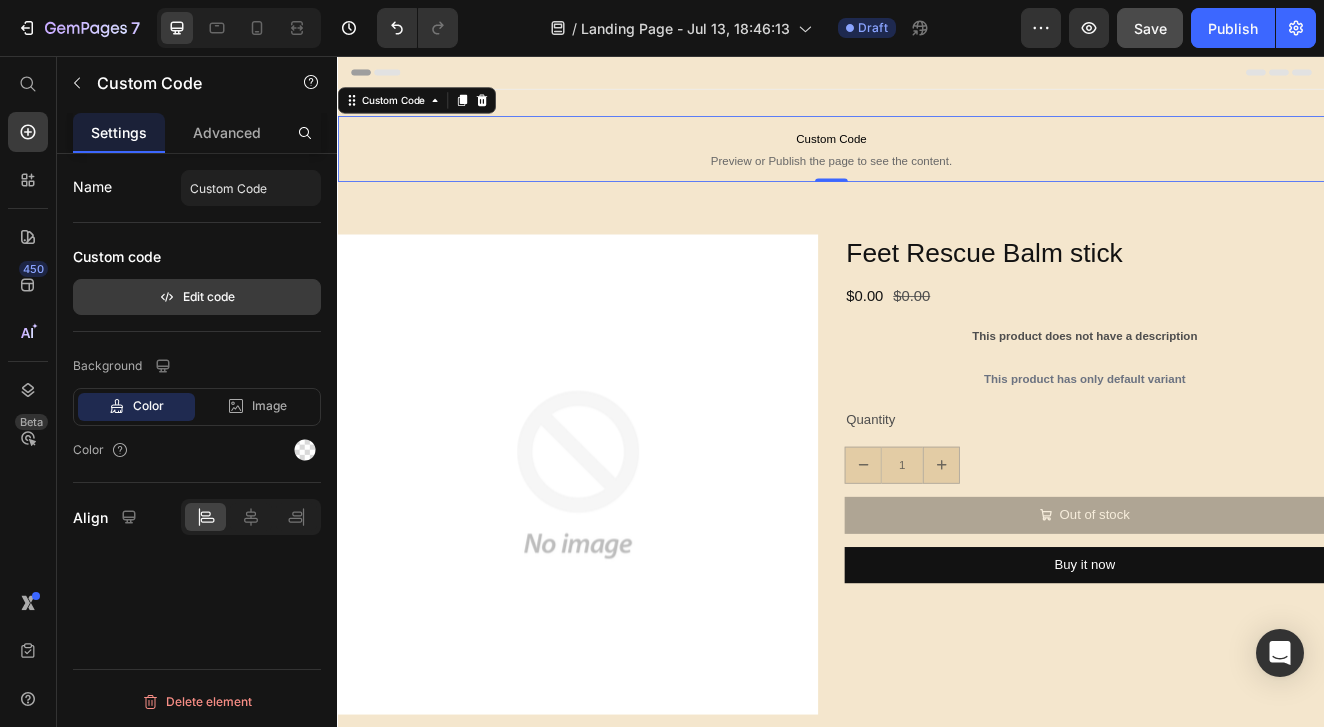 click on "Edit code" at bounding box center (197, 297) 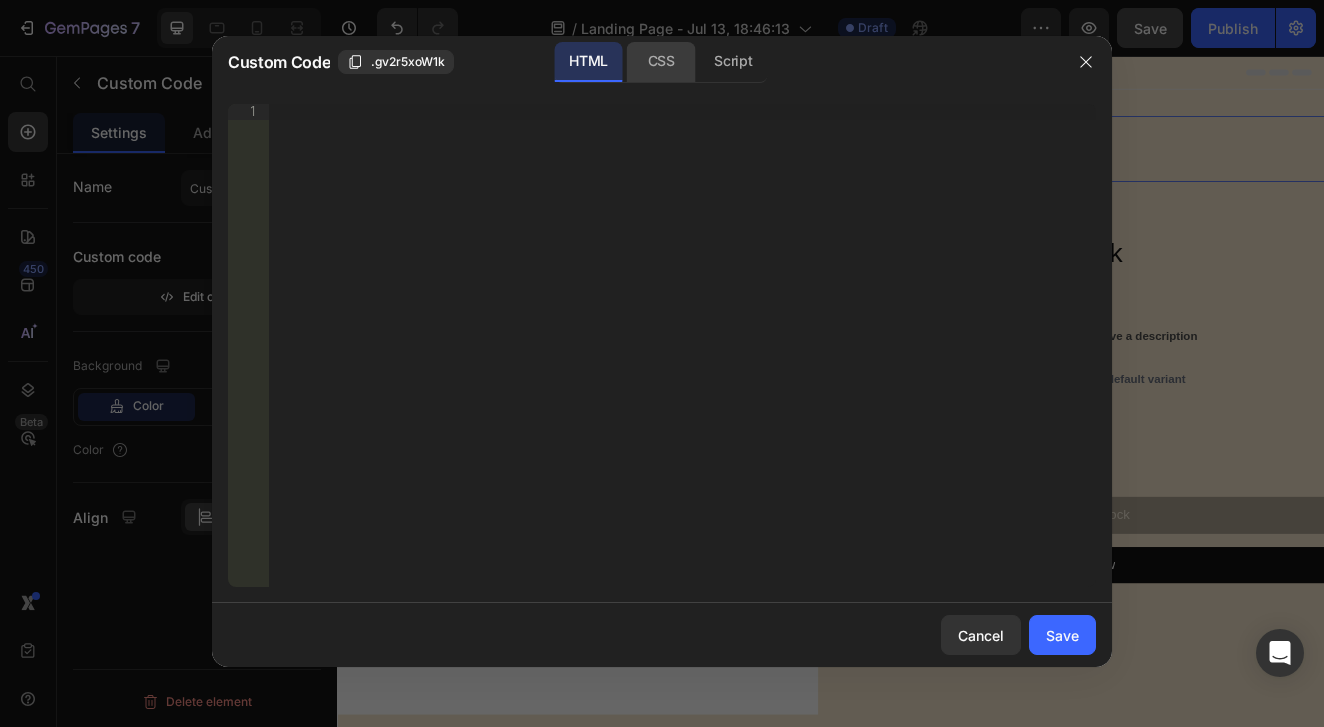 click on "CSS" 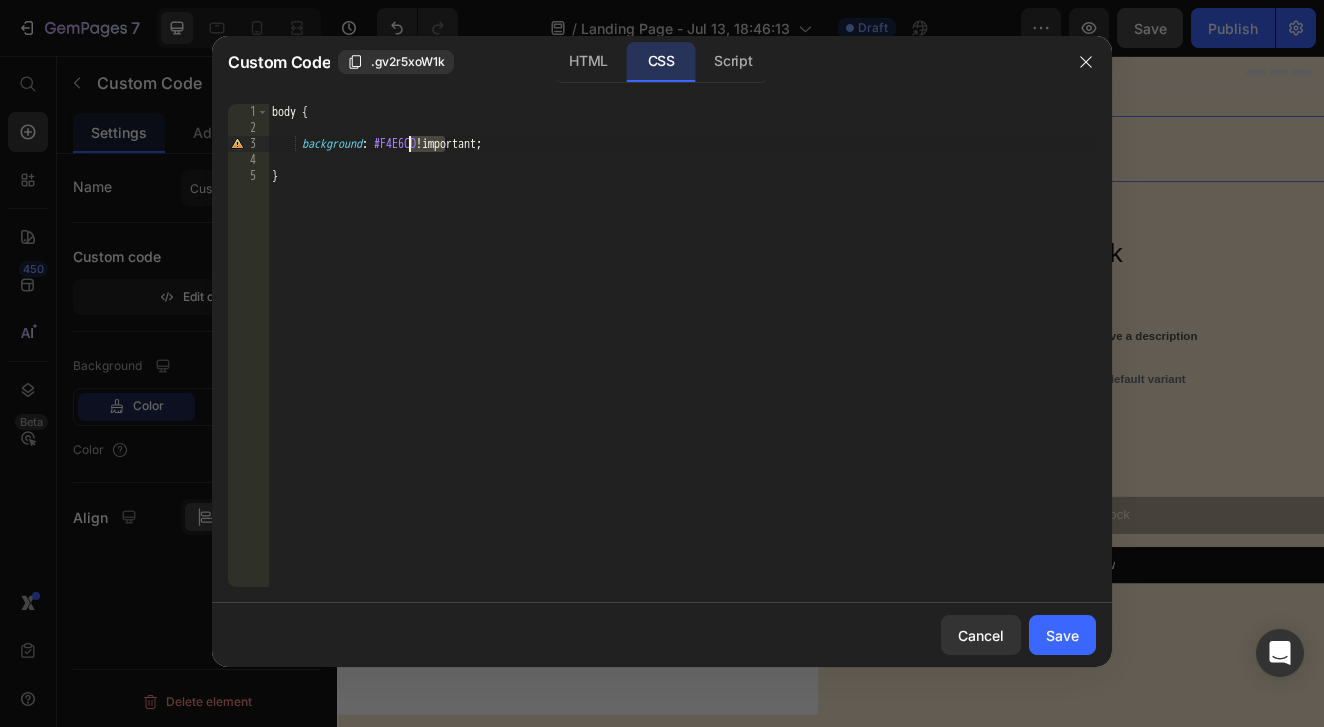 drag, startPoint x: 447, startPoint y: 144, endPoint x: 405, endPoint y: 141, distance: 42.107006 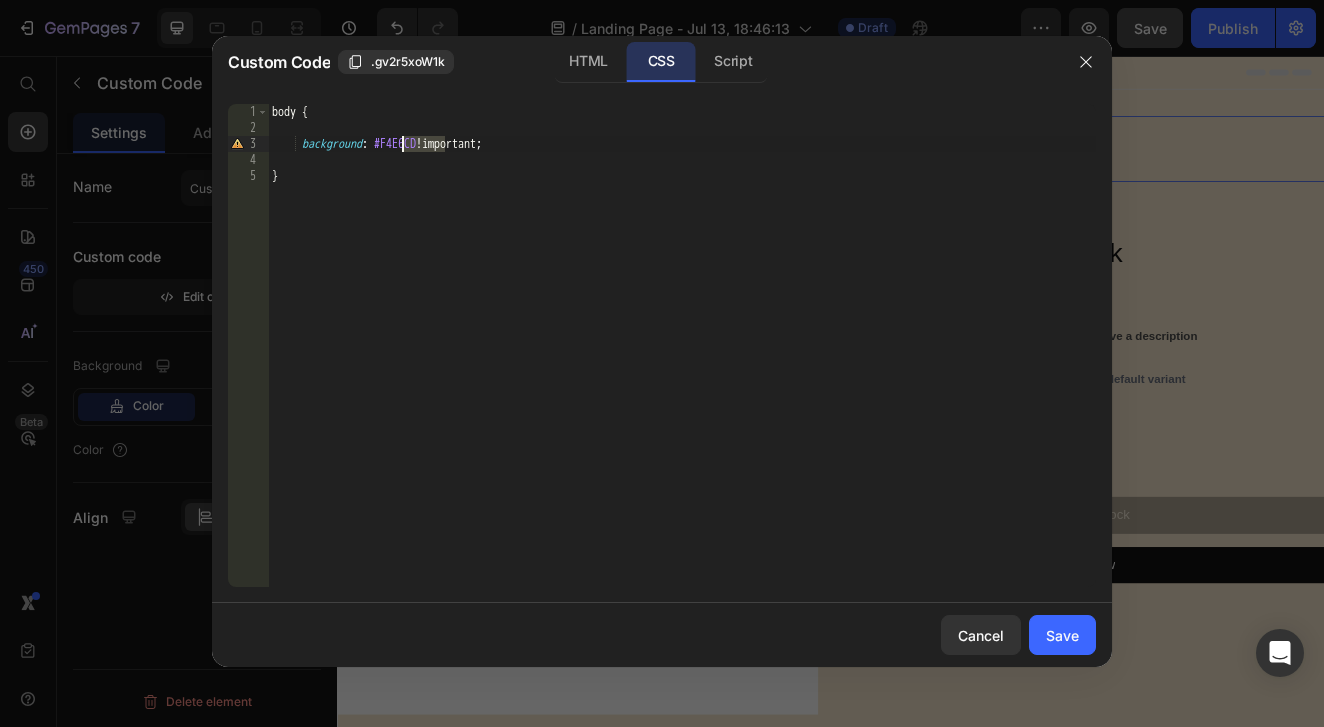 paste on "EDDFC7" 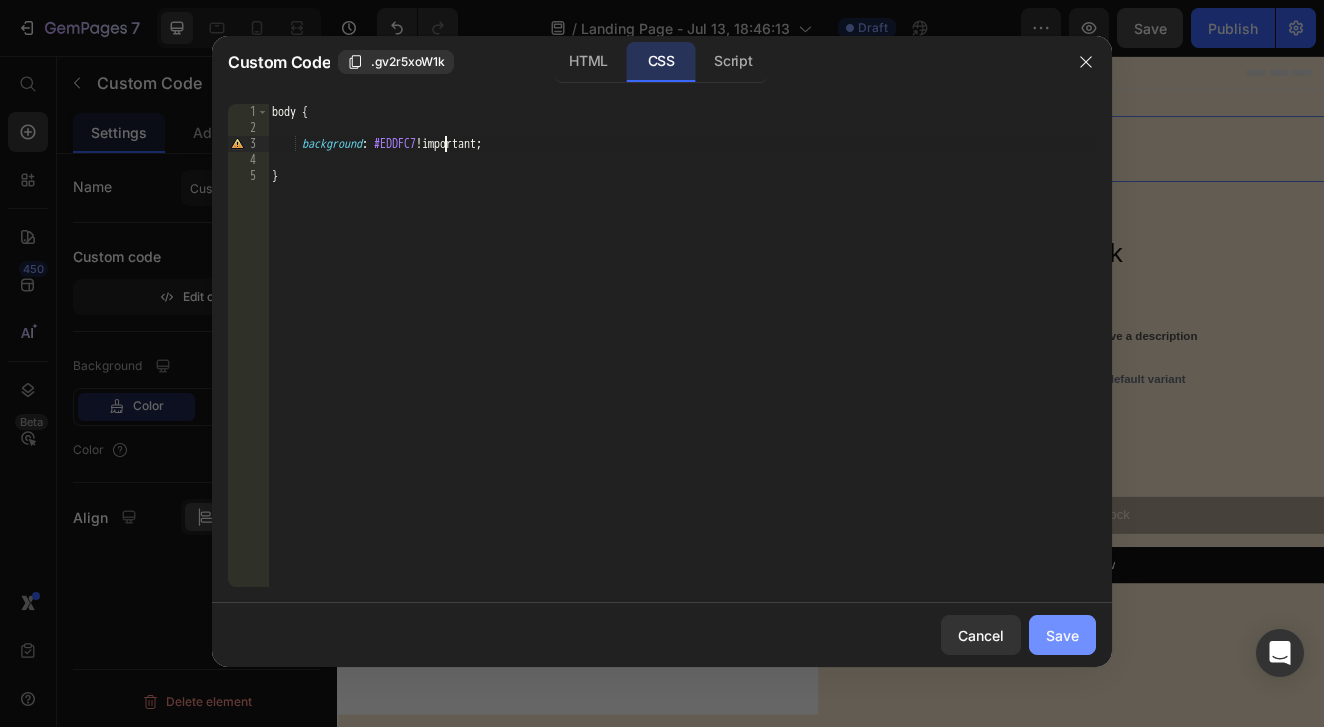 click on "Save" 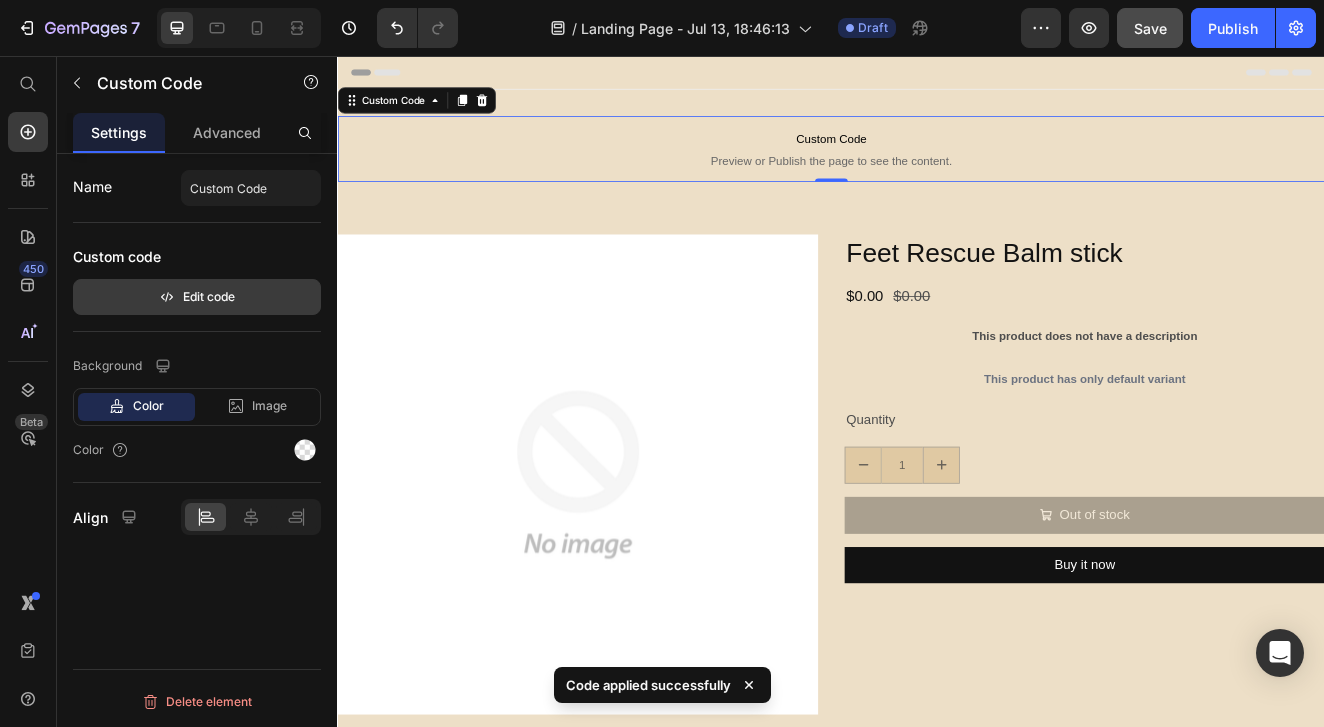 click on "Edit code" at bounding box center (197, 297) 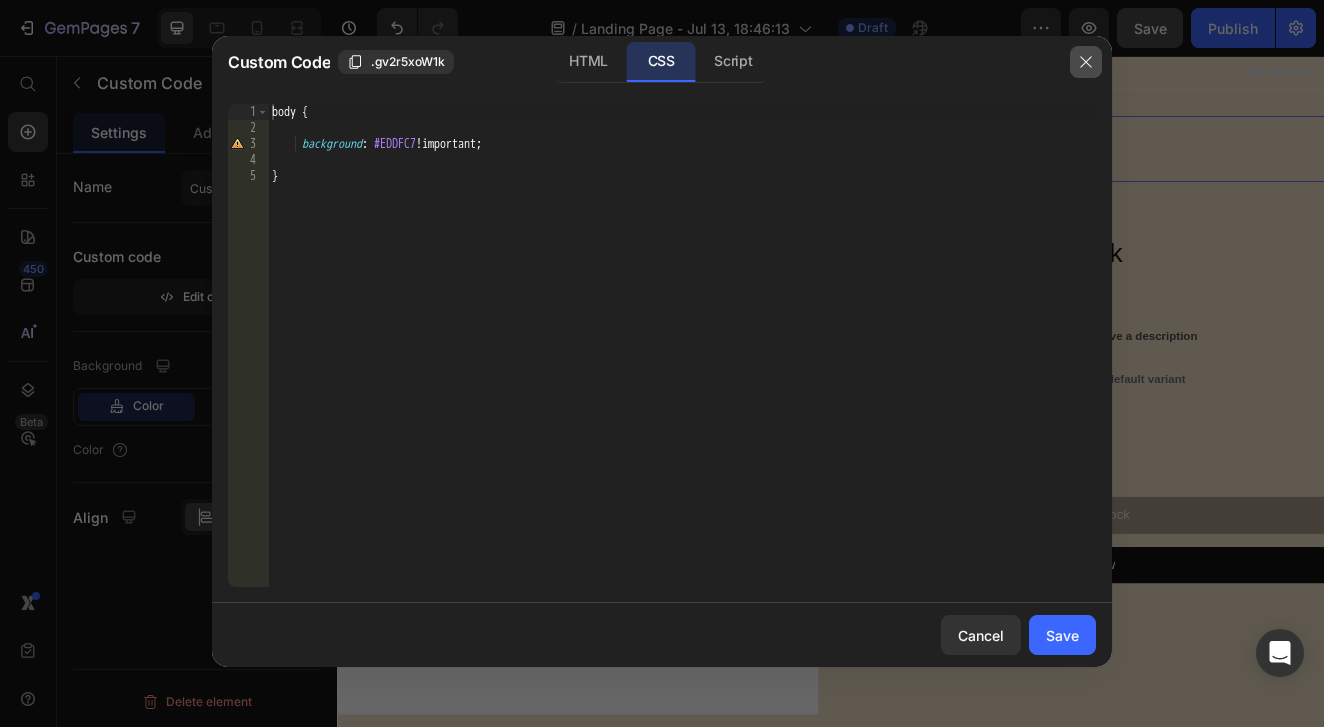 click 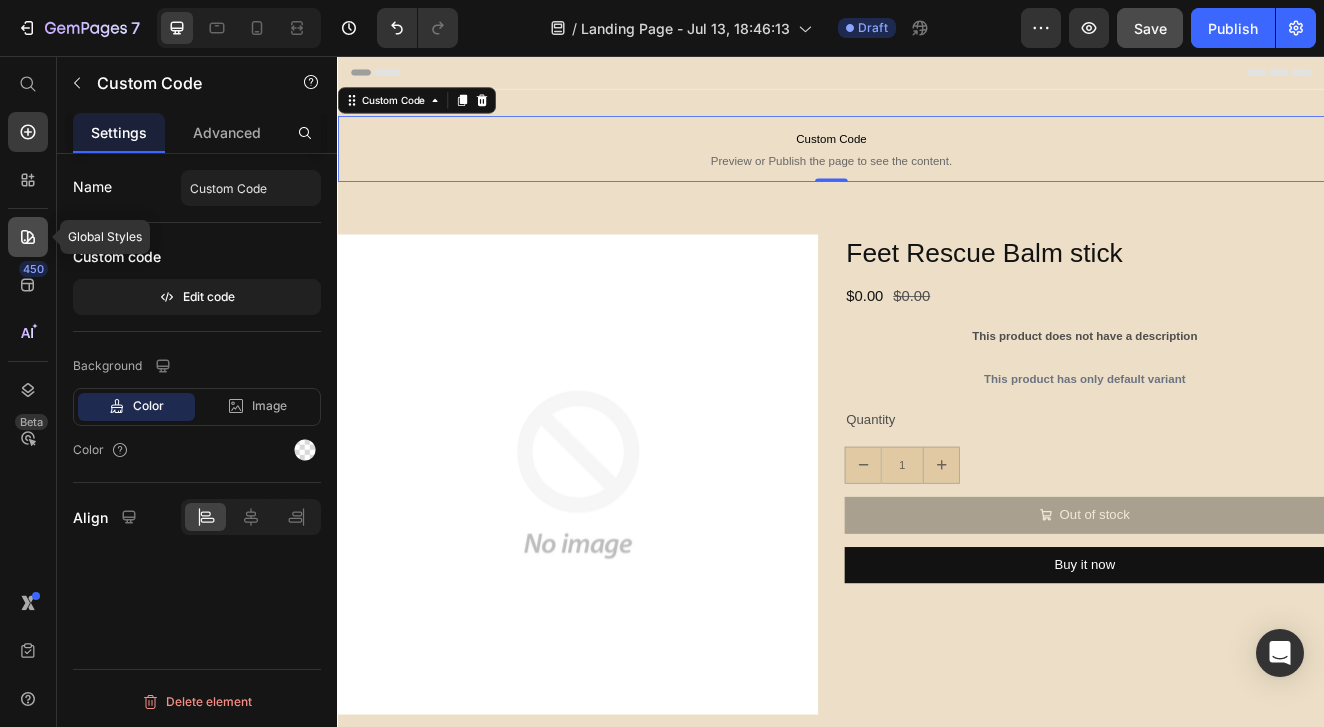 click 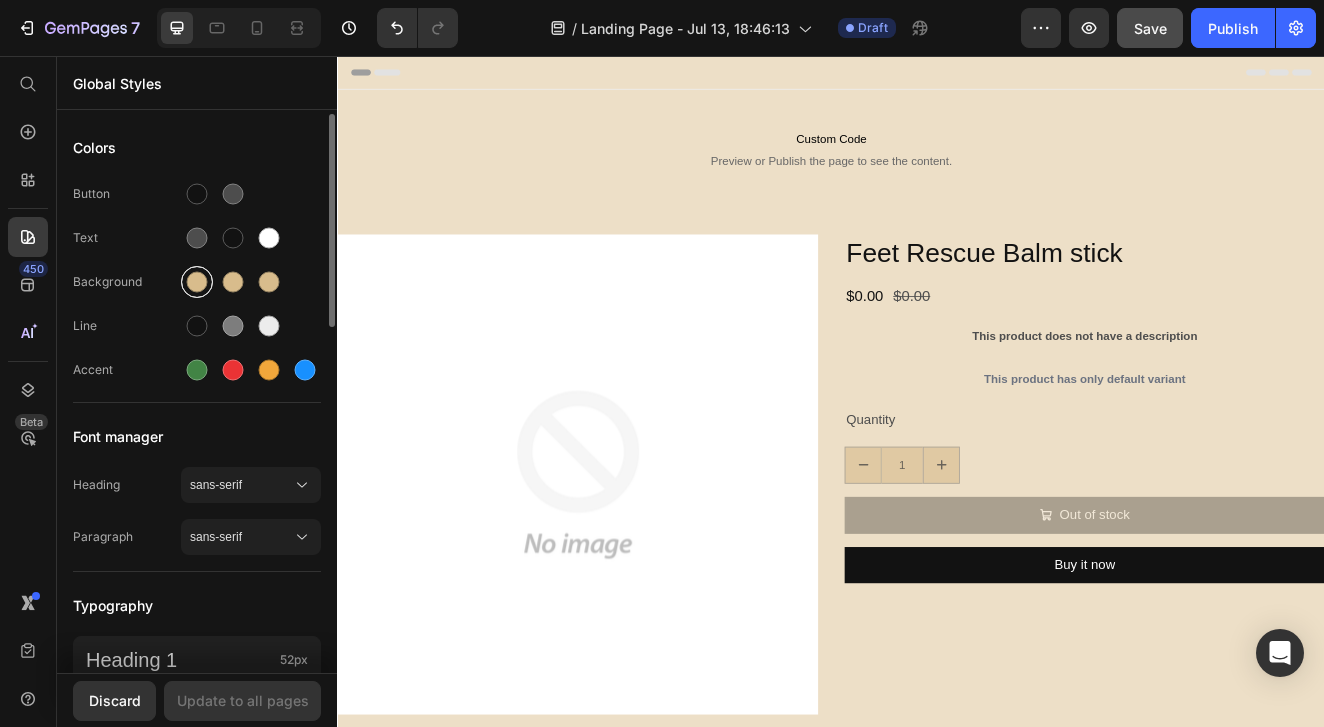 click at bounding box center [197, 282] 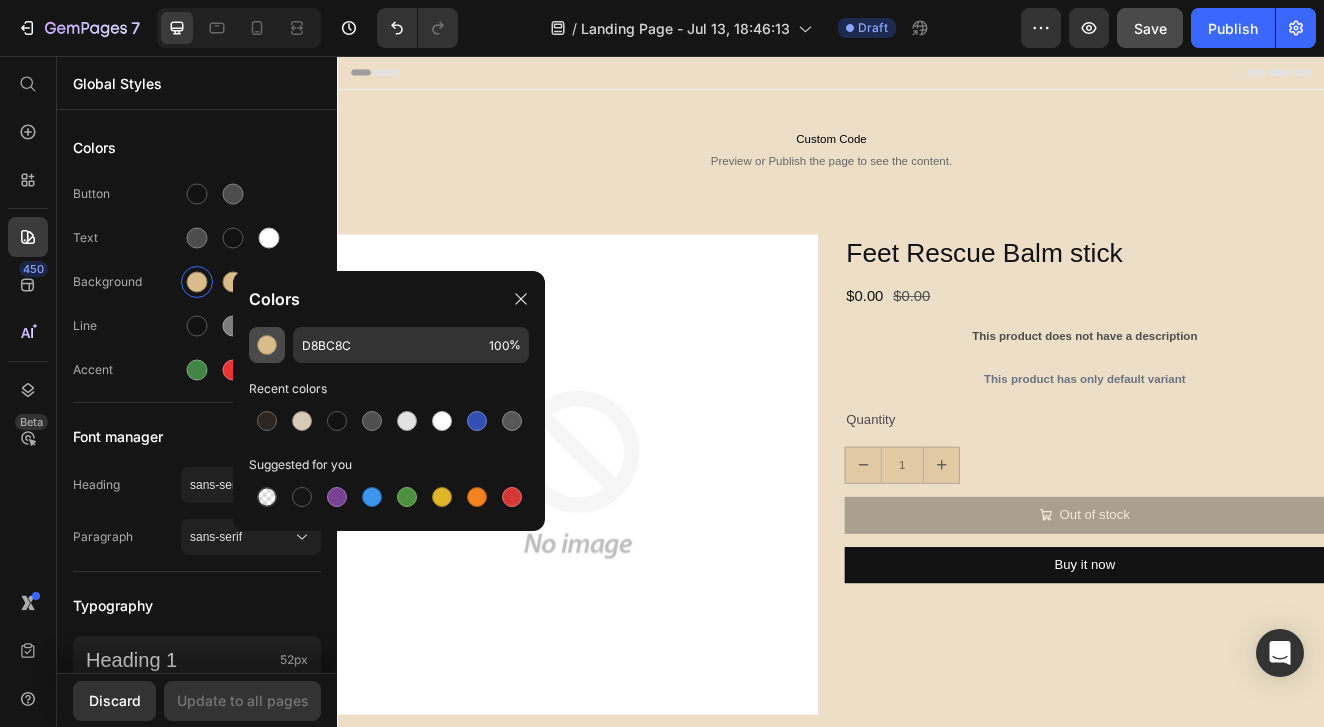 click at bounding box center [267, 345] 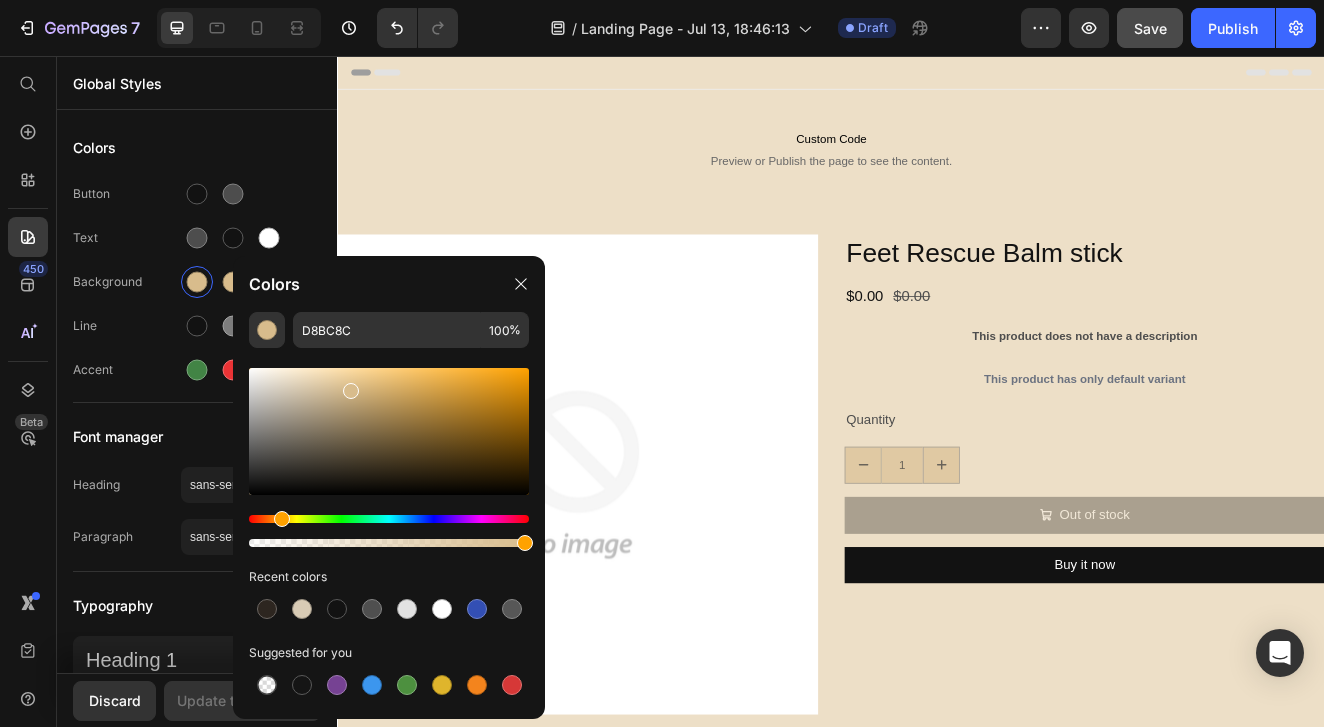 click at bounding box center (389, 431) 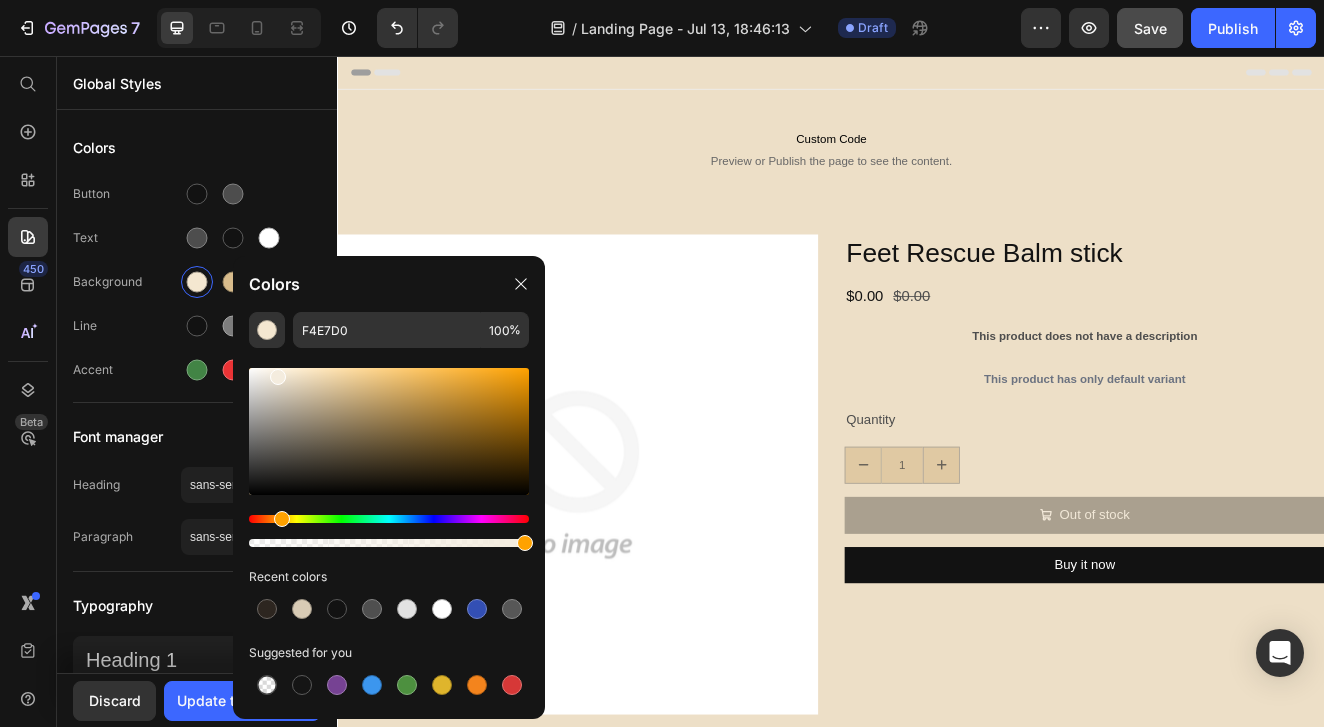 click at bounding box center [389, 431] 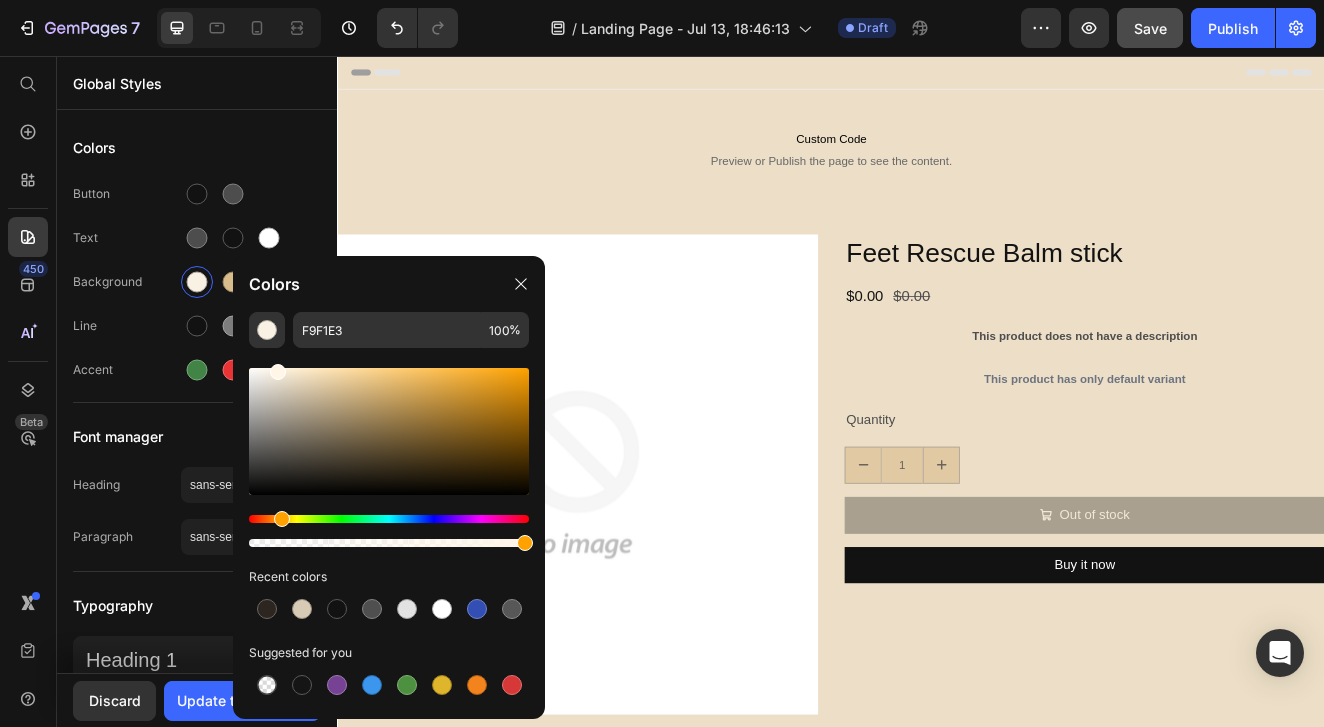 type on "FFF6E8" 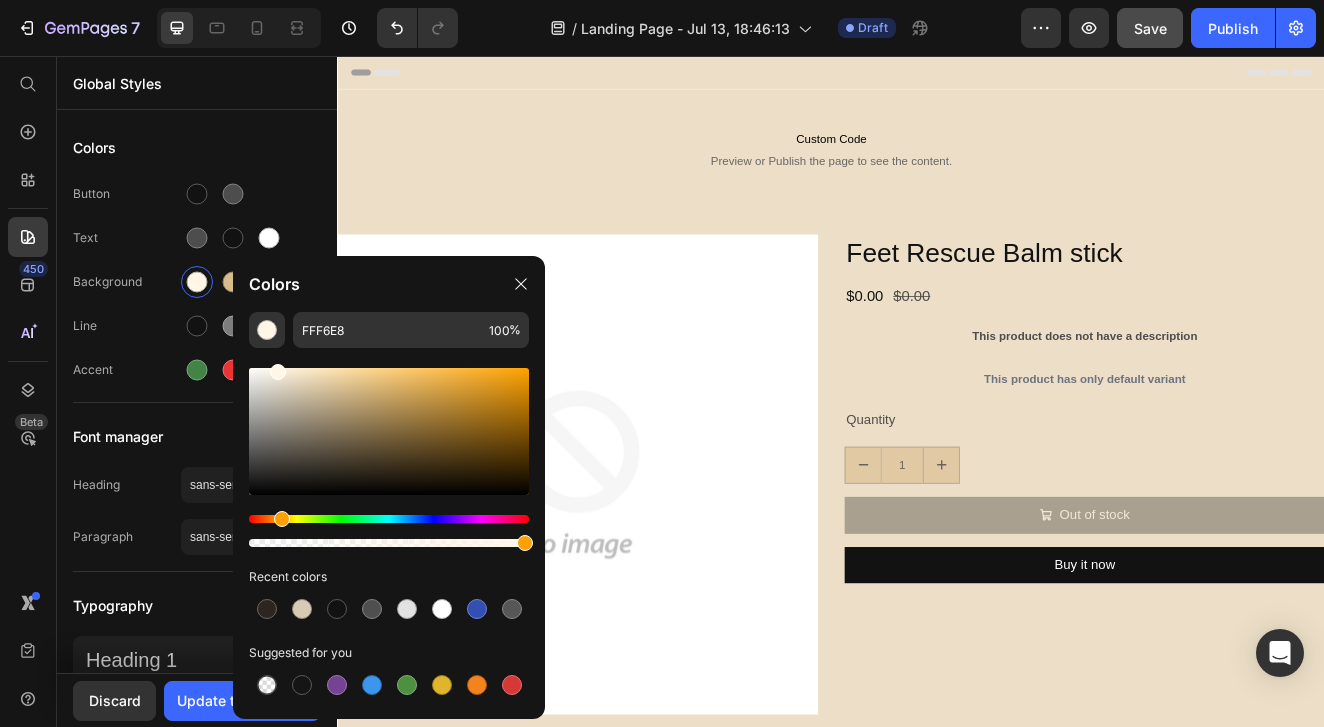 click at bounding box center [278, 372] 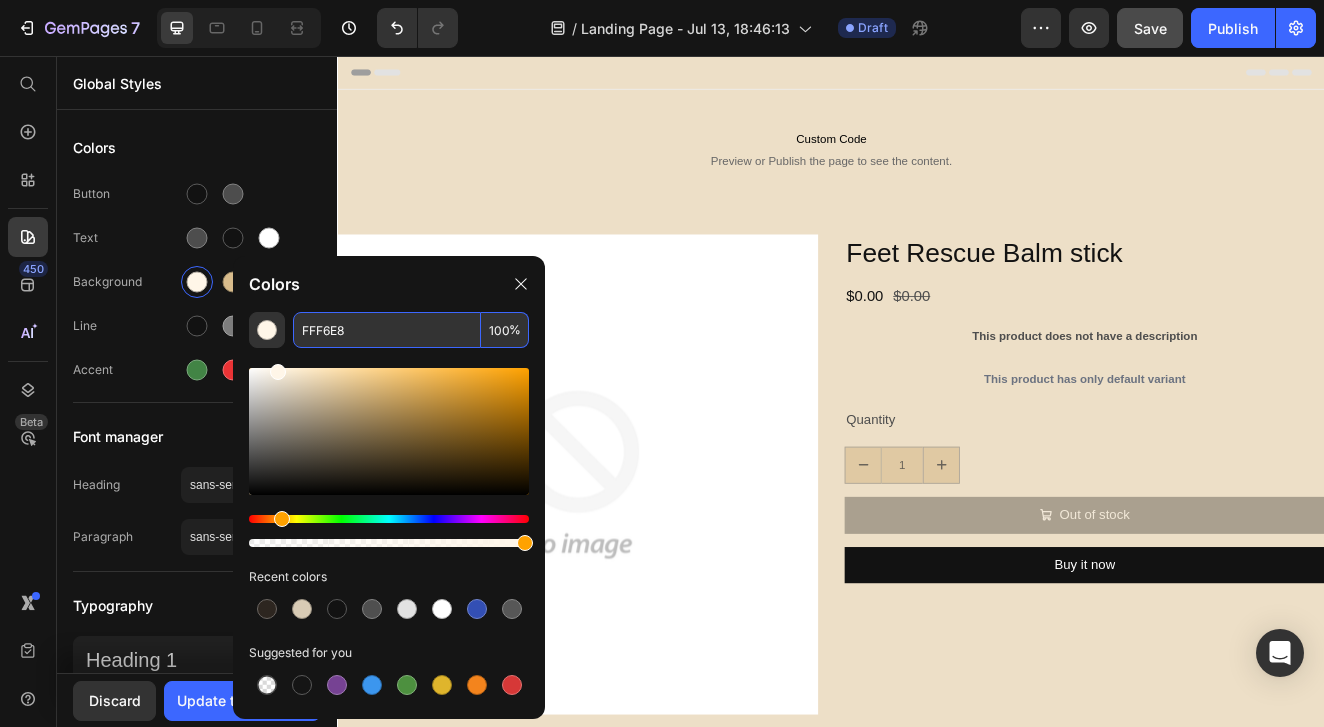 click on "FFF6E8" at bounding box center [387, 330] 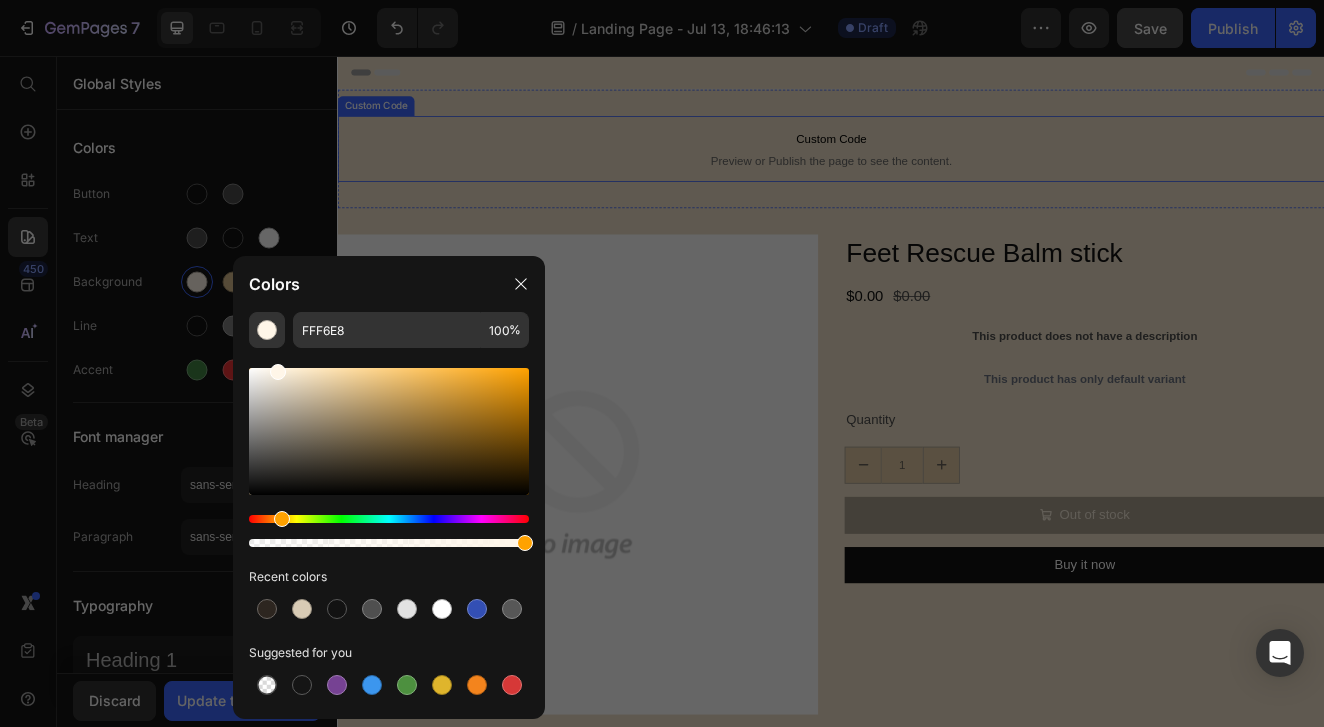 click on "Custom Code
Preview or Publish the page to see the content." at bounding box center [937, 169] 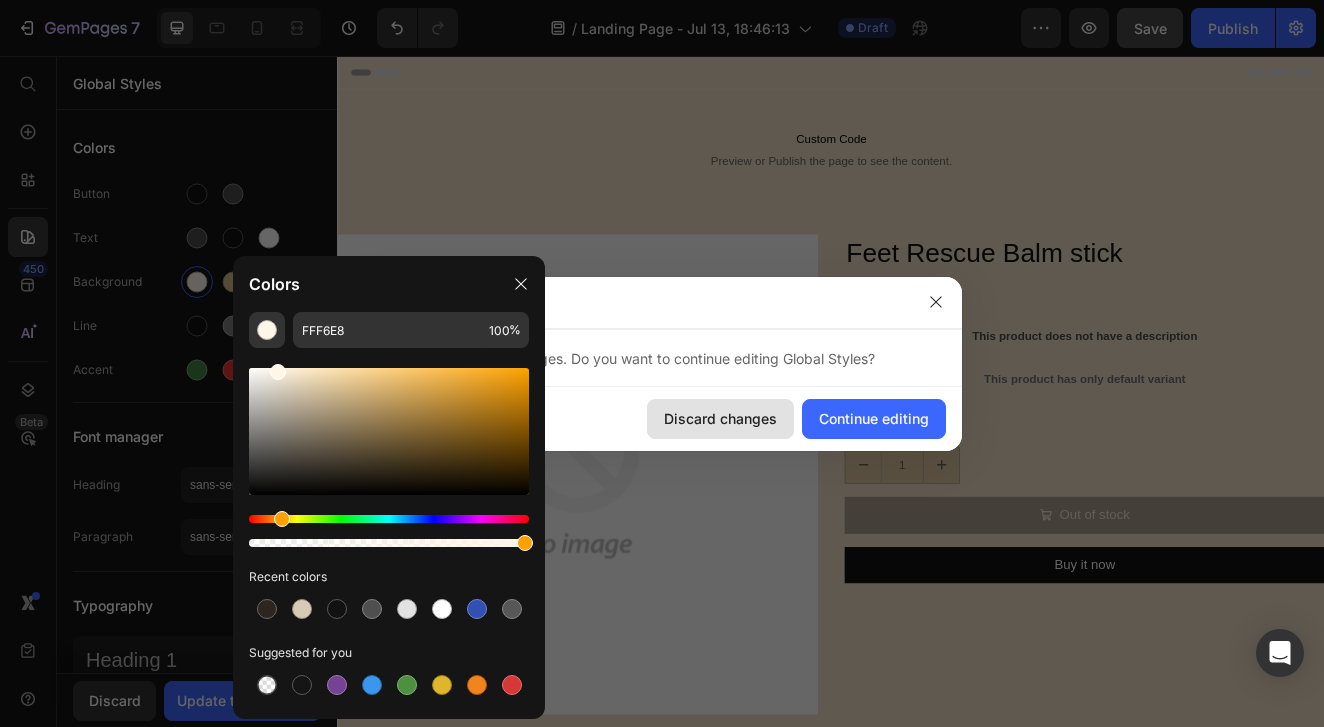 click on "Discard changes" at bounding box center (720, 418) 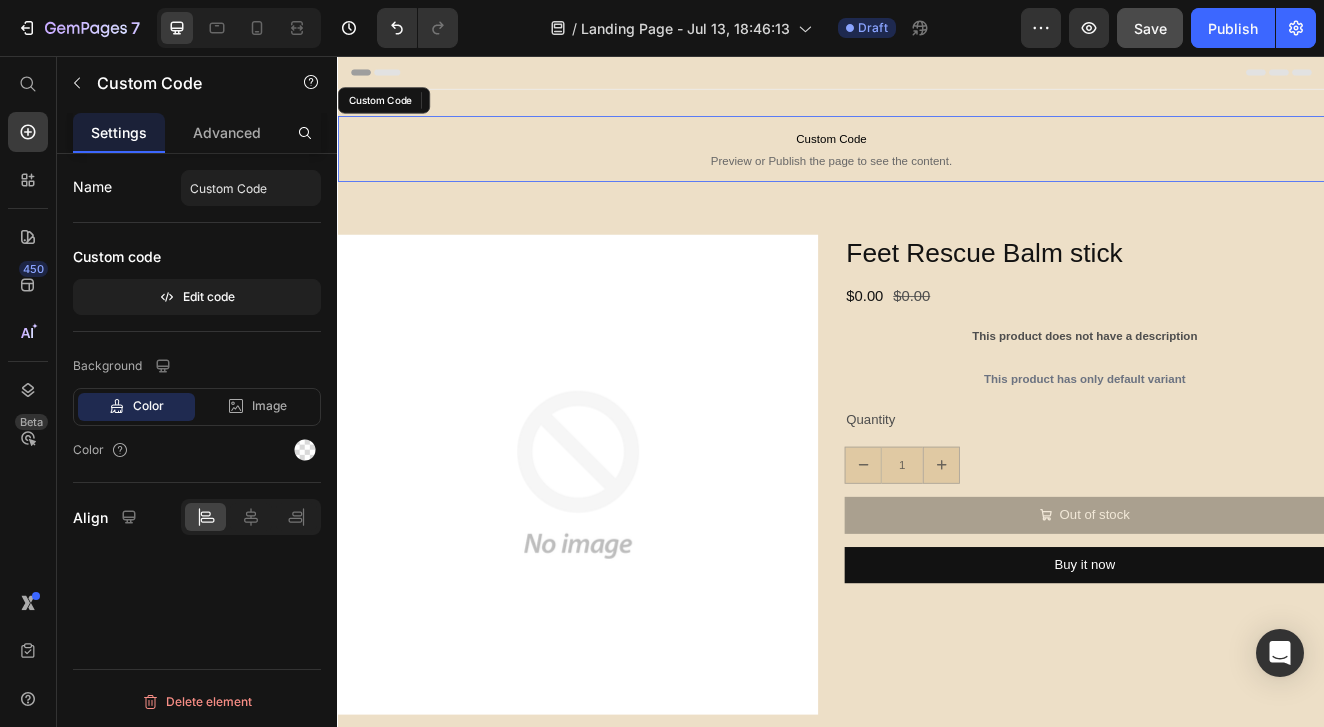 click on "Preview or Publish the page to see the content." at bounding box center [937, 183] 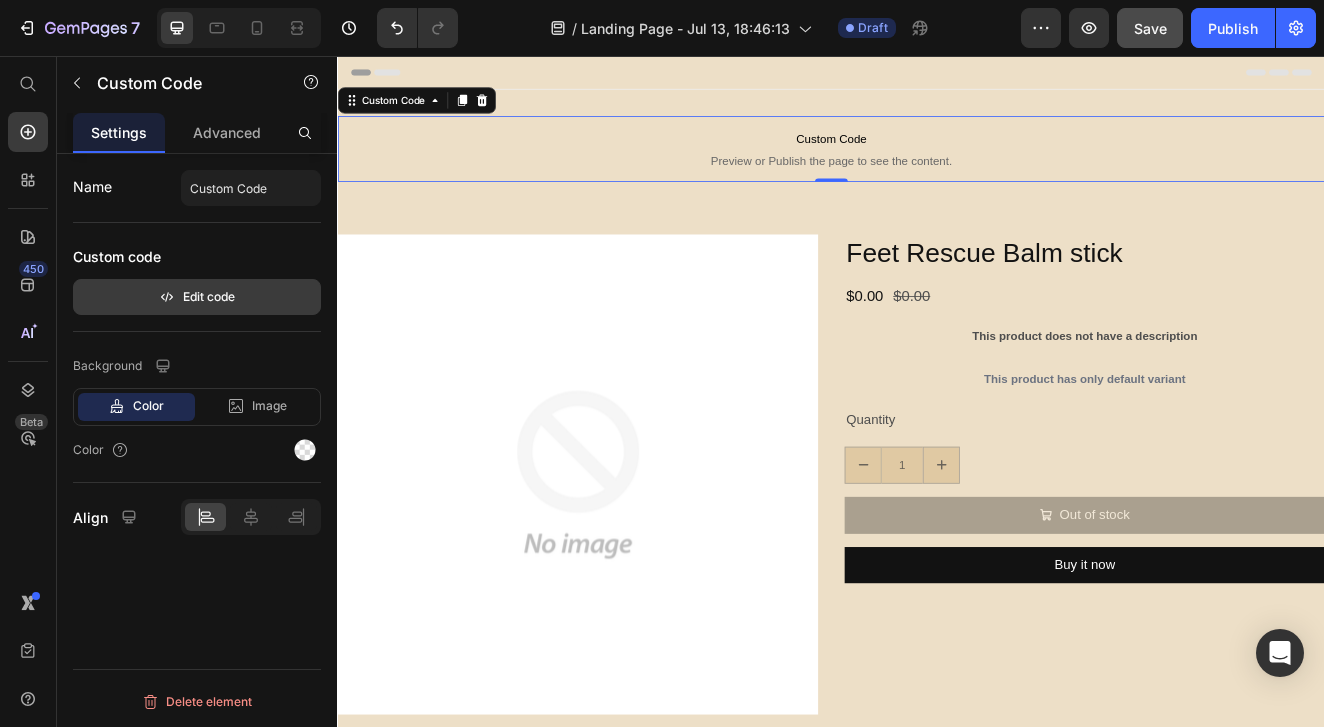 click on "Edit code" at bounding box center (197, 297) 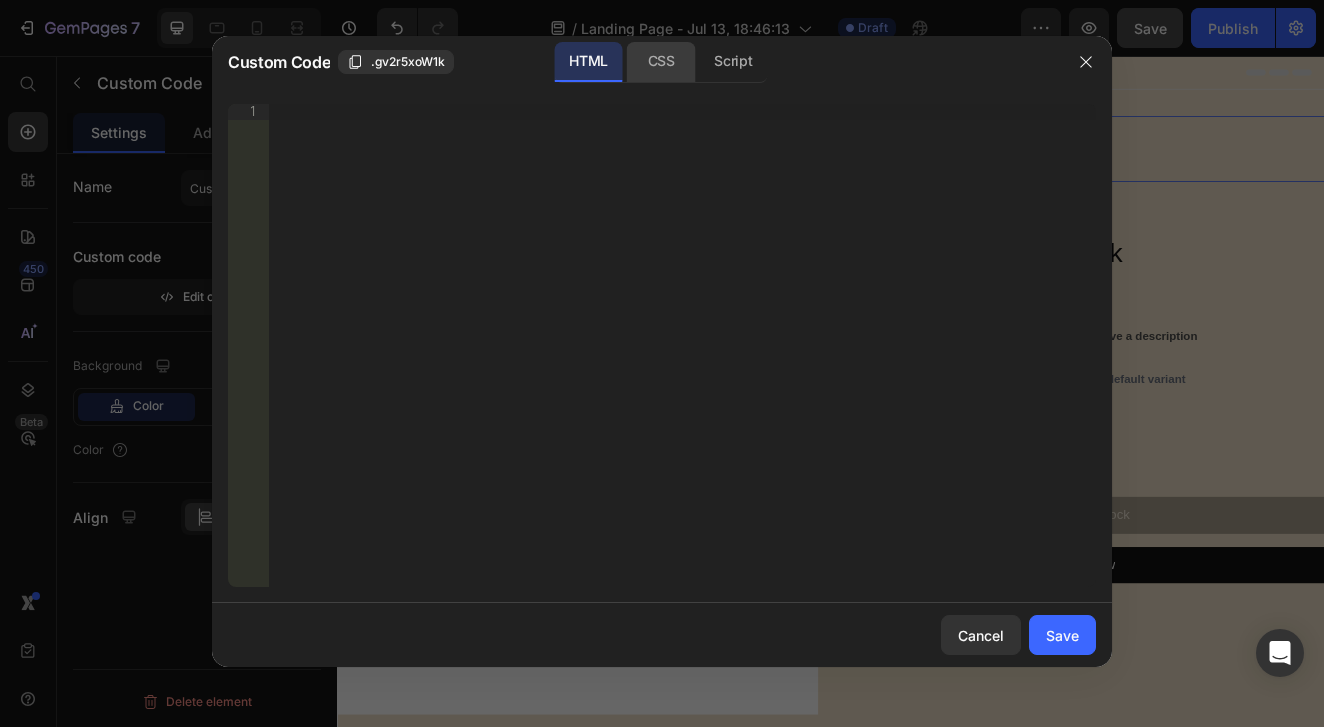 click on "CSS" 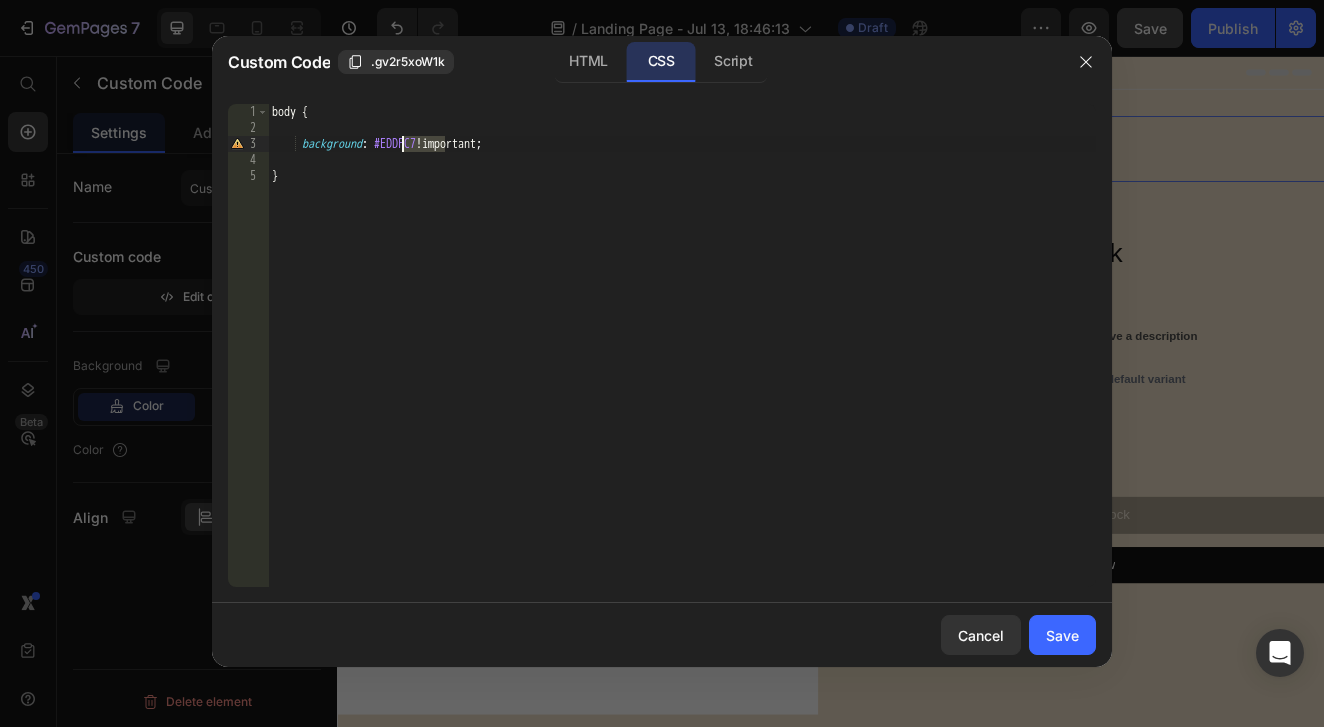 drag, startPoint x: 446, startPoint y: 145, endPoint x: 401, endPoint y: 142, distance: 45.099888 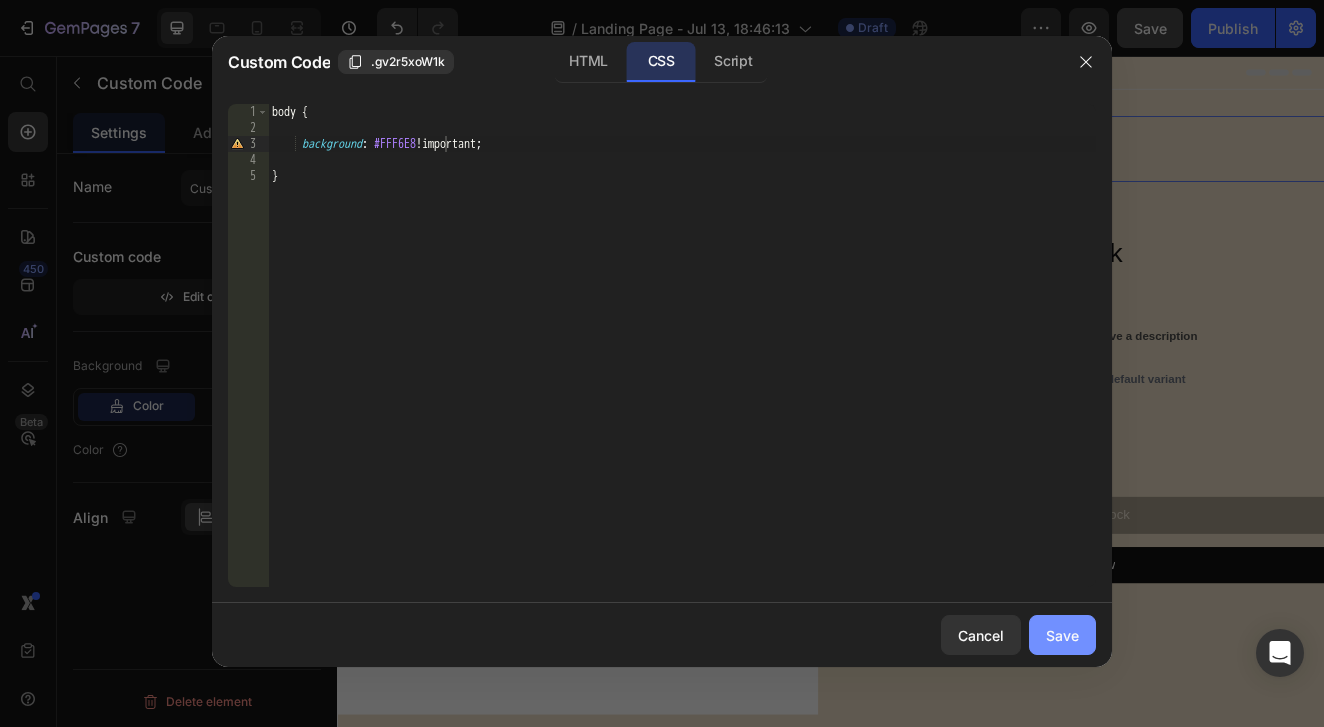 click on "Save" at bounding box center (1062, 635) 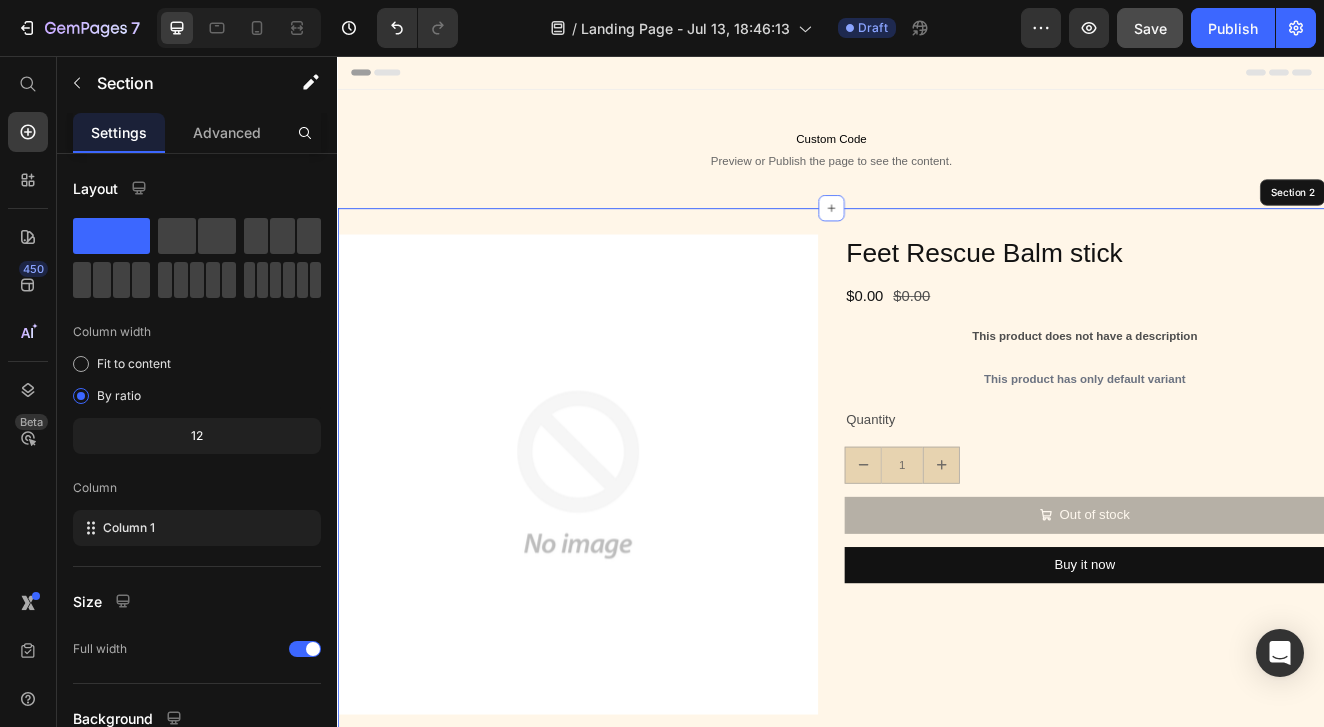 click on "Product Images Feet Rescue Balm stick Product Title $0.00 Product Price $0.00 Product Price Row This product does not have a description Product Description This product has only default variant Product Variants & Swatches Quantity Text Block 1 Product Quantity
Out of stock Add to Cart Buy it now Dynamic Checkout Product Section 2" at bounding box center (937, 573) 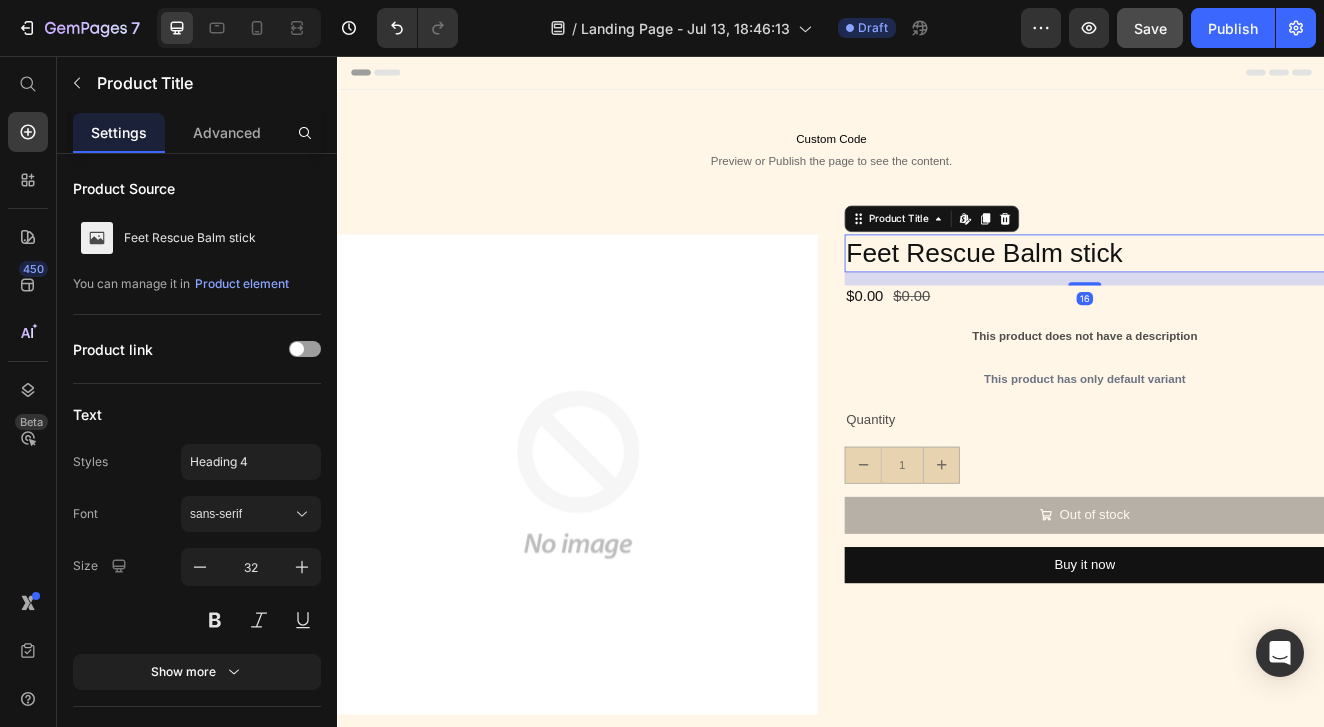 click on "Feet Rescue Balm stick" at bounding box center (1245, 296) 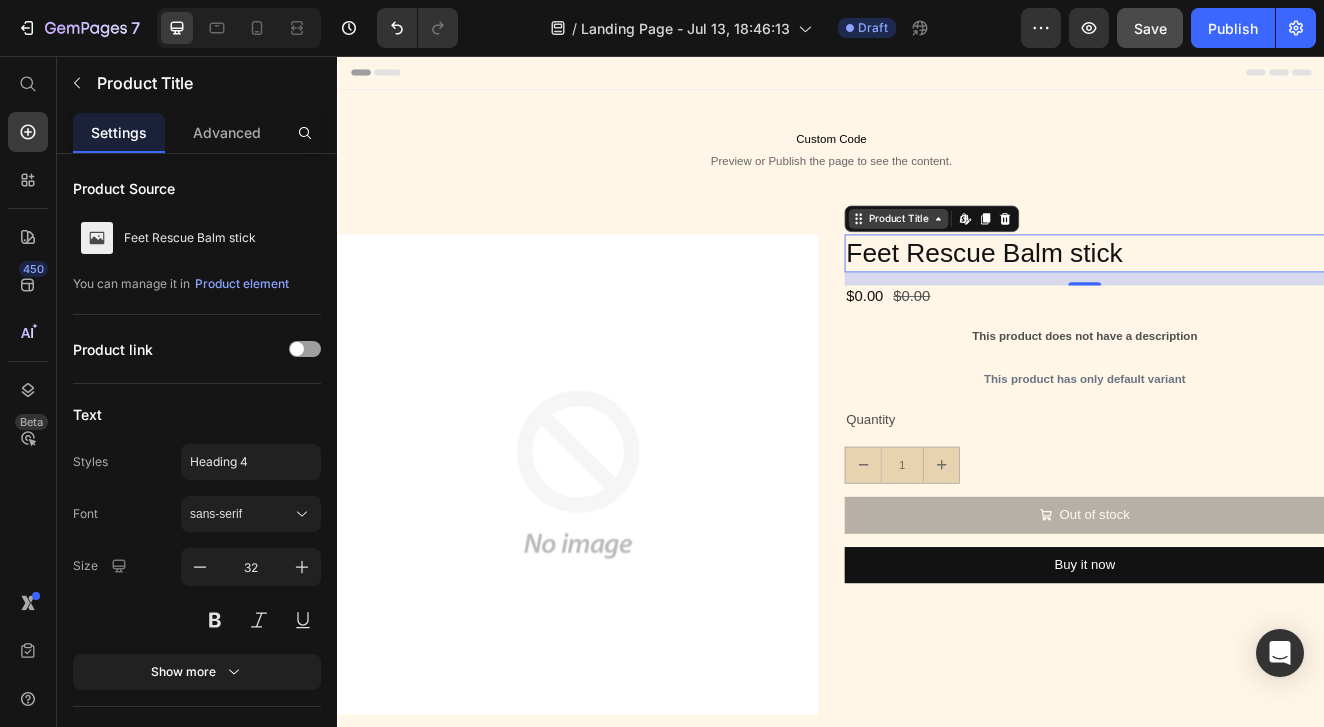 click 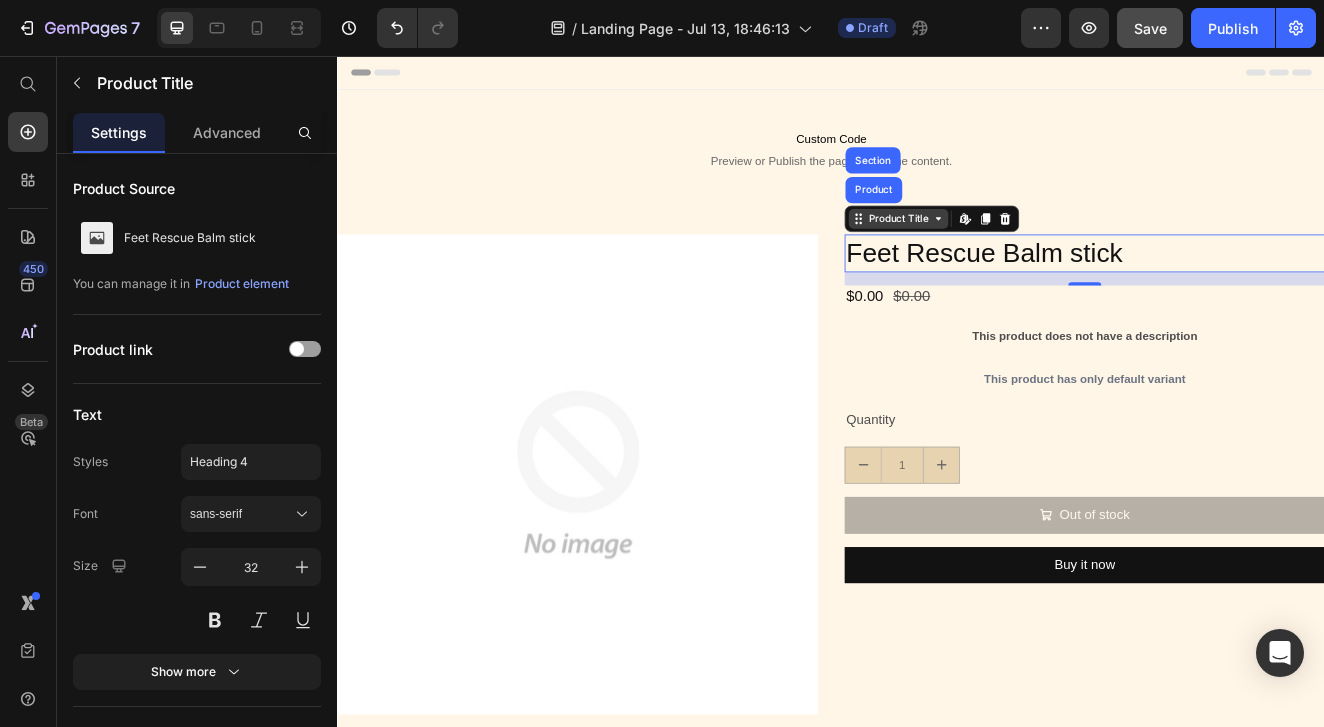 click 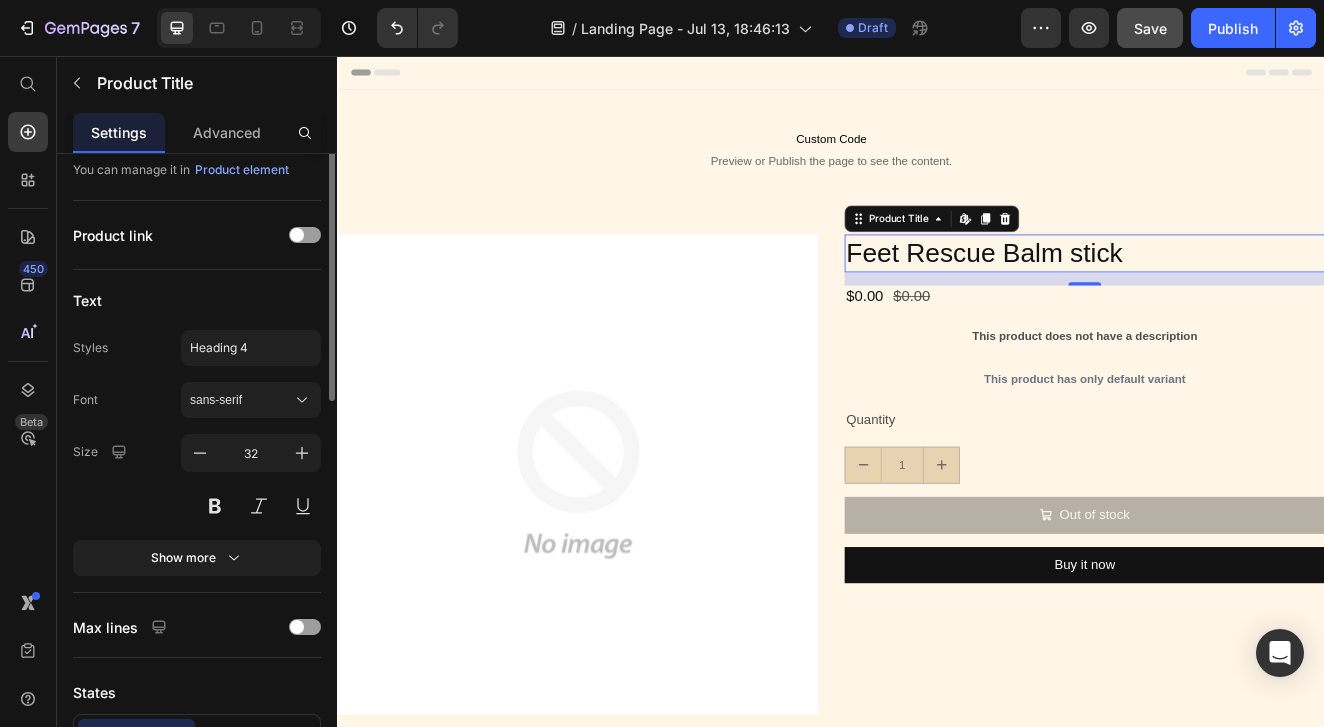 scroll, scrollTop: 0, scrollLeft: 0, axis: both 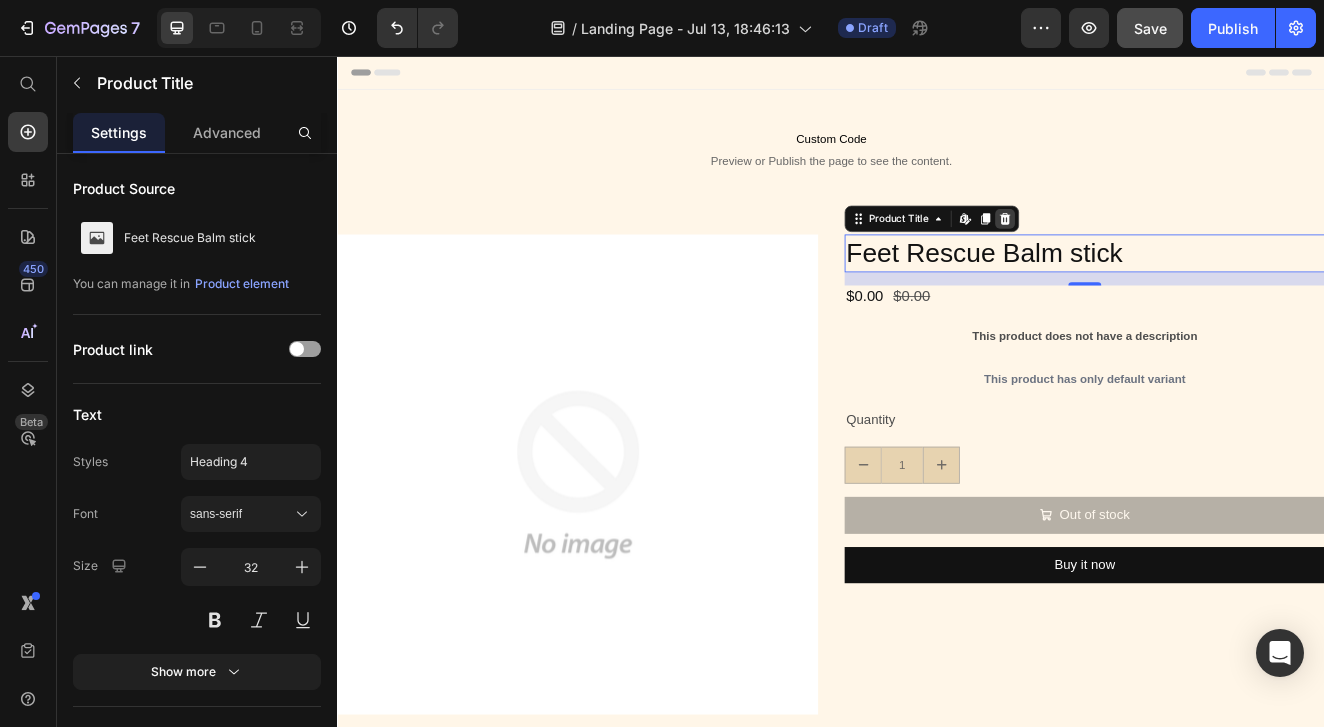 click 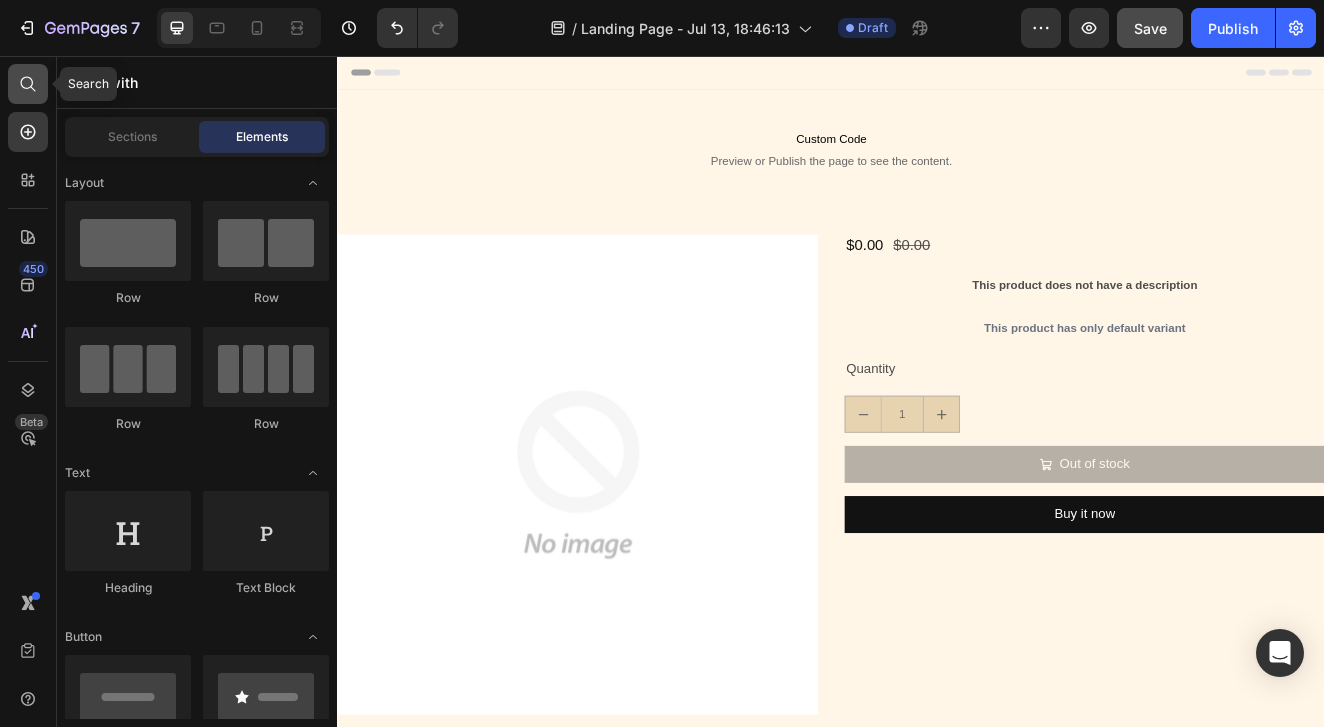 click 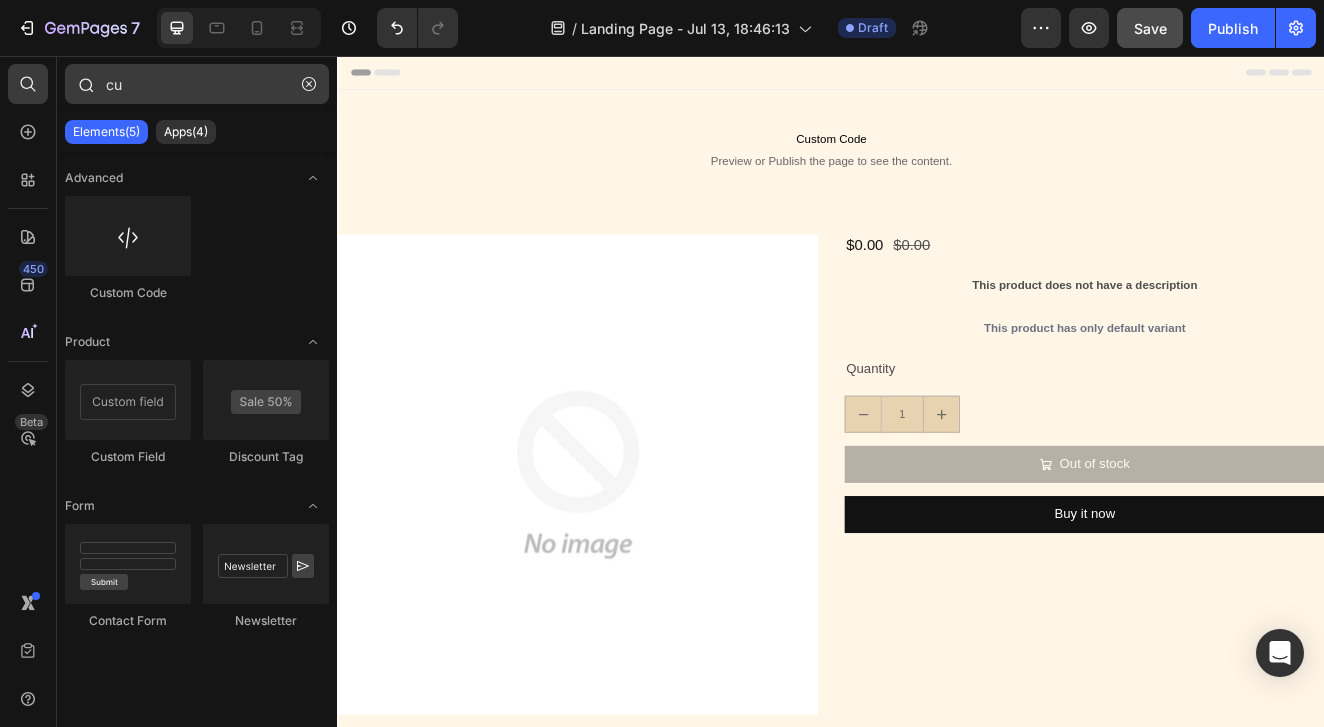 type on "c" 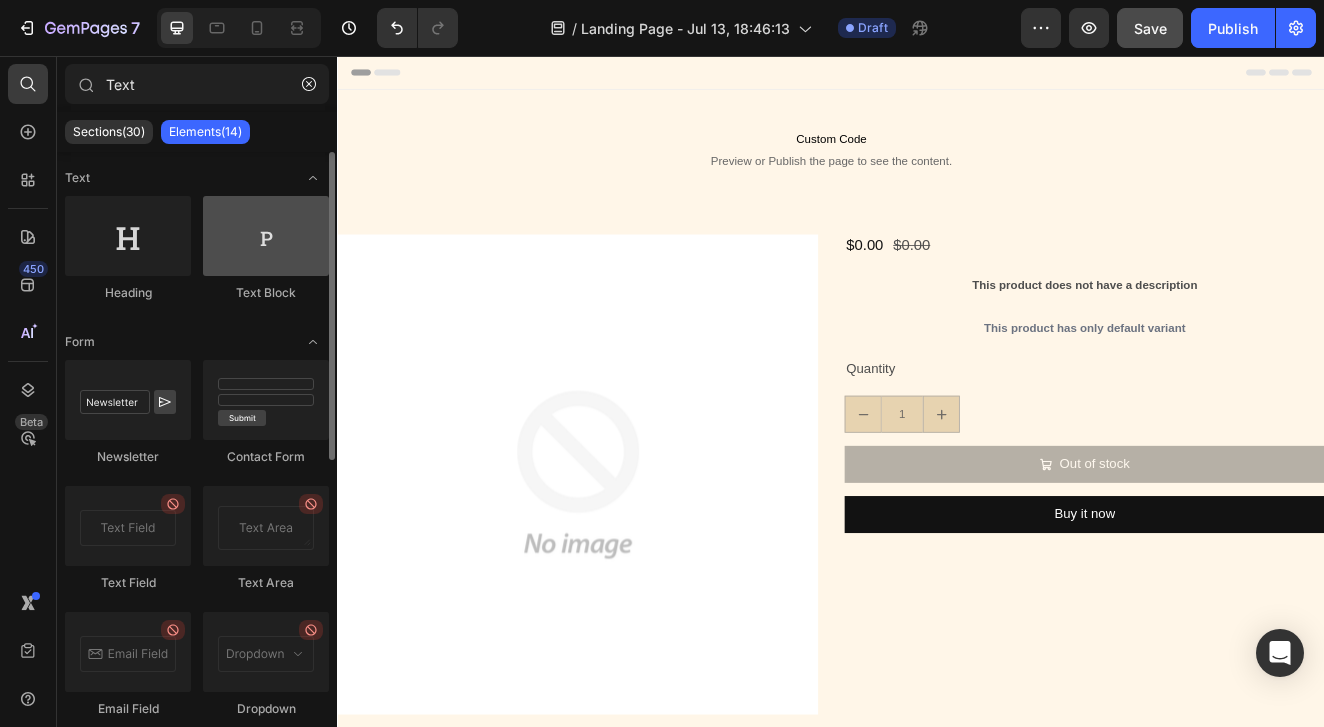 type on "Text" 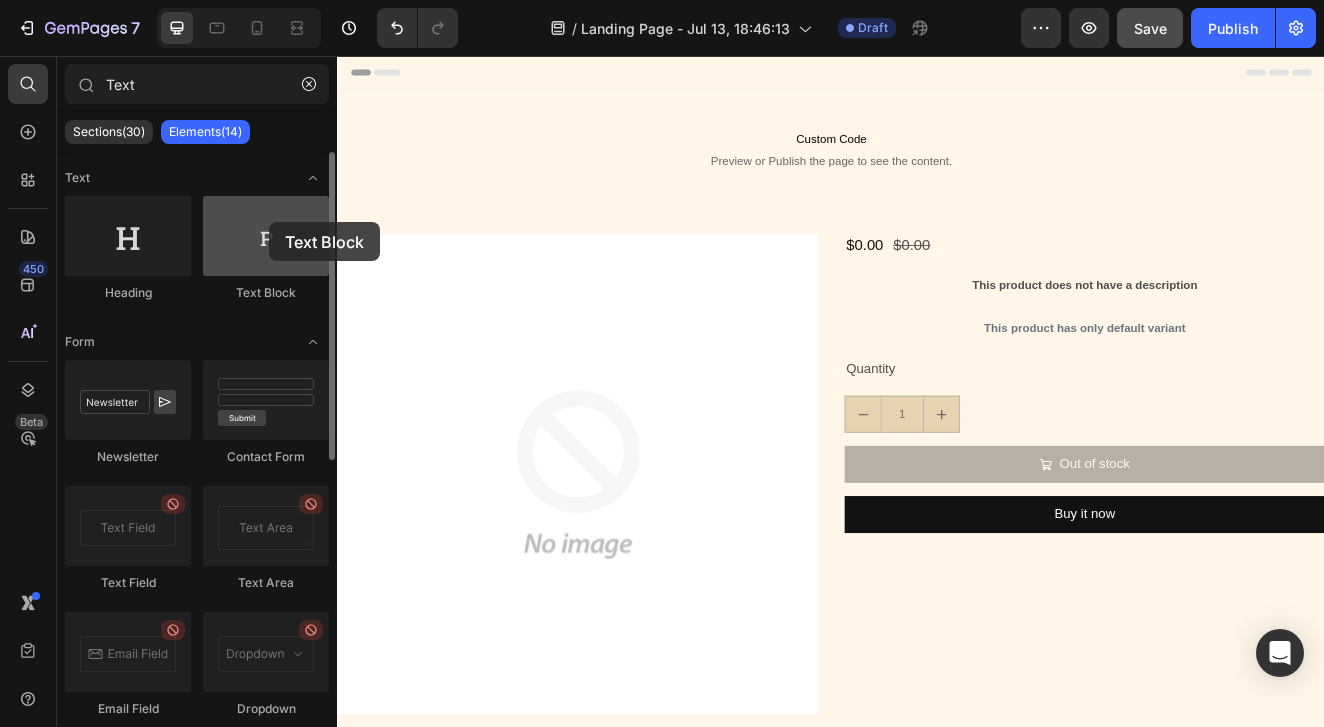click at bounding box center [266, 236] 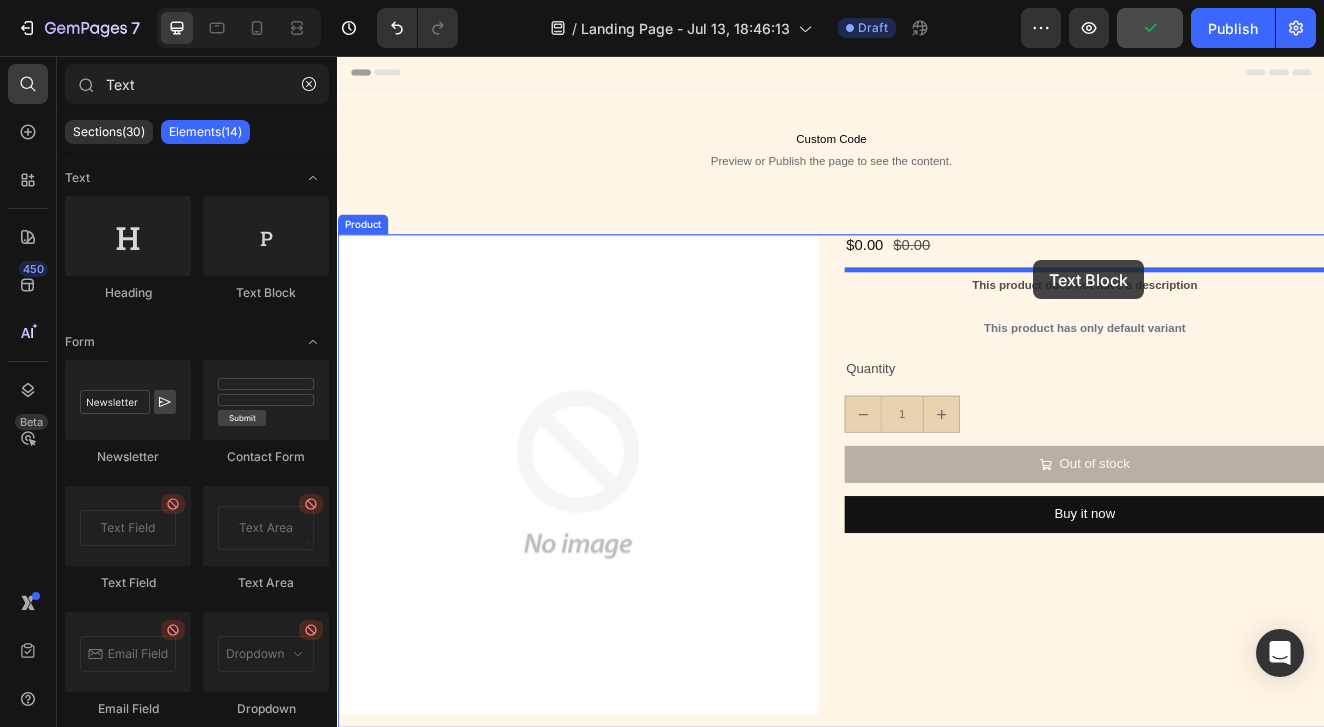 drag, startPoint x: 606, startPoint y: 278, endPoint x: 1183, endPoint y: 304, distance: 577.5855 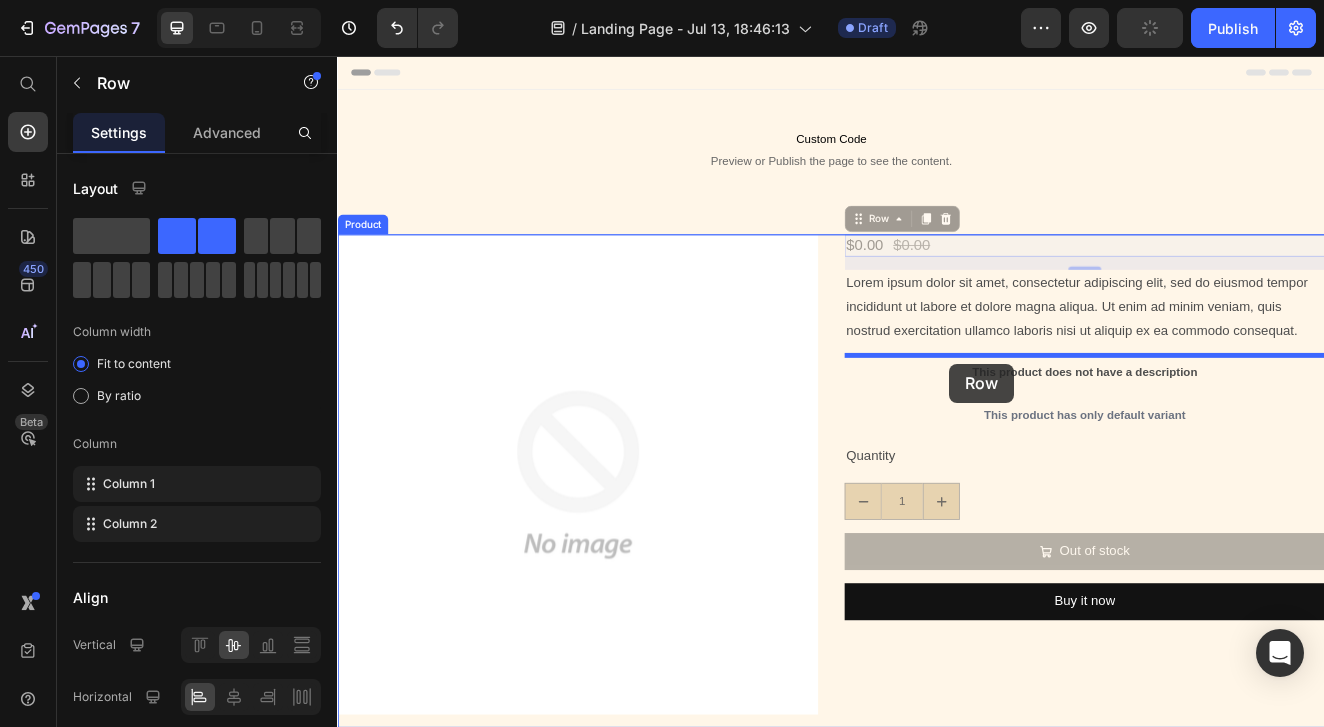 drag, startPoint x: 1081, startPoint y: 292, endPoint x: 1081, endPoint y: 428, distance: 136 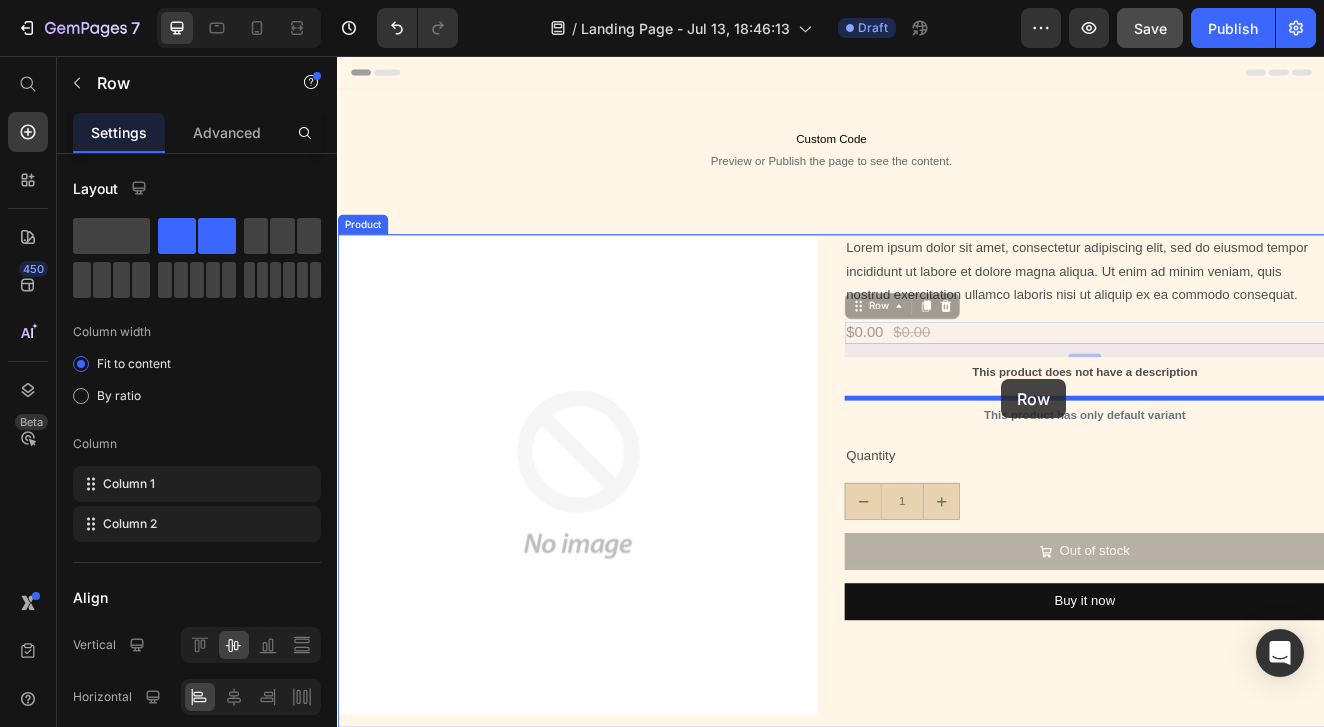 drag, startPoint x: 1146, startPoint y: 392, endPoint x: 1144, endPoint y: 447, distance: 55.03635 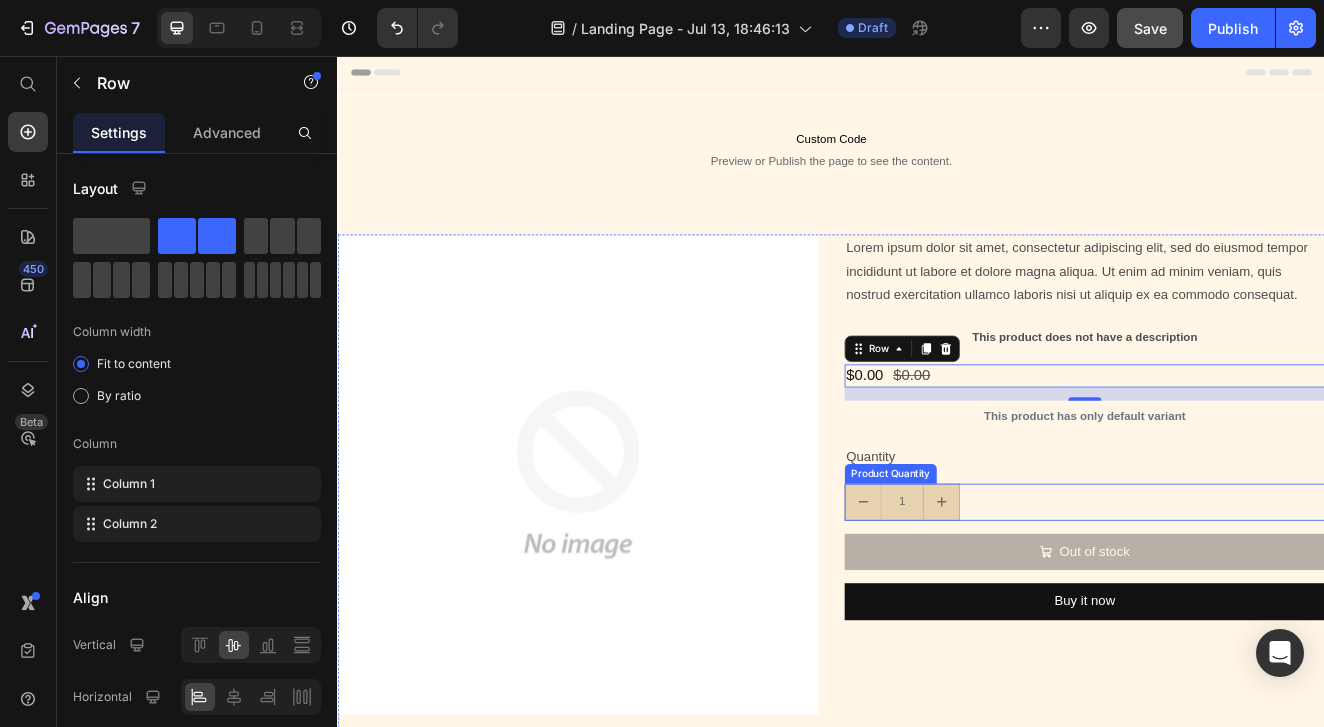 click on "1" at bounding box center [1245, 598] 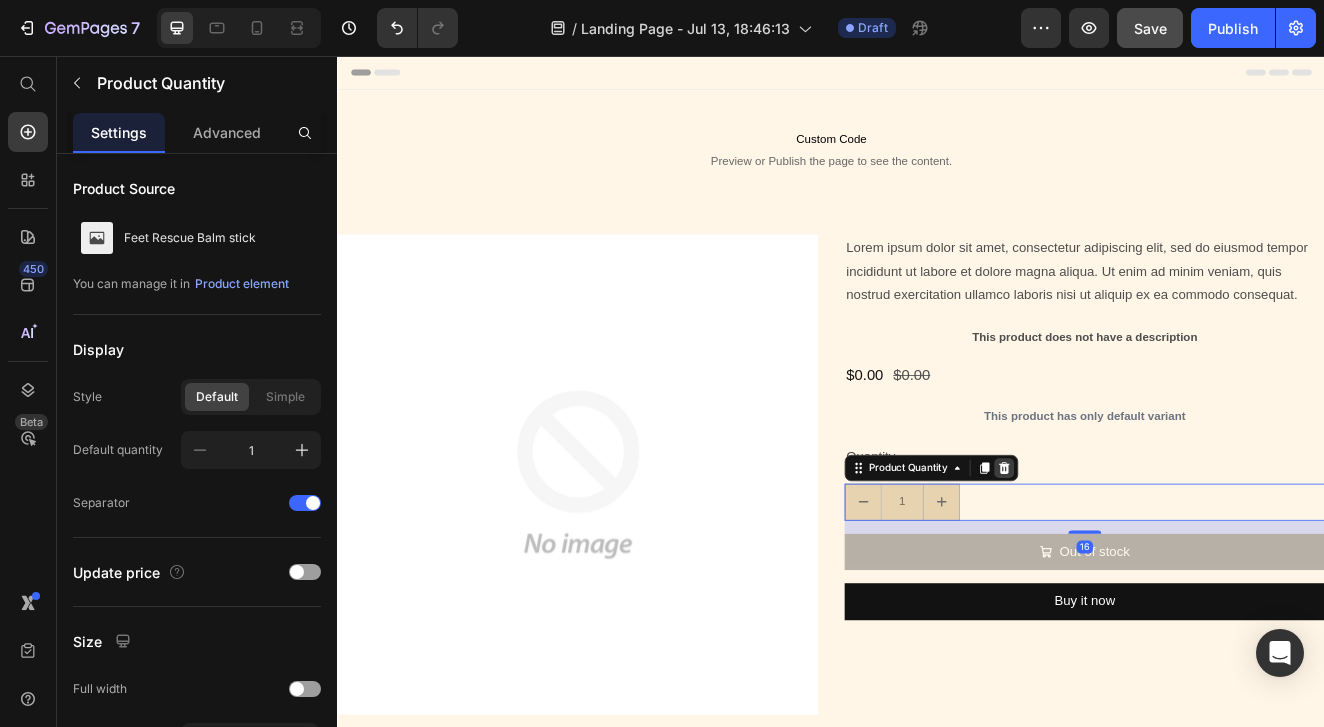 click at bounding box center [1147, 557] 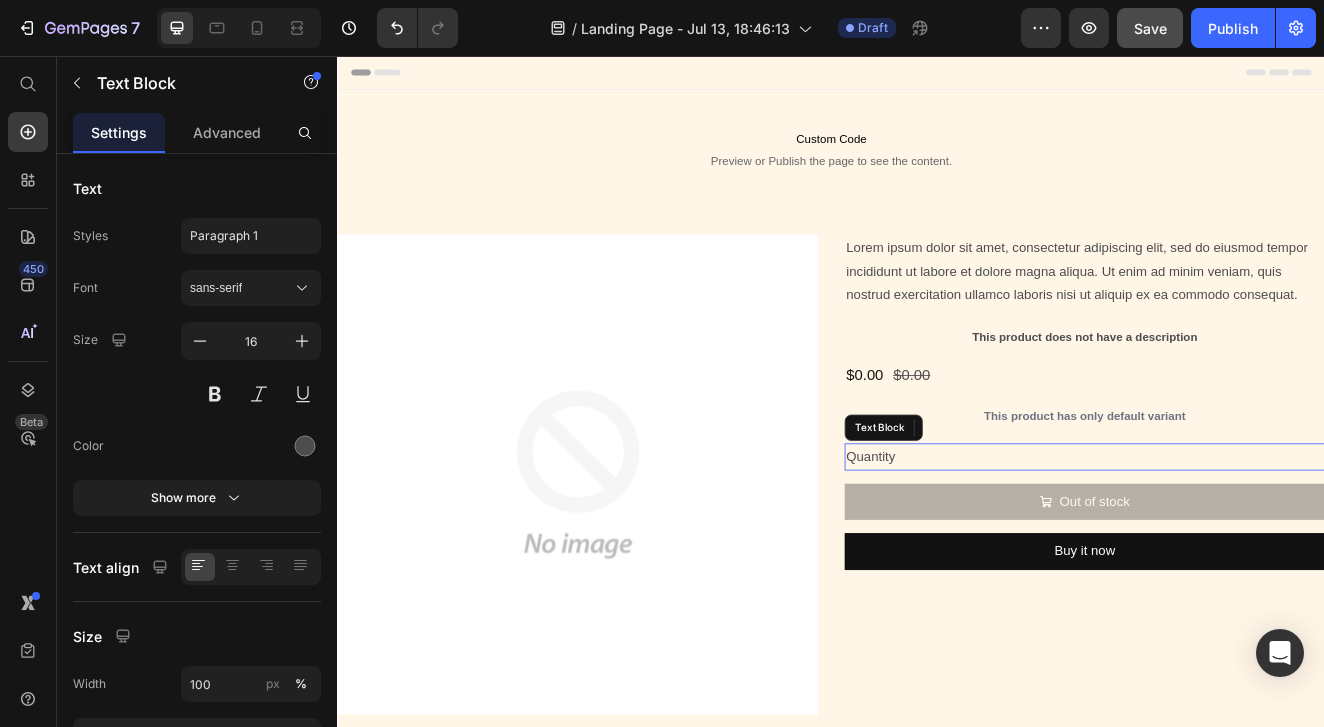 click on "Quantity" at bounding box center (1245, 543) 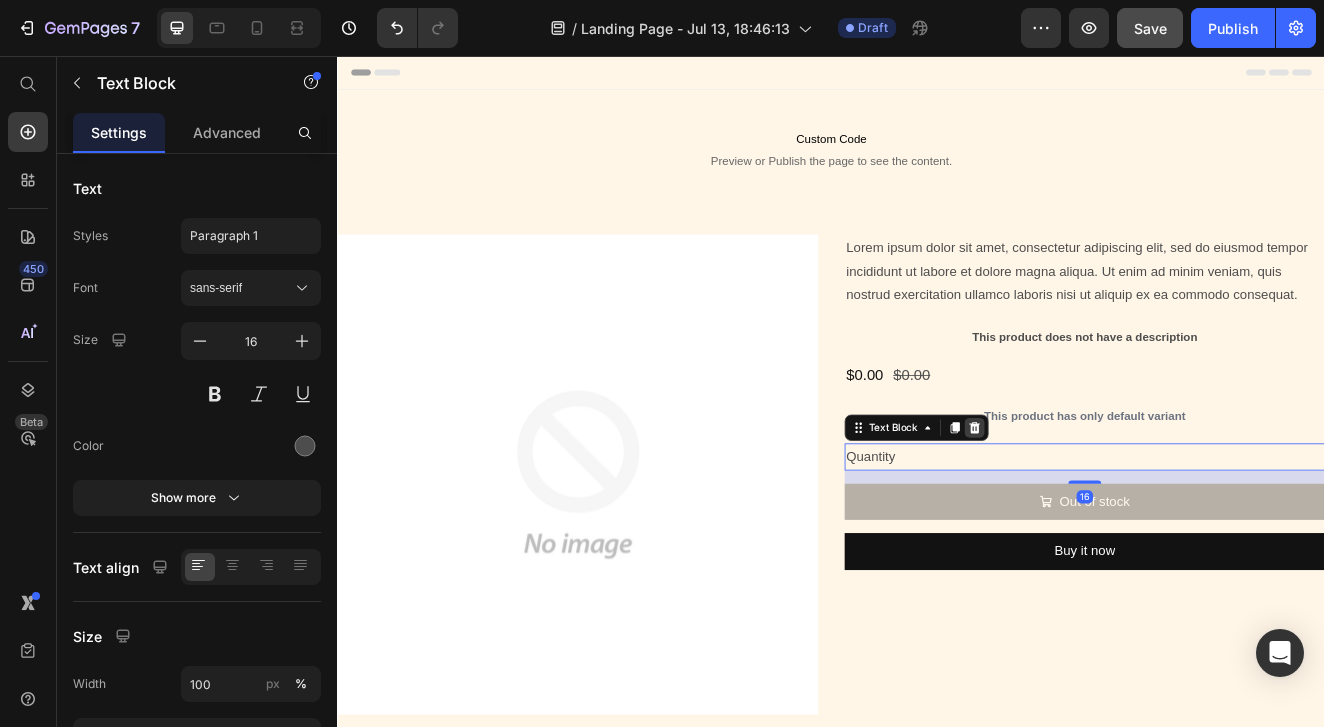 click 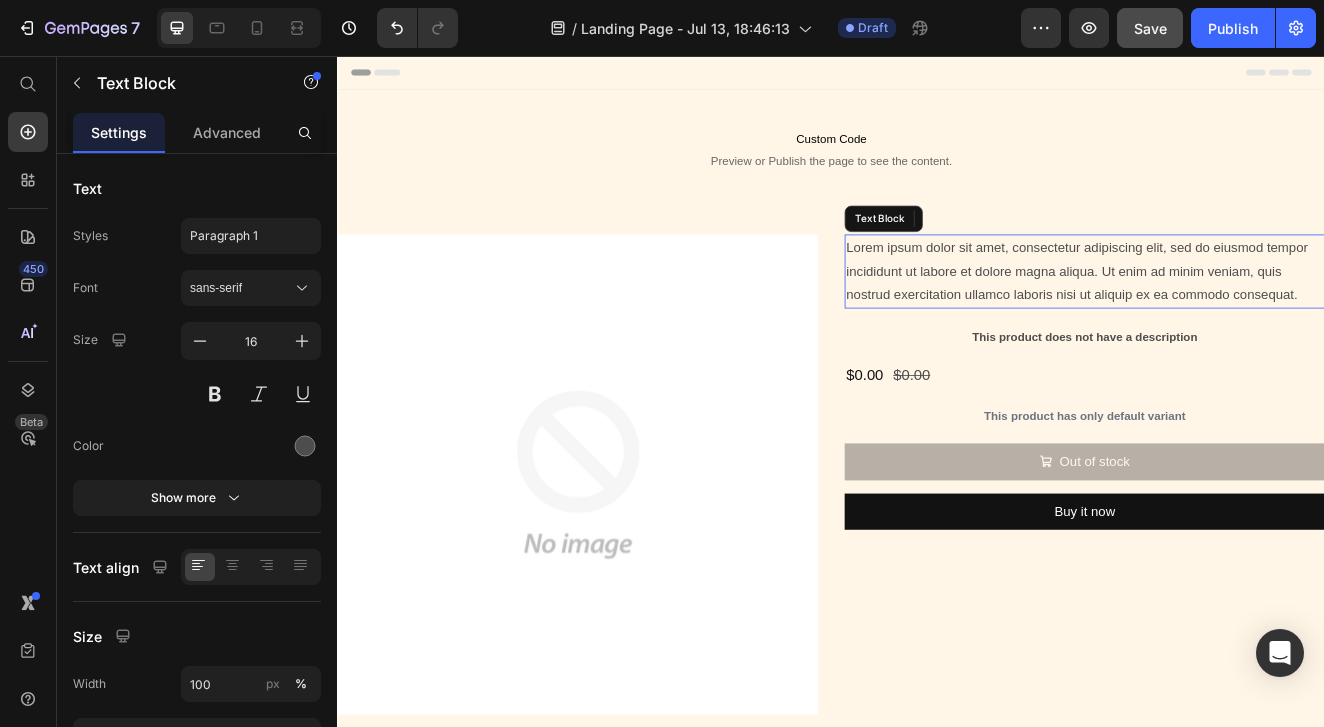 click on "Lorem ipsum dolor sit amet, consectetur adipiscing elit, sed do eiusmod tempor incididunt ut labore et dolore magna aliqua. Ut enim ad minim veniam, quis nostrud exercitation ullamco laboris nisi ut aliquip ex ea commodo consequat." at bounding box center [1245, 318] 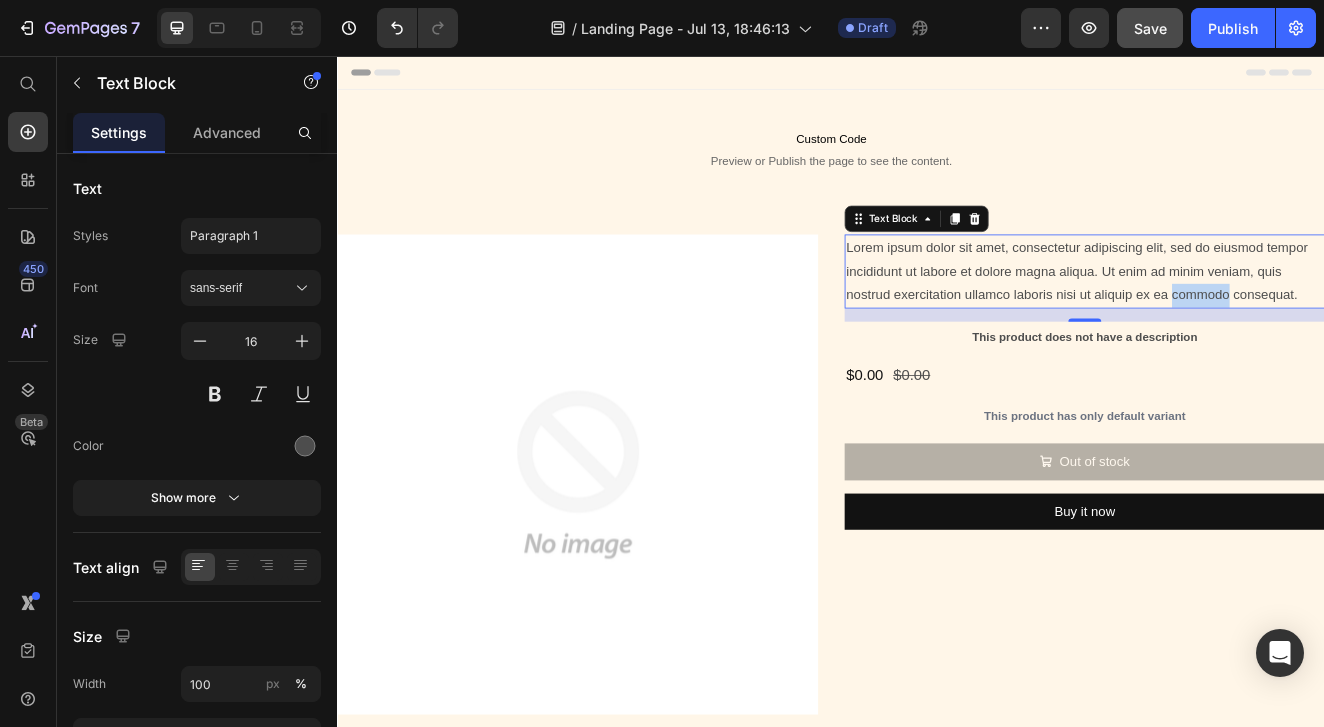 click on "Lorem ipsum dolor sit amet, consectetur adipiscing elit, sed do eiusmod tempor incididunt ut labore et dolore magna aliqua. Ut enim ad minim veniam, quis nostrud exercitation ullamco laboris nisi ut aliquip ex ea commodo consequat." at bounding box center (1245, 318) 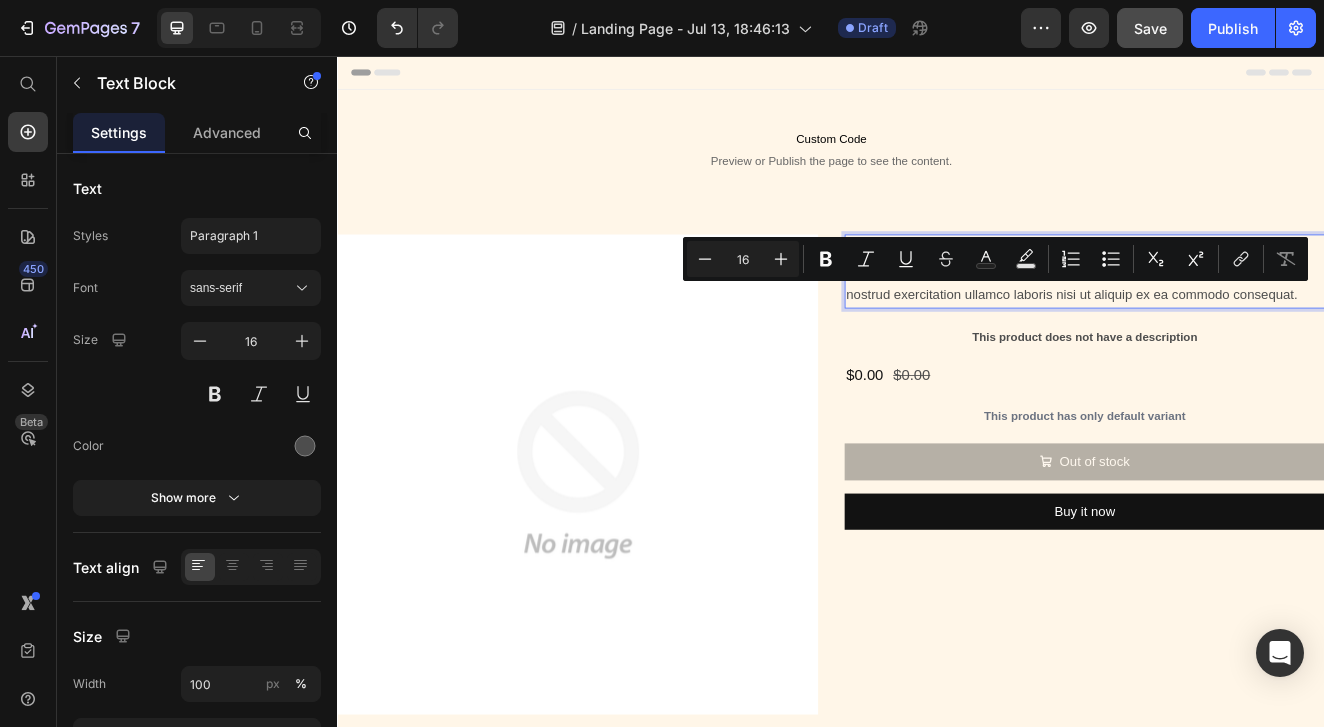 click on "Lorem ipsum dolor sit amet, consectetur adipiscing elit, sed do eiusmod tempor incididunt ut labore et dolore magna aliqua. Ut enim ad minim veniam, quis nostrud exercitation ullamco laboris nisi ut aliquip ex ea commodo consequat." at bounding box center [1245, 318] 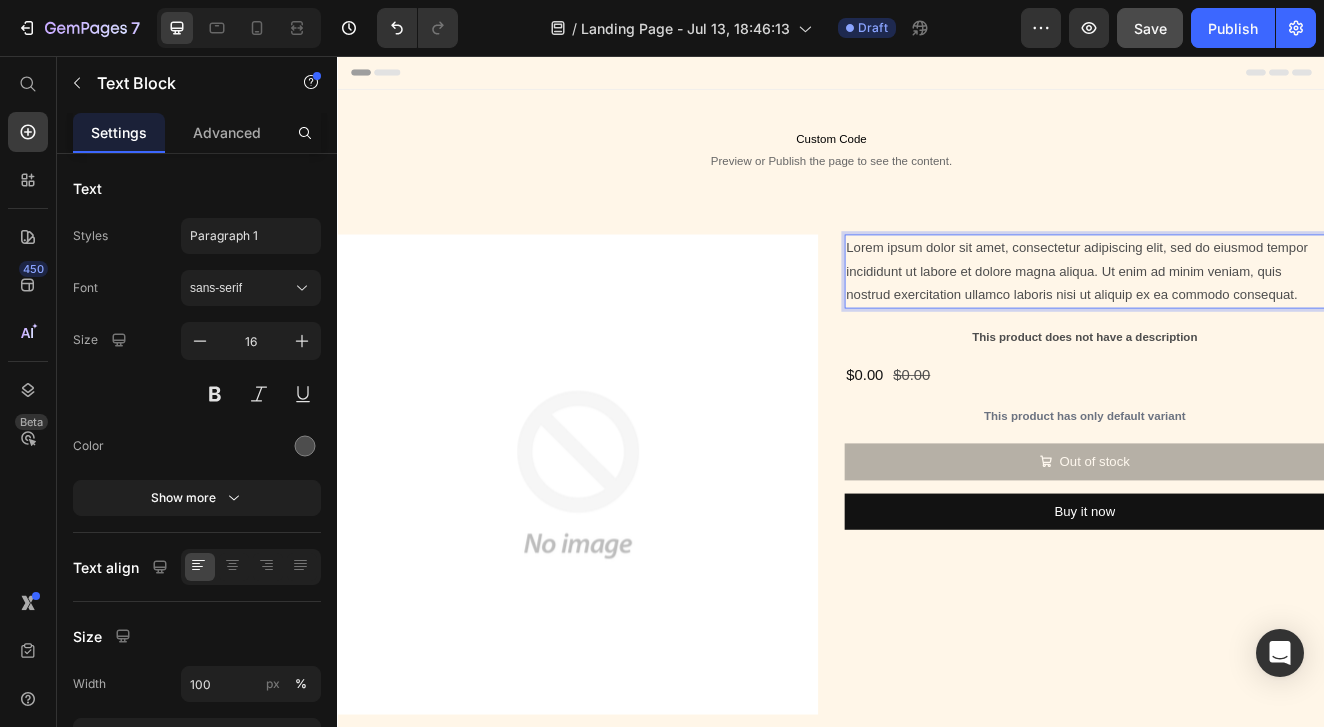 click on "Lorem ipsum dolor sit amet, consectetur adipiscing elit, sed do eiusmod tempor incididunt ut labore et dolore magna aliqua. Ut enim ad minim veniam, quis nostrud exercitation ullamco laboris nisi ut aliquip ex ea commodo consequat." at bounding box center (1245, 318) 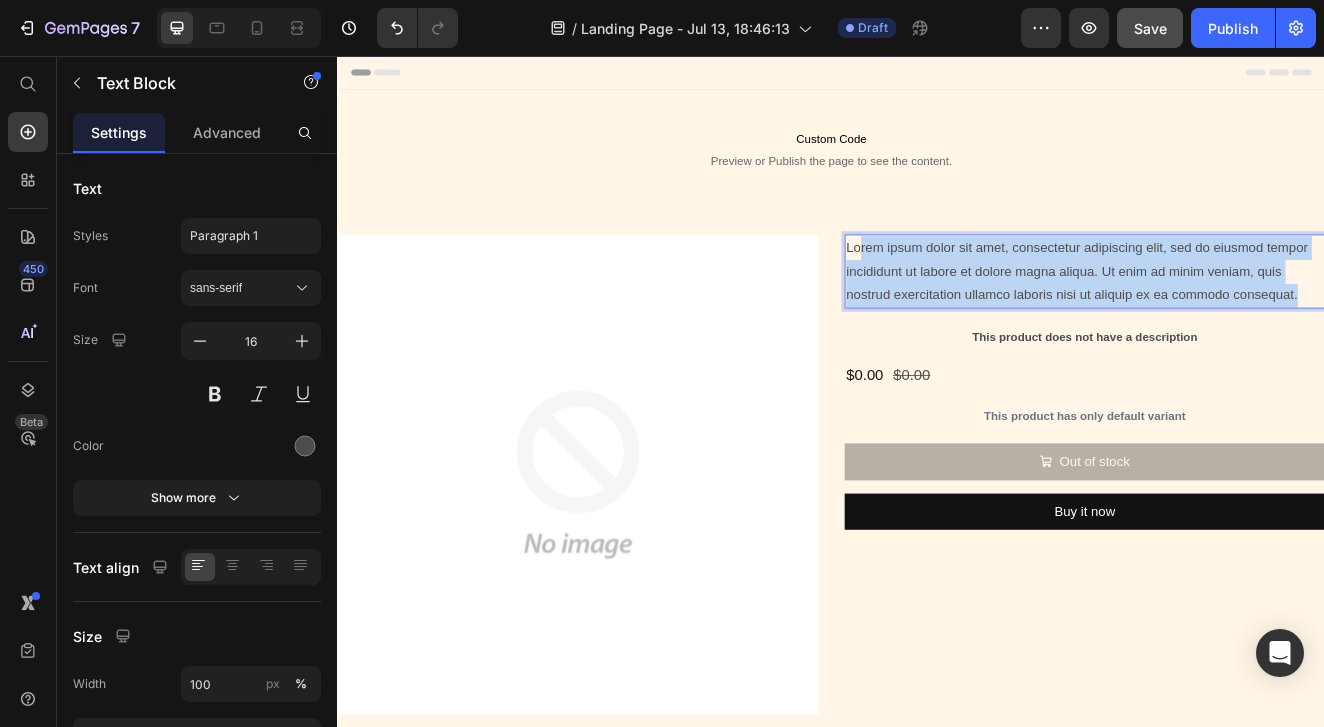 drag, startPoint x: 1513, startPoint y: 345, endPoint x: 974, endPoint y: 295, distance: 541.31415 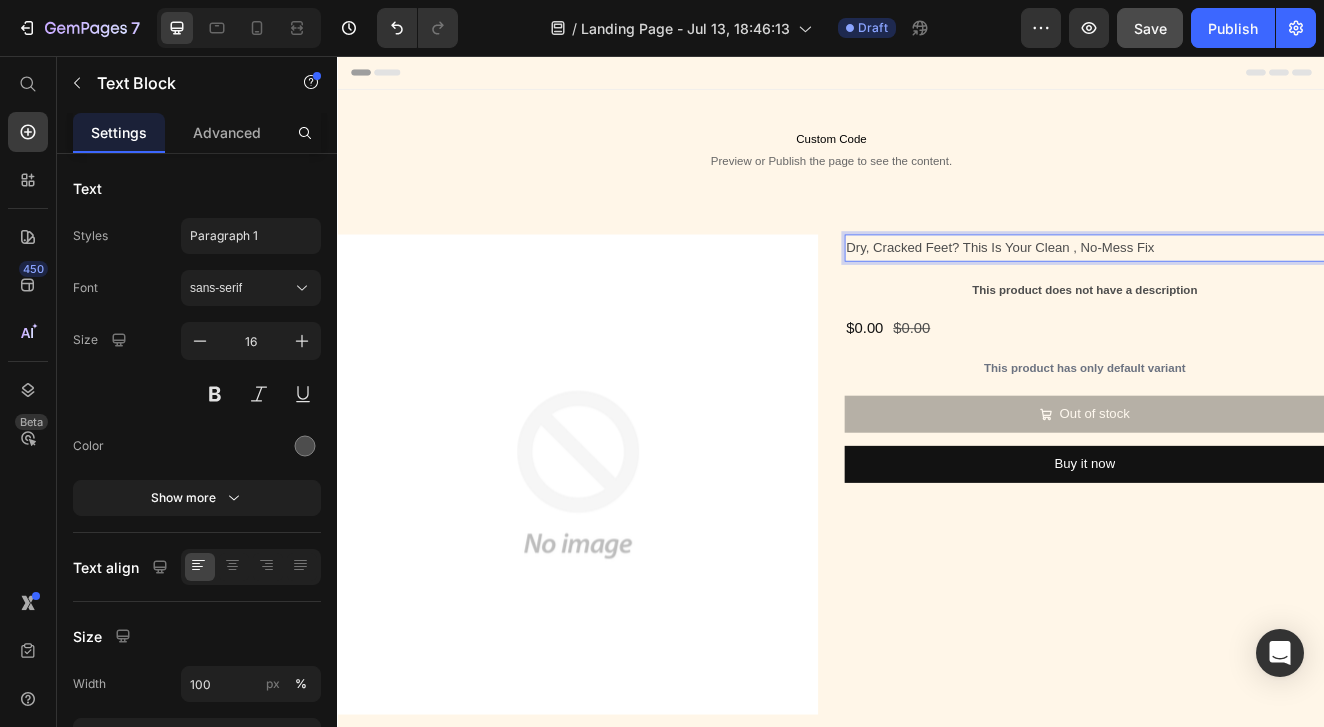 click on "Dry, Cracked Feet? This Is Your Clean , No-Mess Fix" at bounding box center (1245, 289) 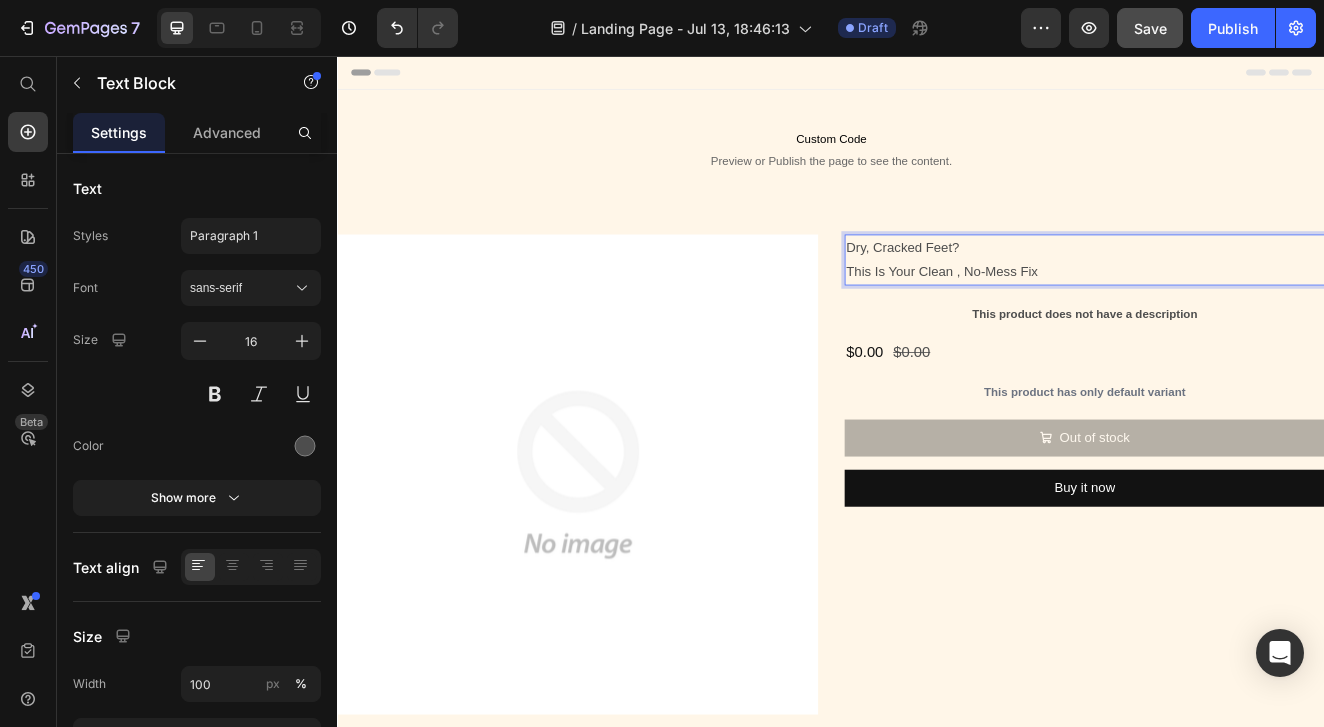 click on "This Is Your Clean , No-Mess Fix" at bounding box center [1245, 318] 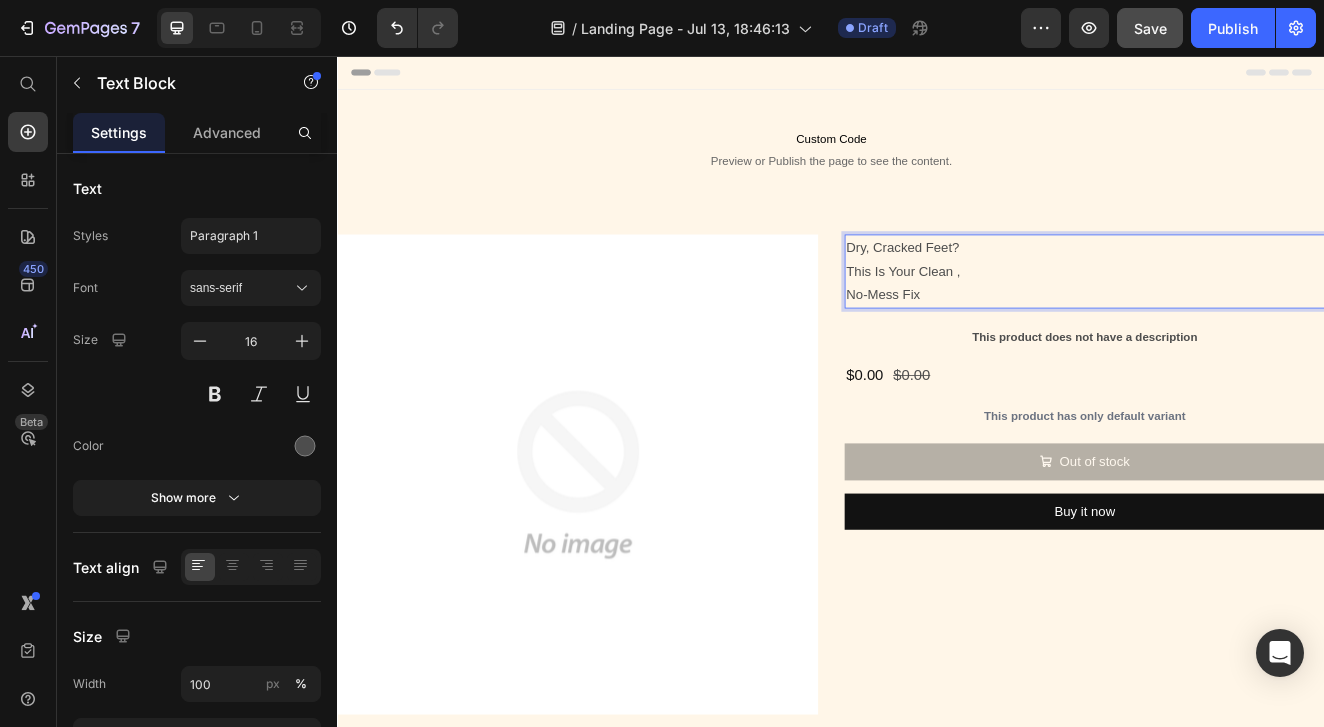 click on "No-Mess Fix" at bounding box center [1245, 347] 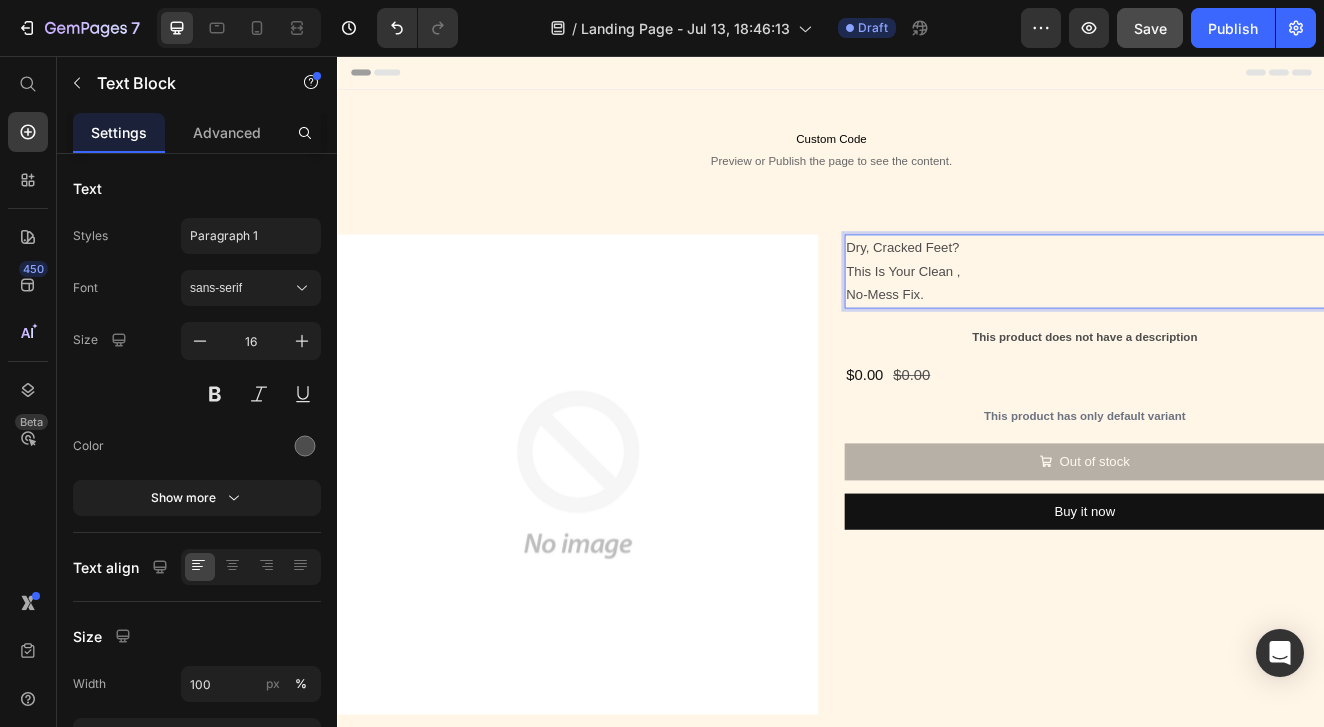 click on "Dry, Cracked Feet?" at bounding box center (1245, 289) 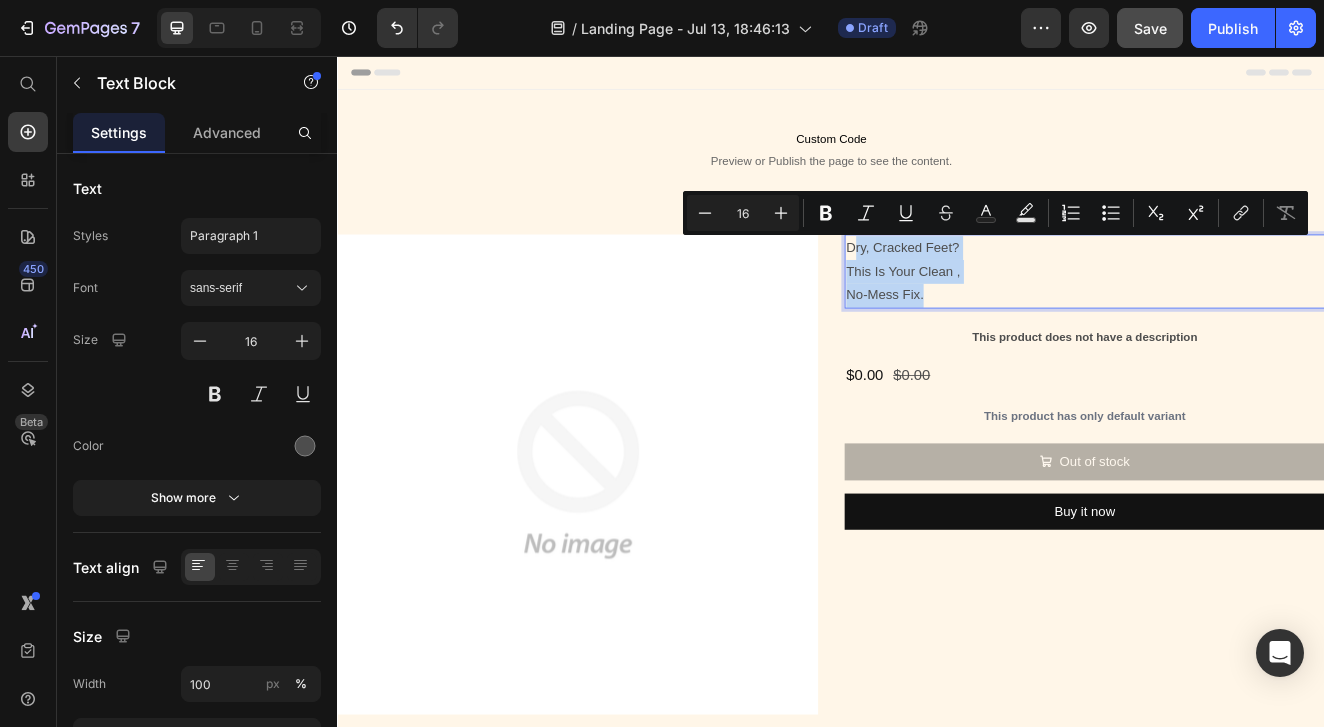 drag, startPoint x: 1054, startPoint y: 343, endPoint x: 963, endPoint y: 287, distance: 106.850365 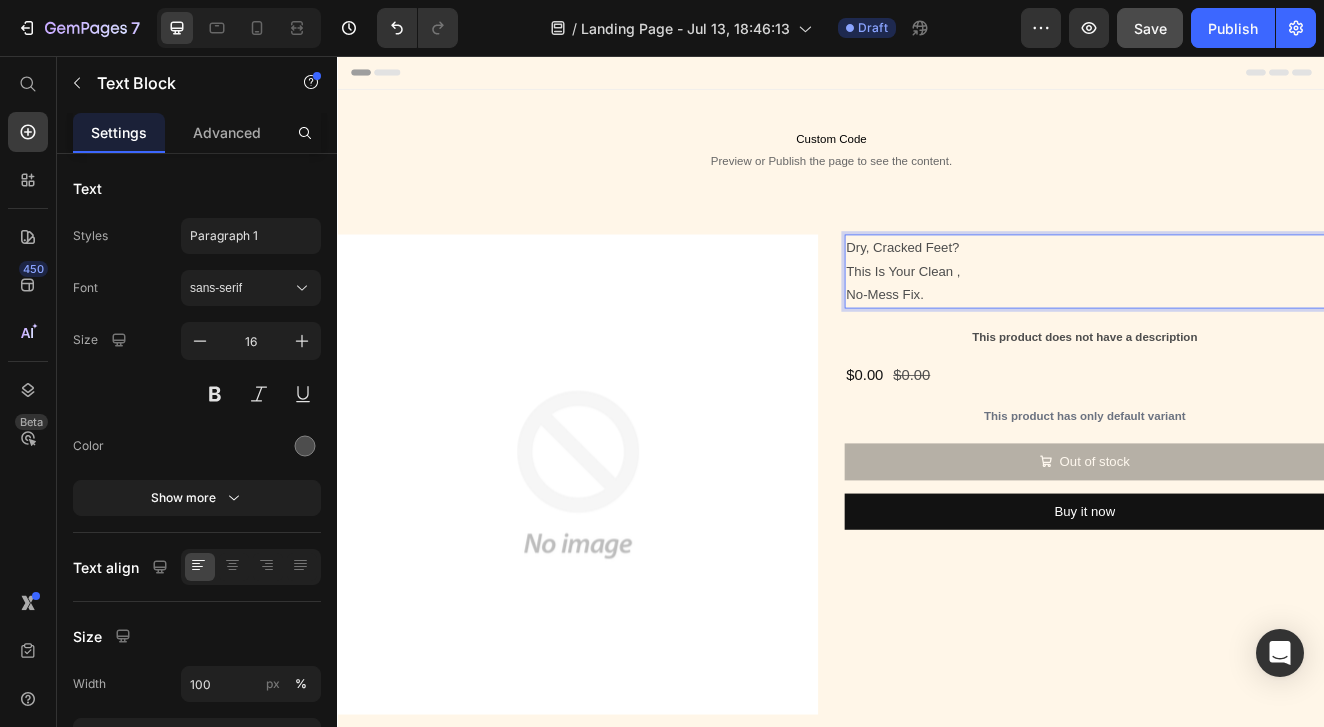 click on "No-Mess Fix." at bounding box center [1245, 347] 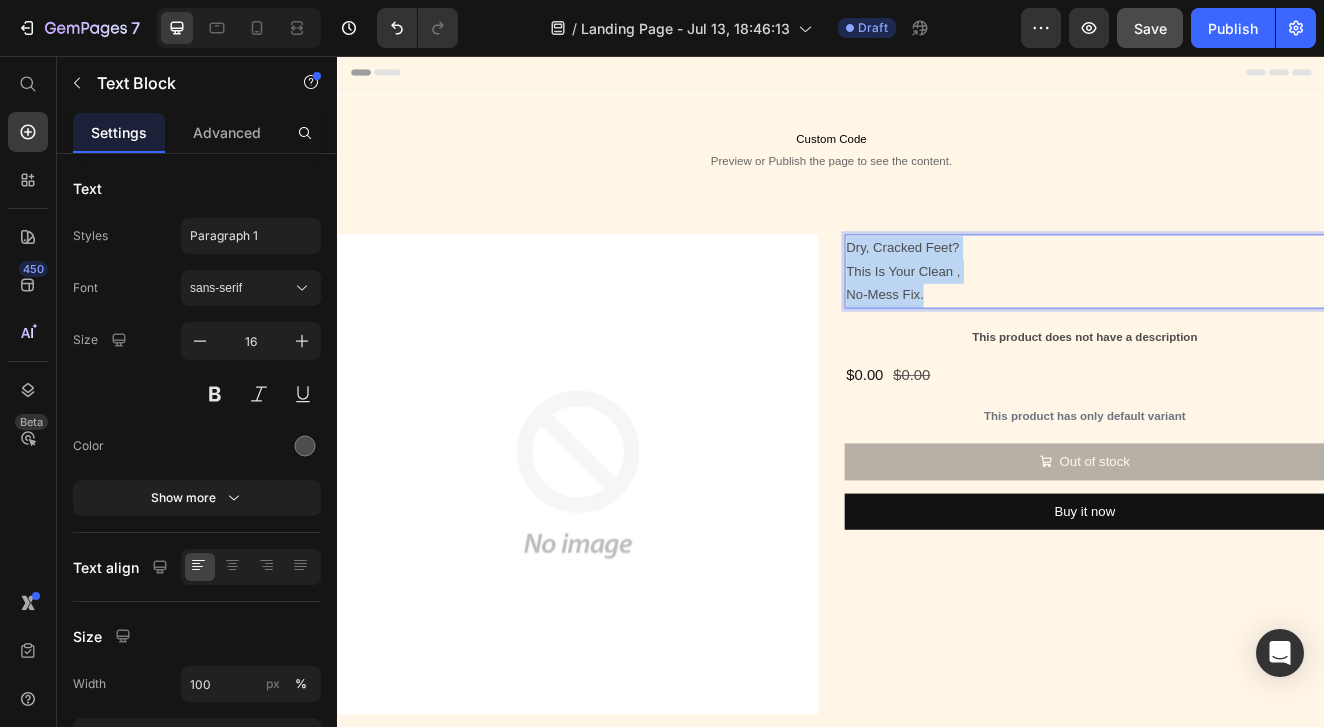 drag, startPoint x: 1052, startPoint y: 350, endPoint x: 957, endPoint y: 291, distance: 111.83023 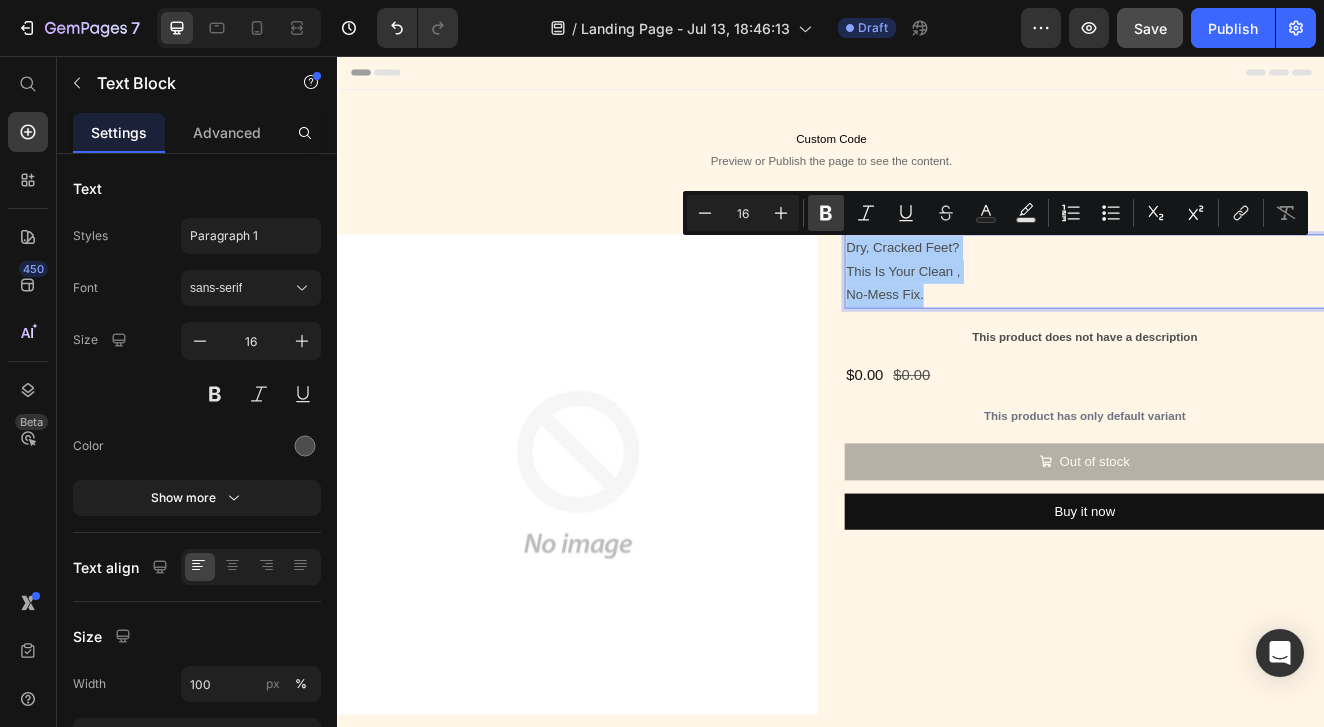 click 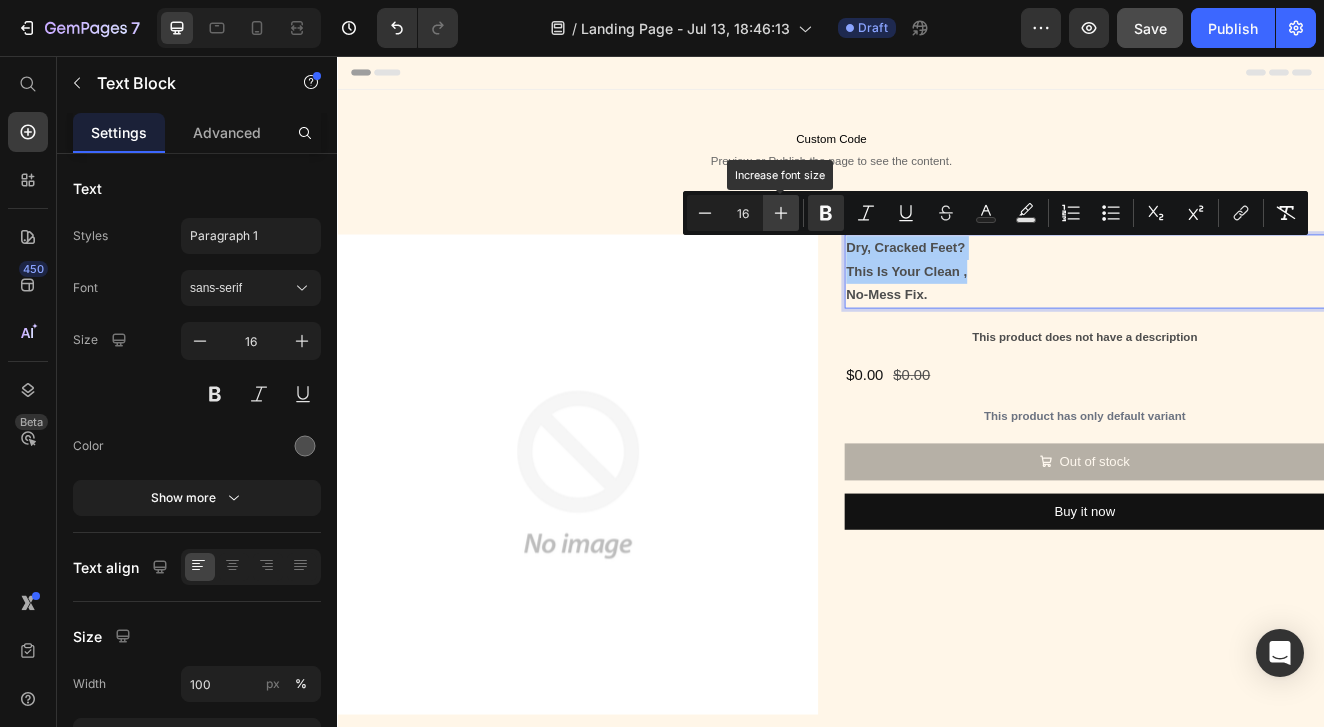 click on "Plus" at bounding box center [781, 213] 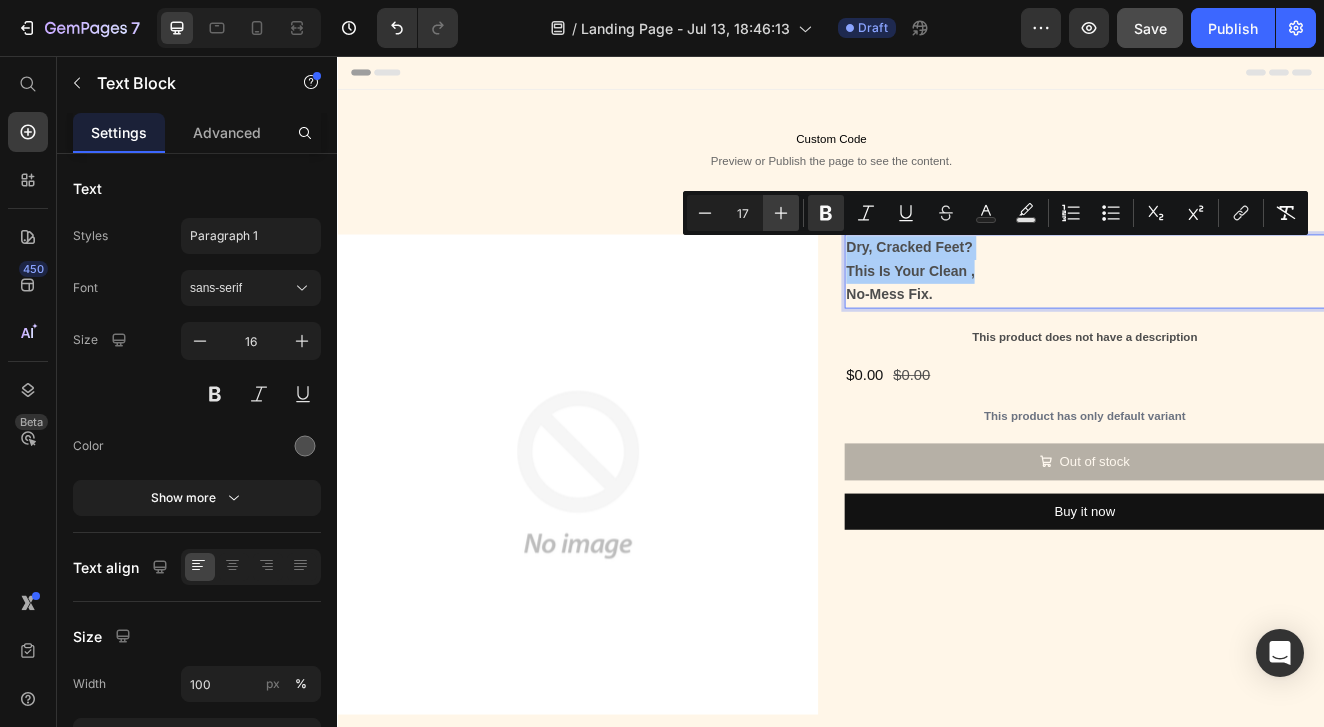 click on "Plus" at bounding box center [781, 213] 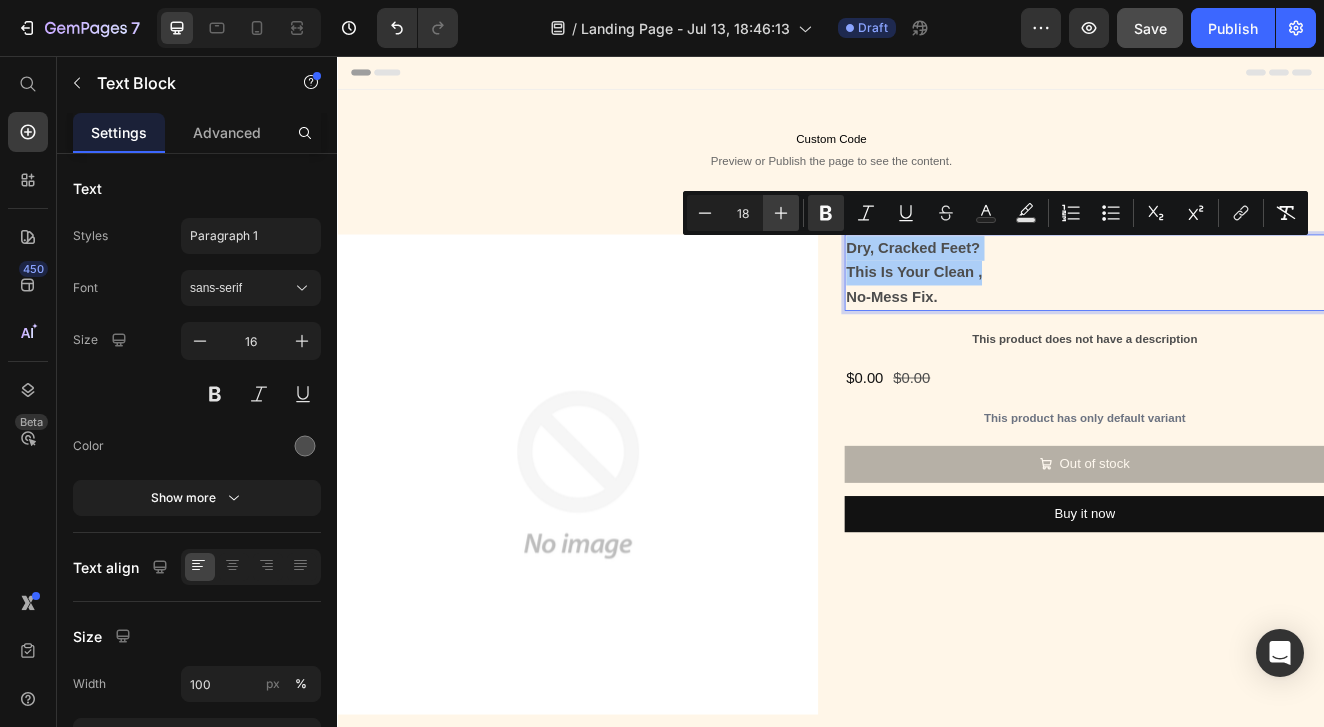 click on "Plus" at bounding box center [781, 213] 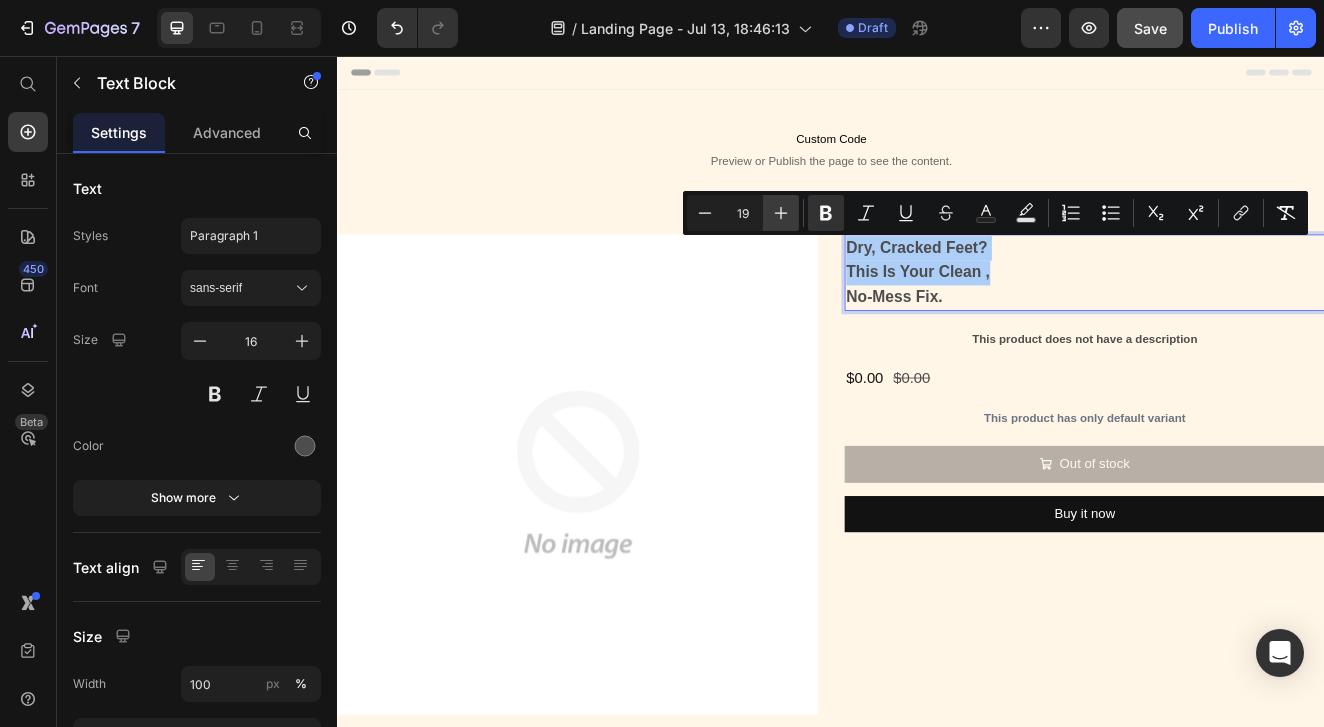 click on "Plus" at bounding box center (781, 213) 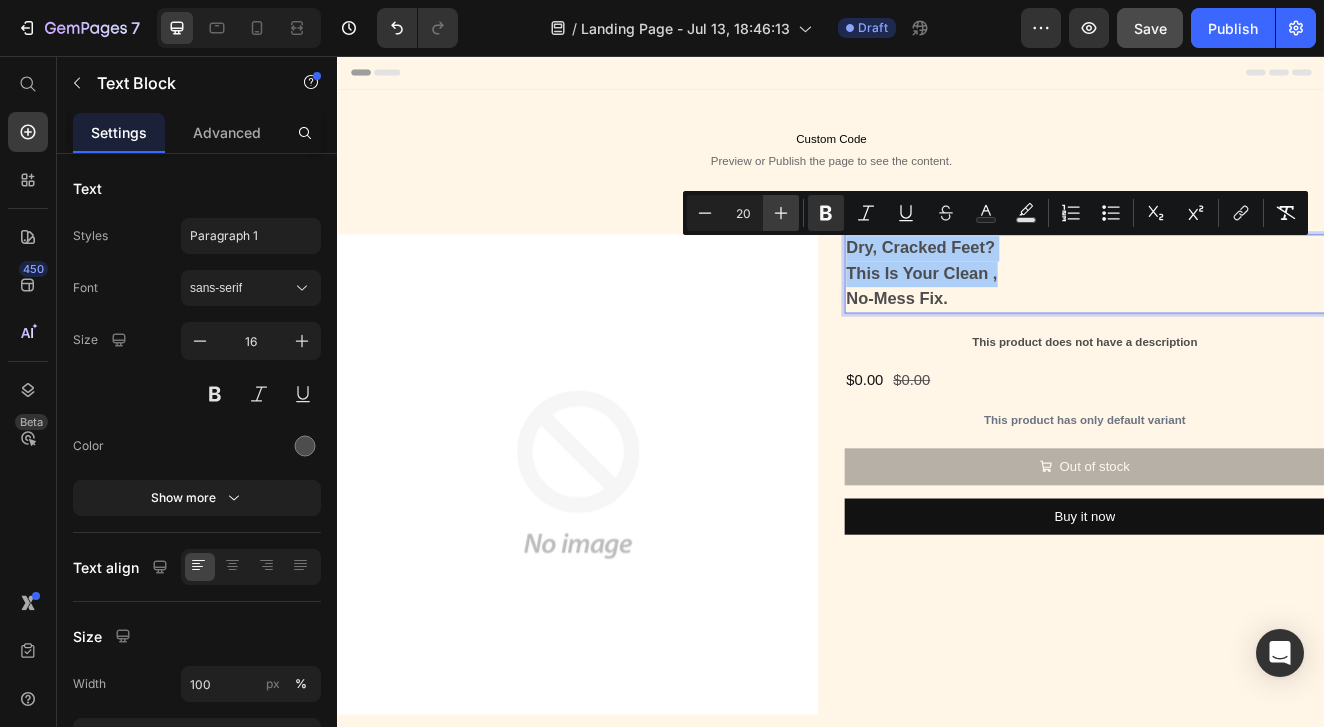 click on "Plus" at bounding box center (781, 213) 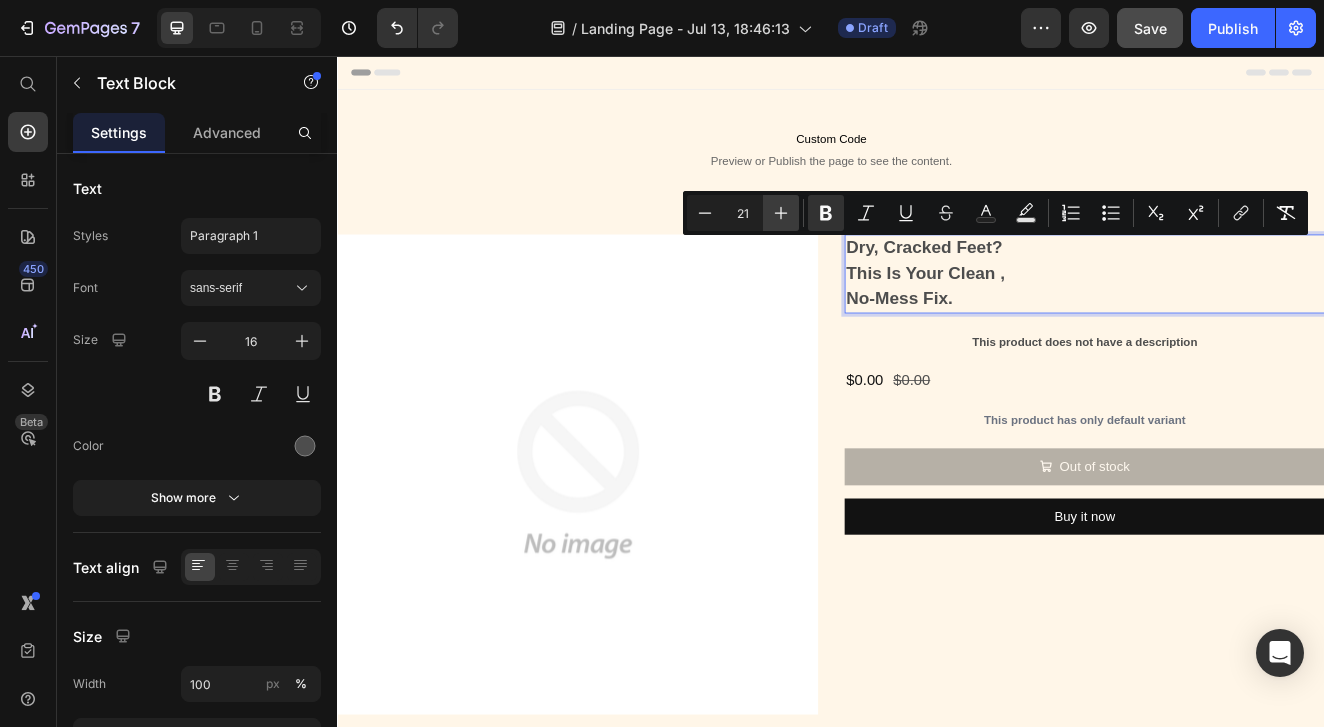 click on "Plus" at bounding box center [781, 213] 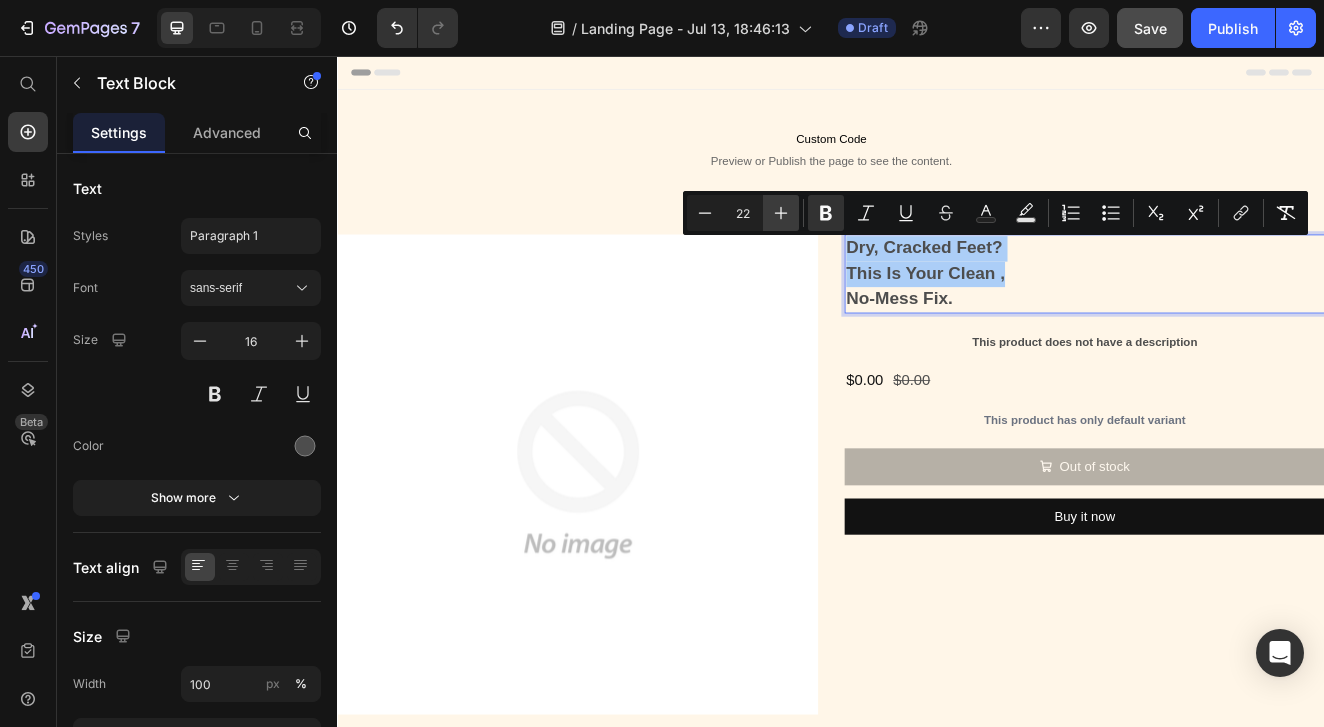 click on "Plus" at bounding box center [781, 213] 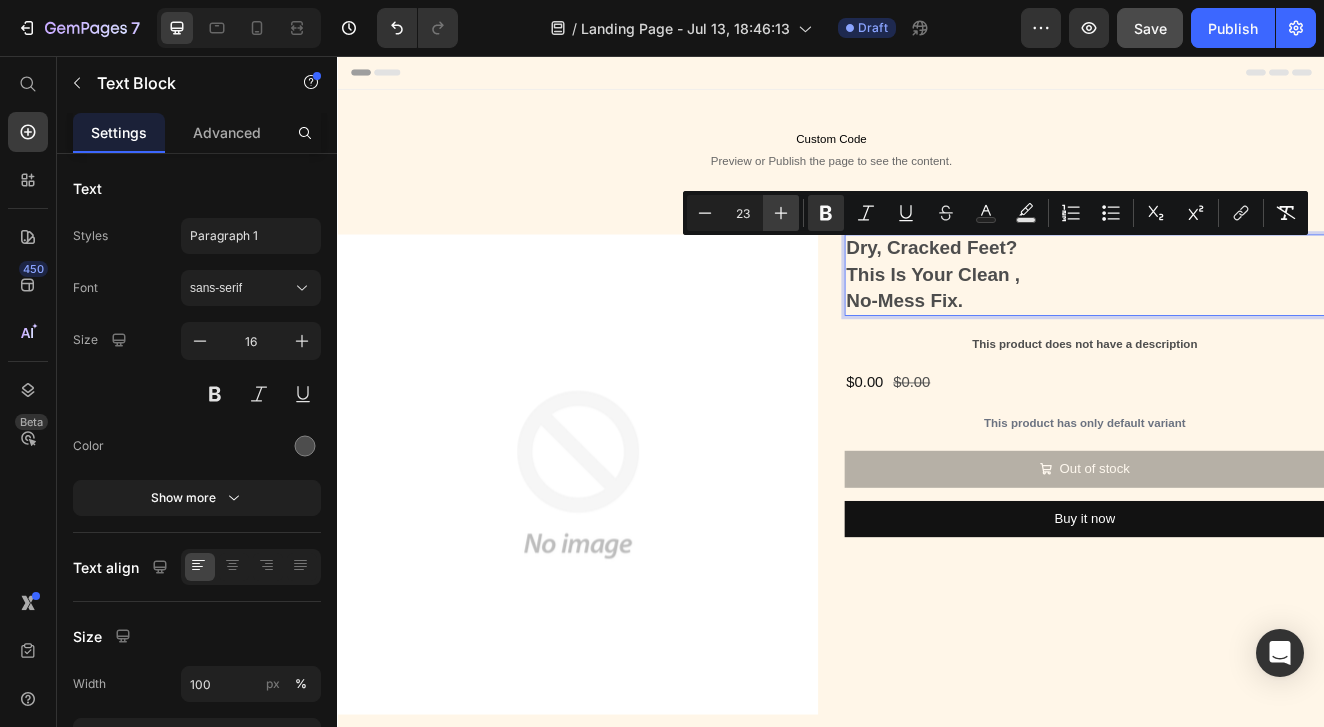 click on "Plus" at bounding box center [781, 213] 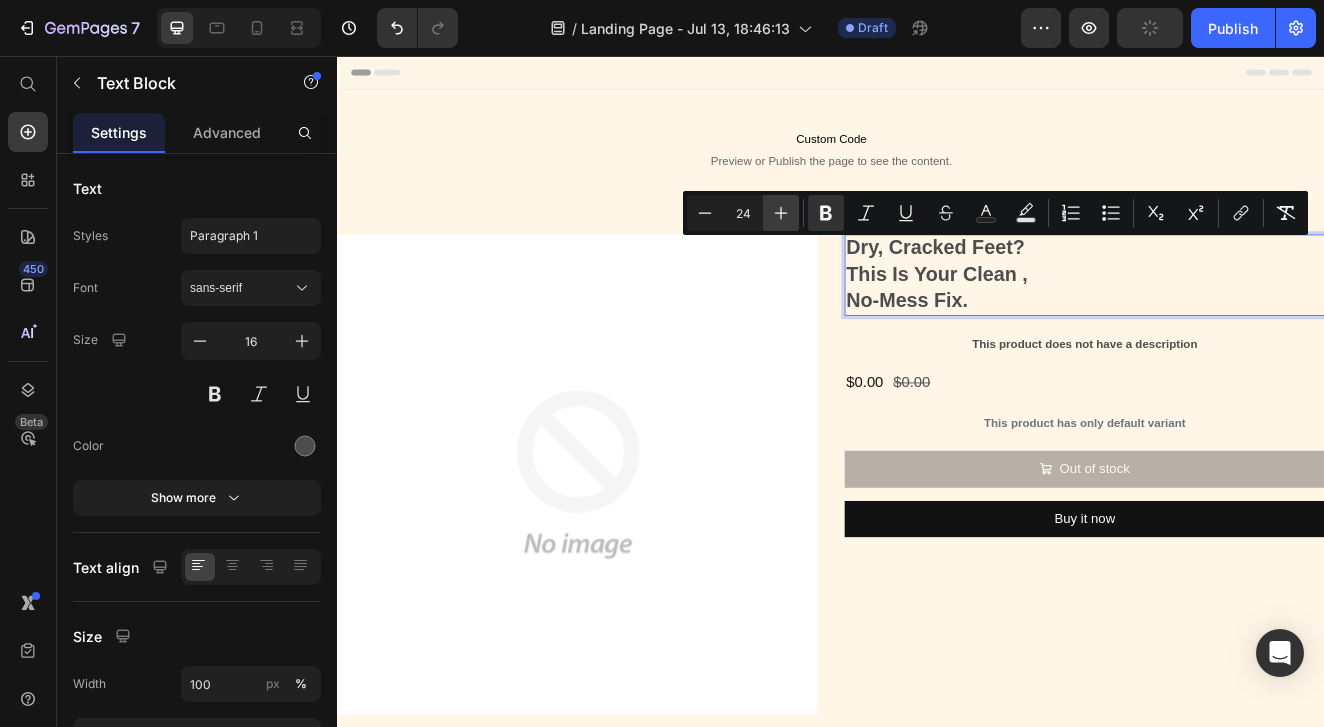 click on "Plus" at bounding box center (781, 213) 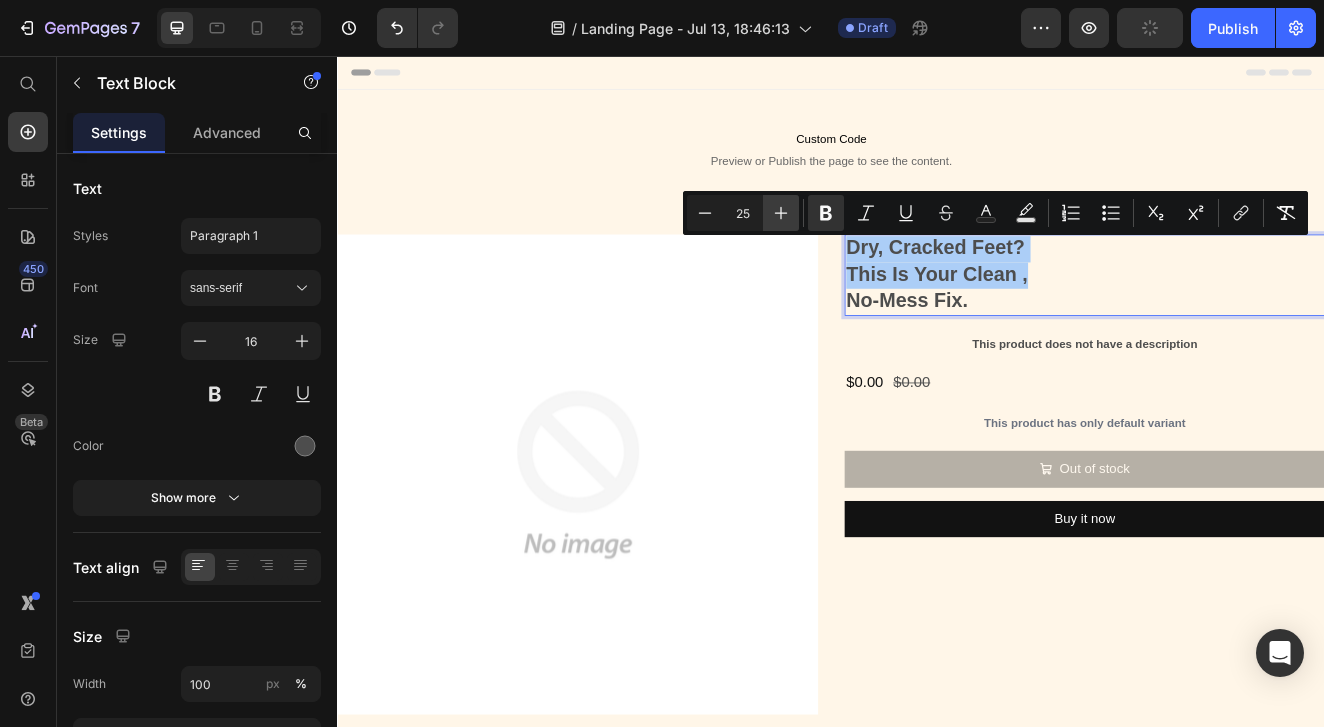 click on "Plus" at bounding box center (781, 213) 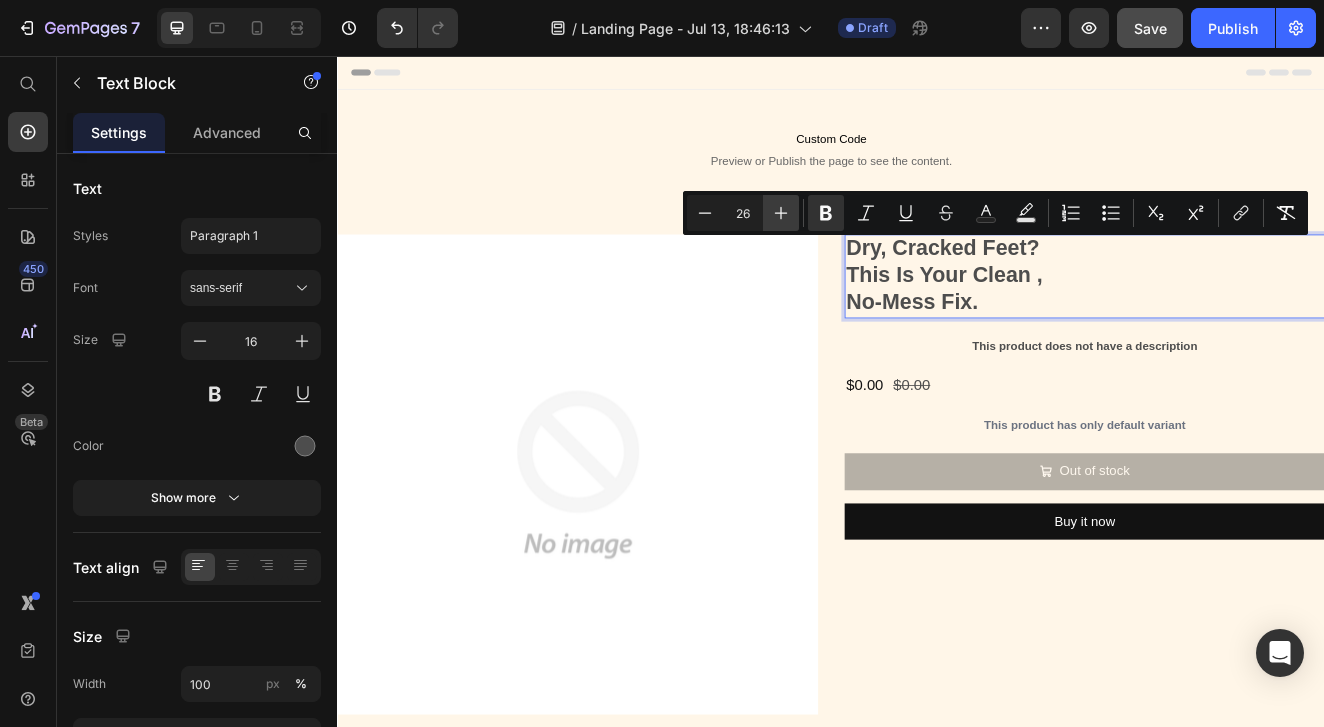 click on "Plus" at bounding box center [781, 213] 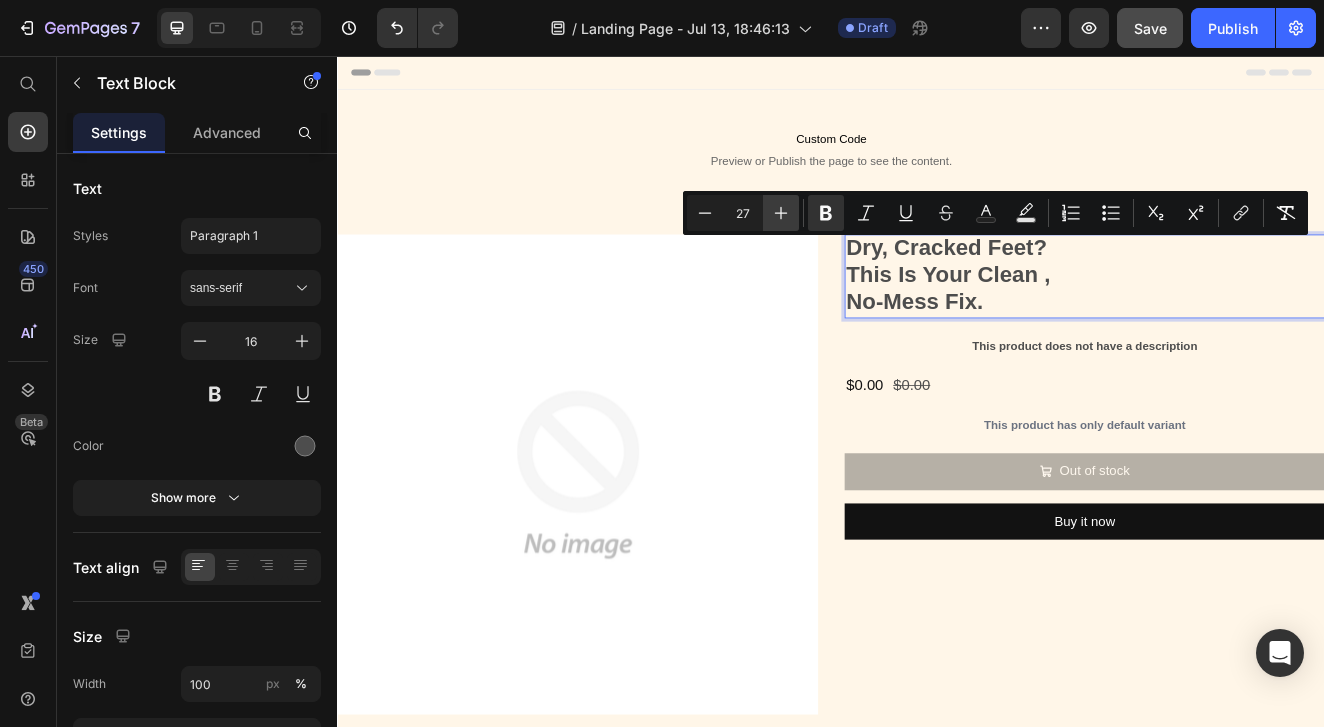 click on "Plus" at bounding box center [781, 213] 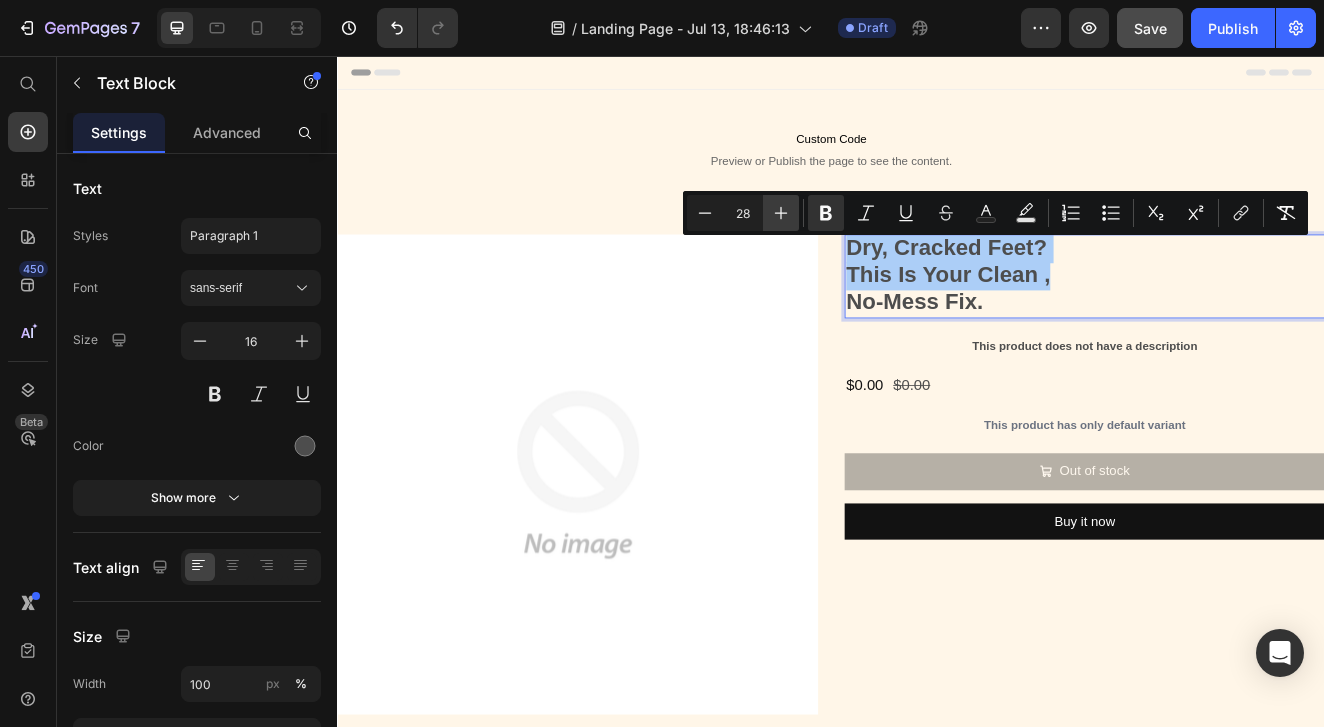 click on "Plus" at bounding box center [781, 213] 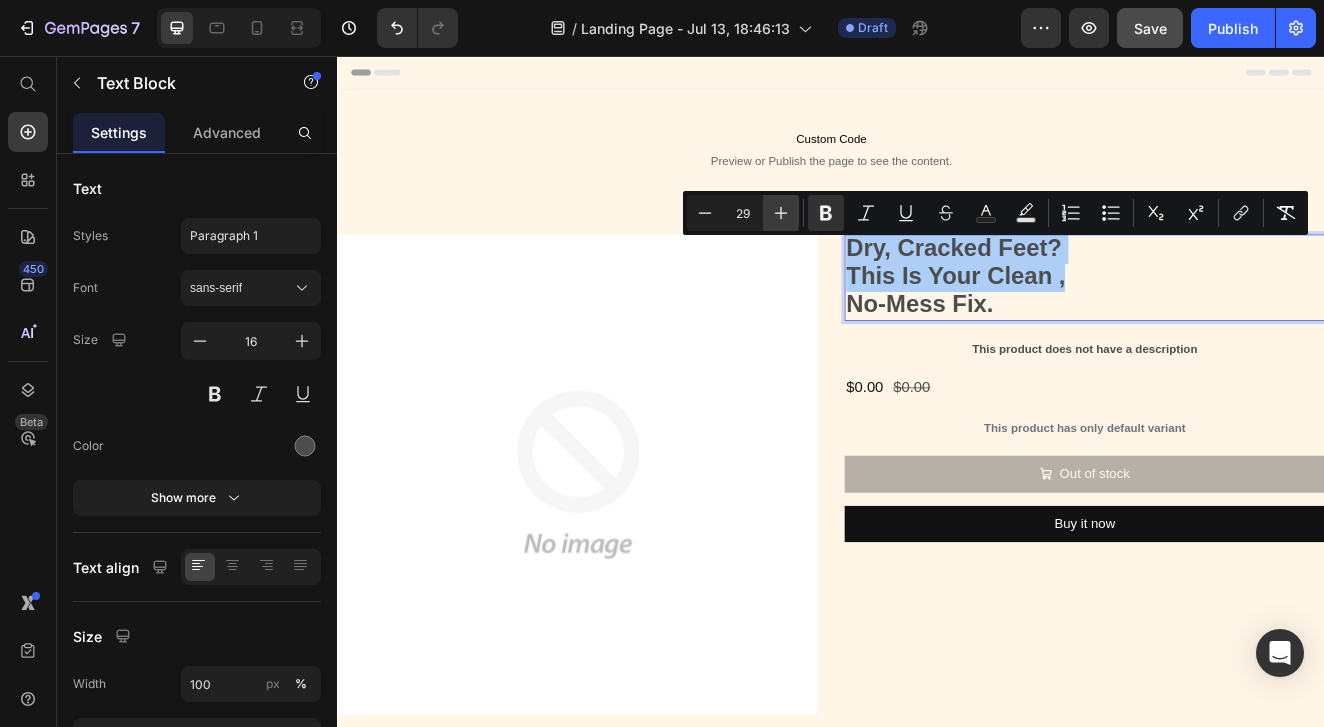 click on "Plus" at bounding box center (781, 213) 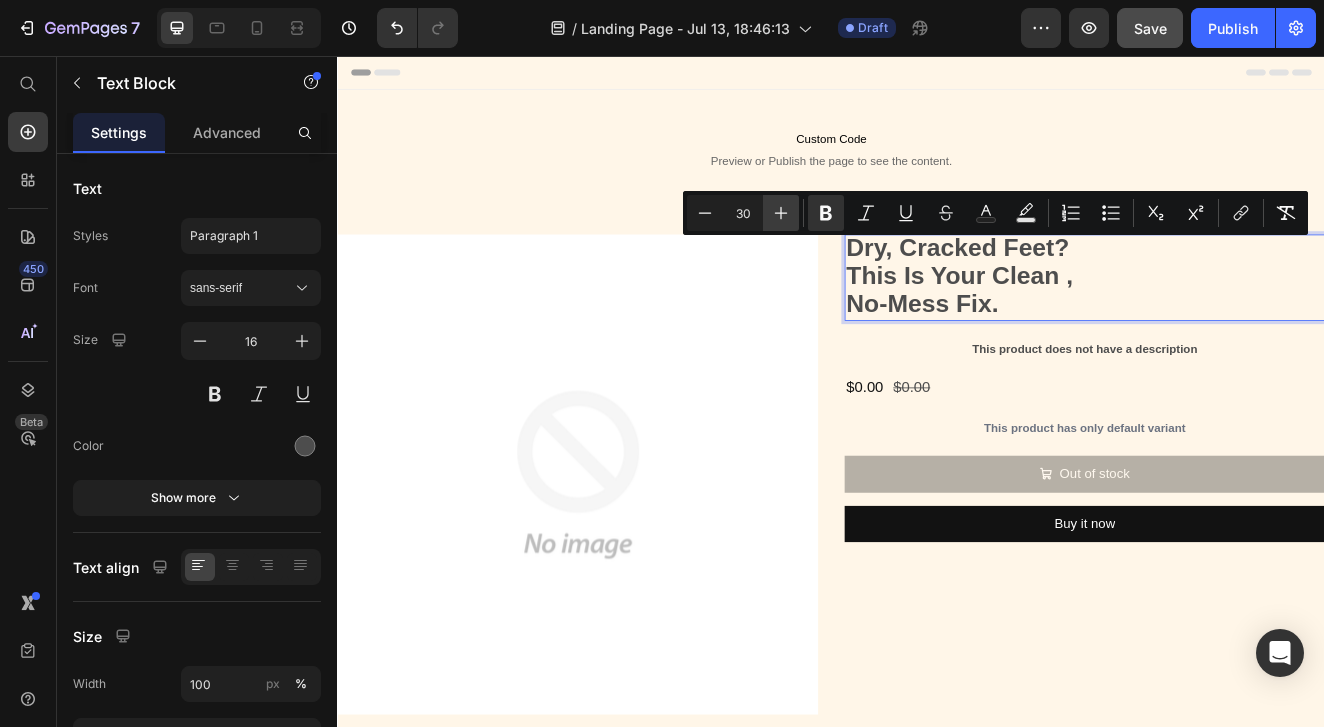 click on "Plus" at bounding box center (781, 213) 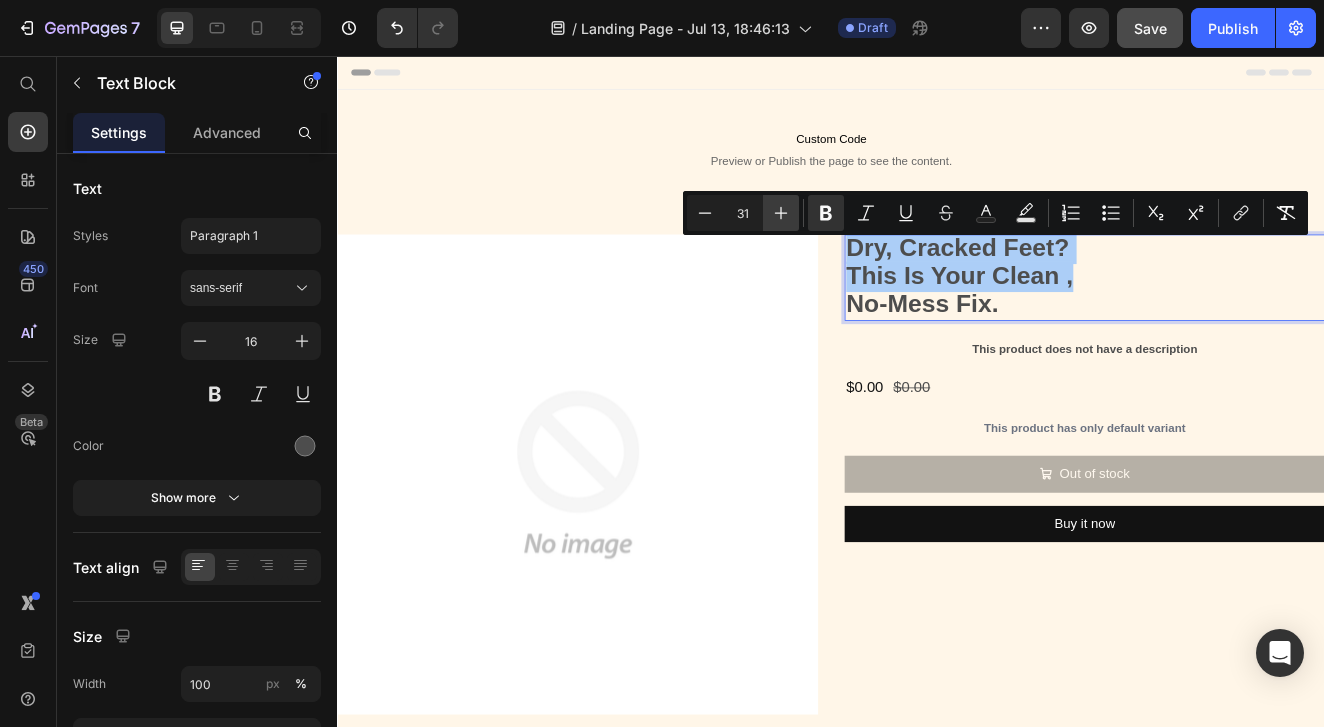 click on "Plus" at bounding box center (781, 213) 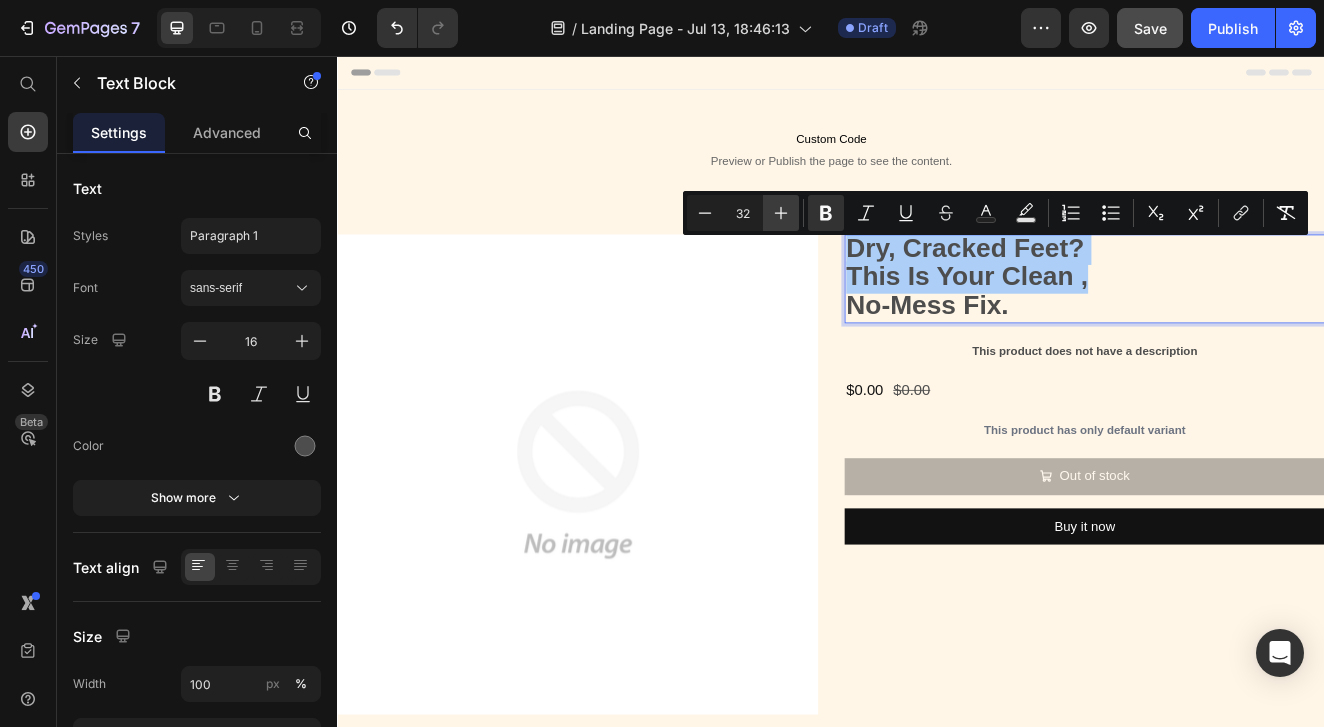 click on "Plus" at bounding box center [781, 213] 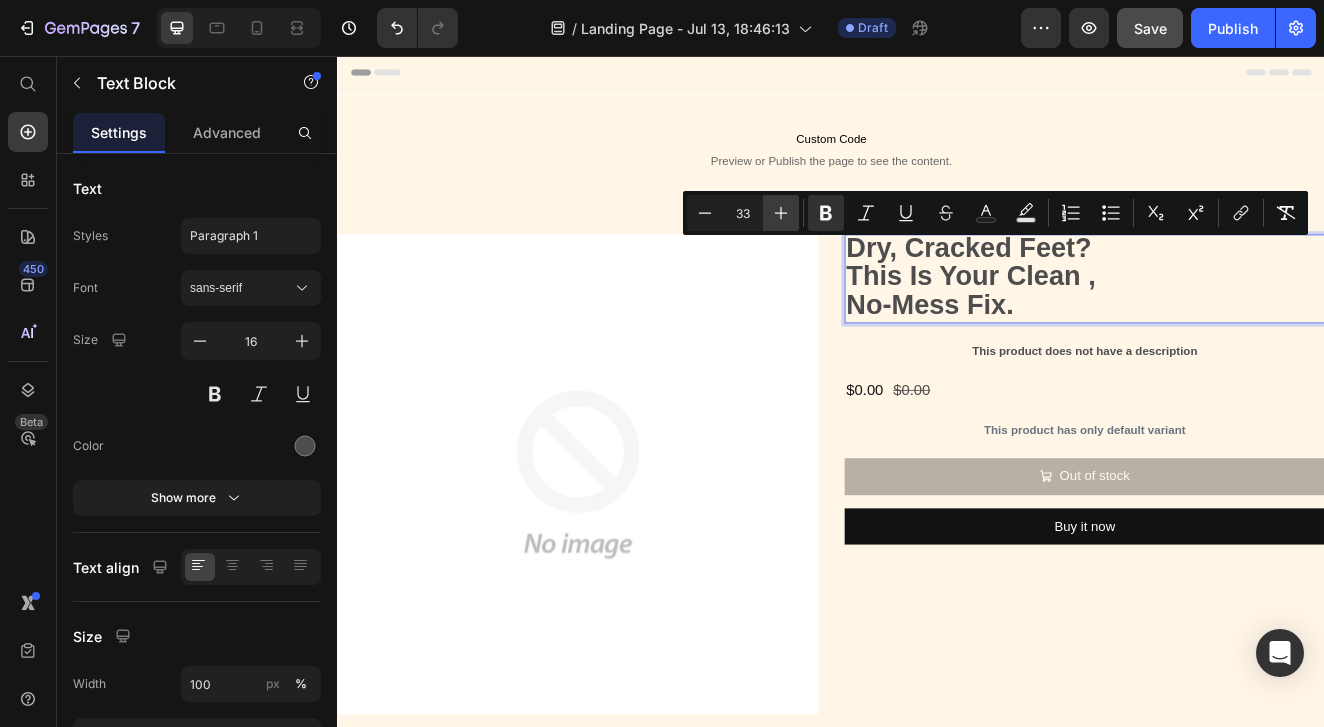 click on "Plus" at bounding box center [781, 213] 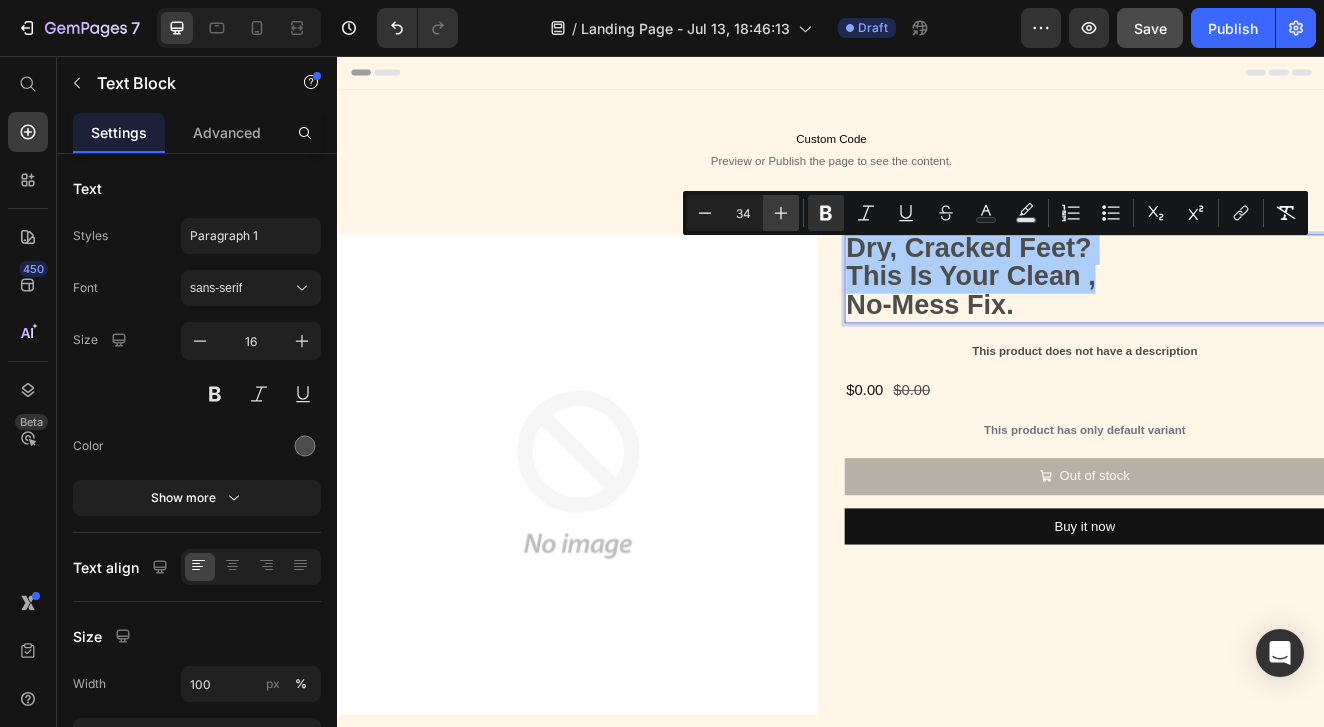 click on "Plus" at bounding box center (781, 213) 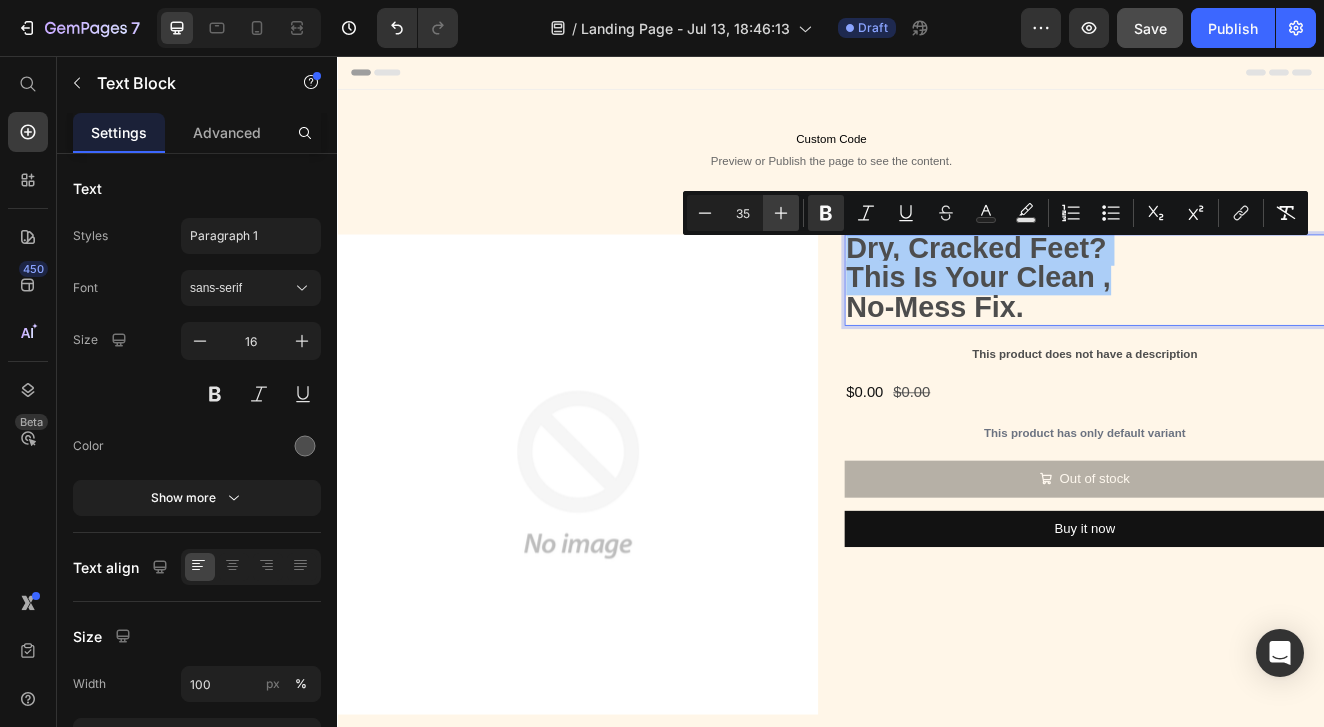 click on "Plus" at bounding box center (781, 213) 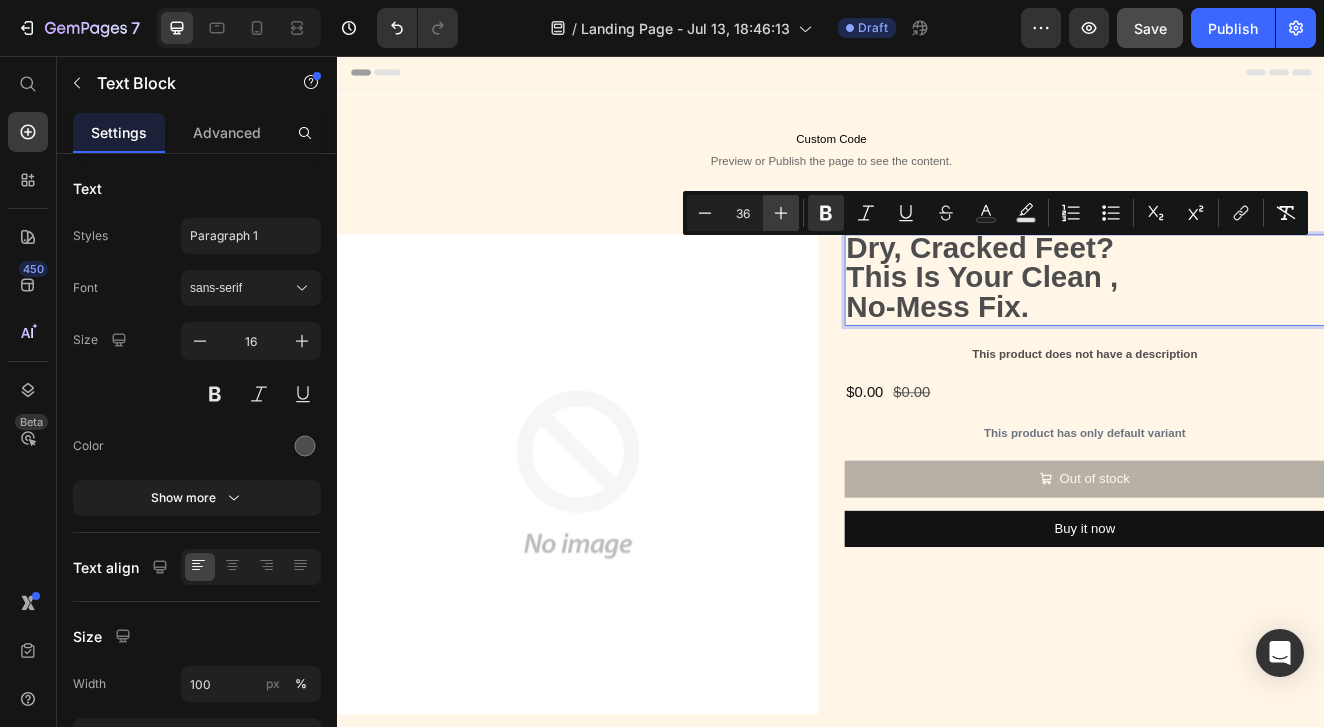click on "Plus" at bounding box center [781, 213] 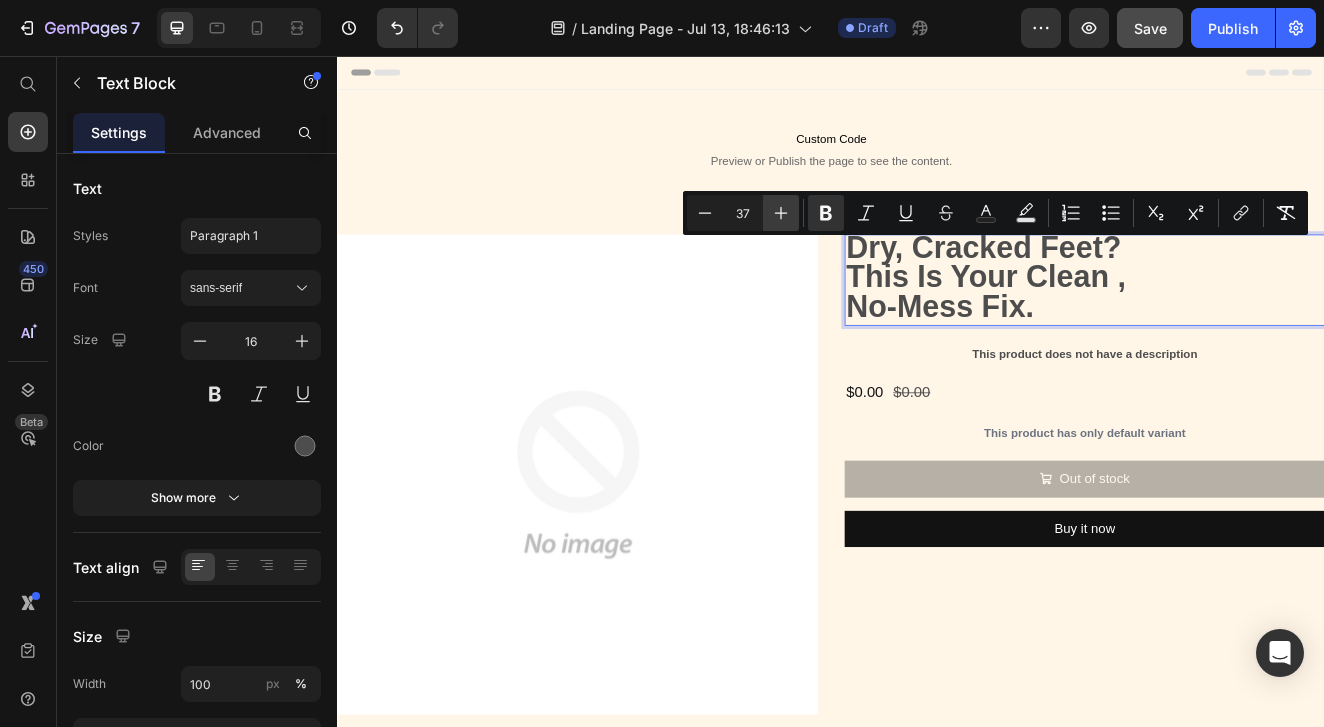 click on "Plus" at bounding box center [781, 213] 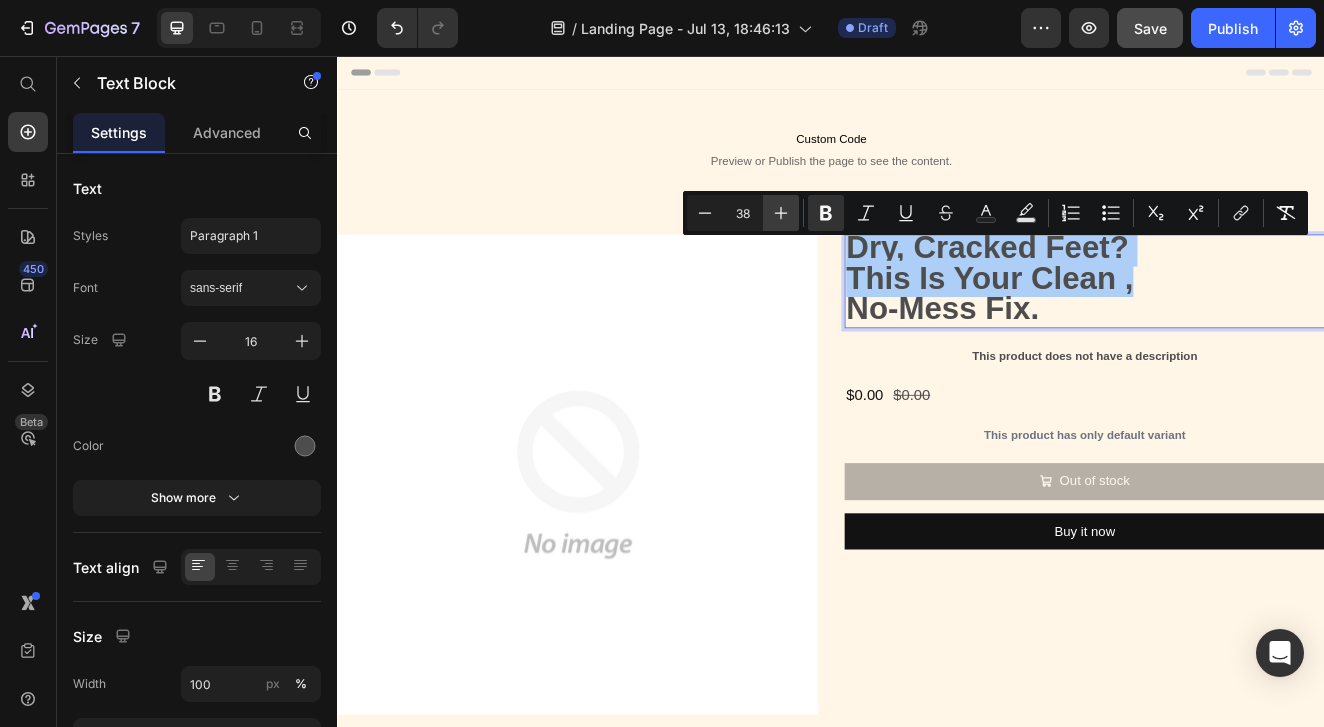 click on "Plus" at bounding box center (781, 213) 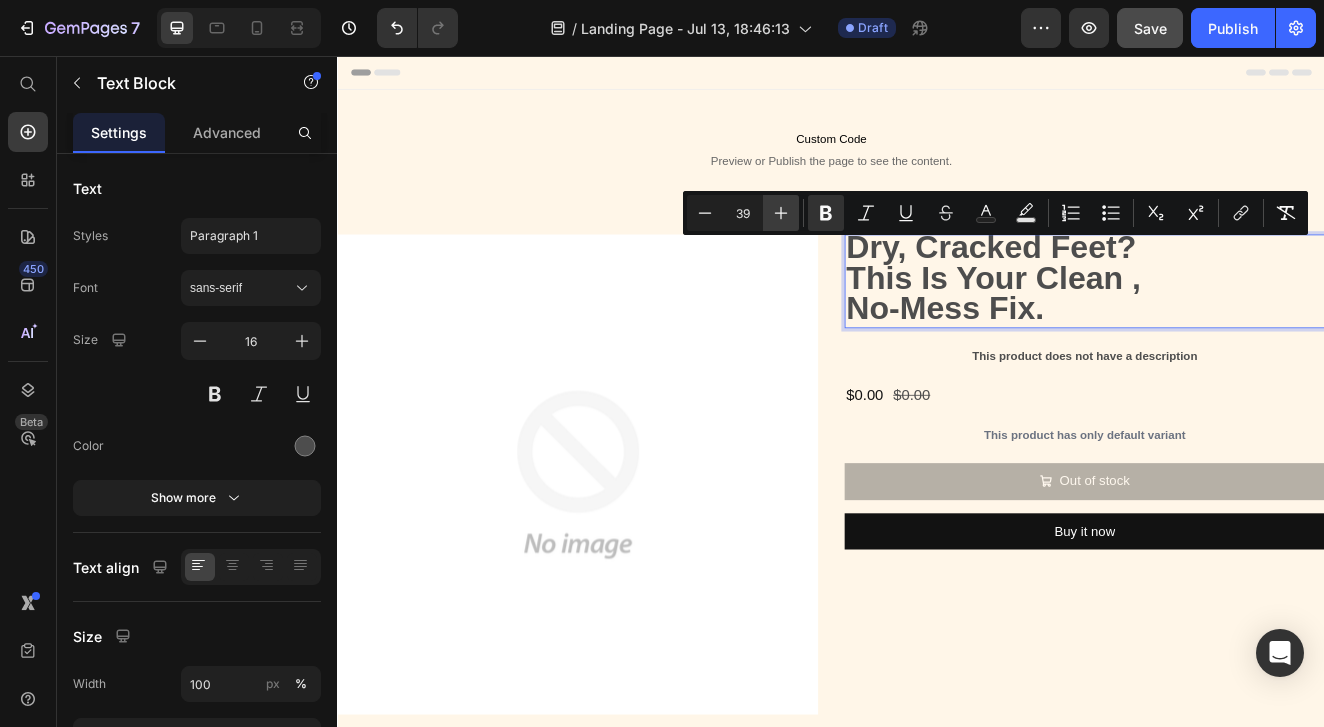 click on "Plus" at bounding box center (781, 213) 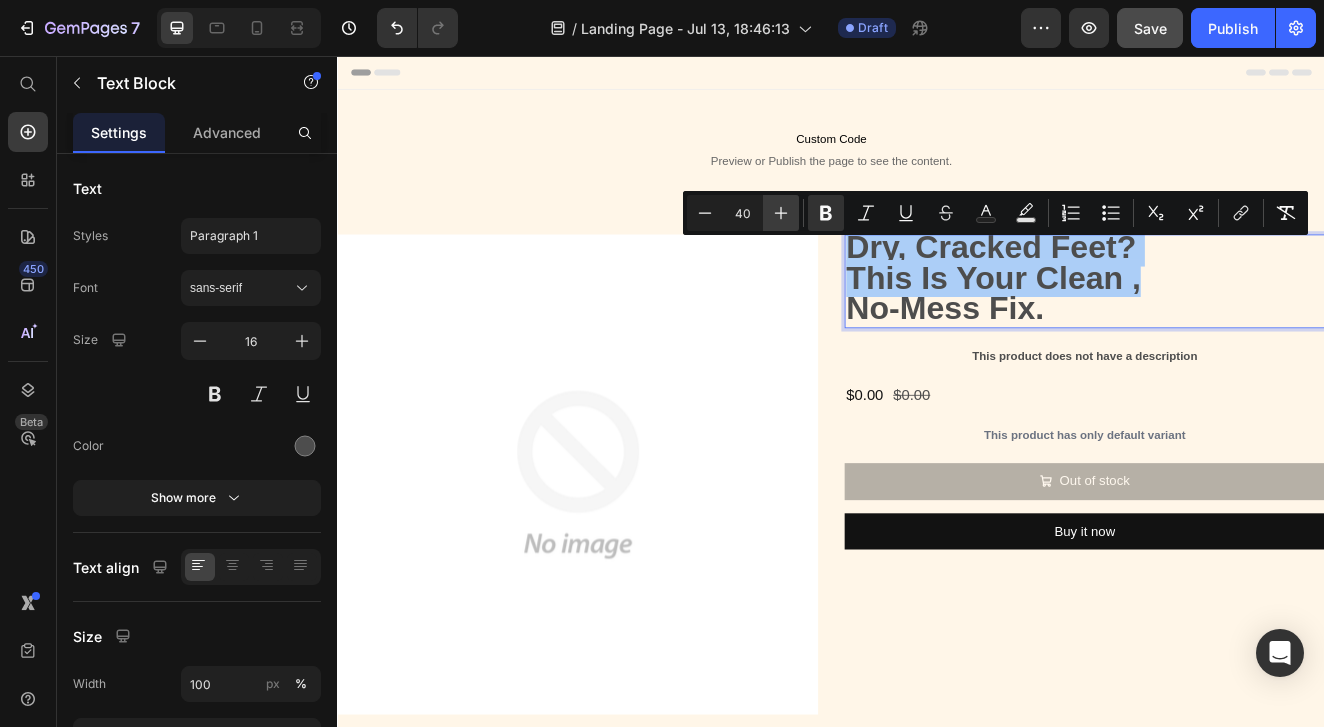 click on "Plus" at bounding box center [781, 213] 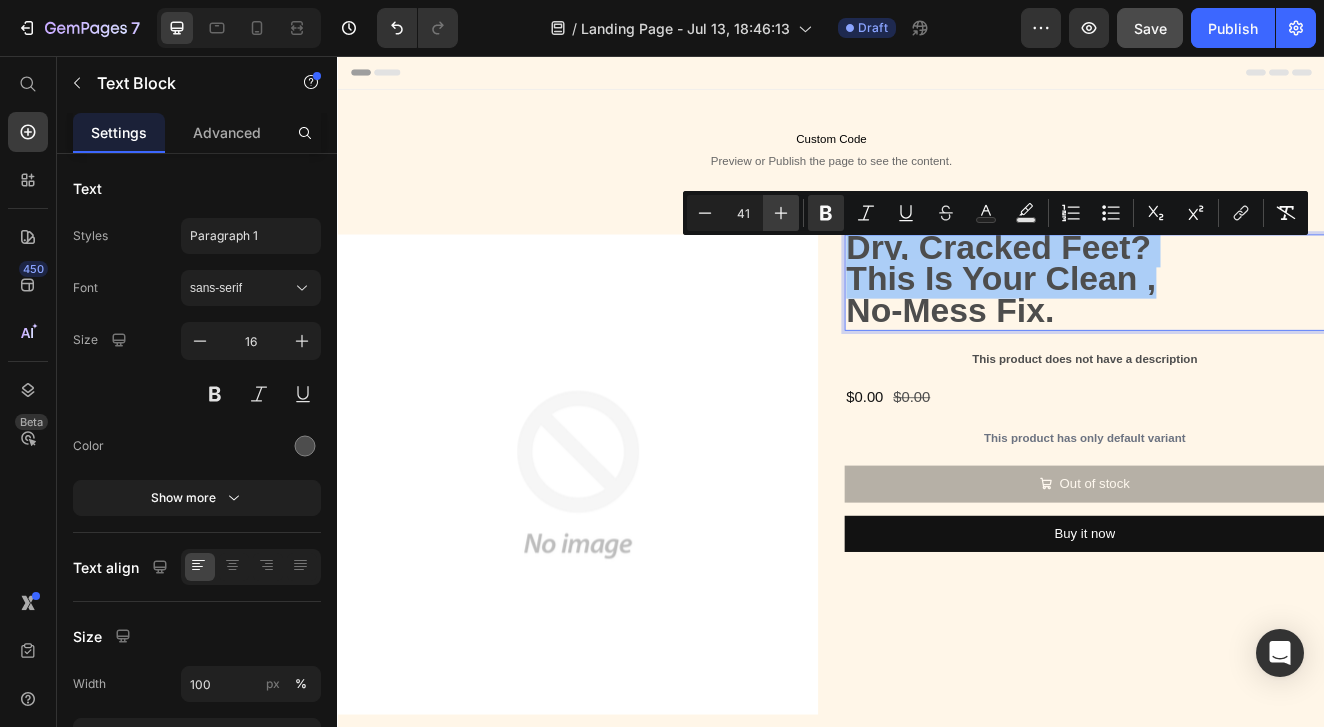 click on "Plus" at bounding box center (781, 213) 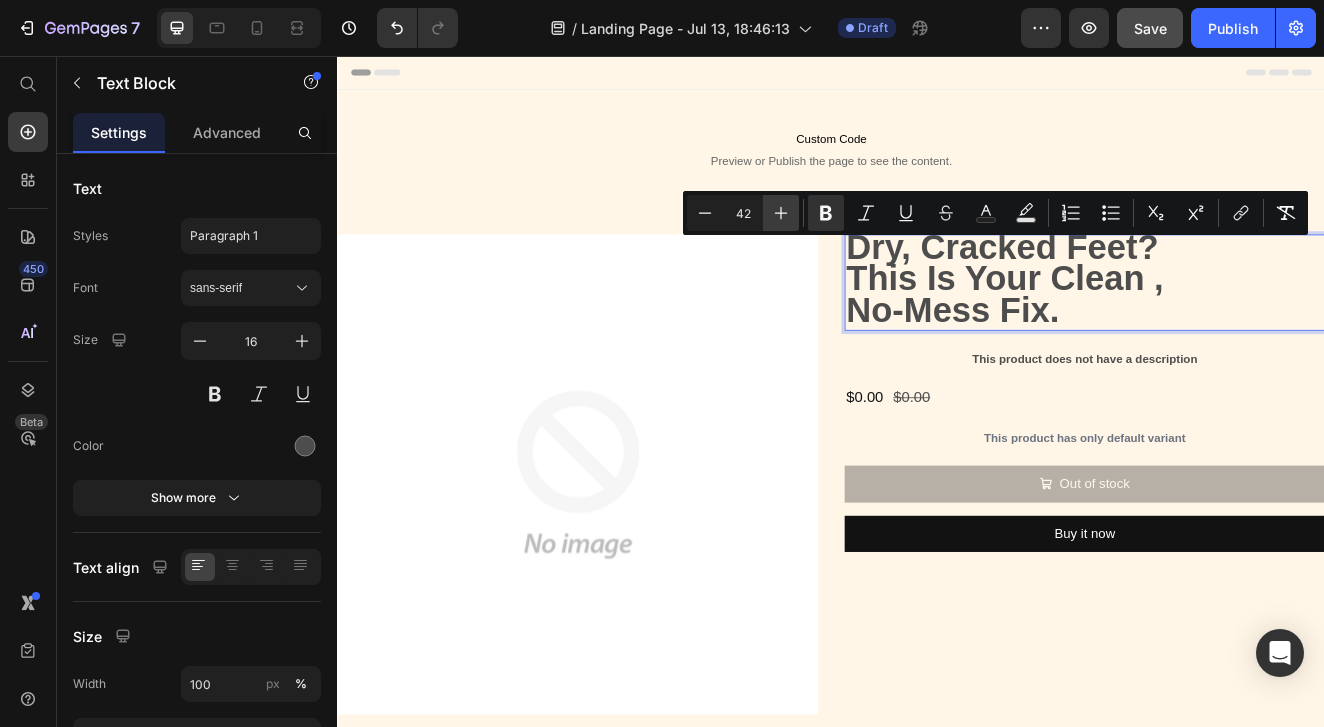 click on "Plus" at bounding box center (781, 213) 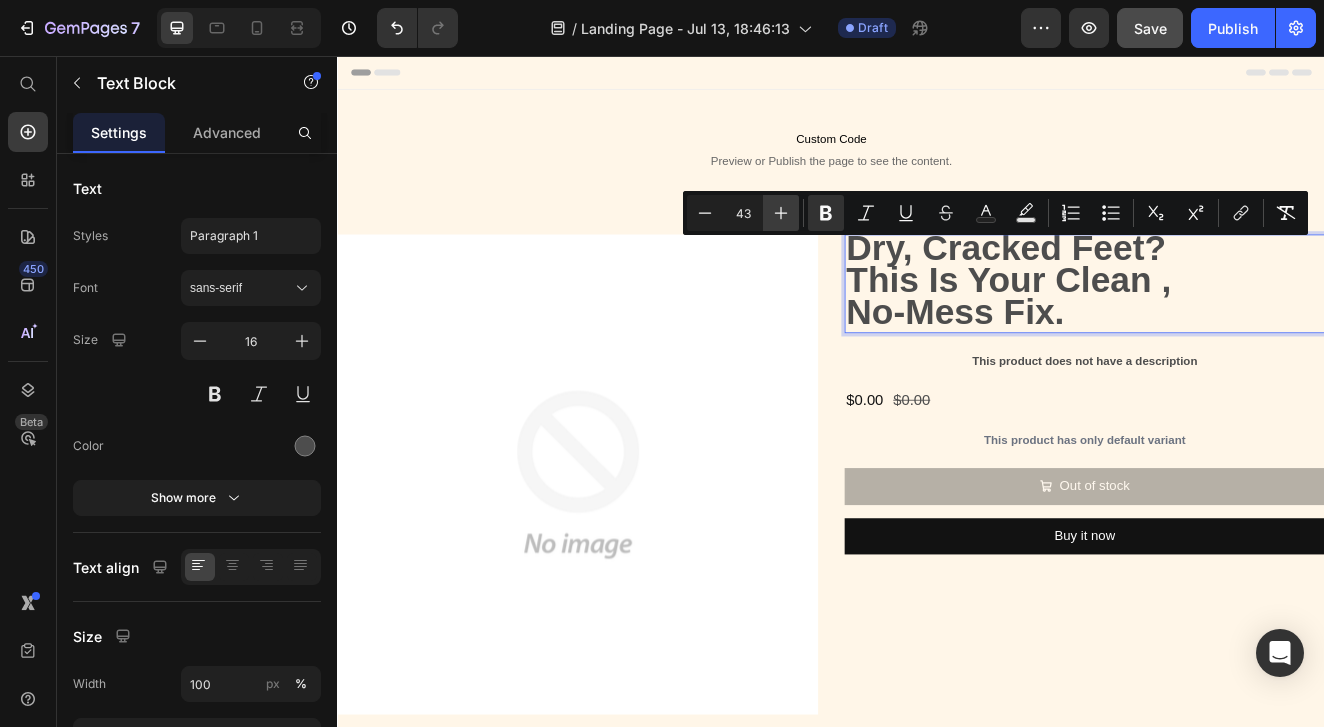 click on "Plus" at bounding box center [781, 213] 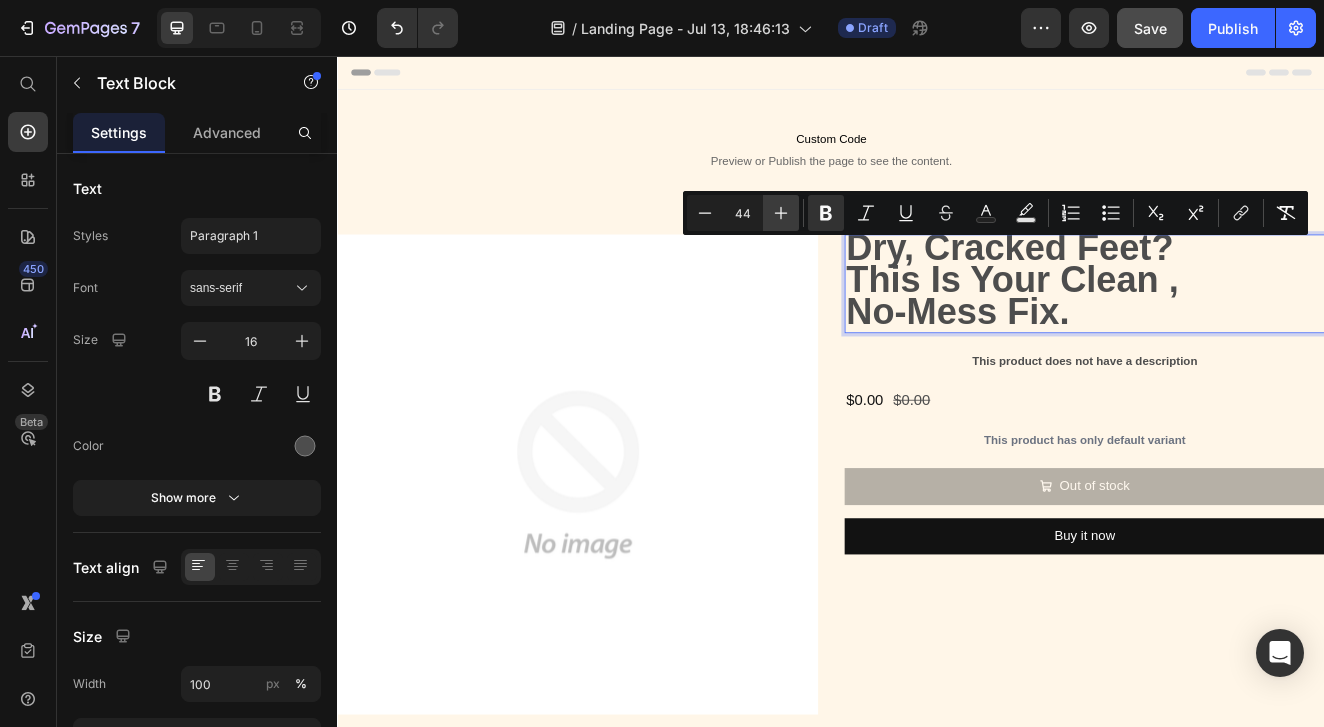 click on "Plus" at bounding box center (781, 213) 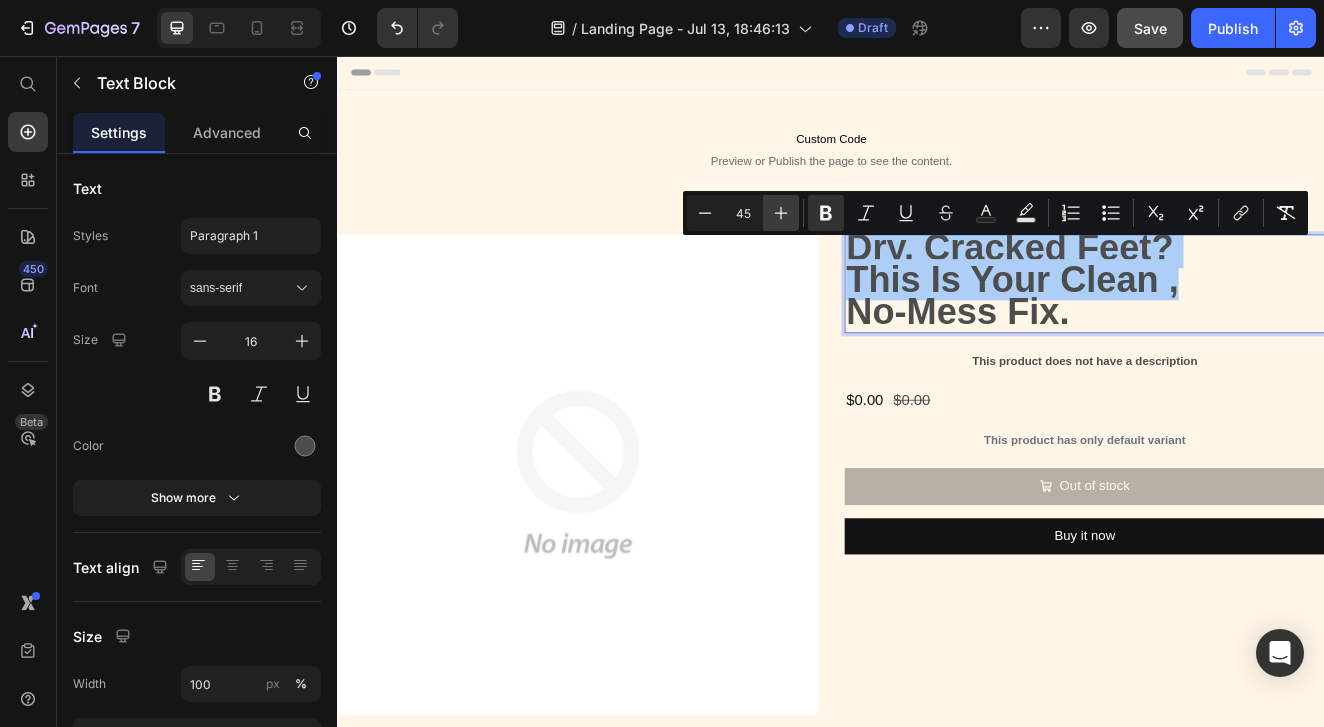 click on "Plus" at bounding box center [781, 213] 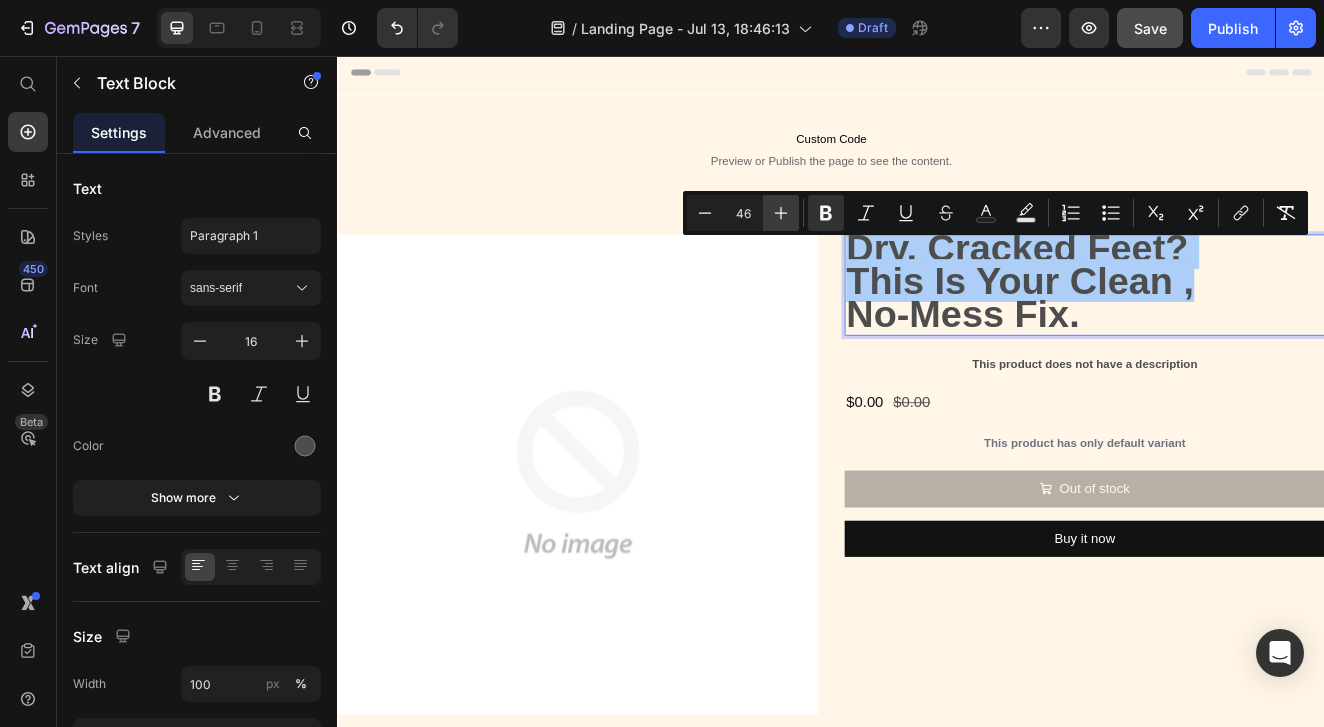 click on "Plus" at bounding box center (781, 213) 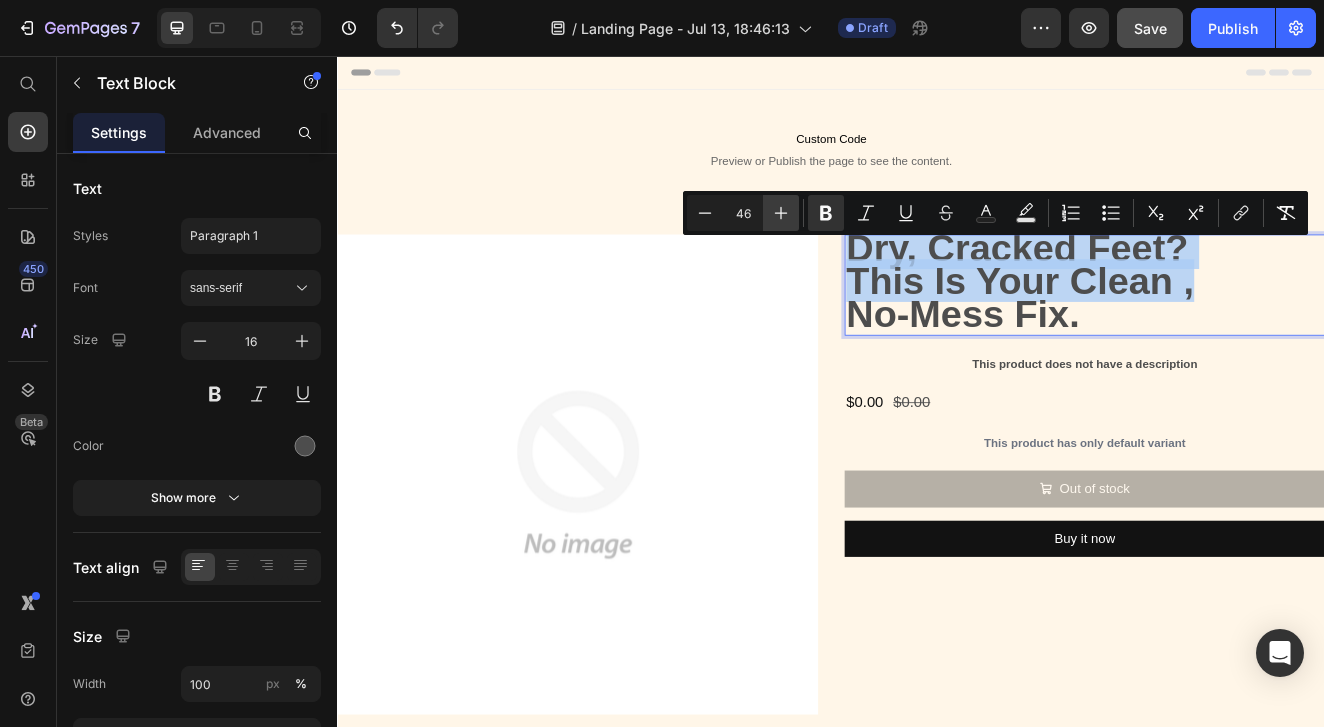 type on "47" 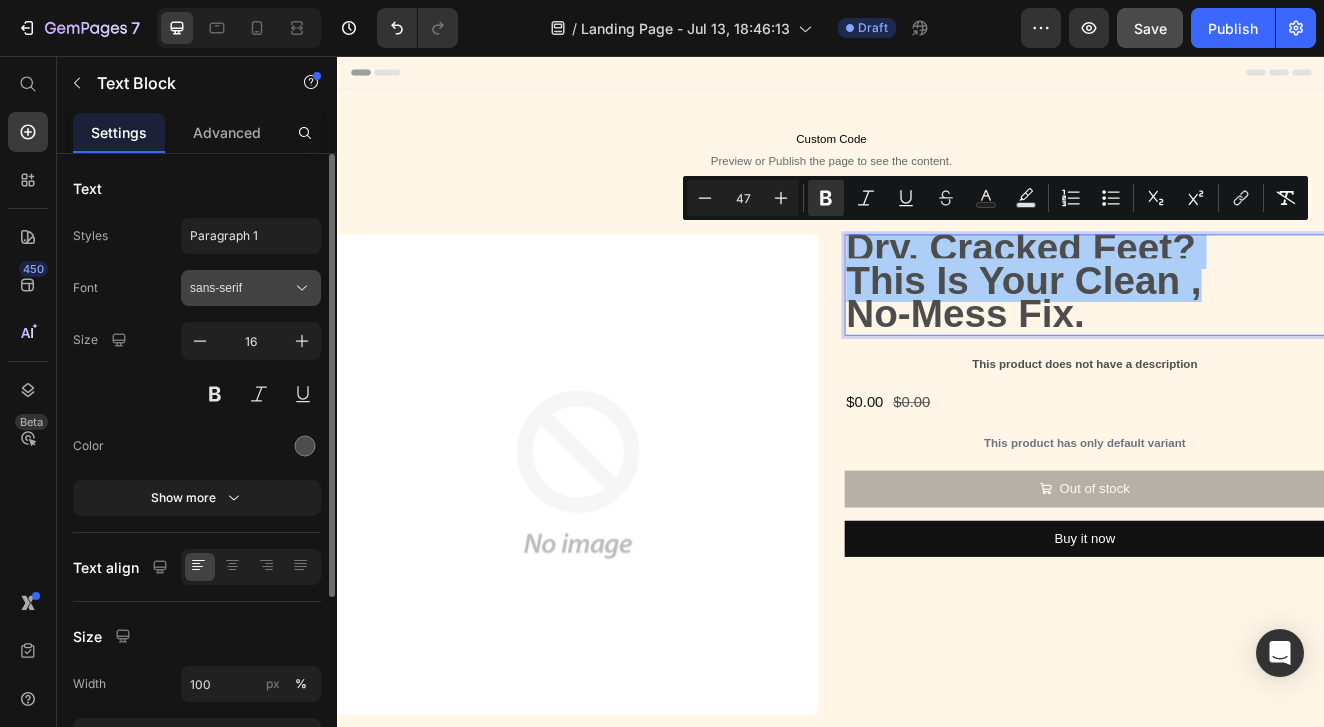 click 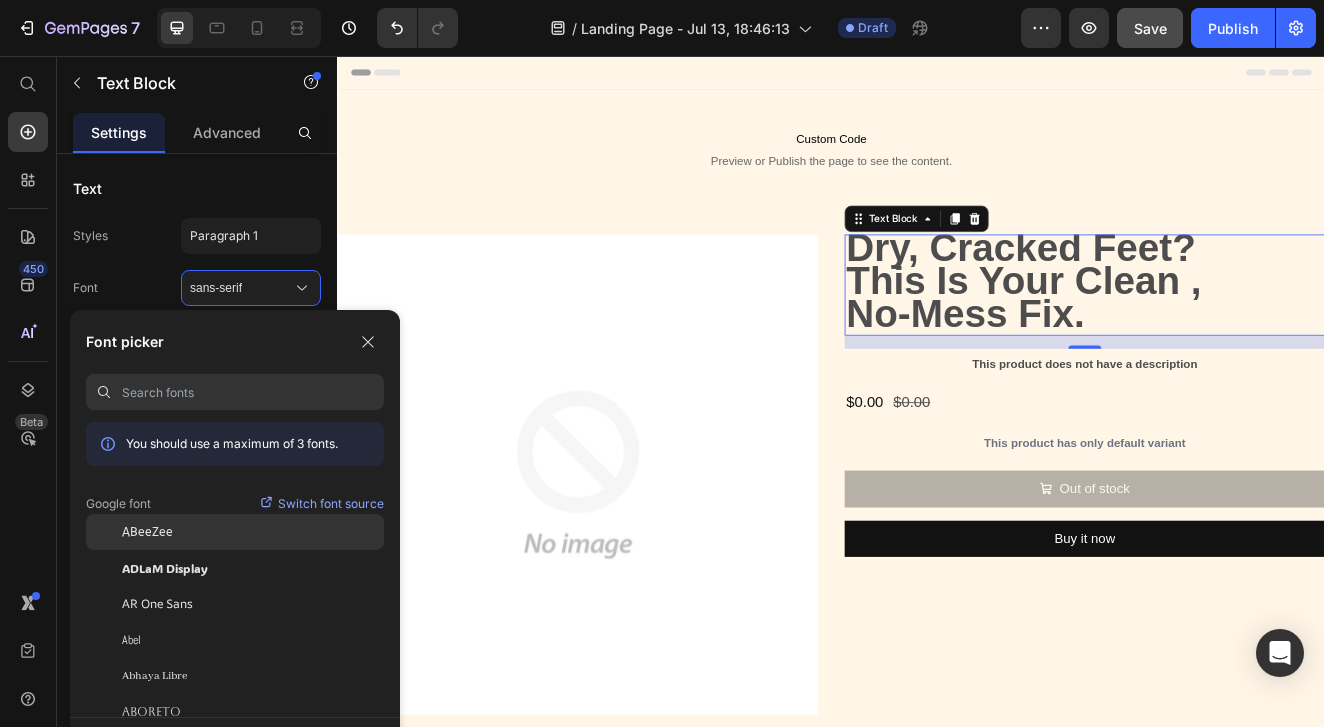 click on "ABeeZee" 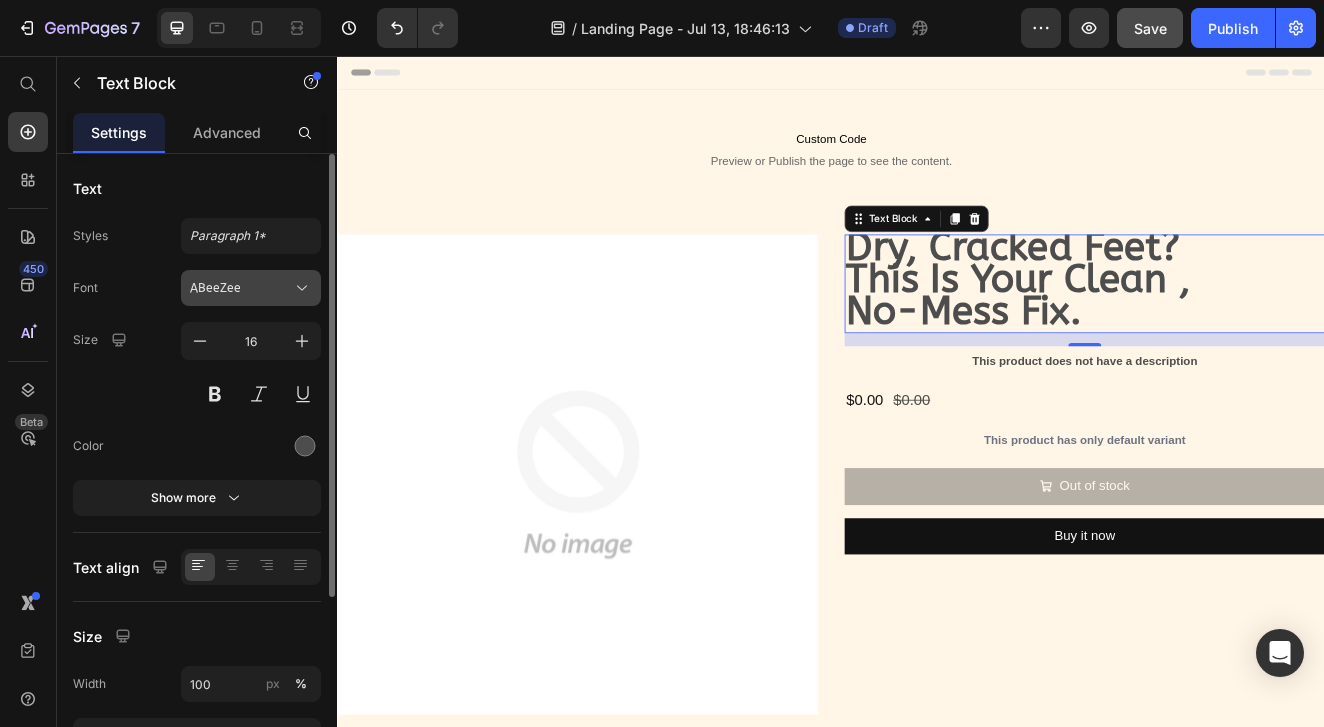 click on "ABeeZee" at bounding box center [241, 288] 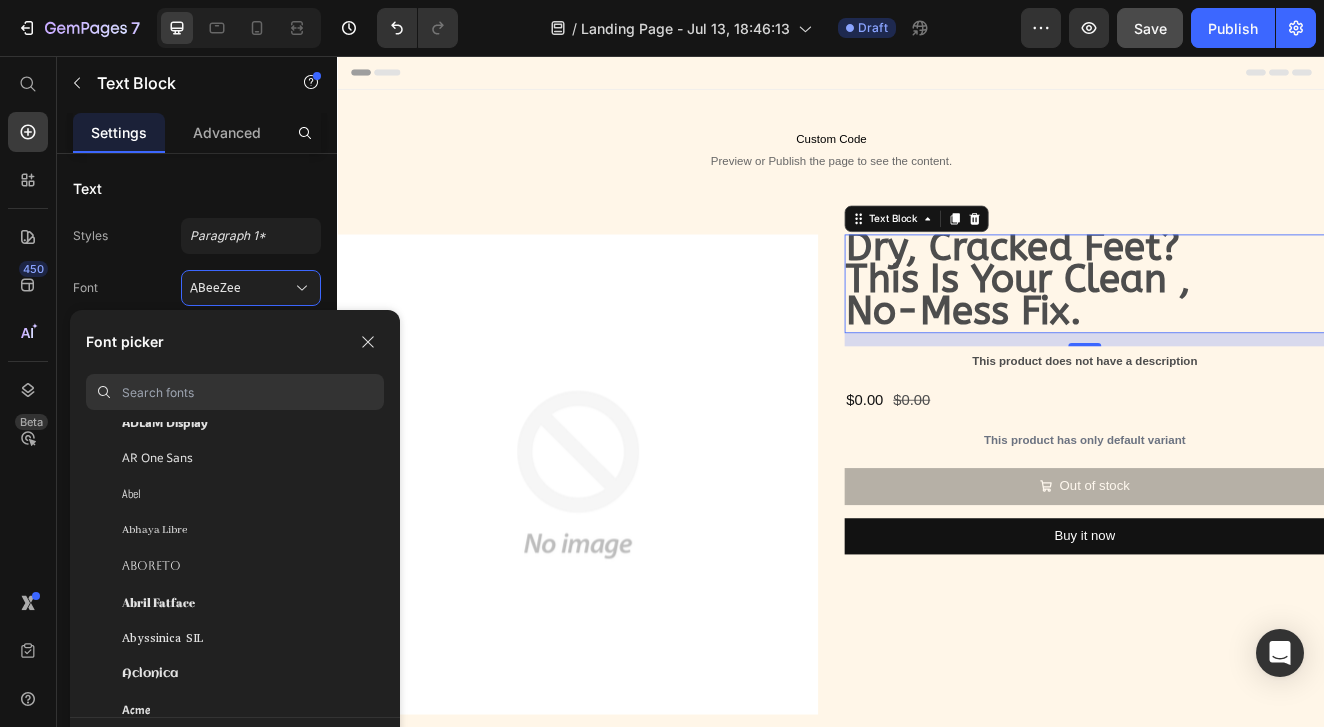 scroll, scrollTop: 184, scrollLeft: 0, axis: vertical 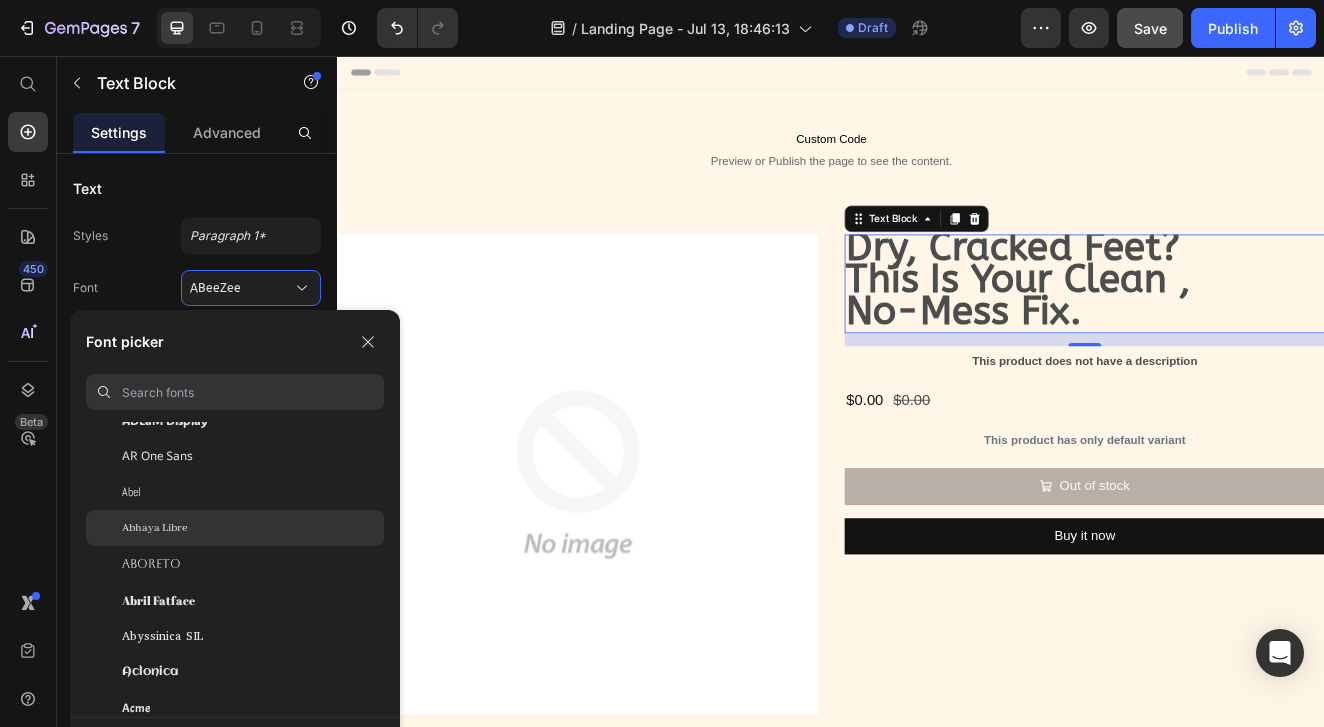 click on "Abhaya Libre" 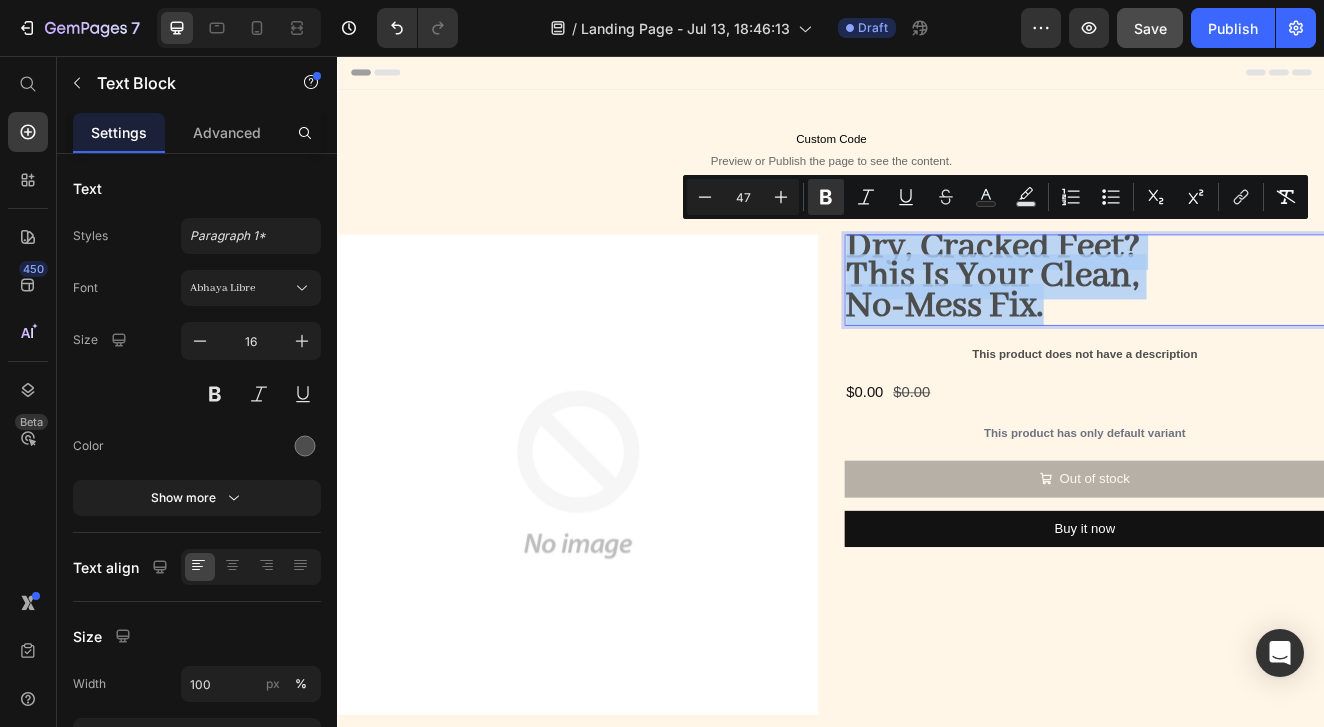 drag, startPoint x: 1217, startPoint y: 364, endPoint x: 959, endPoint y: 277, distance: 272.27377 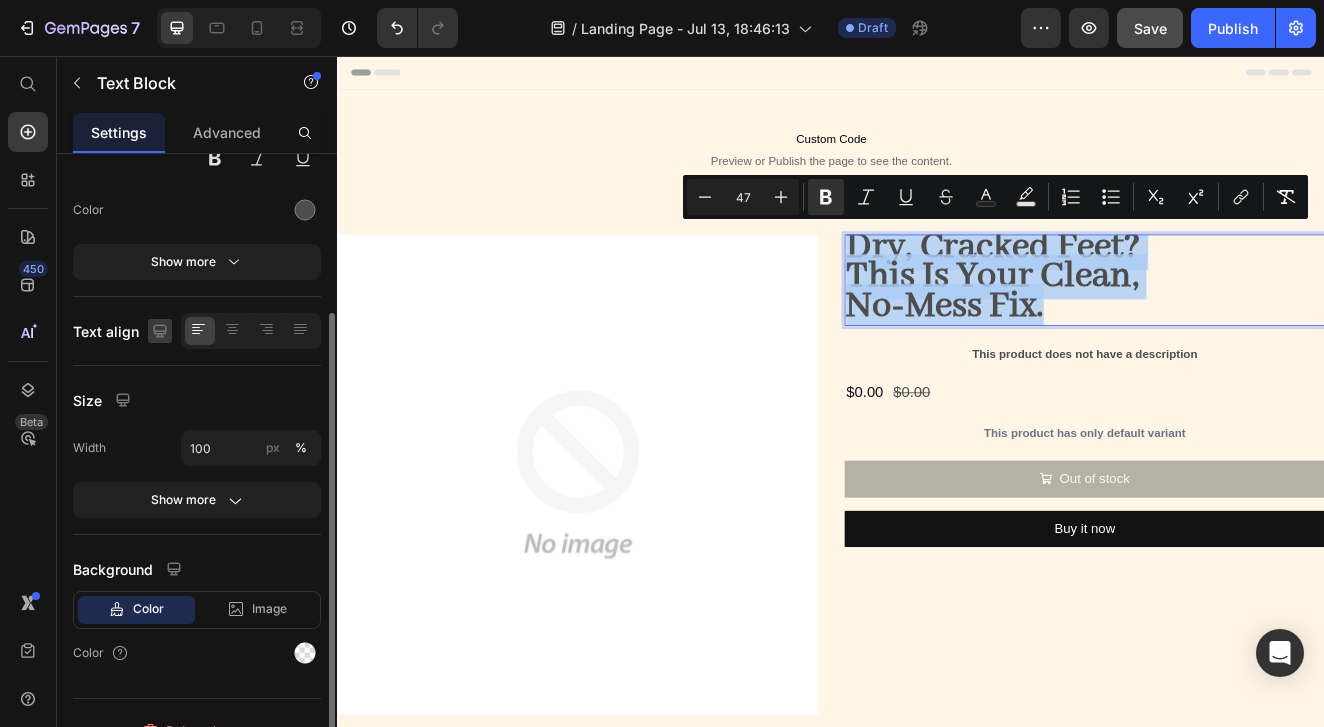 scroll, scrollTop: 238, scrollLeft: 0, axis: vertical 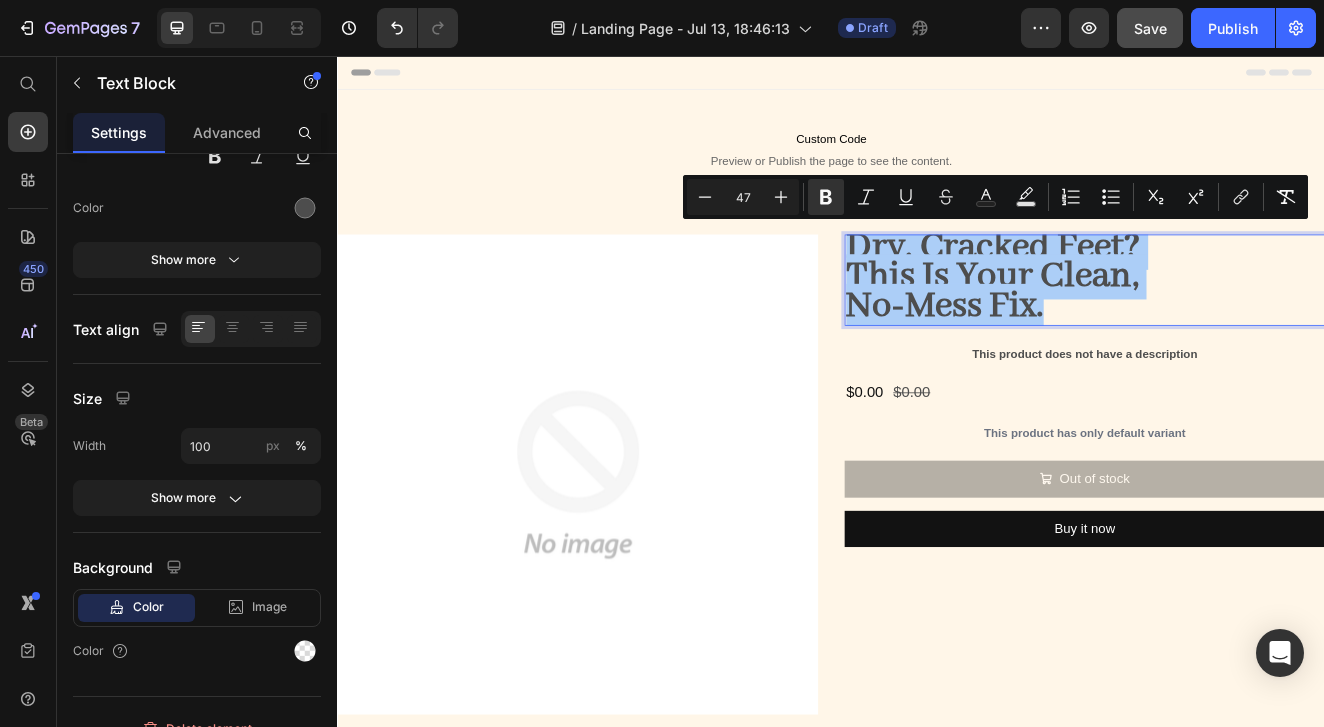 click on "7   /  Landing Page - Jul 13, 18:46:13 Draft Preview  Save   Publish" 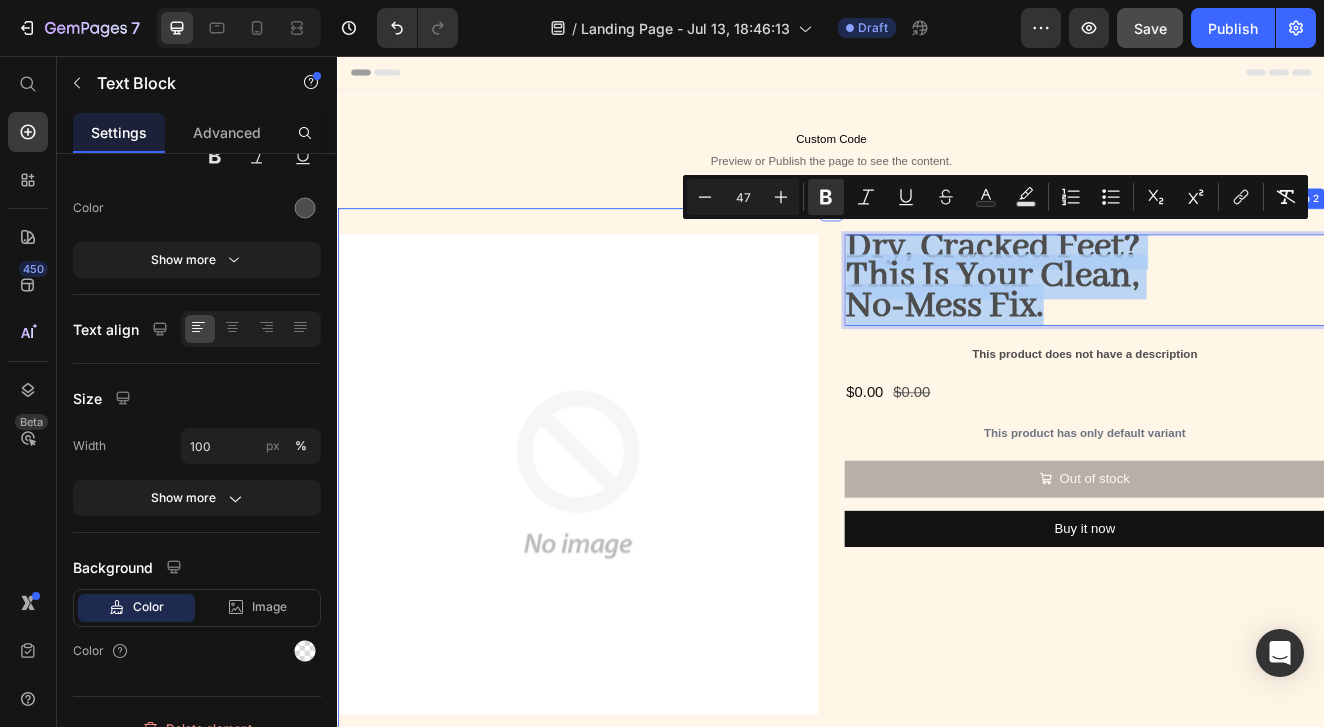 drag, startPoint x: 1227, startPoint y: 364, endPoint x: 967, endPoint y: 272, distance: 275.79703 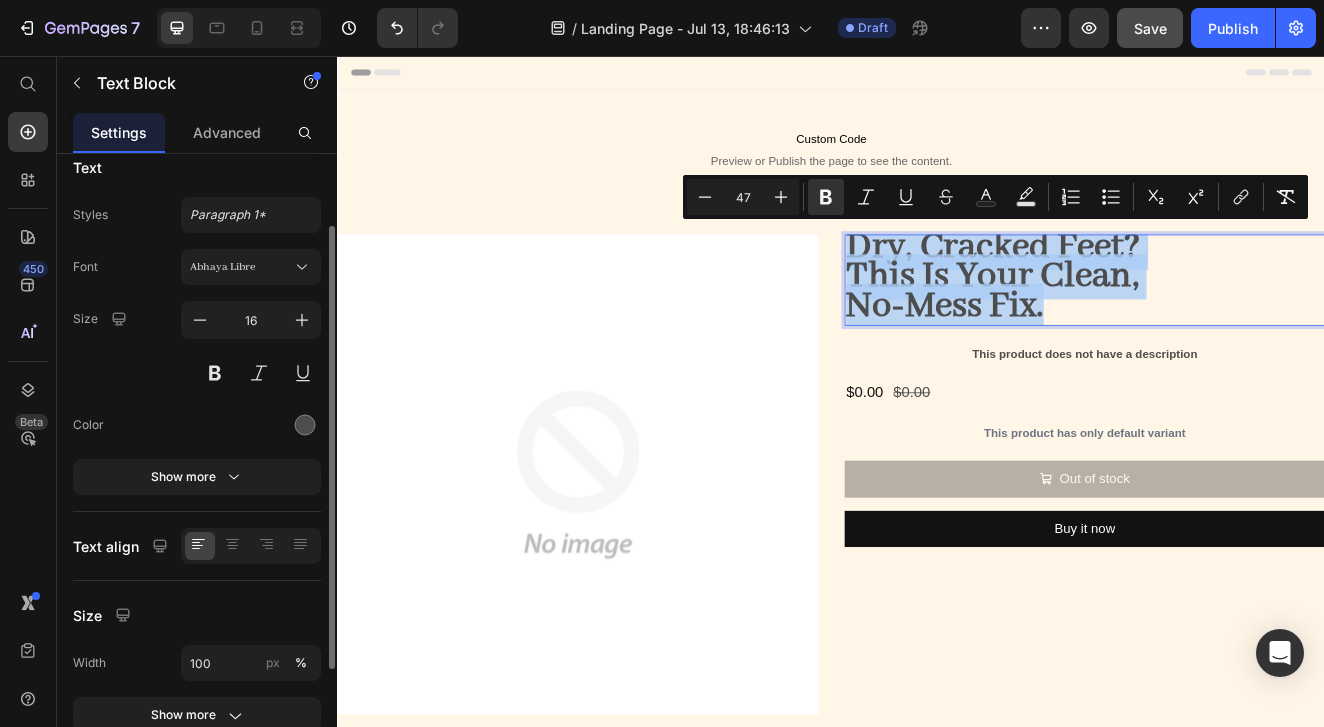 scroll, scrollTop: 0, scrollLeft: 0, axis: both 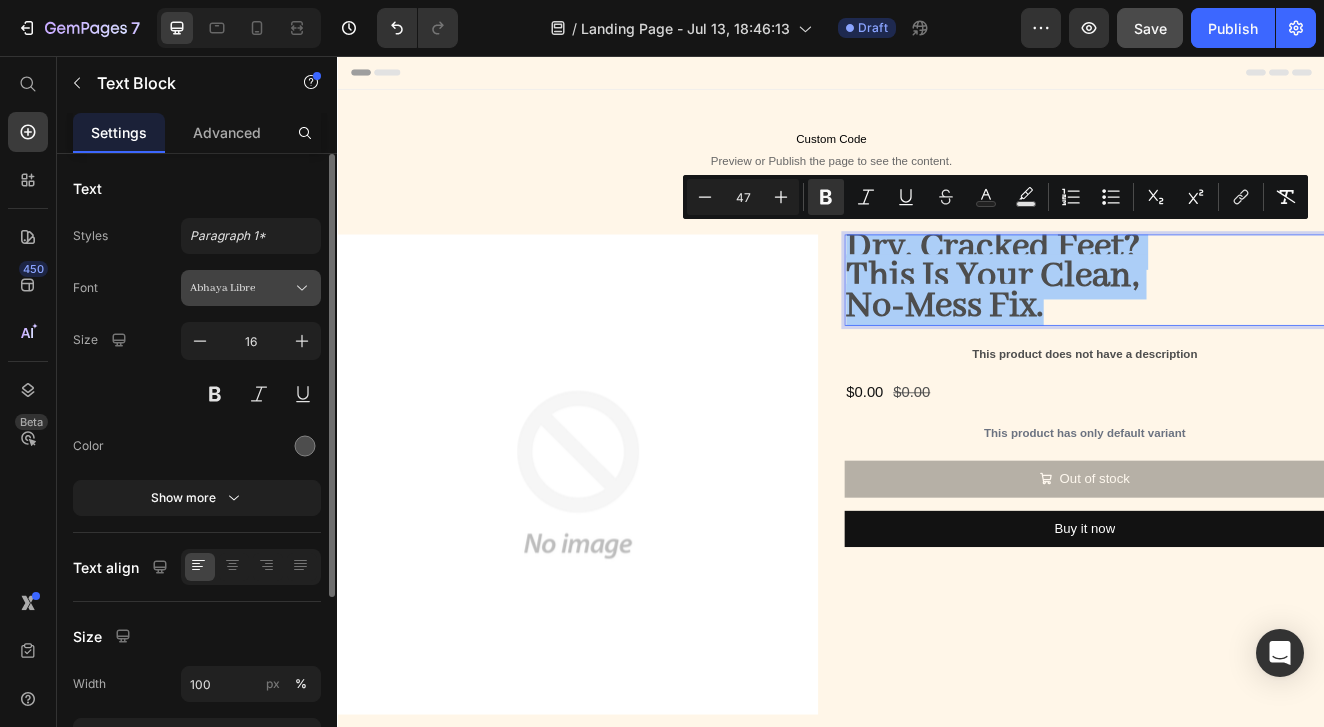 click 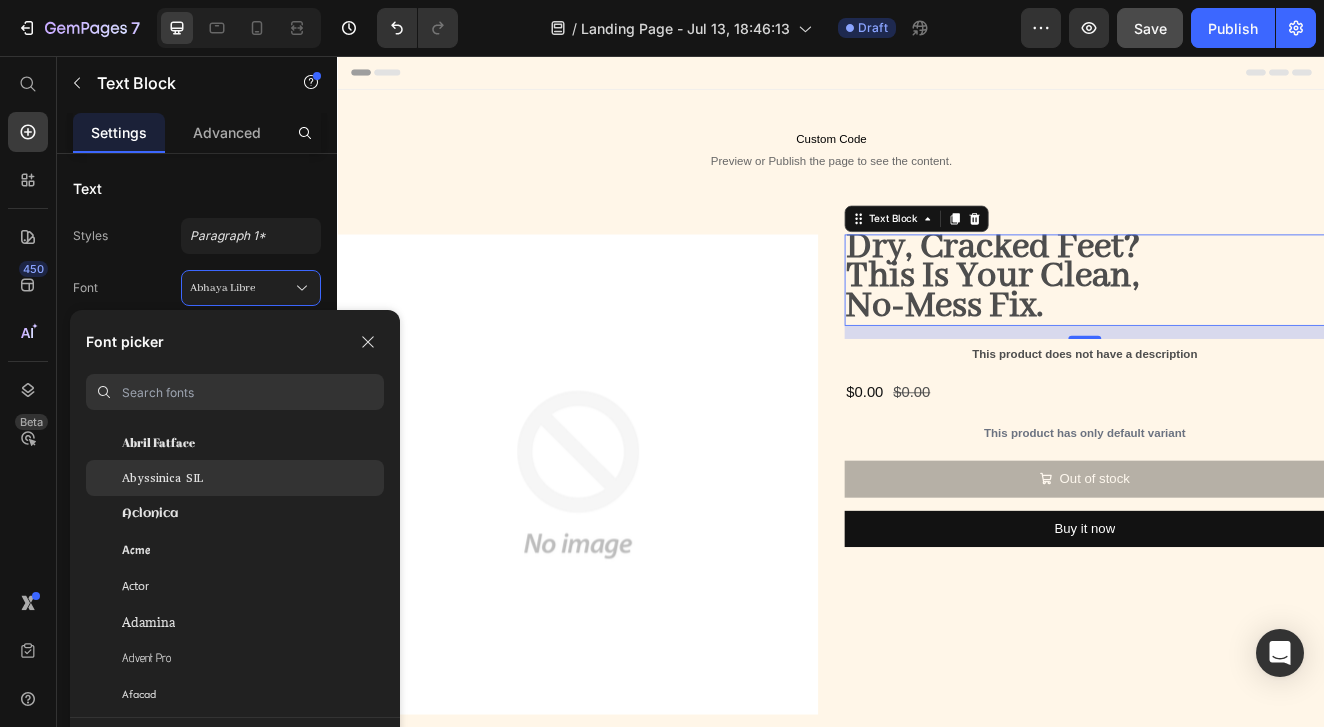 scroll, scrollTop: 343, scrollLeft: 0, axis: vertical 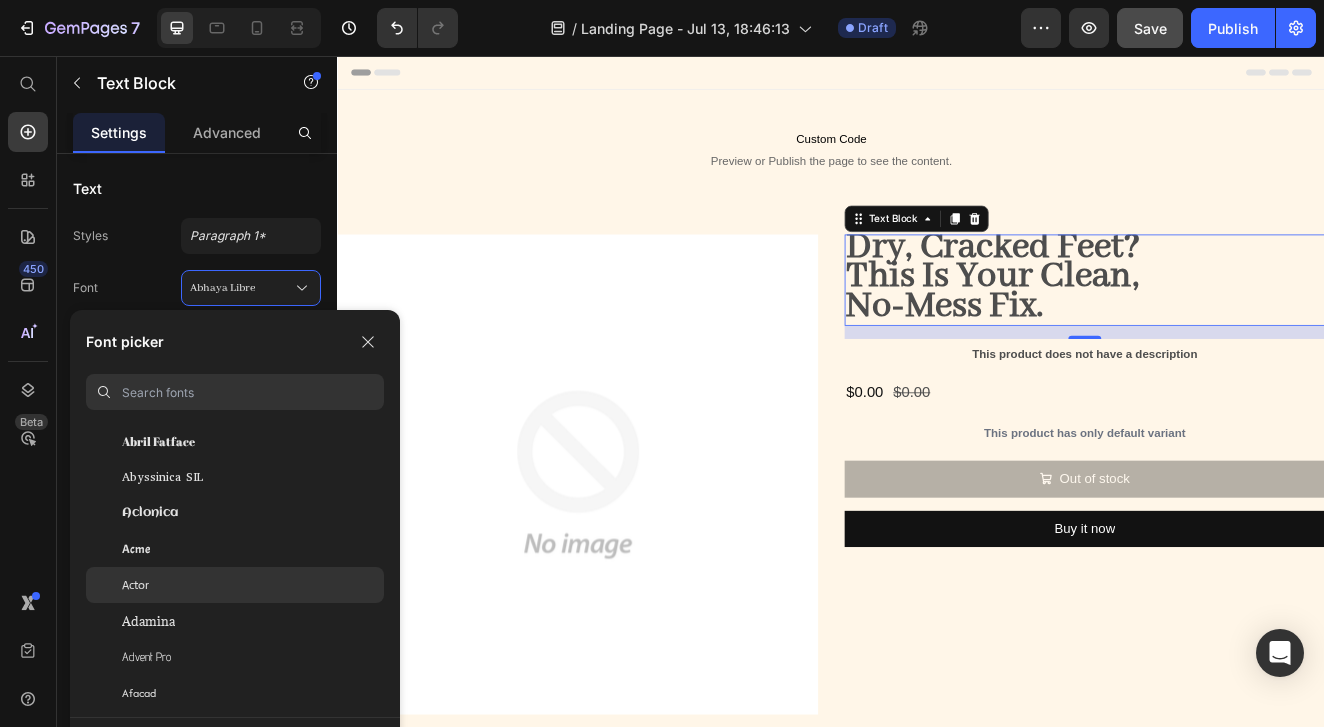click on "Actor" 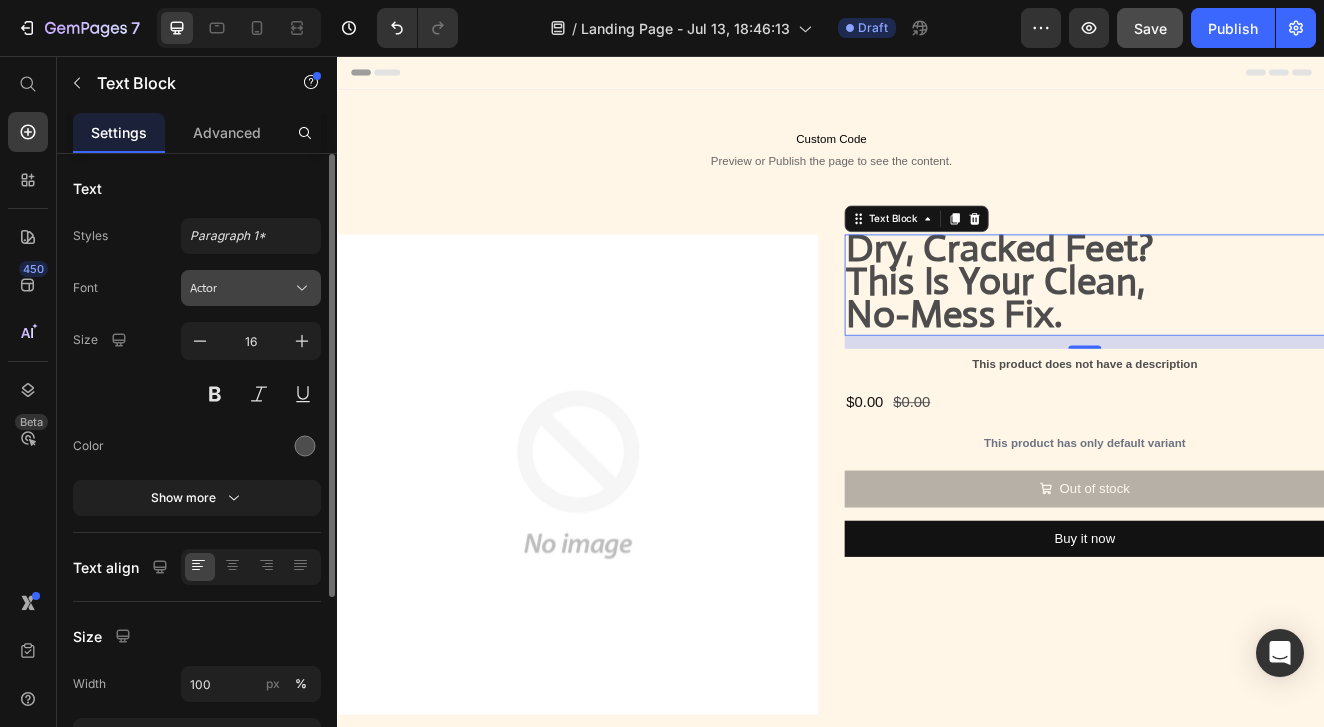 click on "Actor" at bounding box center [251, 288] 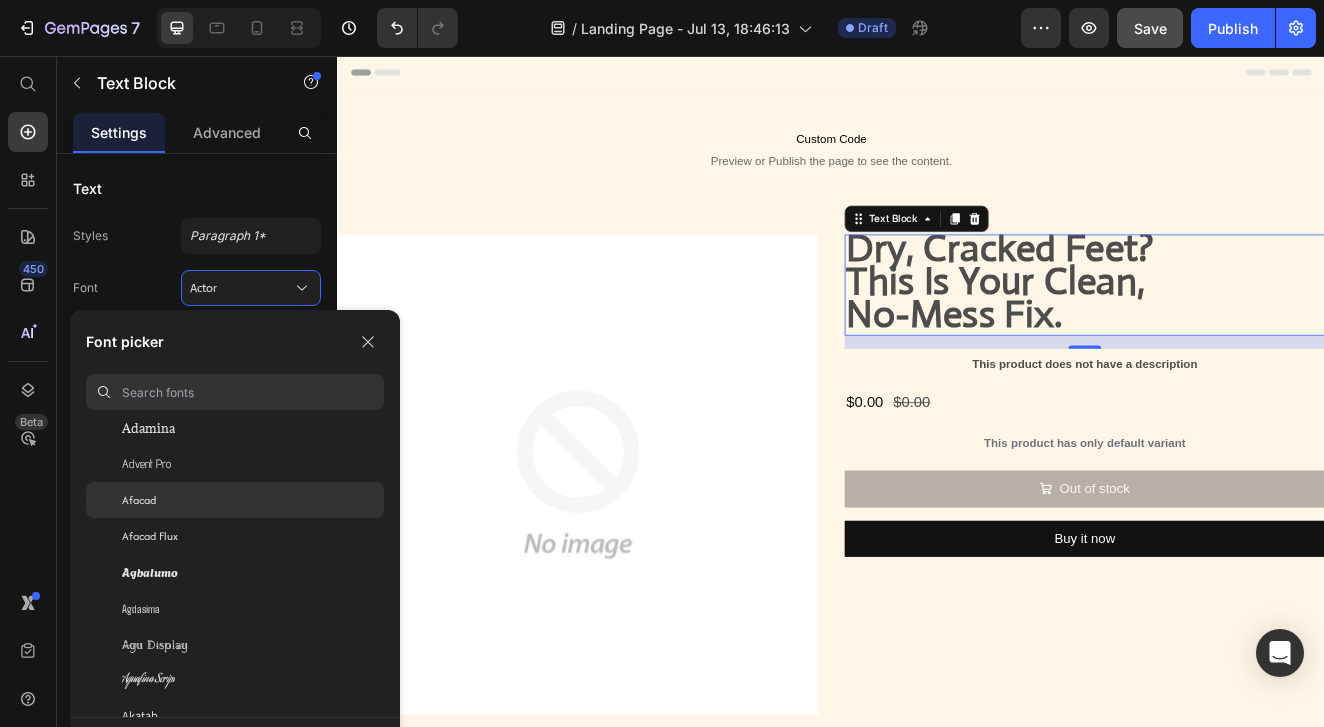 scroll, scrollTop: 548, scrollLeft: 0, axis: vertical 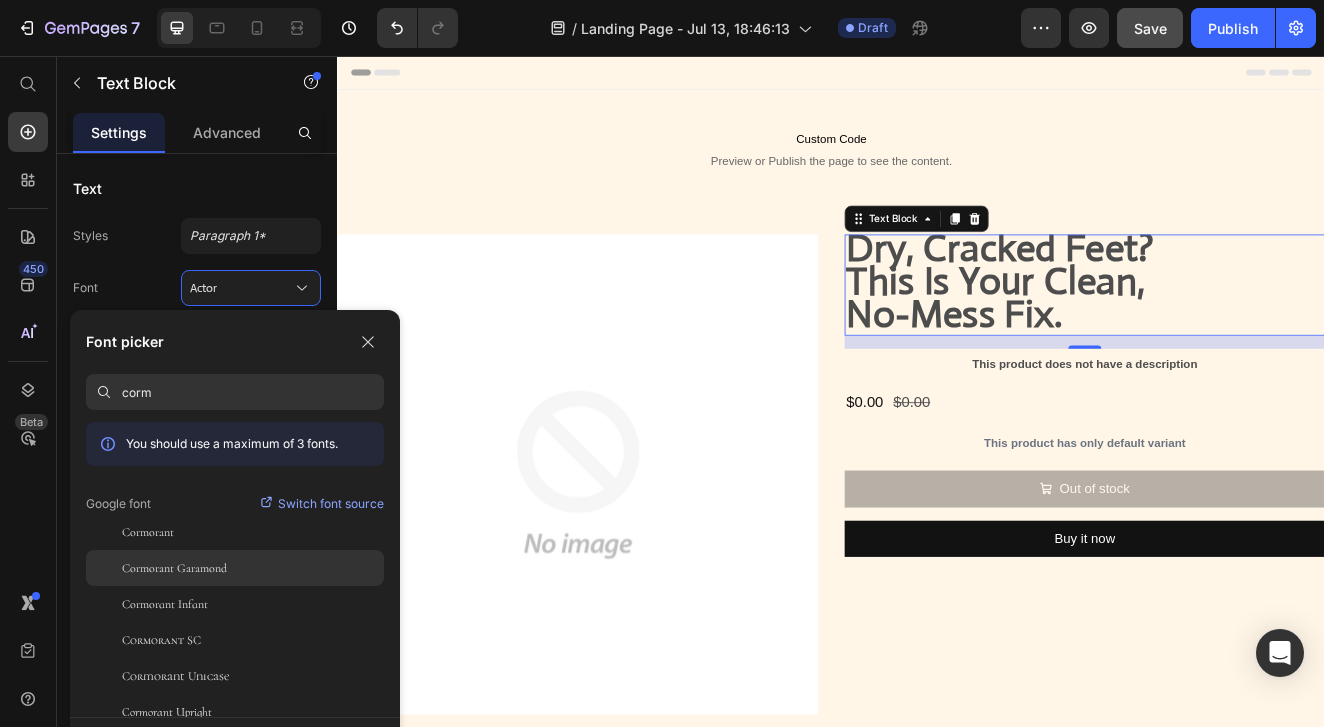 type on "corm" 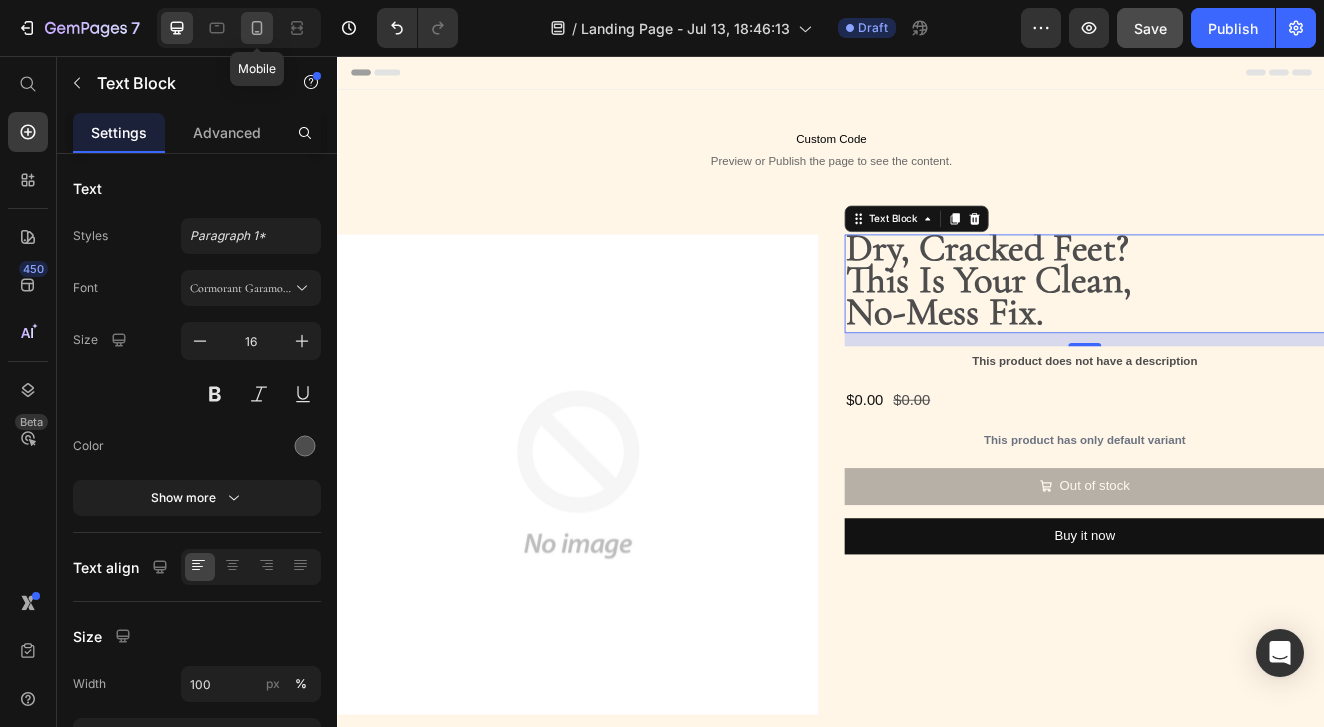 click 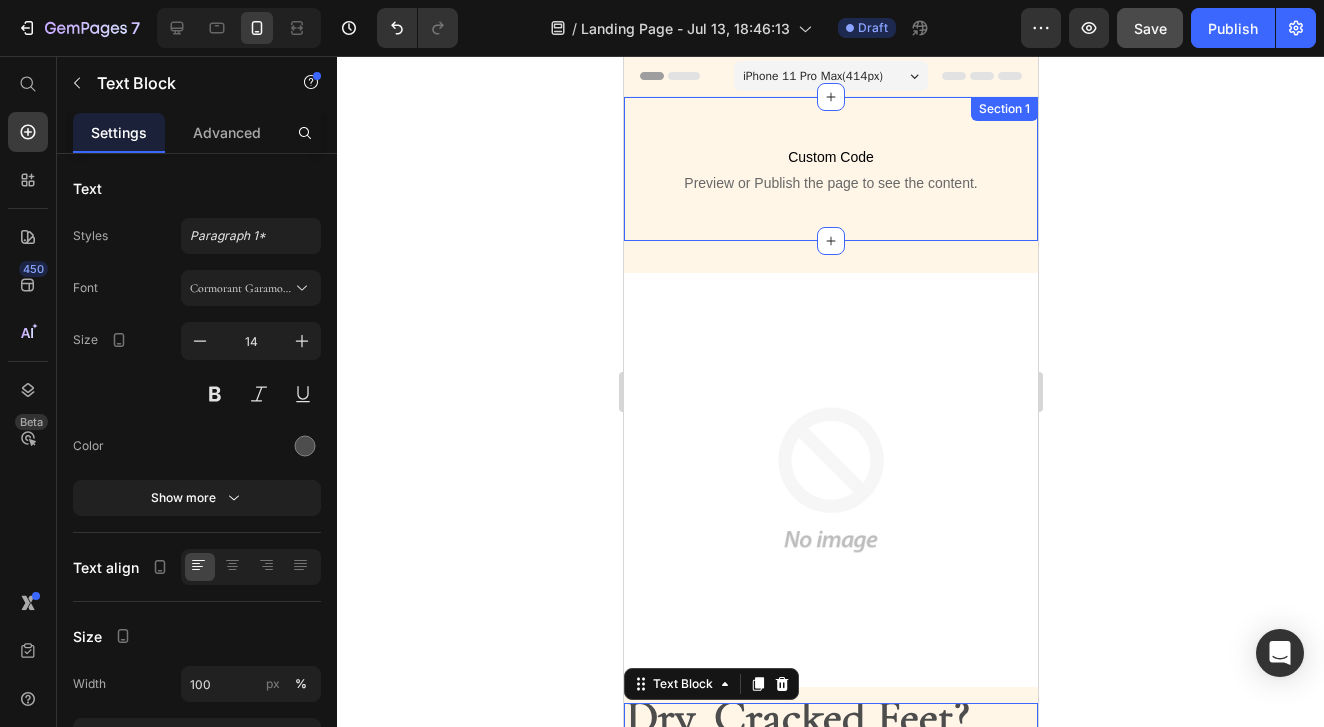 scroll, scrollTop: 0, scrollLeft: 0, axis: both 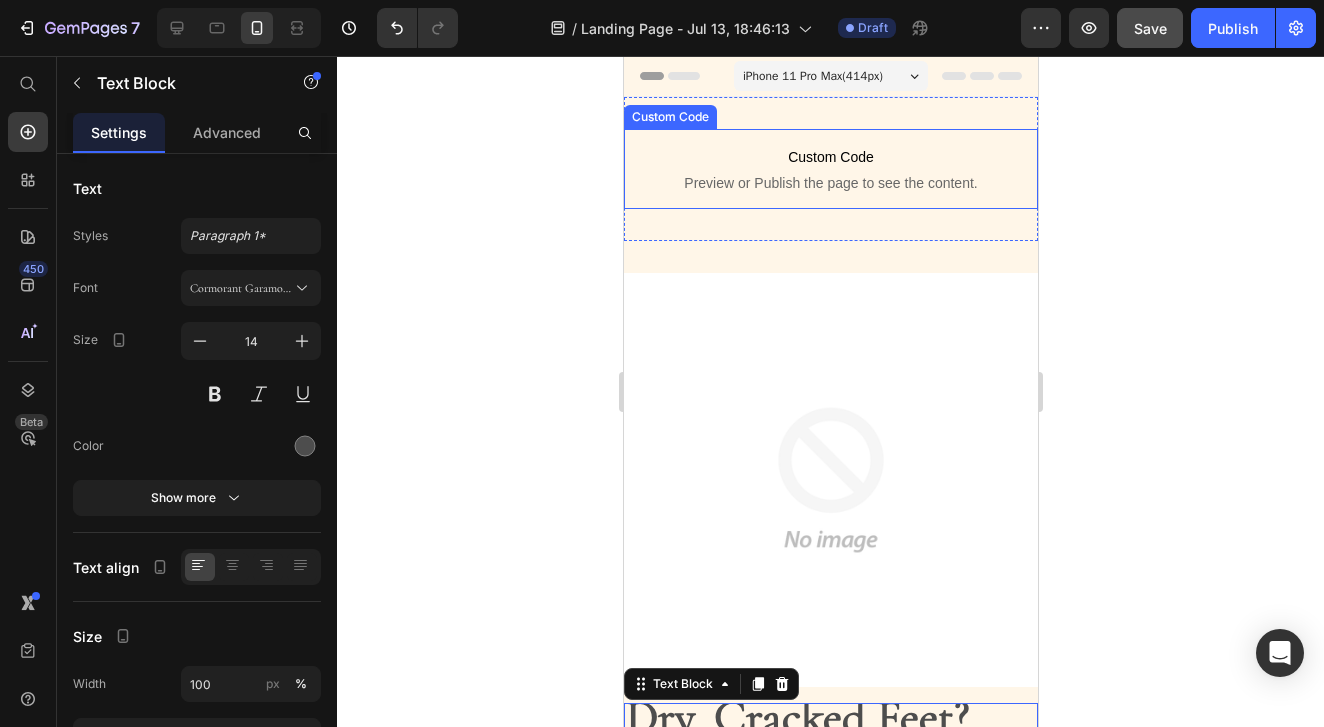 click on "Custom Code" at bounding box center [830, 157] 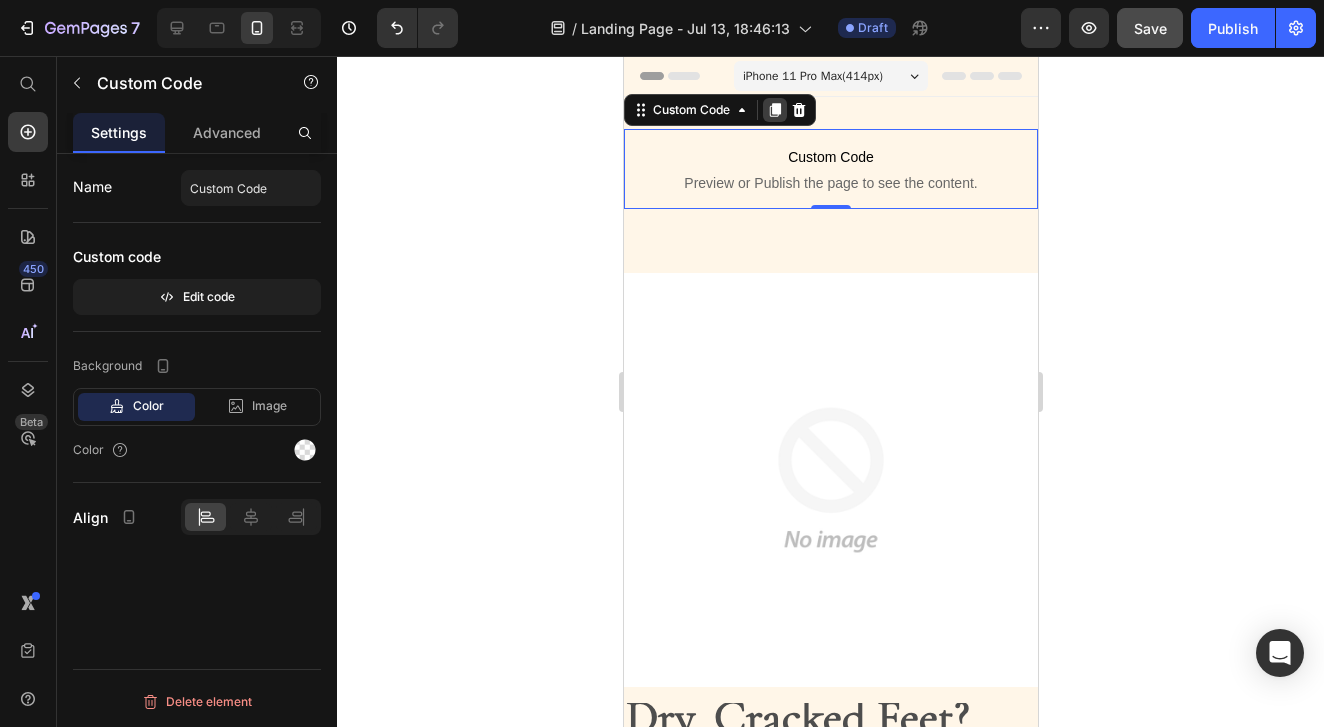 click 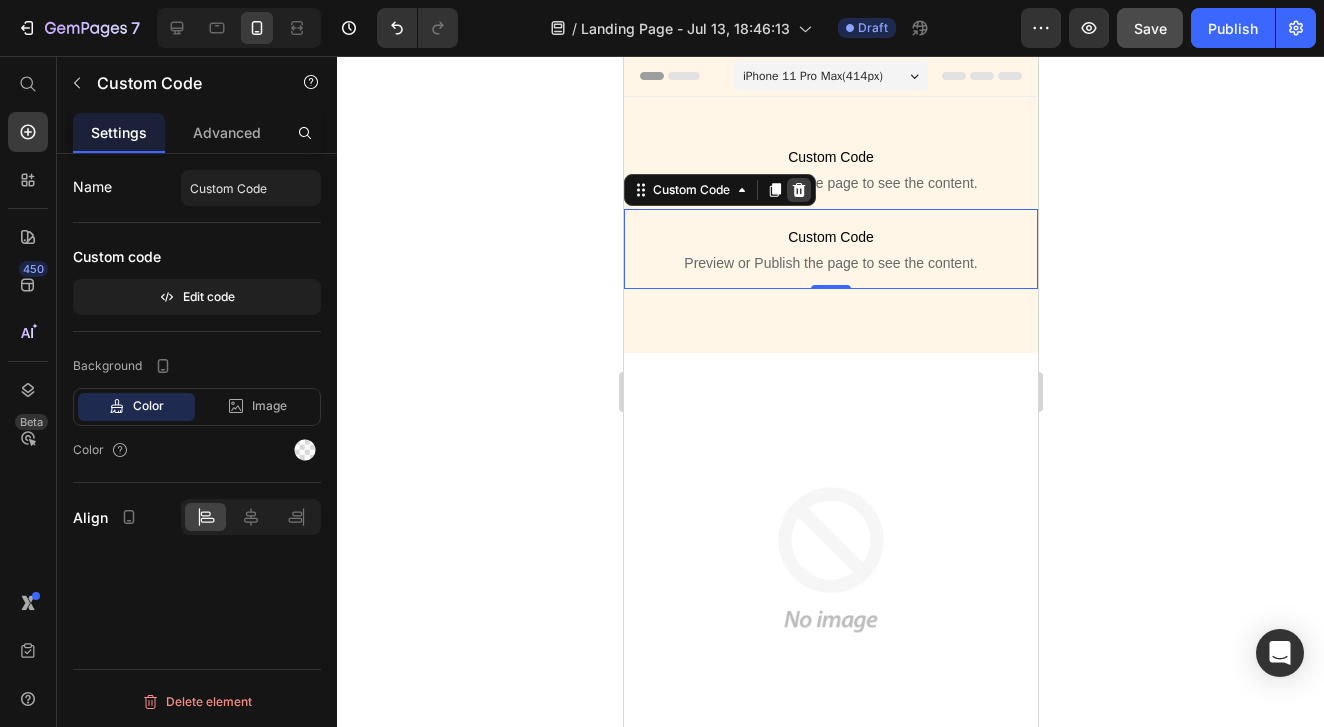 click 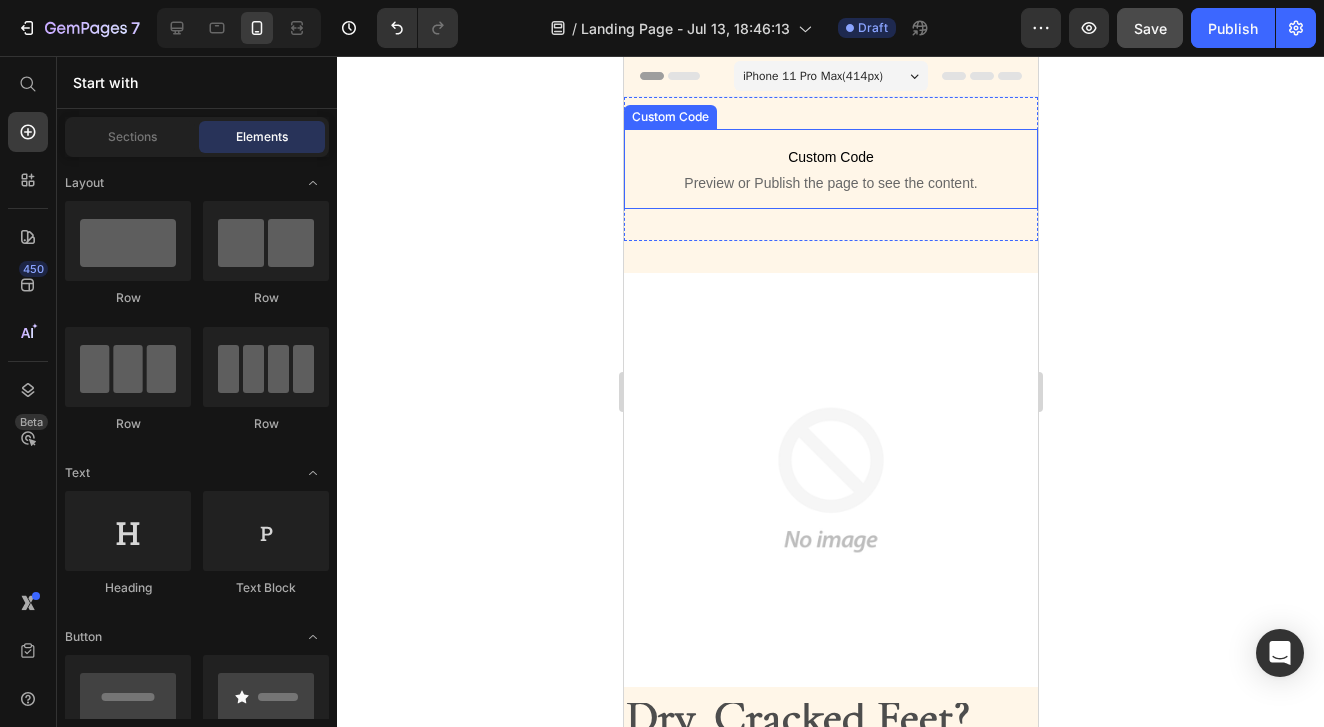 click on "Custom Code" at bounding box center (830, 157) 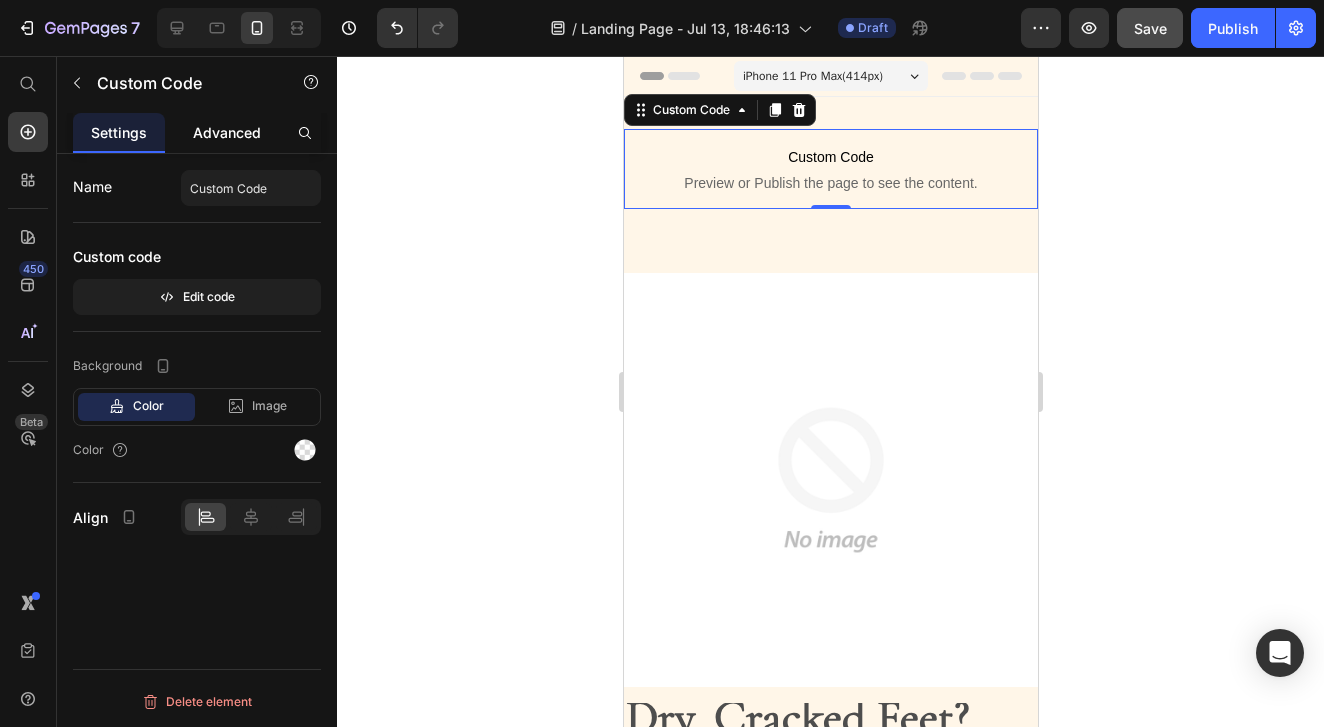 click on "Advanced" at bounding box center (227, 132) 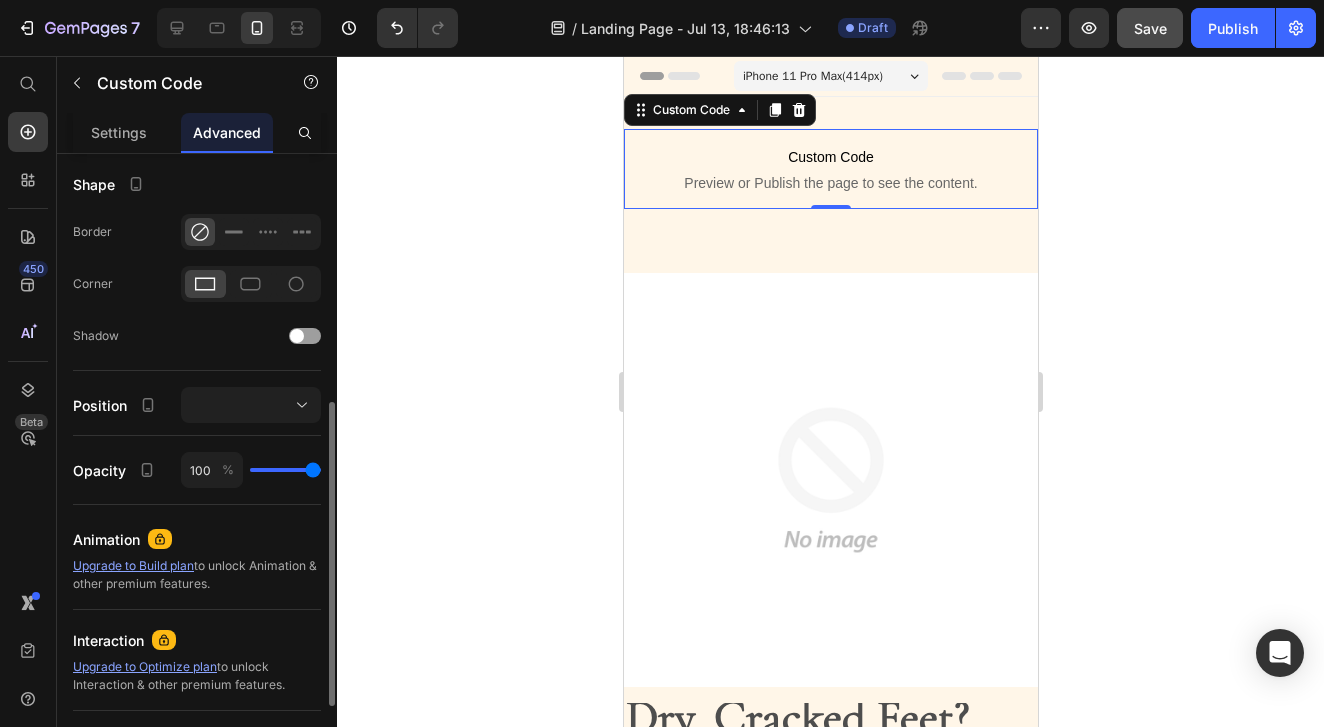 scroll, scrollTop: 507, scrollLeft: 0, axis: vertical 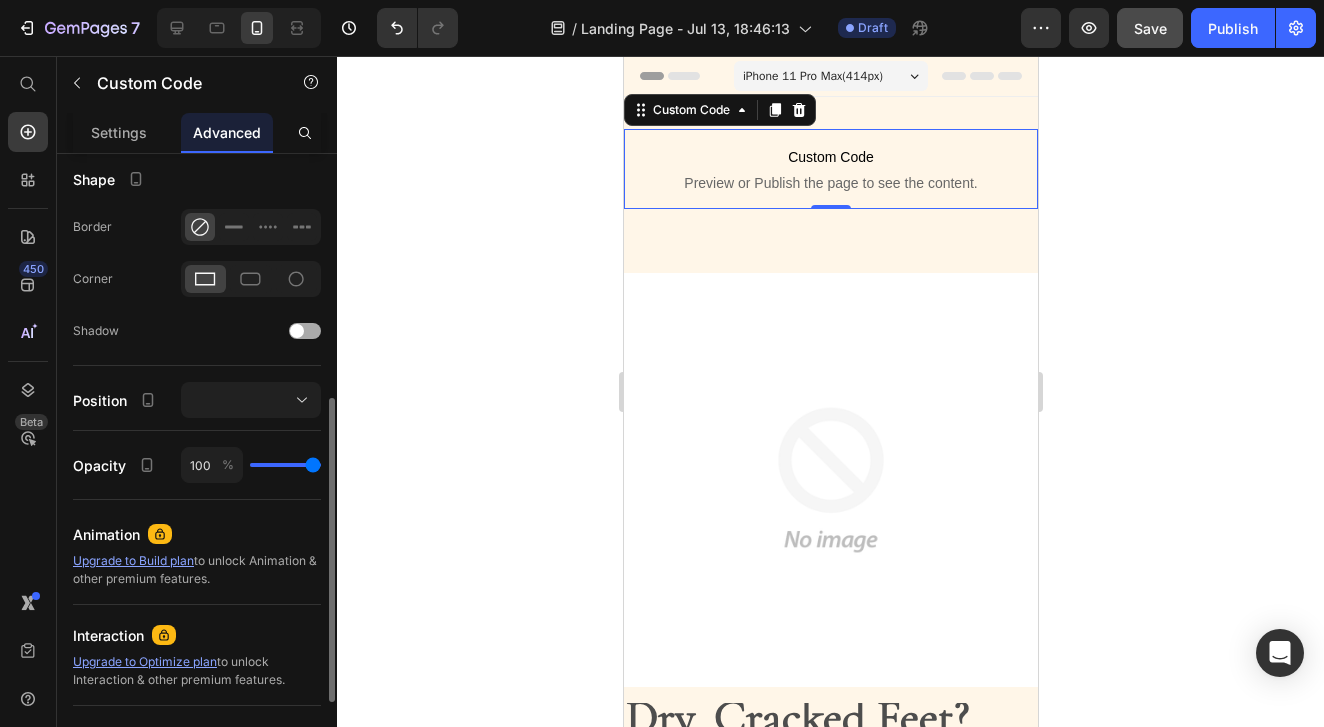 click at bounding box center [305, 331] 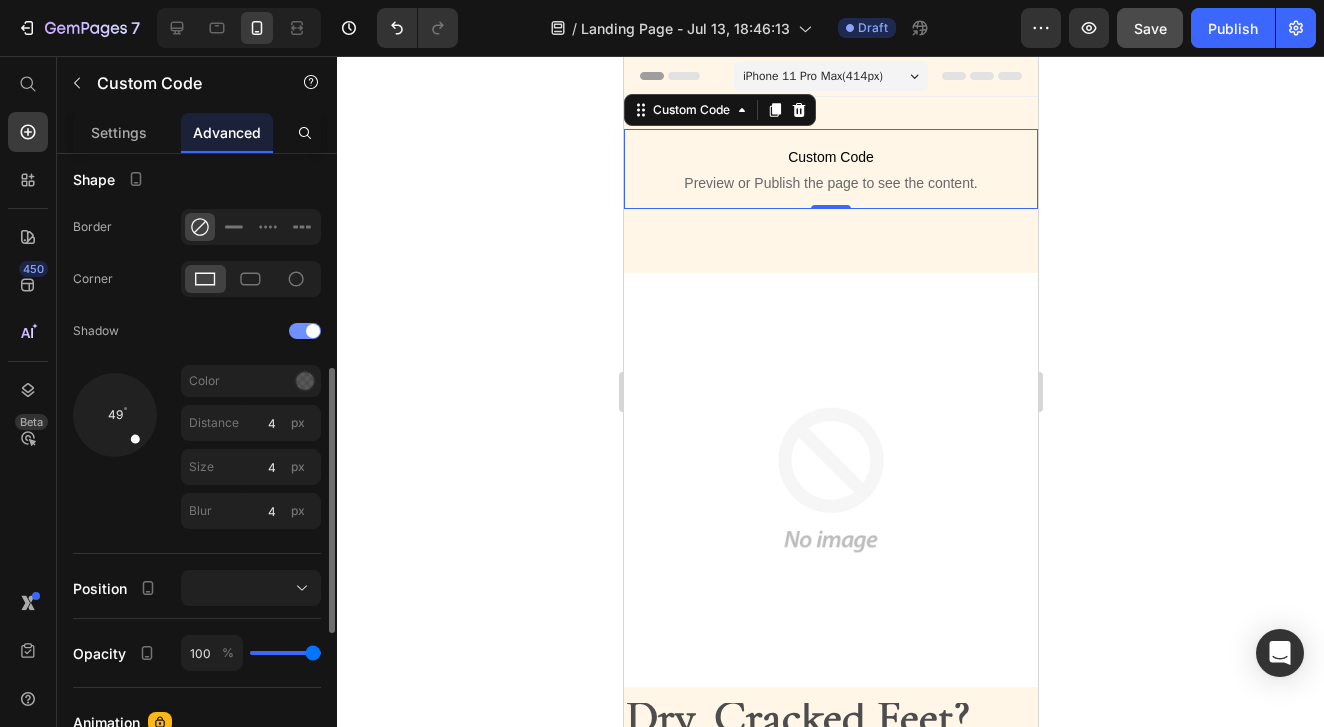 click at bounding box center (313, 331) 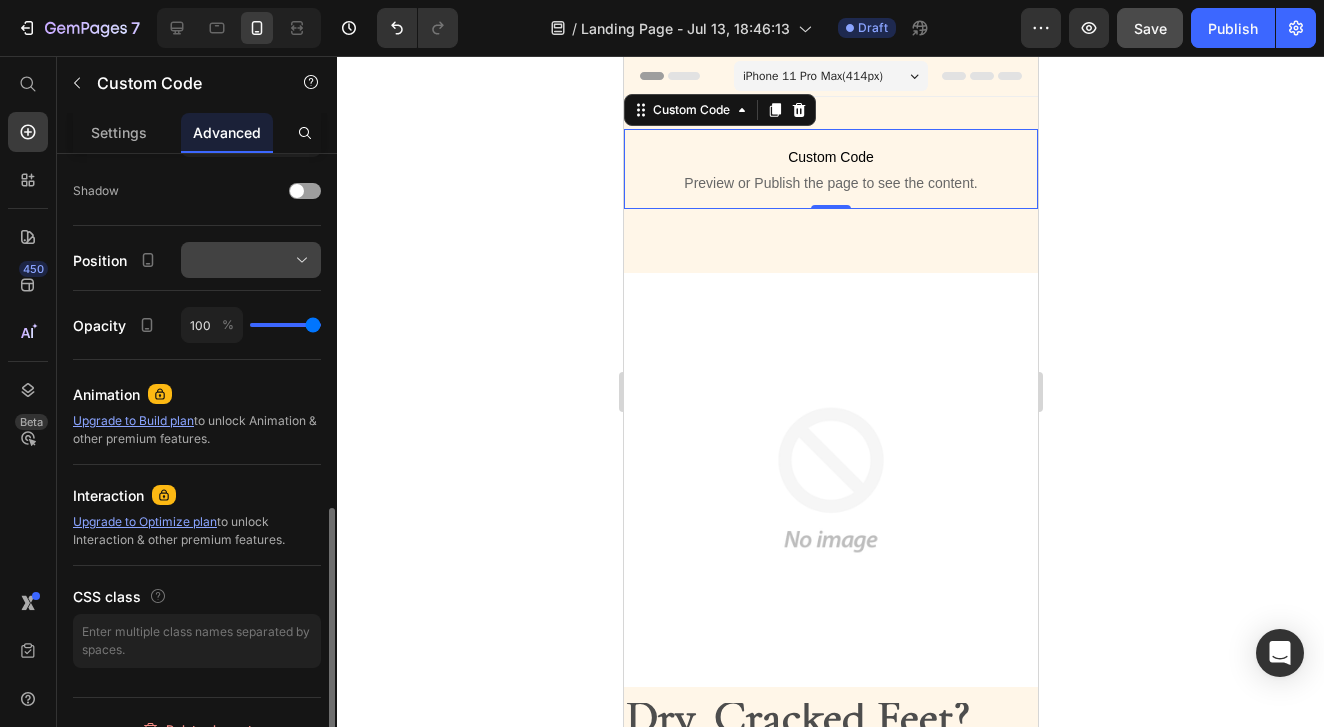 scroll, scrollTop: 675, scrollLeft: 0, axis: vertical 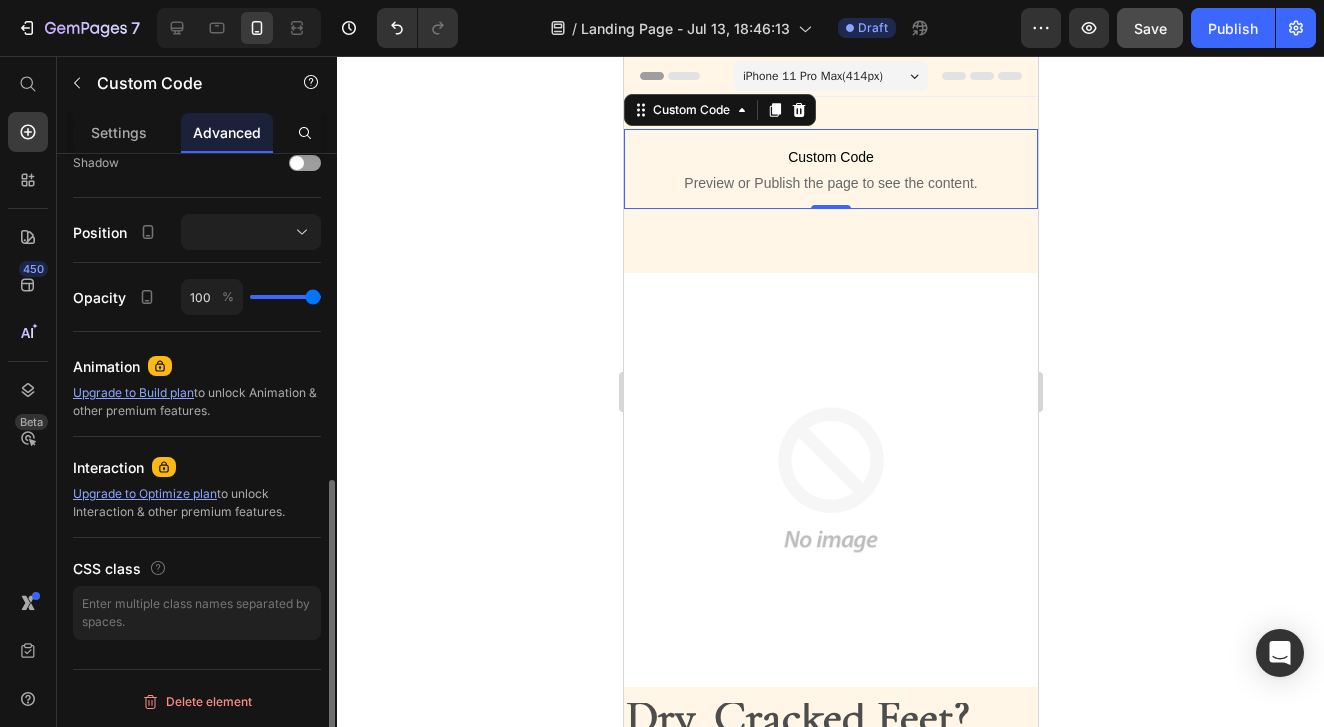 type on "97" 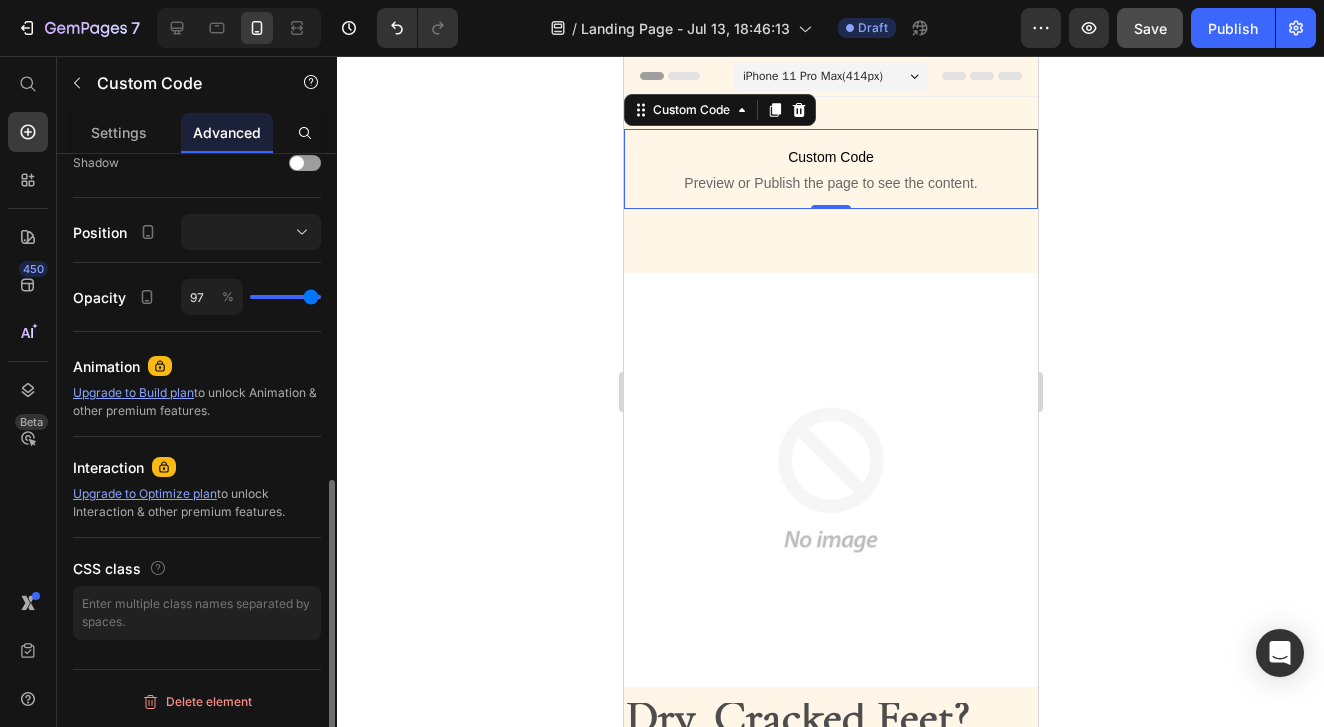 type on "95" 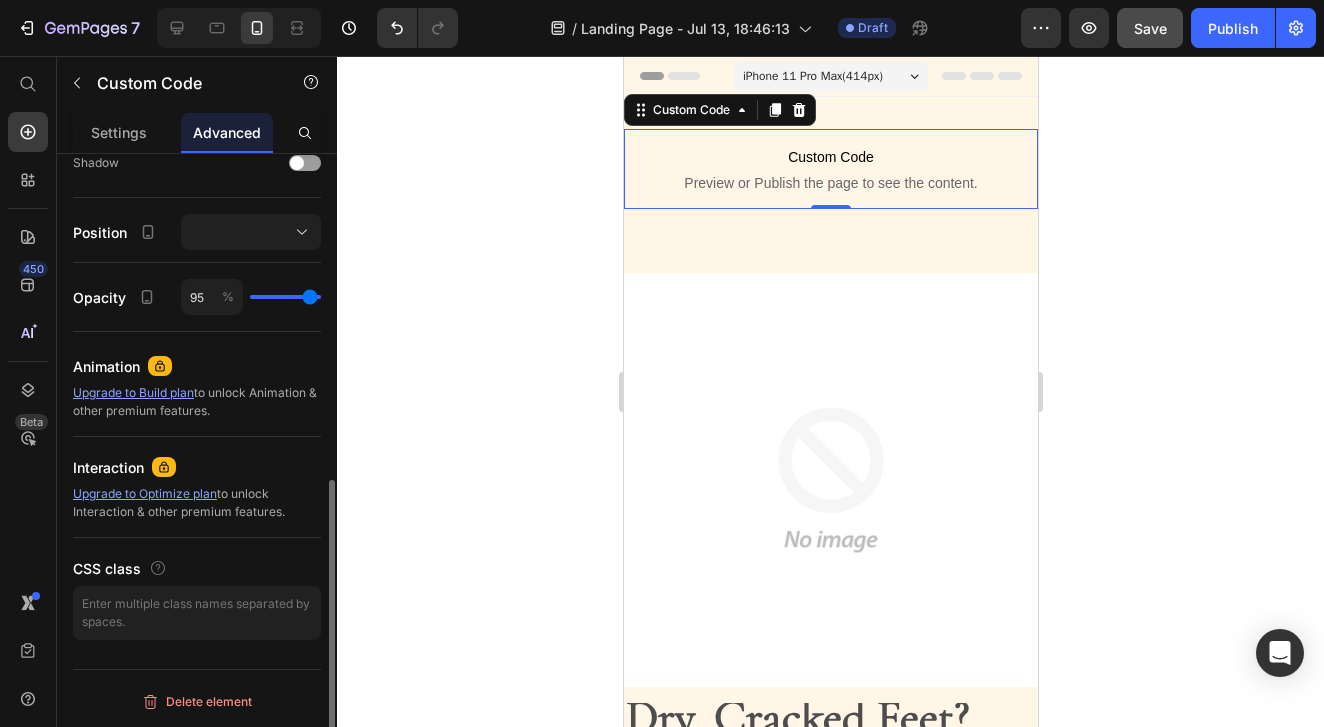 type on "94" 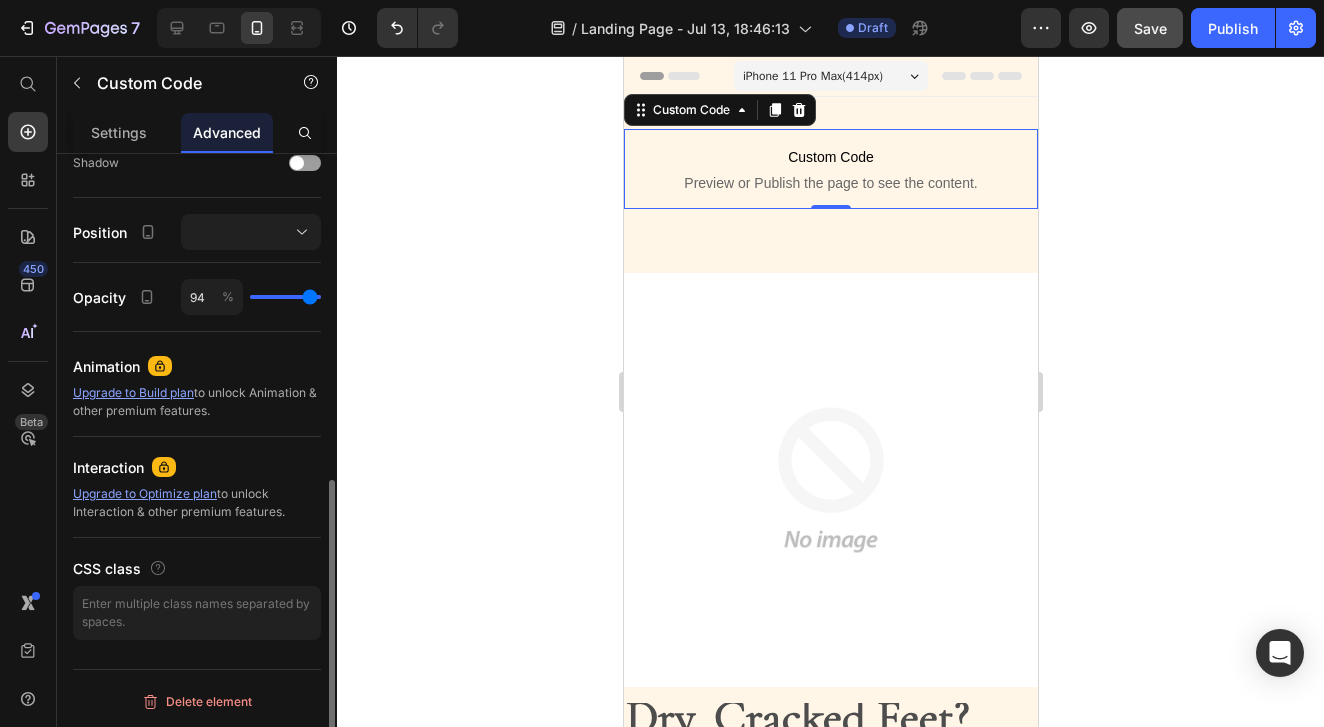 type on "92" 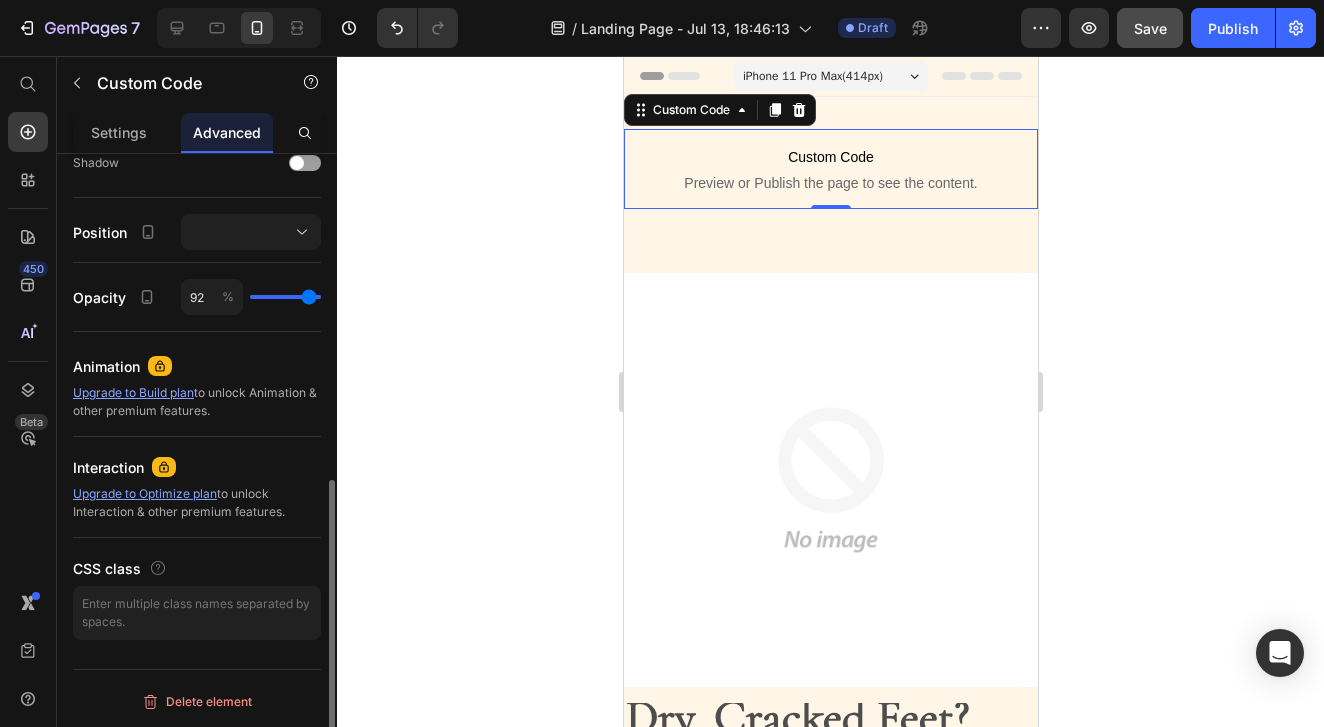 type on "90" 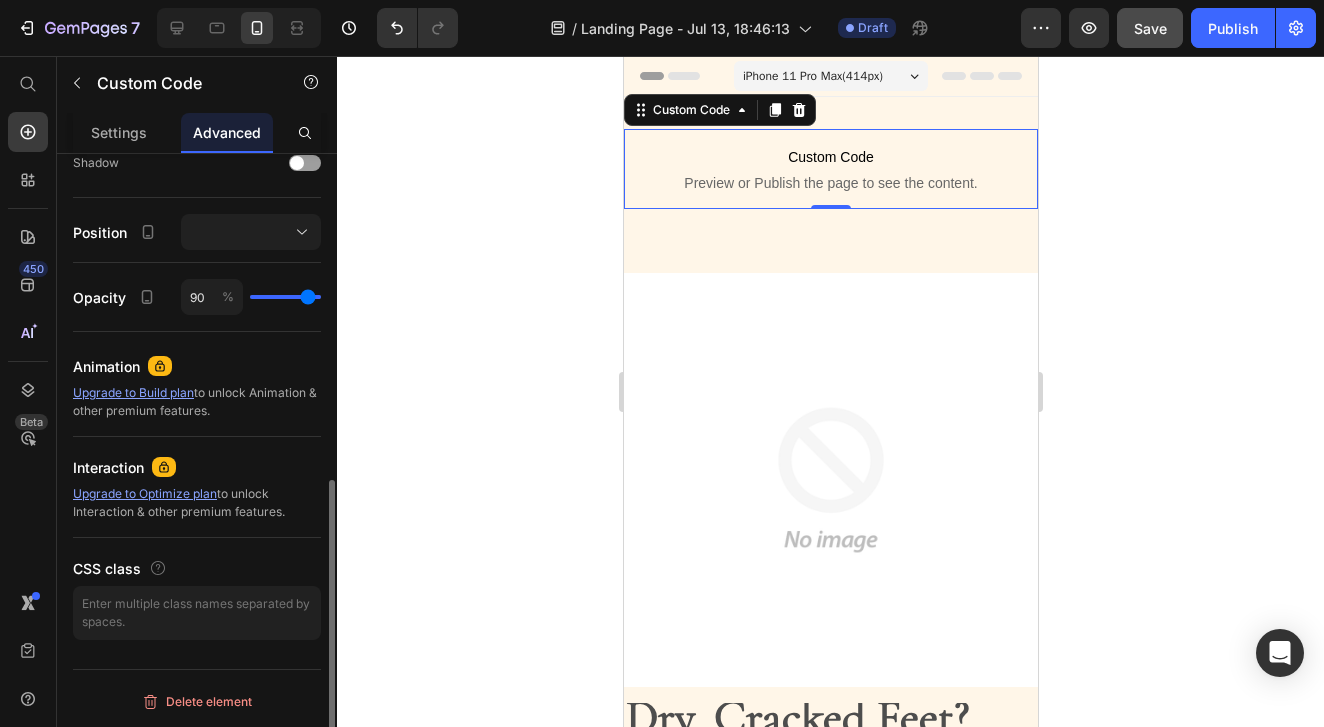 type on "86" 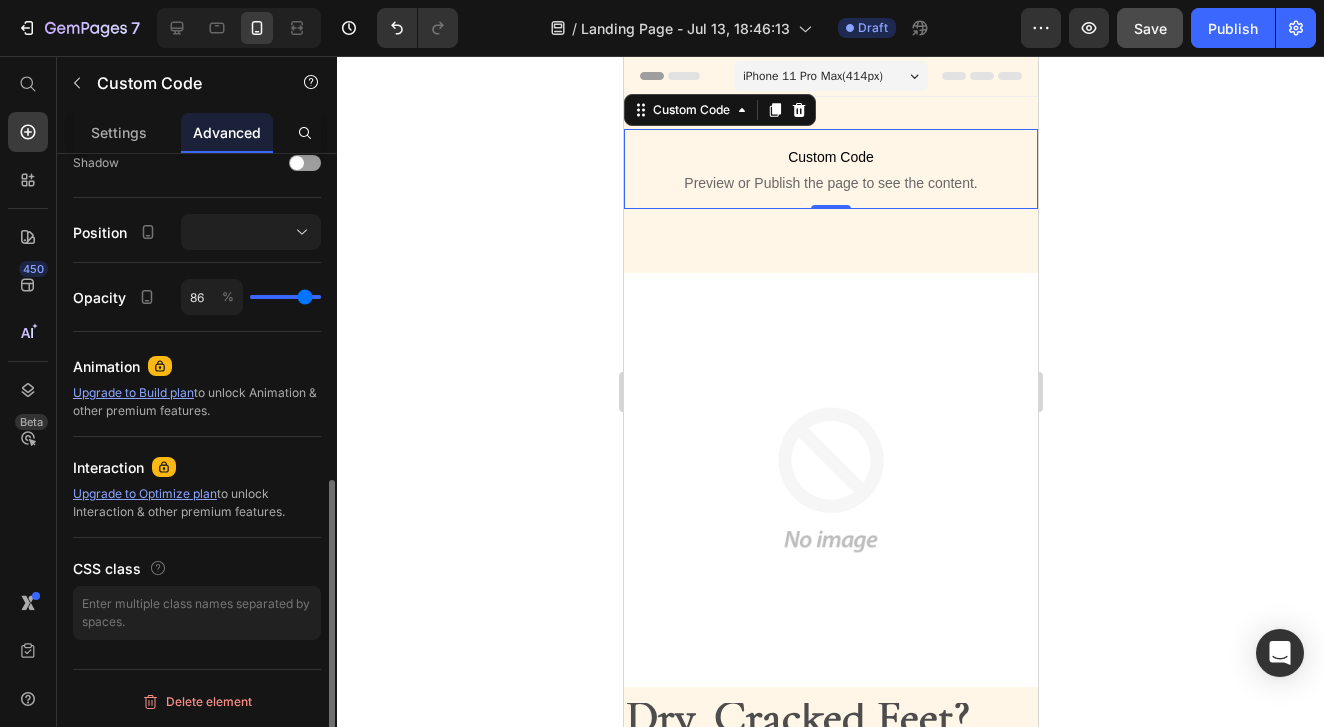 type on "84" 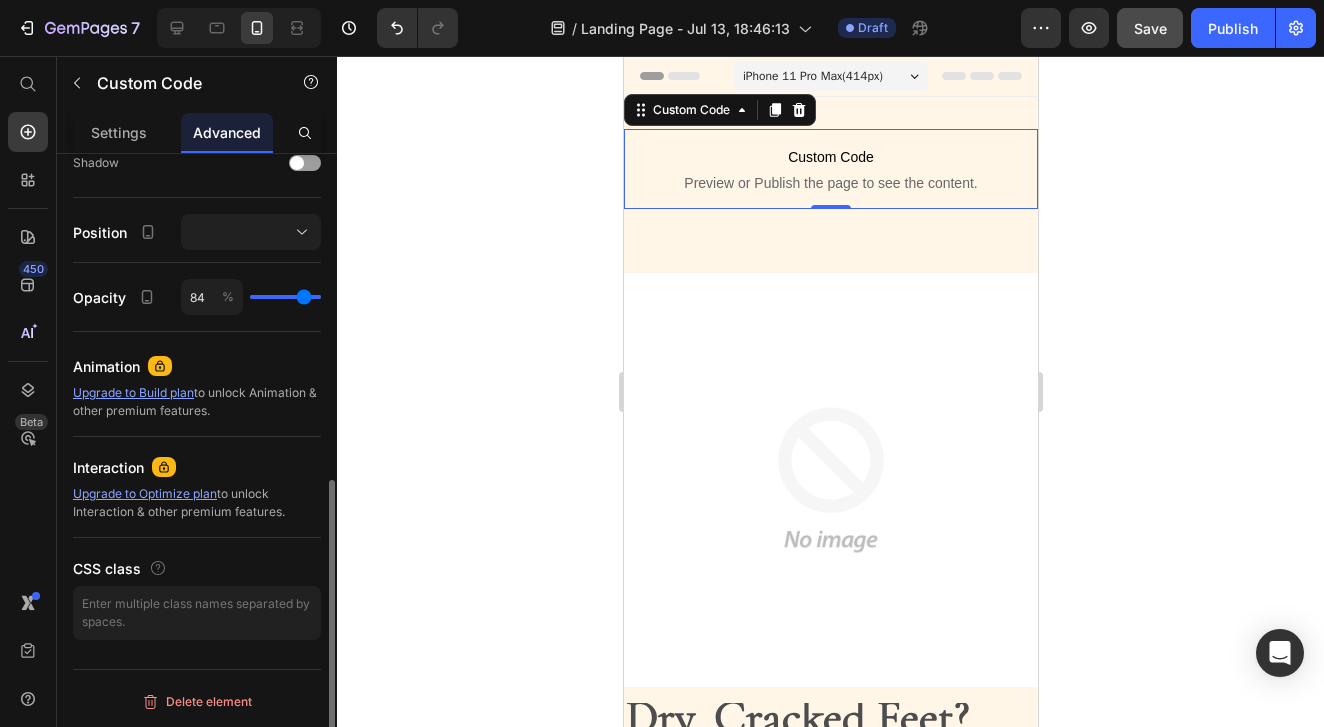 type on "82" 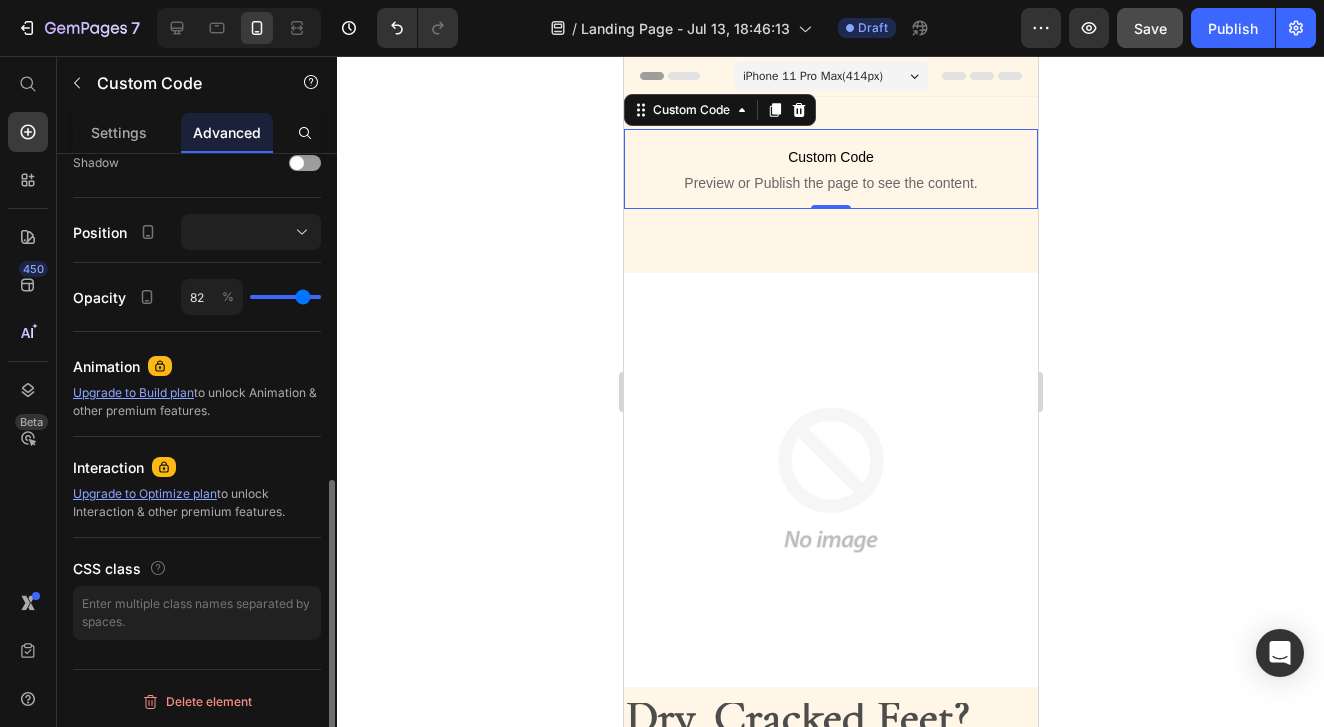 type on "81" 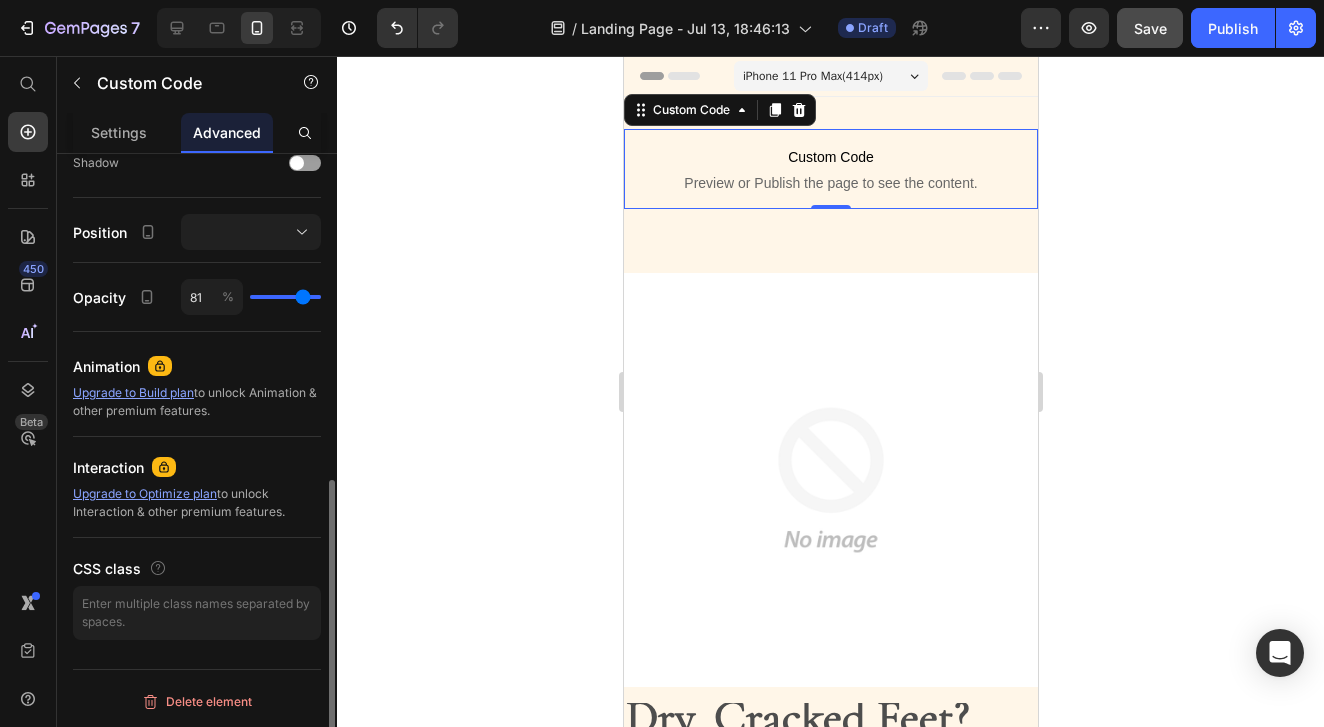 type on "75" 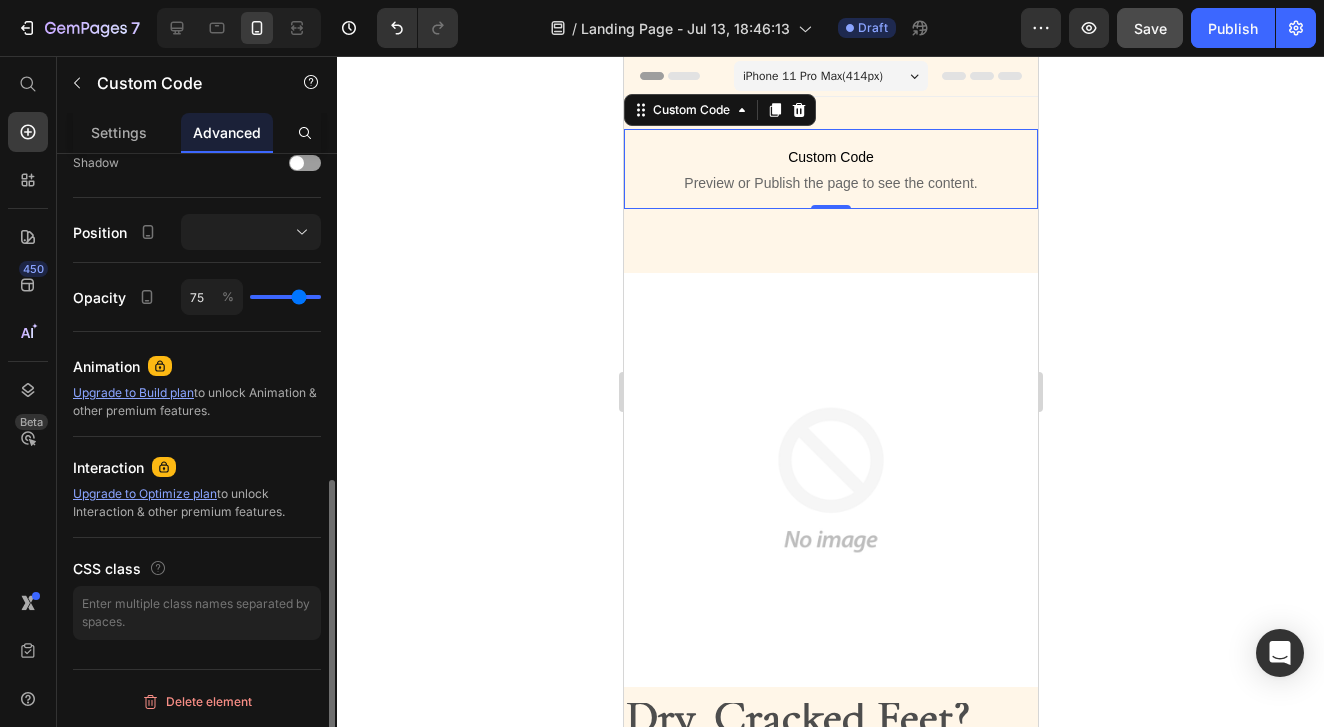 type on "71" 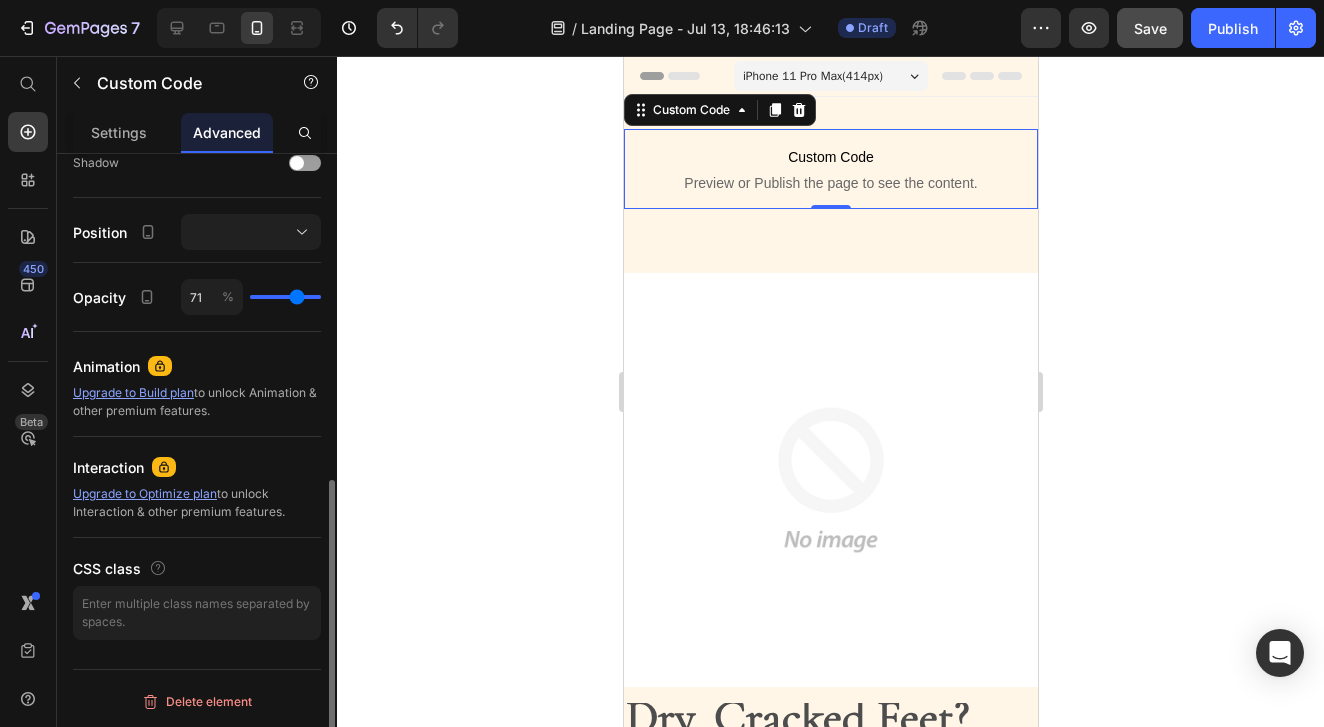 type on "68" 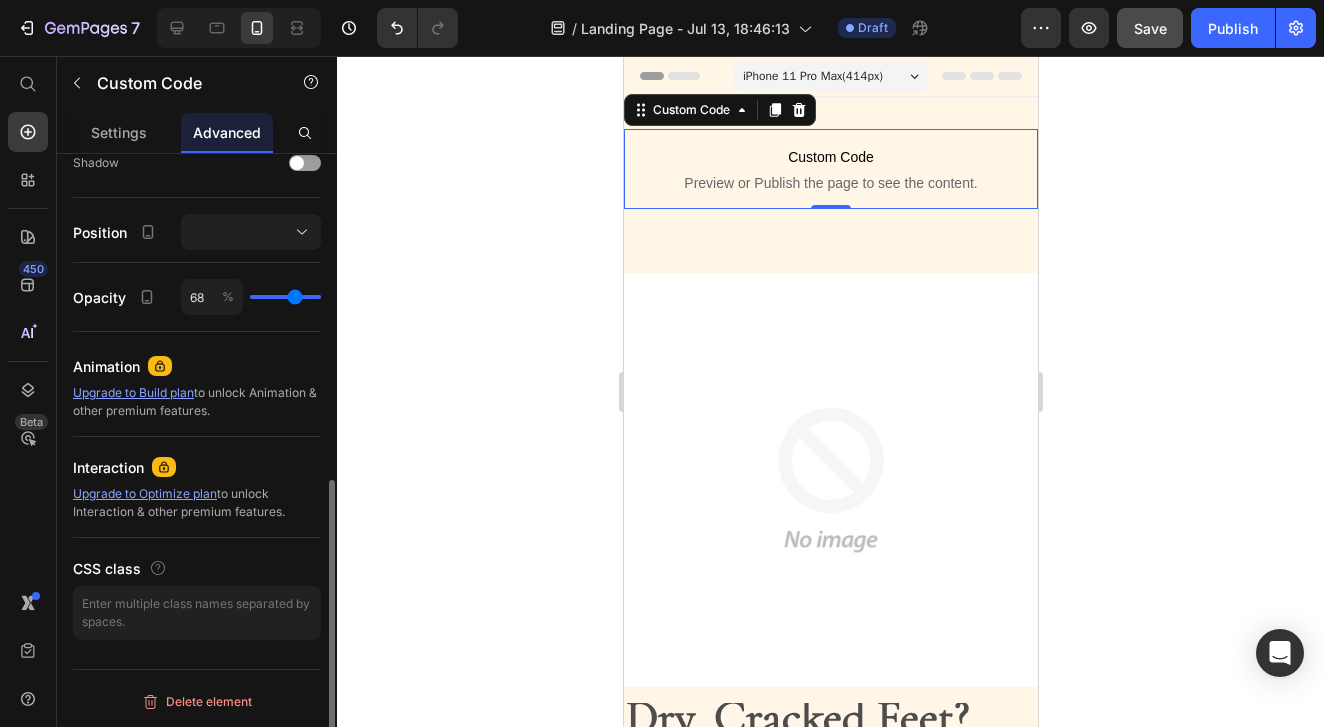 type on "62" 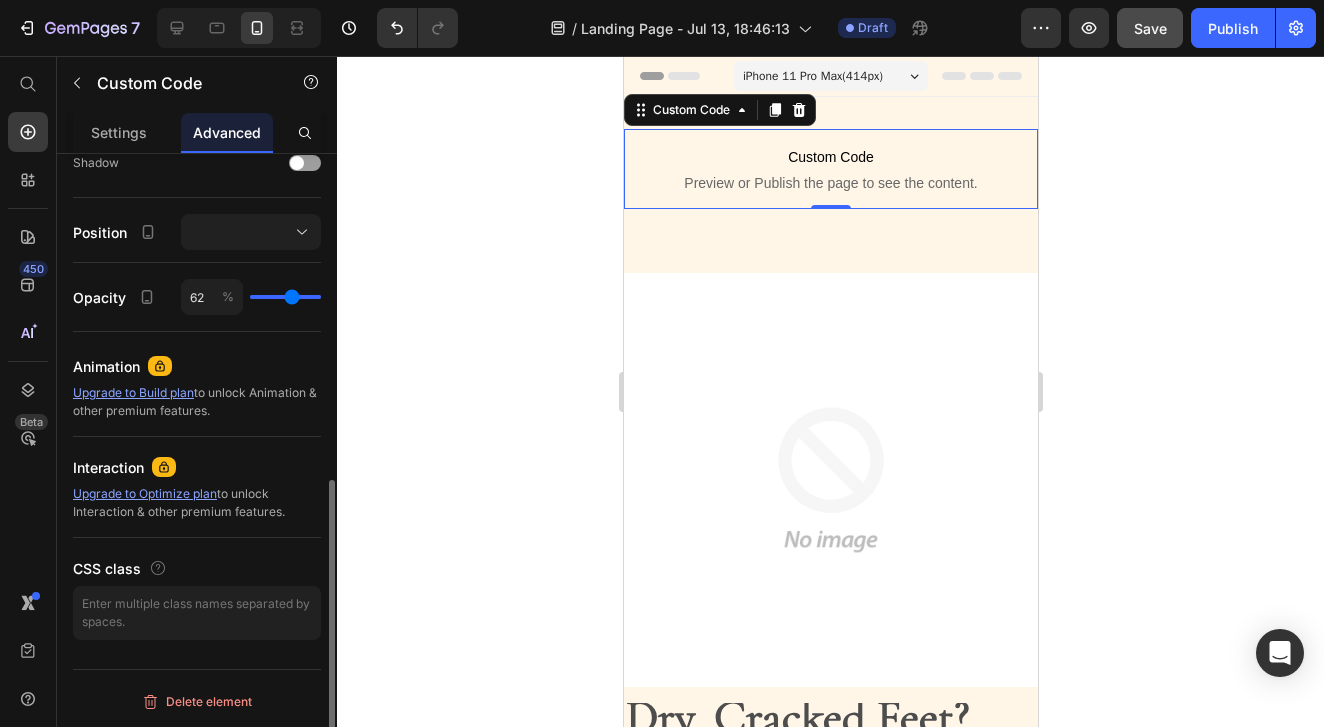 type on "60" 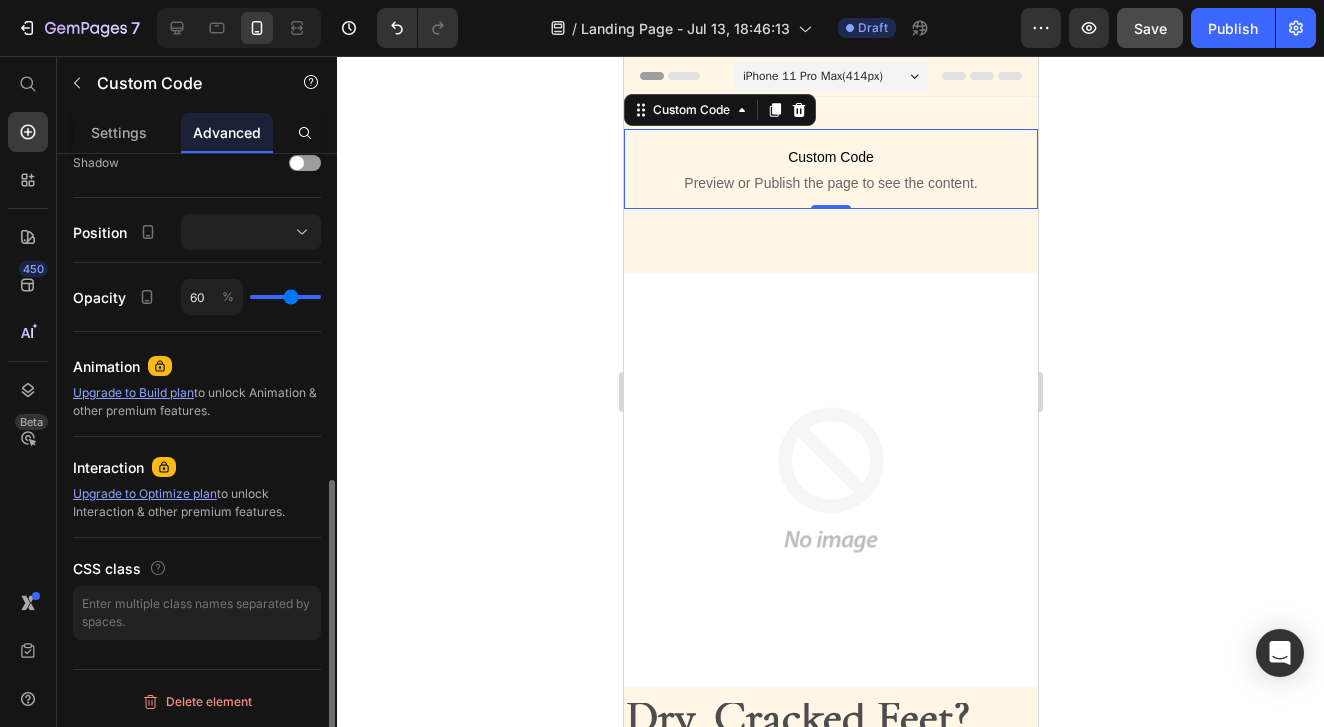 type on "56" 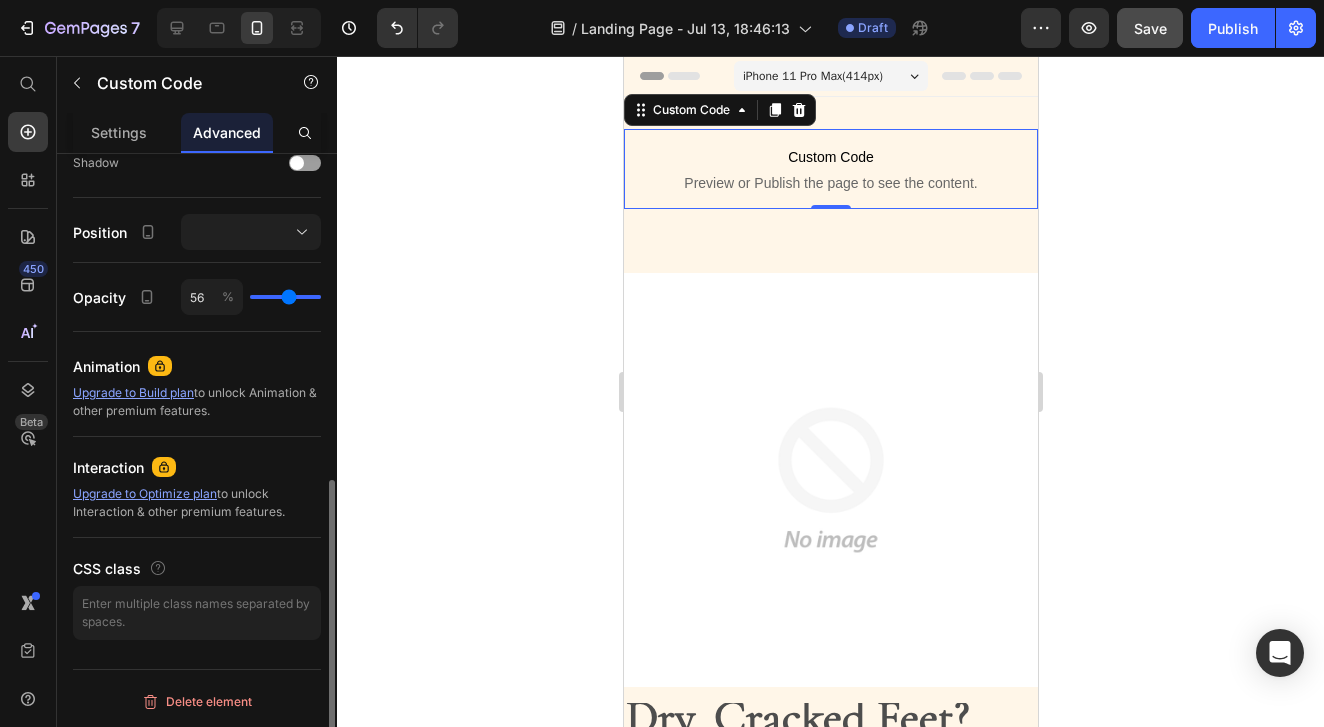 type on "51" 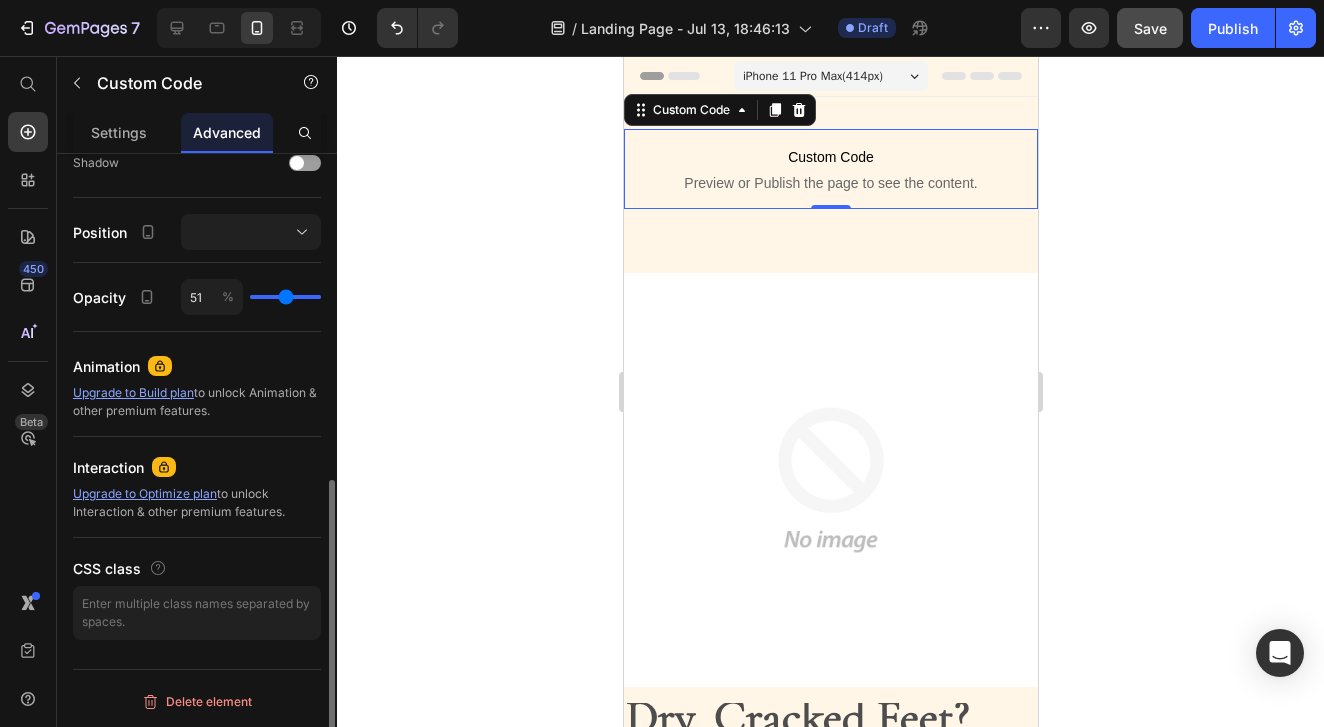type on "45" 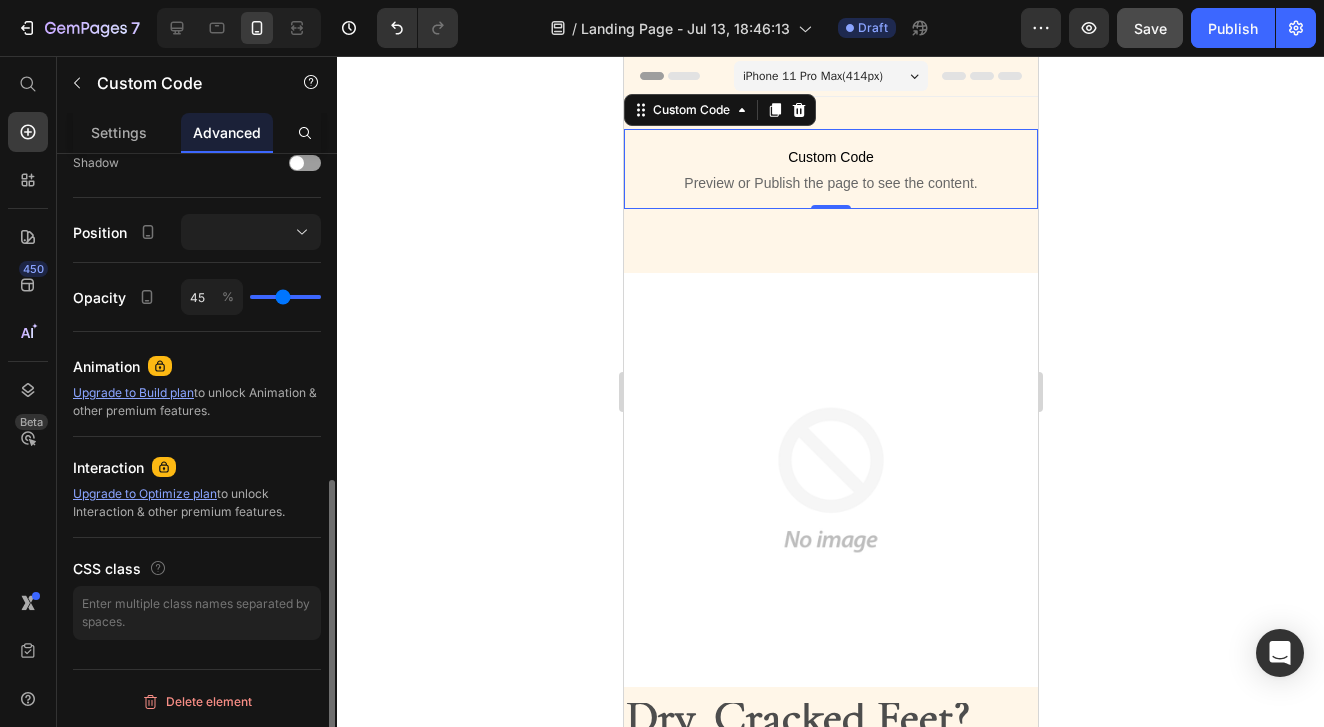 type on "42" 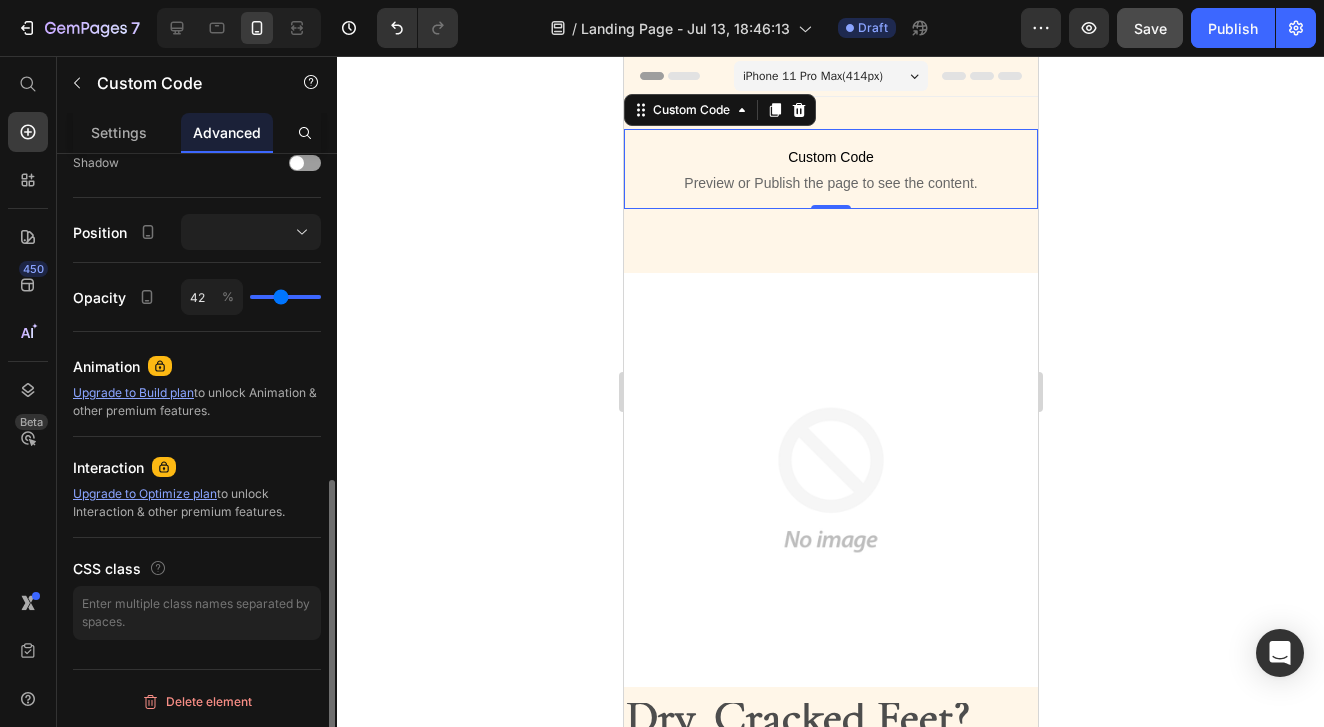 type on "36" 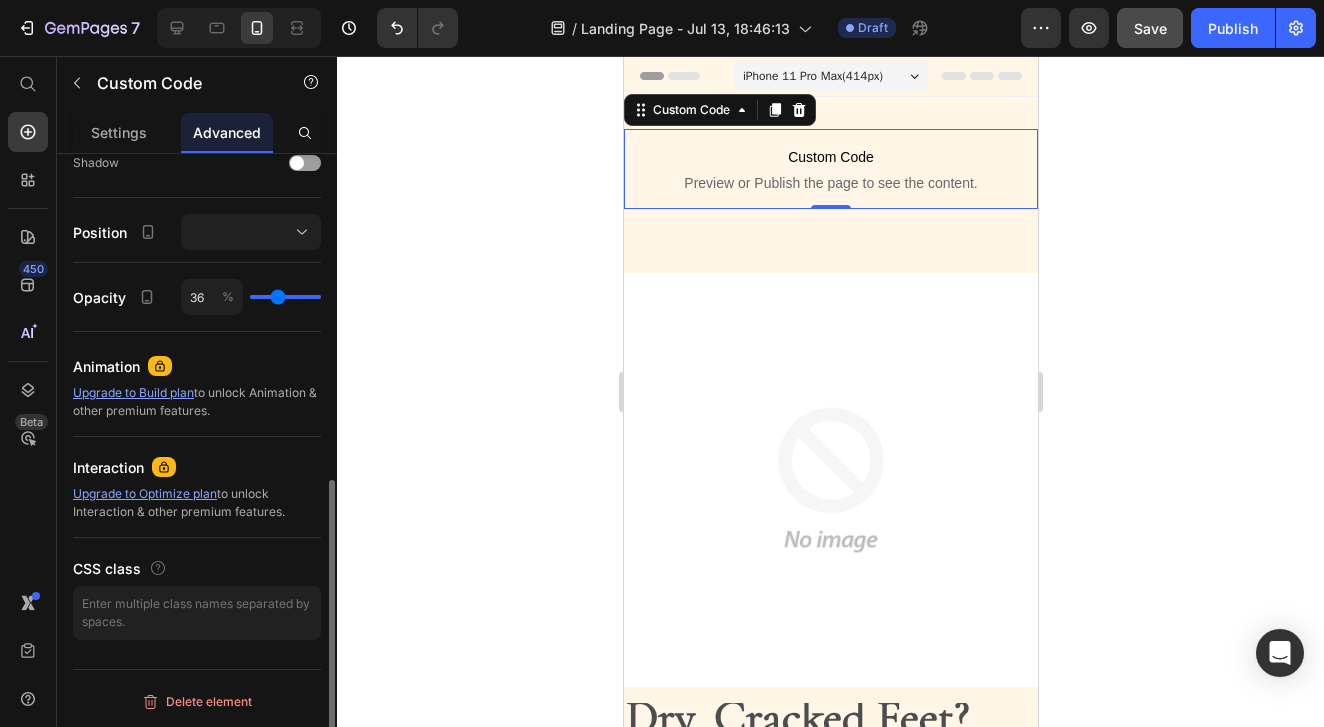 type on "32" 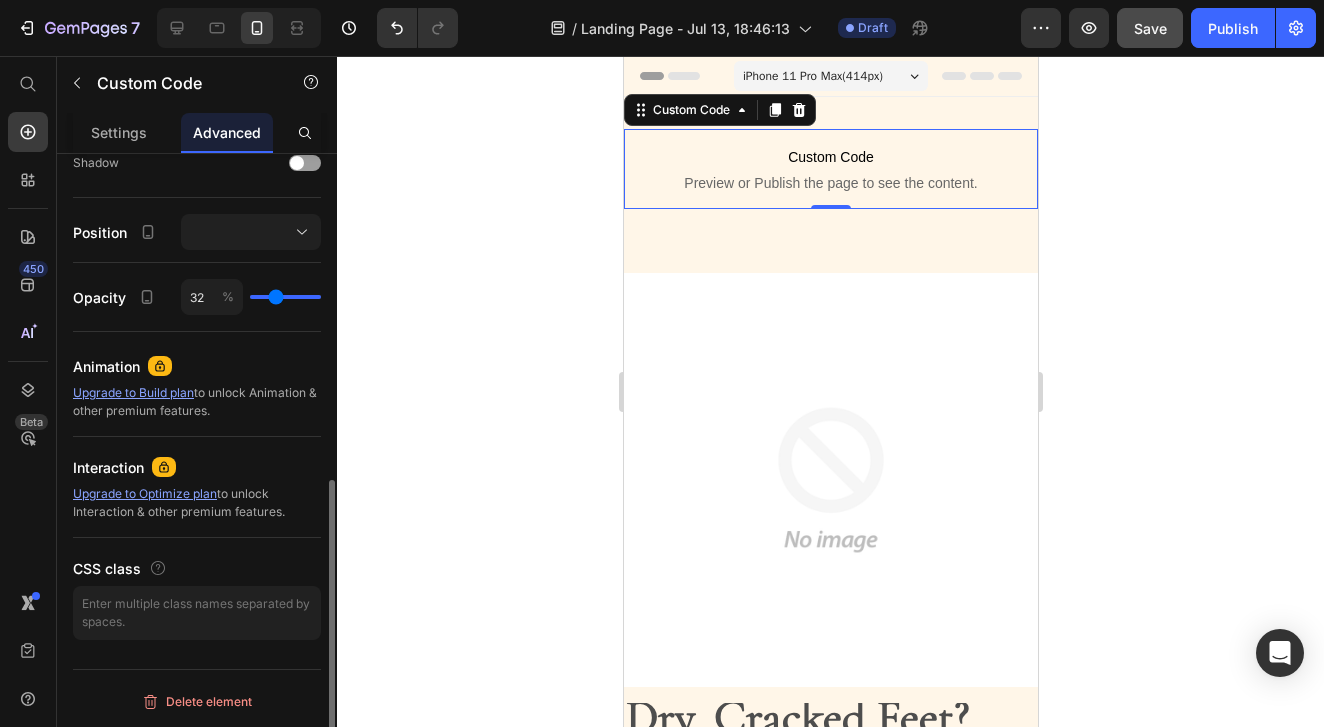 type on "29" 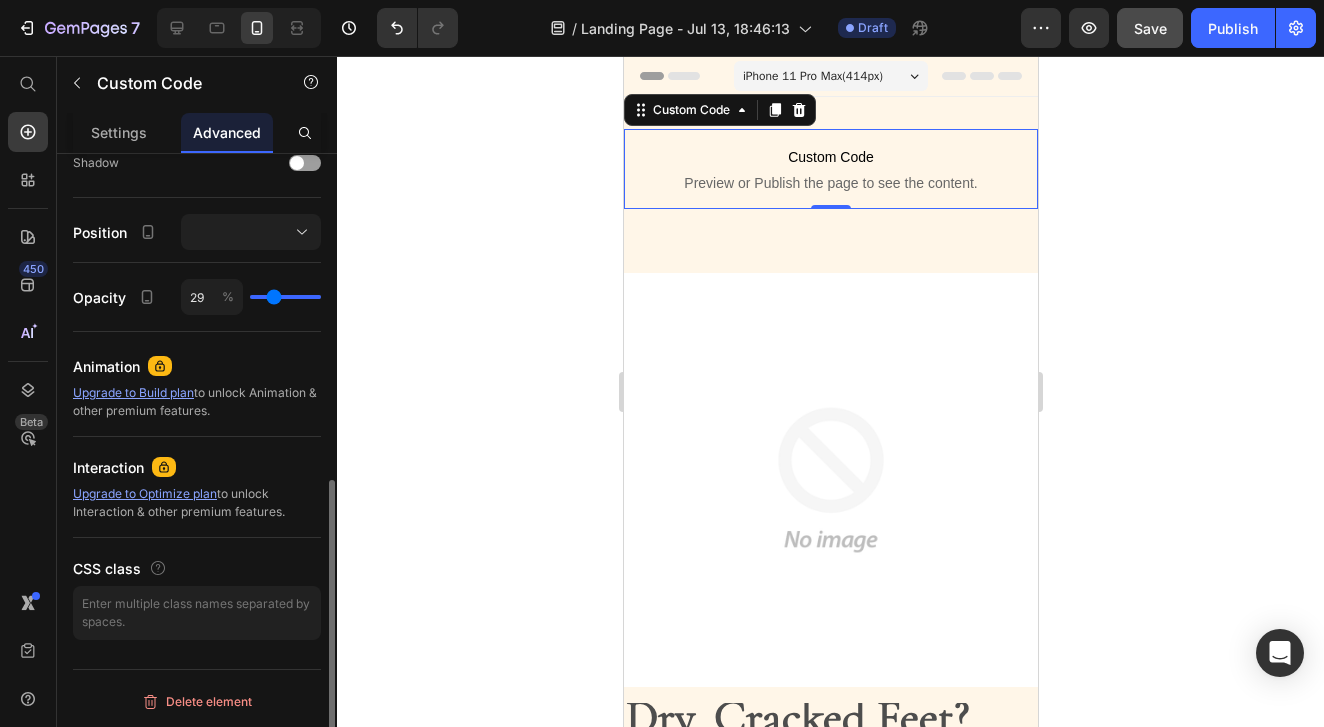 type on "23" 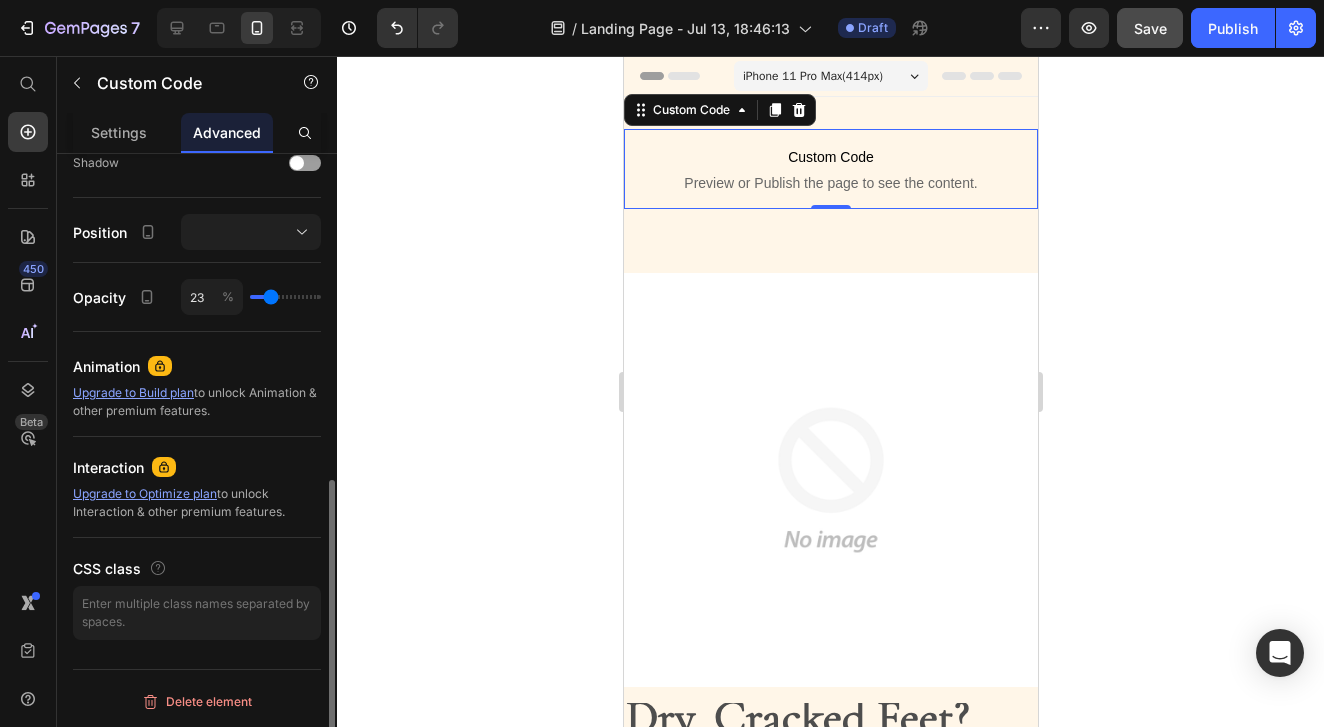 type on "19" 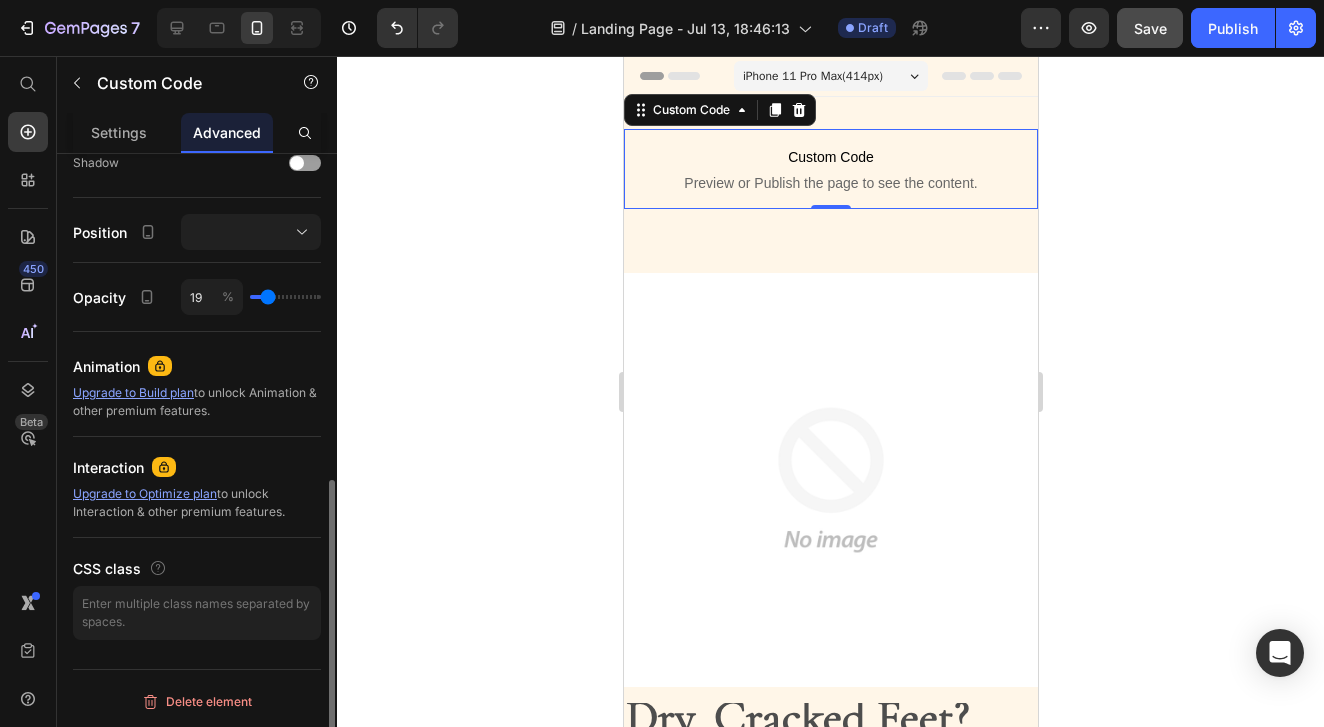 type on "14" 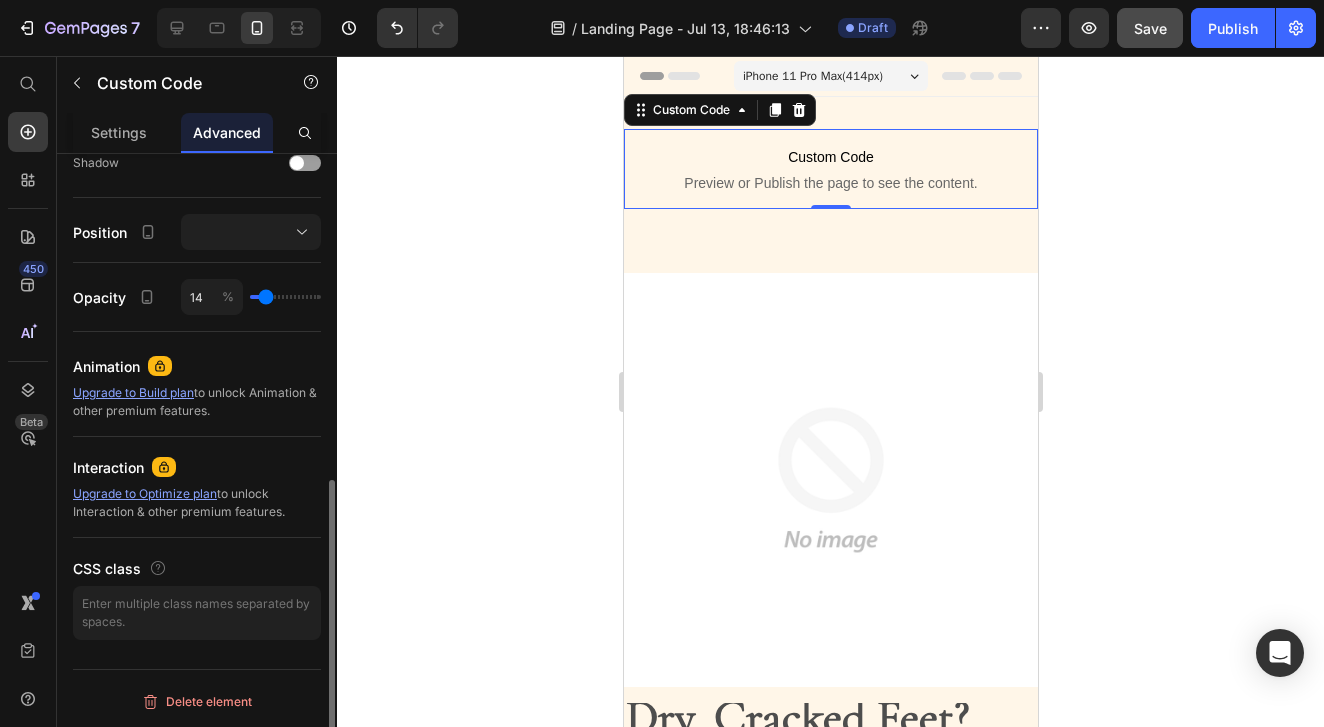 type on "12" 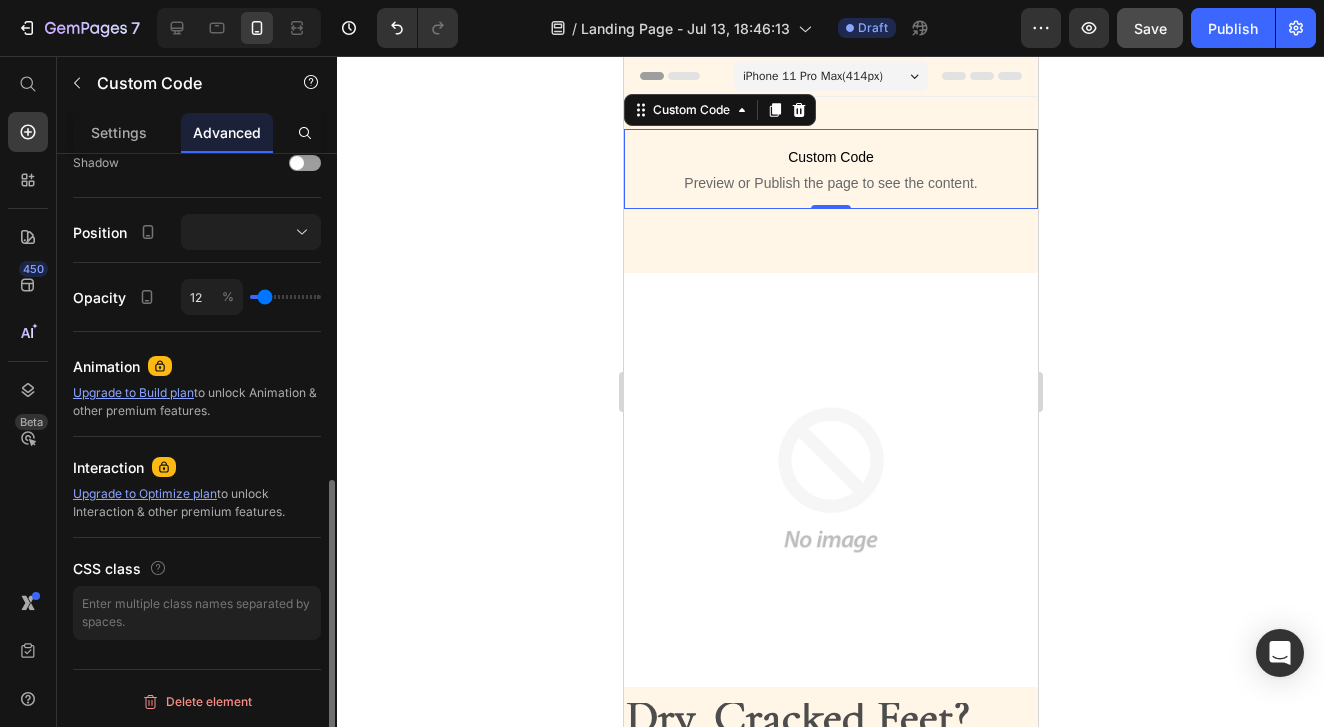 type on "6" 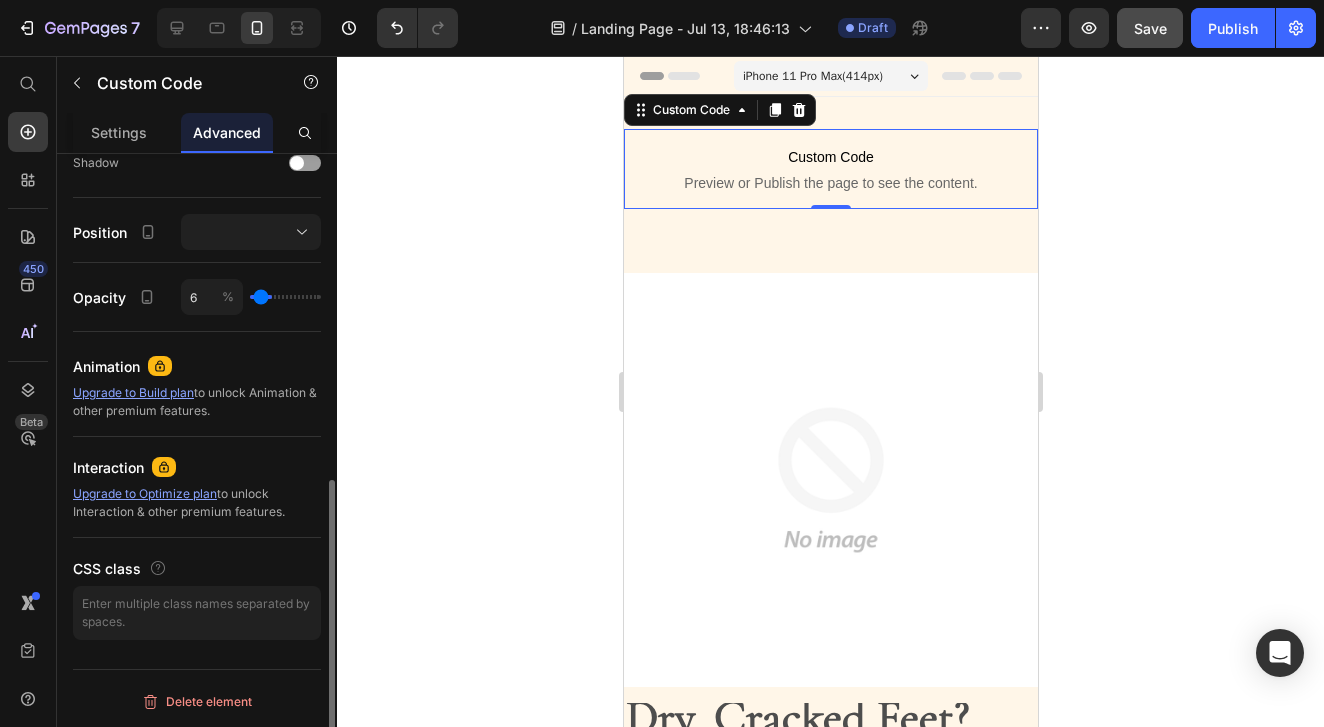 type on "3" 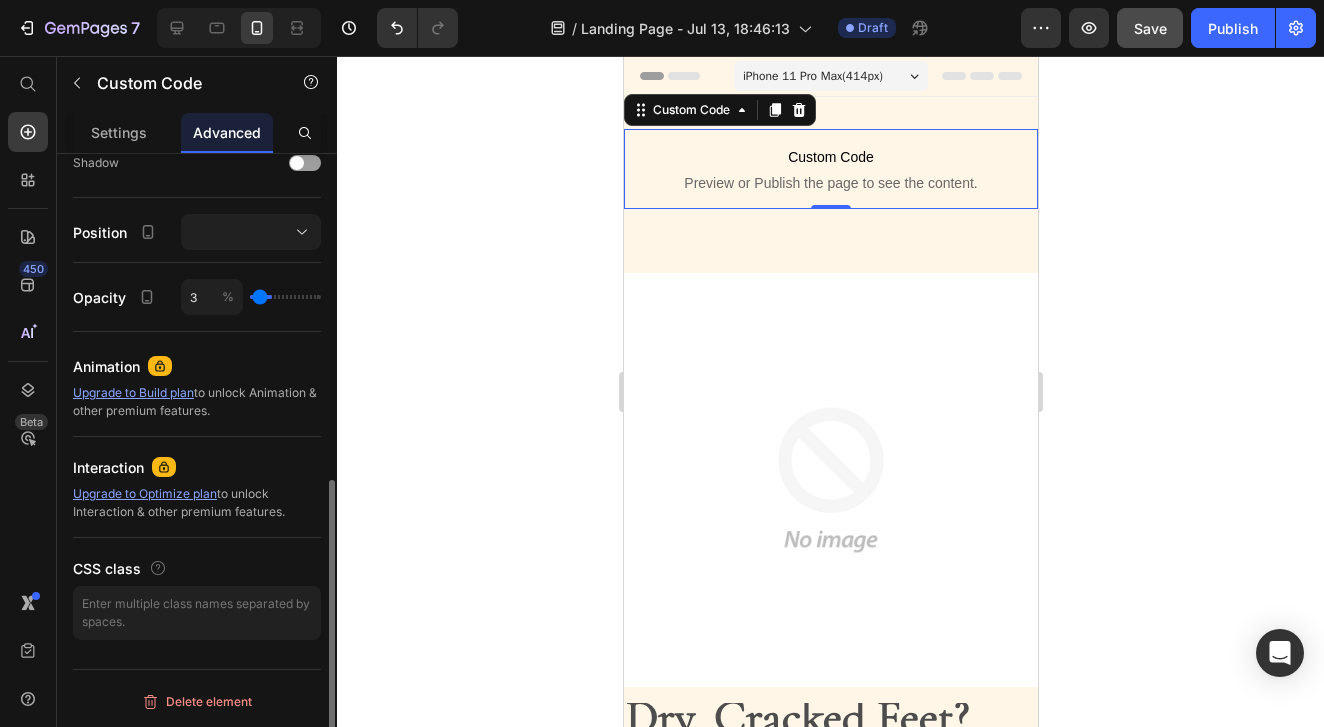 type on "0" 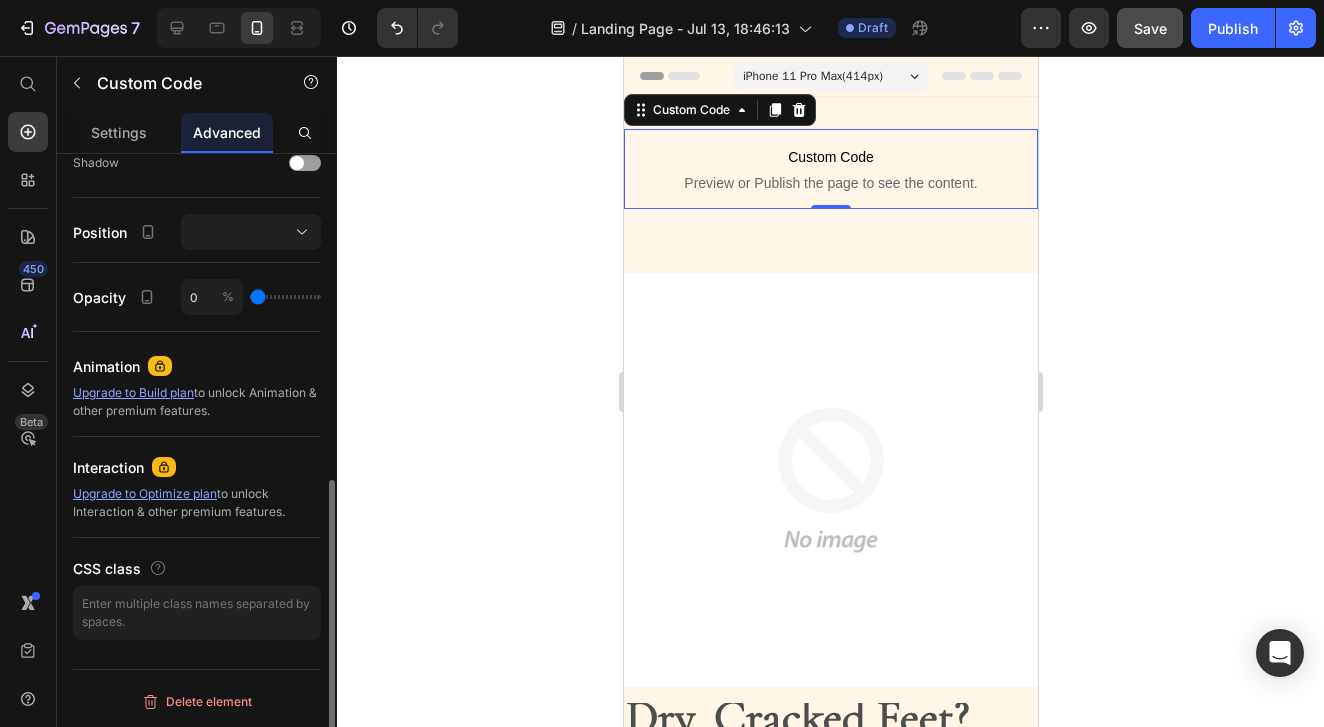 drag, startPoint x: 311, startPoint y: 300, endPoint x: 231, endPoint y: 297, distance: 80.05623 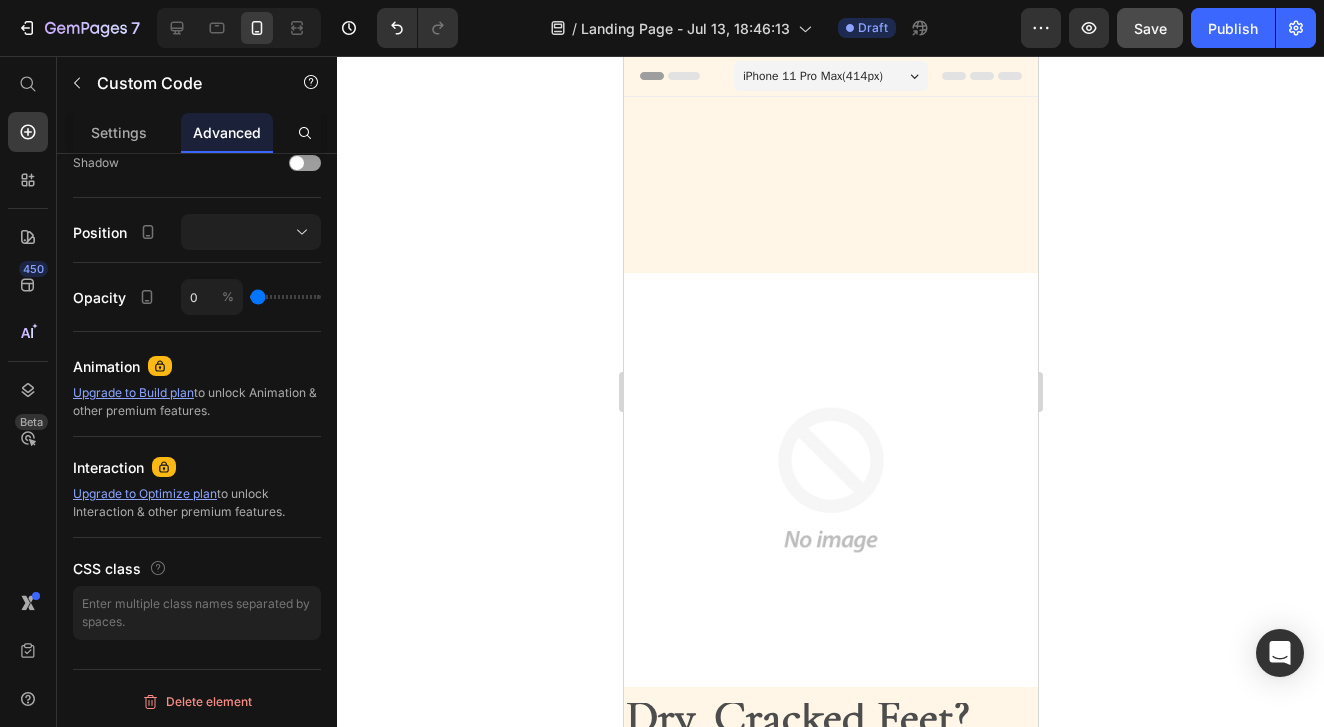 click on "Preview or Publish the page to see the content." at bounding box center [830, 183] 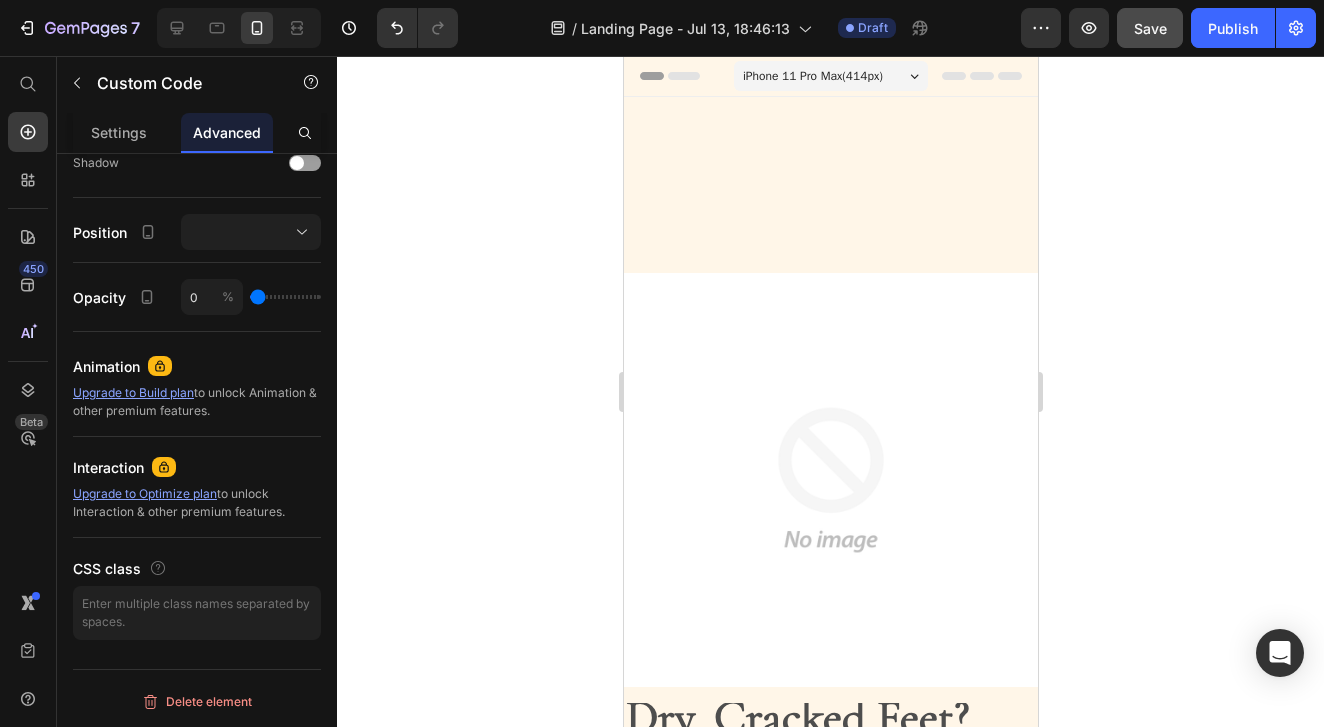 click on "Custom Code" at bounding box center [830, 157] 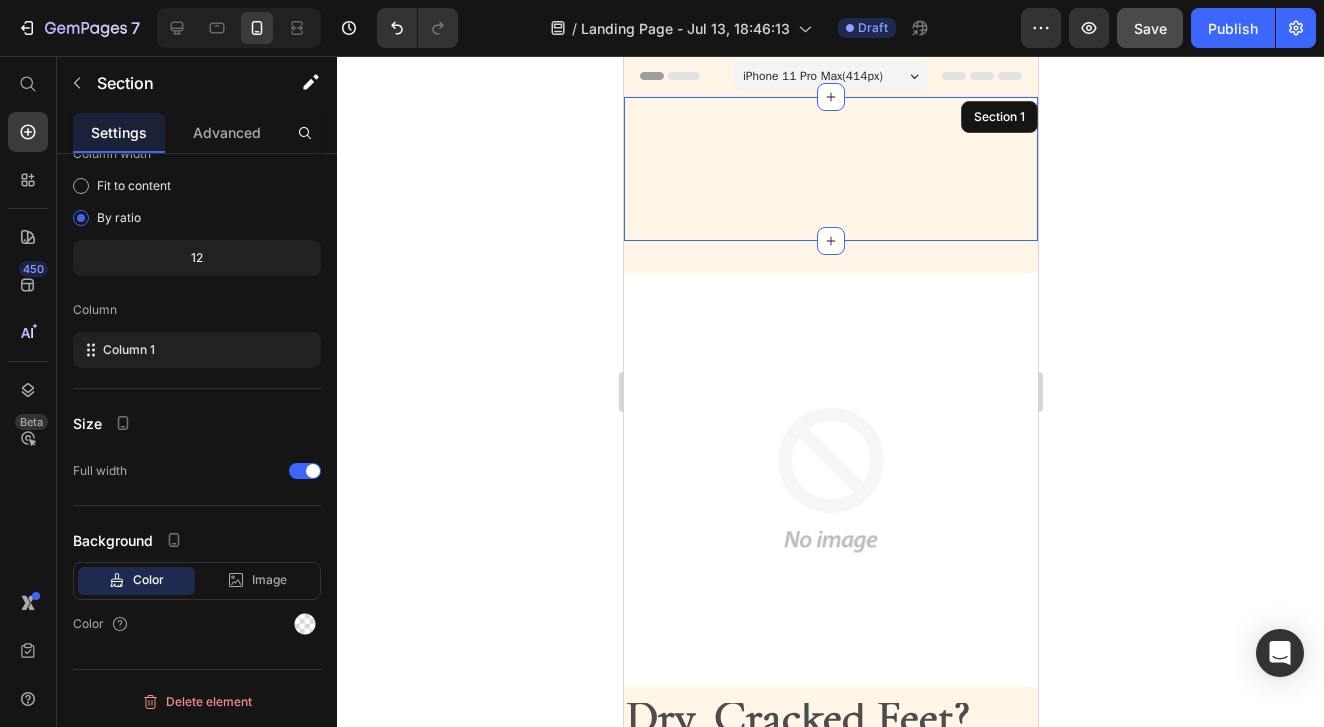 click on "Custom Code
Preview or Publish the page to see the content. Custom Code   0 Section 1" at bounding box center [830, 169] 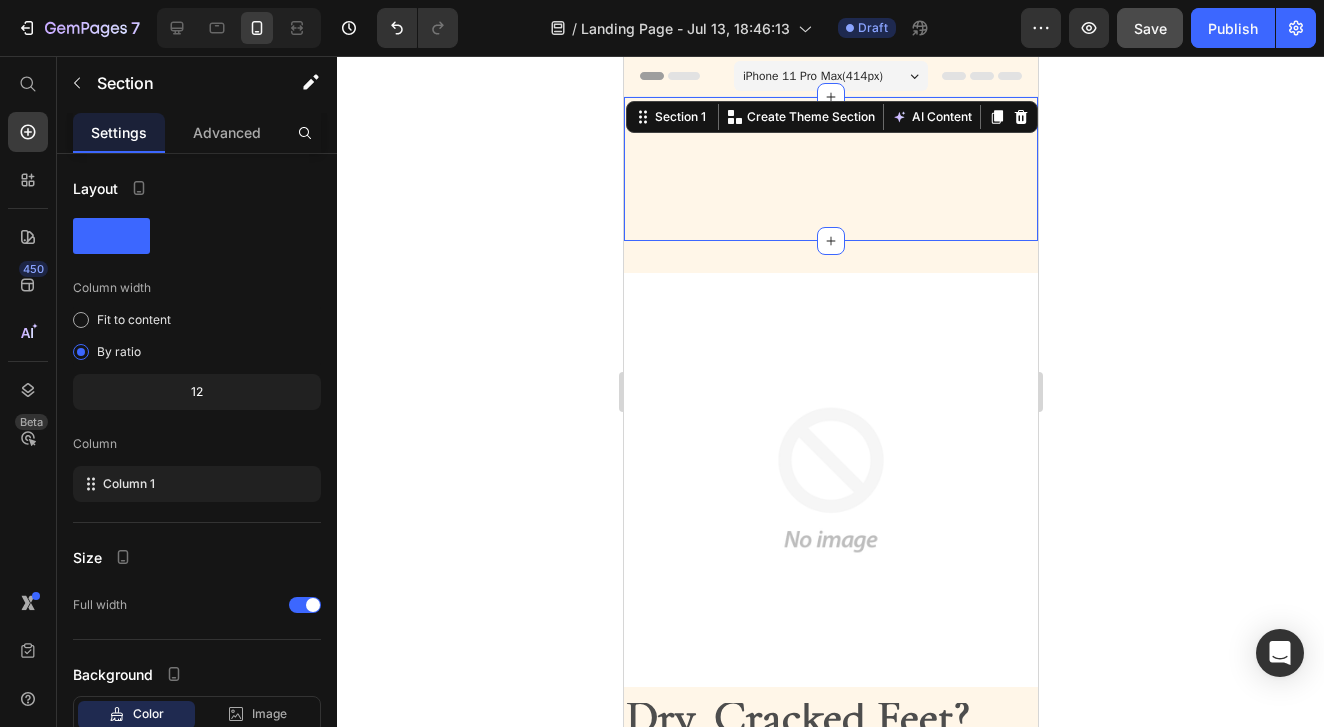 click on "Custom Code
Preview or Publish the page to see the content. Custom Code Section 1   You can create reusable sections Create Theme Section AI Content Write with GemAI What would you like to describe here? Tone and Voice Persuasive Product Feet Rescue Balm stick Show more Generate" at bounding box center (830, 169) 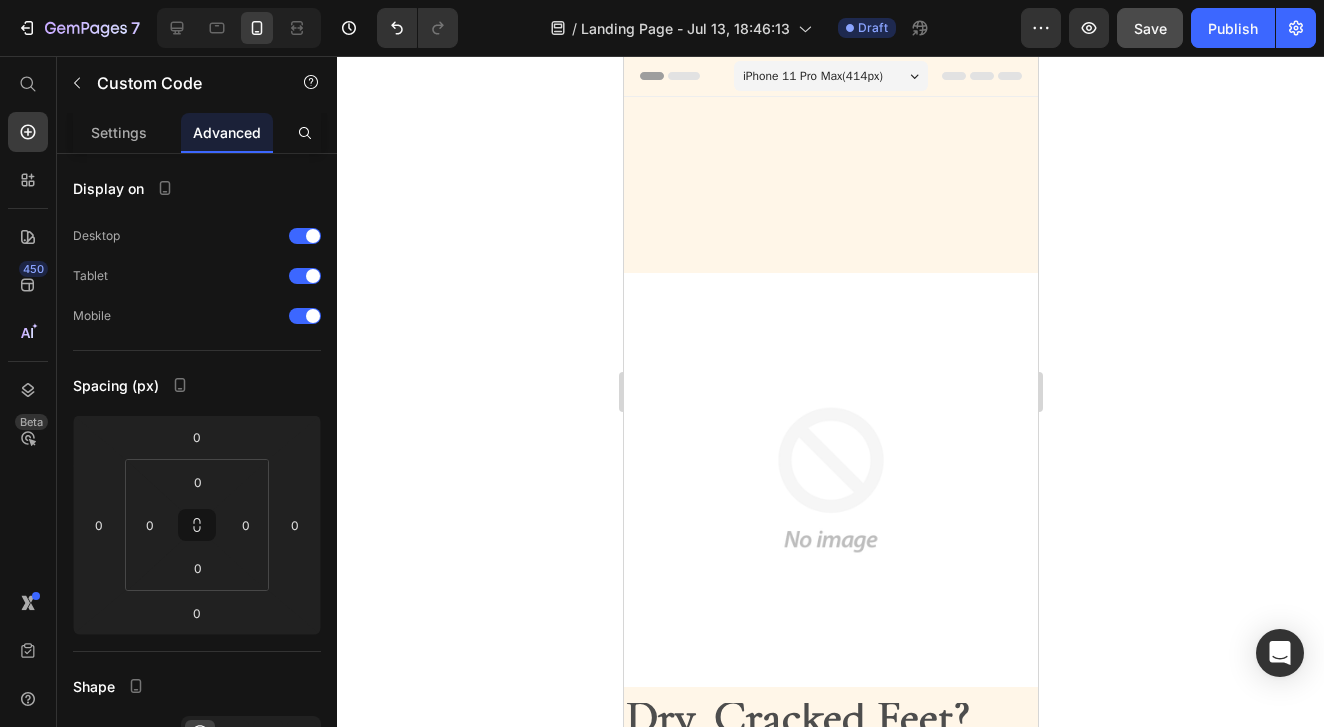 click on "Custom Code
Preview or Publish the page to see the content." at bounding box center [830, 169] 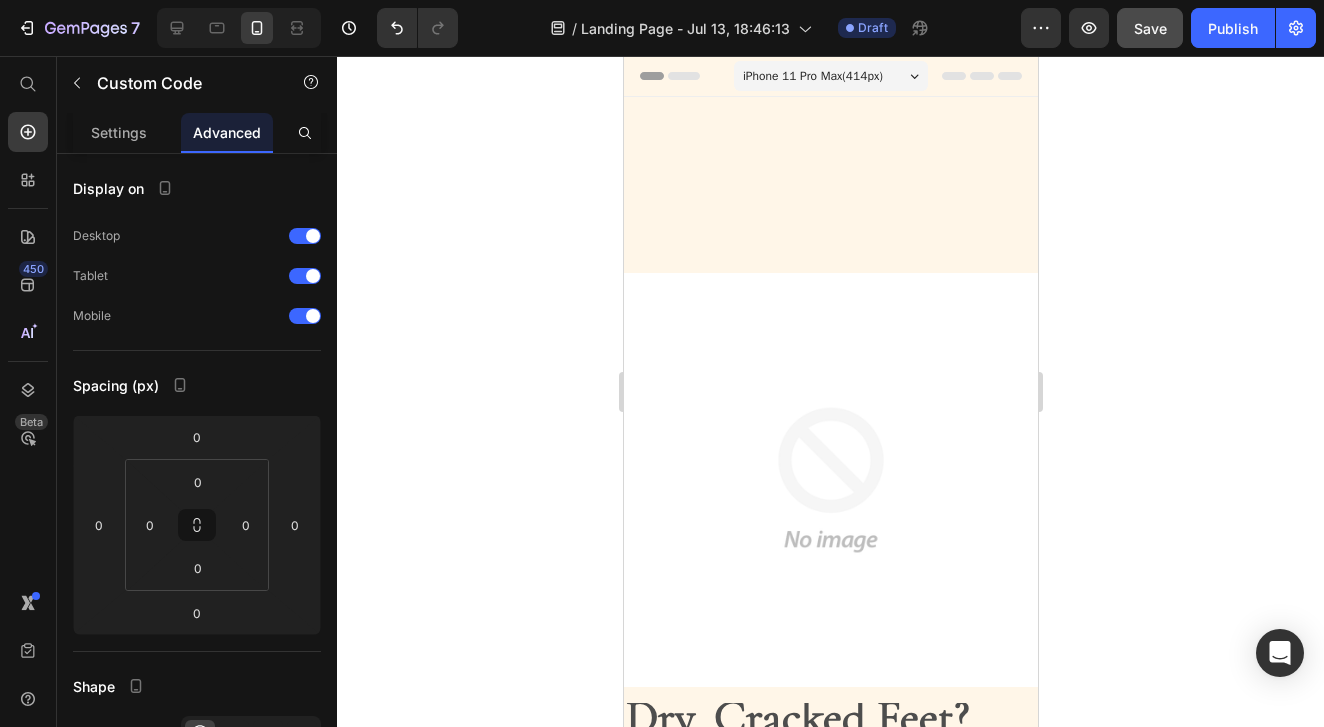 click on "Custom Code
Preview or Publish the page to see the content." at bounding box center [830, 169] 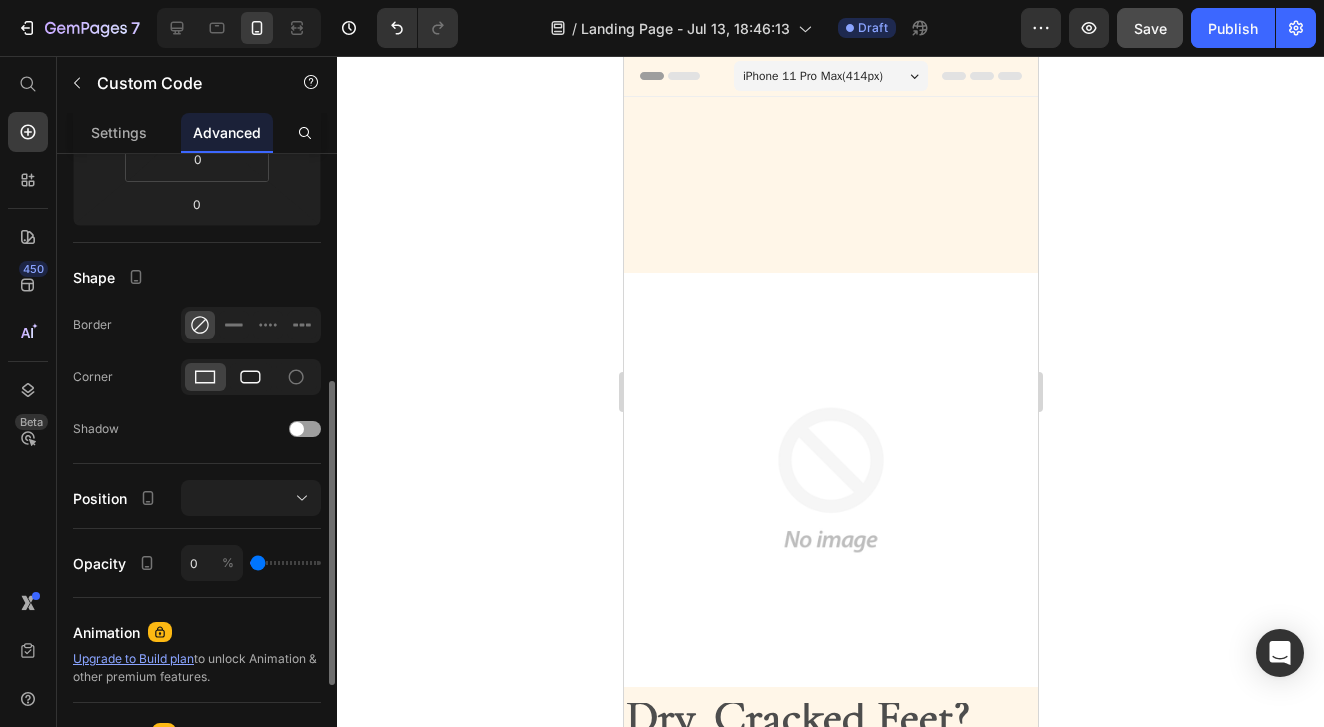 scroll, scrollTop: 436, scrollLeft: 0, axis: vertical 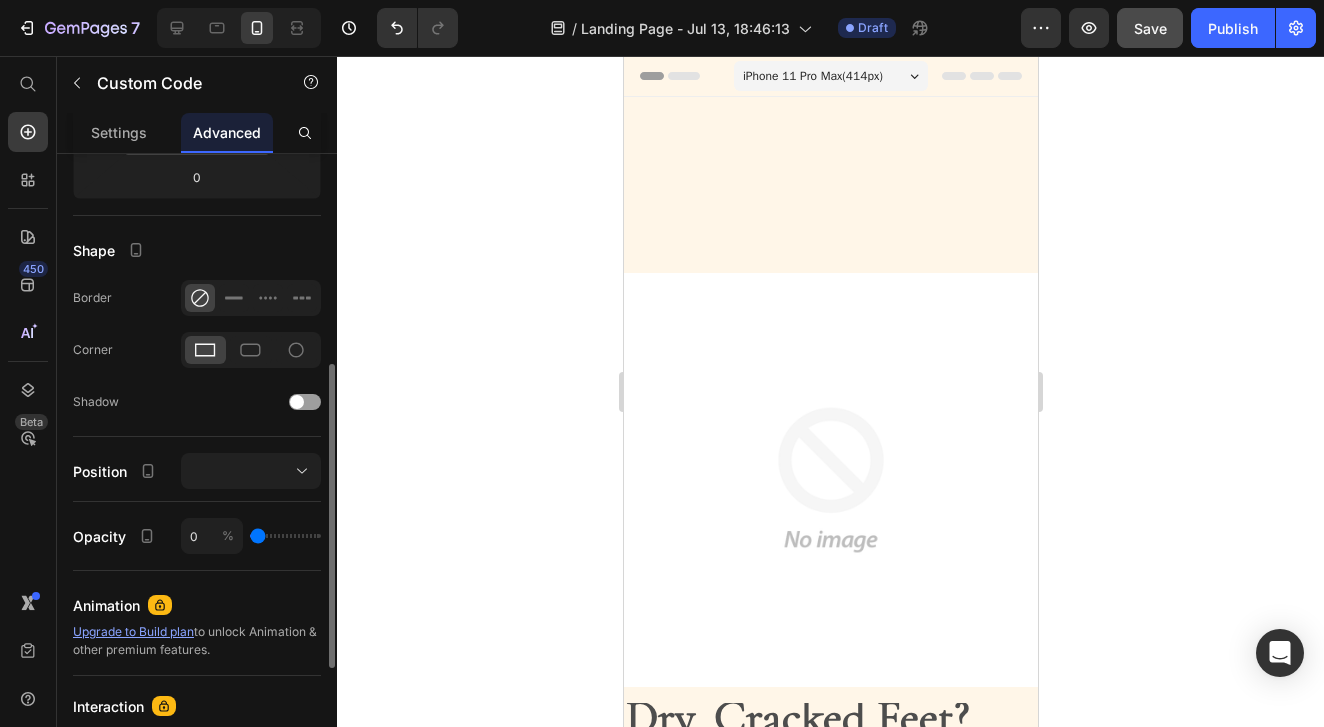 type on "8" 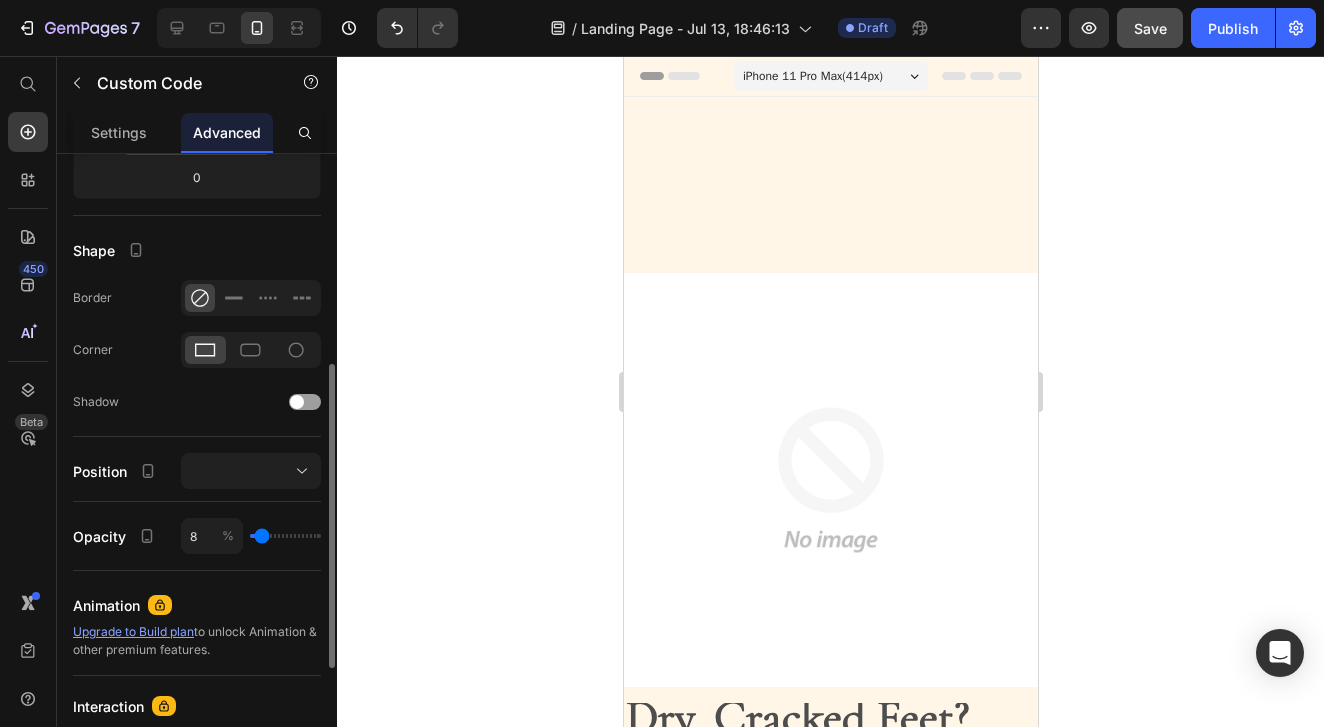 type on "12" 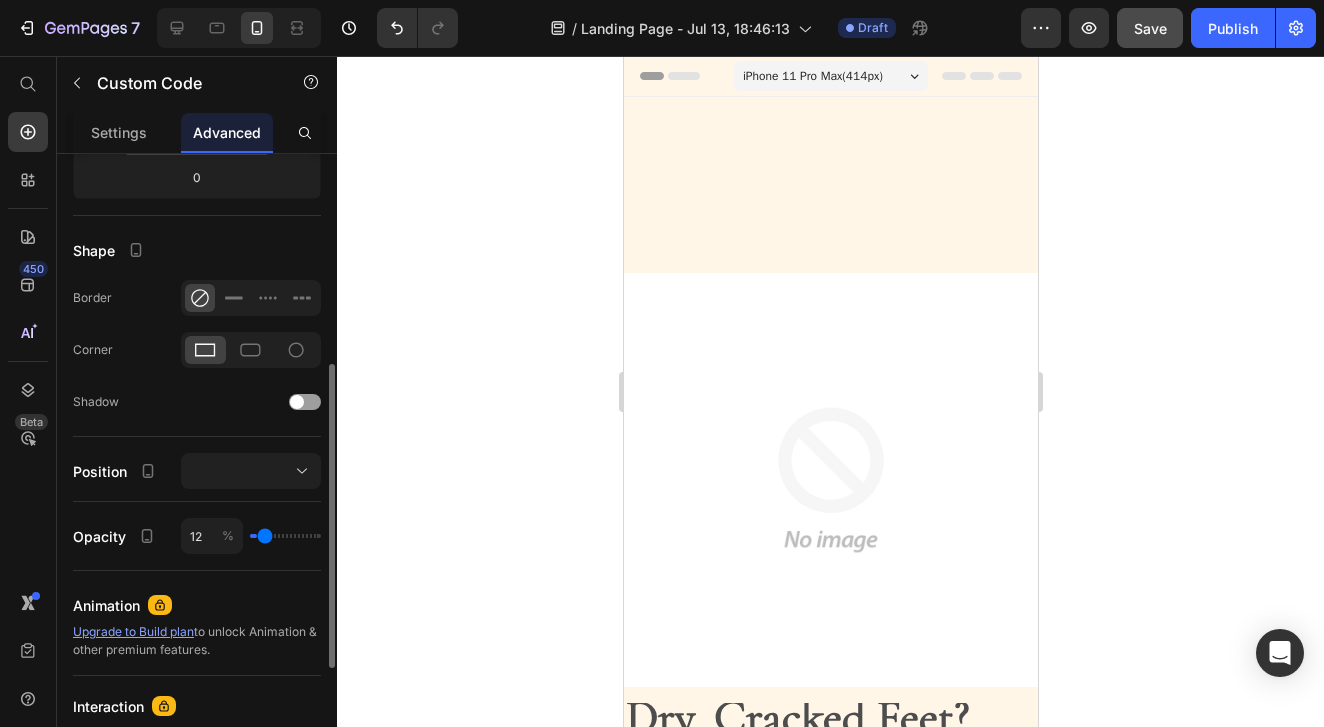 type on "18" 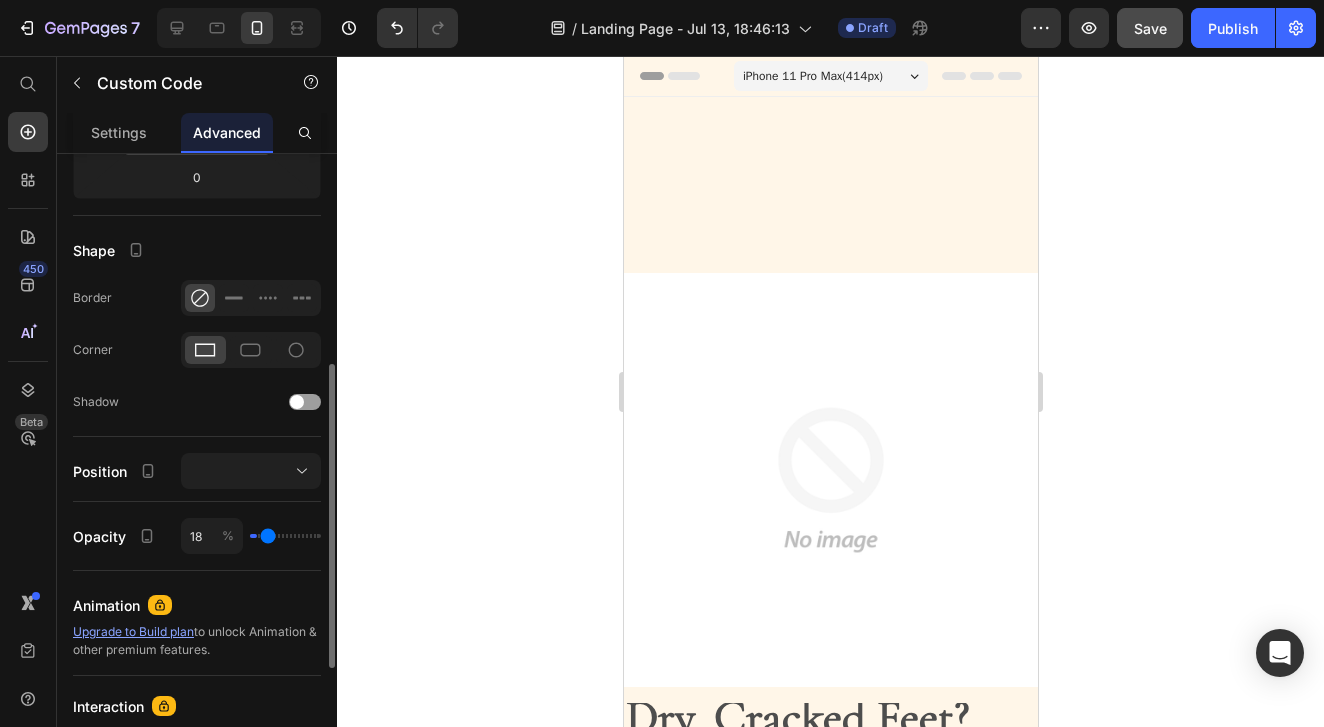 type on "21" 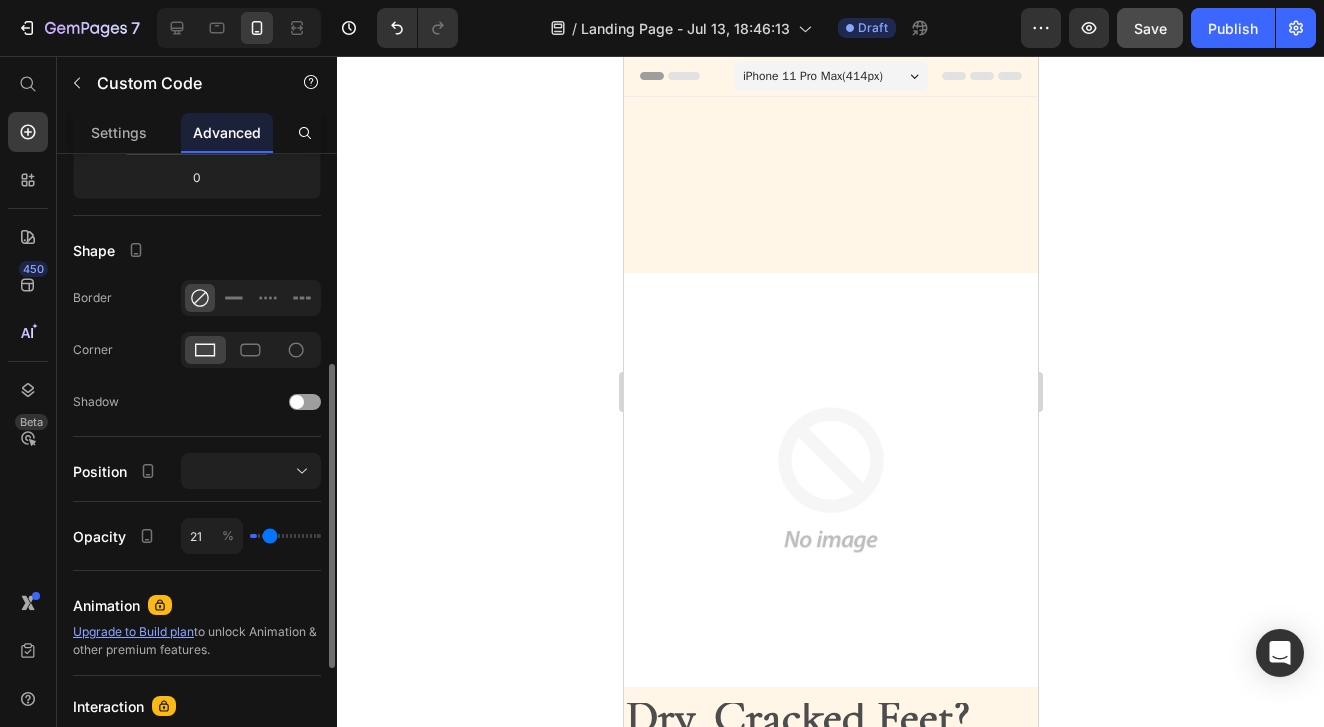 type on "29" 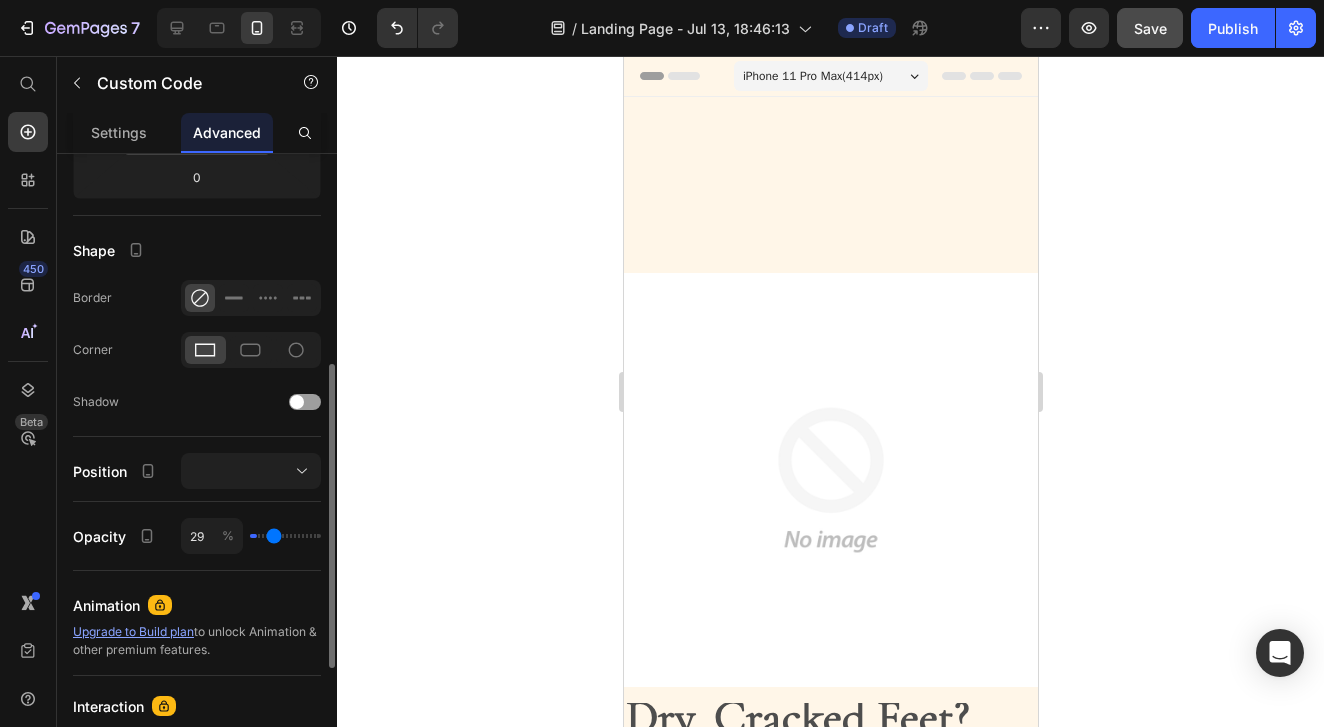 type on "34" 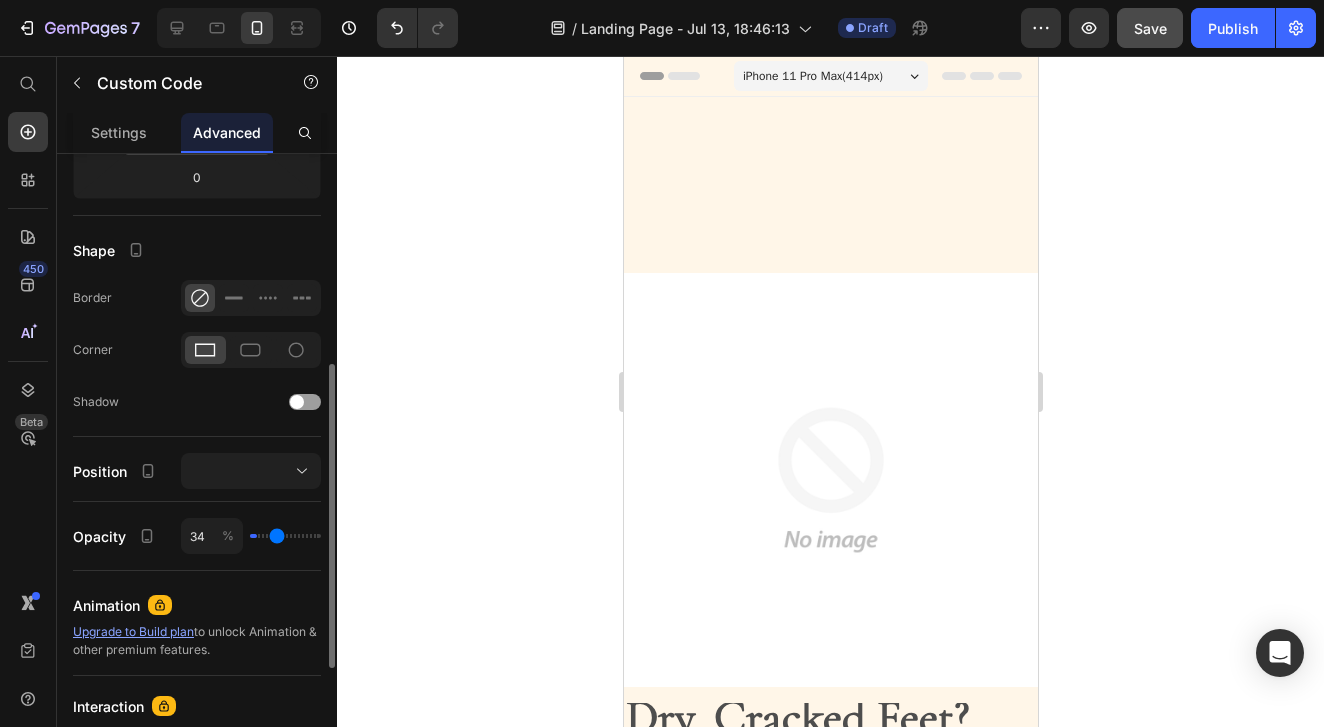 type on "42" 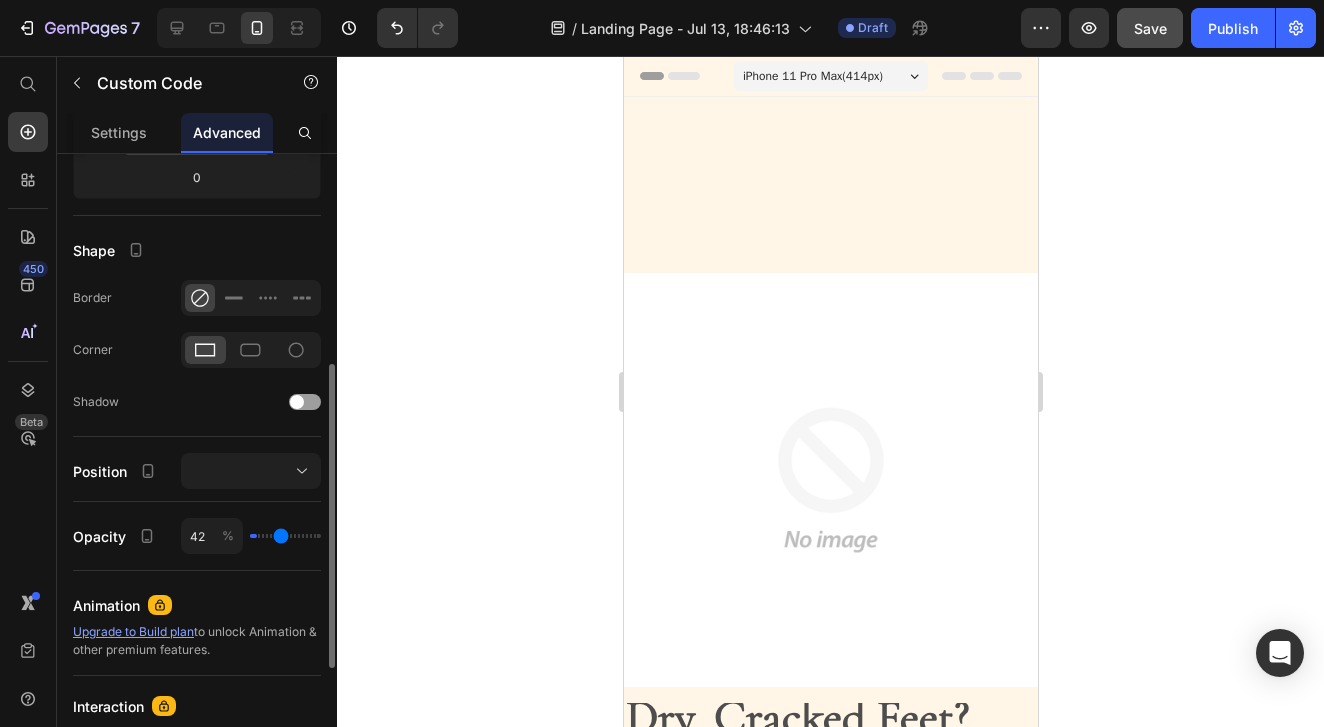type on "49" 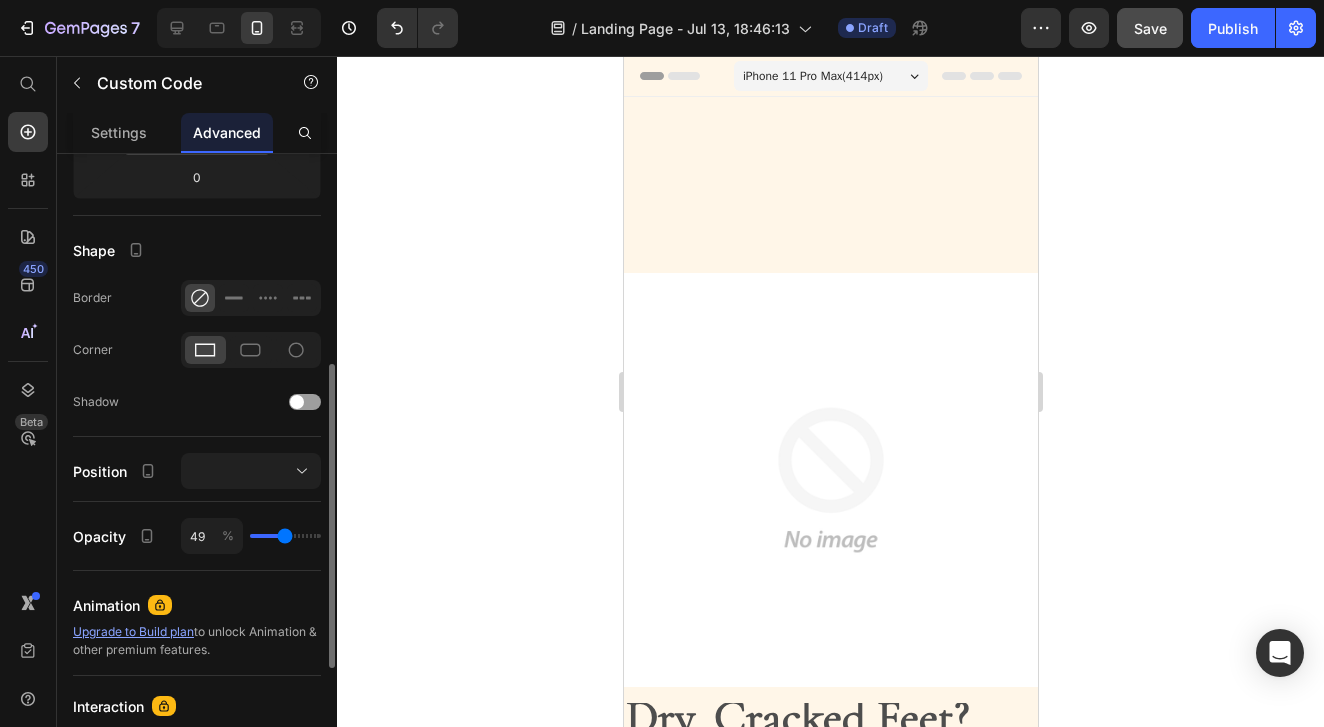 type on "58" 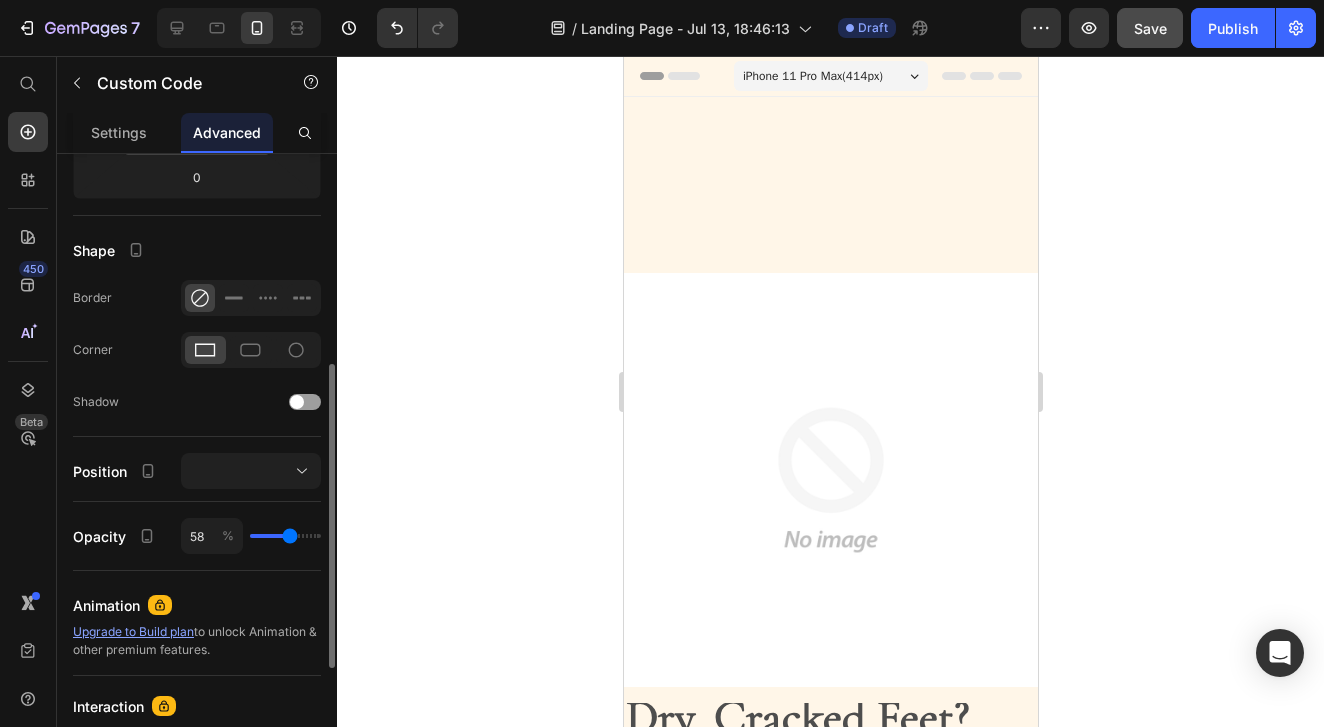 type on "69" 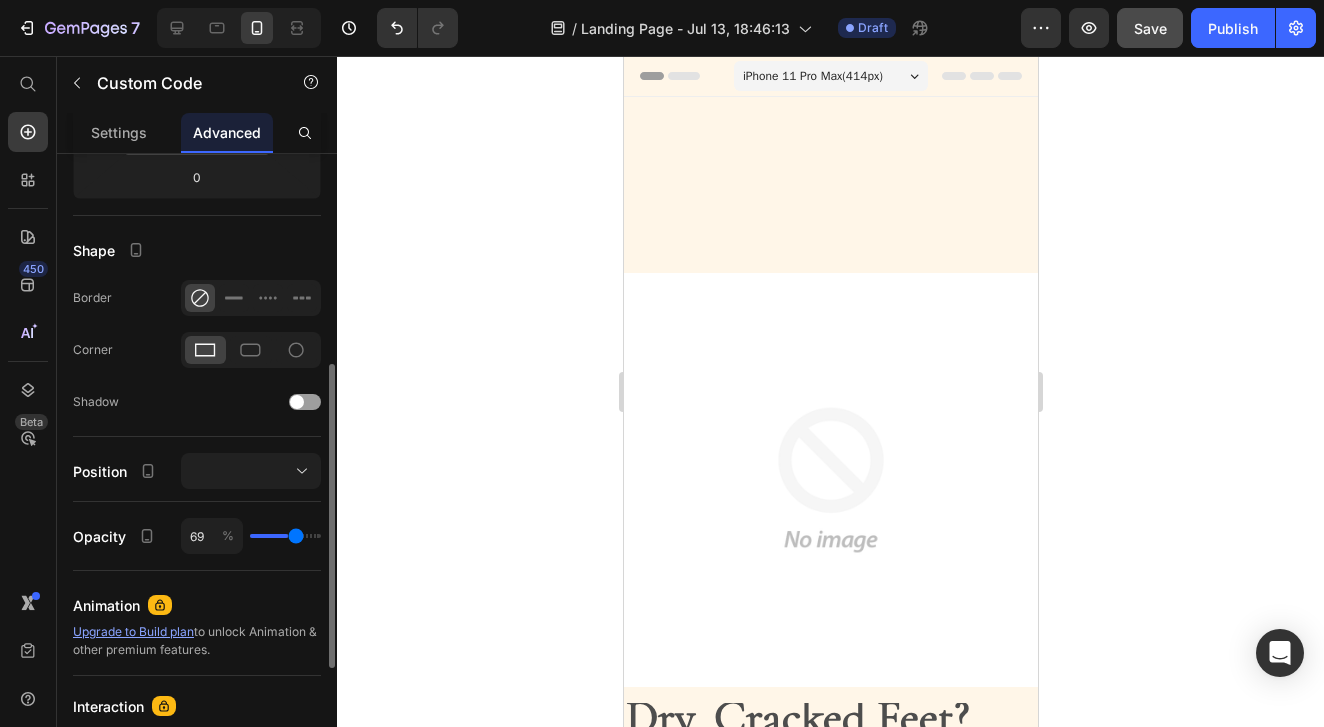 type on "81" 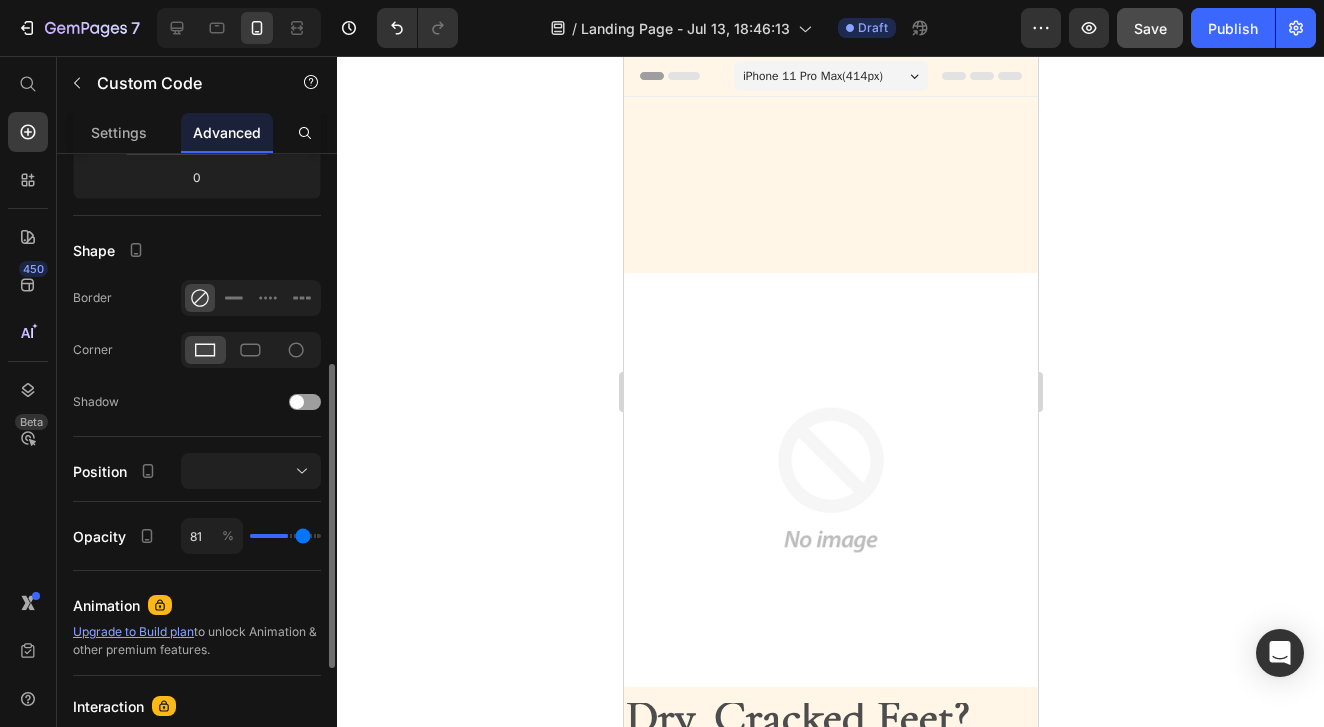 type on "92" 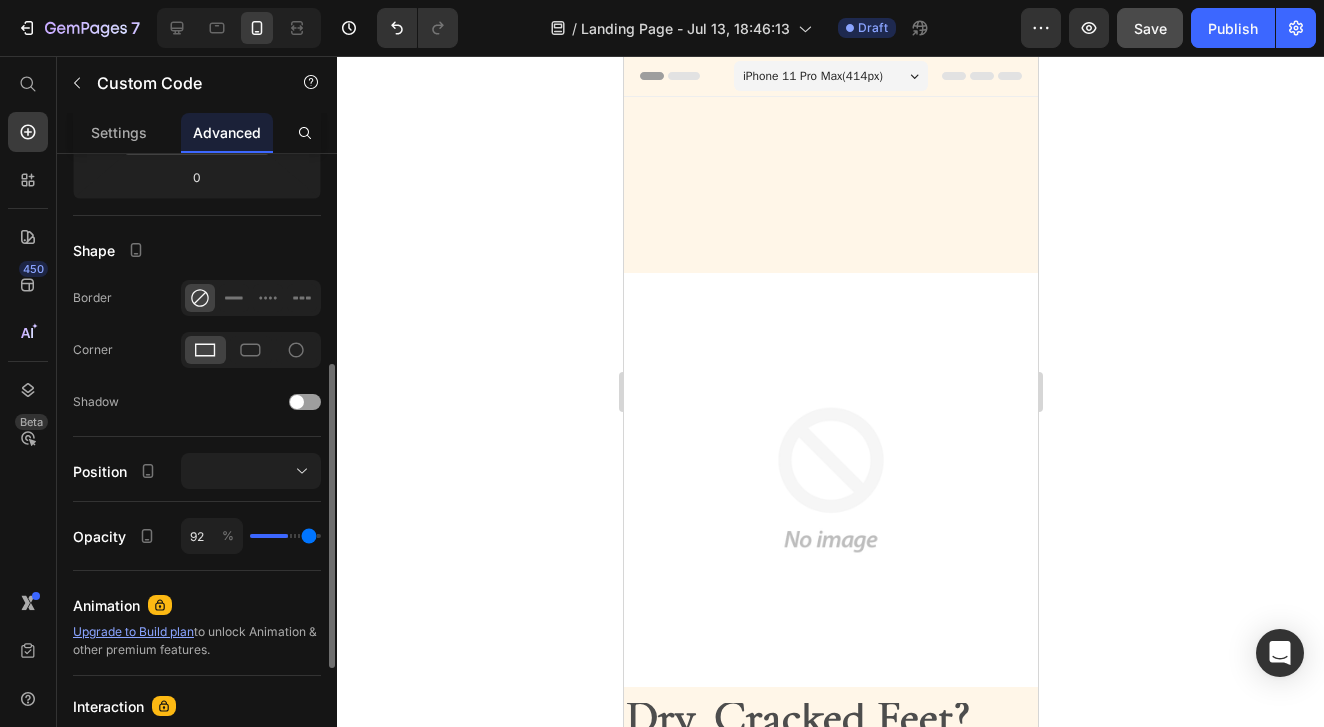 type on "100" 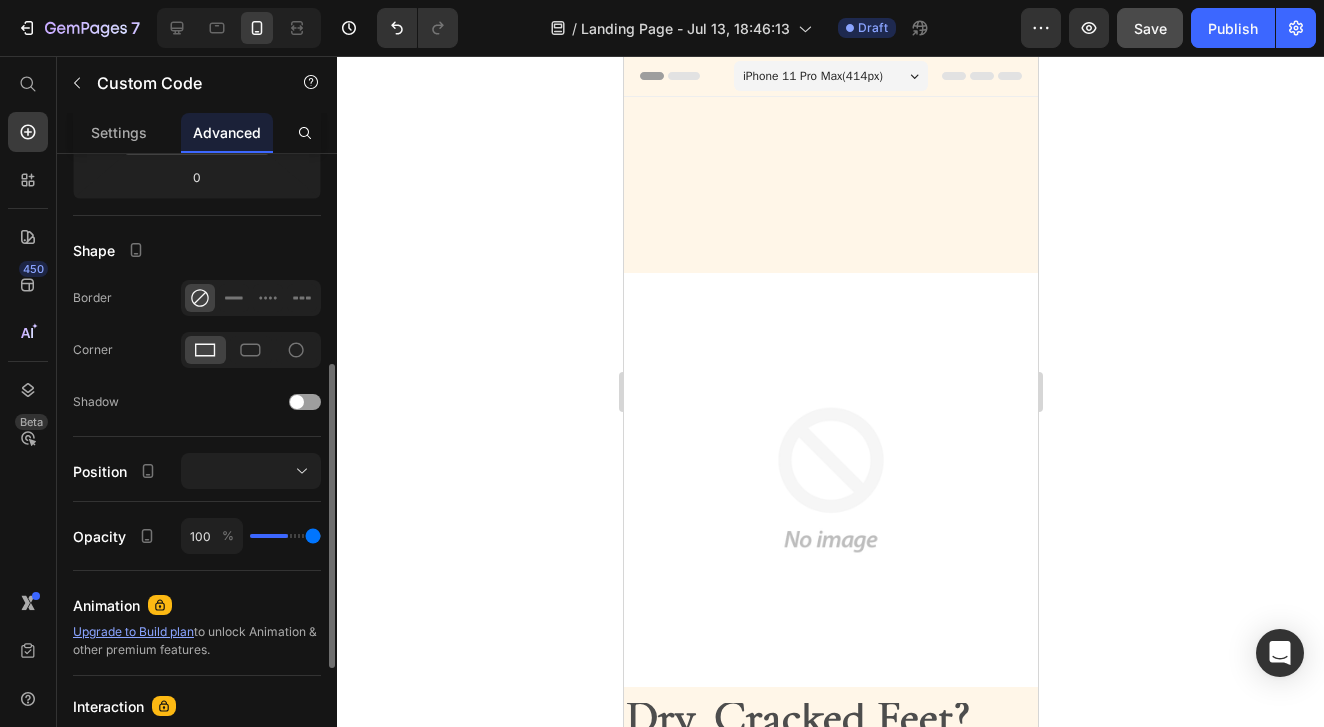 drag, startPoint x: 262, startPoint y: 537, endPoint x: 351, endPoint y: 555, distance: 90.80198 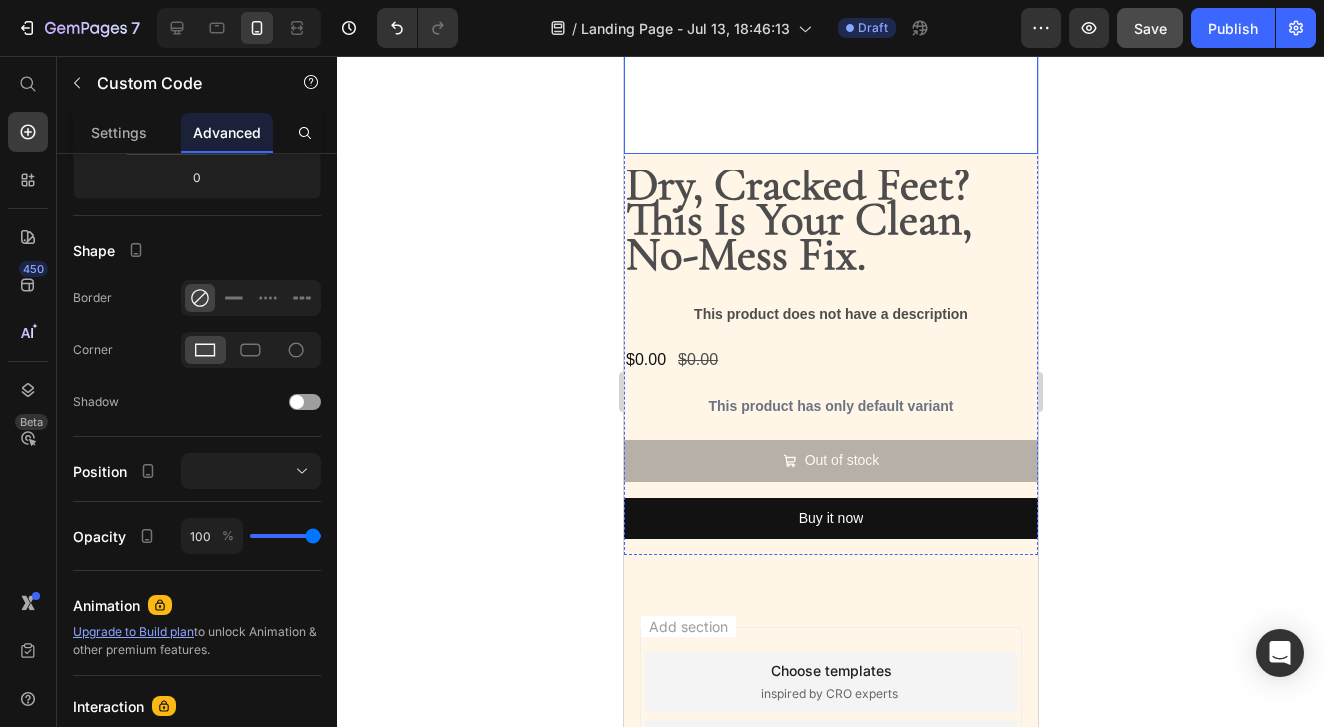 scroll, scrollTop: 535, scrollLeft: 0, axis: vertical 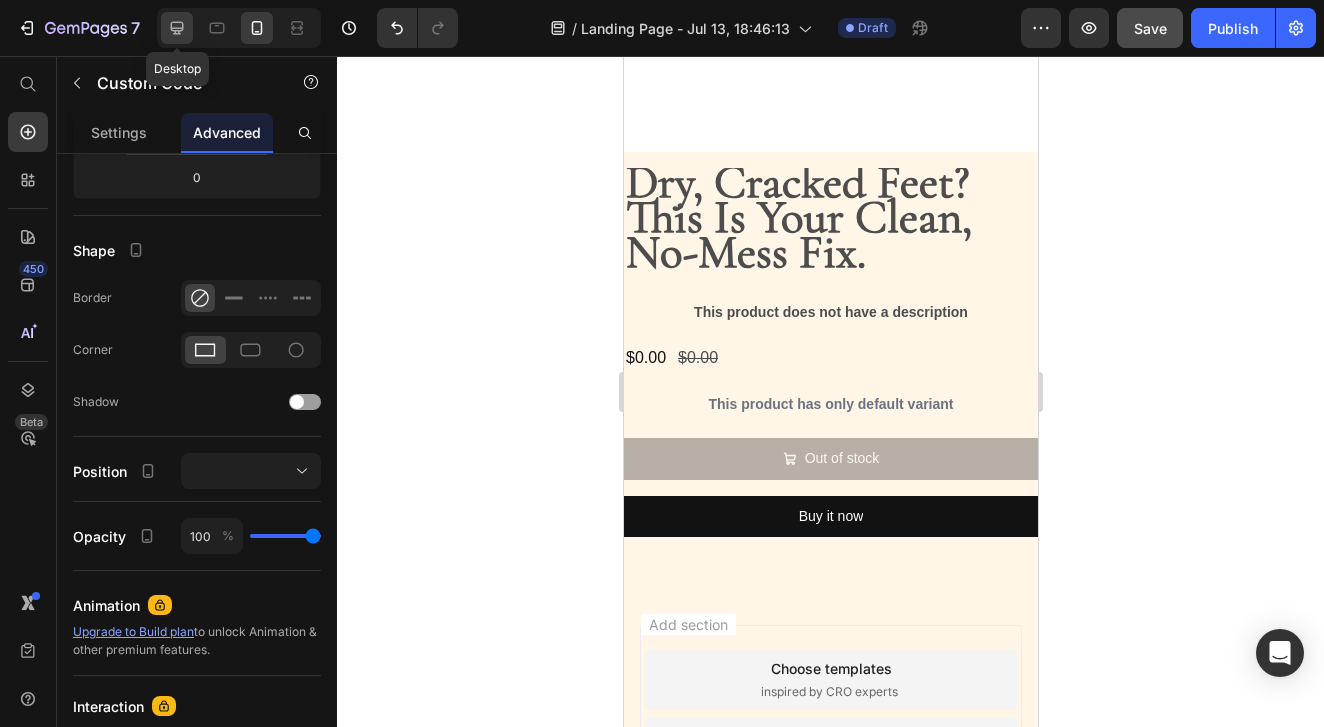 click 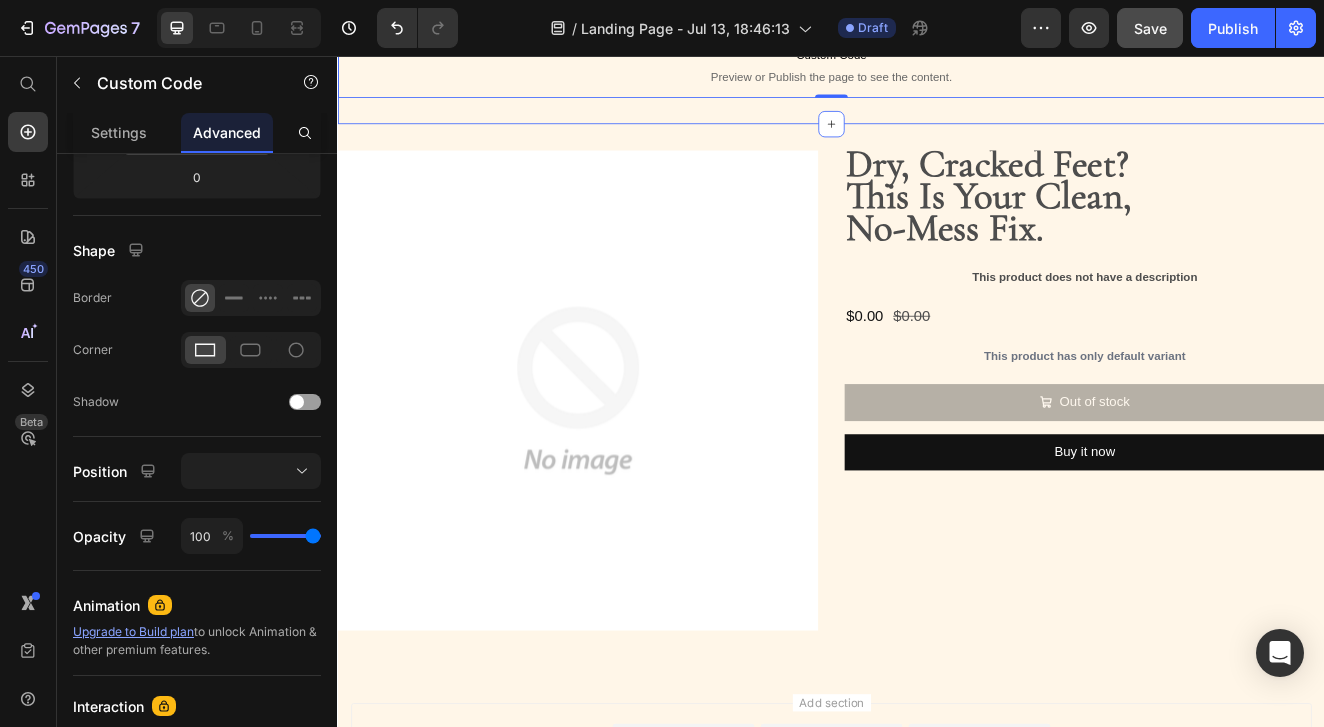 scroll, scrollTop: 3, scrollLeft: 0, axis: vertical 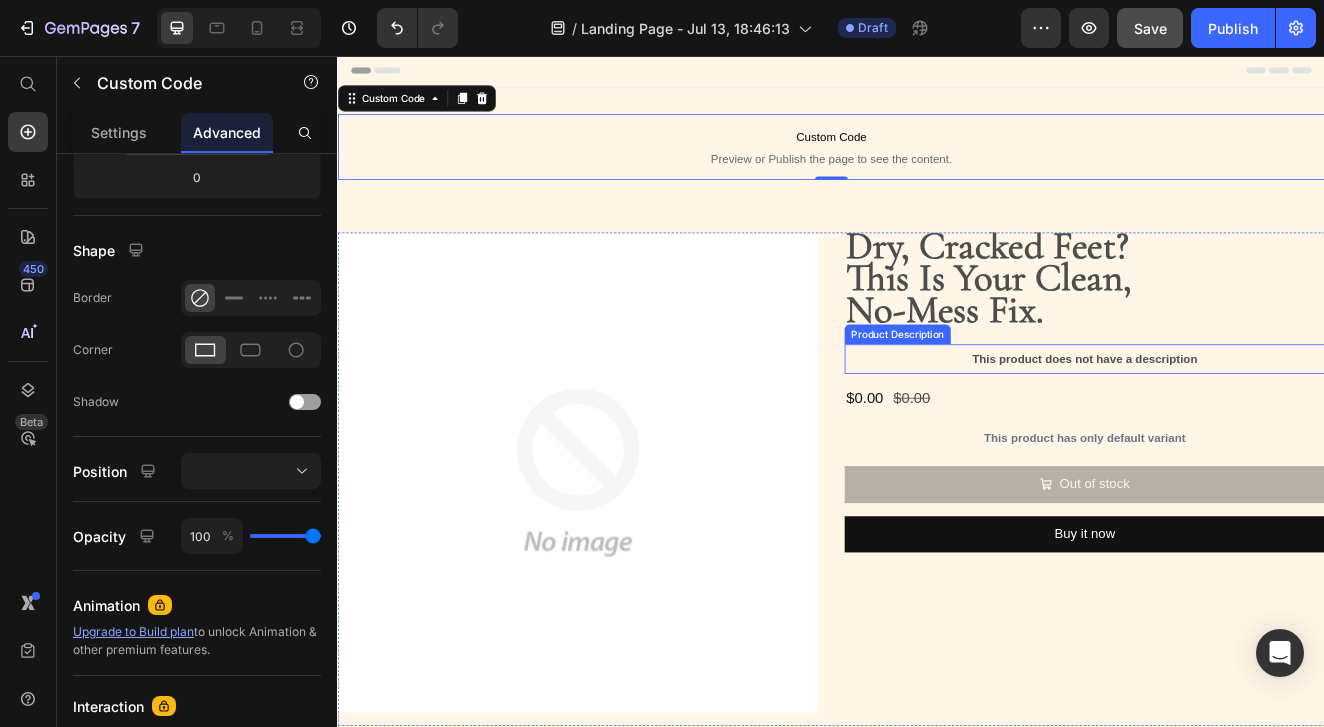 click on "This product does not have a description" at bounding box center [1245, 424] 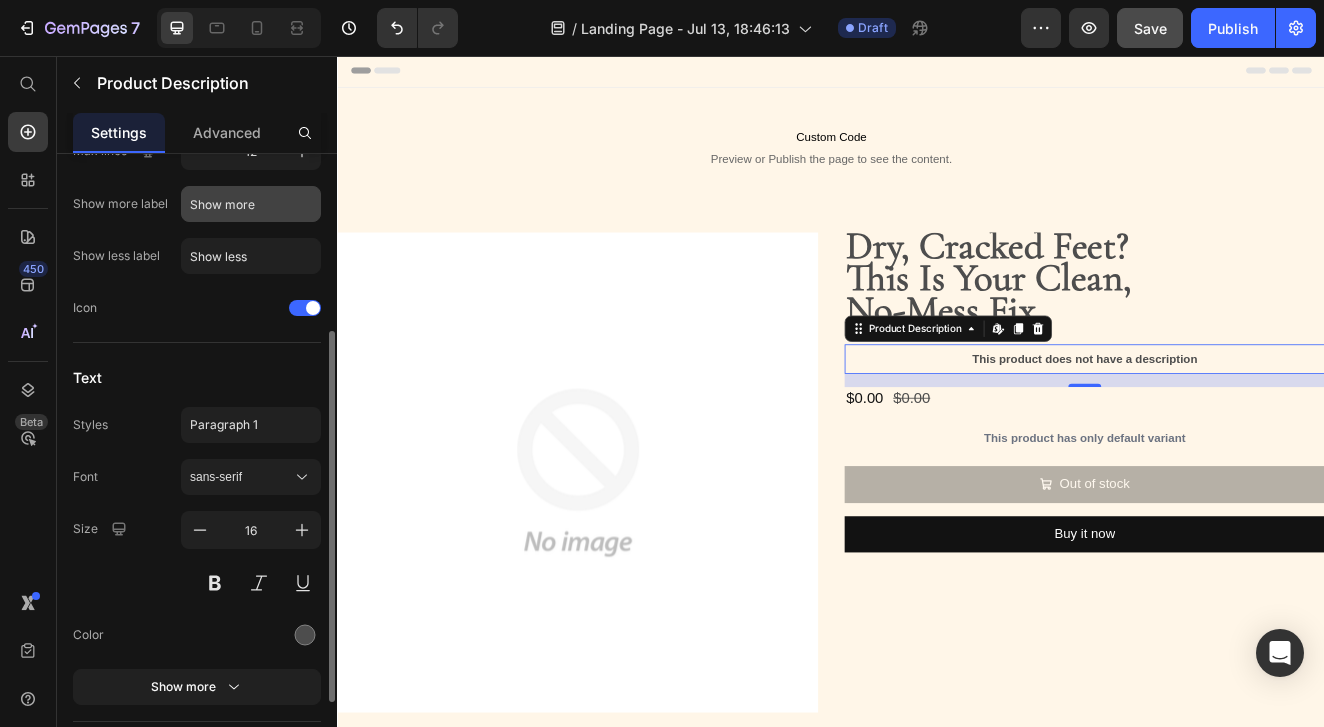 scroll, scrollTop: 303, scrollLeft: 0, axis: vertical 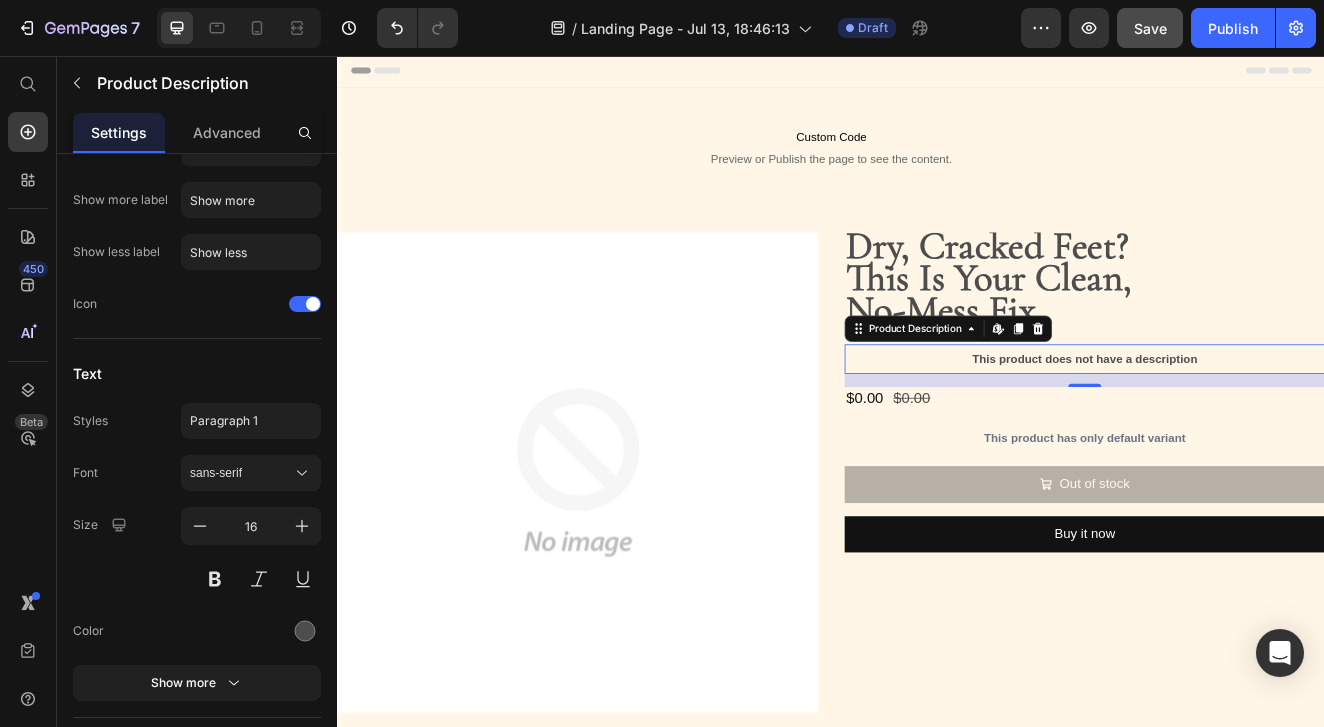 click on "This product does not have a description" at bounding box center (1245, 424) 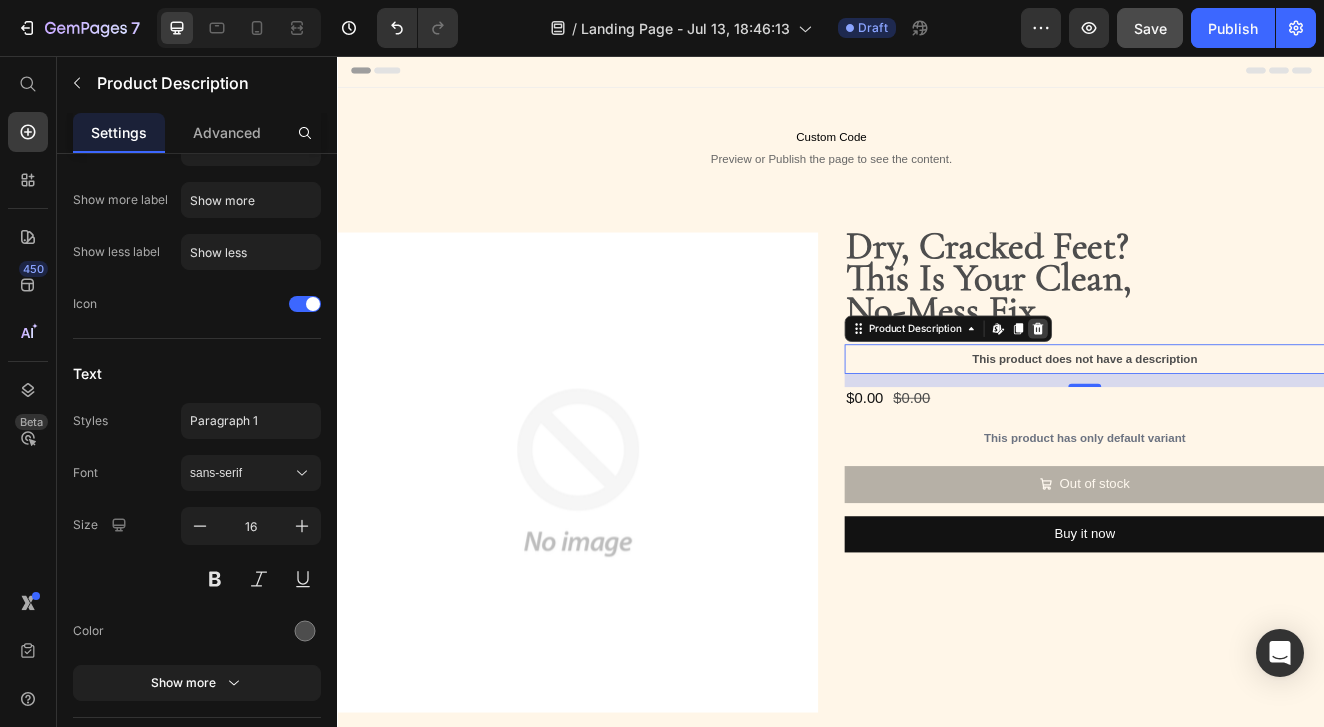click 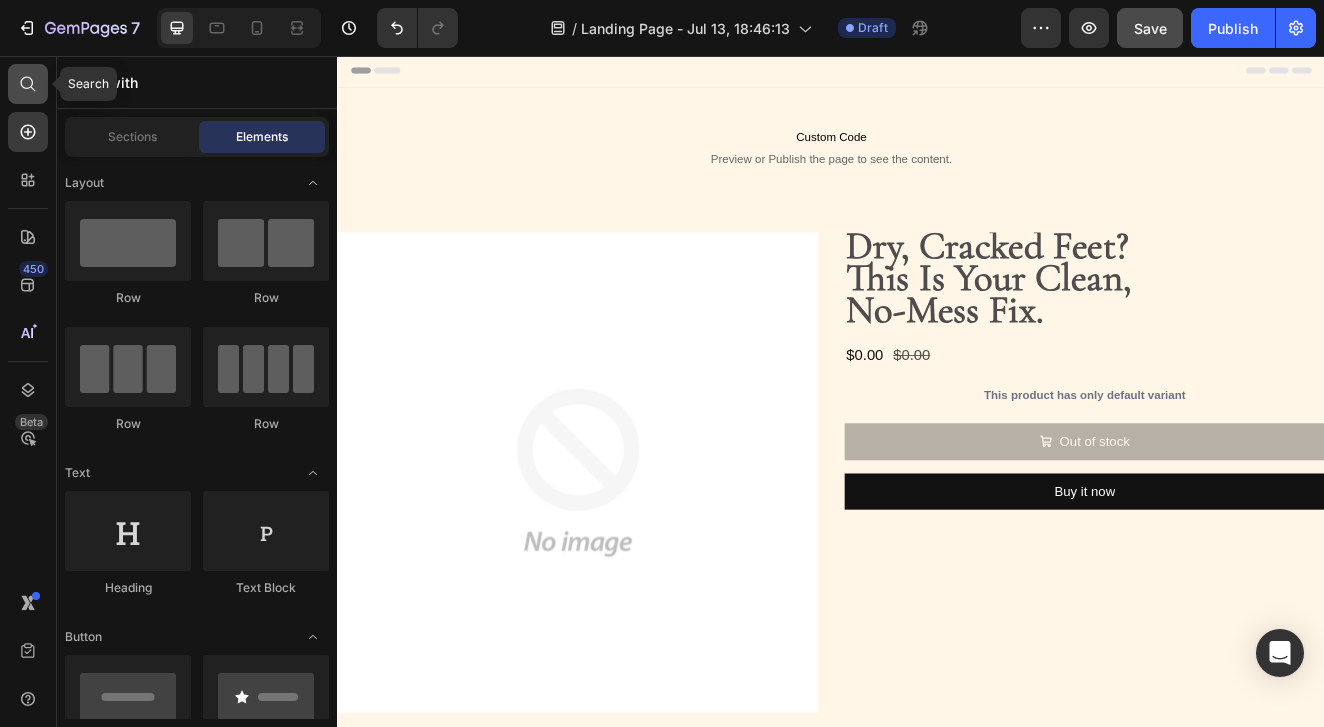 click 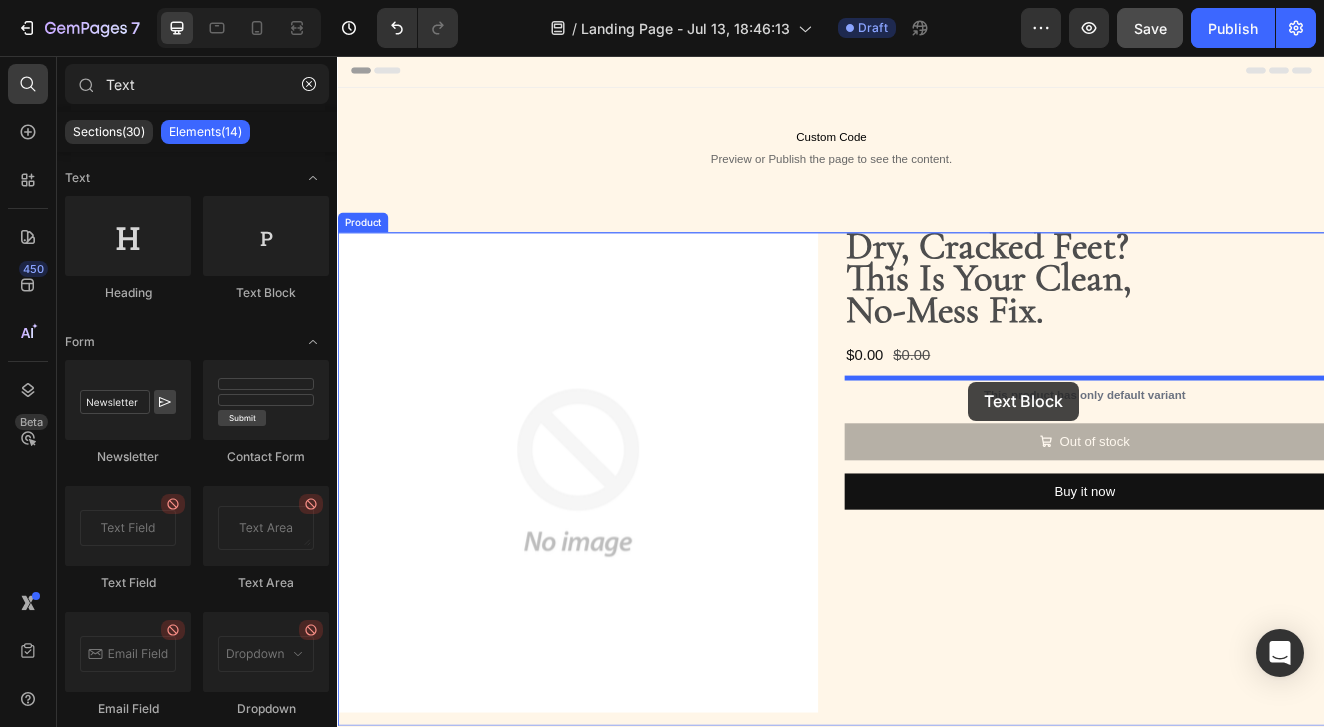drag, startPoint x: 610, startPoint y: 310, endPoint x: 1104, endPoint y: 452, distance: 514.0039 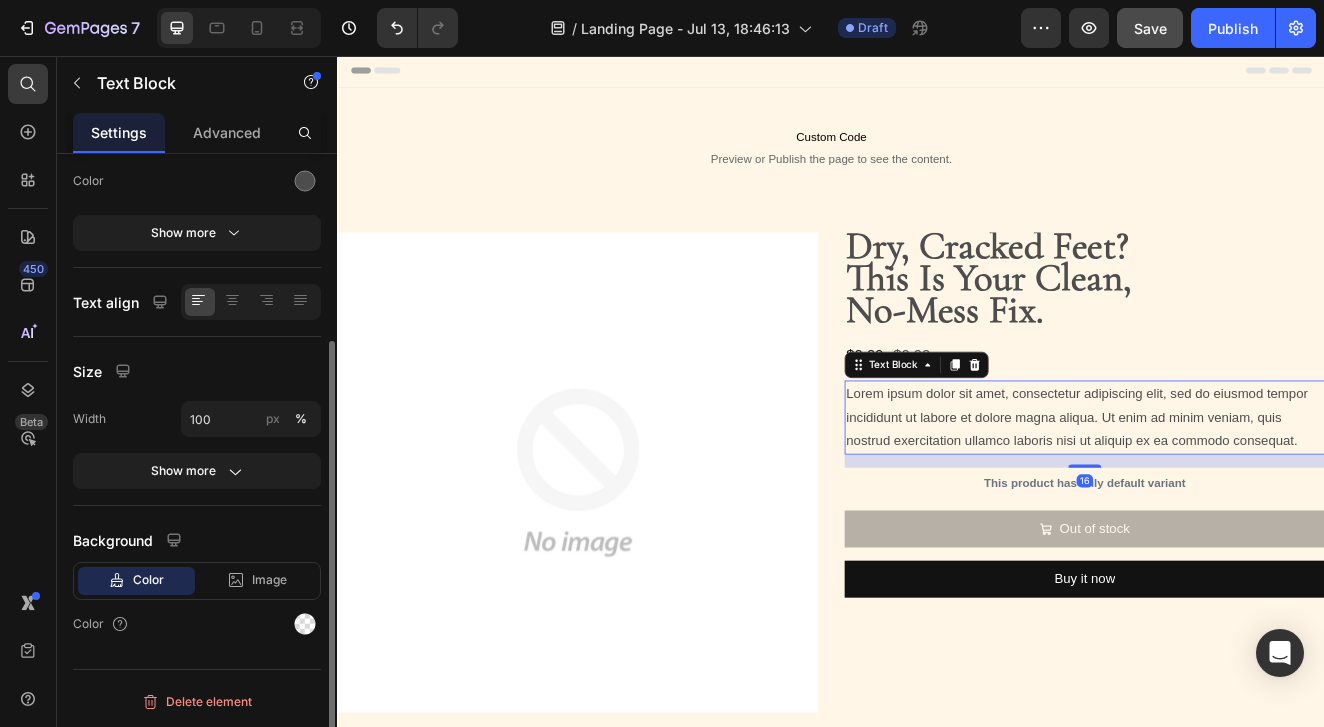 scroll, scrollTop: 0, scrollLeft: 0, axis: both 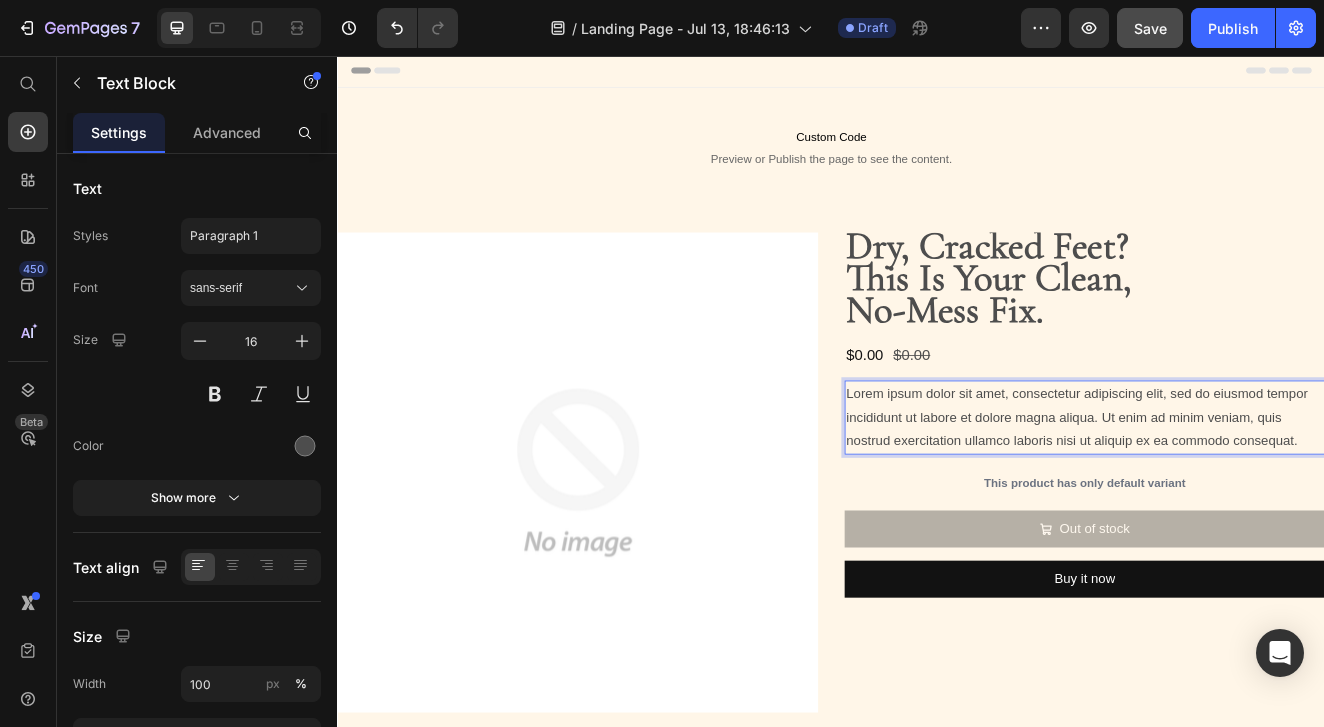 click on "Lorem ipsum dolor sit amet, consectetur adipiscing elit, sed do eiusmod tempor incididunt ut labore et dolore magna aliqua. Ut enim ad minim veniam, quis nostrud exercitation ullamco laboris nisi ut aliquip ex ea commodo consequat." at bounding box center [1245, 495] 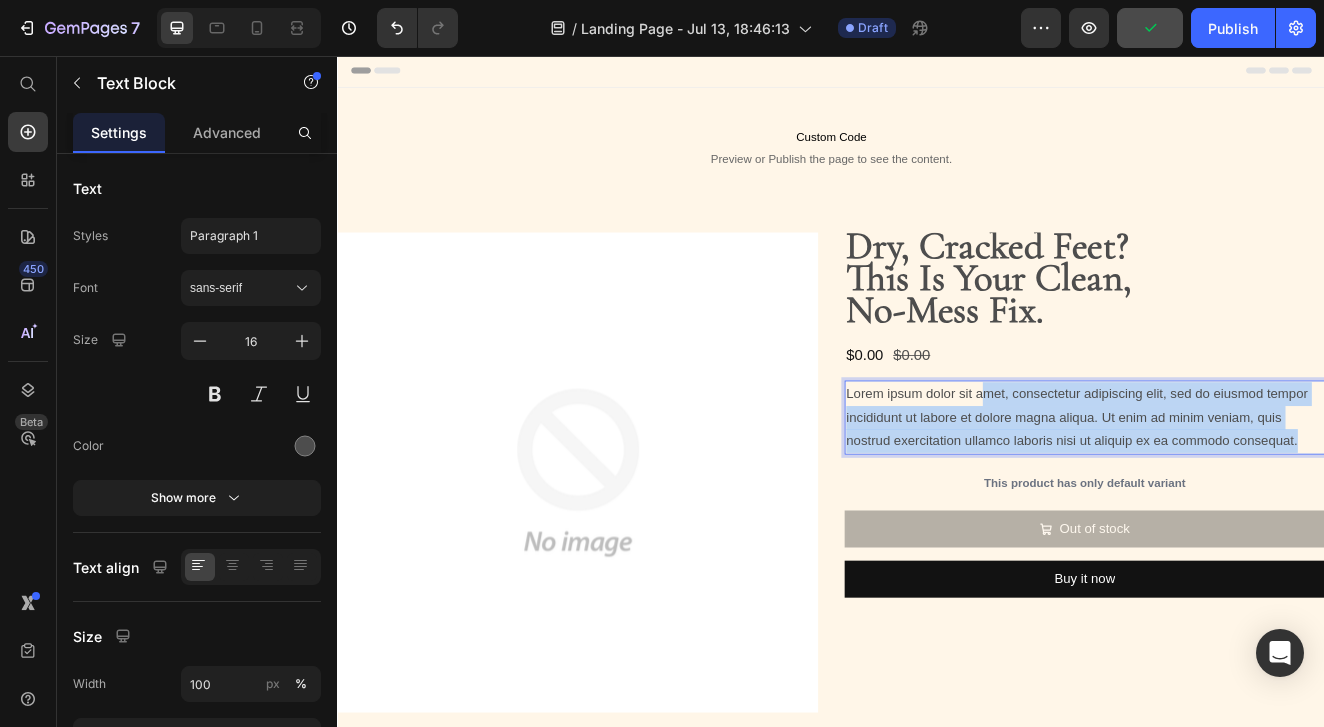 drag, startPoint x: 1511, startPoint y: 516, endPoint x: 1115, endPoint y: 461, distance: 399.8012 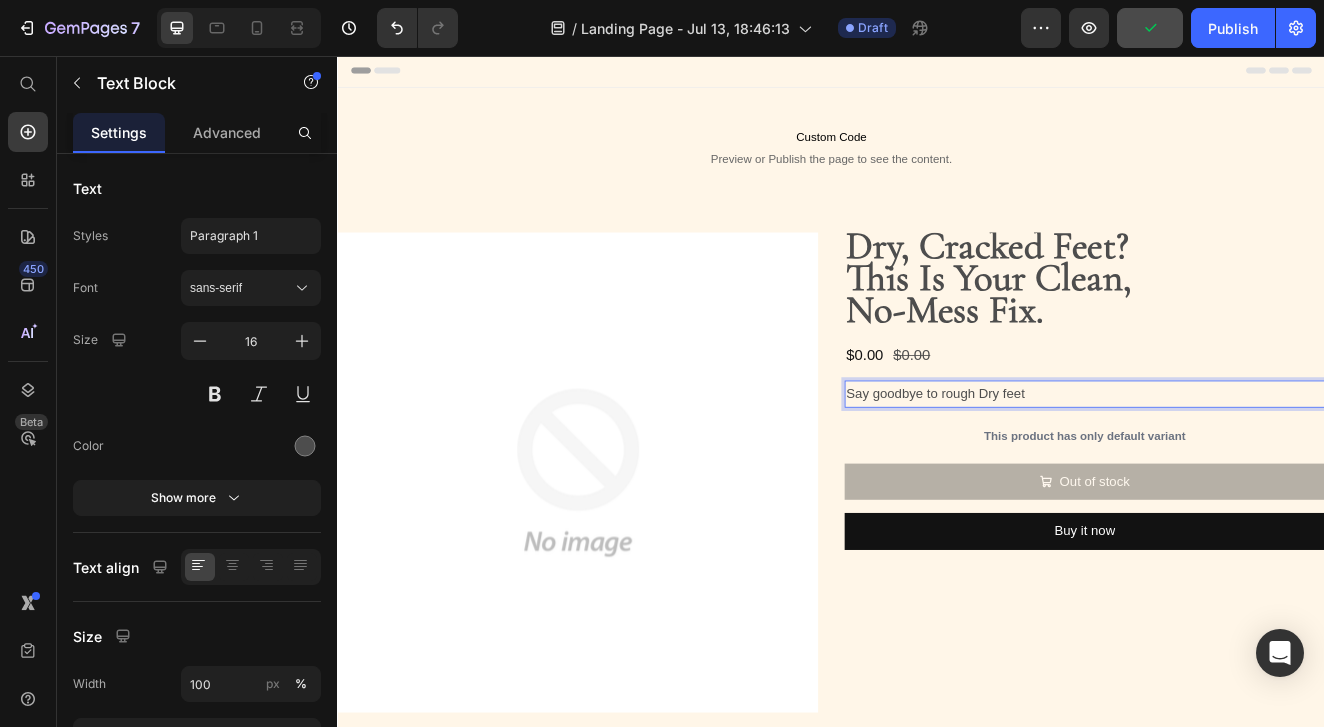 click on "Say goodbye to rough Dry feet" at bounding box center [1245, 466] 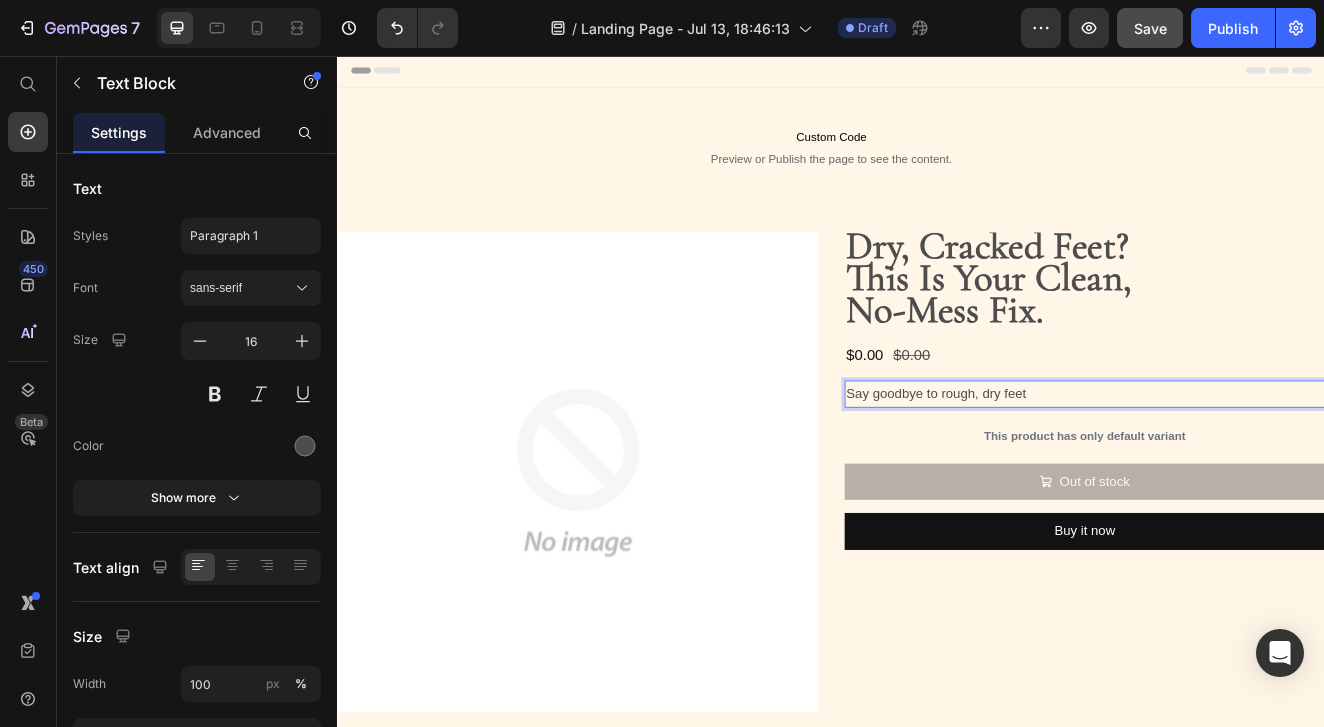 click on "Say goodbye to rough, dry feet" at bounding box center [1245, 466] 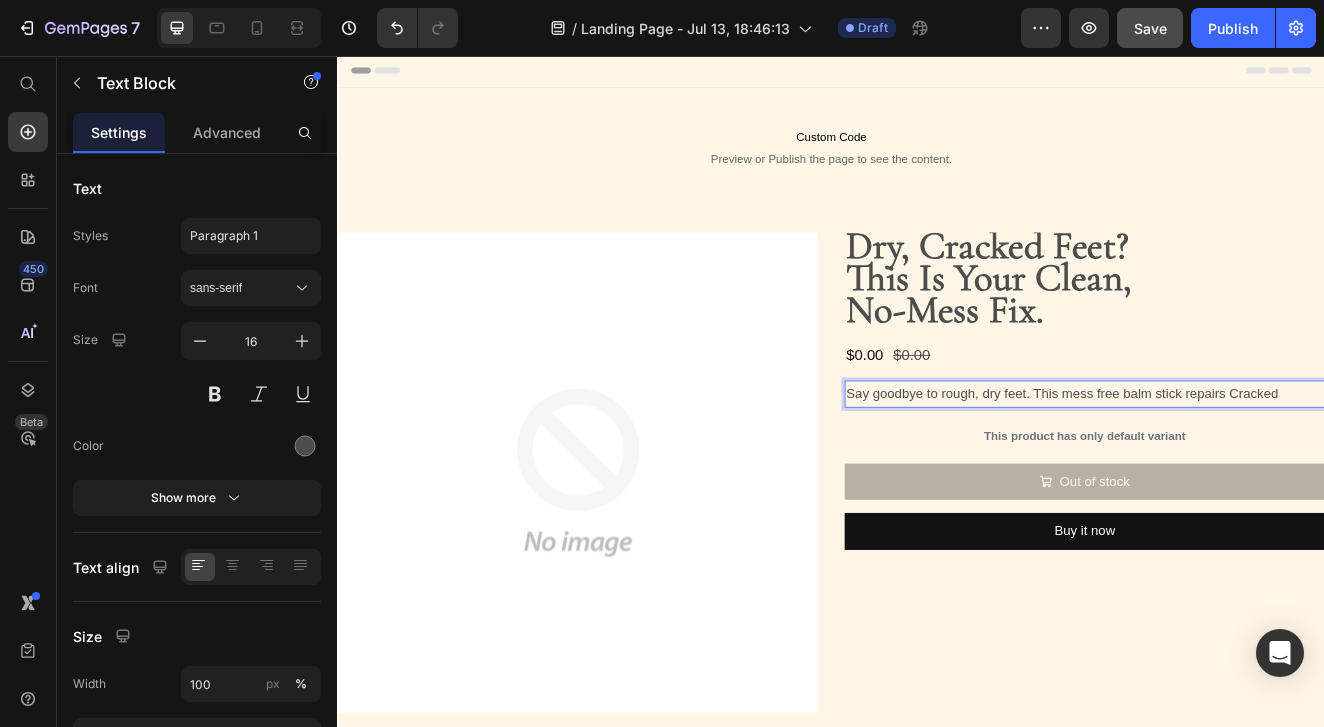 click on "7   /  Landing Page - Jul 13, 18:46:13 Draft Preview  Save   Publish" 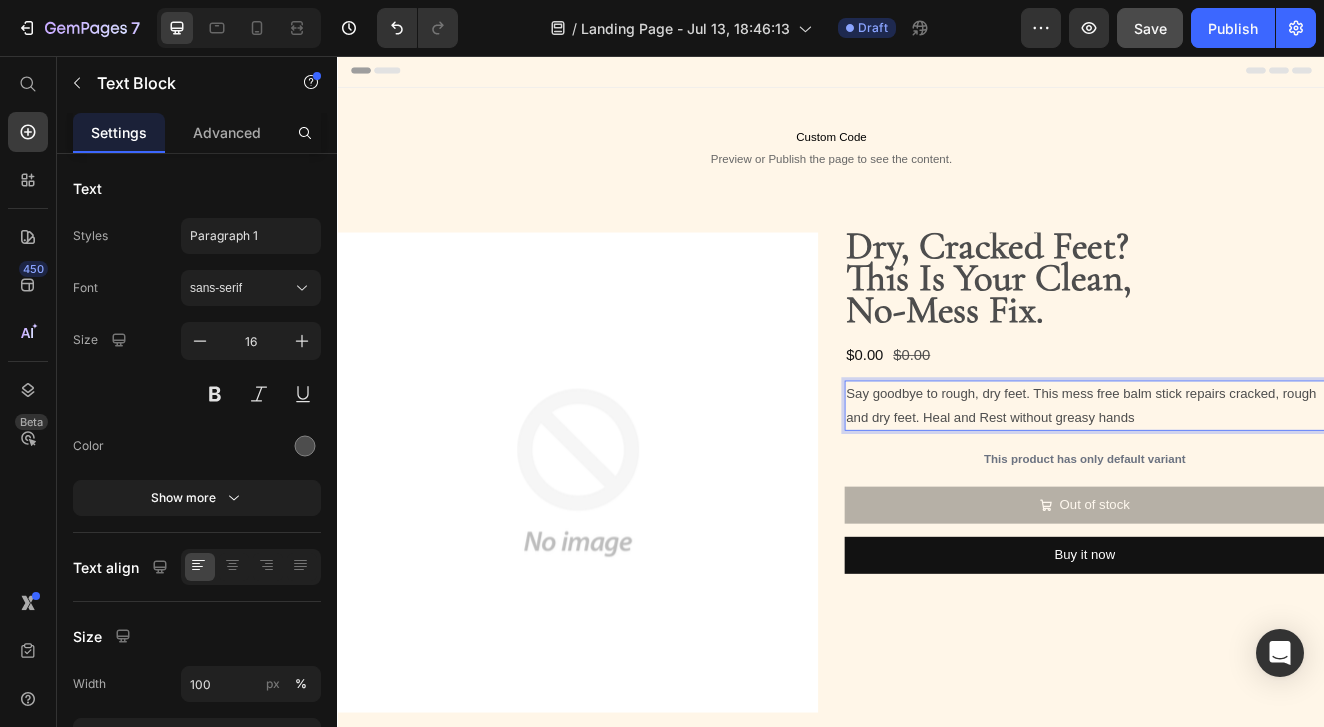 click on "7   /  Landing Page - Jul 13, 18:46:13 Draft Preview  Save   Publish" 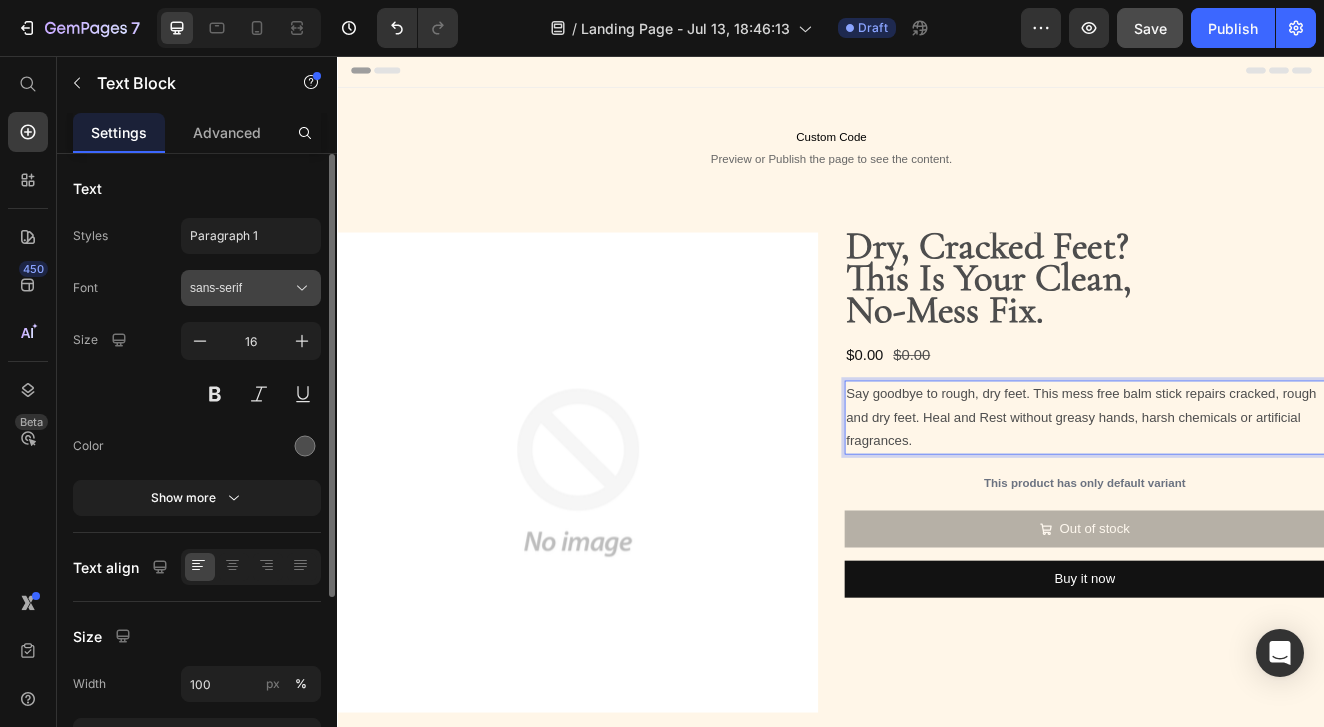 click on "sans-serif" at bounding box center [241, 288] 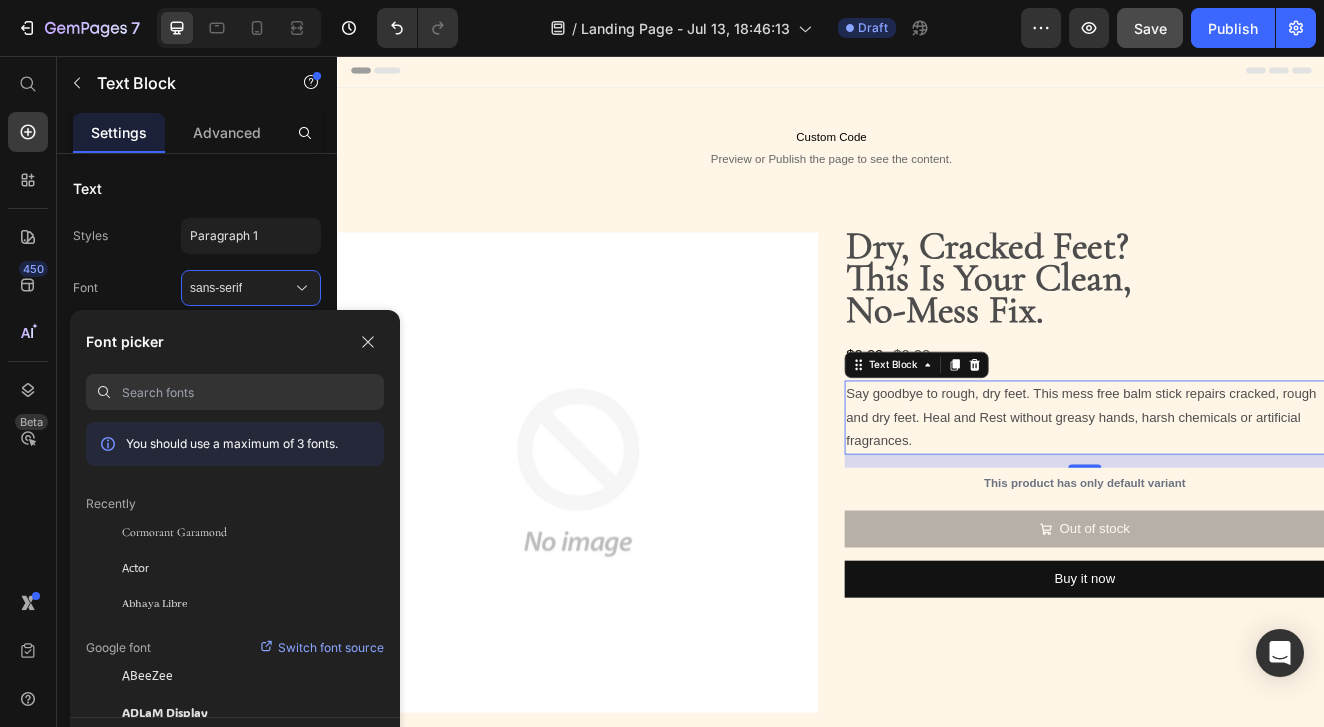 paste on "Avenir" 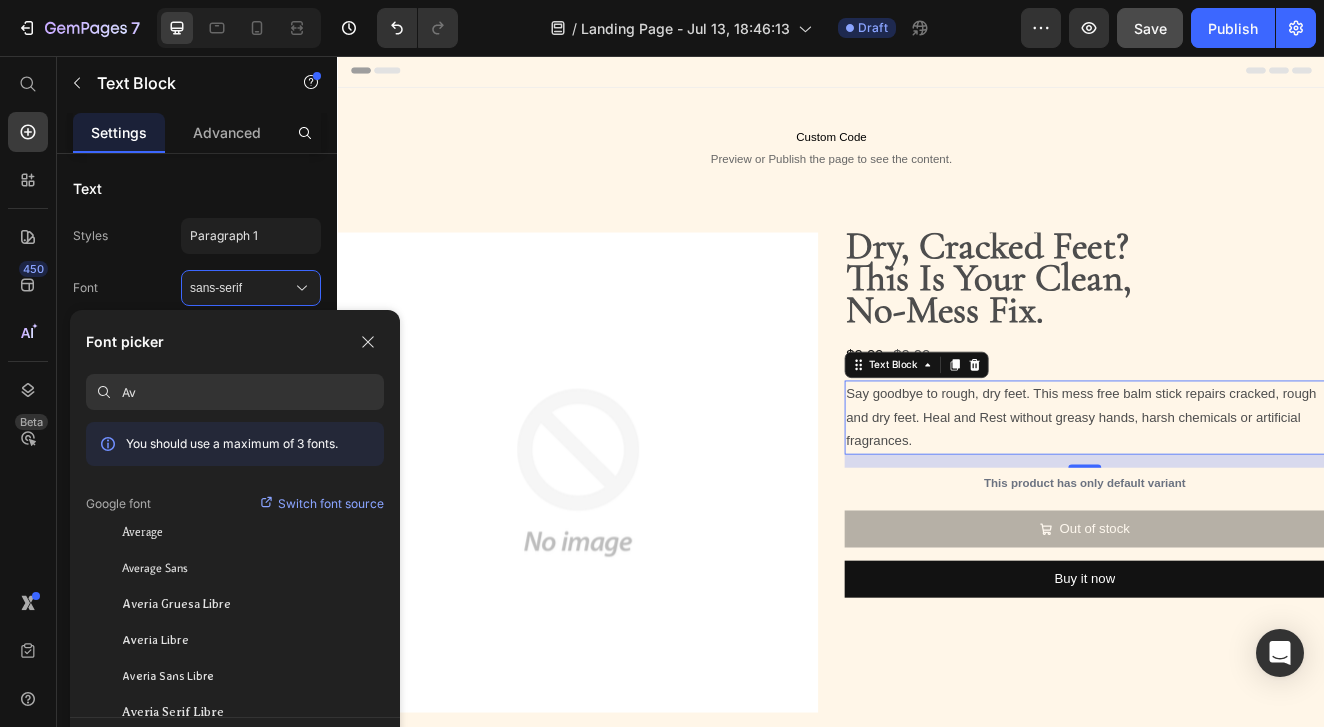 type on "A" 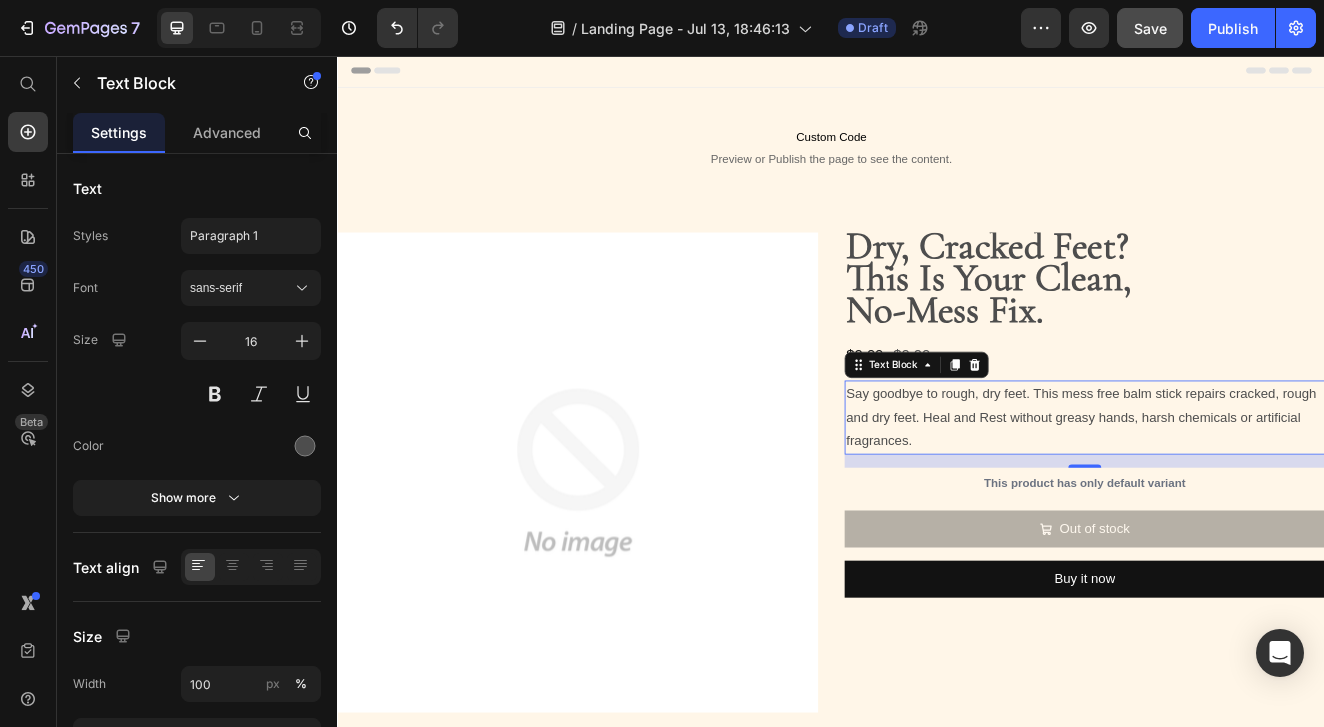 click on "7   /  Landing Page - Jul 13, 18:46:13 Draft Preview  Save   Publish" 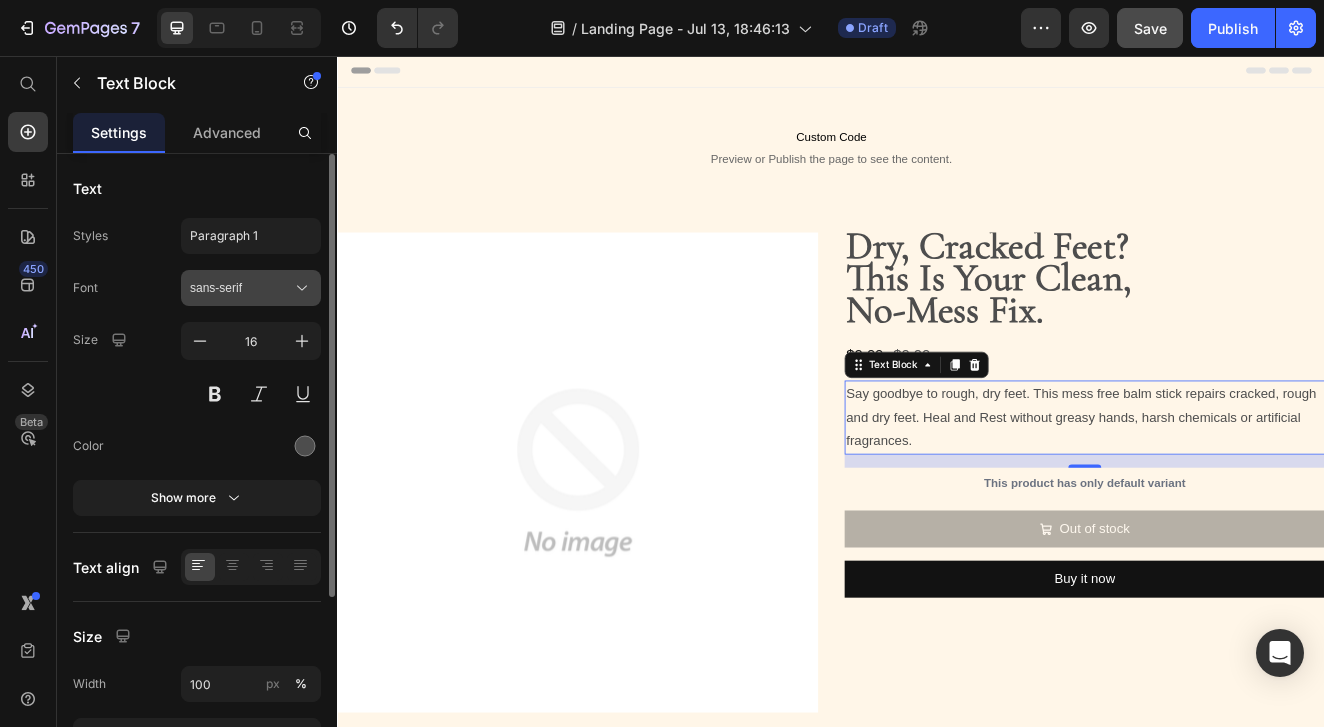 click on "sans-serif" at bounding box center (241, 288) 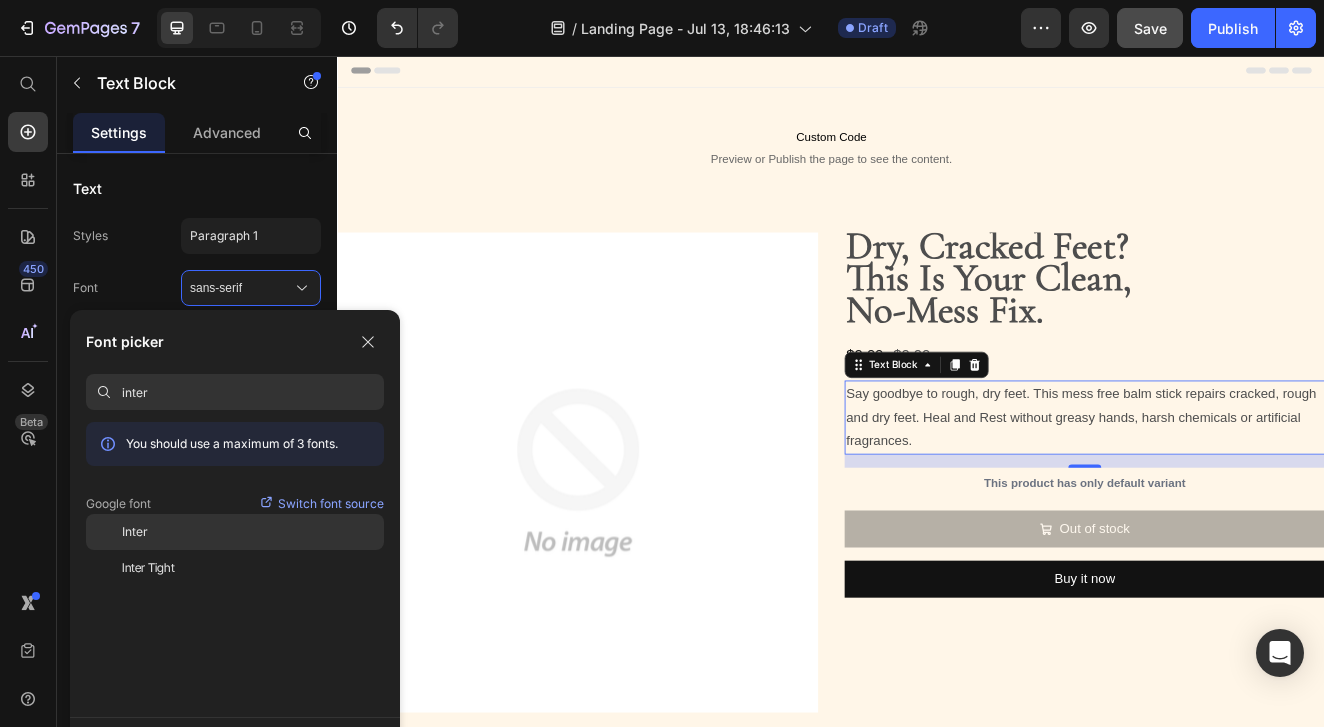 type on "inter" 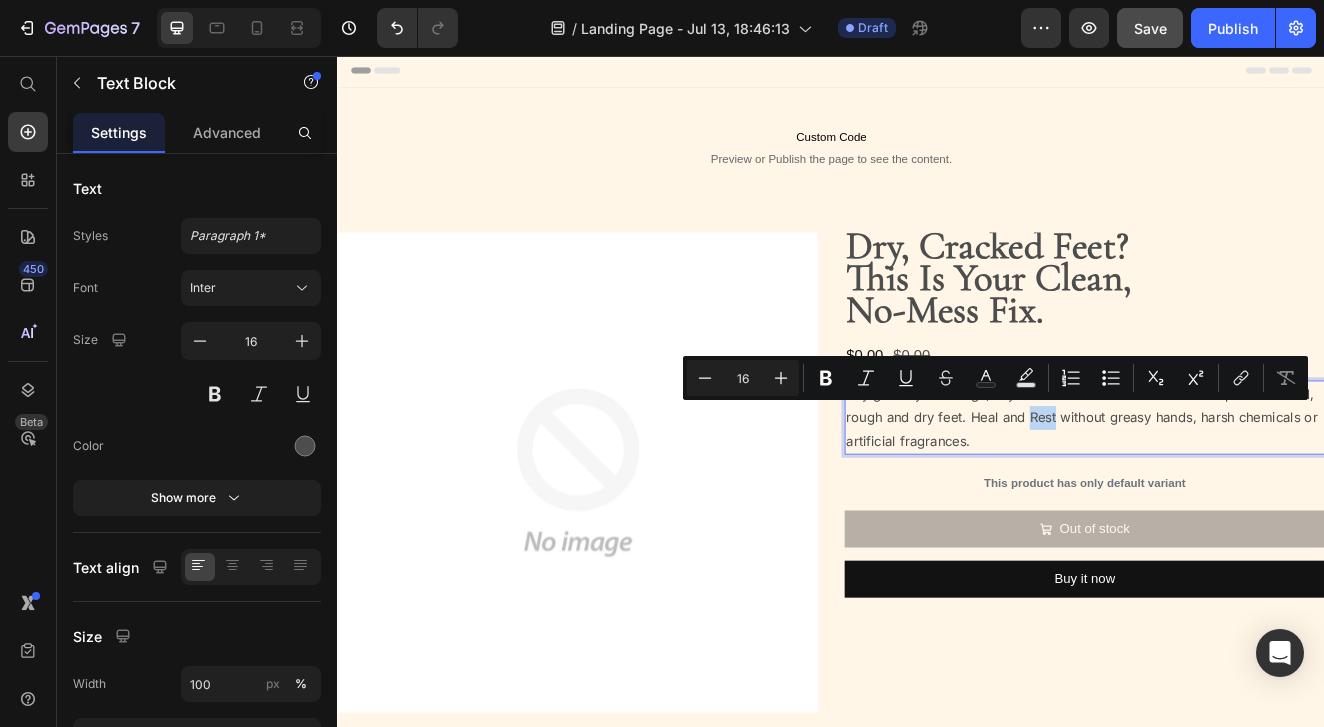 drag, startPoint x: 1209, startPoint y: 490, endPoint x: 1178, endPoint y: 490, distance: 31 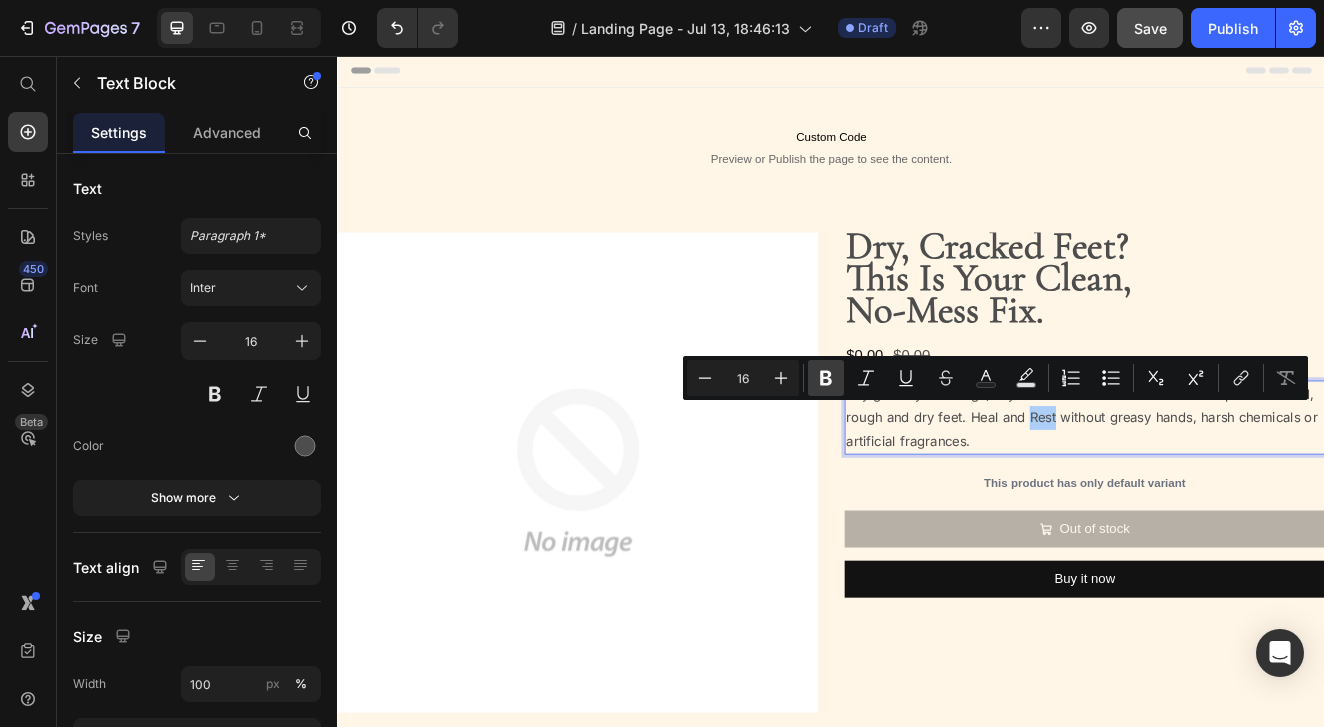 click 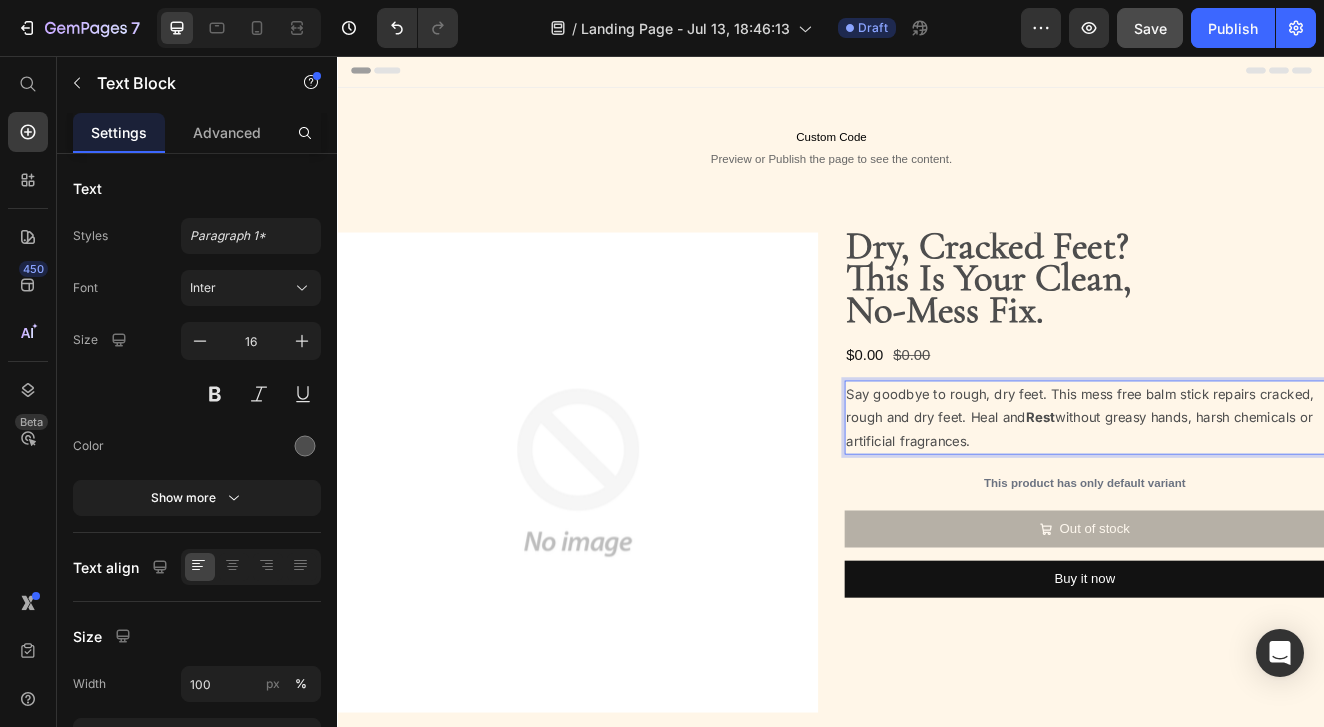 click on "Say goodbye to rough, dry feet. This mess free balm stick repairs cracked, rough and dry feet. Heal and  Rest  without greasy hands, harsh chemicals or artificial fragrances." at bounding box center [1245, 495] 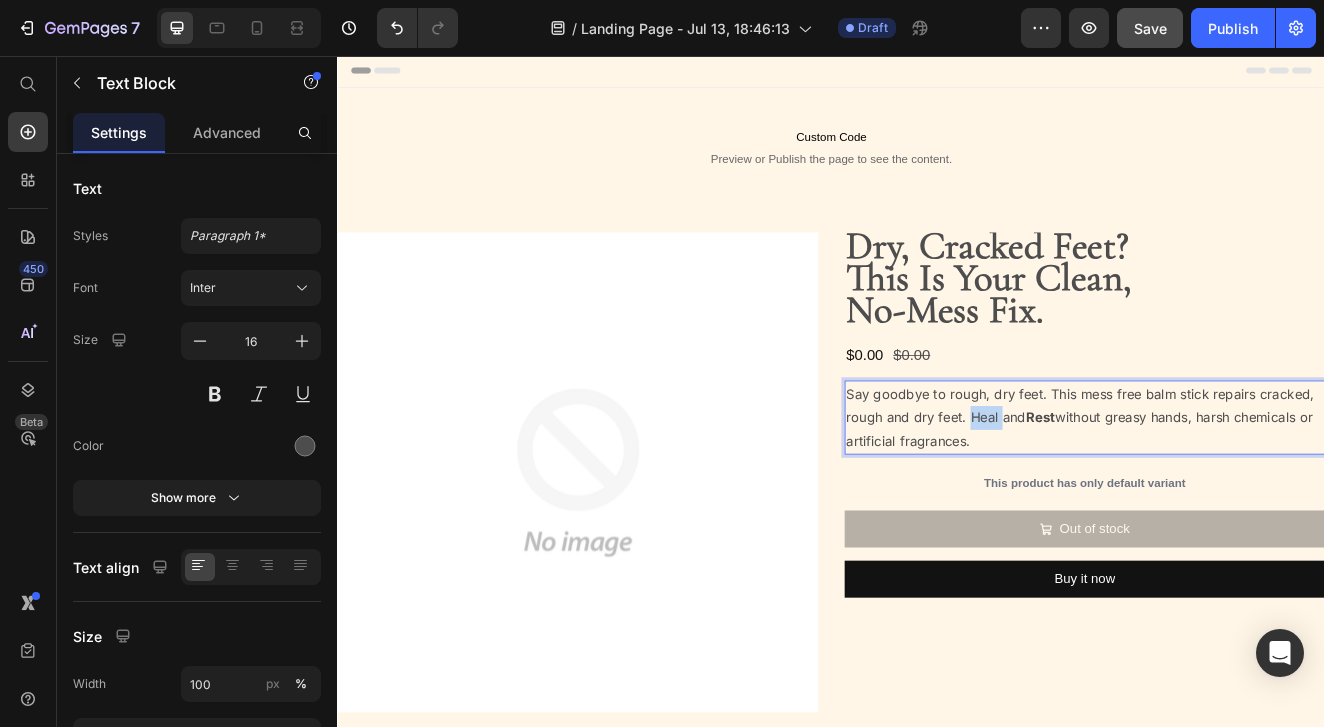 drag, startPoint x: 1143, startPoint y: 496, endPoint x: 1105, endPoint y: 496, distance: 38 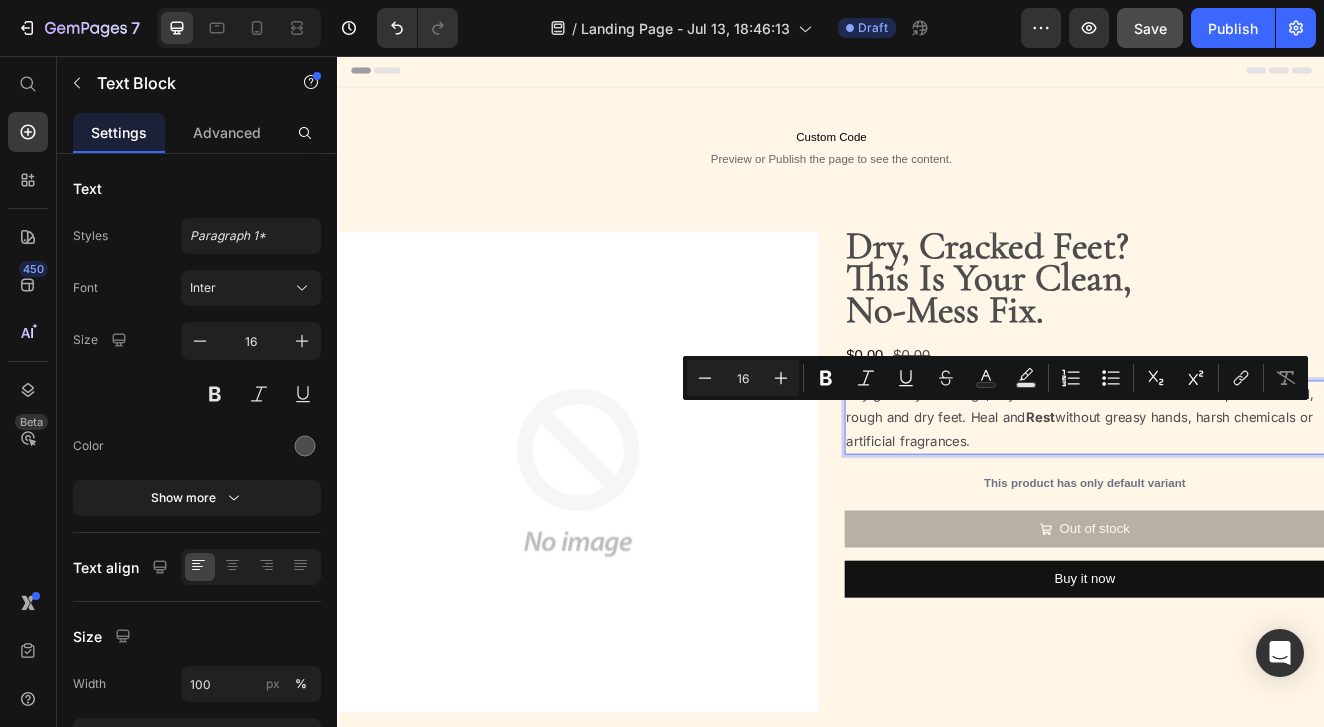 click on "Say goodbye to rough, dry feet. This mess free balm stick repairs cracked, rough and dry feet. Heal and  Rest  without greasy hands, harsh chemicals or artificial fragrances." at bounding box center [1245, 495] 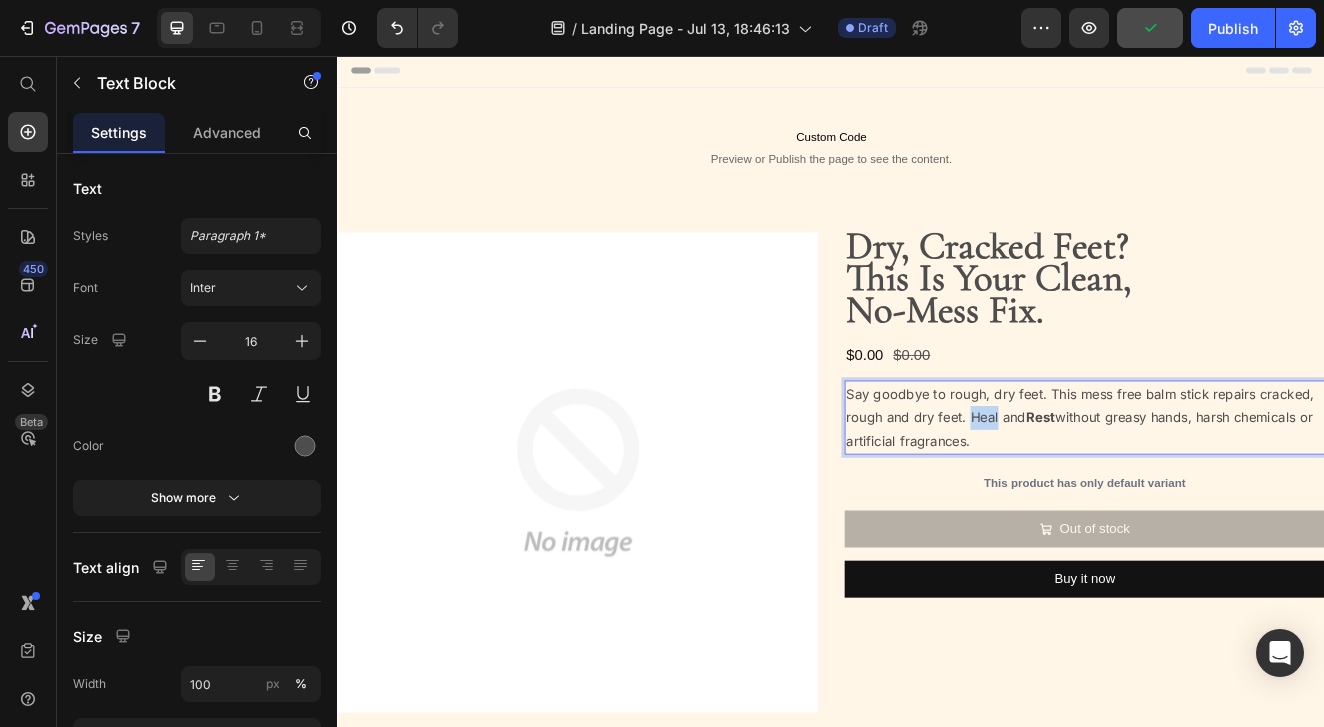 drag, startPoint x: 1137, startPoint y: 494, endPoint x: 1105, endPoint y: 495, distance: 32.01562 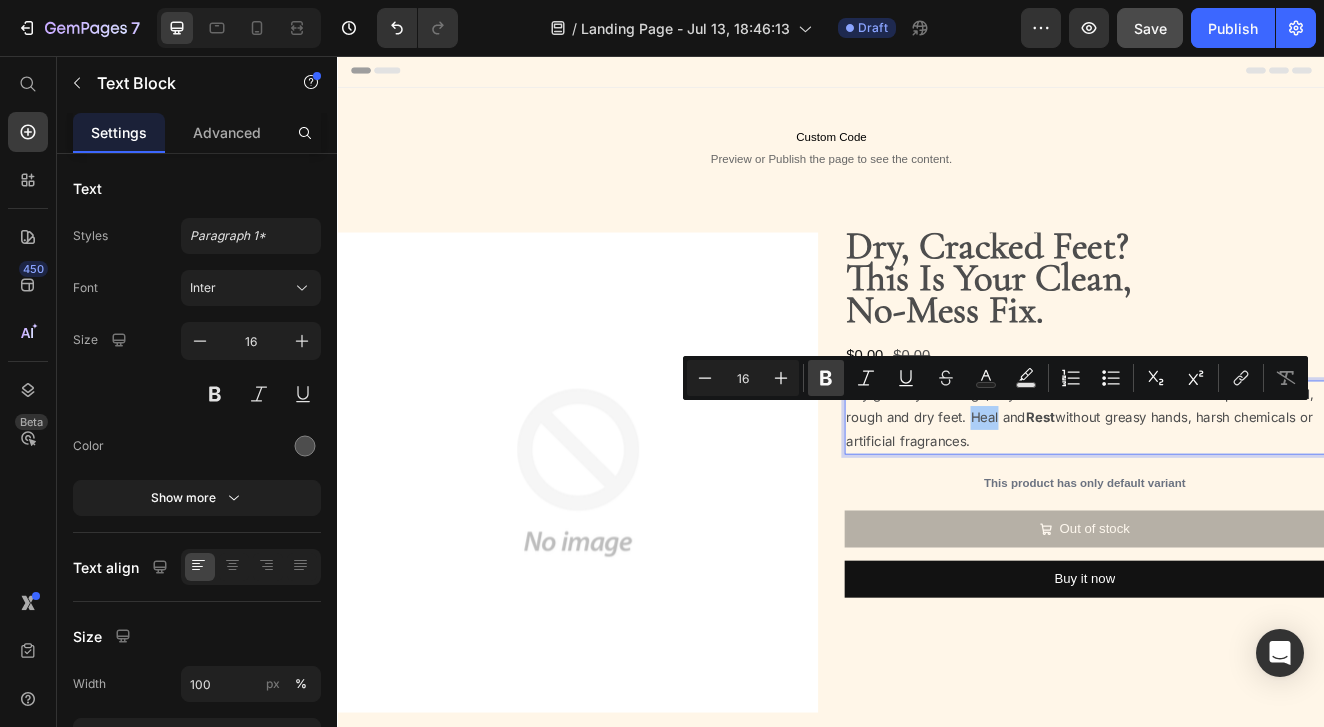 click 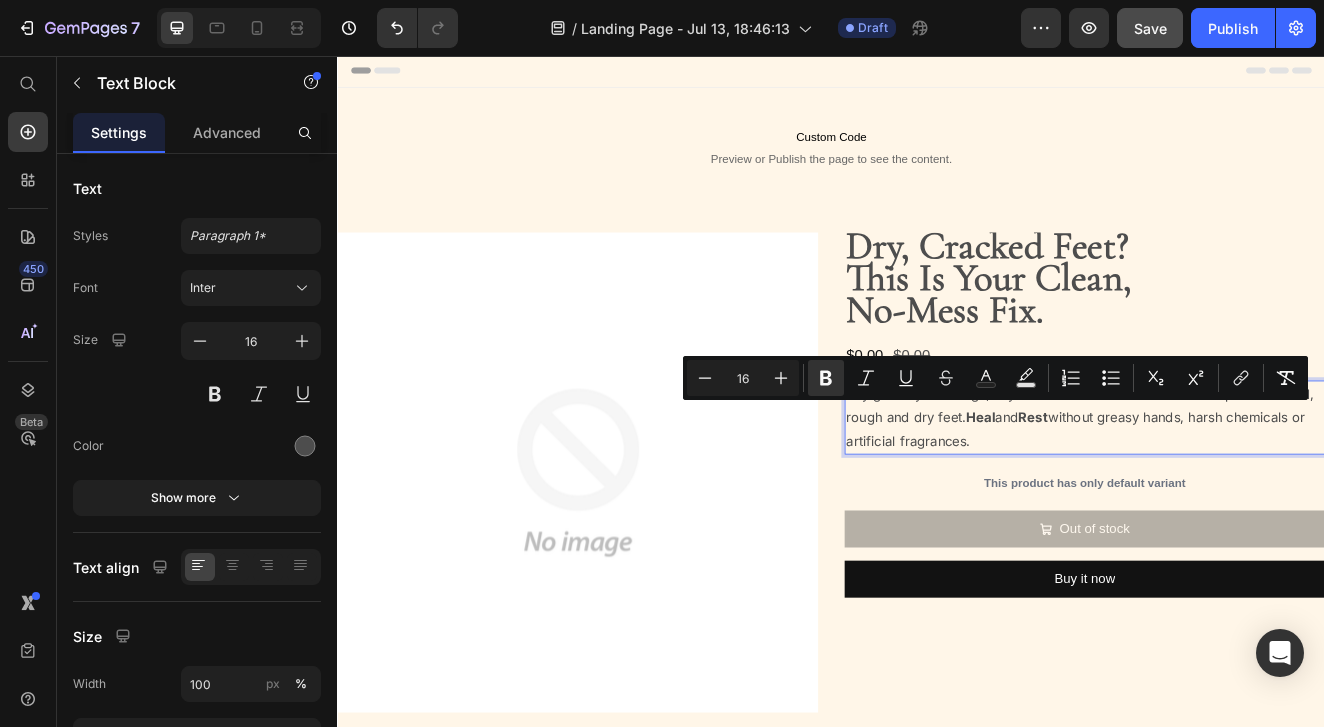 click on "Say goodbye to rough, dry feet. This mess free balm stick repairs cracked, rough and dry feet.  Heal  and  Rest  without greasy hands, harsh chemicals or artificial fragrances." at bounding box center [1245, 495] 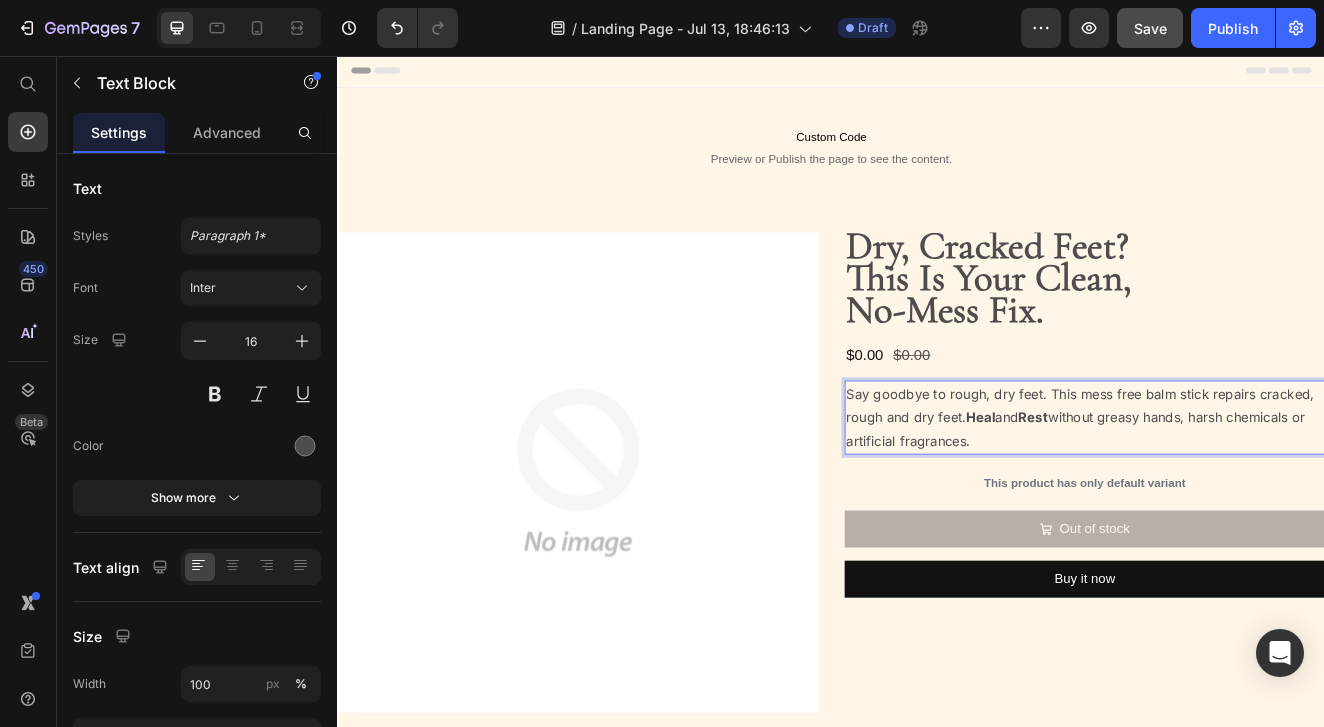 click on "Say goodbye to rough, dry feet. This mess free balm stick repairs cracked, rough and dry feet.  Heal  and  Rest  without greasy hands, harsh chemicals or artificial fragrances." at bounding box center [1245, 495] 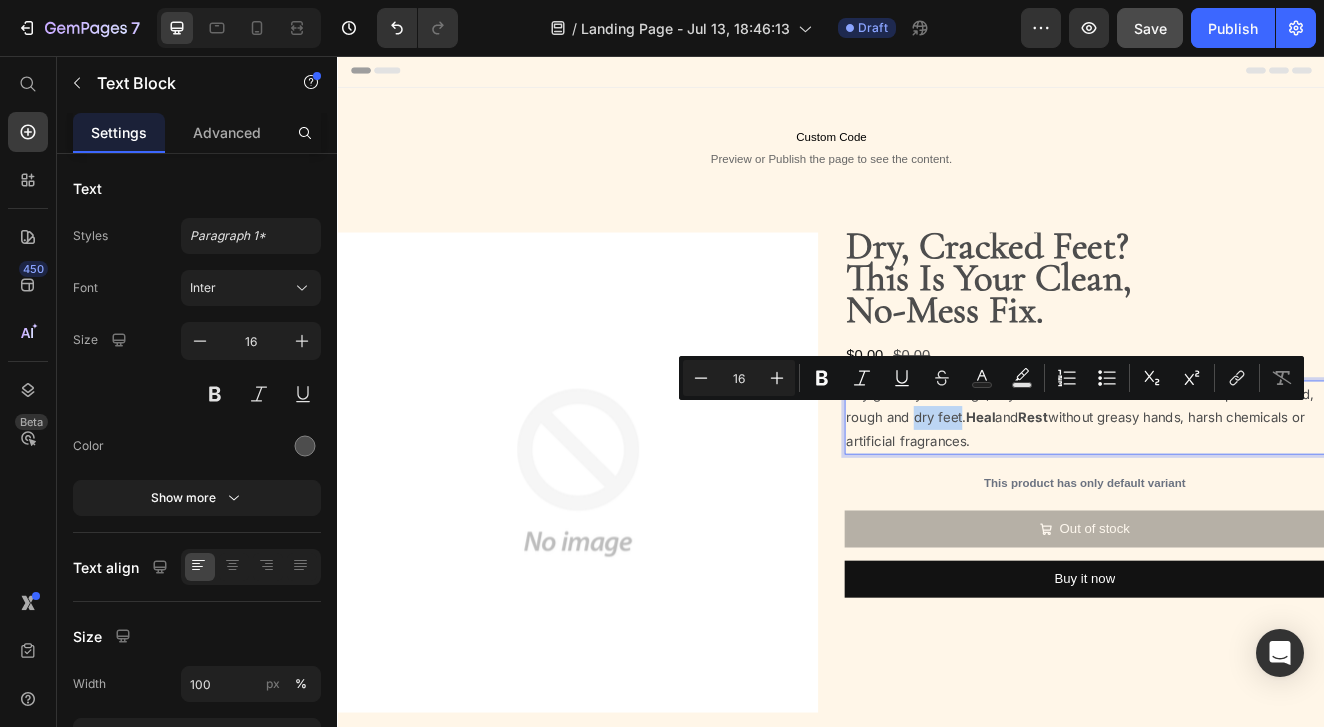 drag, startPoint x: 1093, startPoint y: 494, endPoint x: 1041, endPoint y: 494, distance: 52 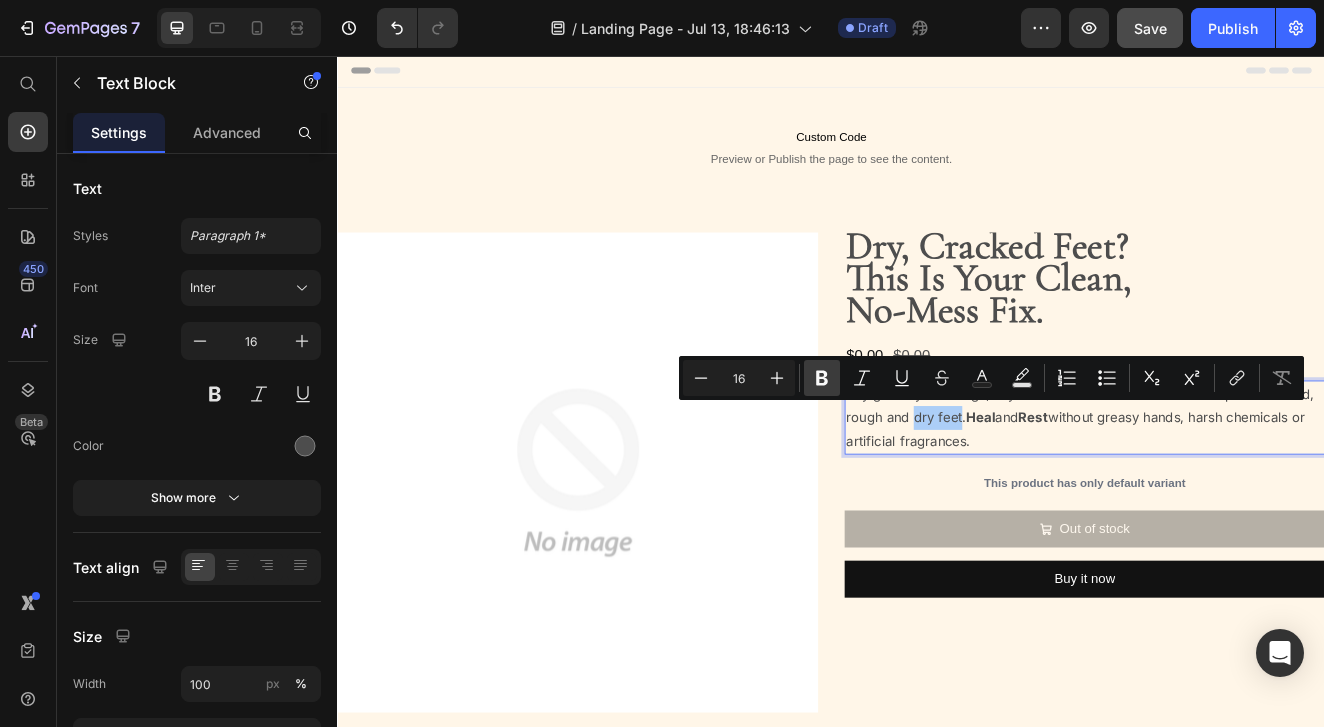 click on "Bold" at bounding box center (822, 378) 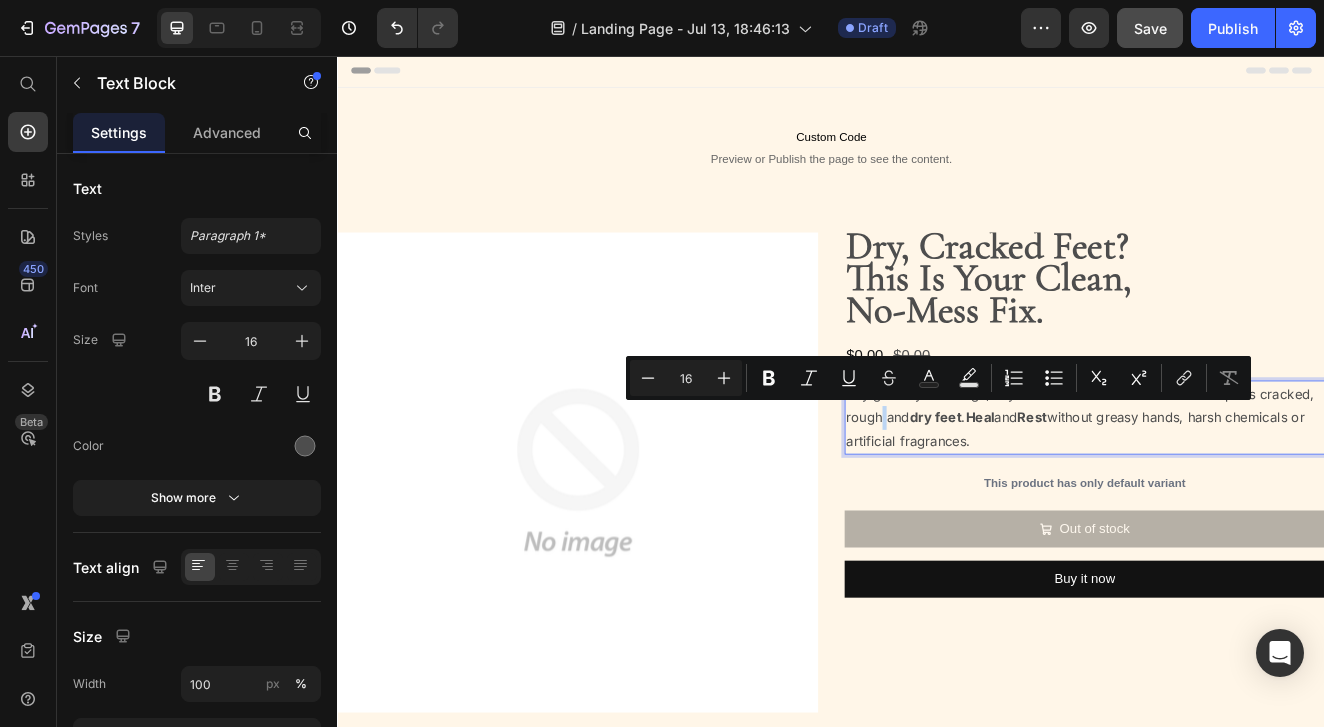 drag, startPoint x: 1000, startPoint y: 496, endPoint x: 961, endPoint y: 495, distance: 39.012817 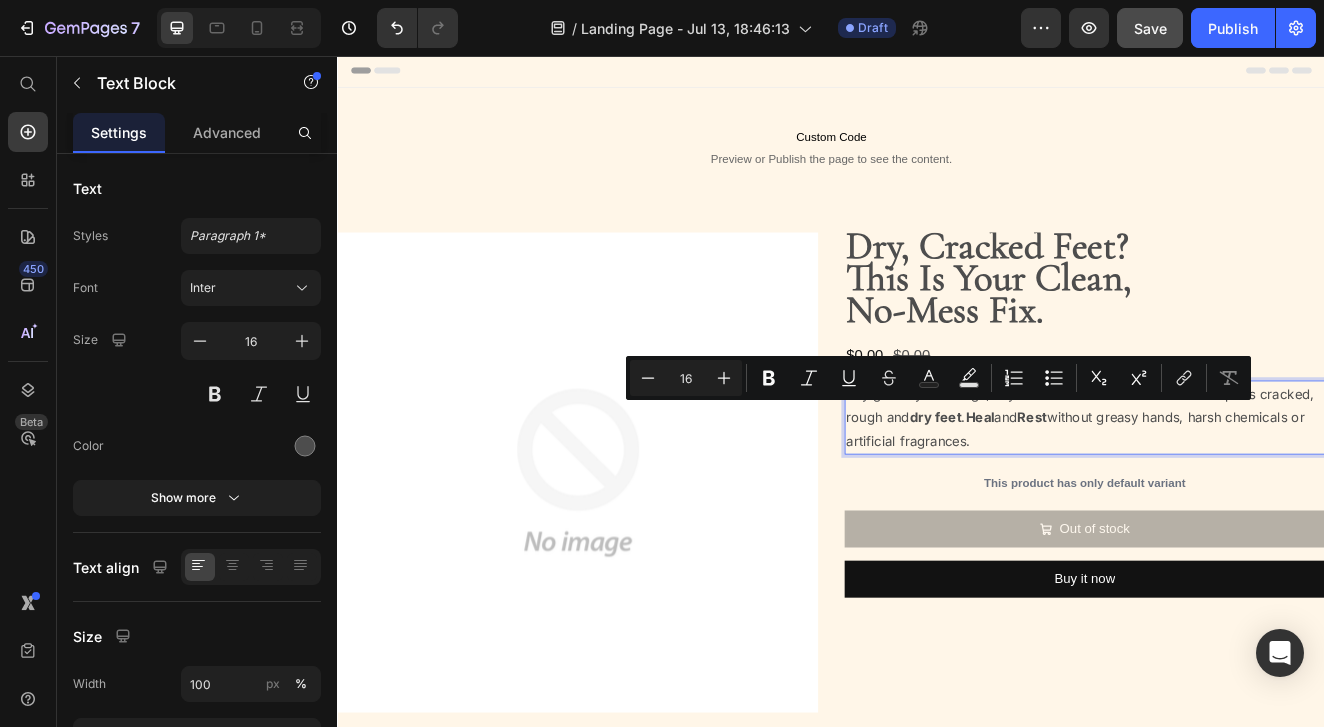 click on "Say goodbye to rough, dry feet. This mess free balm stick repairs cracked, rough and  dry feet .  Heal  and  Rest  without greasy hands, harsh chemicals or artificial fragrances." at bounding box center (1245, 495) 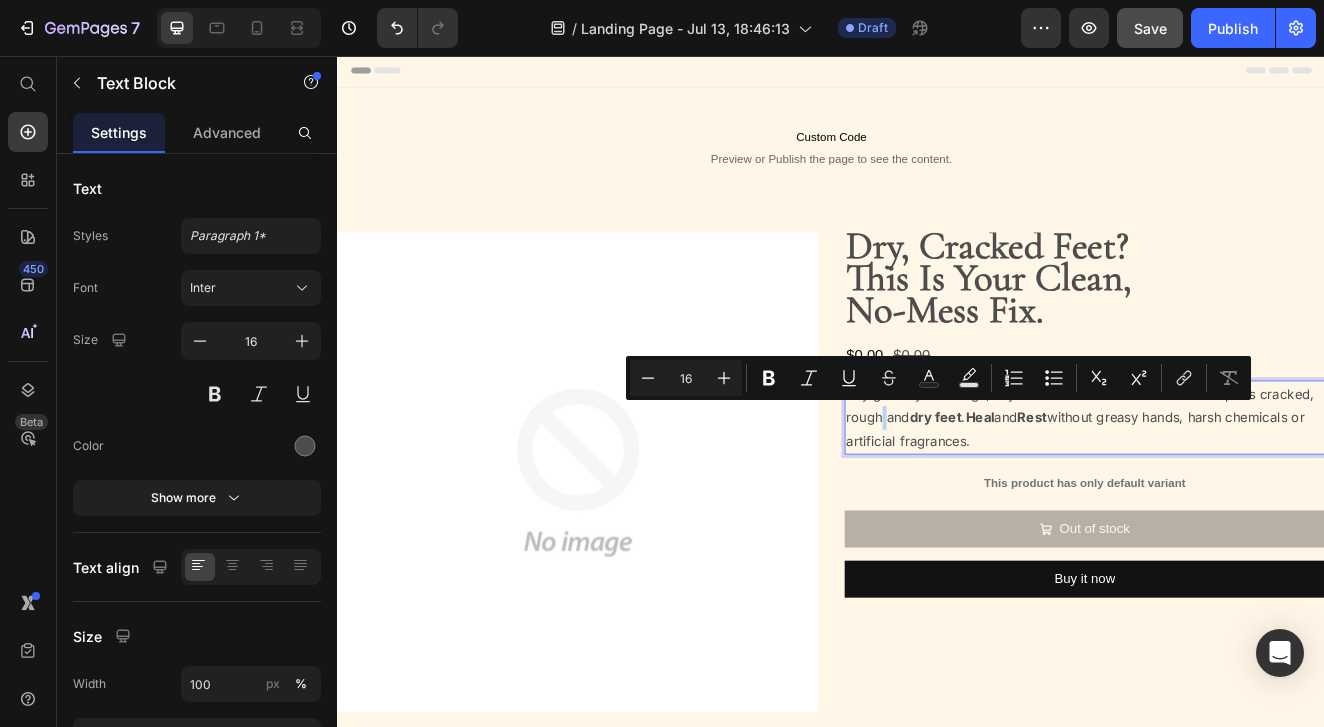 drag, startPoint x: 996, startPoint y: 500, endPoint x: 963, endPoint y: 500, distance: 33 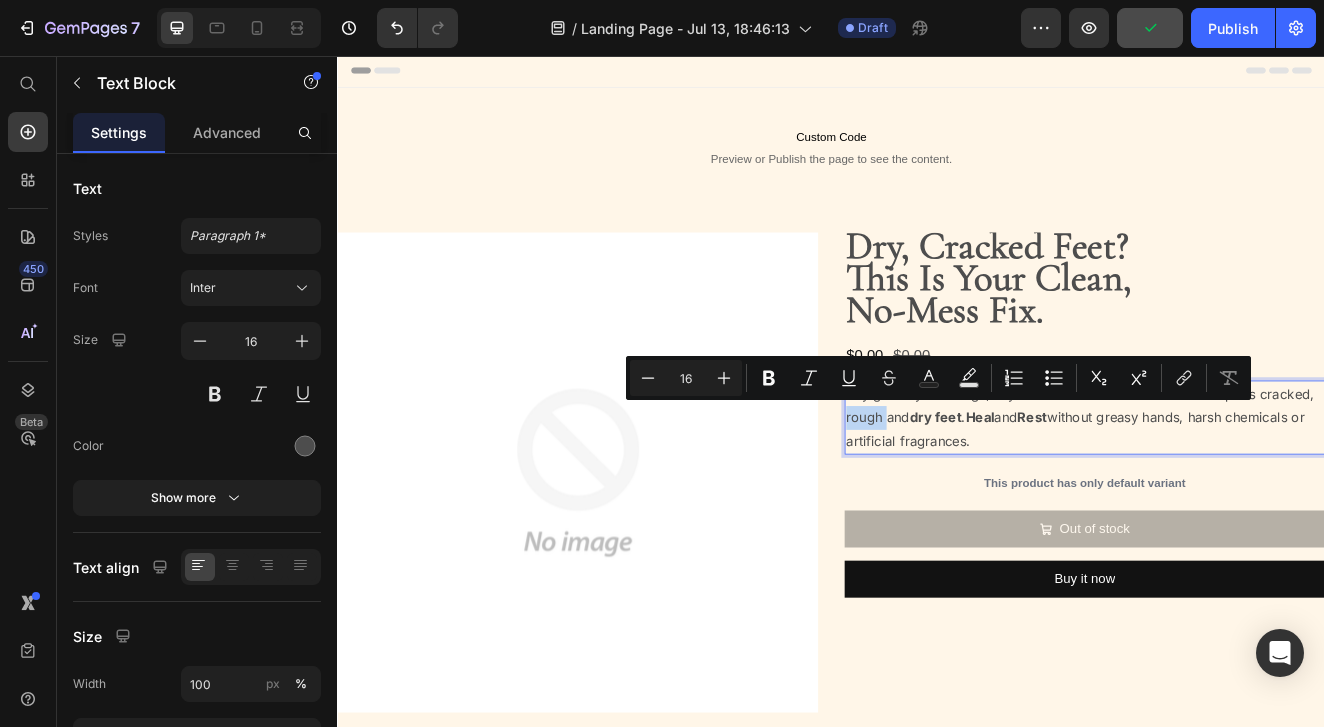 click on "Say goodbye to rough, dry feet. This mess free balm stick repairs cracked, rough and  dry feet .  Heal  and  Rest  without greasy hands, harsh chemicals or artificial fragrances." at bounding box center [1245, 495] 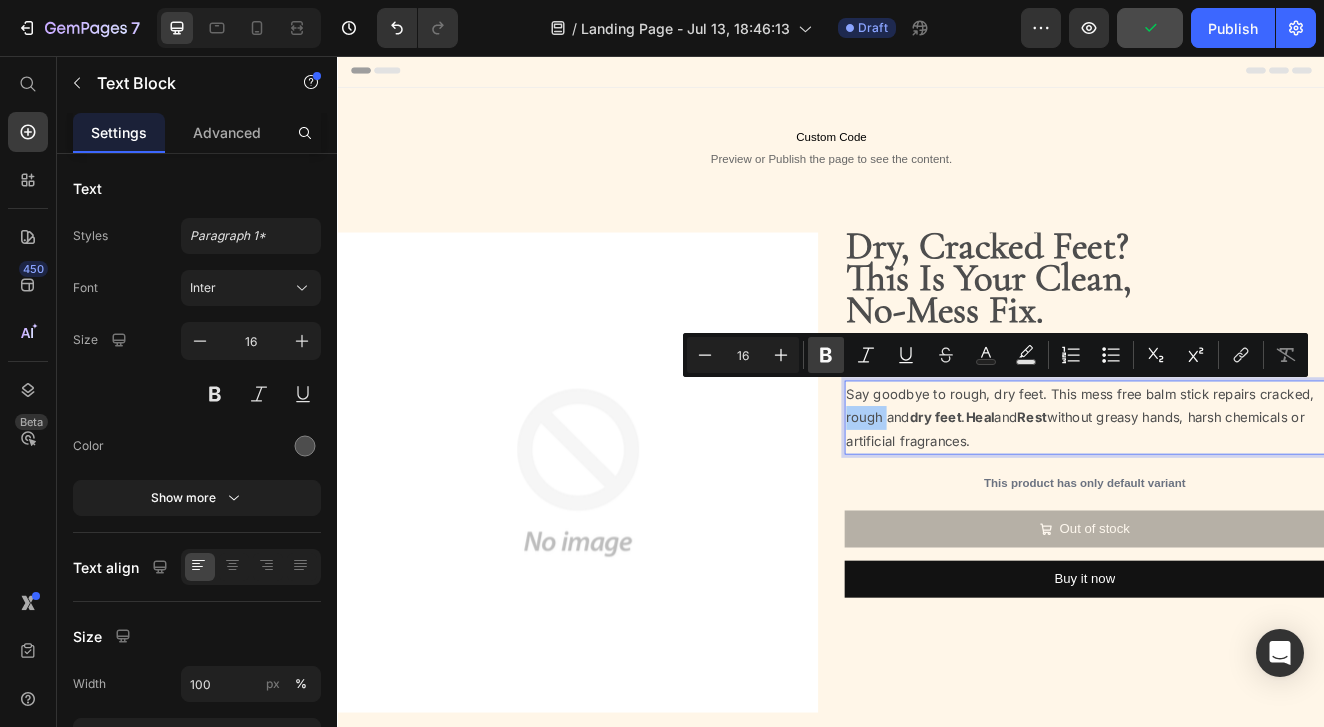 click 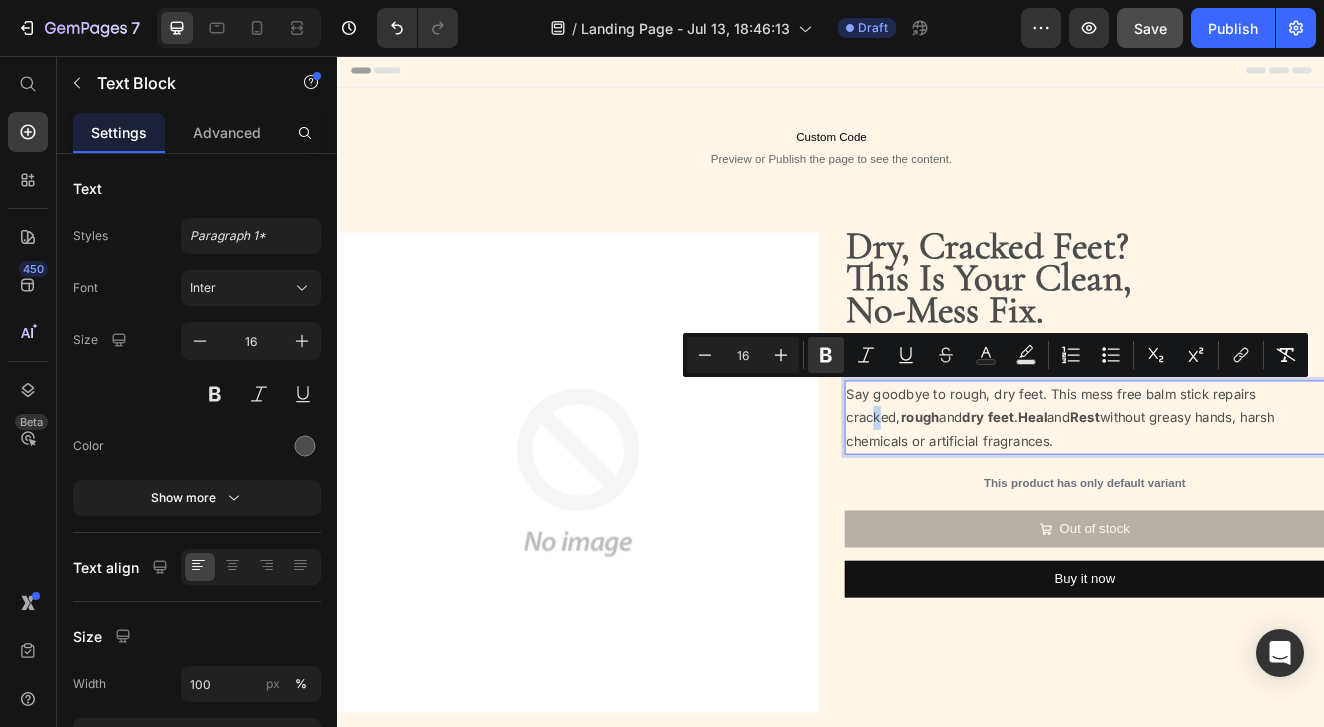 click on "Say goodbye to rough, dry feet. This mess free balm stick repairs cracked,  rough  and  dry feet .  Heal  and  Rest  without greasy hands, harsh chemicals or artificial fragrances." at bounding box center [1245, 495] 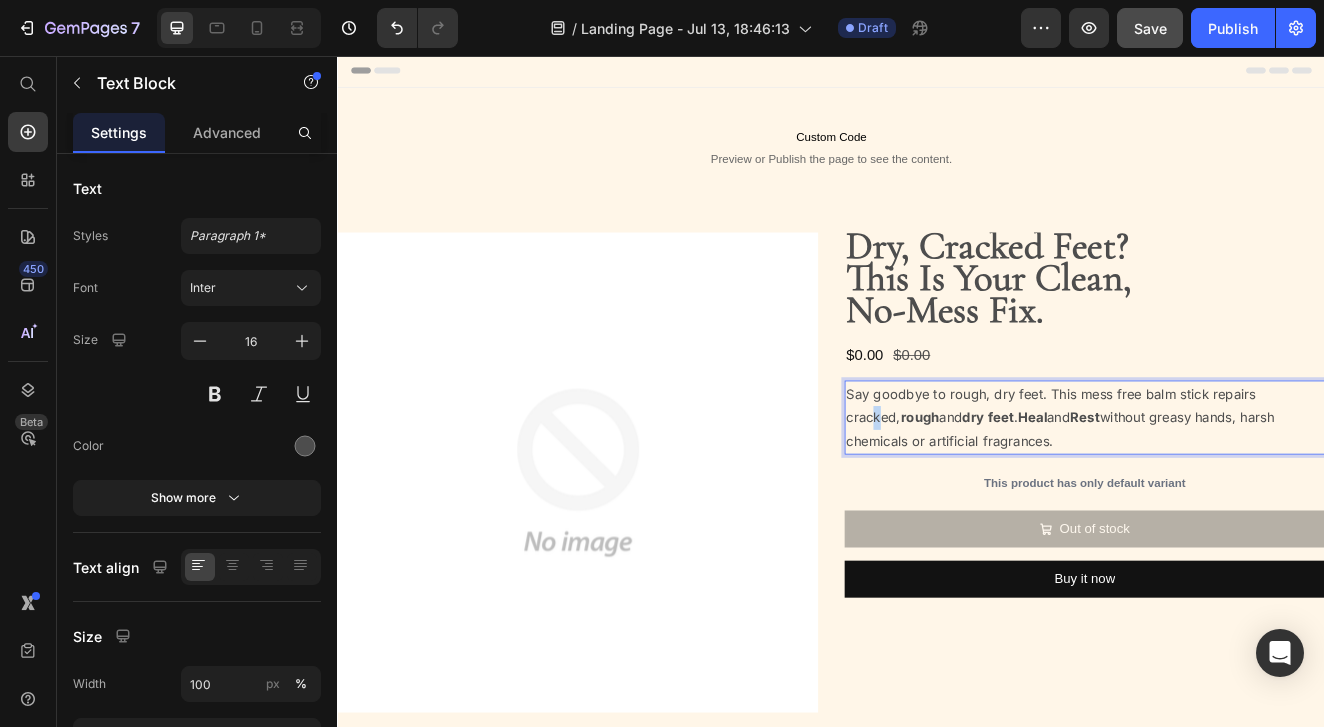 click on "Say goodbye to rough, dry feet. This mess free balm stick repairs cracked,  rough  and  dry feet .  Heal  and  Rest  without greasy hands, harsh chemicals or artificial fragrances." at bounding box center (1245, 495) 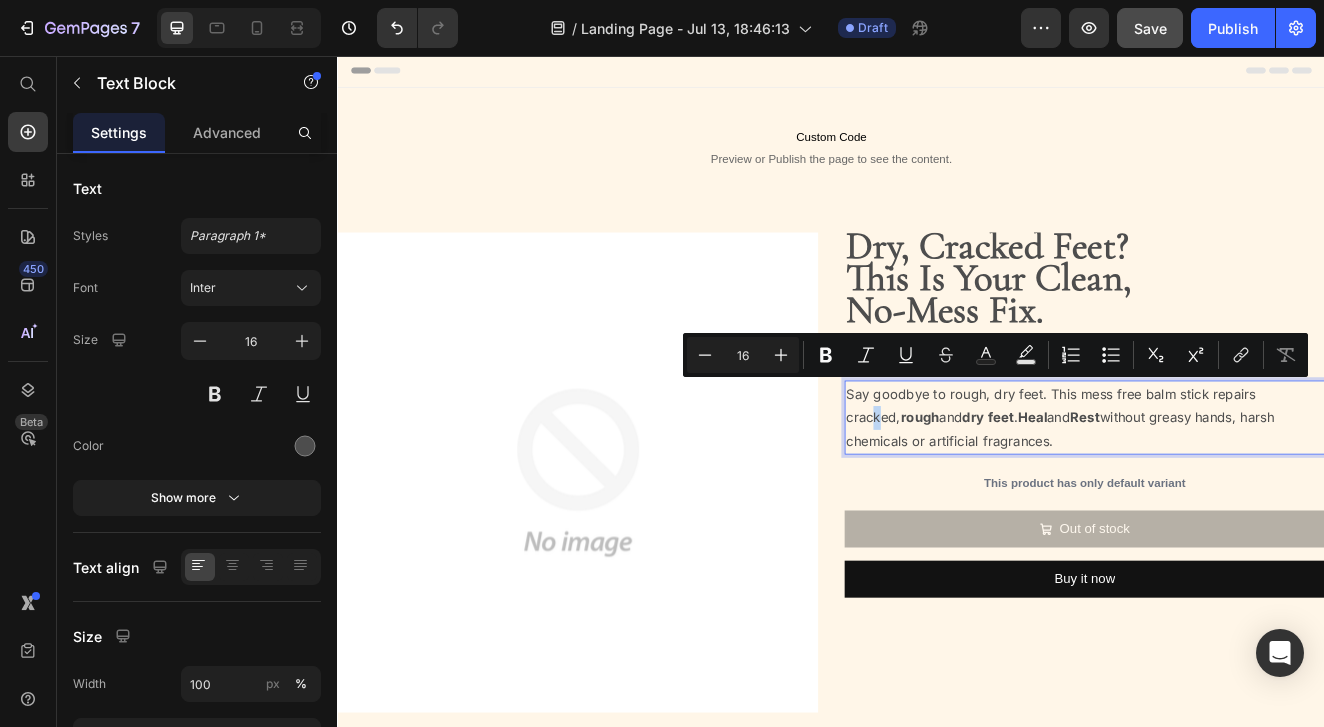 click on "Say goodbye to rough, dry feet. This mess free balm stick repairs cracked,  rough  and  dry feet .  Heal  and  Rest  without greasy hands, harsh chemicals or artificial fragrances." at bounding box center (1245, 495) 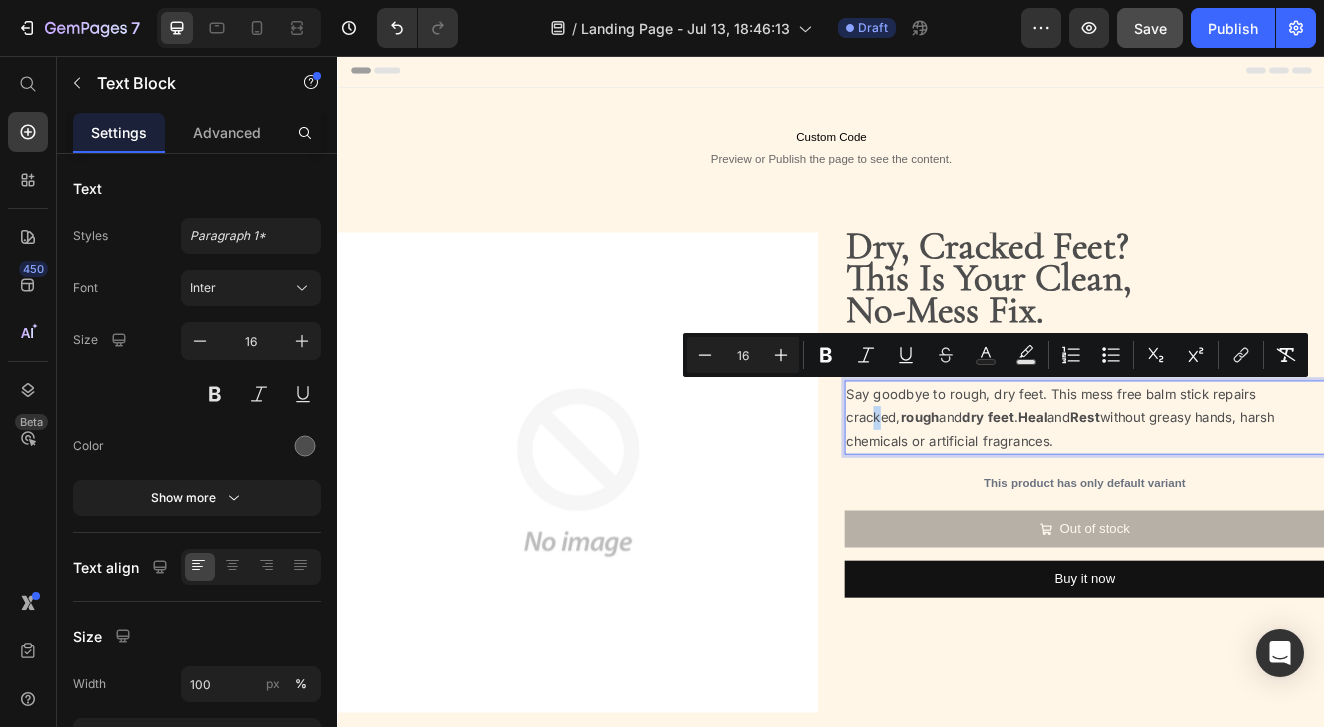 click on "Say goodbye to rough, dry feet. This mess free balm stick repairs cracked,  rough  and  dry feet .  Heal  and  Rest  without greasy hands, harsh chemicals or artificial fragrances." at bounding box center [1245, 495] 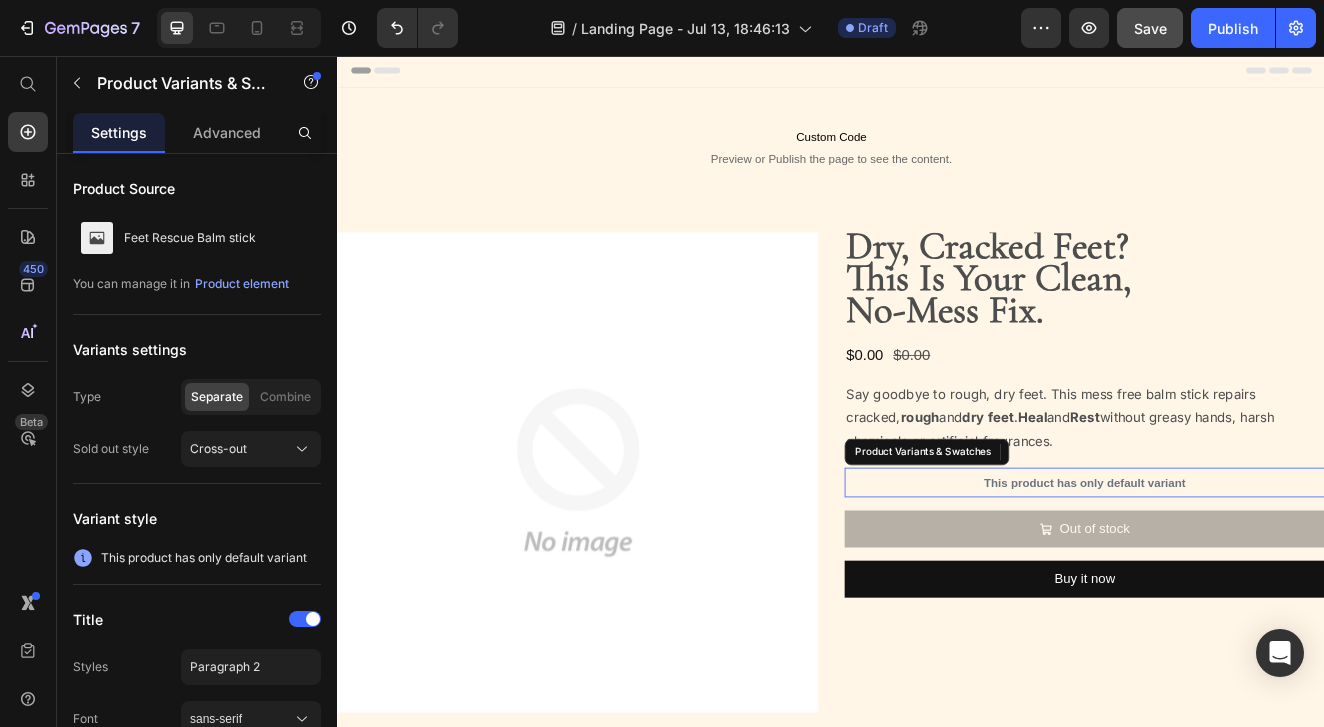 drag, startPoint x: 1488, startPoint y: 553, endPoint x: 1477, endPoint y: 545, distance: 13.601471 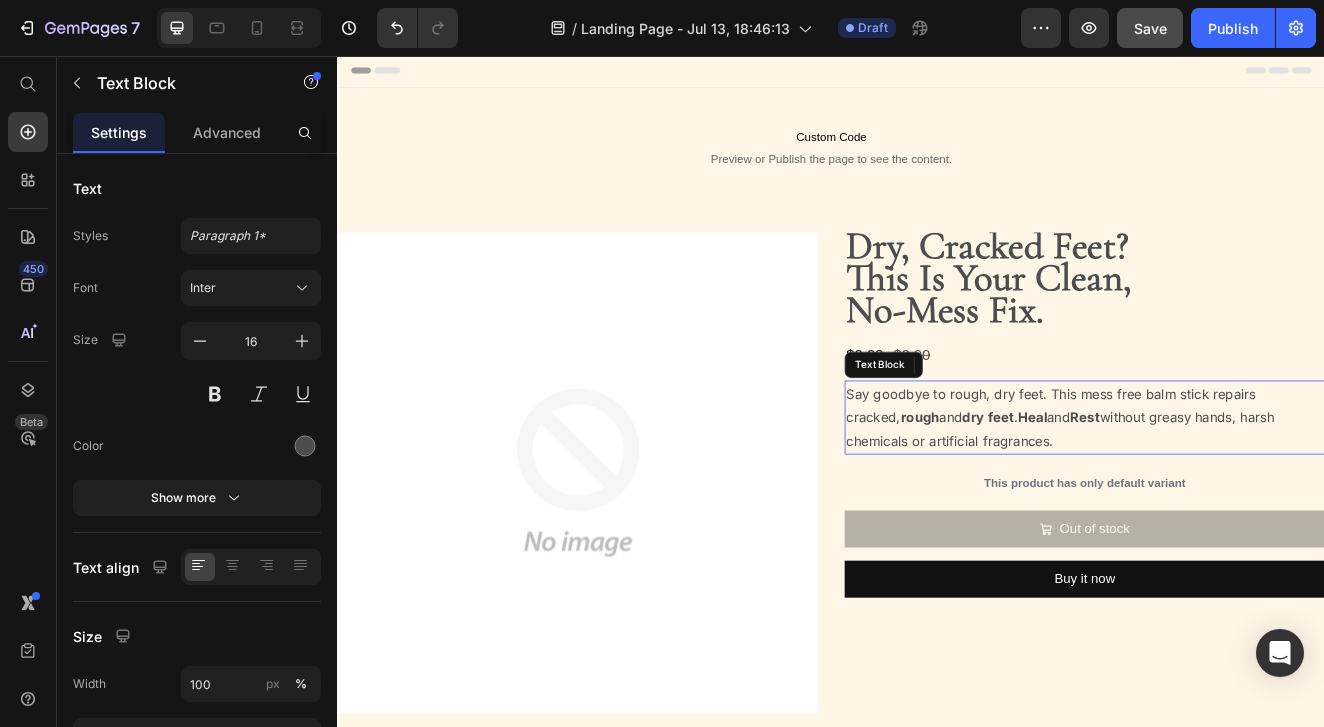 click on "Say goodbye to rough, dry feet. This mess free balm stick repairs cracked,  rough  and  dry feet .  Heal  and  Rest  without greasy hands, harsh chemicals or artificial fragrances." at bounding box center (1245, 495) 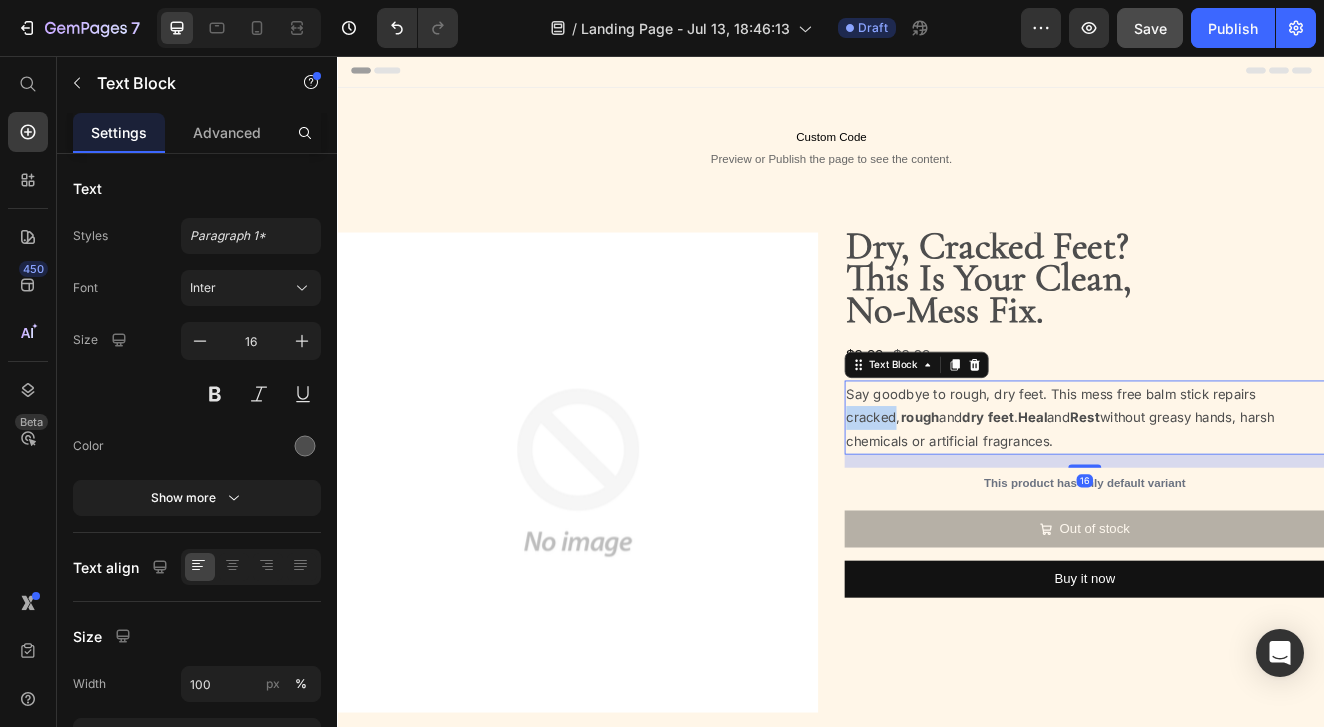click on "Say goodbye to rough, dry feet. This mess free balm stick repairs cracked,  rough  and  dry feet .  Heal  and  Rest  without greasy hands, harsh chemicals or artificial fragrances." at bounding box center [1245, 495] 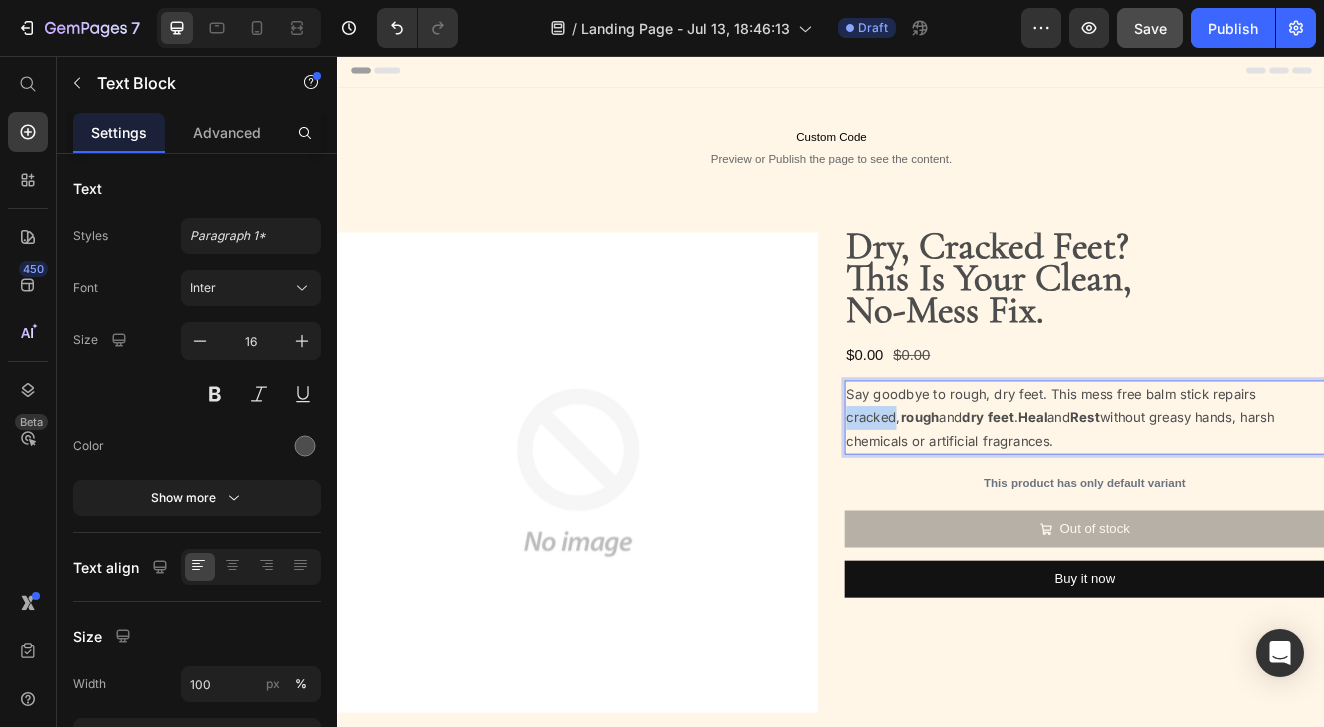 click on "Say goodbye to rough, dry feet. This mess free balm stick repairs cracked,  rough  and  dry feet .  Heal  and  Rest  without greasy hands, harsh chemicals or artificial fragrances." at bounding box center (1245, 495) 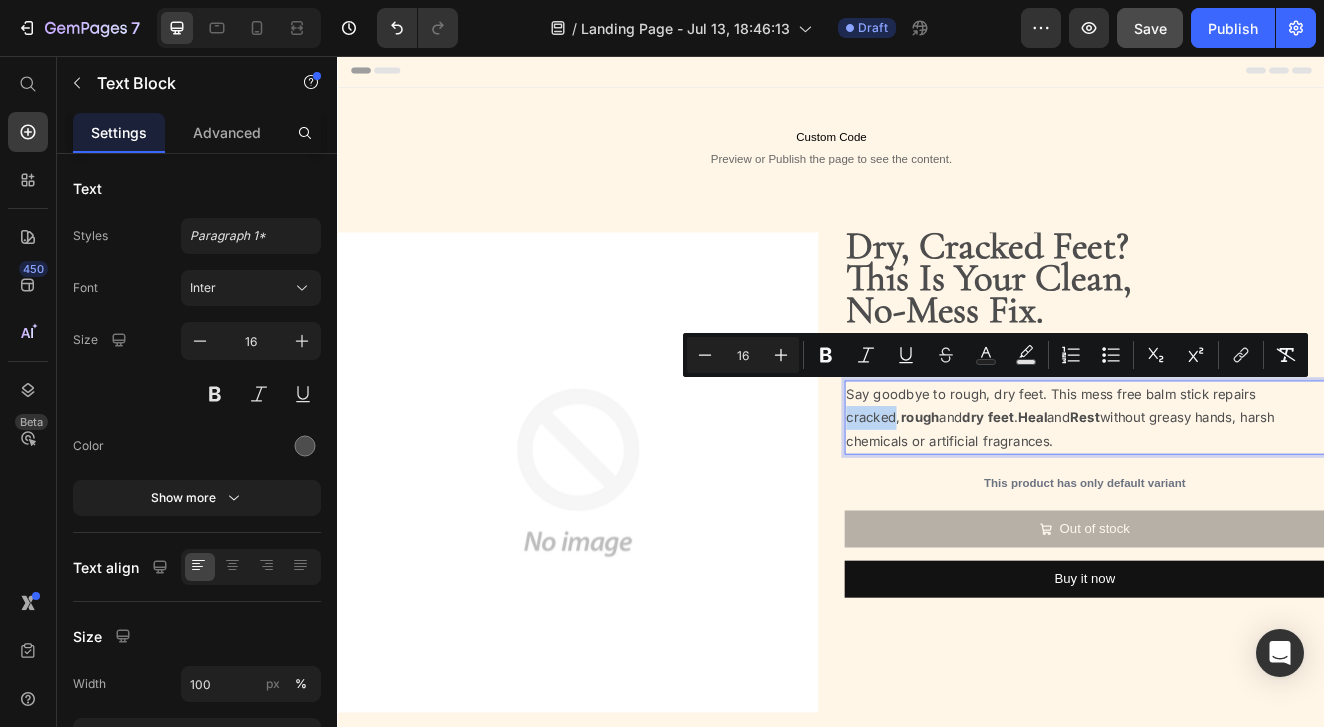 click on "Say goodbye to rough, dry feet. This mess free balm stick repairs cracked,  rough  and  dry feet .  Heal  and  Rest  without greasy hands, harsh chemicals or artificial fragrances." at bounding box center [1245, 495] 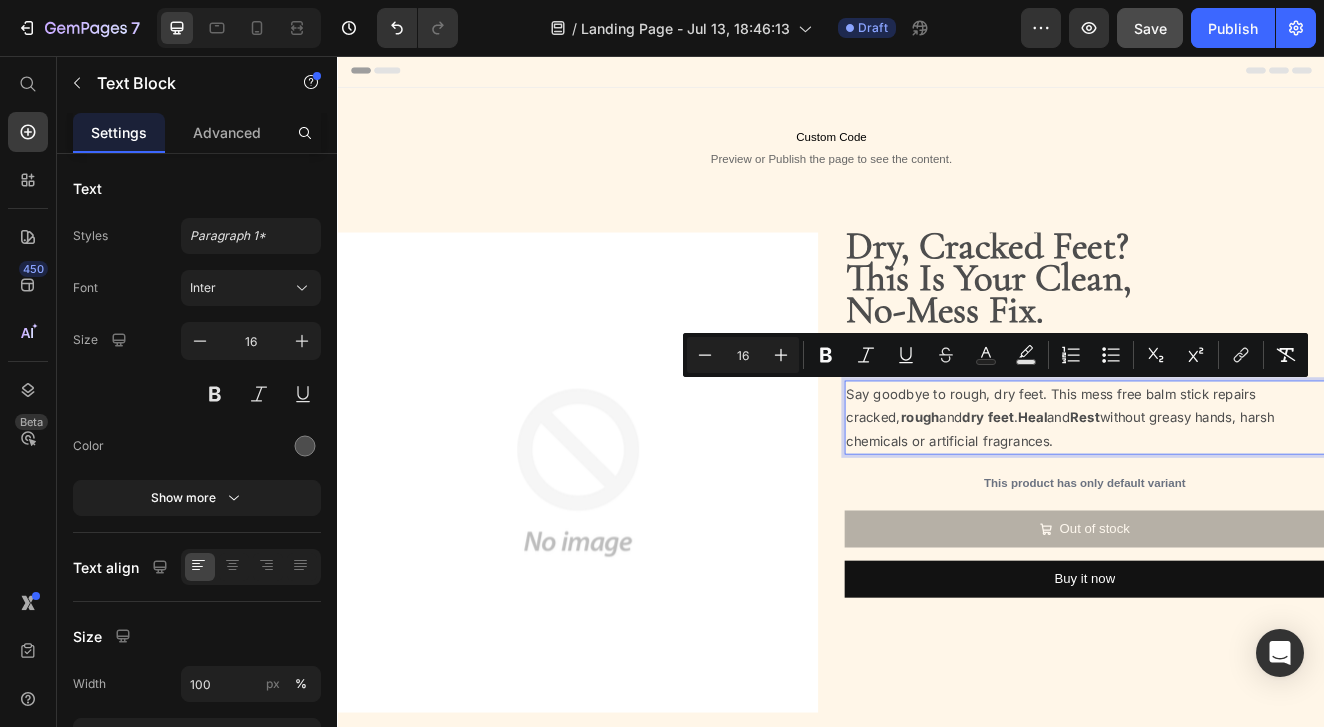 click on "Say goodbye to rough, dry feet. This mess free balm stick repairs cracked,  rough  and  dry feet .  Heal  and  Rest  without greasy hands, harsh chemicals or artificial fragrances." at bounding box center [1245, 495] 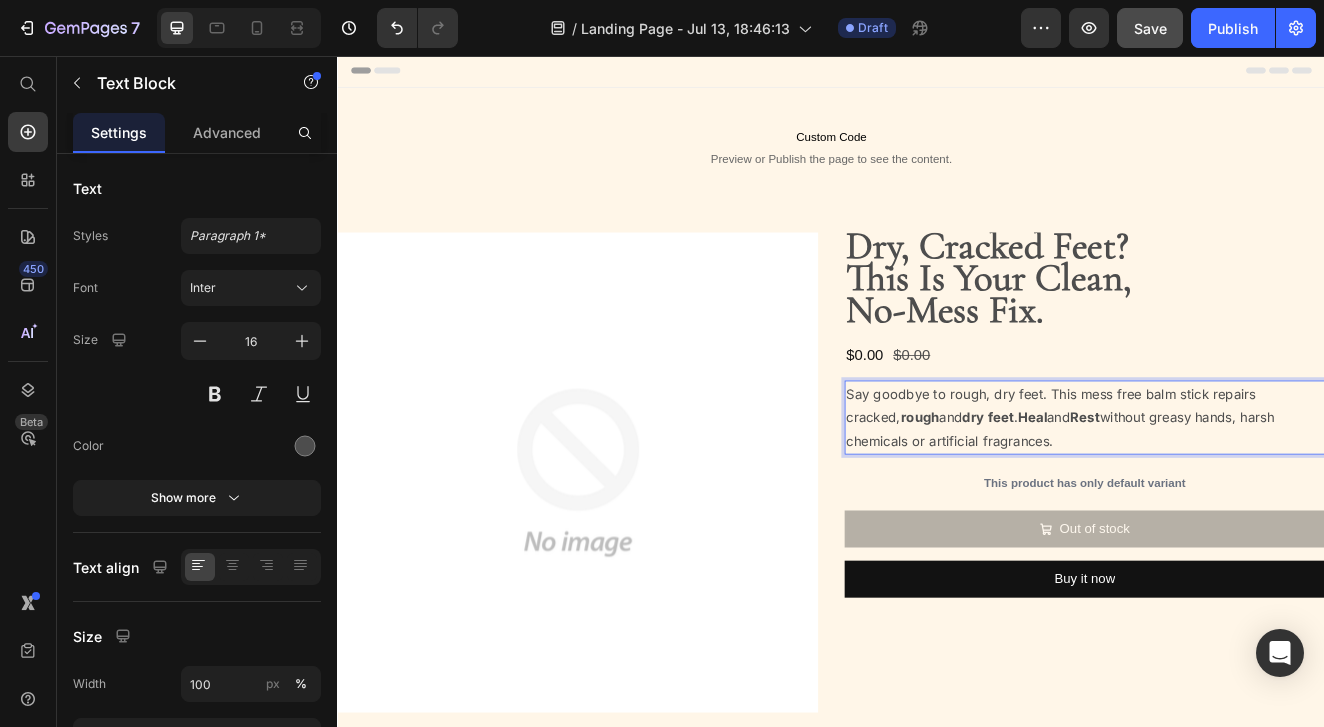 click on "Say goodbye to rough, dry feet. This mess free balm stick repairs cracked,  rough  and  dry feet .  Heal  and  Rest  without greasy hands, harsh chemicals or artificial fragrances." at bounding box center (1245, 495) 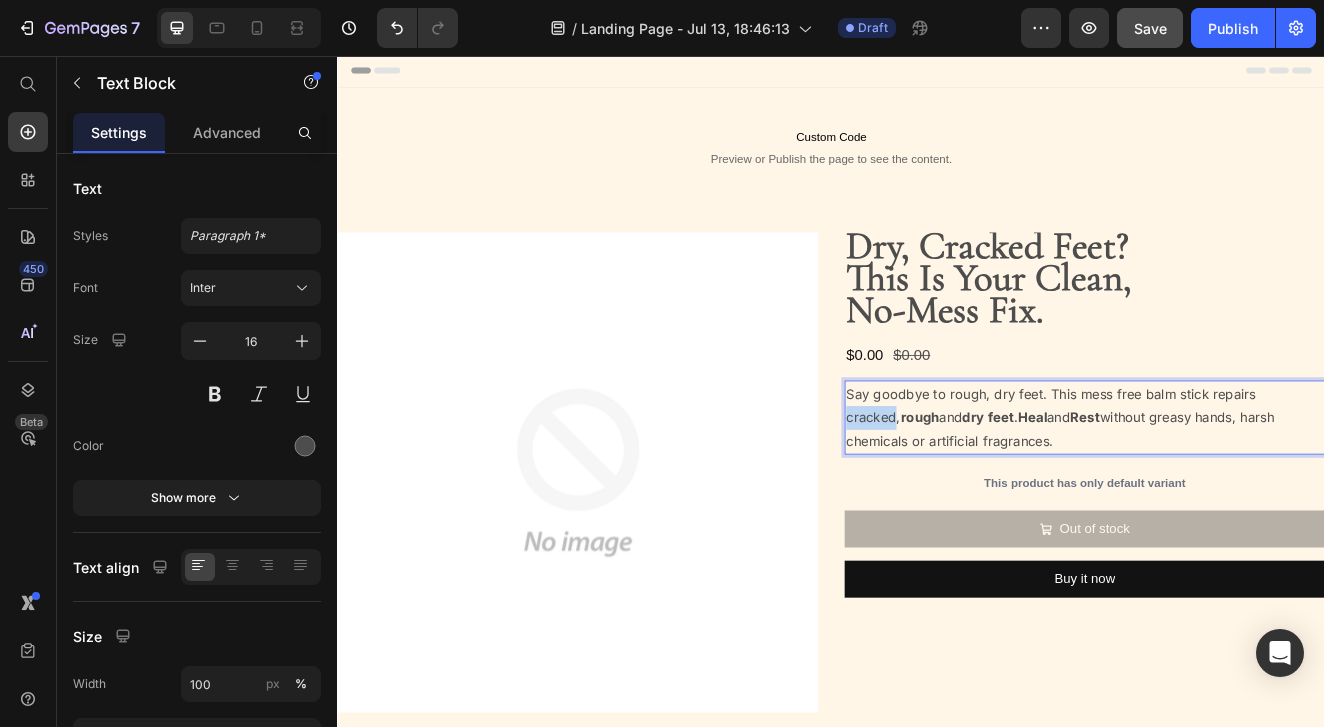 click on "Say goodbye to rough, dry feet. This mess free balm stick repairs cracked,  rough  and  dry feet .  Heal  and  Rest  without greasy hands, harsh chemicals or artificial fragrances." at bounding box center [1245, 495] 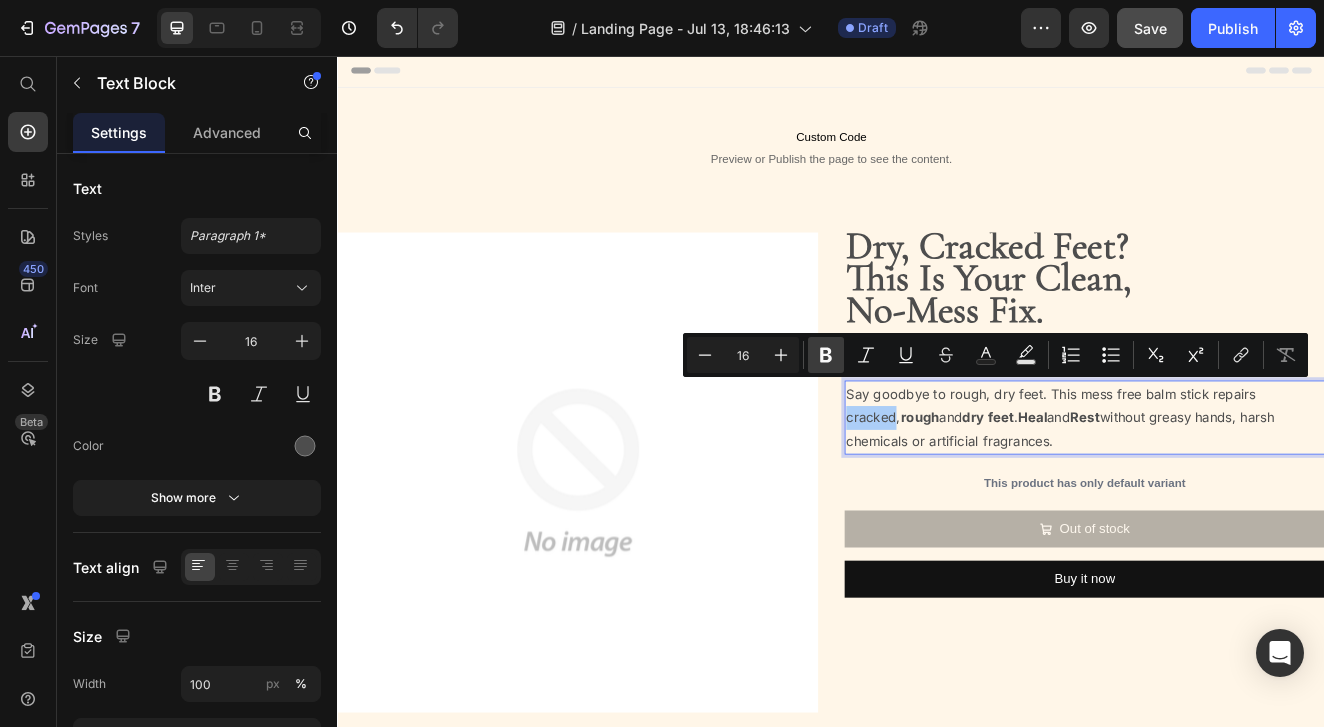 click 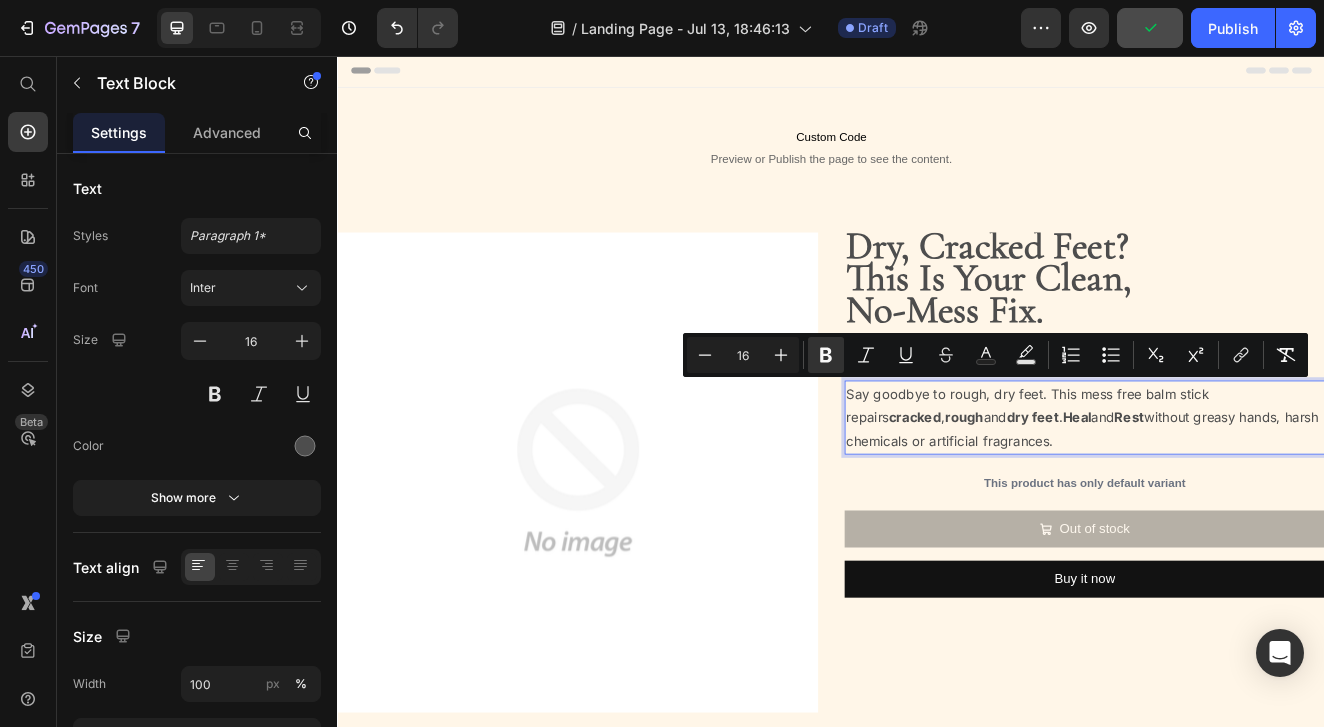 click on "Say goodbye to rough, dry feet. This mess free balm stick repairs  cracked ,  rough  and  dry feet .  Heal  and  Rest  without greasy hands, harsh chemicals or artificial fragrances." at bounding box center [1245, 495] 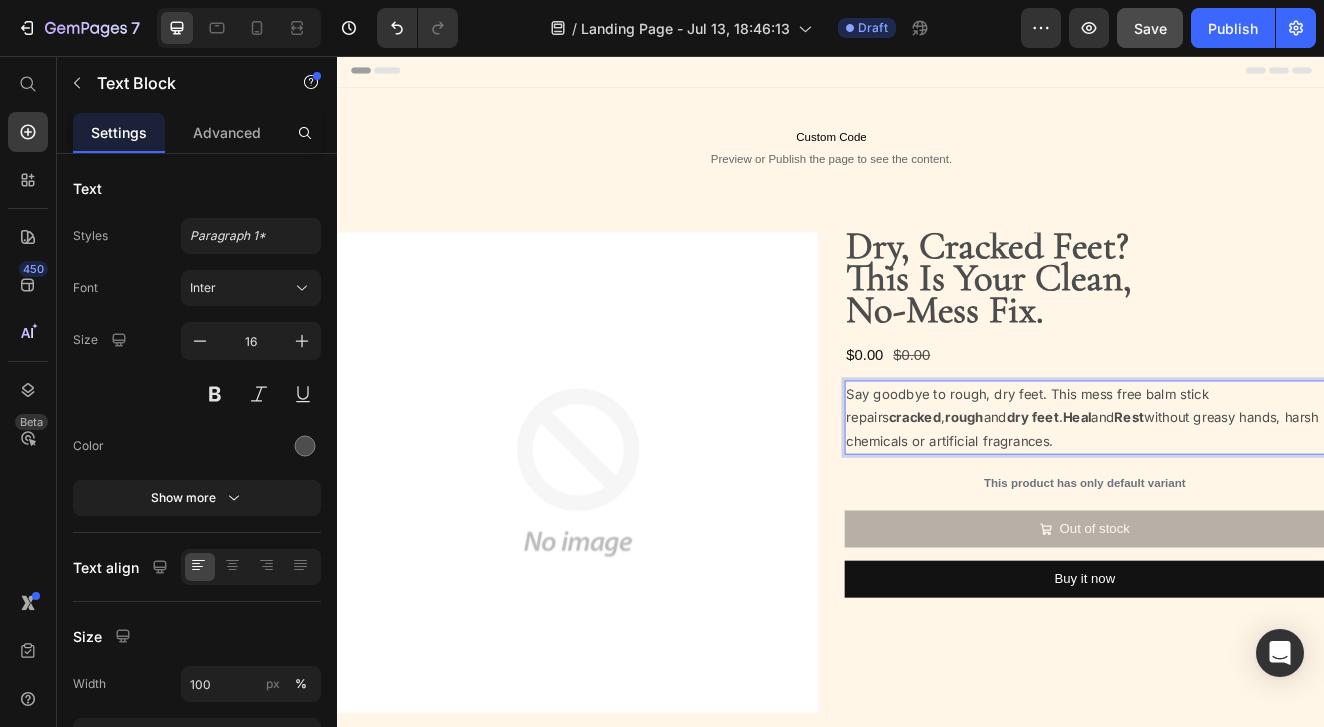 click on "Say goodbye to rough, dry feet. This mess free balm stick repairs  cracked ,  rough  and  dry feet .  Heal  and  Rest  without greasy hands, harsh chemicals or artificial fragrances." at bounding box center (1245, 495) 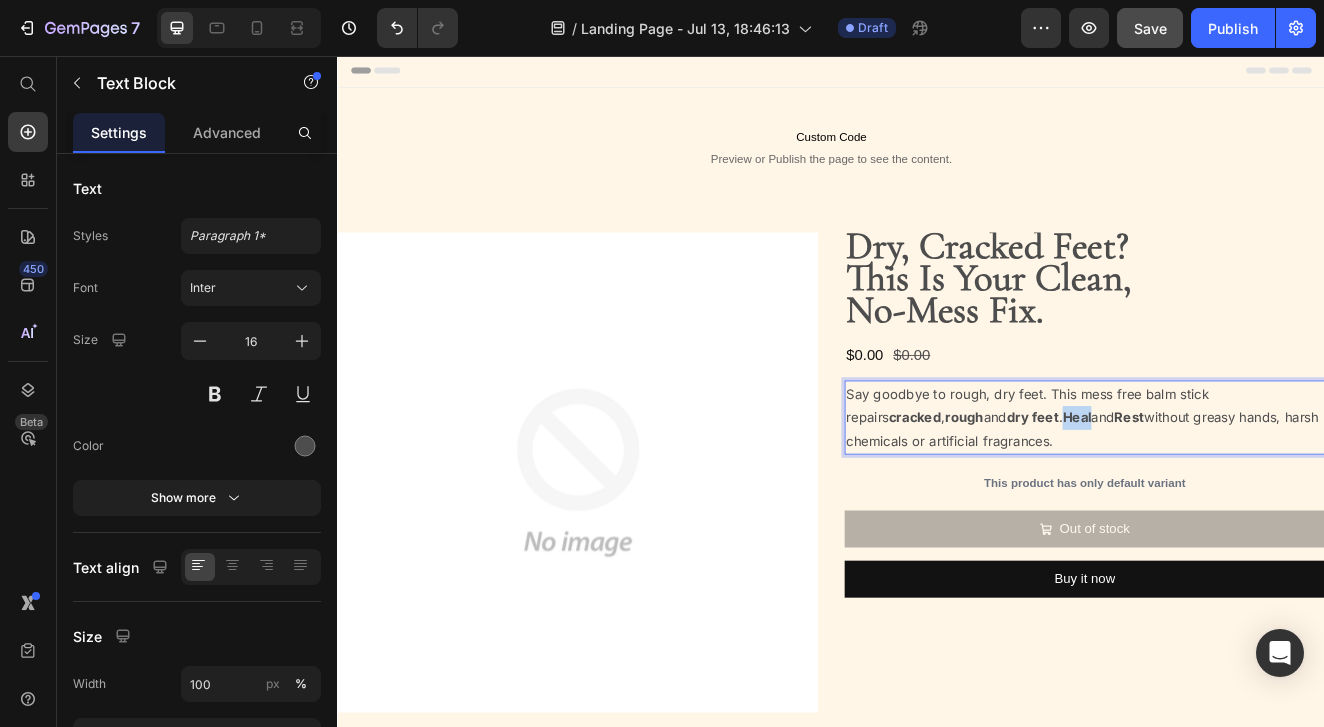 click on "Heal" at bounding box center (1235, 495) 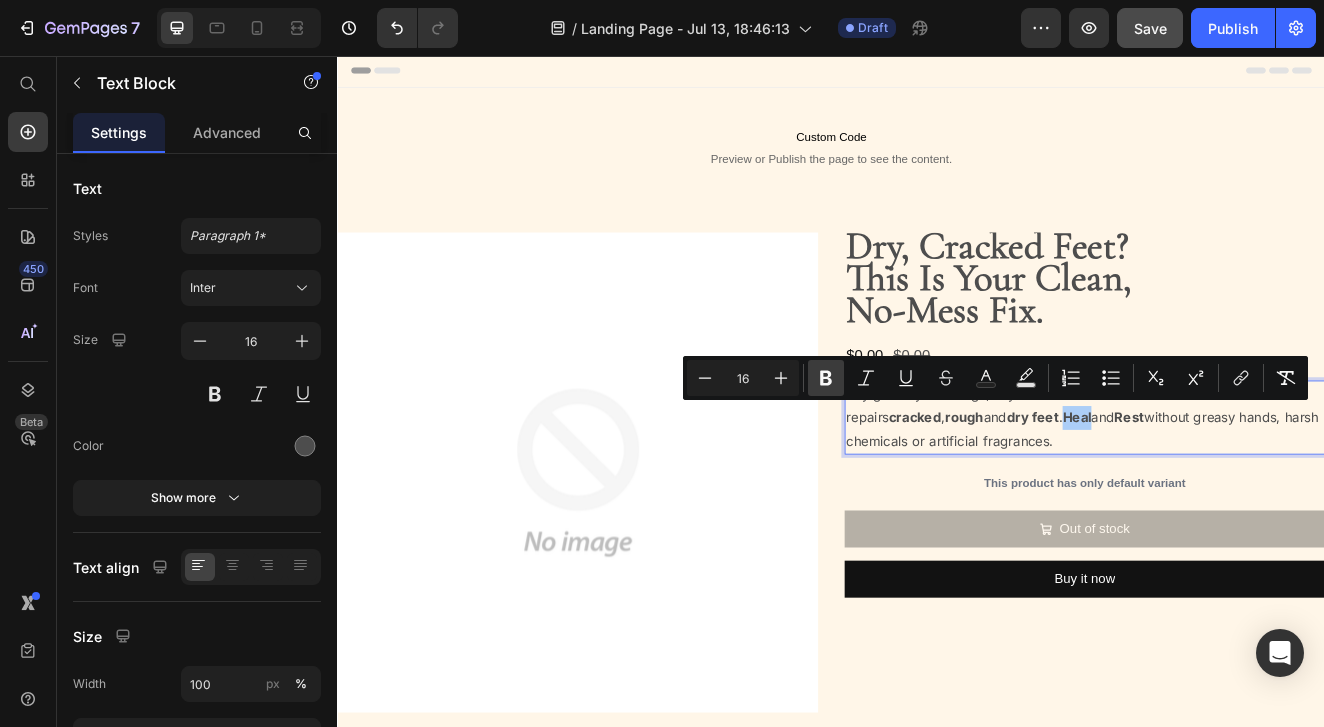 click 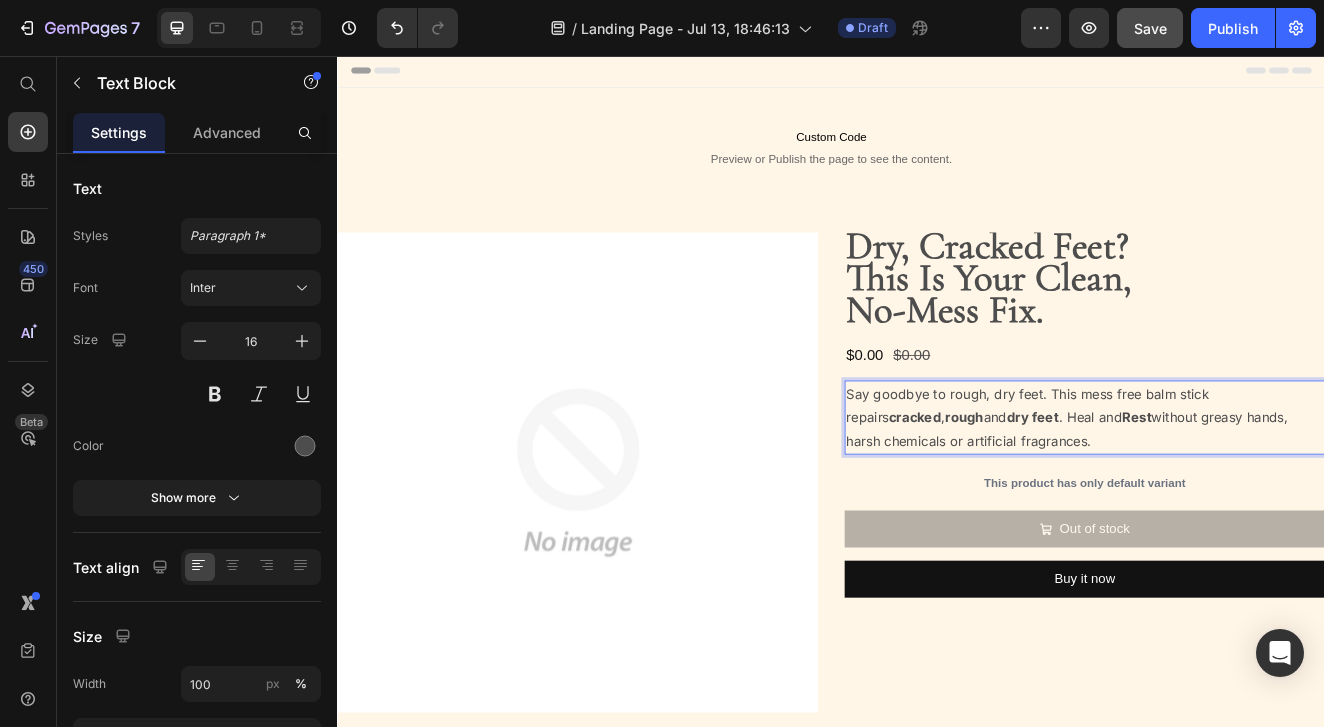 click on "Rest" at bounding box center (1308, 495) 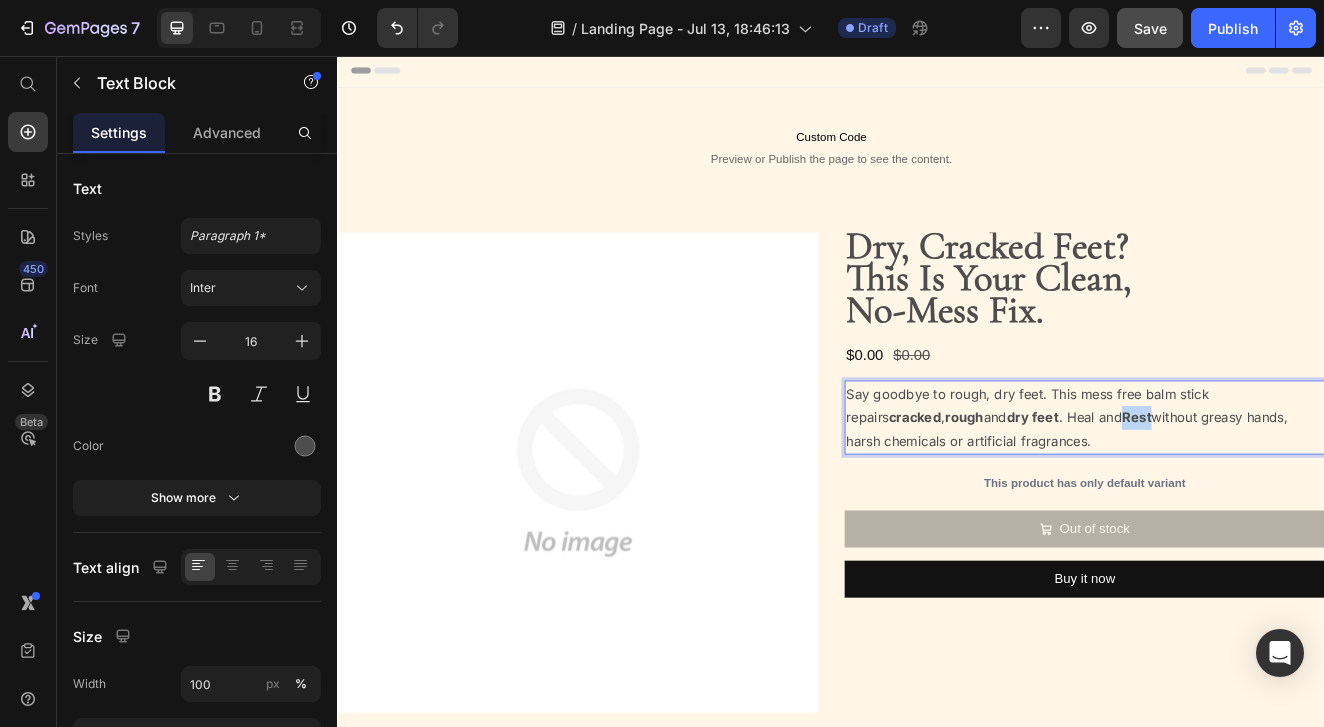 click on "Rest" at bounding box center (1308, 495) 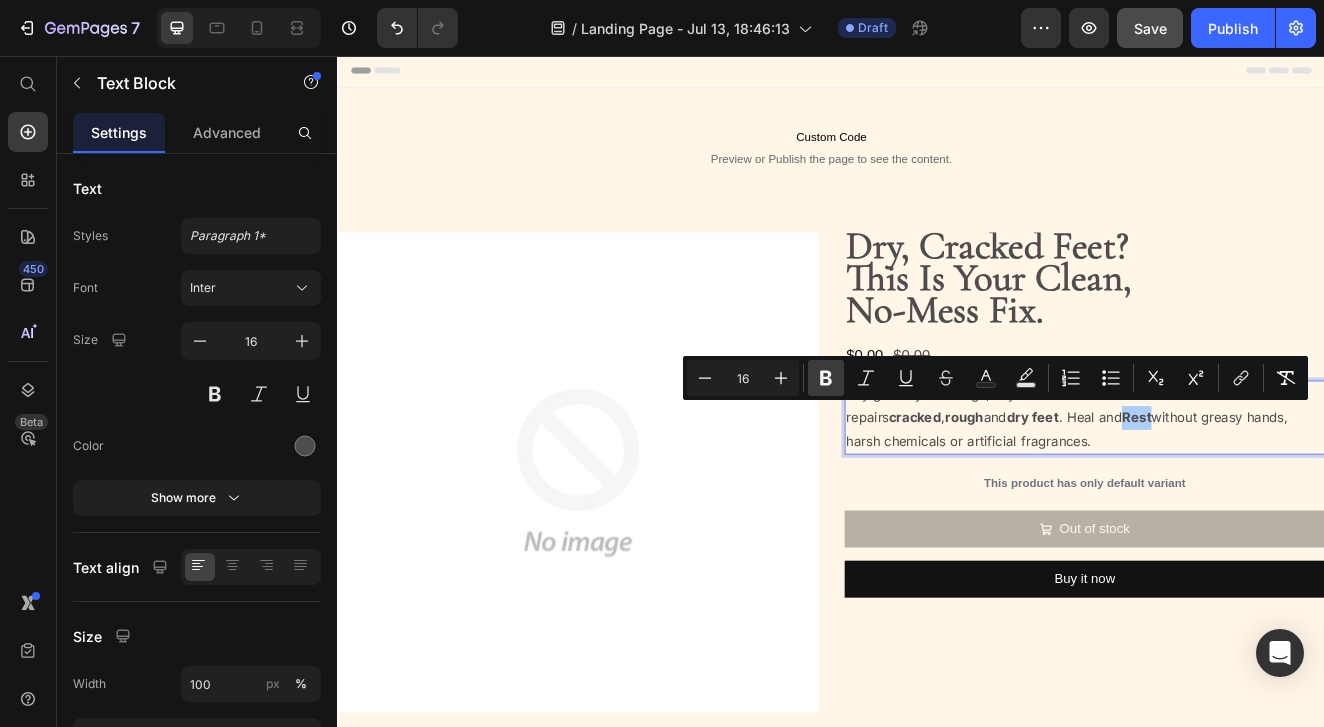 click on "Bold" at bounding box center (826, 378) 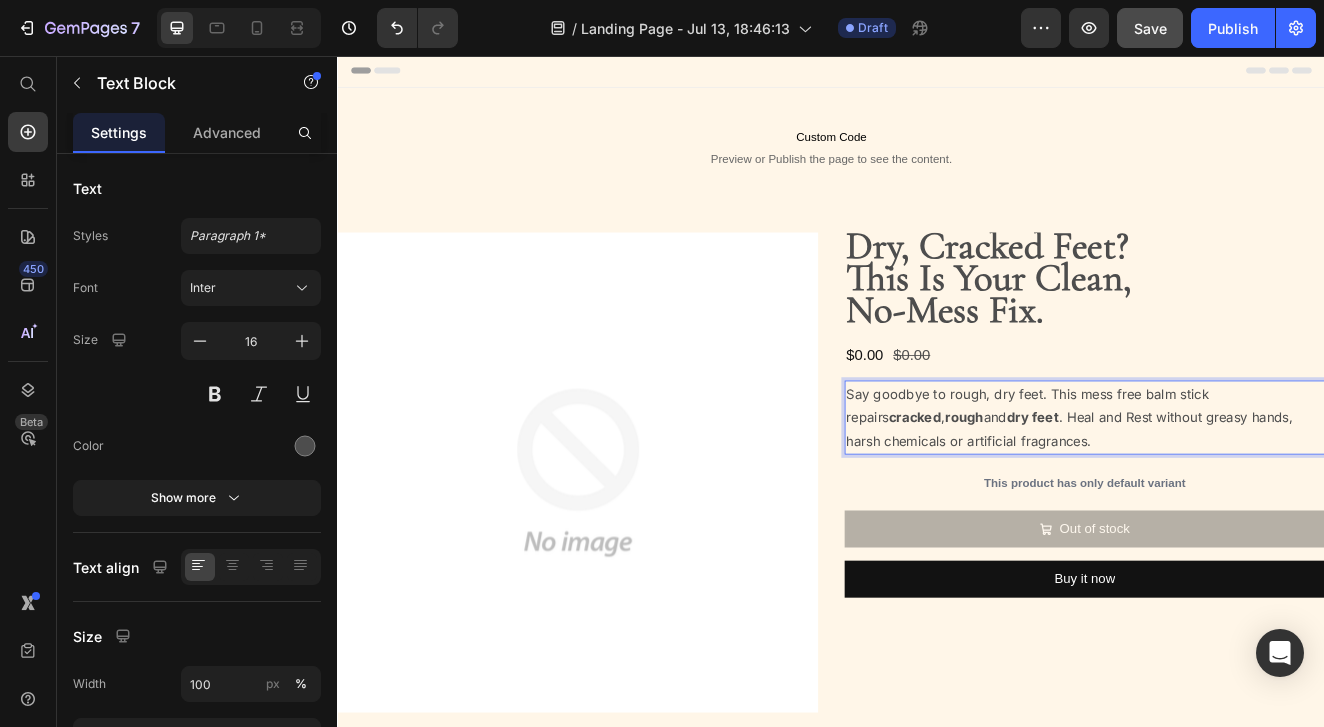 click on "Say goodbye to rough, dry feet. This mess free balm stick repairs  cracked ,  rough  and  dry feet . Heal and Rest without greasy hands, harsh chemicals or artificial fragrances." at bounding box center [1245, 495] 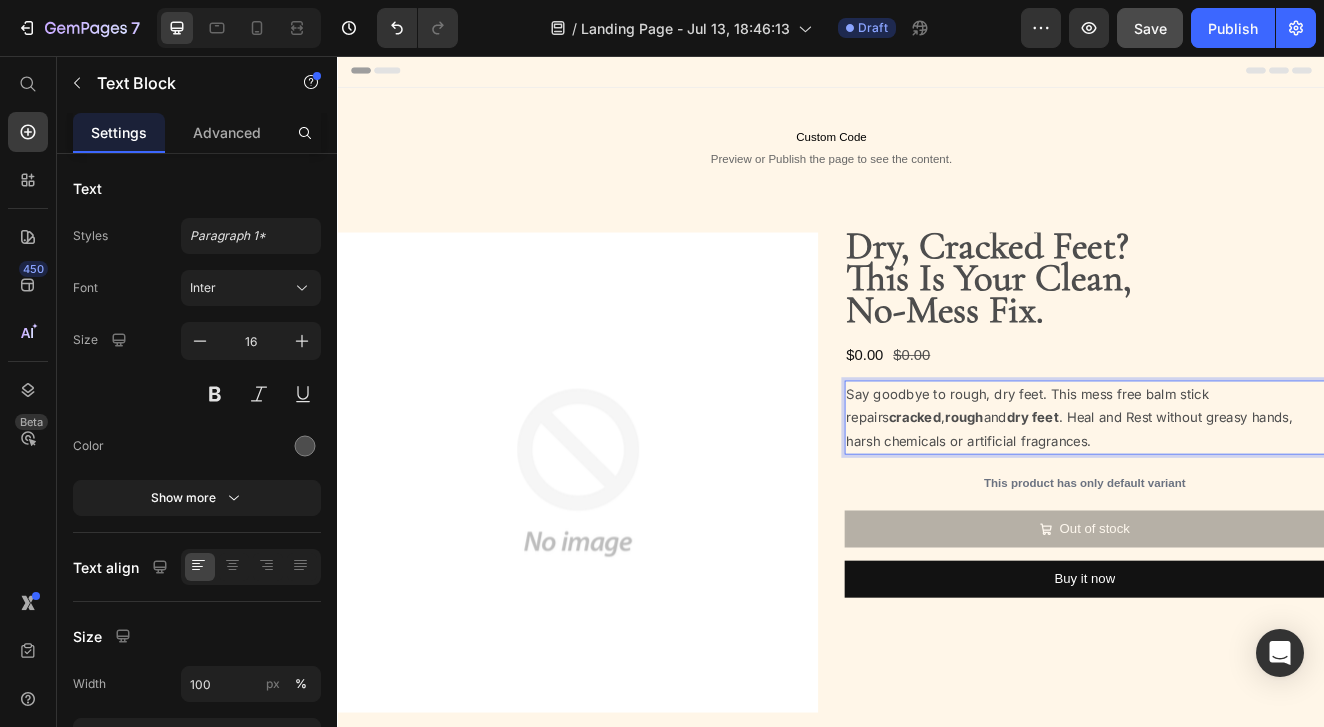 click on "Say goodbye to rough, dry feet. This mess free balm stick repairs  cracked ,  rough  and  dry feet . Heal and Rest without greasy hands, harsh chemicals or artificial fragrances." at bounding box center [1245, 495] 